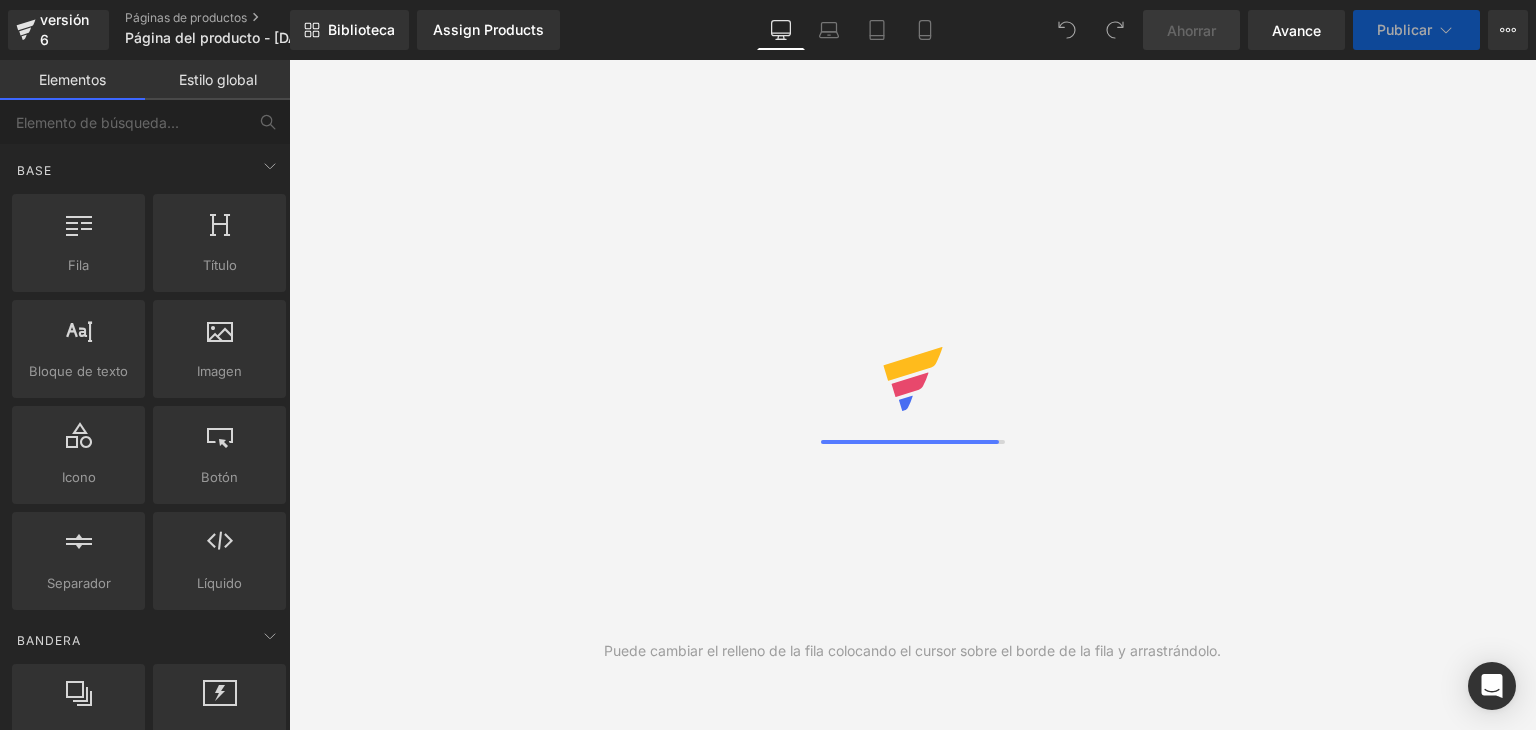 scroll, scrollTop: 0, scrollLeft: 0, axis: both 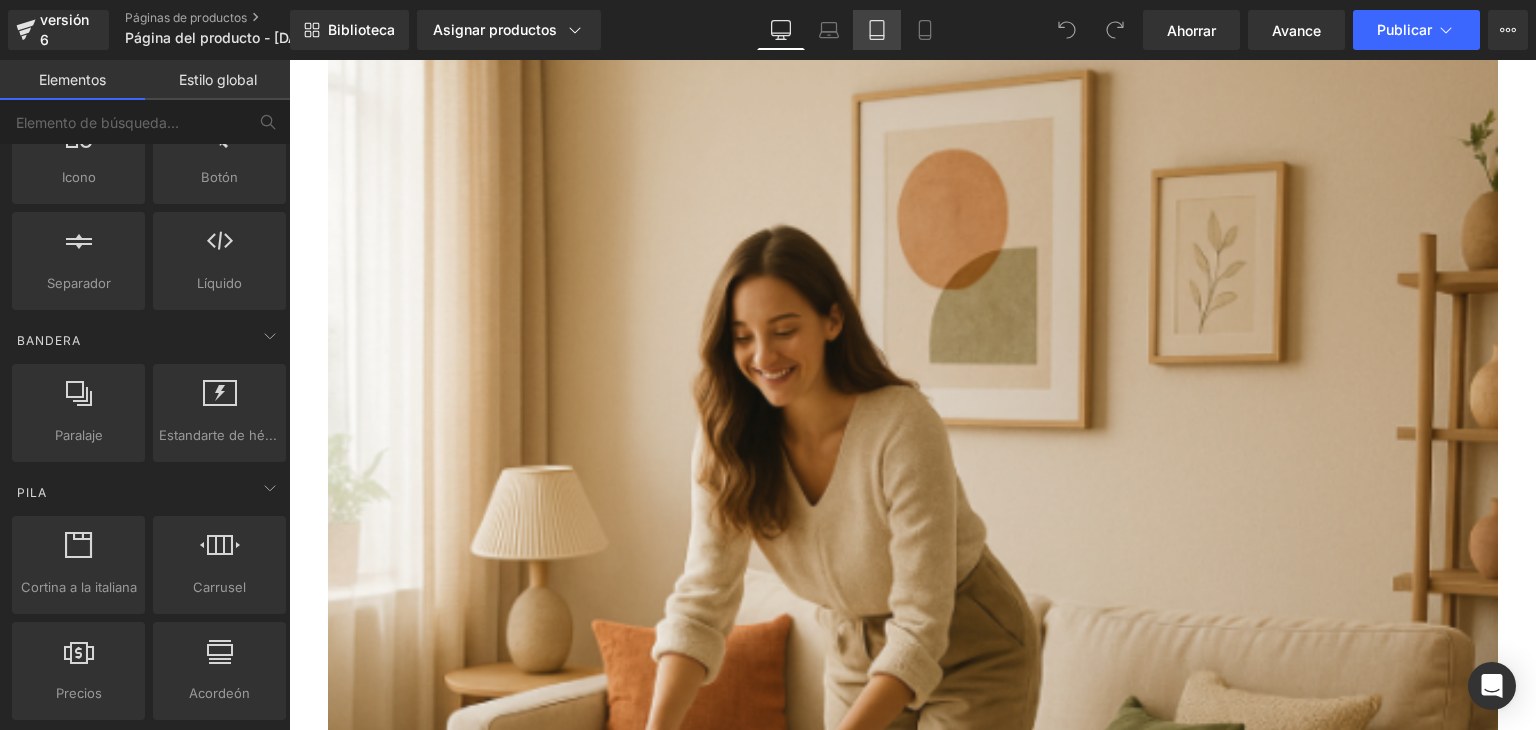 click 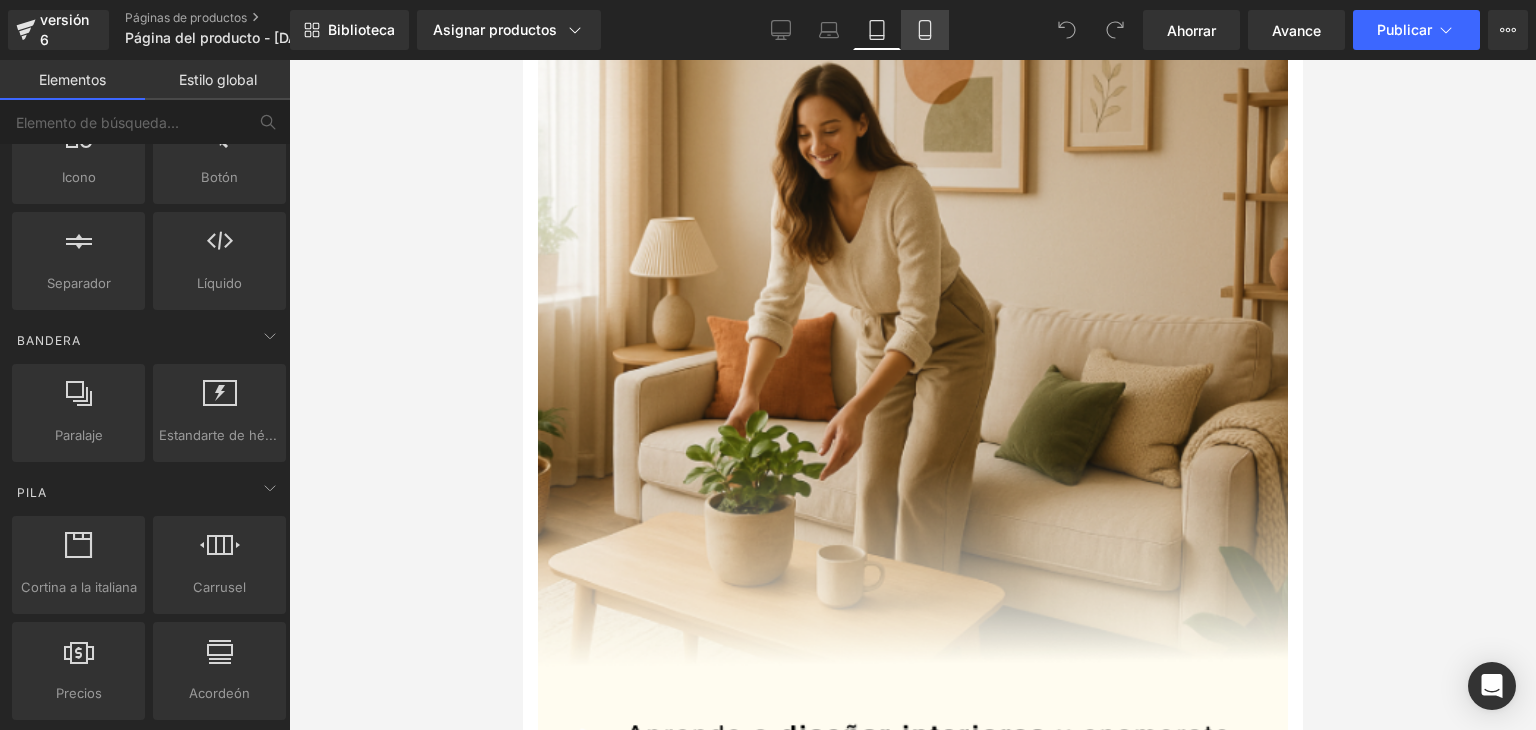 click on "Móvil" at bounding box center (925, 30) 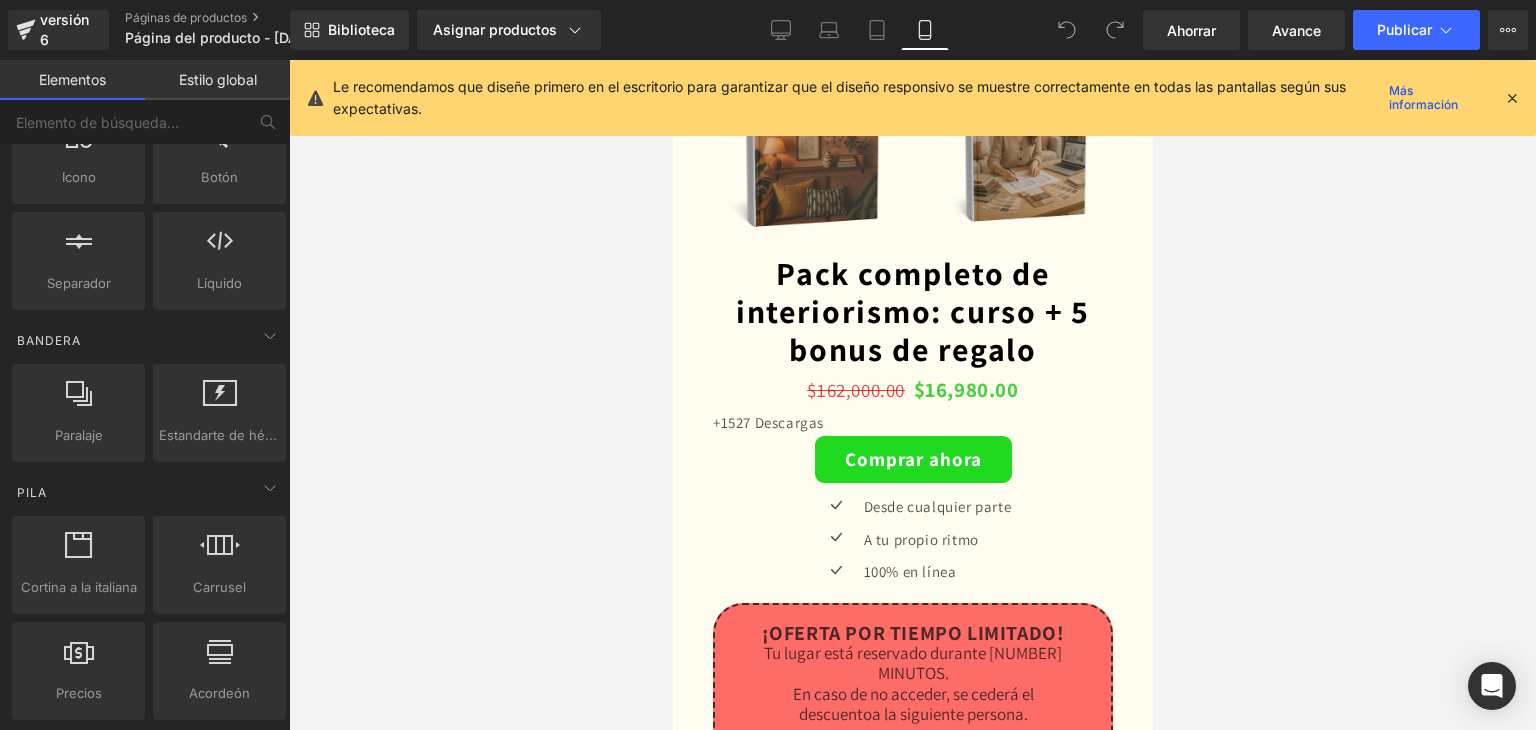 drag, startPoint x: 1147, startPoint y: 252, endPoint x: 1845, endPoint y: 593, distance: 776.84296 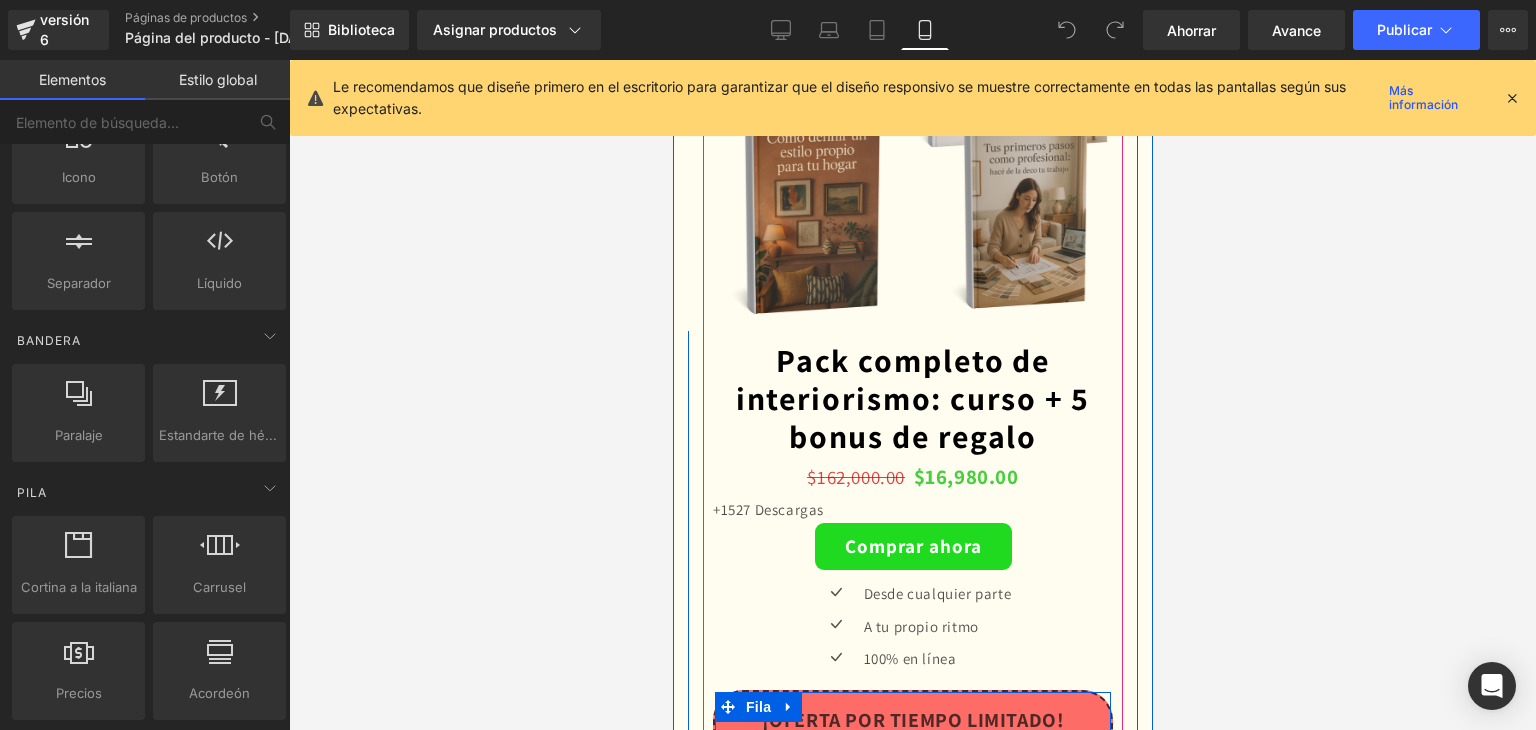scroll, scrollTop: 5319, scrollLeft: 0, axis: vertical 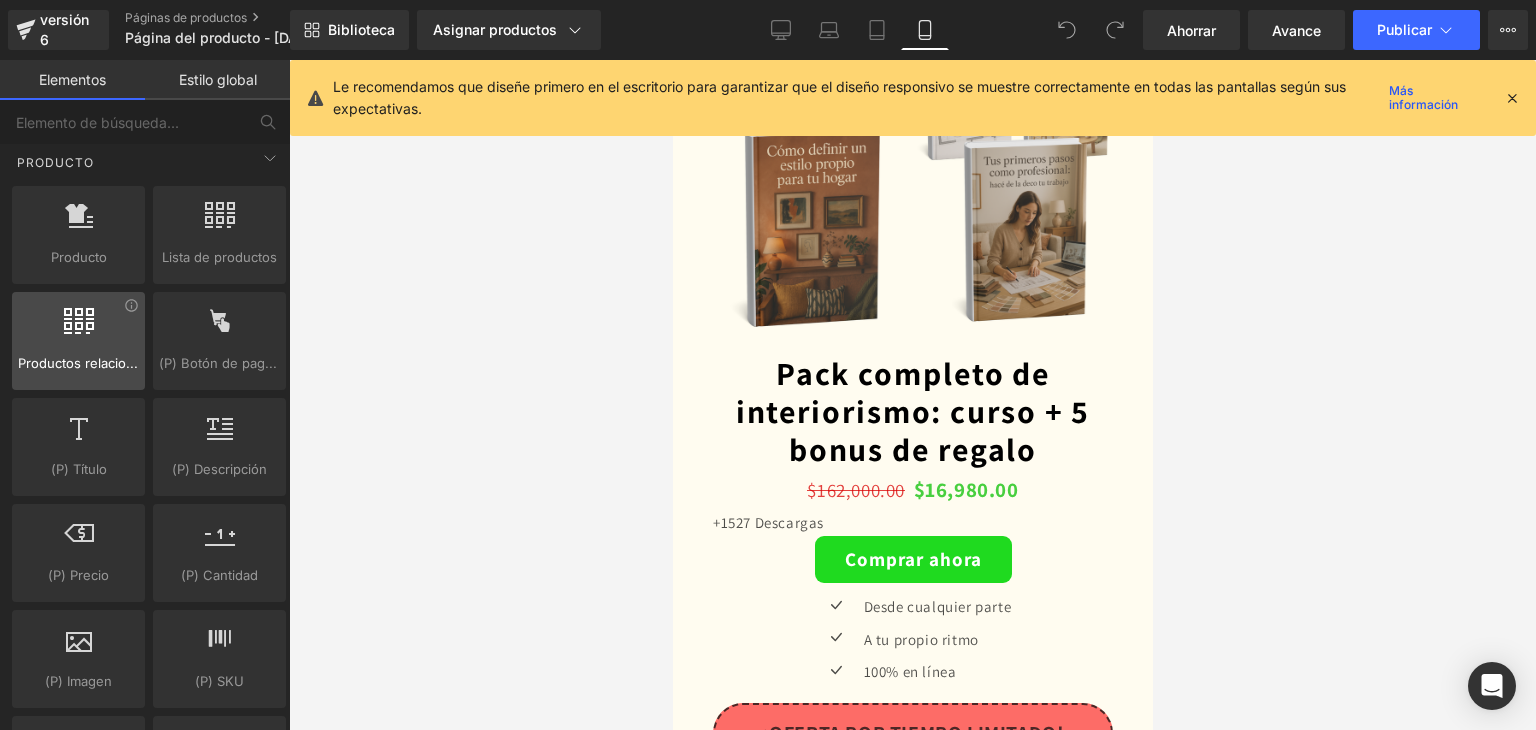 click at bounding box center (78, 330) 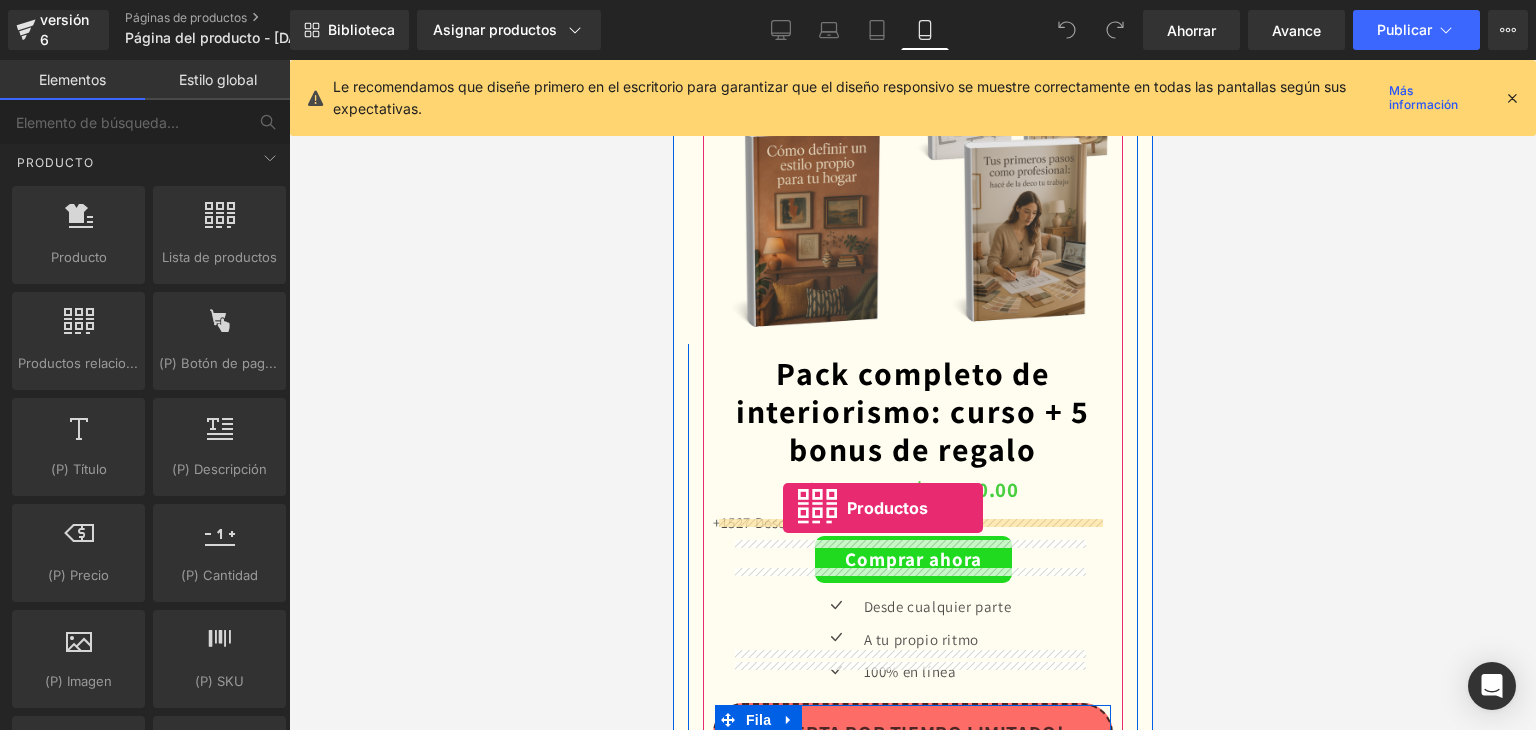 drag, startPoint x: 756, startPoint y: 380, endPoint x: 782, endPoint y: 508, distance: 130.61394 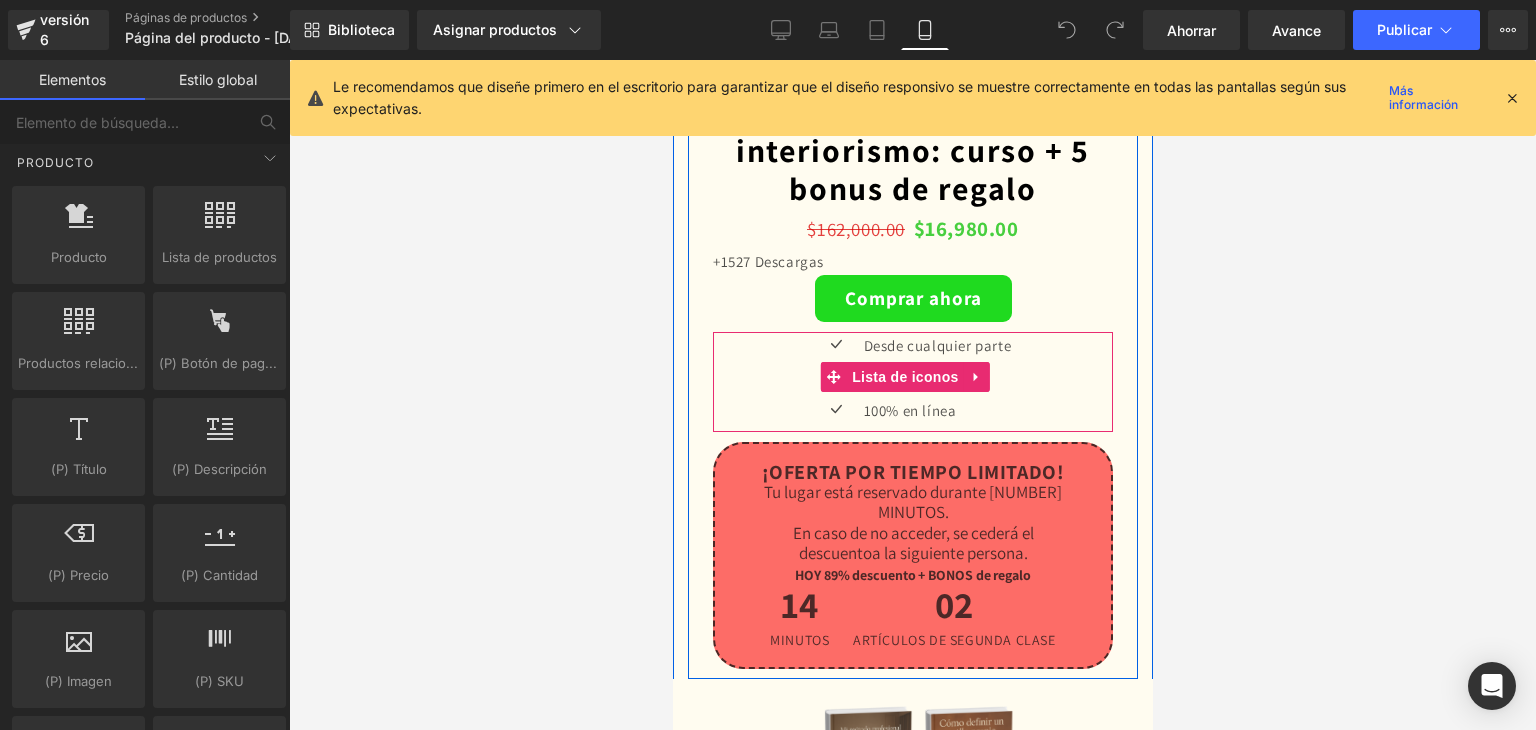 scroll, scrollTop: 5619, scrollLeft: 0, axis: vertical 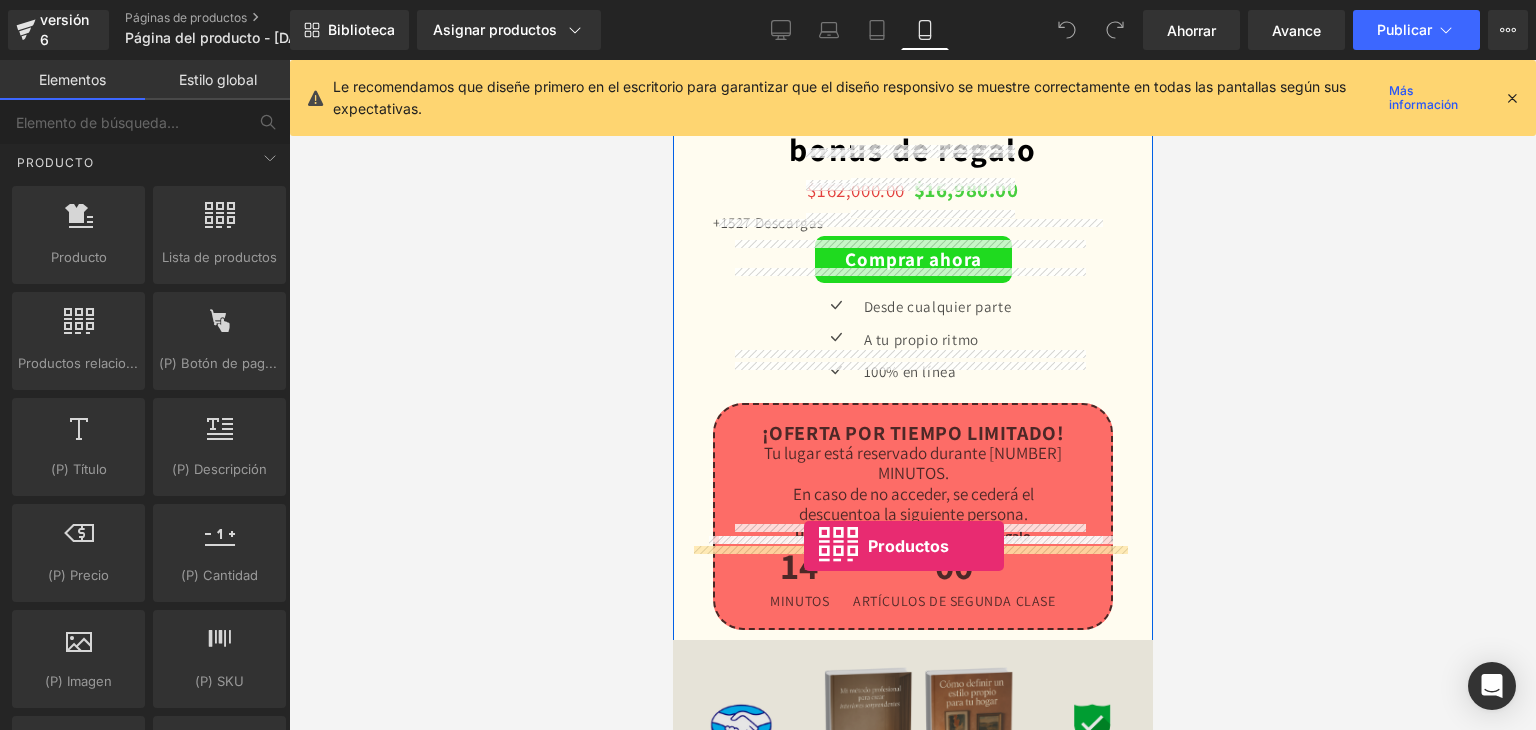 drag, startPoint x: 746, startPoint y: 385, endPoint x: 803, endPoint y: 546, distance: 170.79227 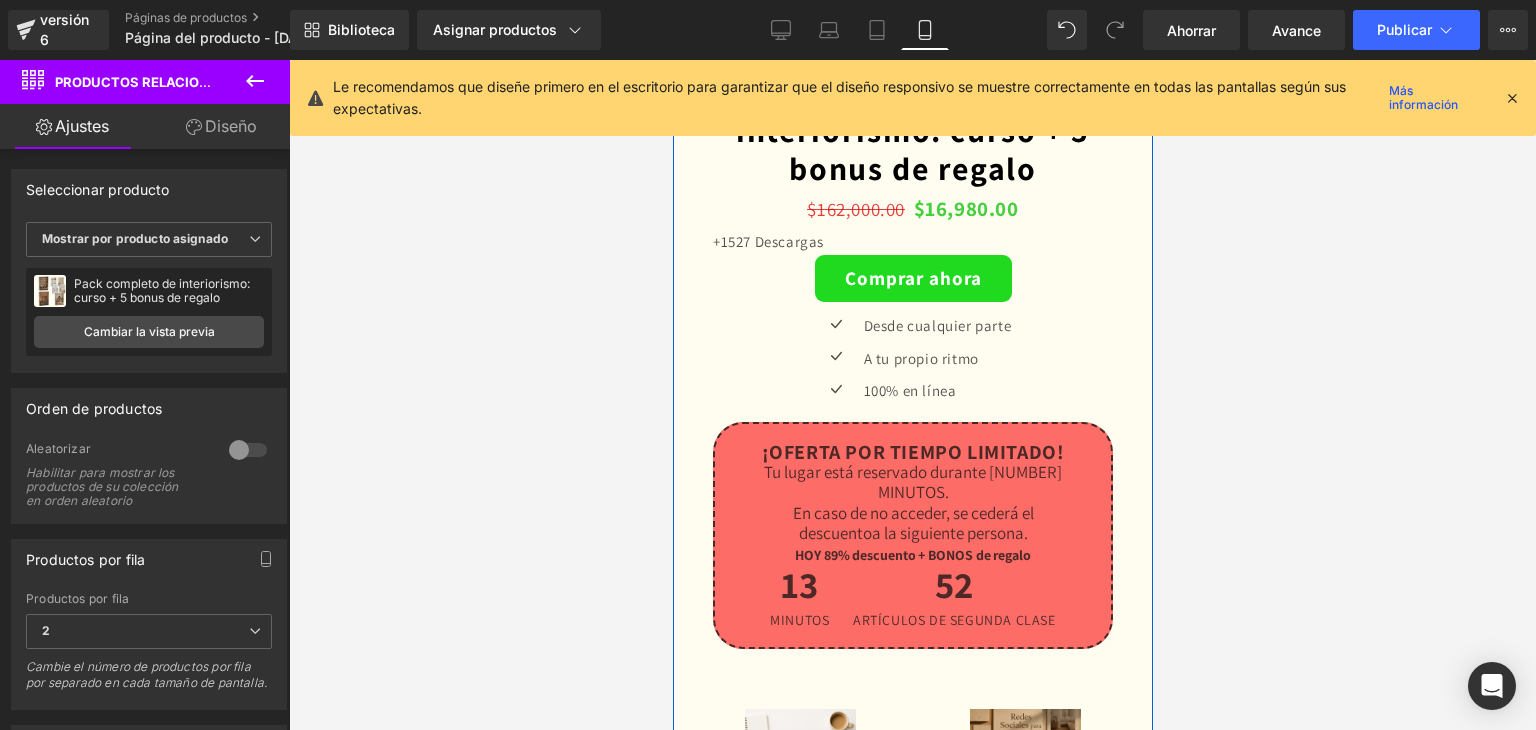 scroll, scrollTop: 5619, scrollLeft: 0, axis: vertical 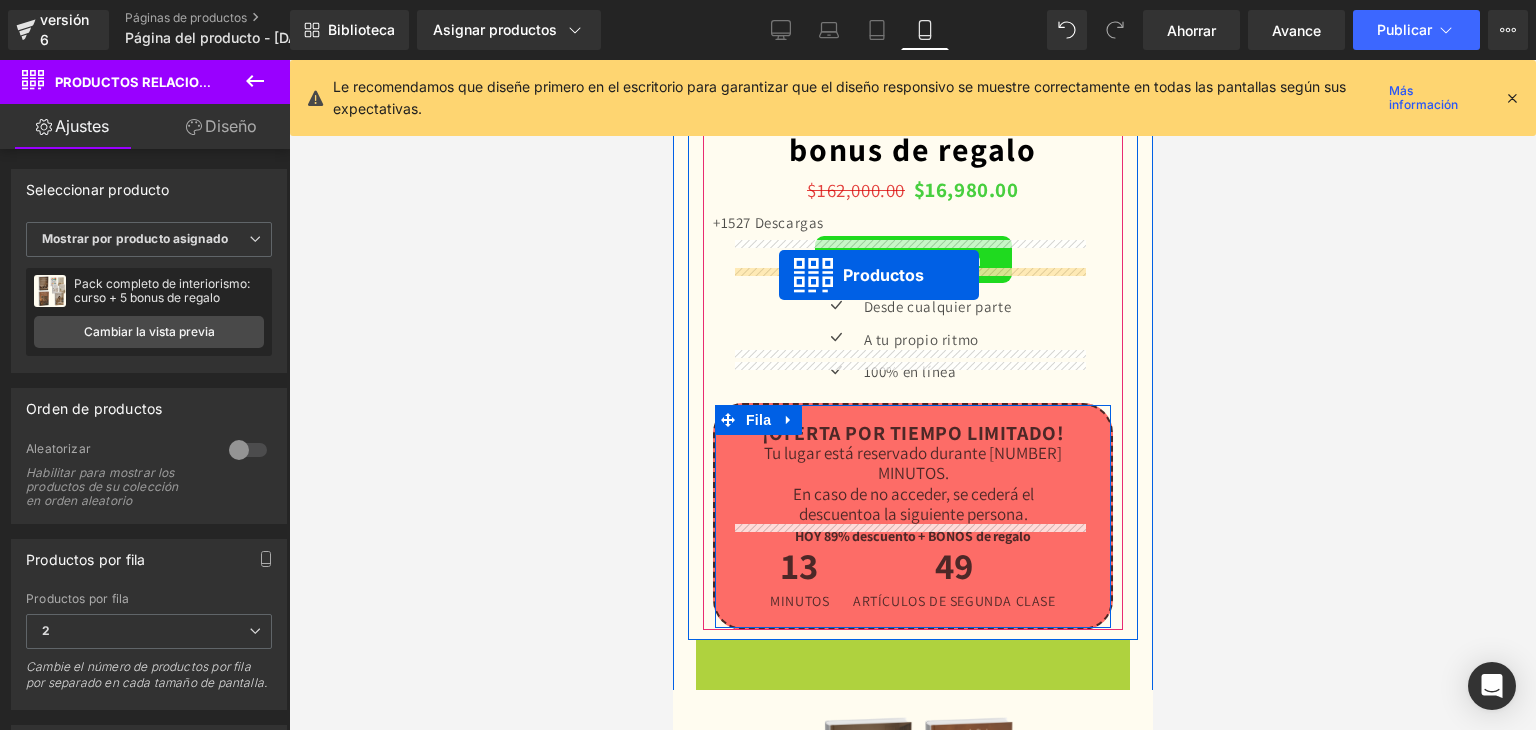 drag, startPoint x: 801, startPoint y: 561, endPoint x: 778, endPoint y: 275, distance: 286.92334 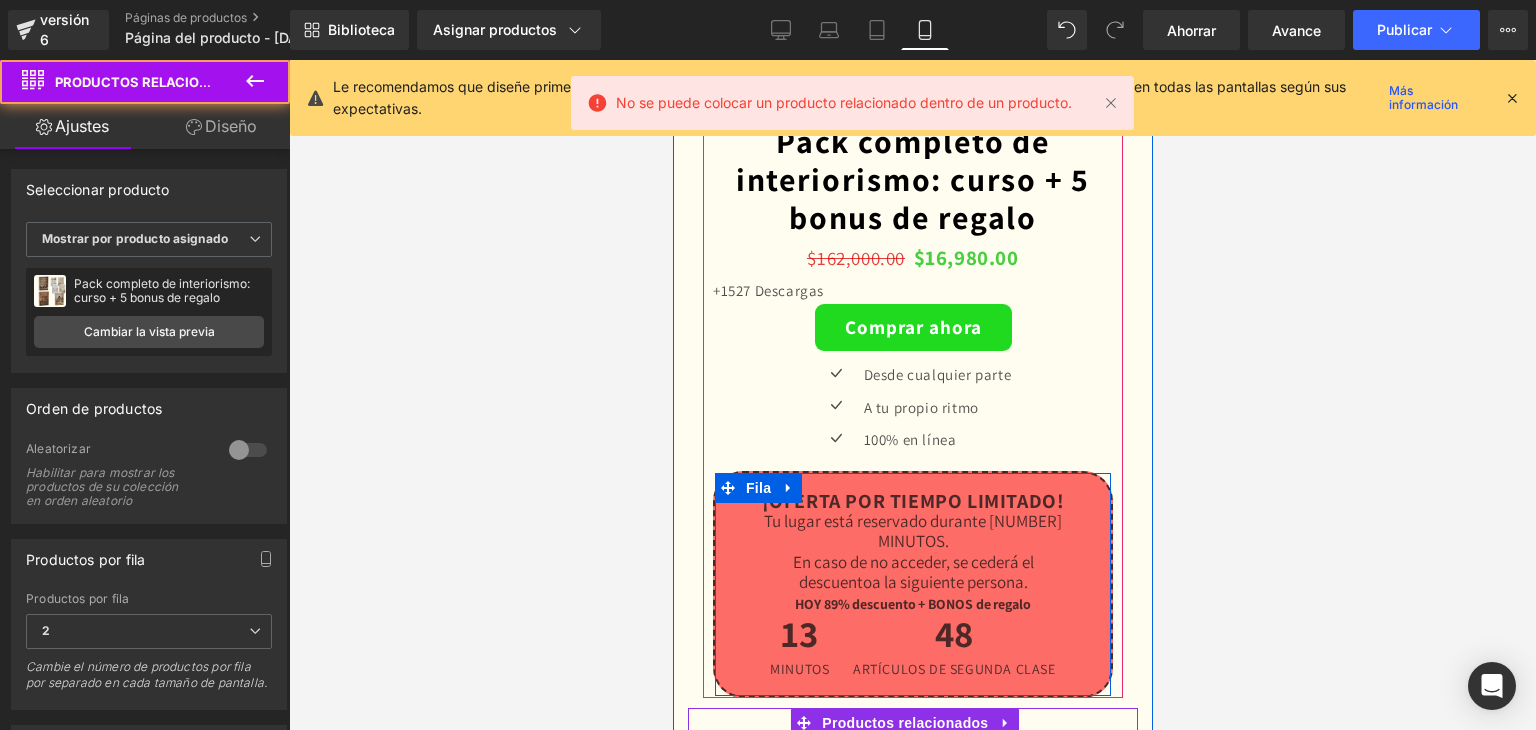 scroll, scrollTop: 5519, scrollLeft: 0, axis: vertical 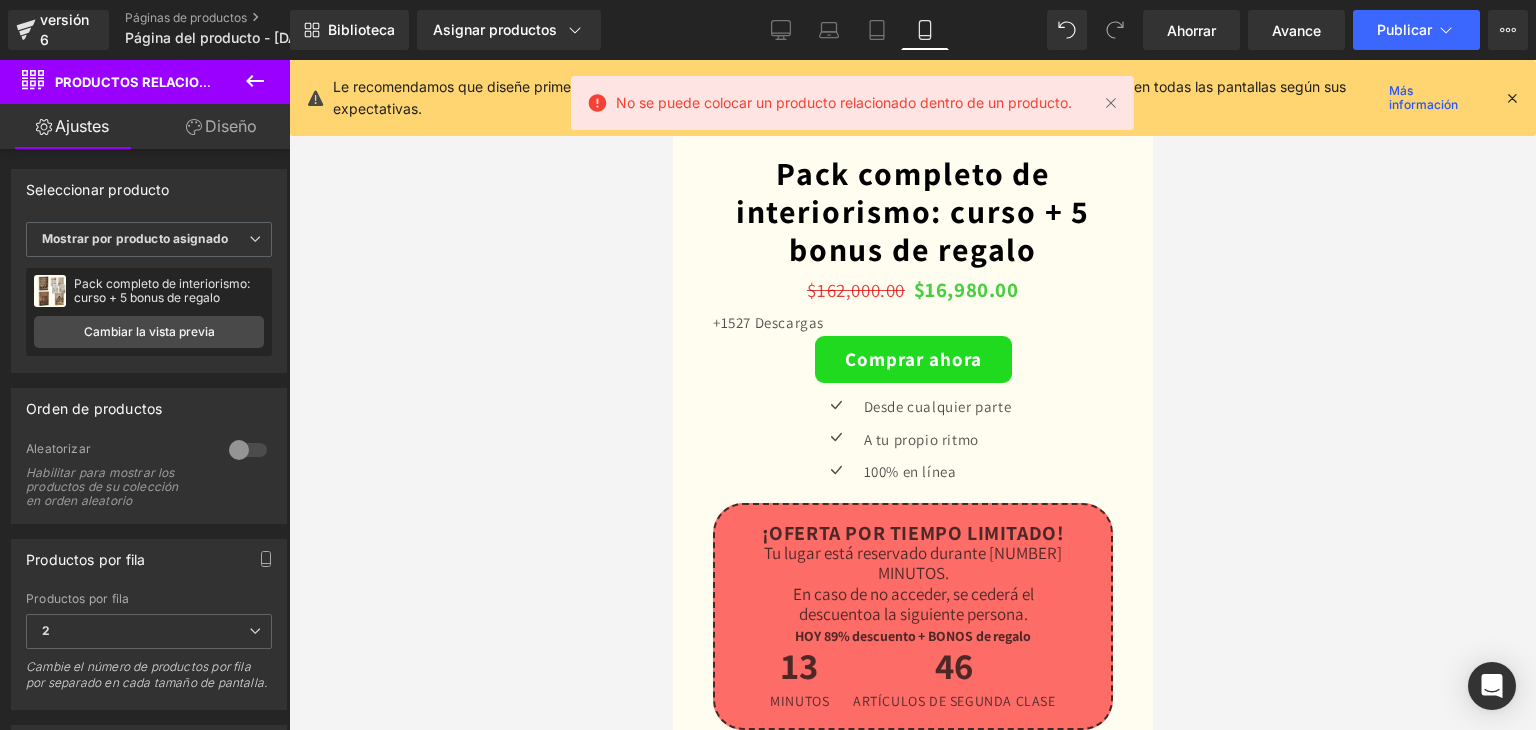 click on "Renderizado de contenido" at bounding box center [768, 651] 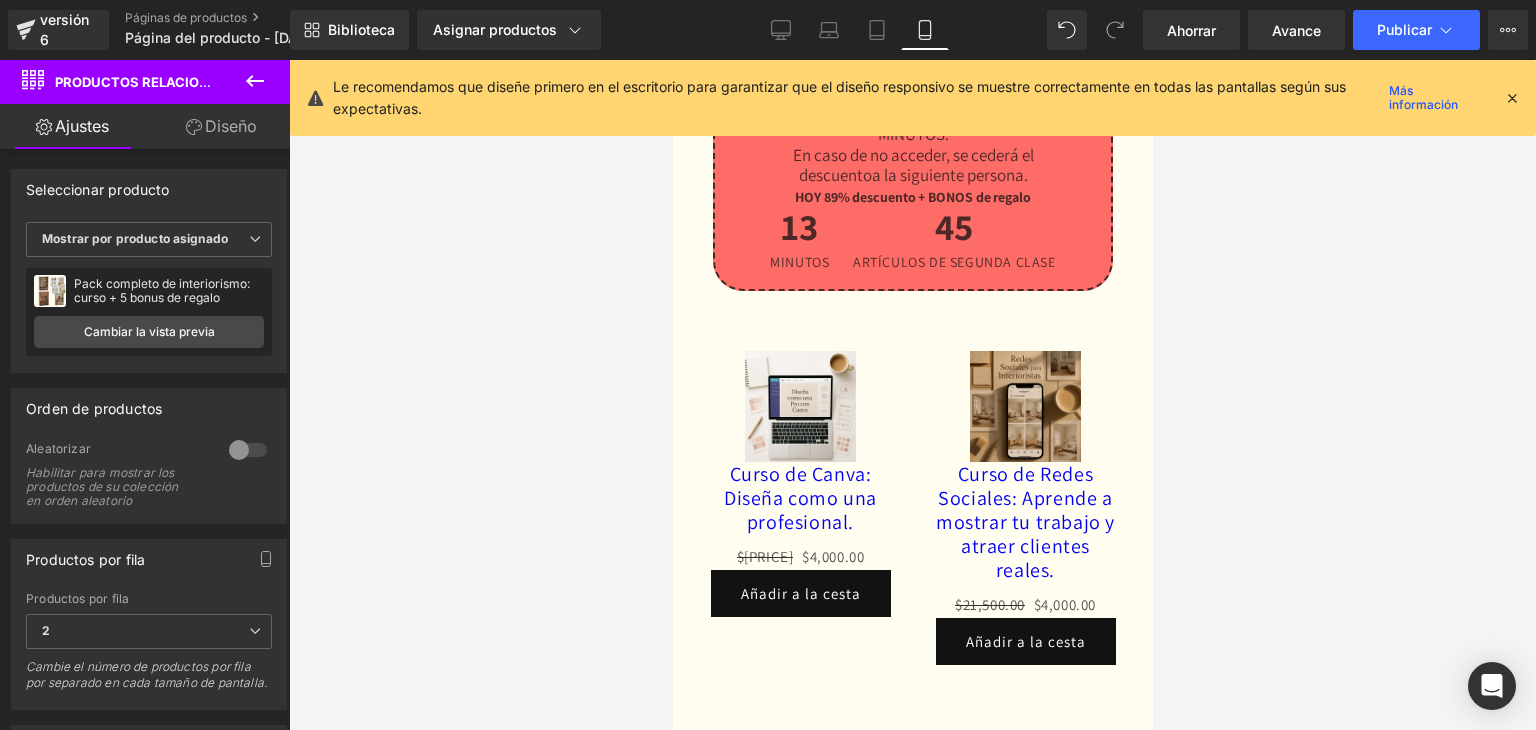scroll, scrollTop: 6019, scrollLeft: 0, axis: vertical 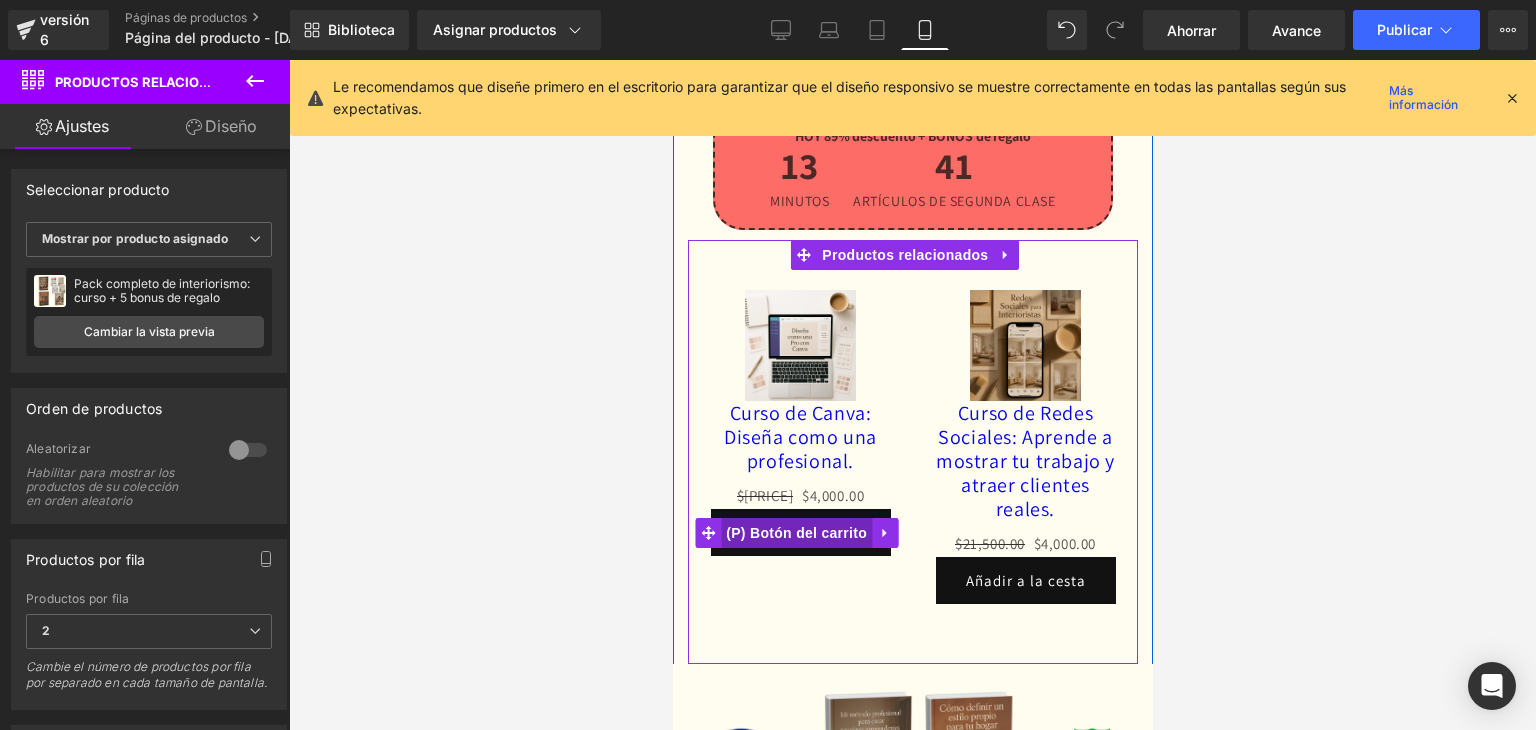 click on "(P) Botón del carrito" at bounding box center (795, 533) 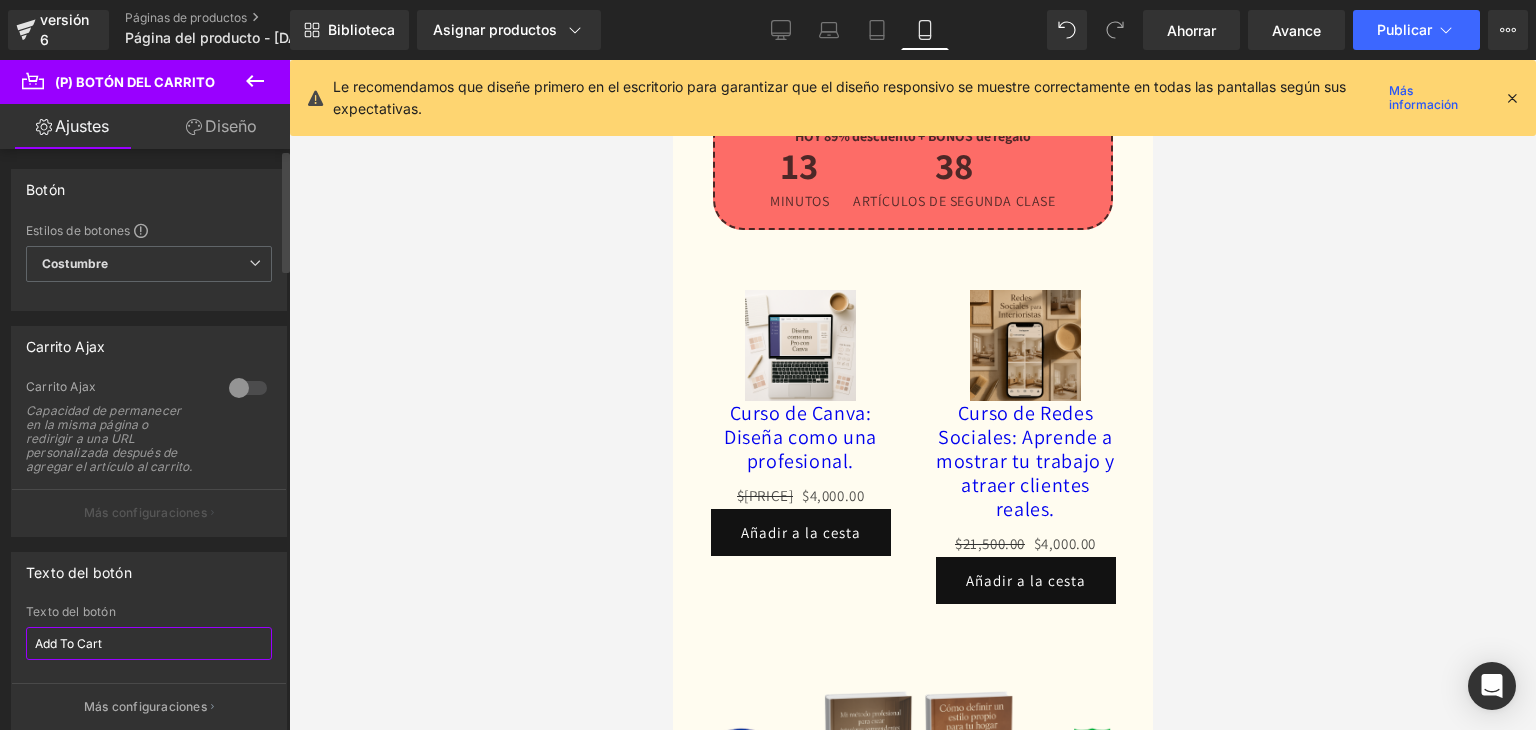 click on "Add To Cart" at bounding box center (149, 643) 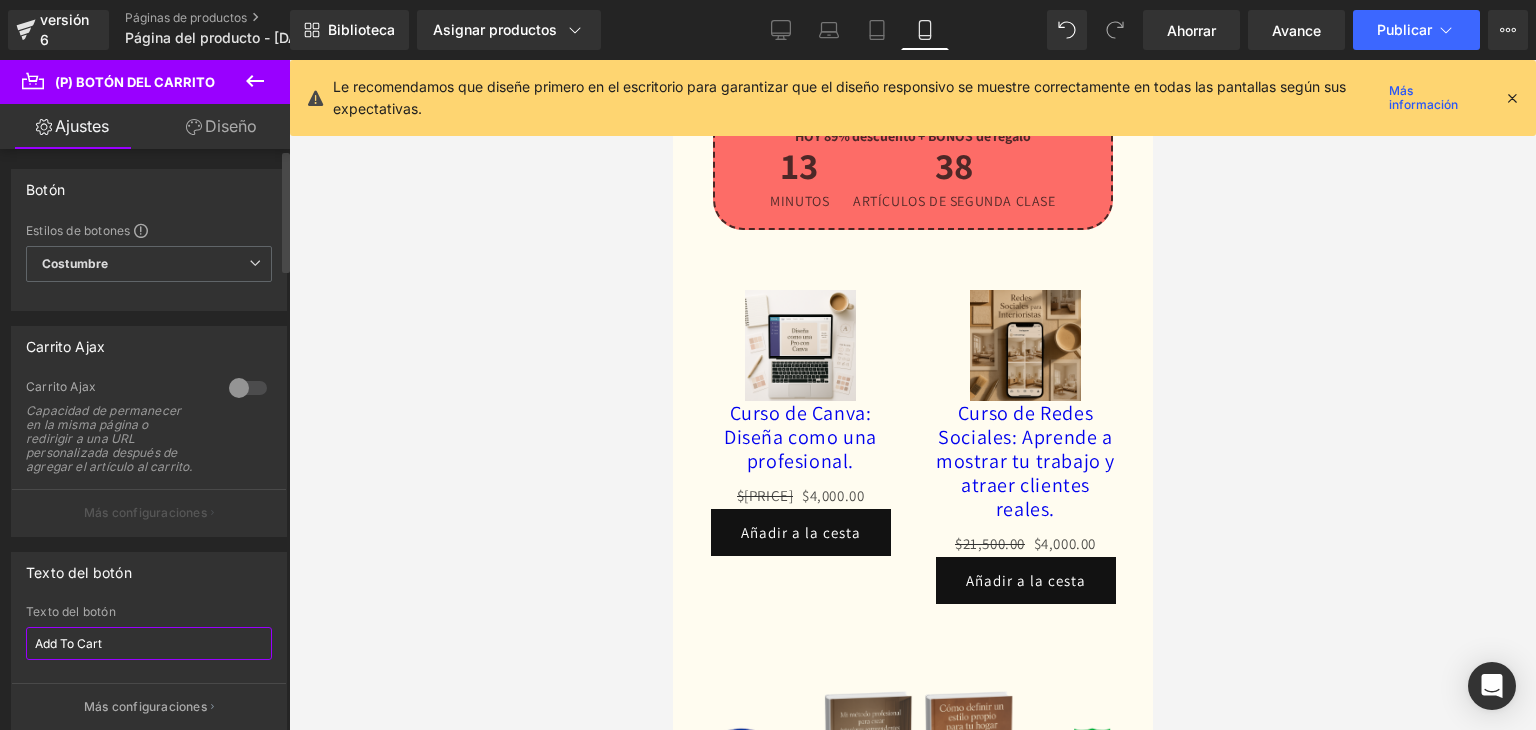 click on "Add To Cart" at bounding box center [149, 643] 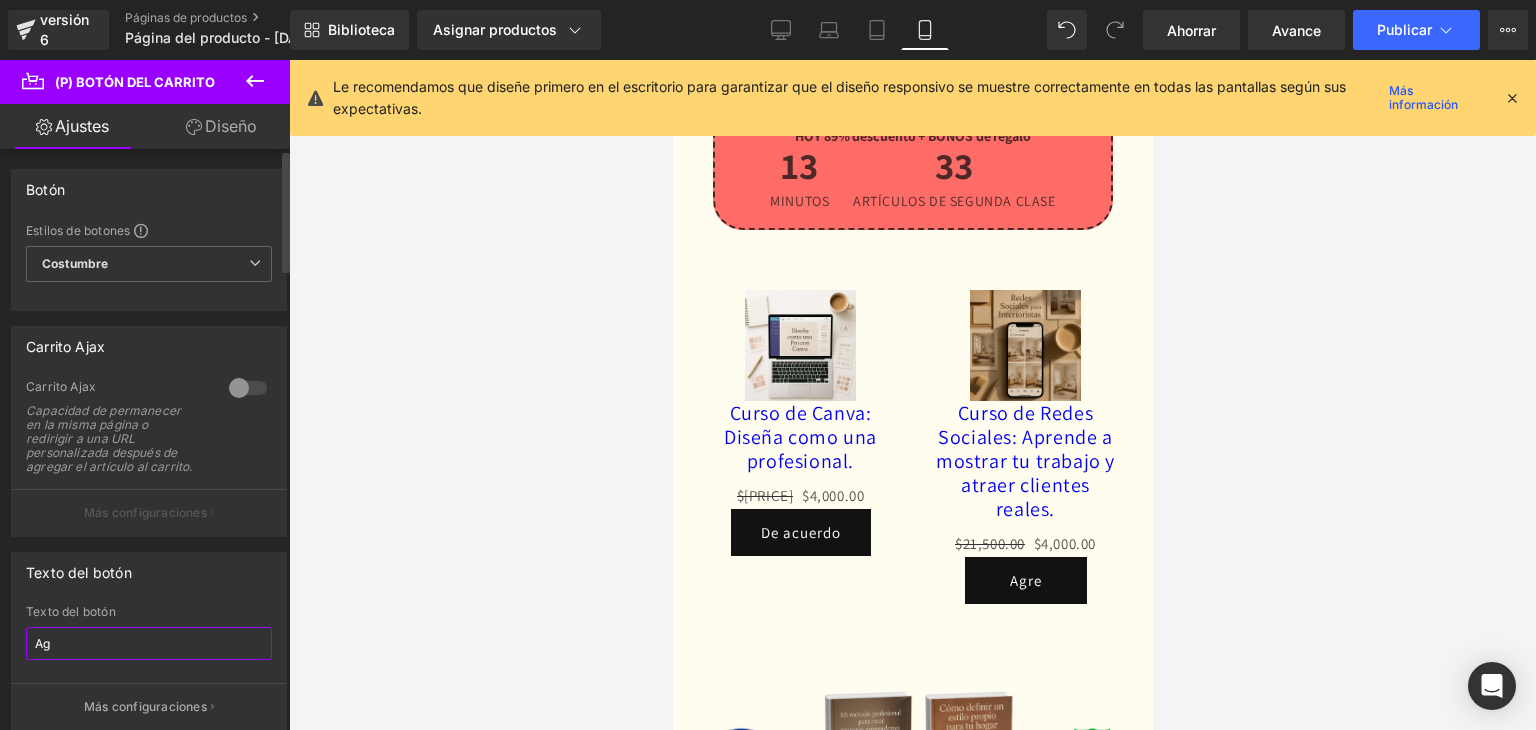 type on "A" 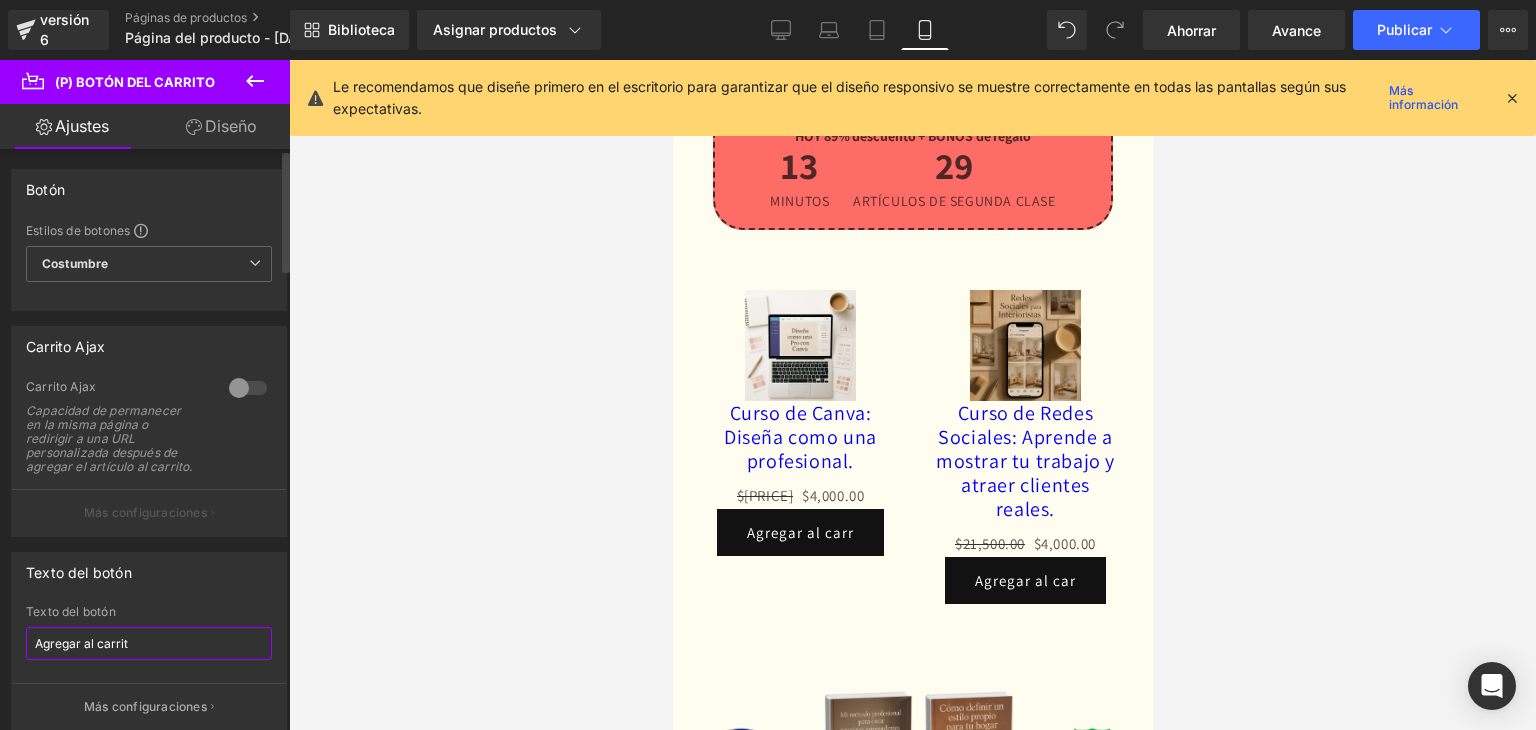 type on "Agregar al carrito" 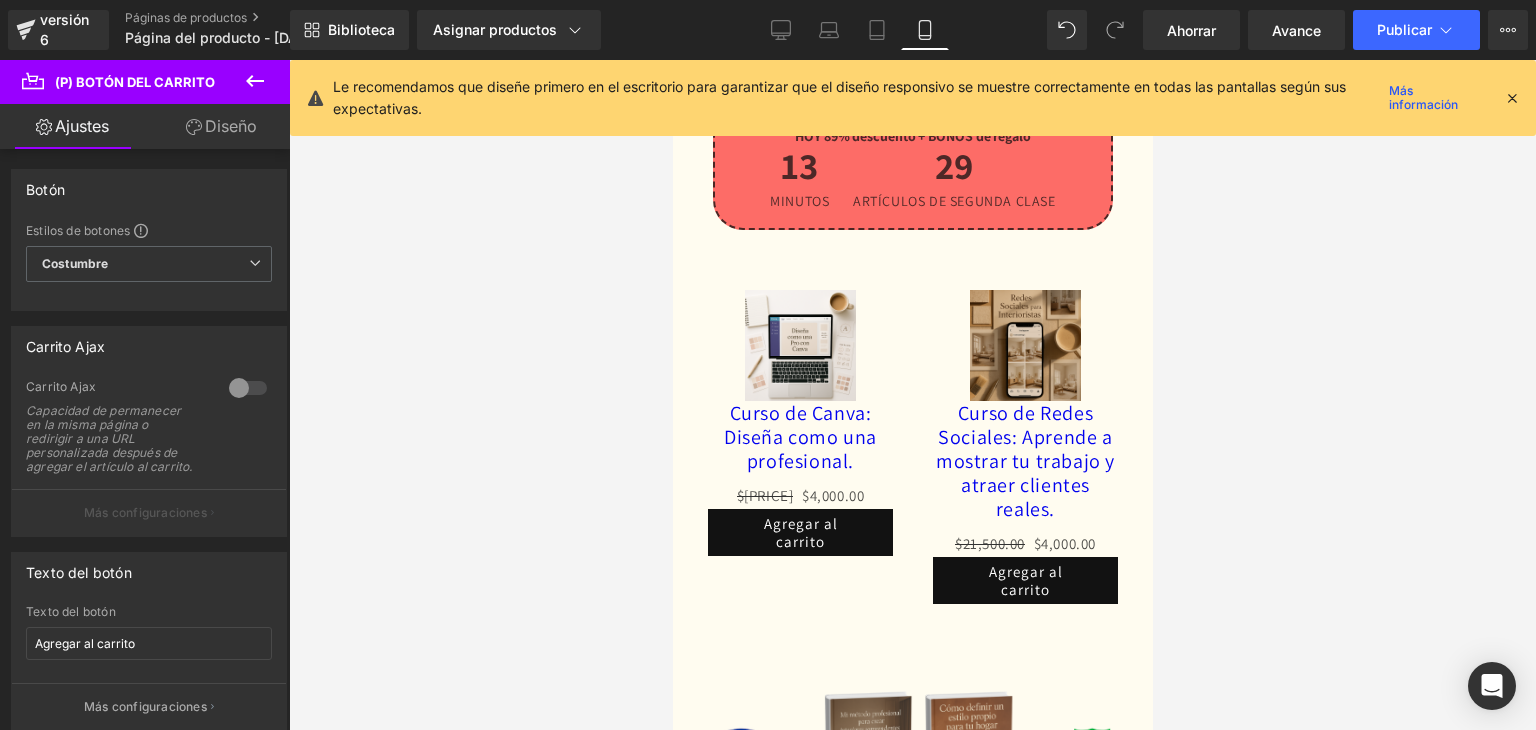 click at bounding box center (912, 395) 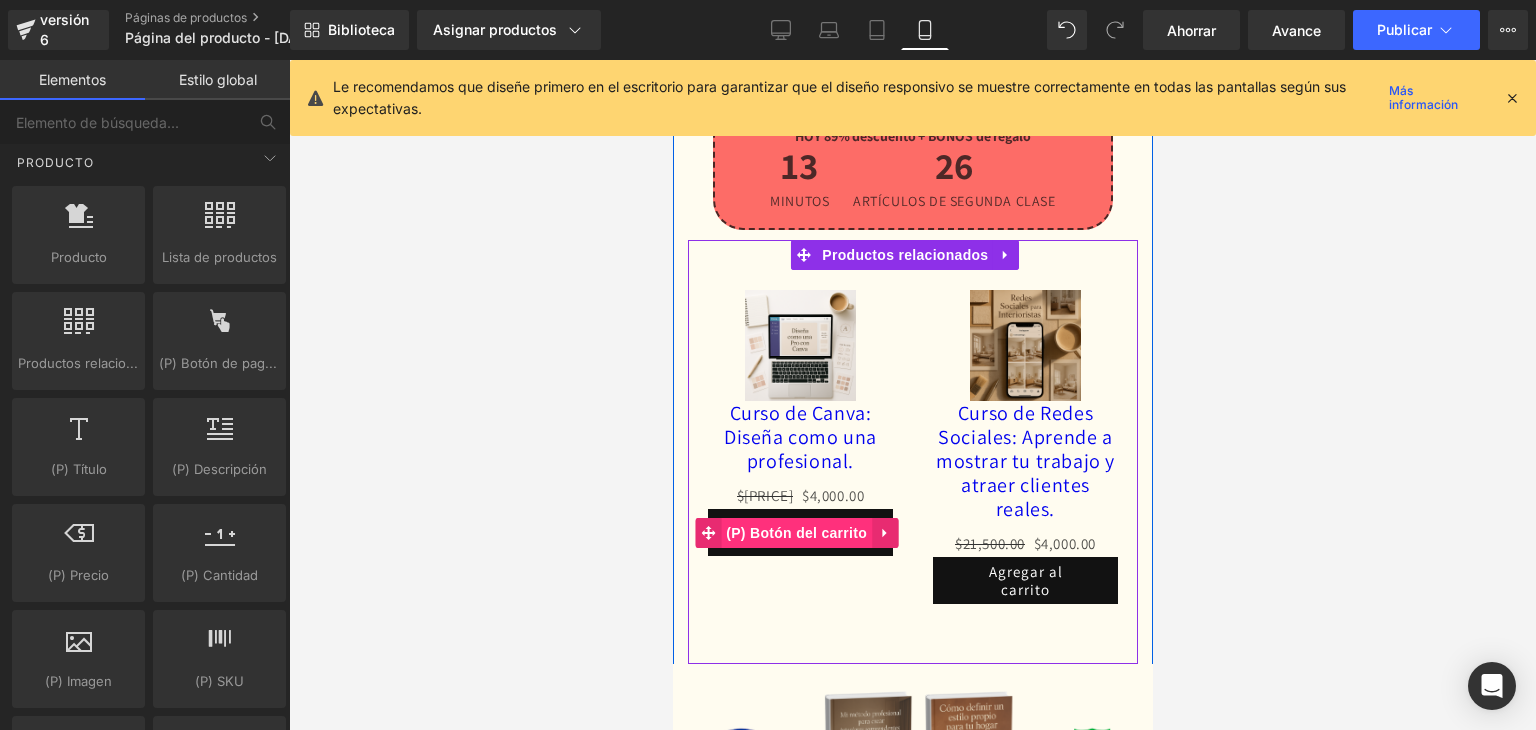 click on "(P) Botón del carrito" at bounding box center [795, 533] 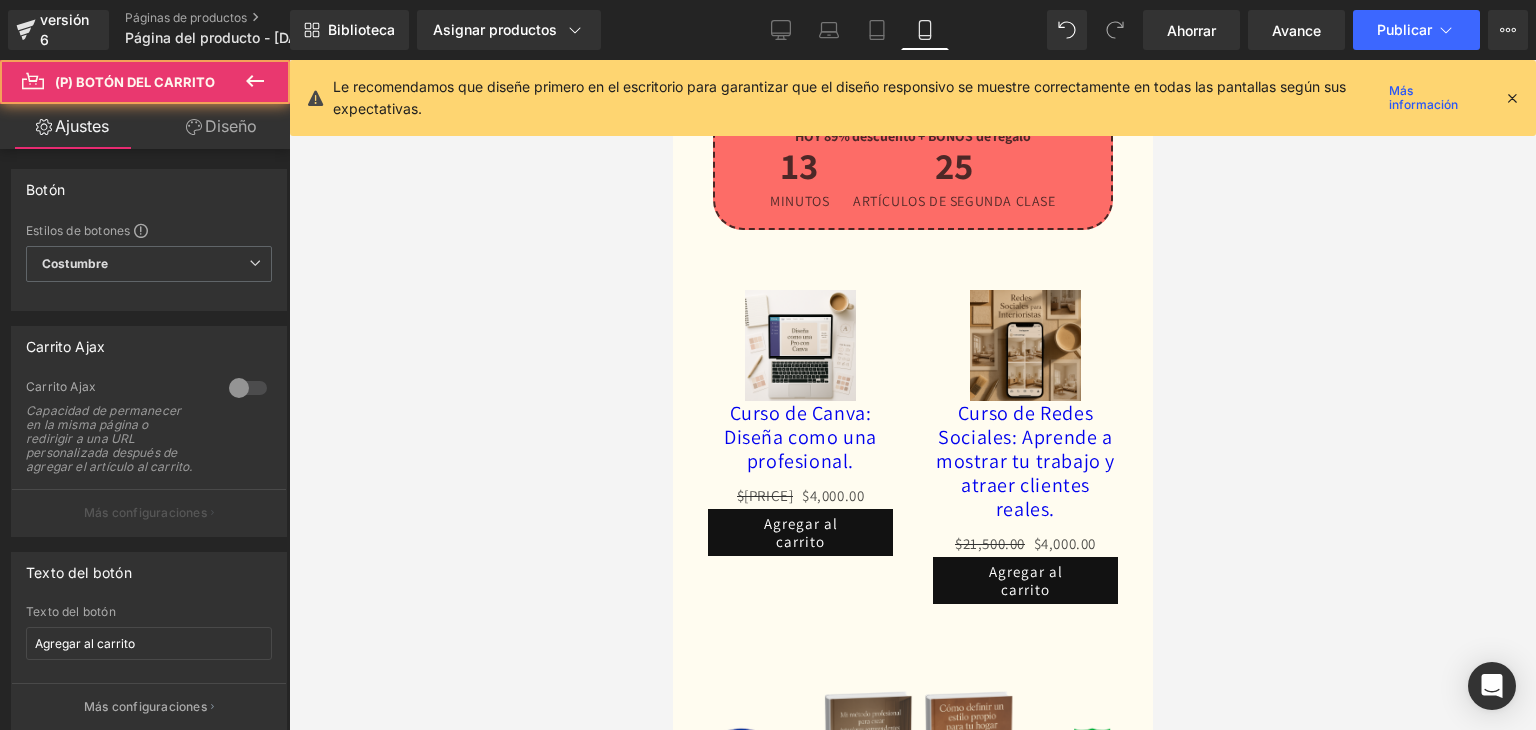 click on "Diseño" at bounding box center [221, 126] 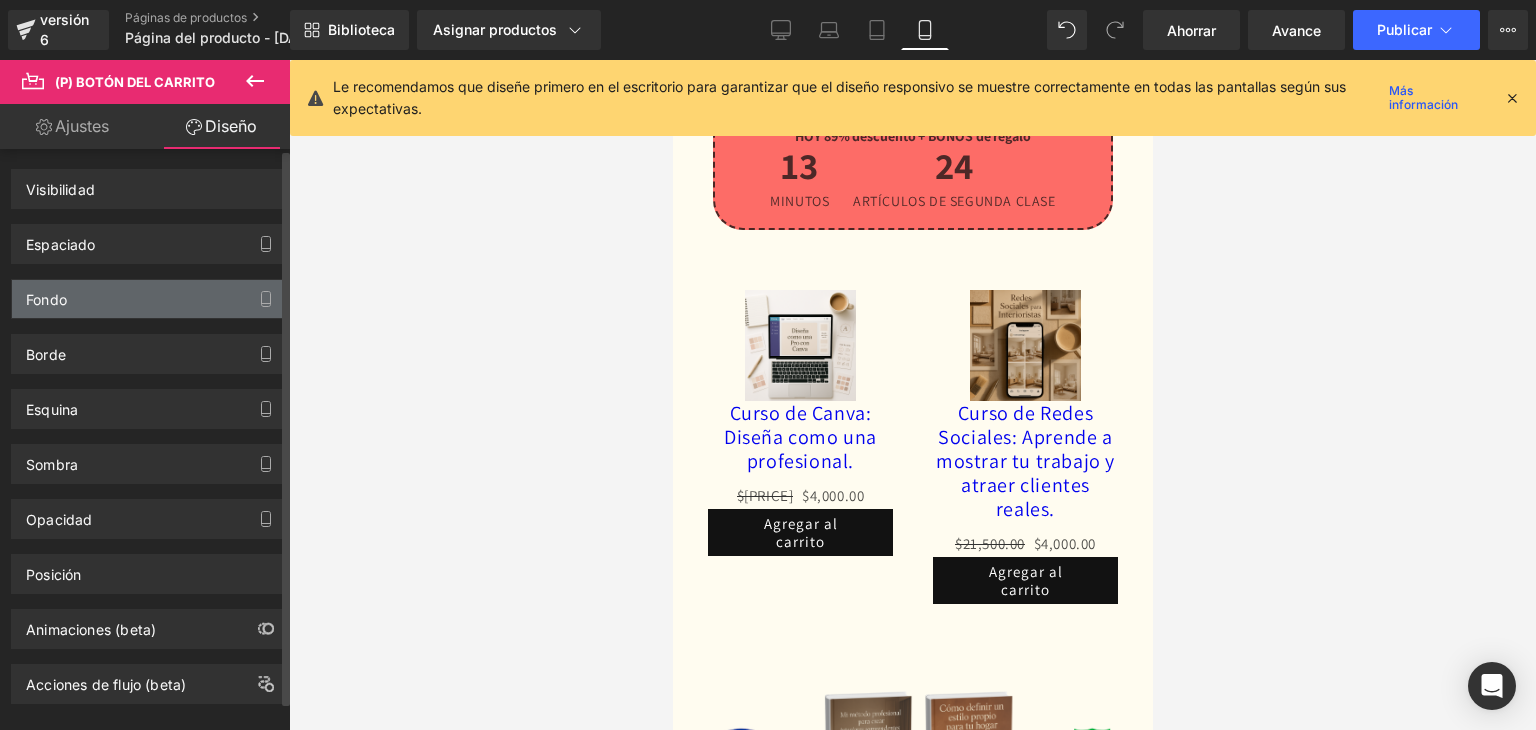 click on "Fondo" at bounding box center [149, 299] 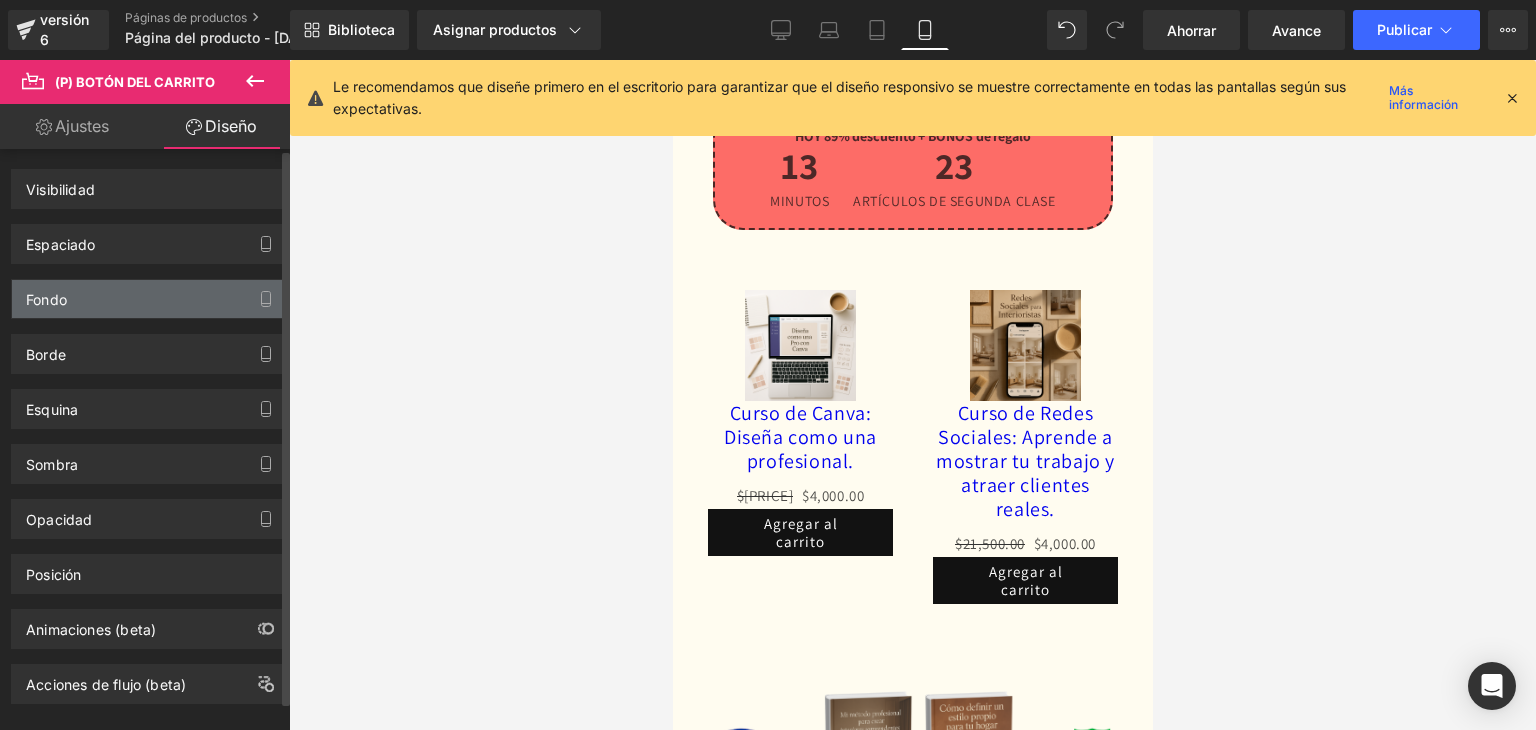 click on "Fondo" at bounding box center [149, 299] 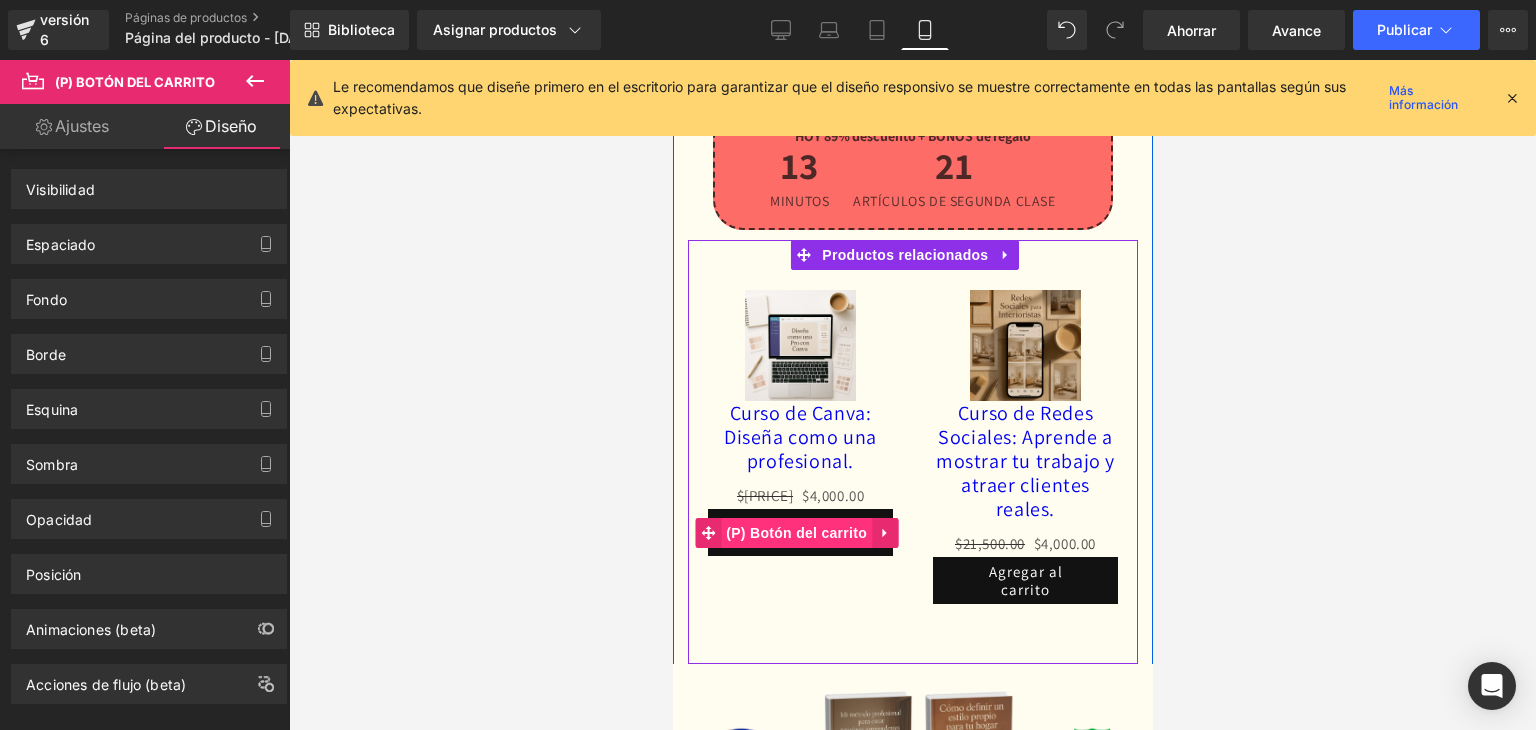 click on "(P) Botón del carrito" at bounding box center [795, 533] 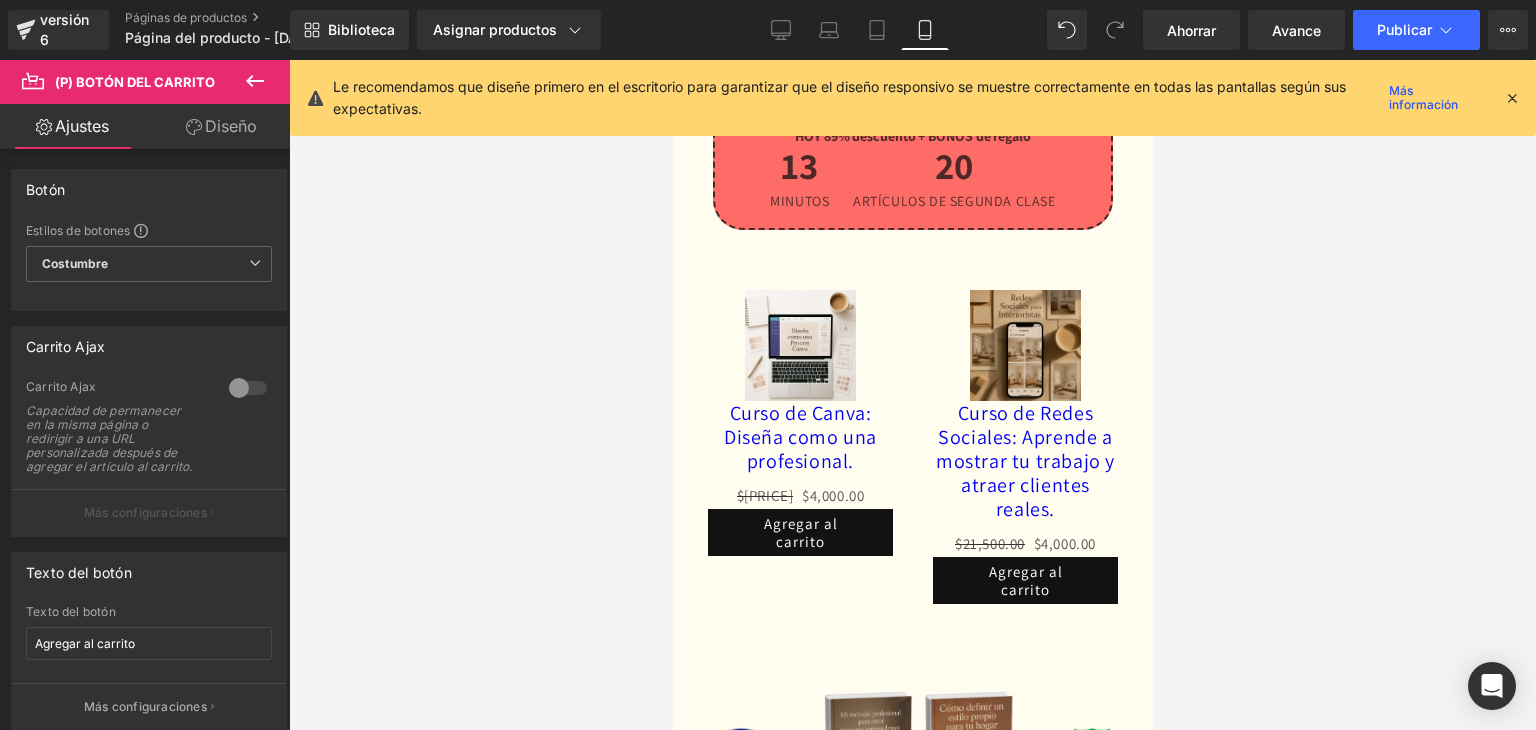 click on "Diseño" at bounding box center [231, 126] 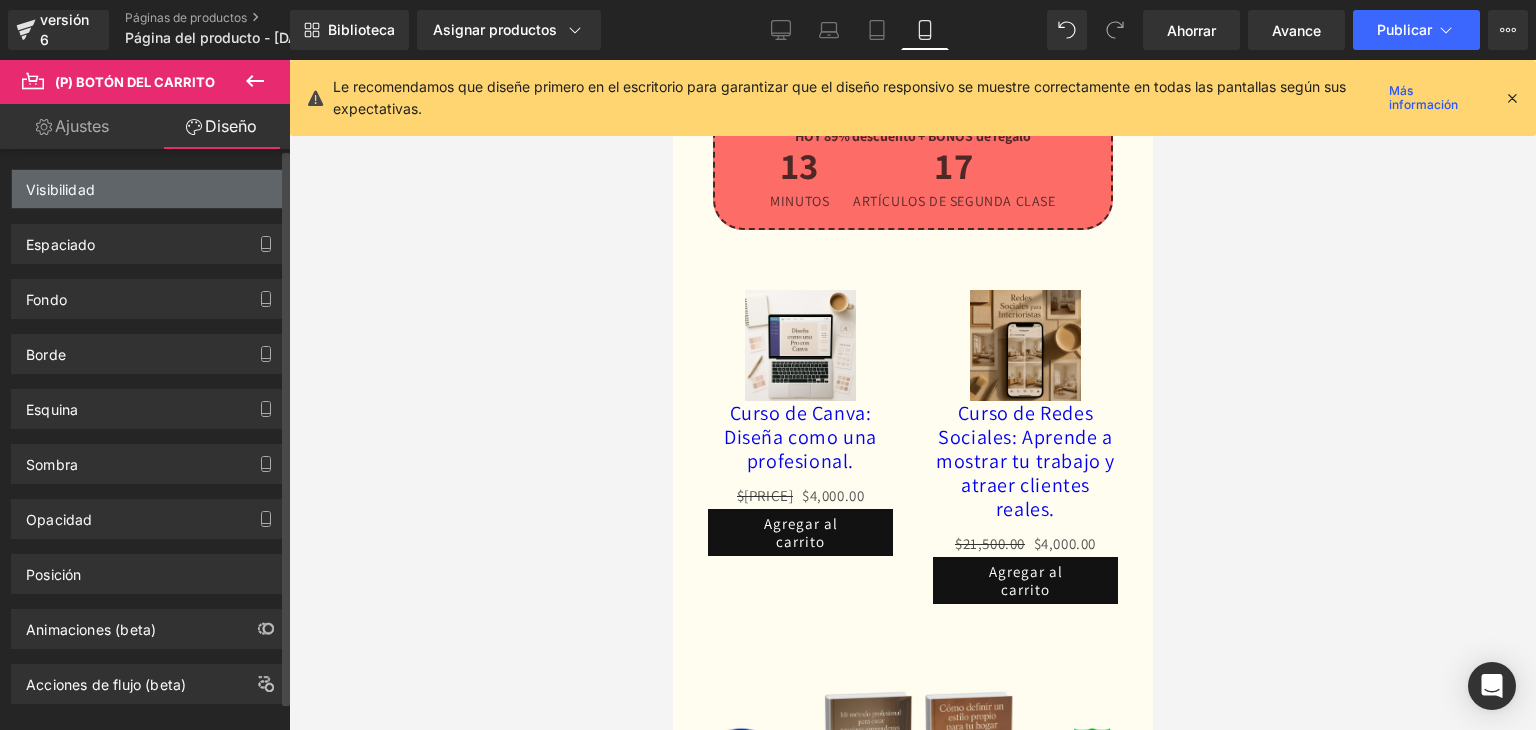 click on "Visibilidad" at bounding box center [149, 189] 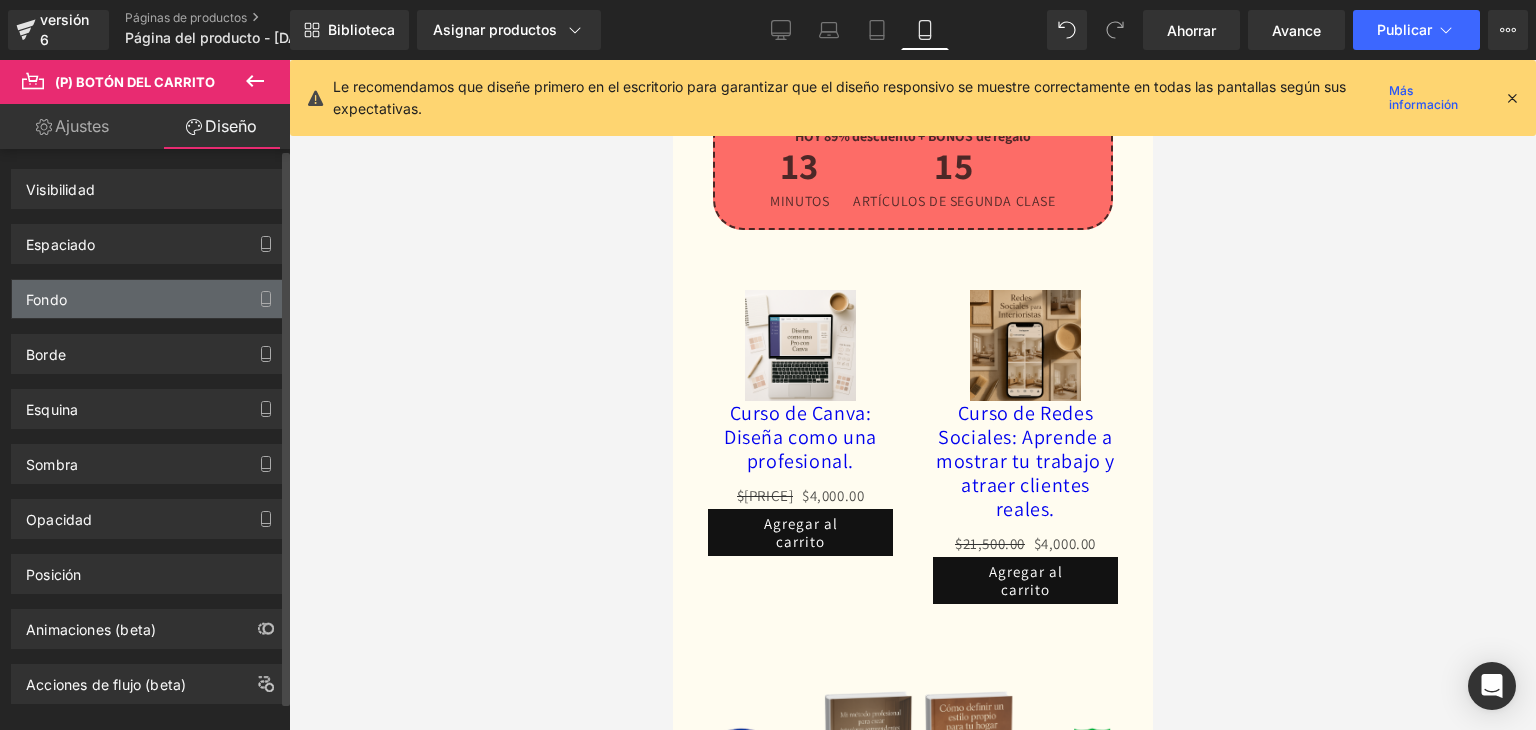 click on "Fondo" at bounding box center [149, 299] 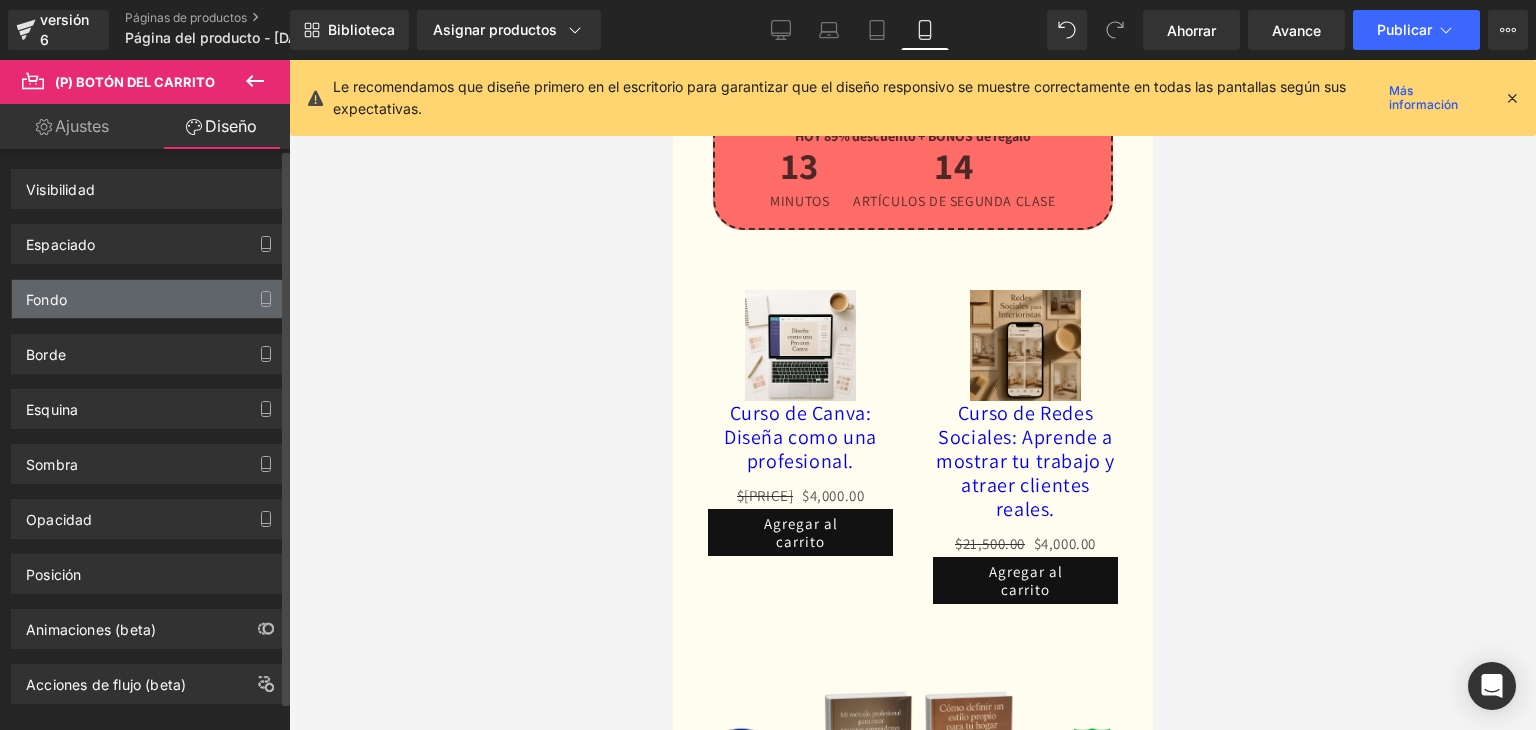 click on "Fondo" at bounding box center [149, 299] 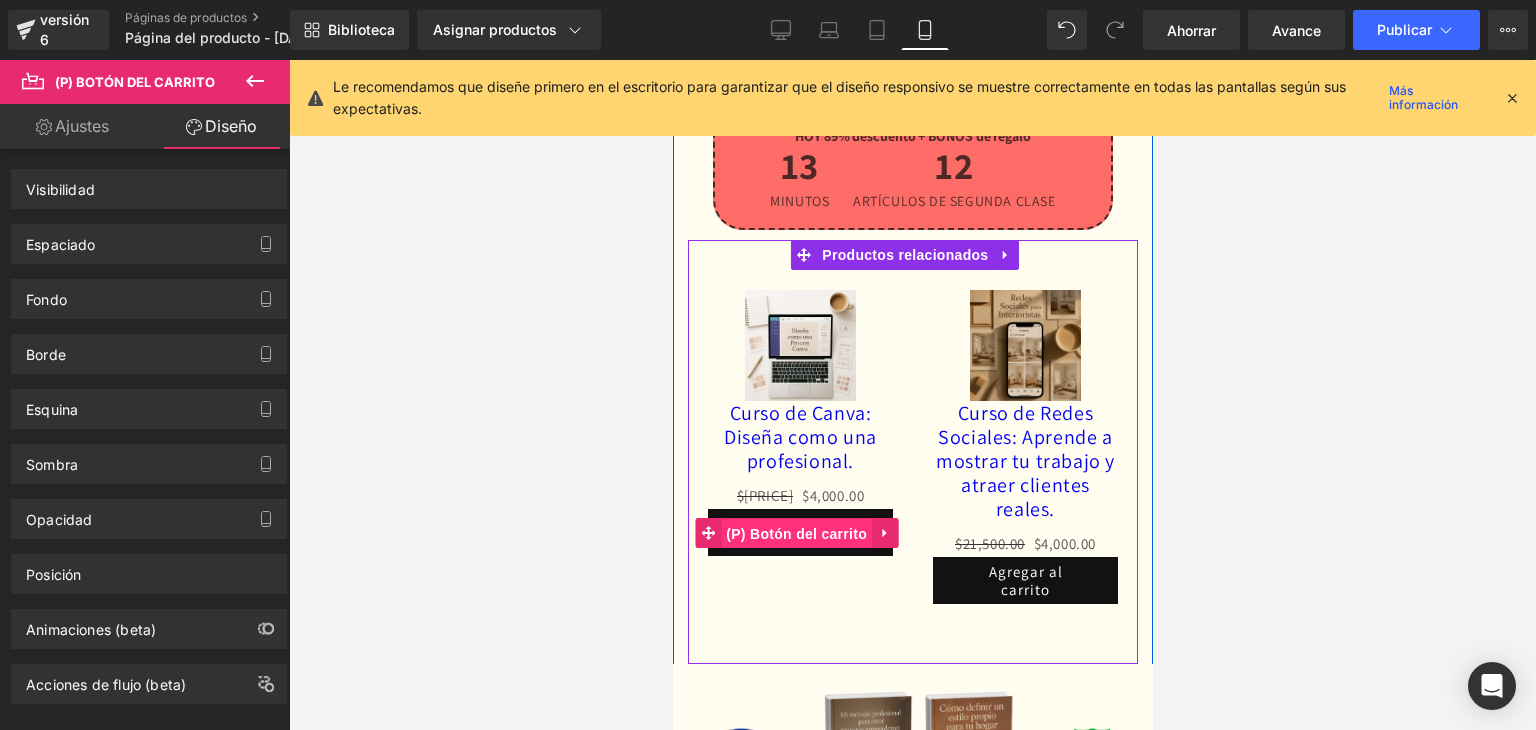 click on "(P) Botón del carrito" at bounding box center [795, 534] 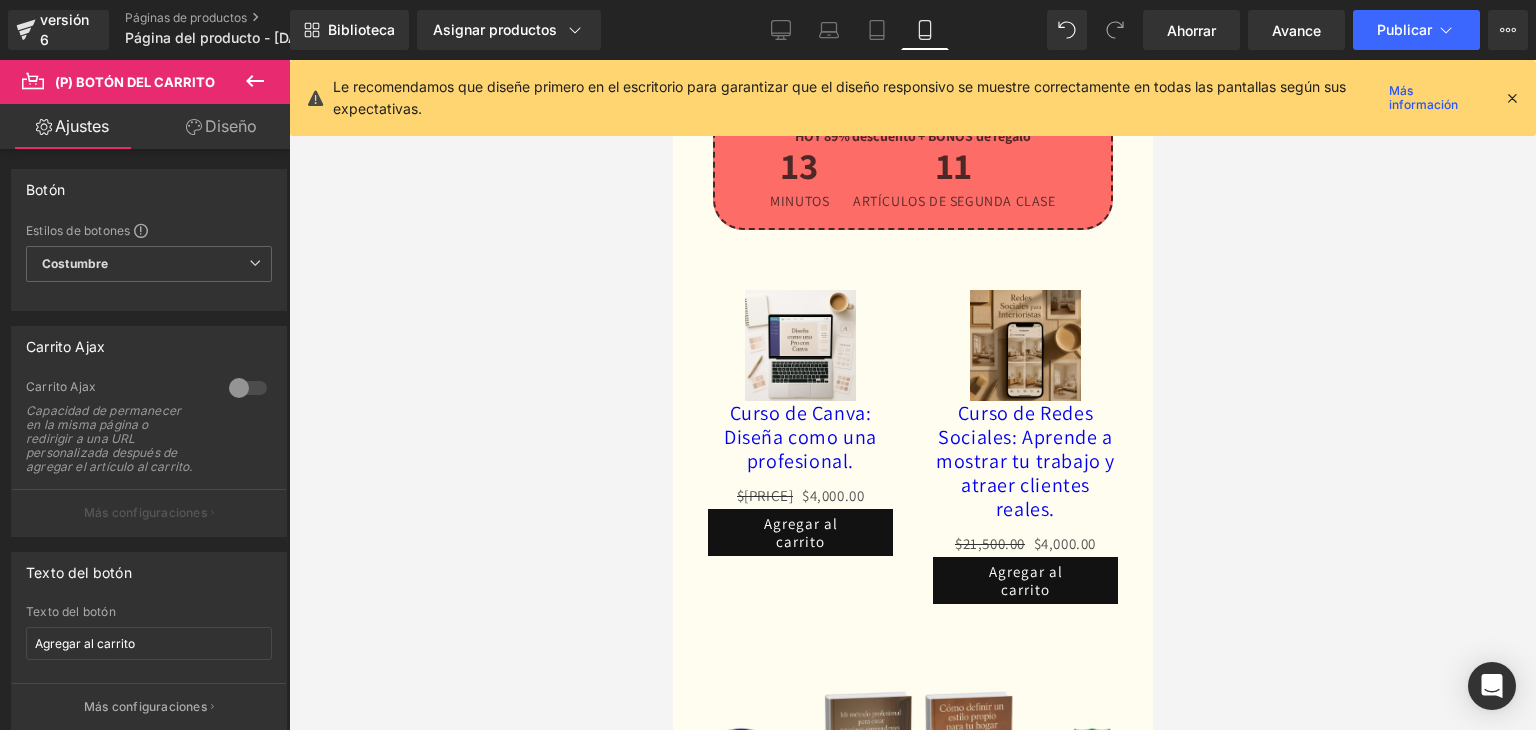 click on "Diseño" at bounding box center [231, 126] 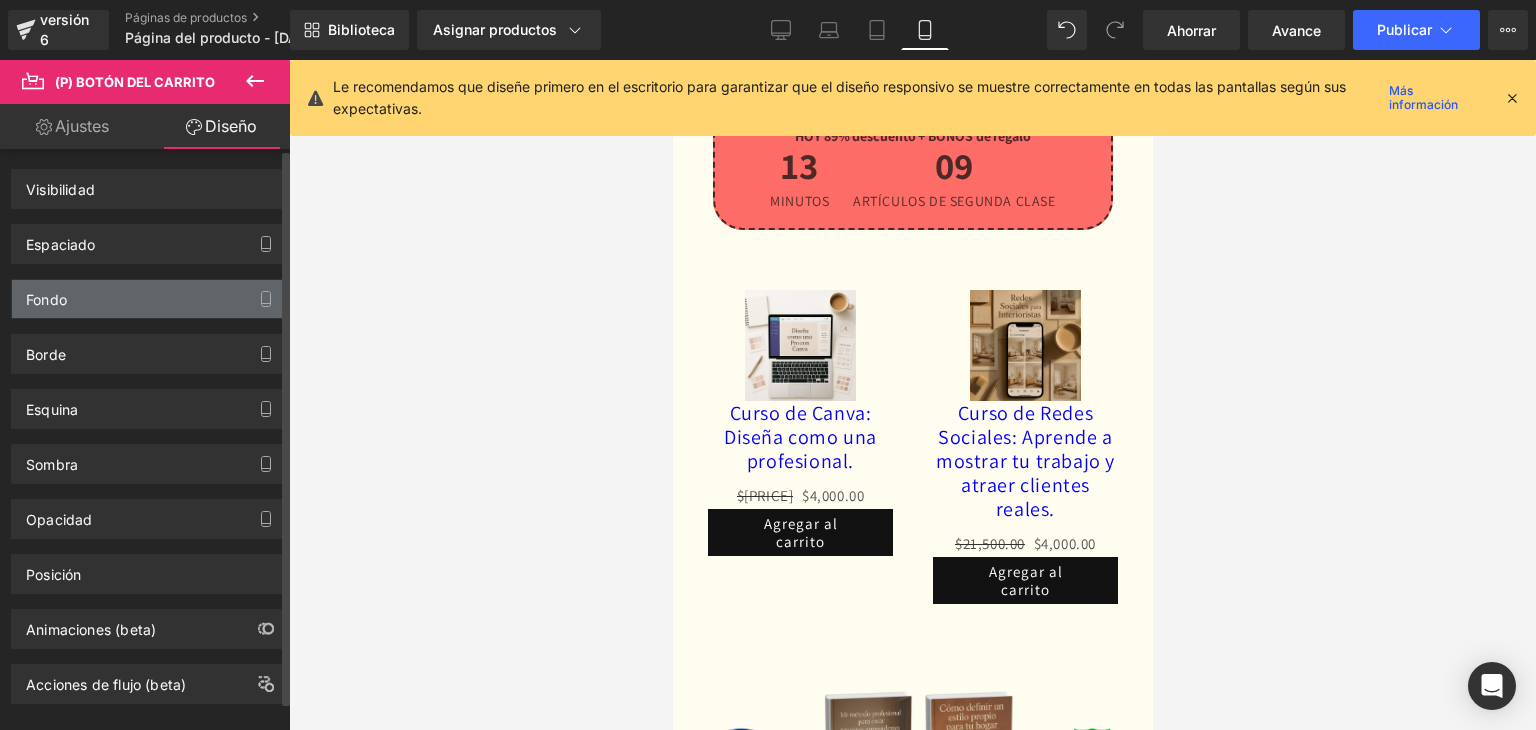 click on "Fondo" at bounding box center [149, 299] 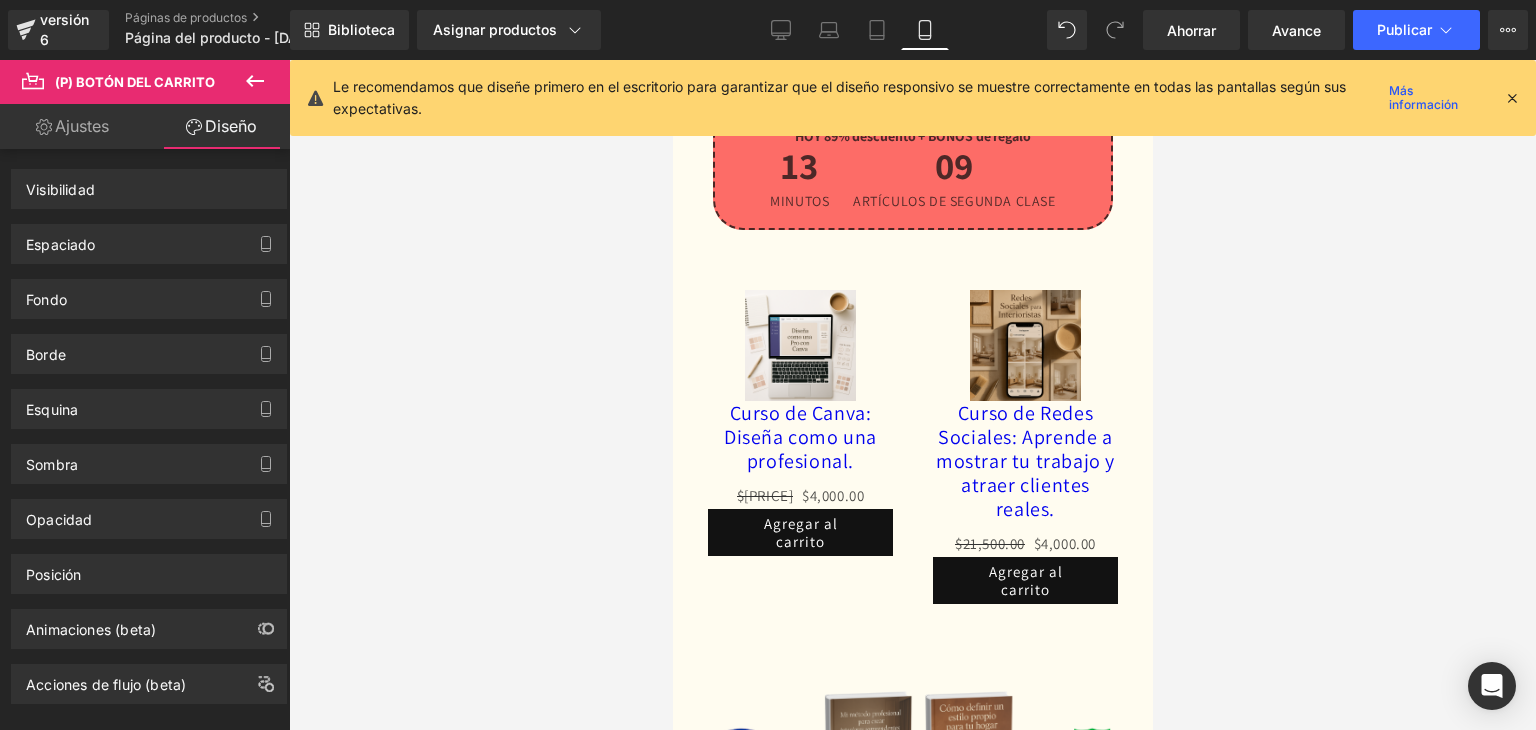 drag, startPoint x: 87, startPoint y: 293, endPoint x: 313, endPoint y: 300, distance: 226.10838 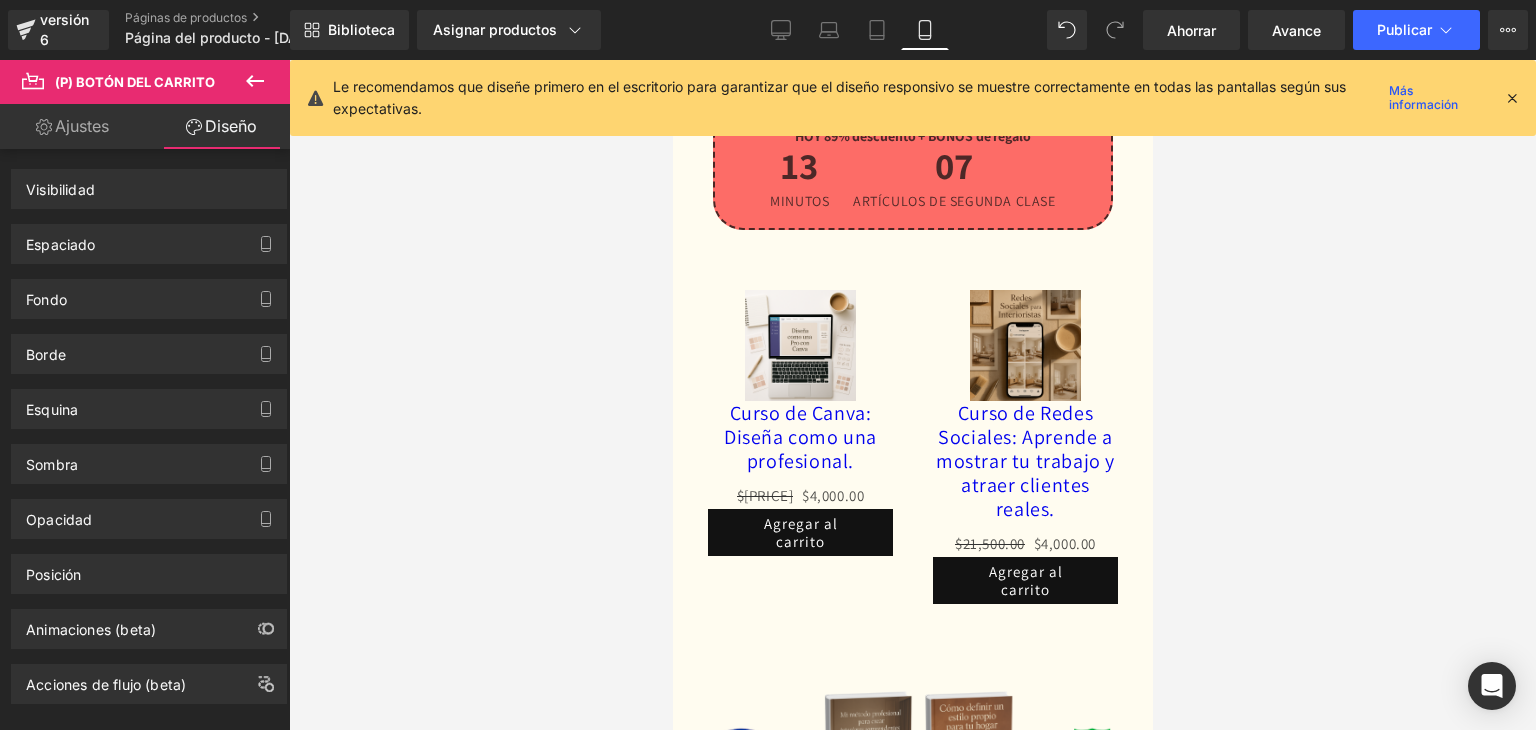 scroll, scrollTop: 0, scrollLeft: 0, axis: both 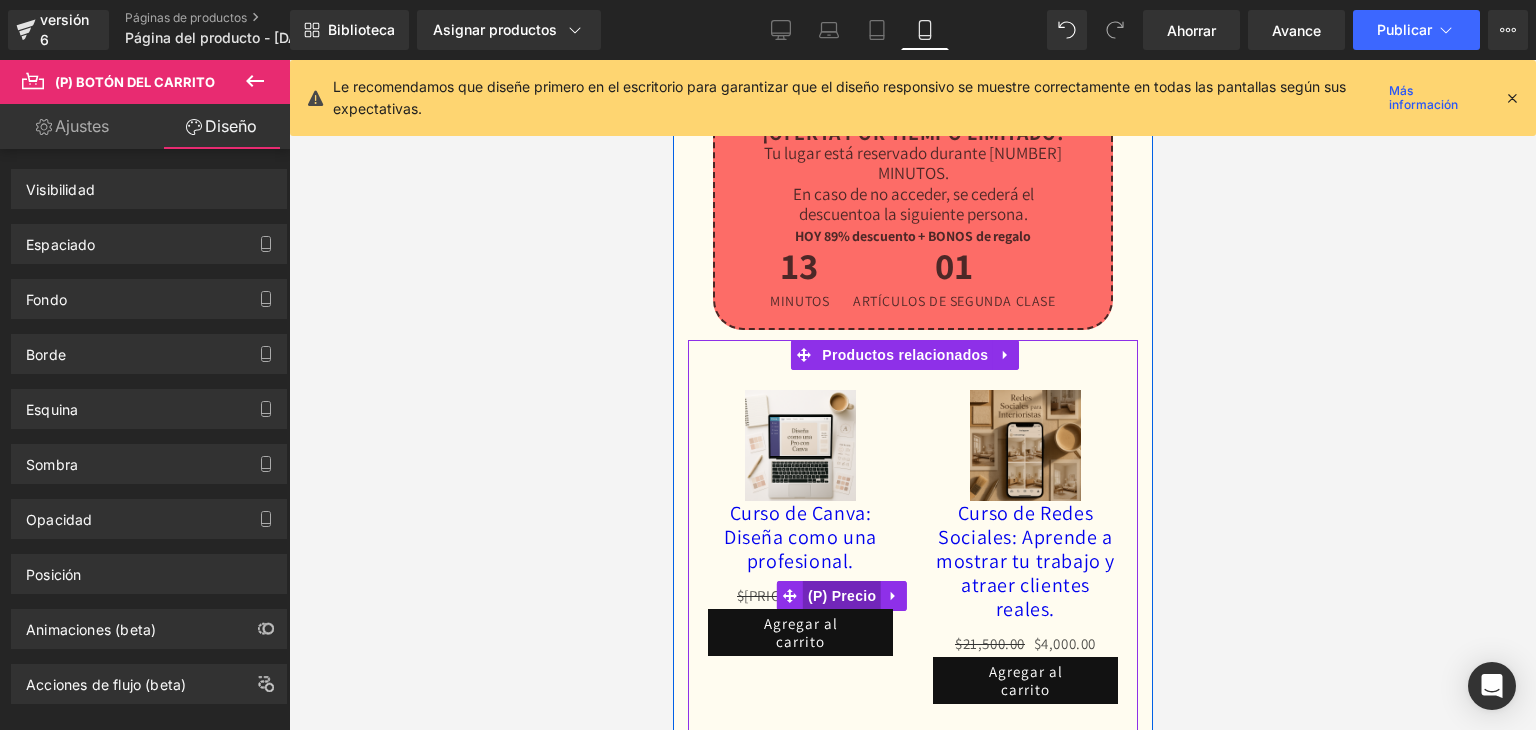 click on "(P) Precio" at bounding box center (841, 596) 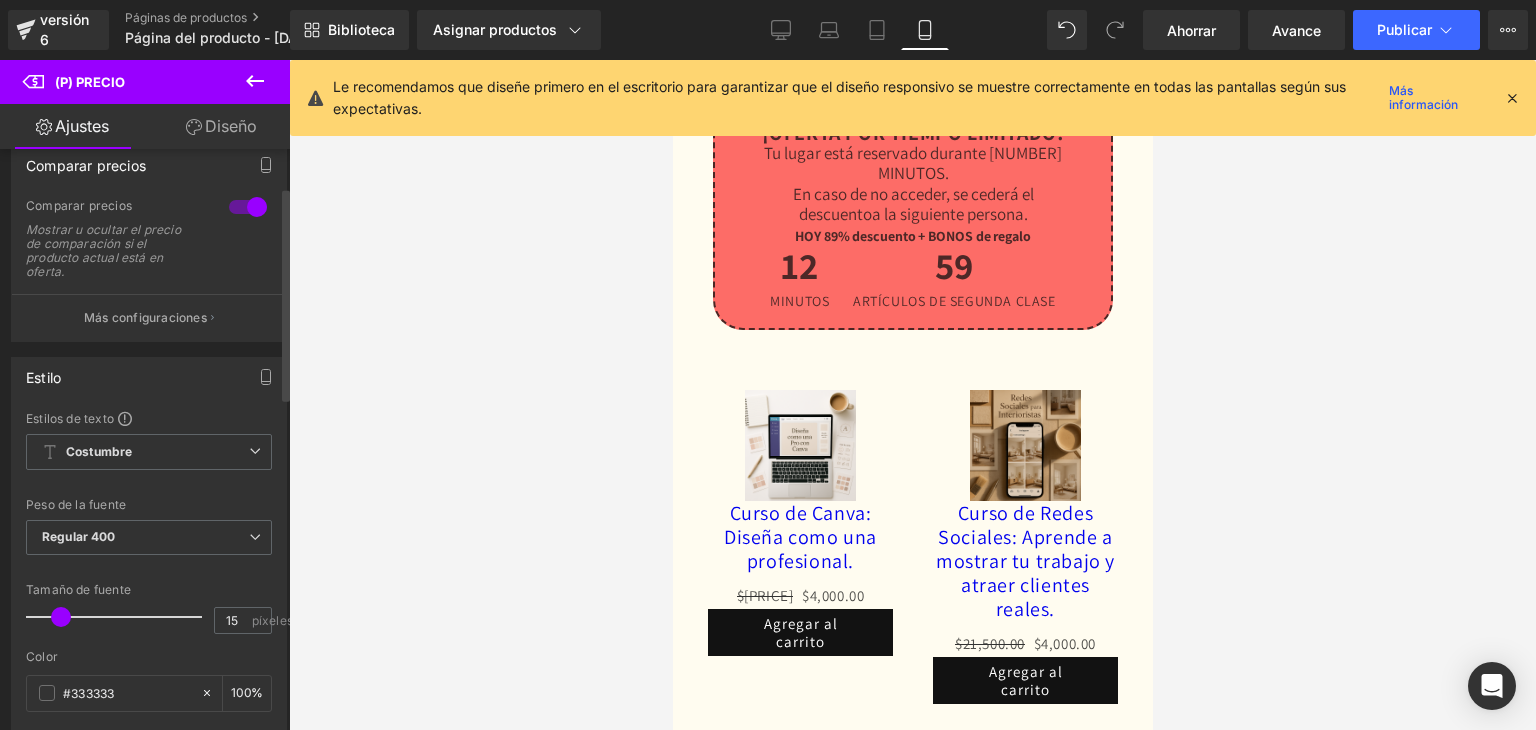 scroll, scrollTop: 300, scrollLeft: 0, axis: vertical 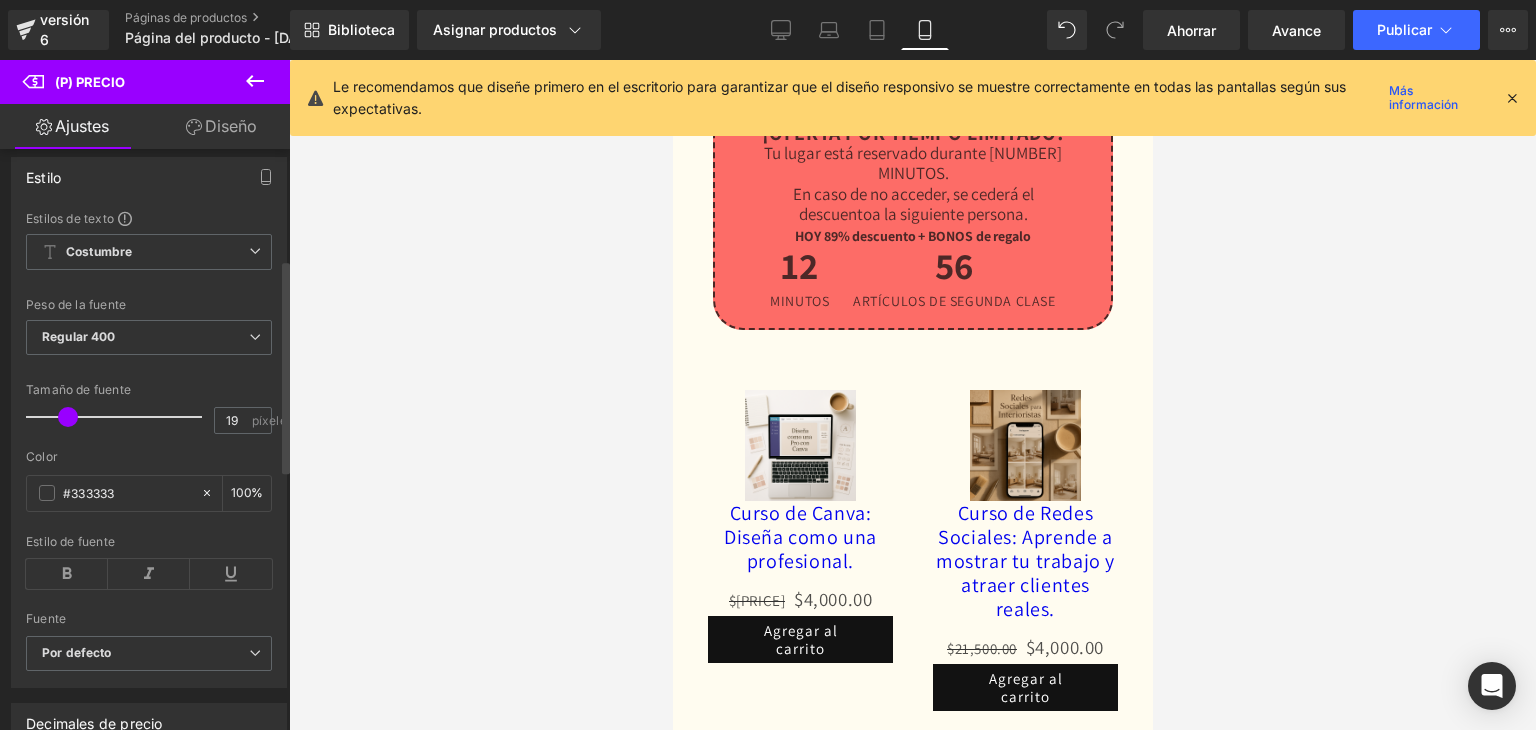 type on "17" 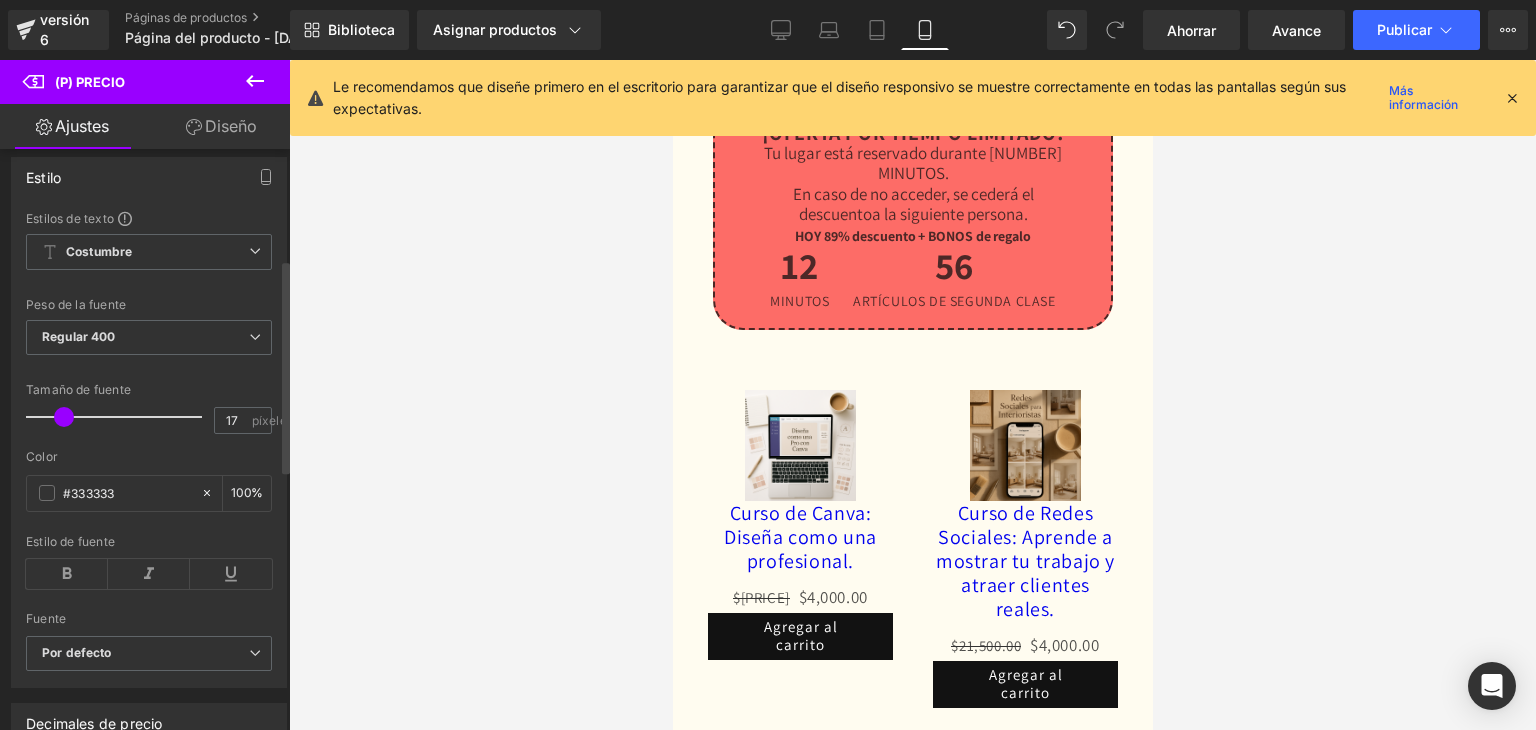 click at bounding box center (64, 417) 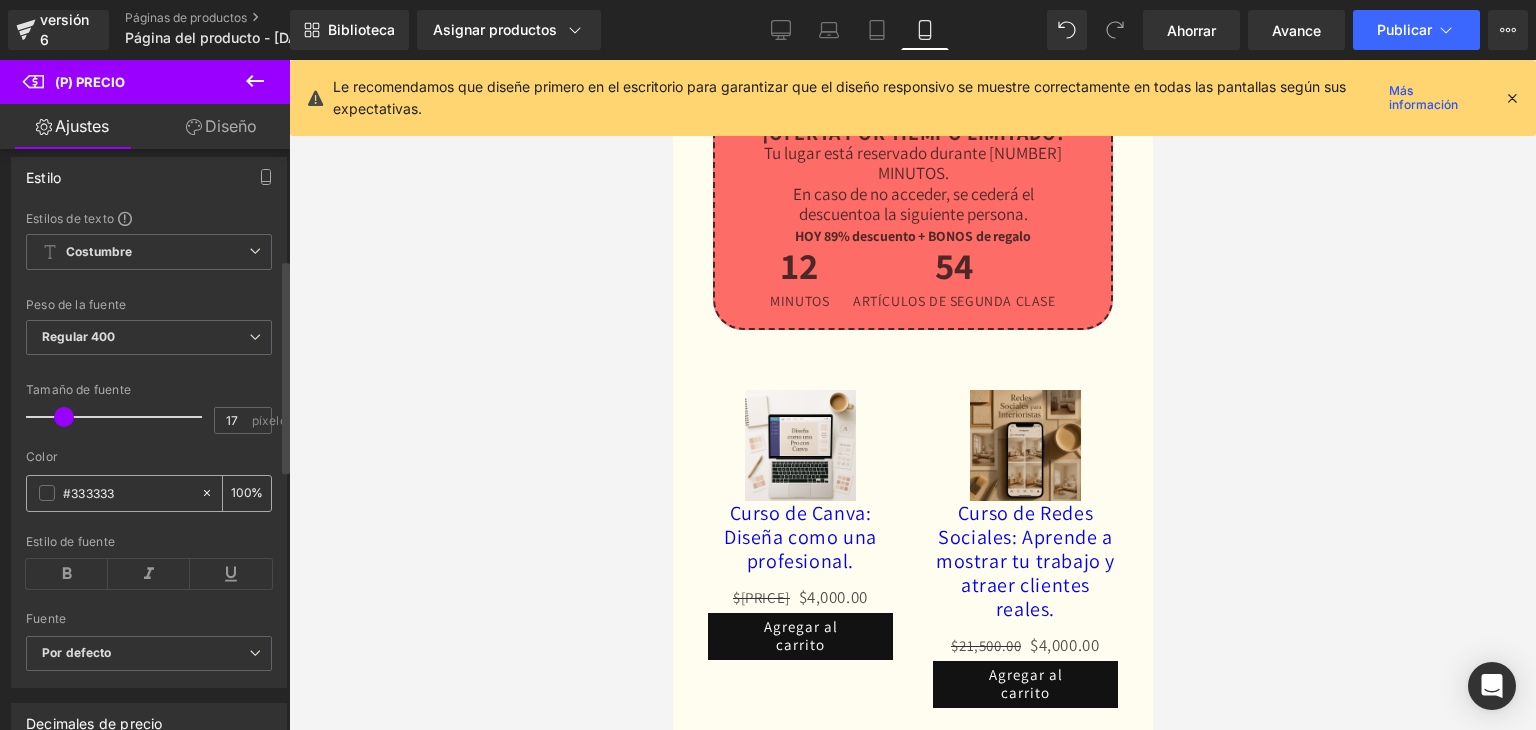 click at bounding box center (47, 493) 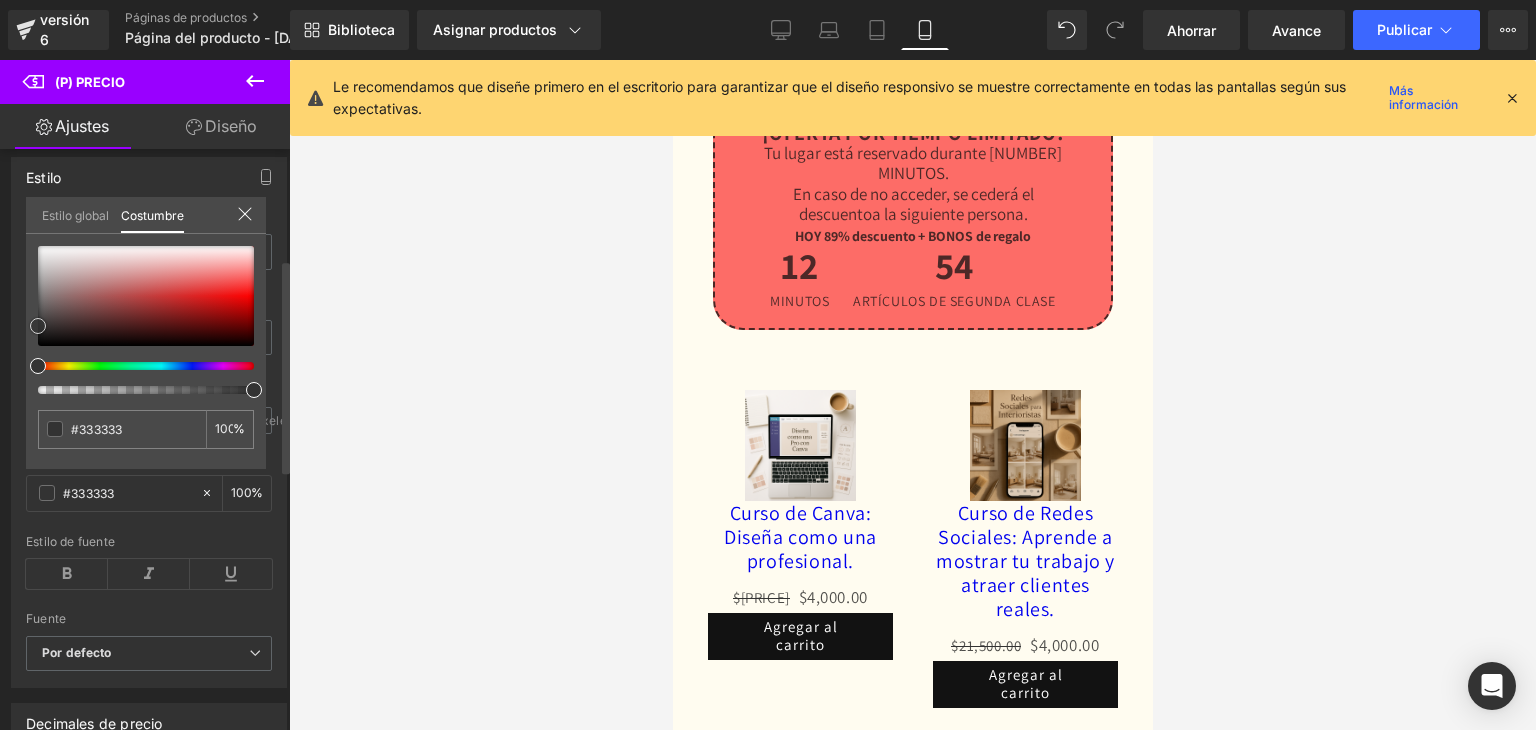 type on "#a32323" 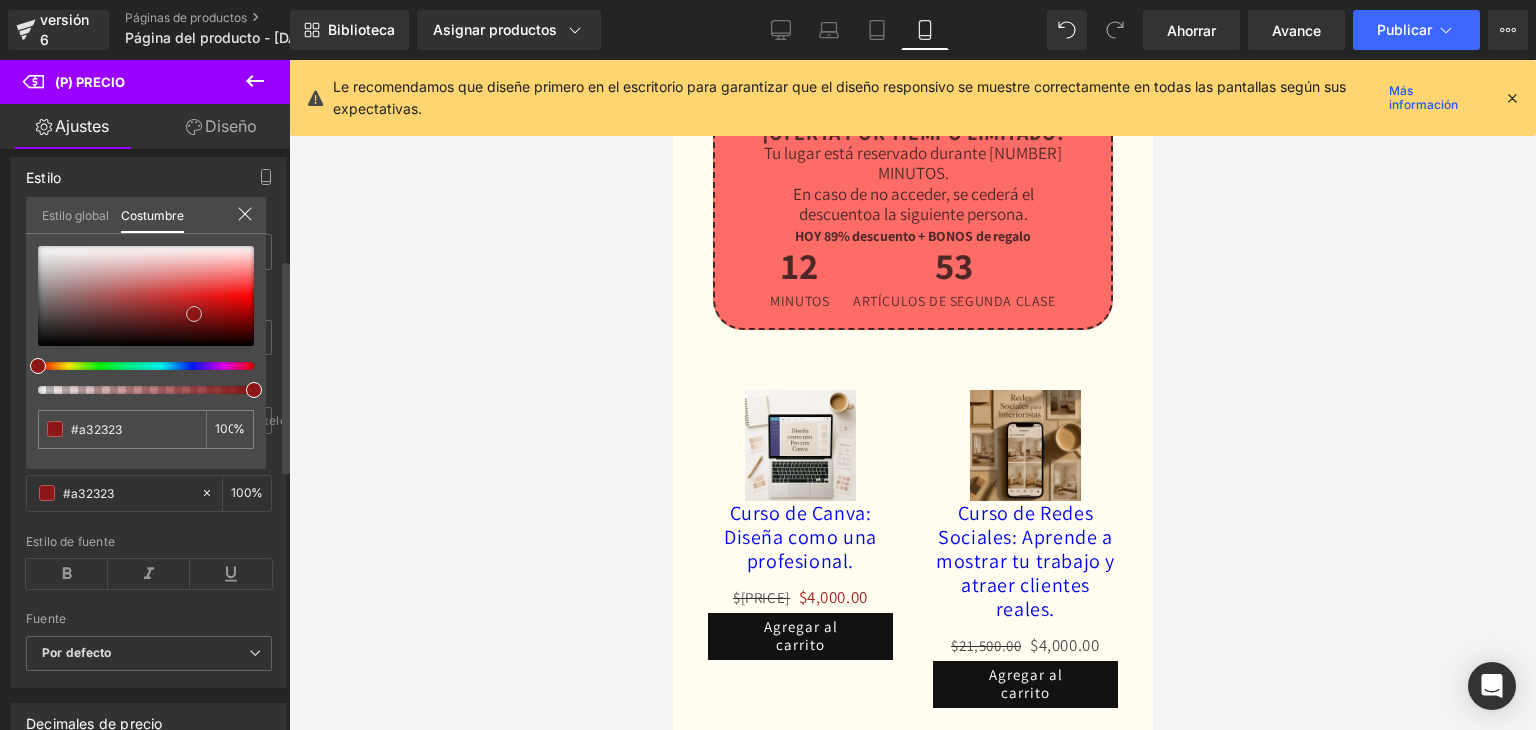 type on "#9a1d1d" 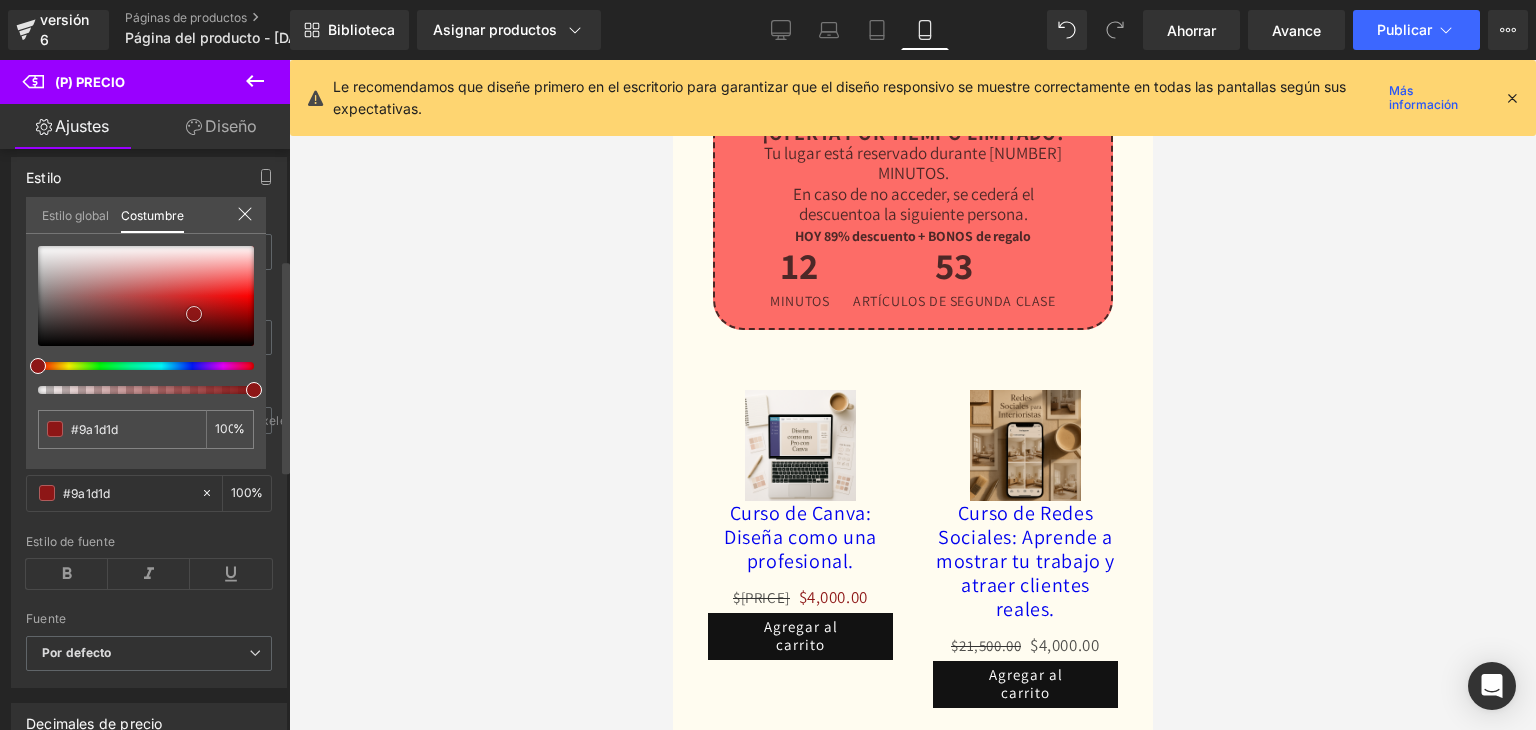 type on "#8d1616" 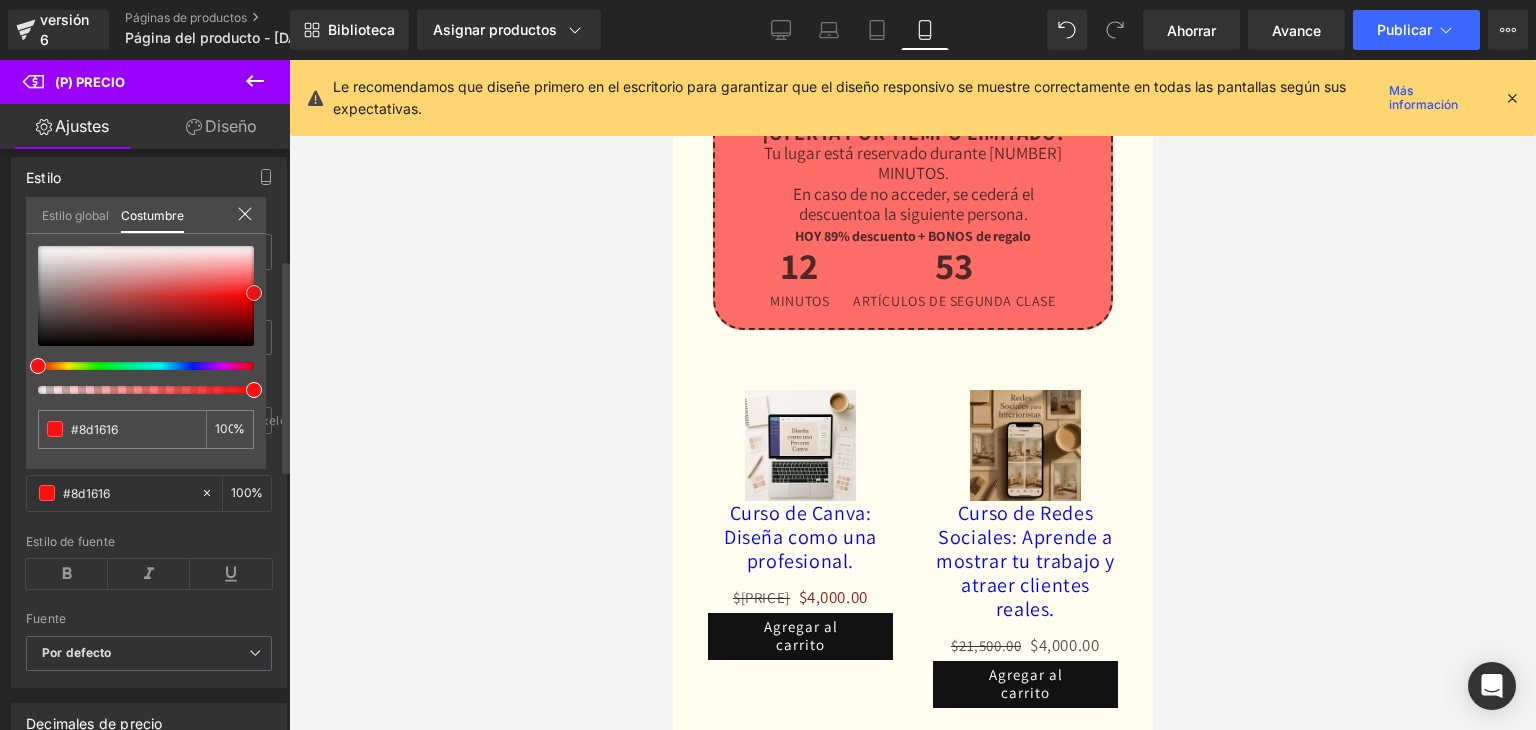 type on "#fc0707" 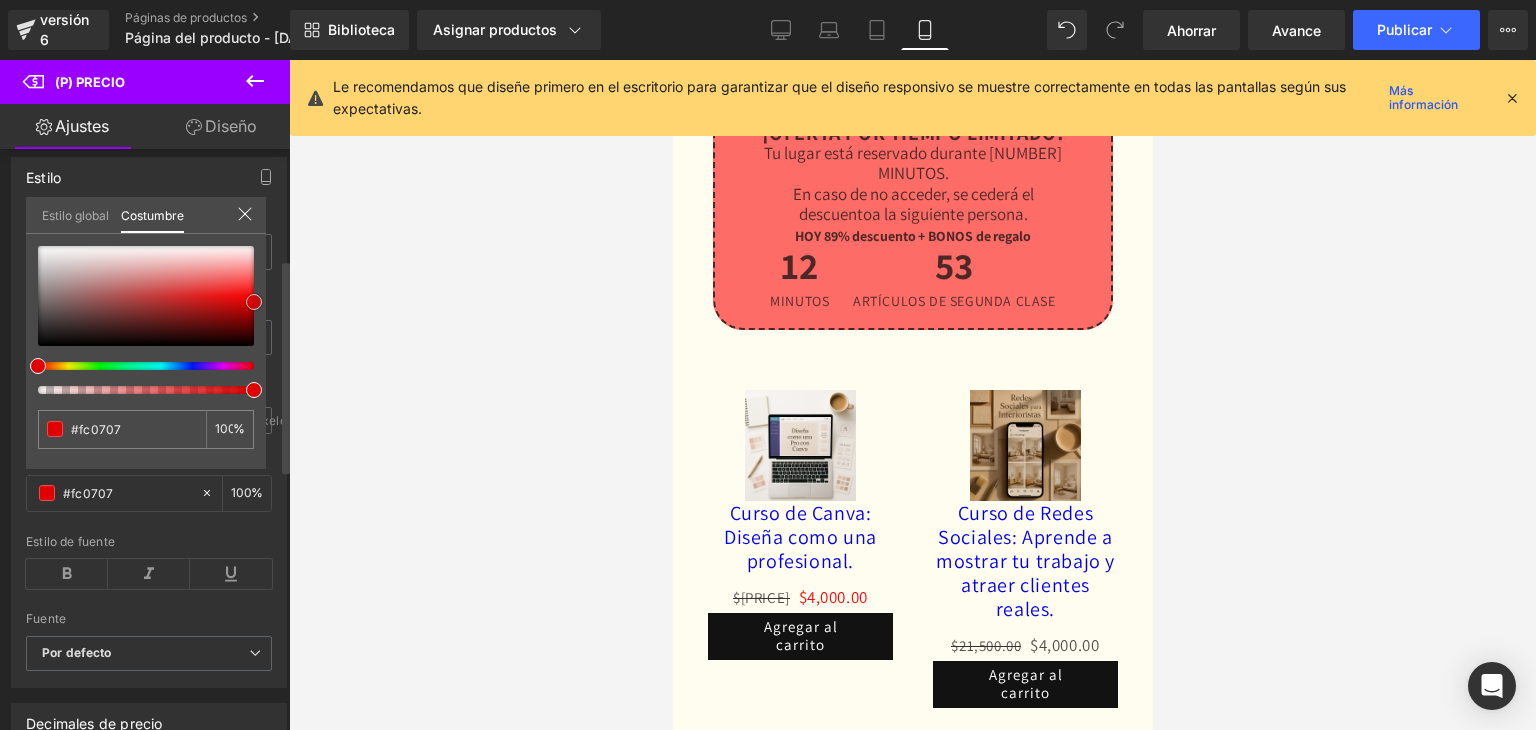 type on "#f90000" 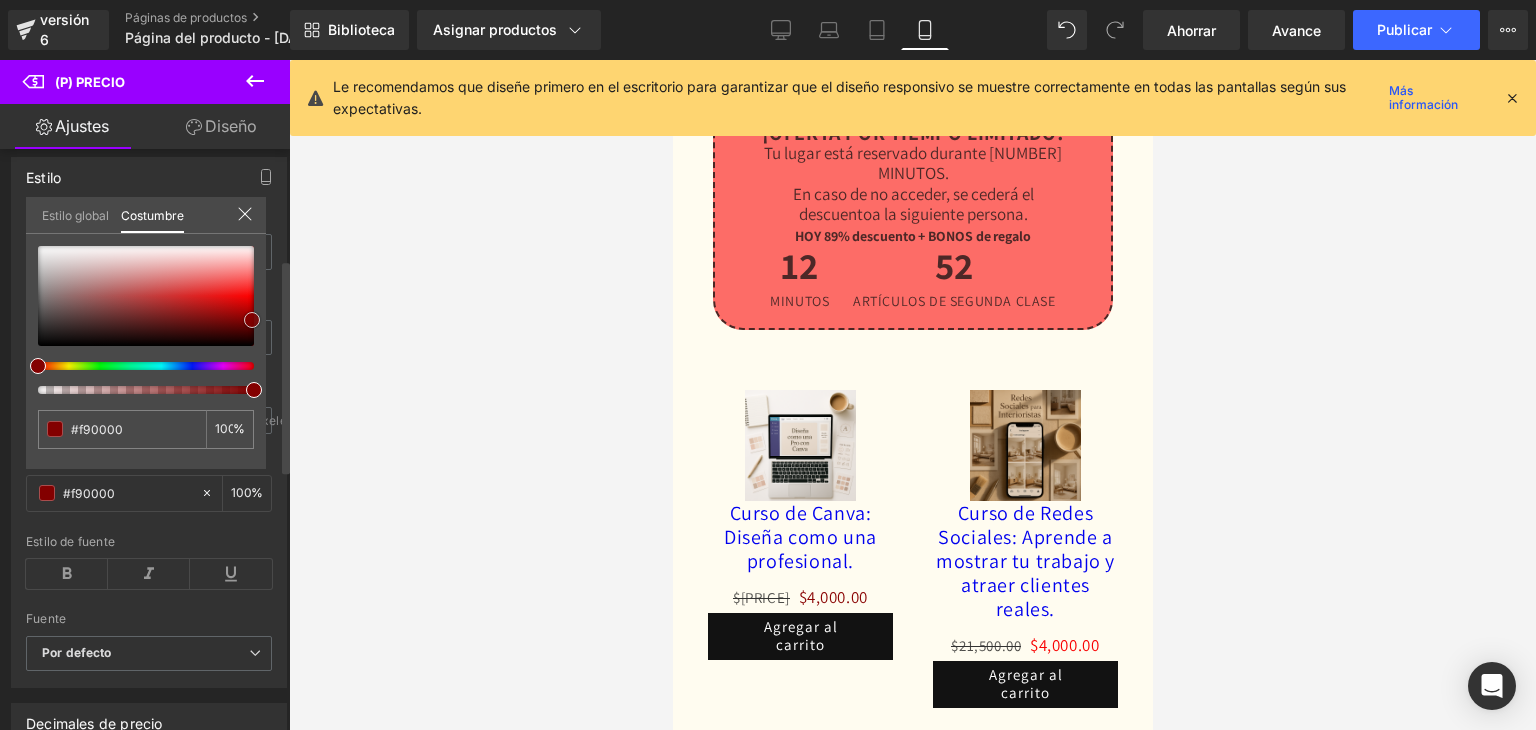 type on "#890000" 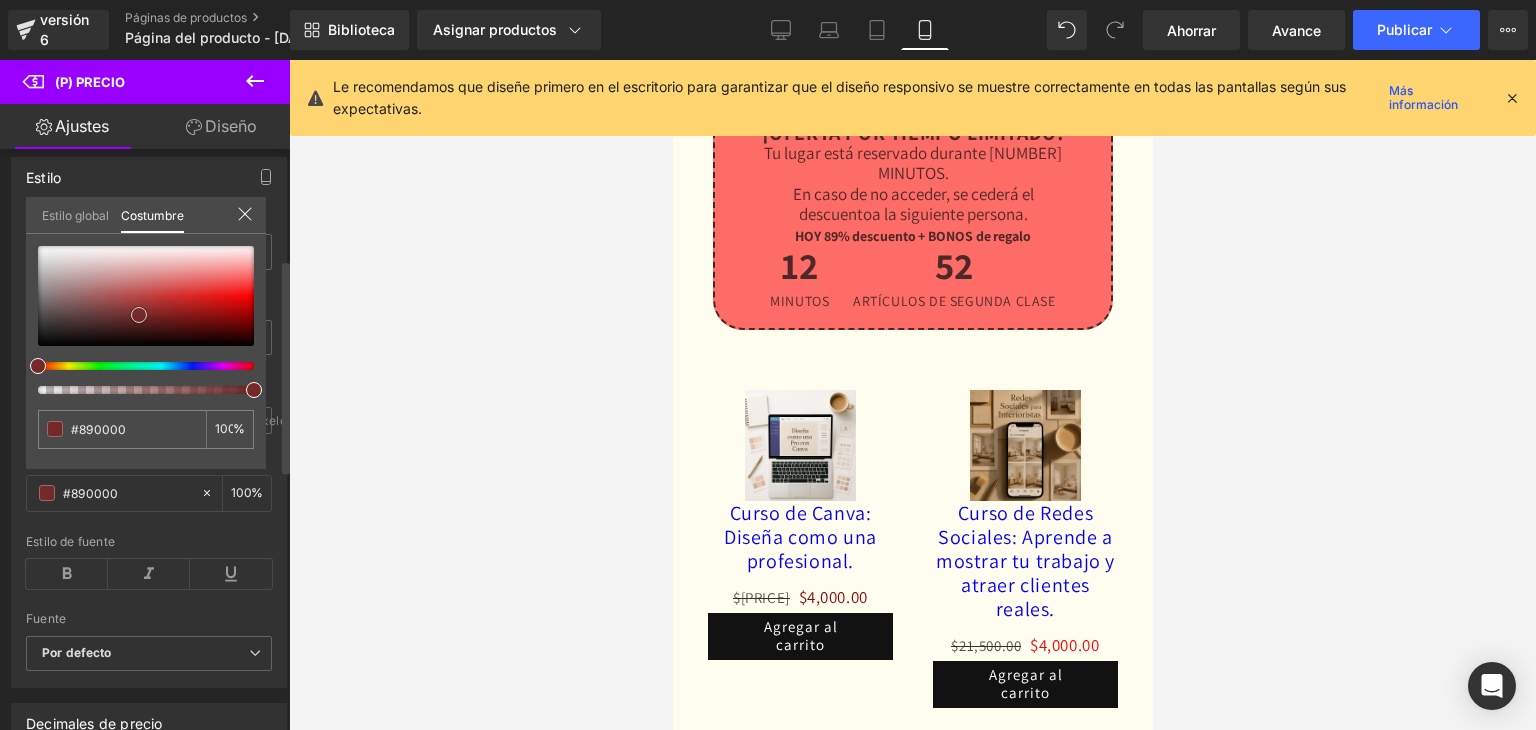 type on "#af2121" 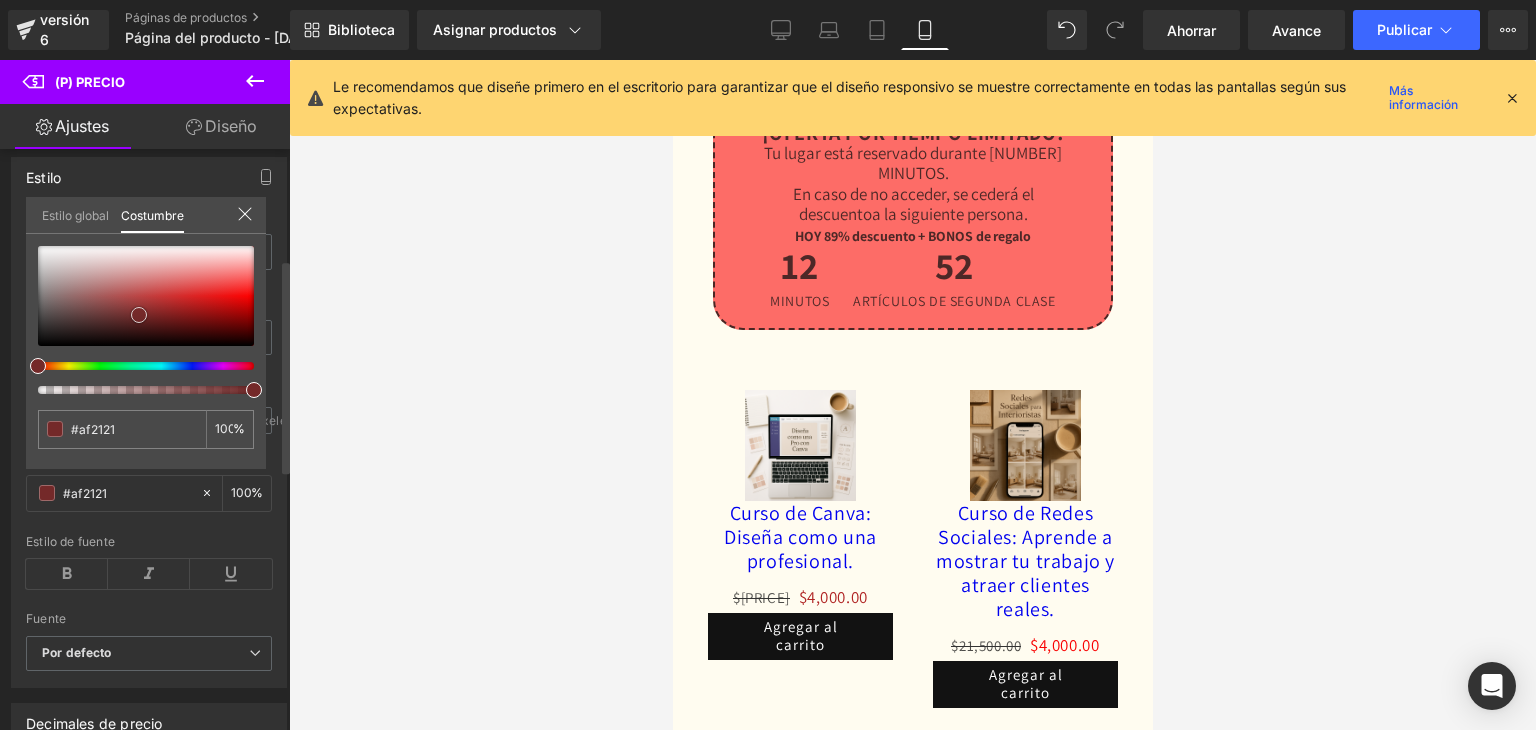 drag, startPoint x: 192, startPoint y: 313, endPoint x: 112, endPoint y: 337, distance: 83.52245 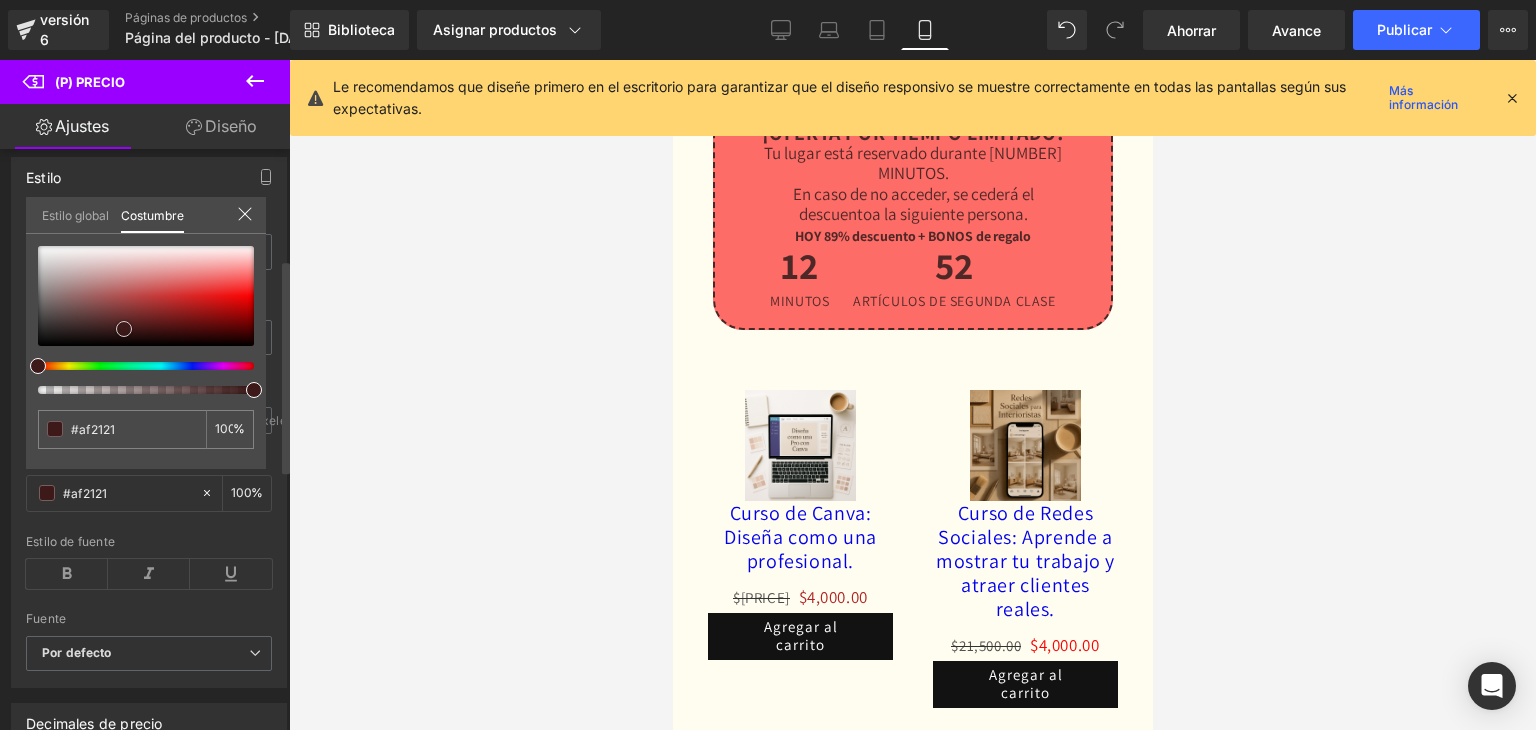 type on "#5f2525" 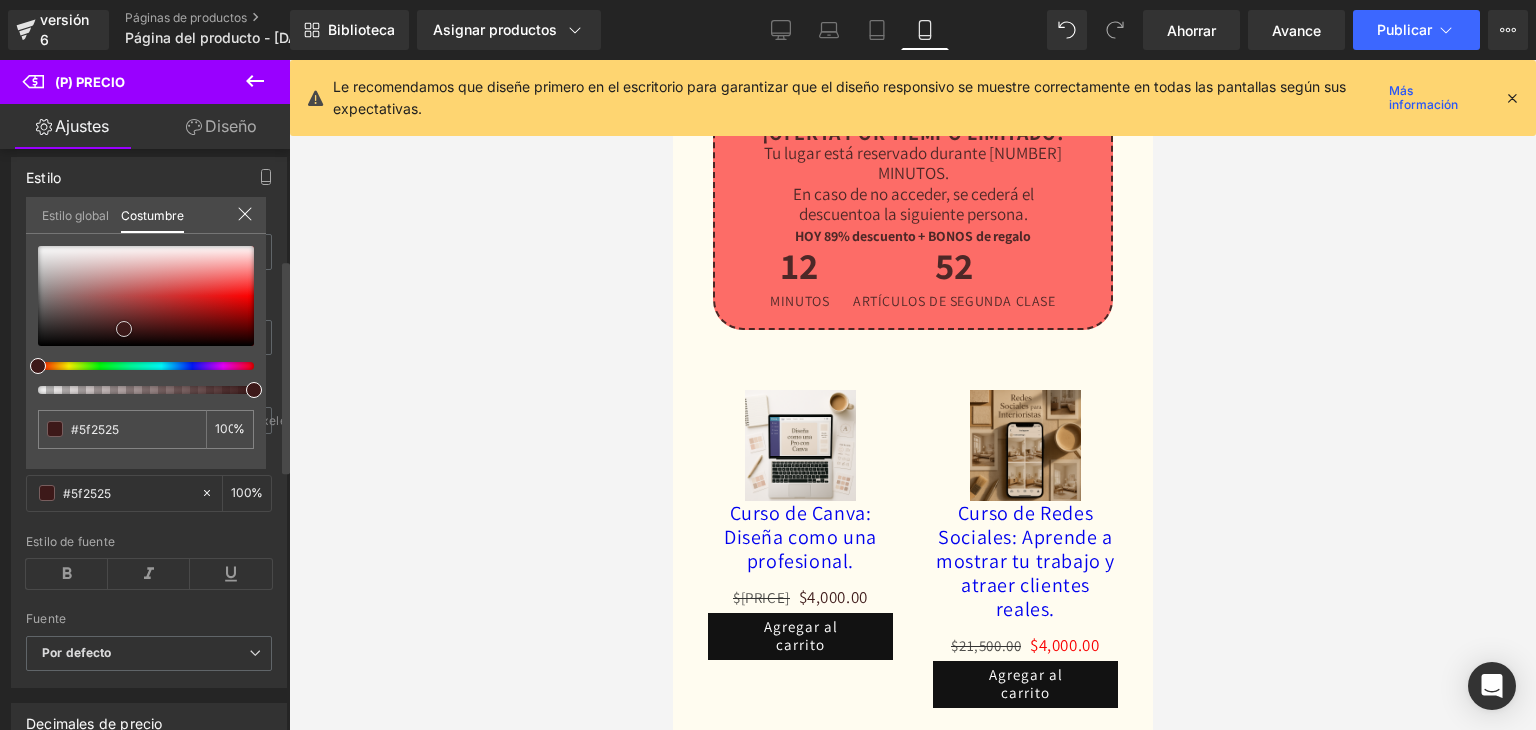 type on "#3d1919" 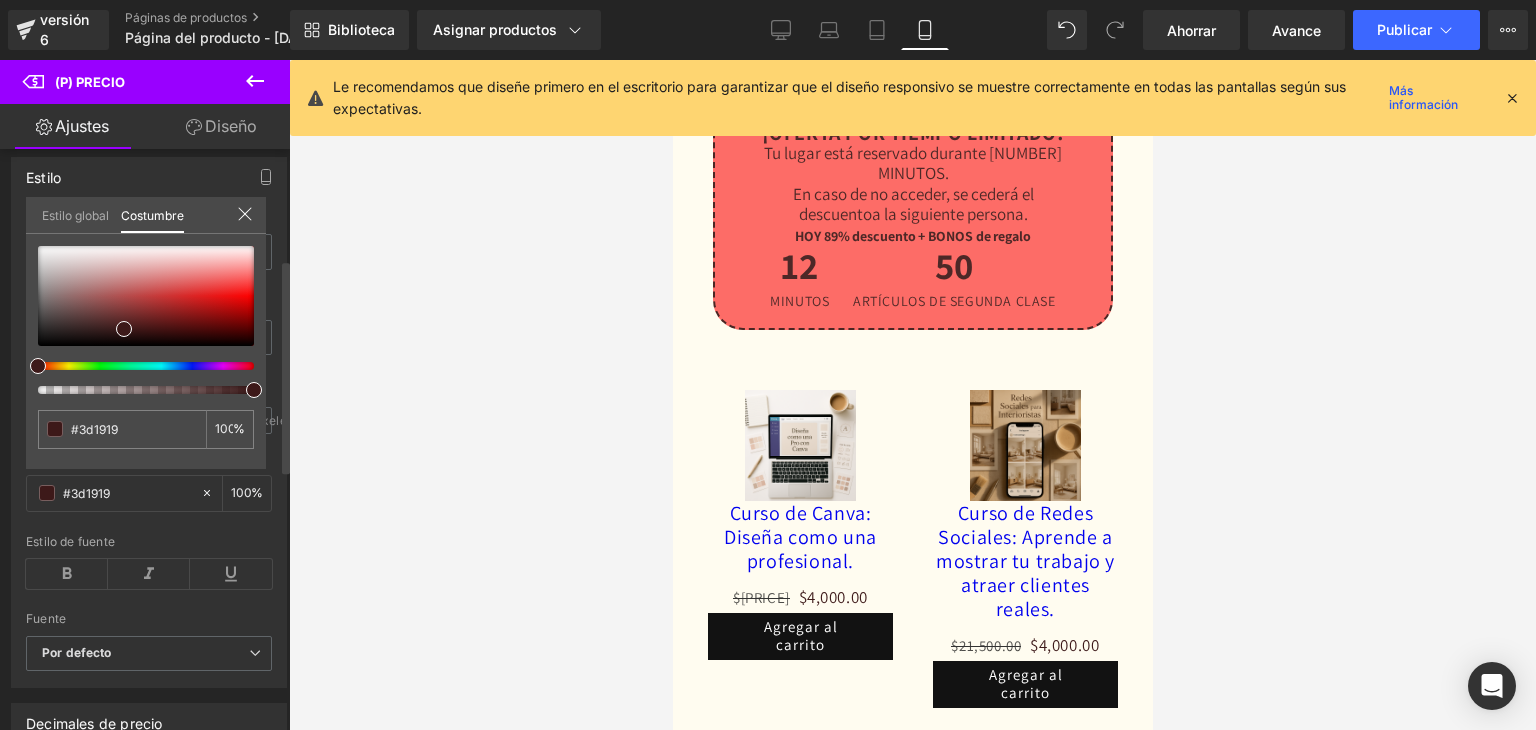 click at bounding box center [138, 366] 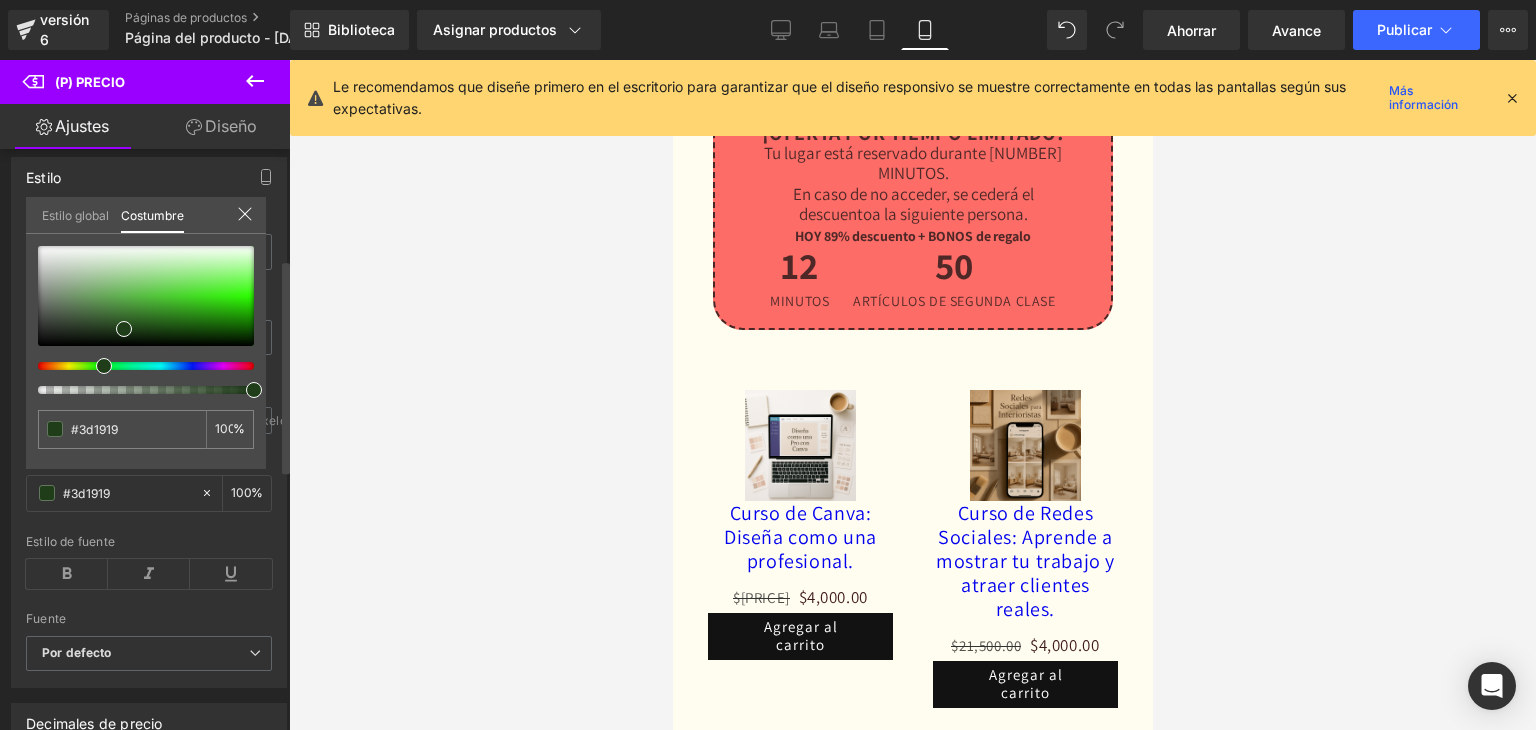 type on "#1f3d19" 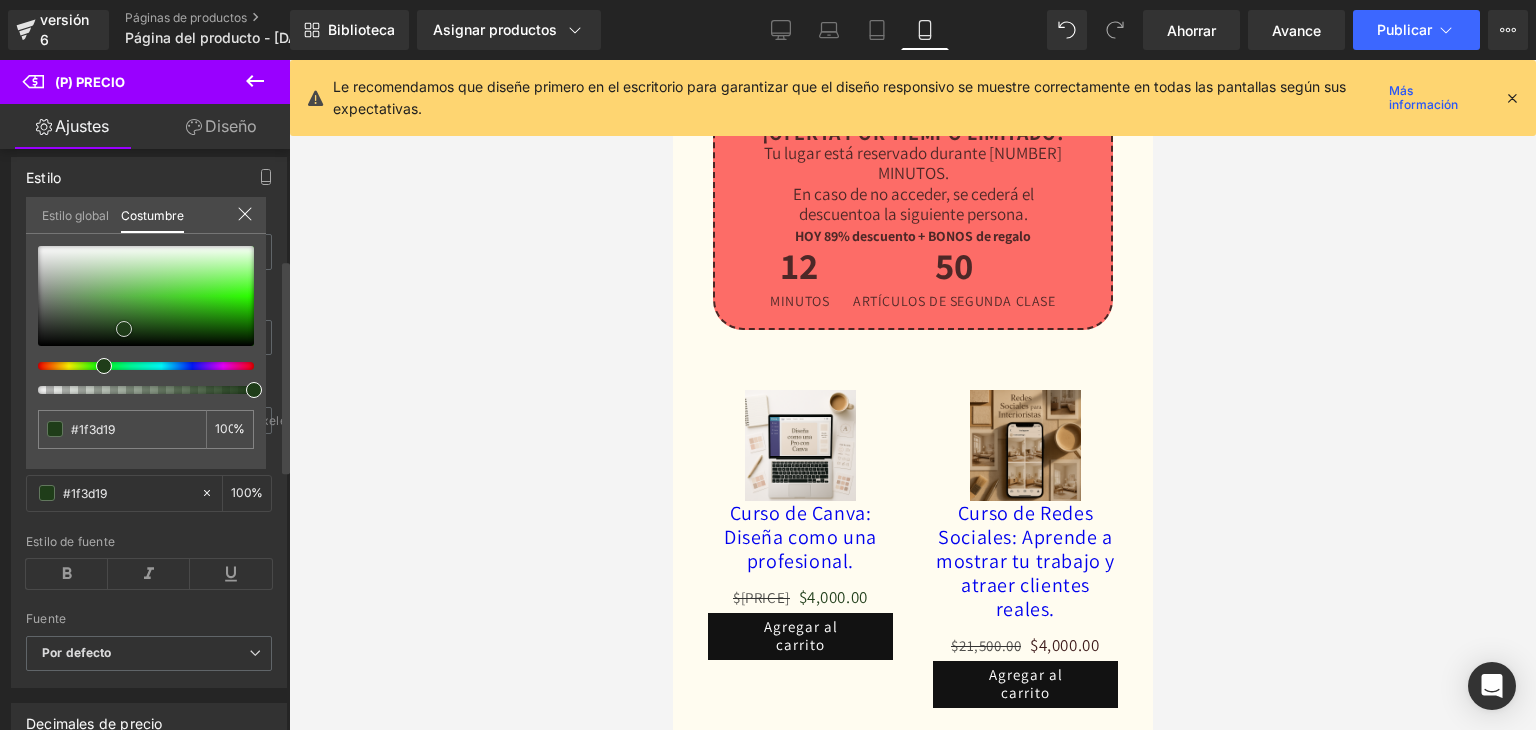 type on "#348325" 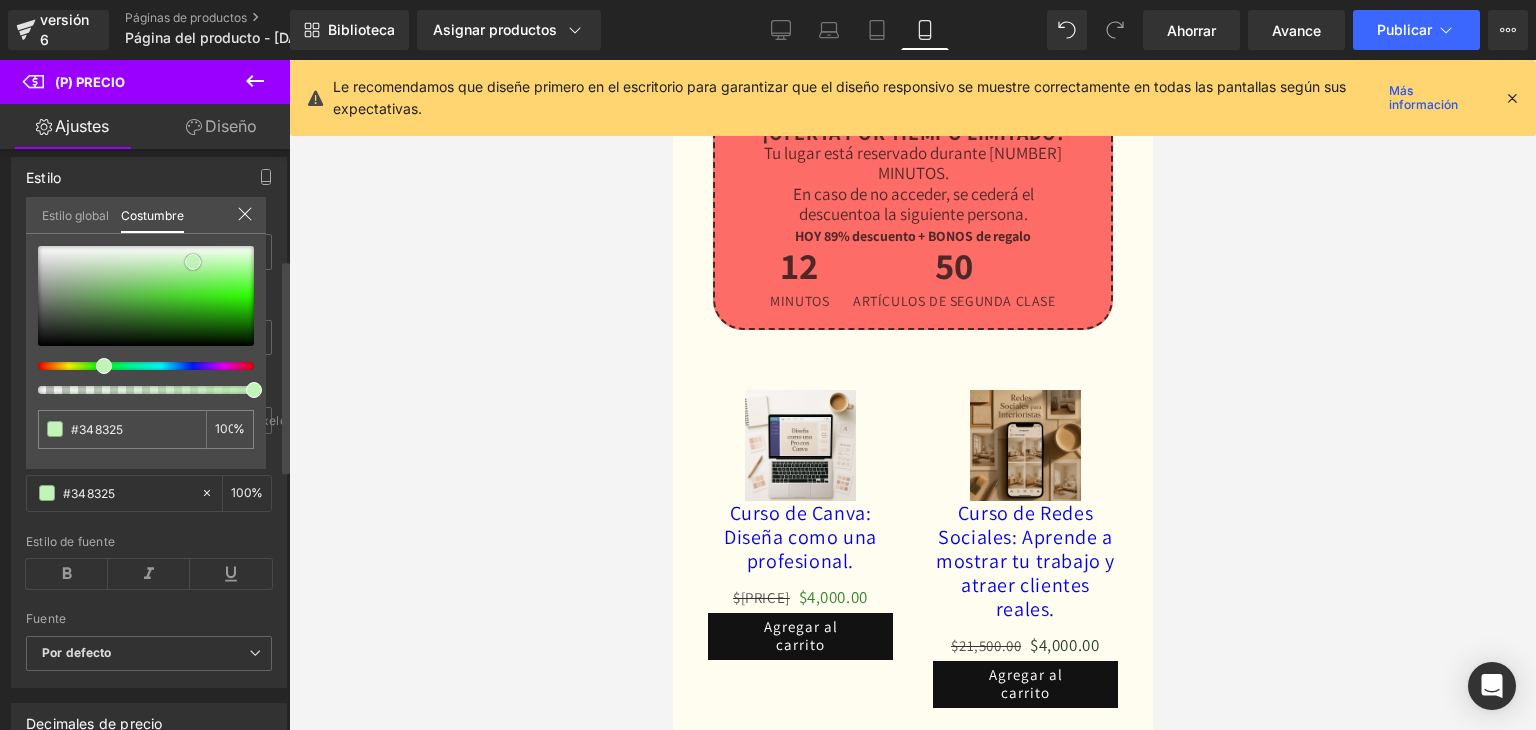 type on "#47f324" 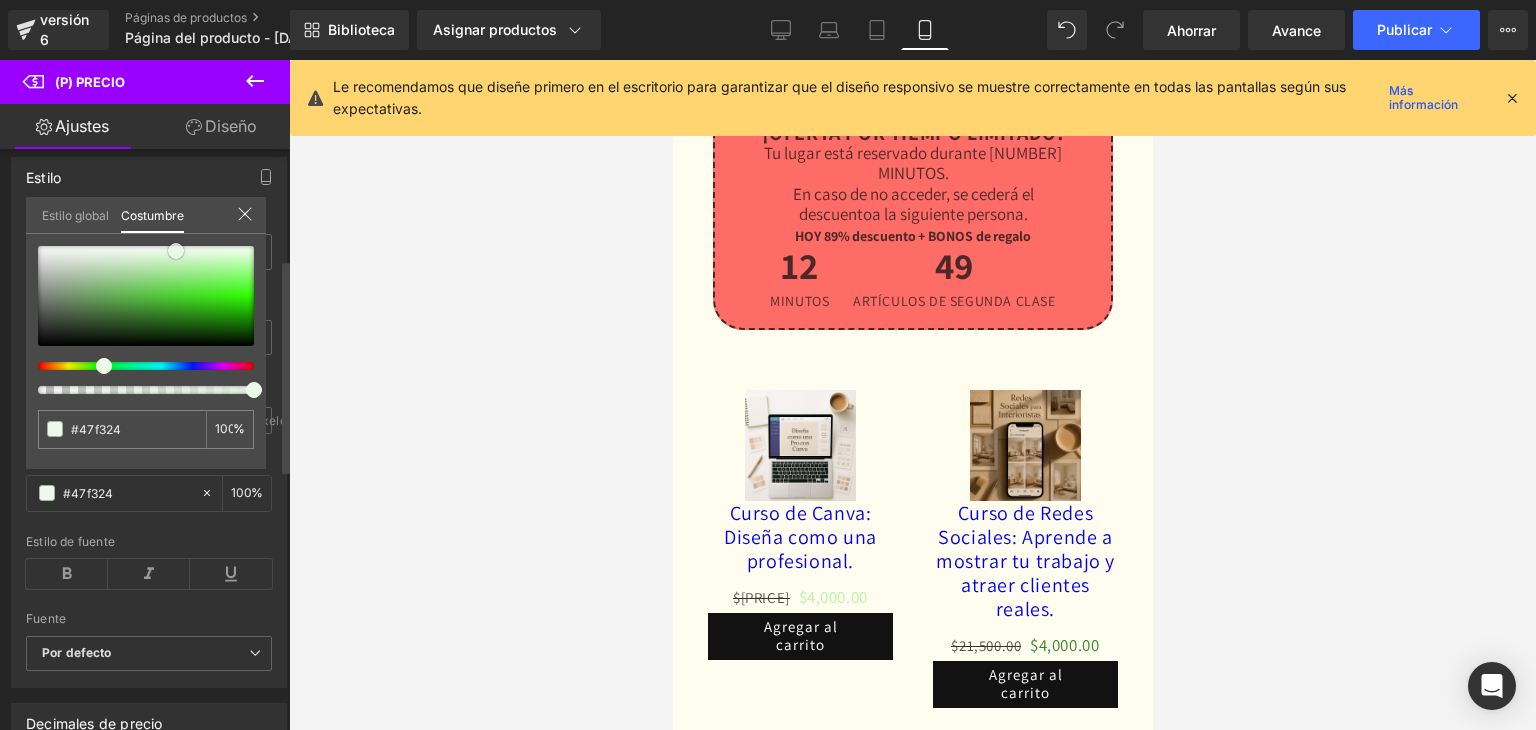 type on "#baf2af" 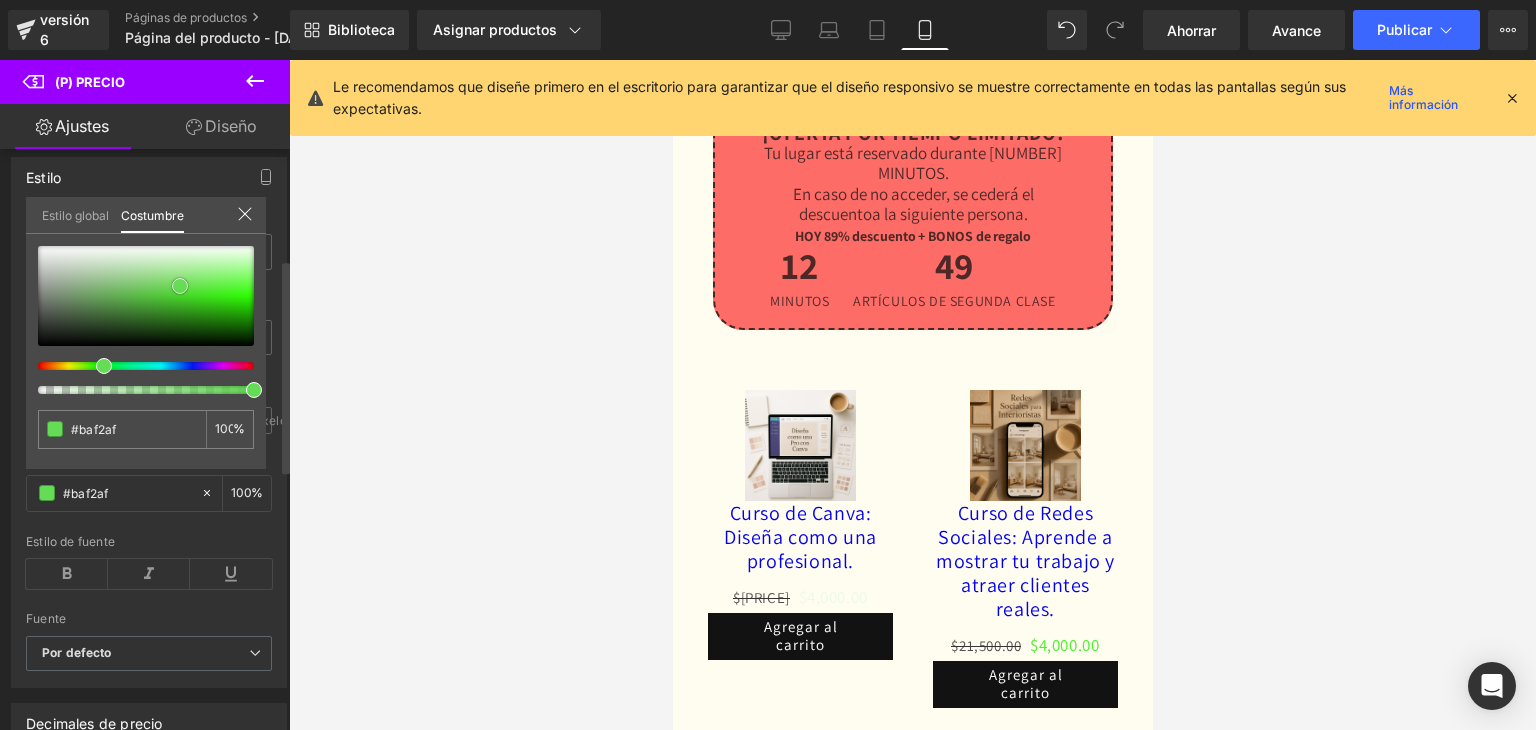 type on "#ecfaea" 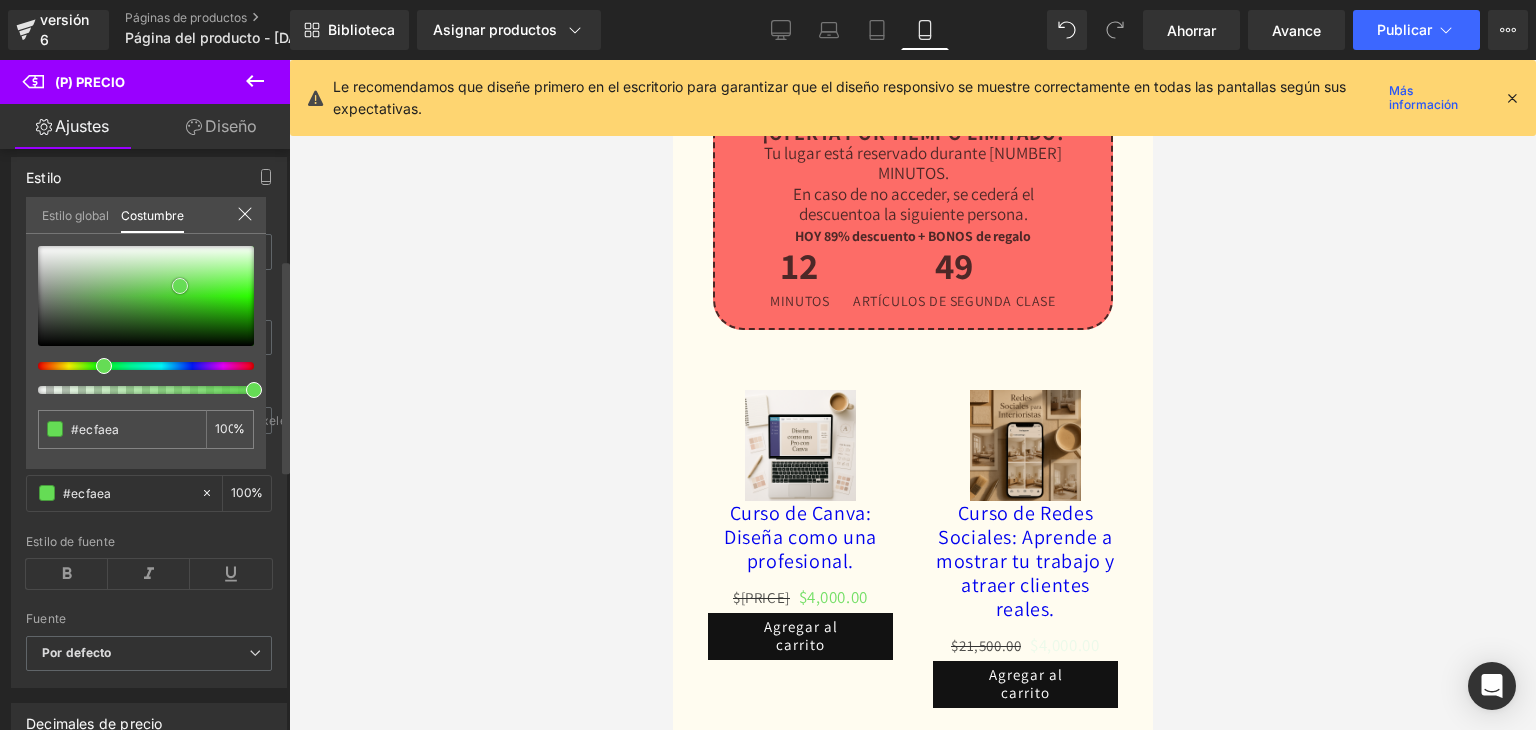 type on "#74df66" 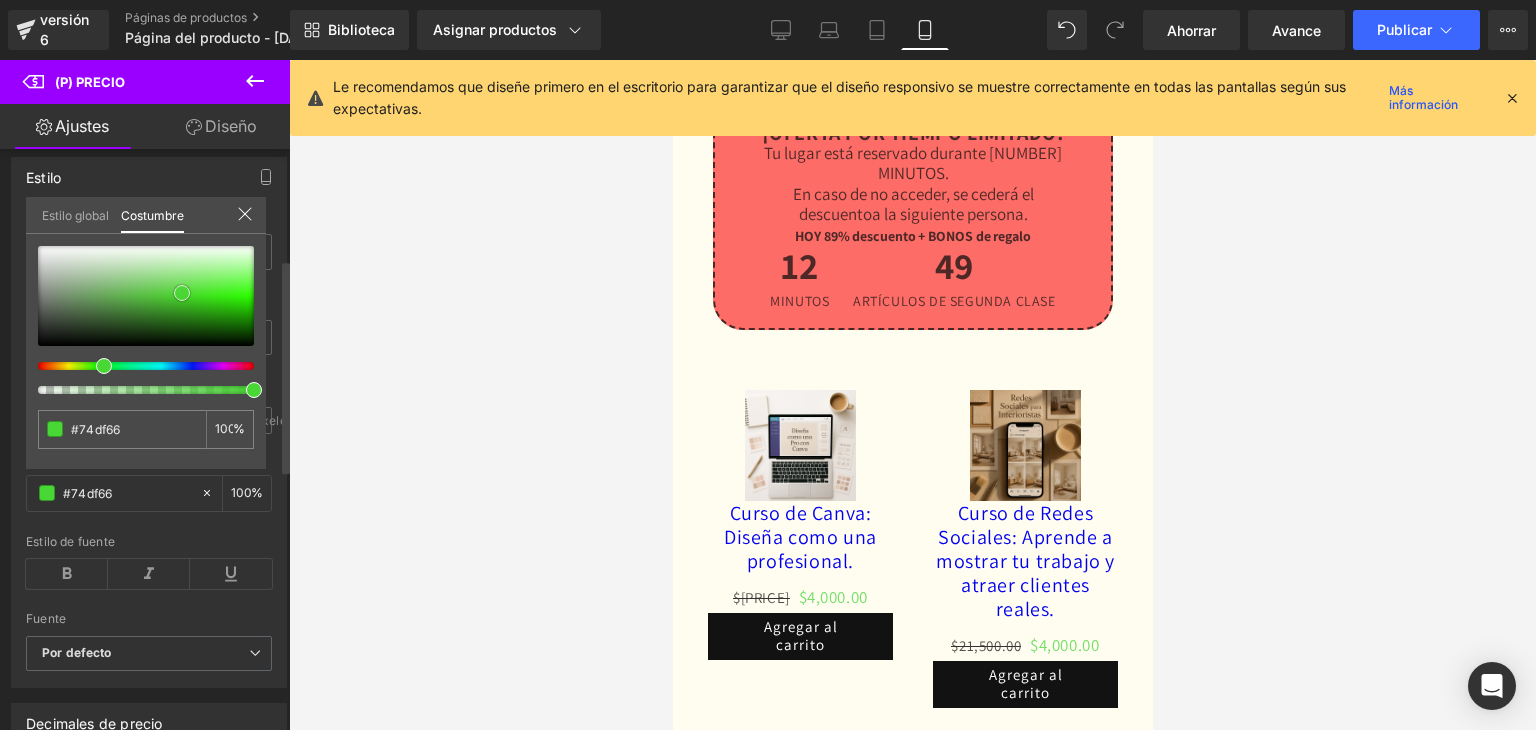 type on "#59d948" 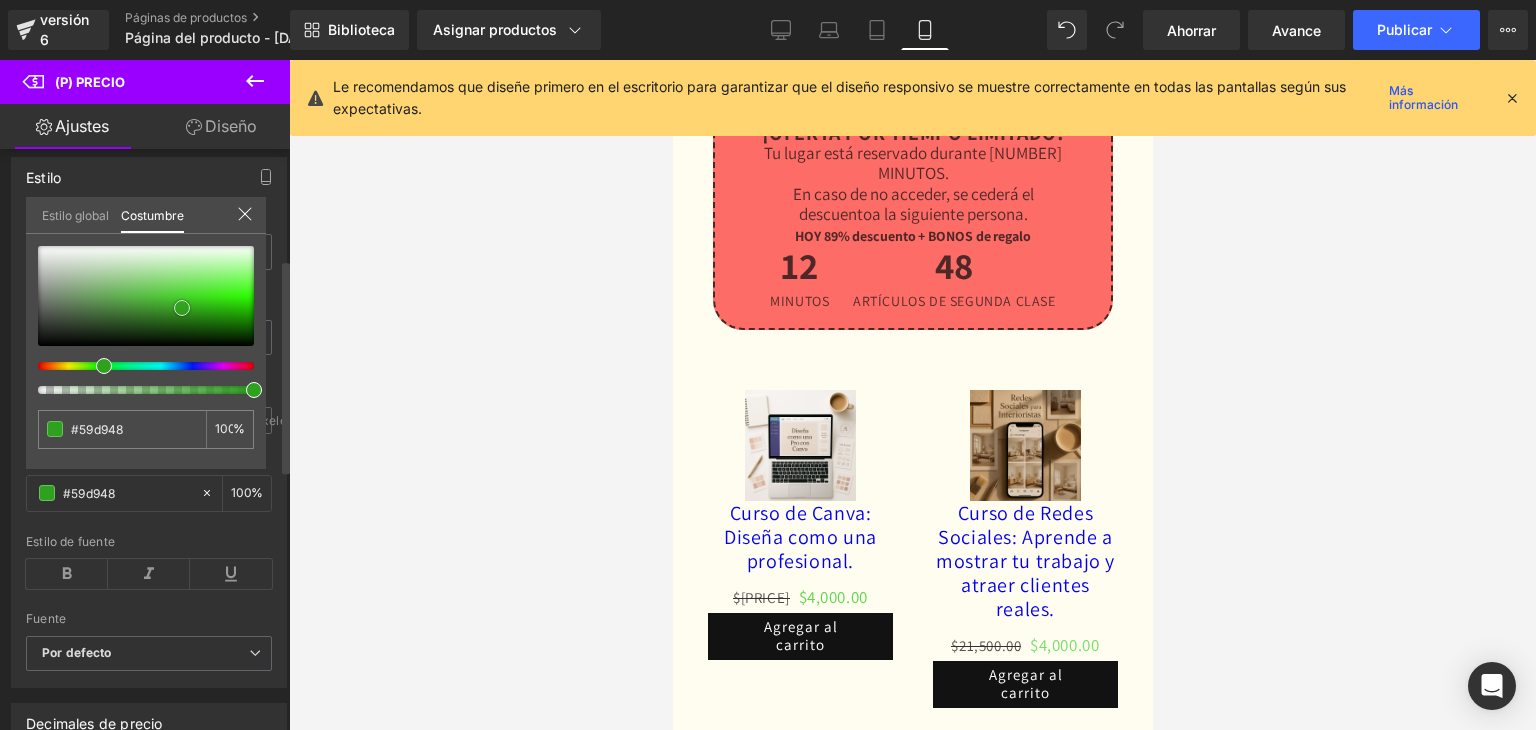 type on "#3bcc28" 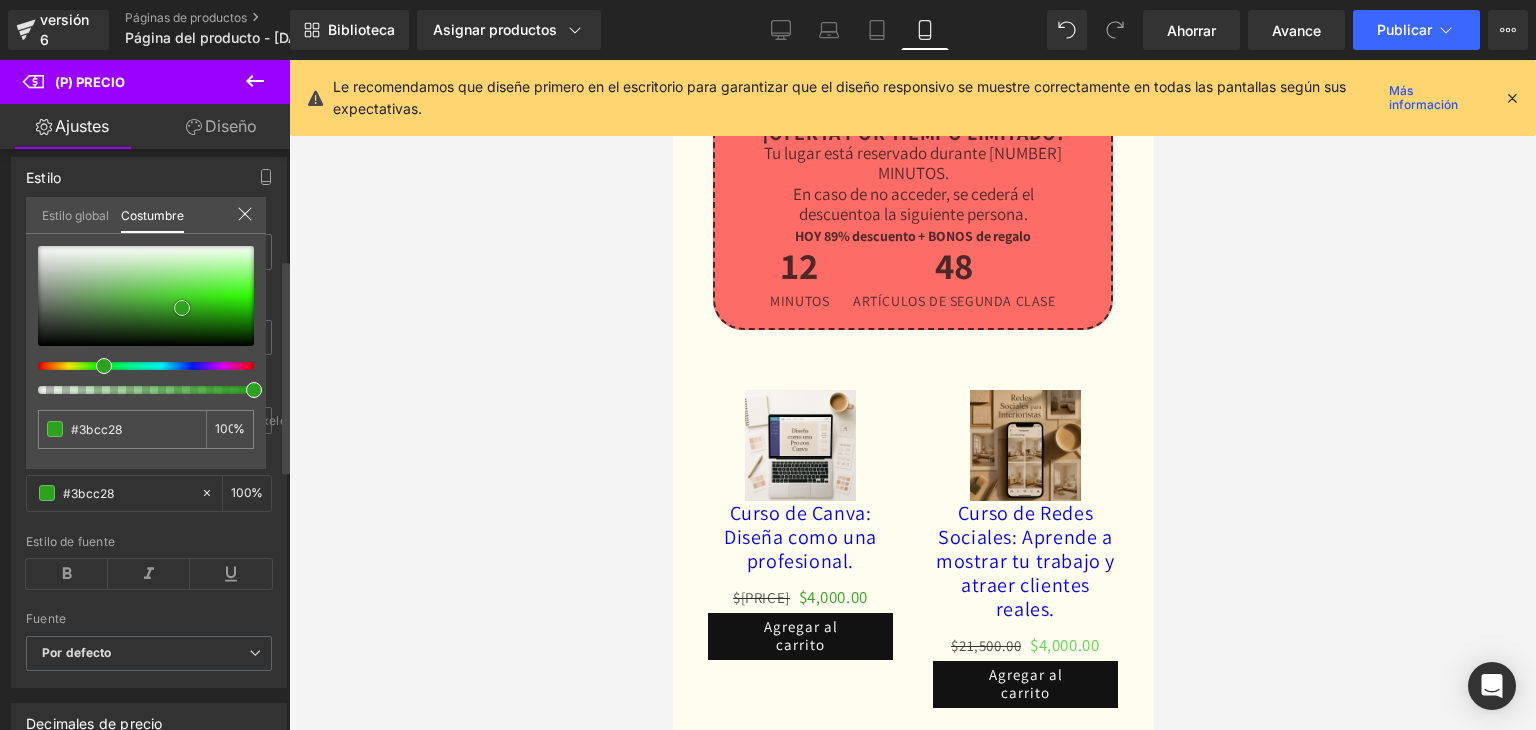 type on "#2ea21f" 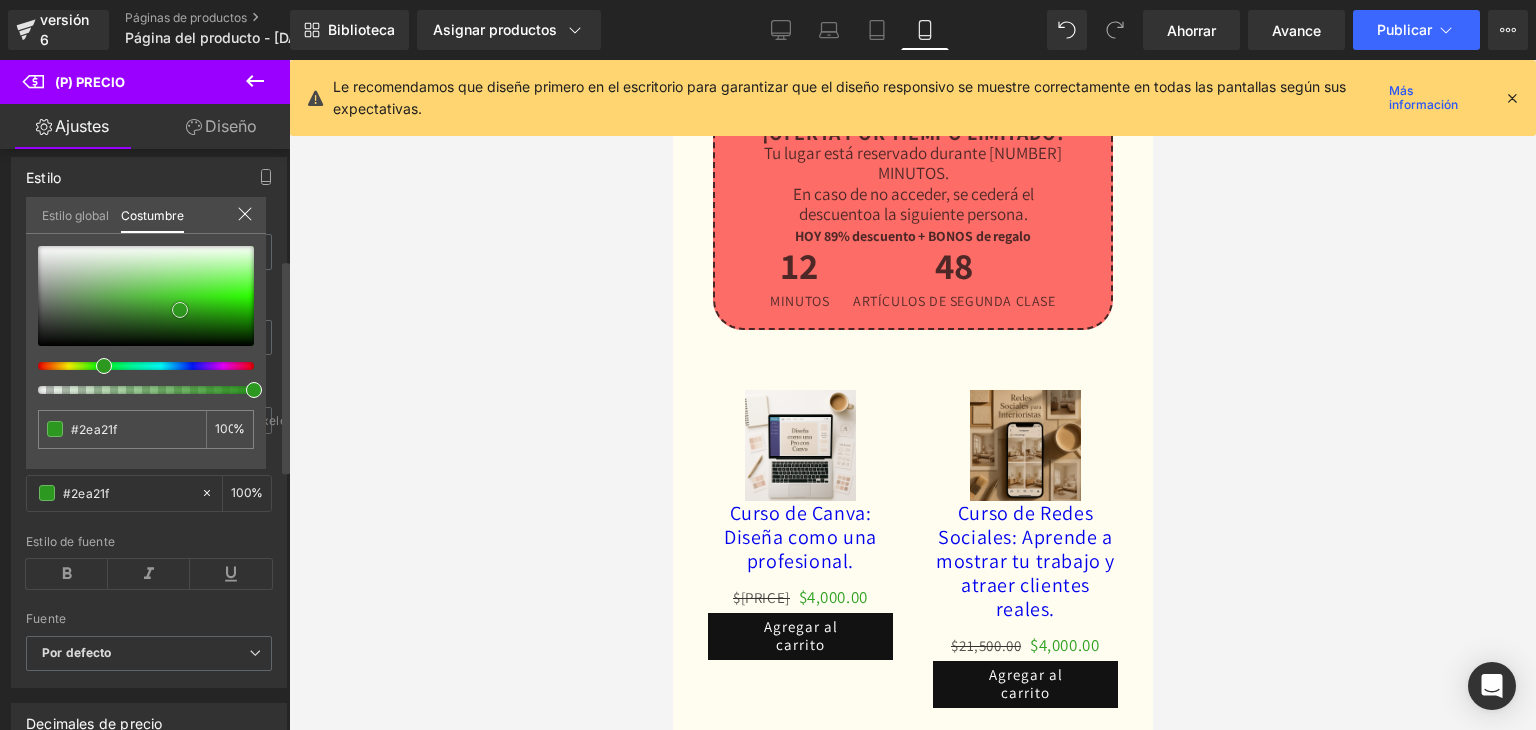 type on "#2d9d1f" 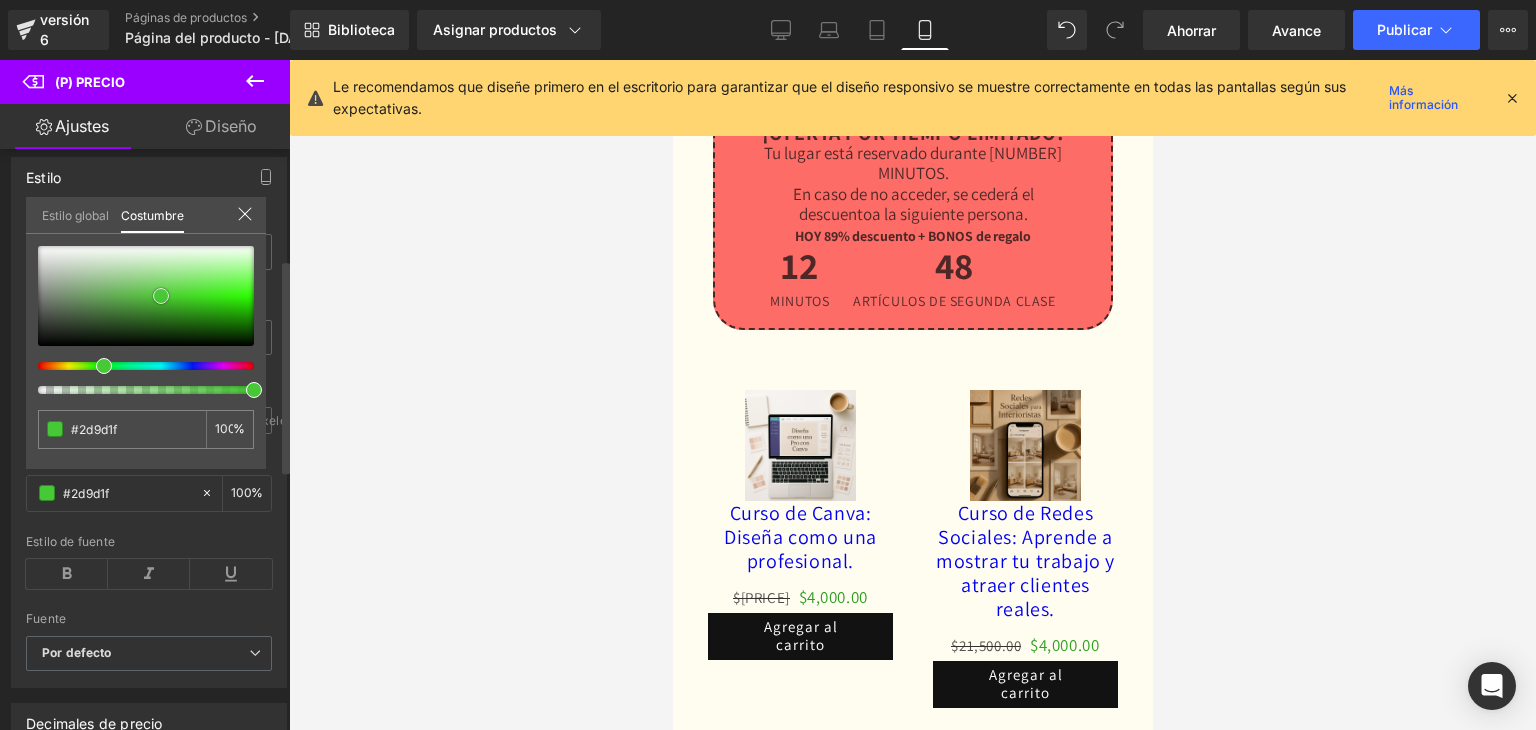 type on "#47c836" 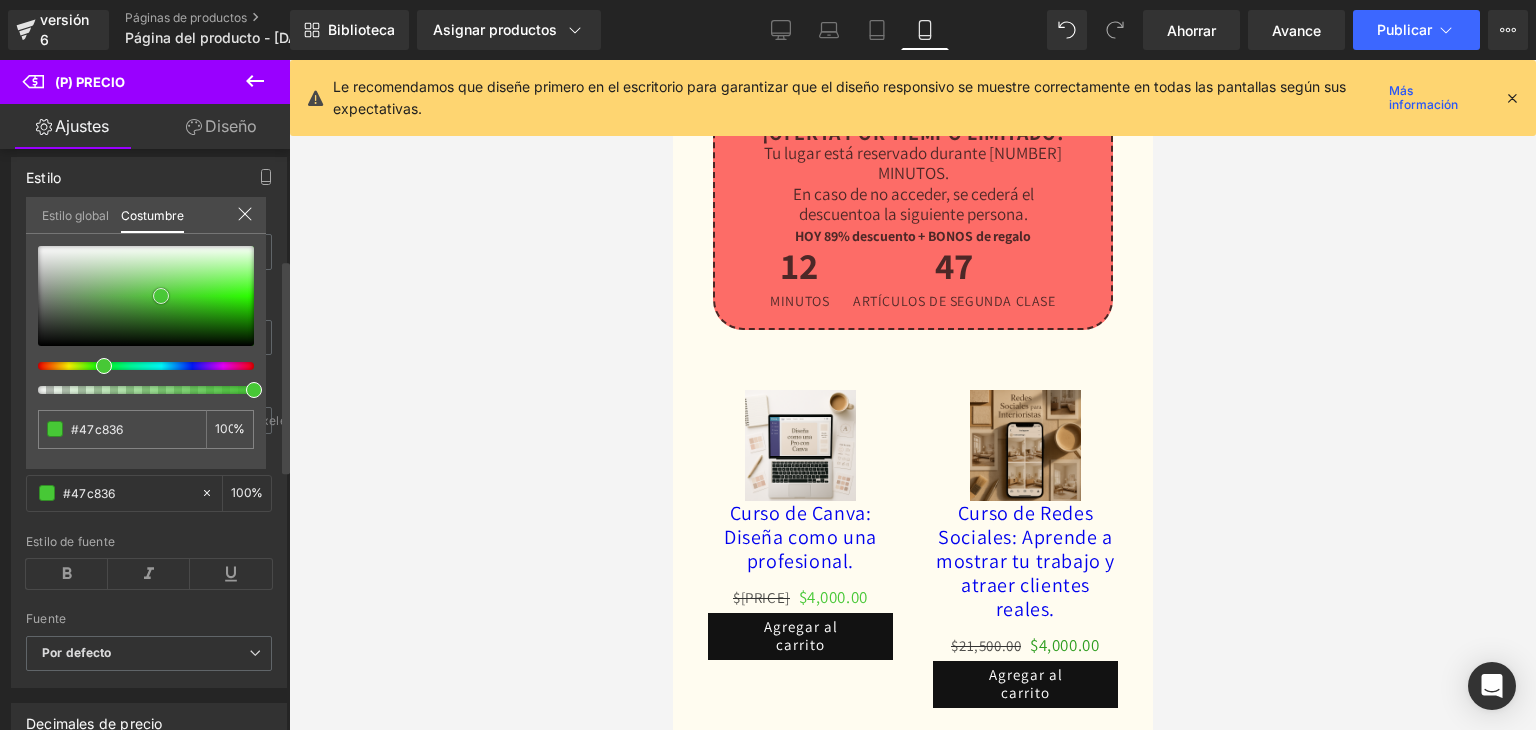 type on "#4bc93a" 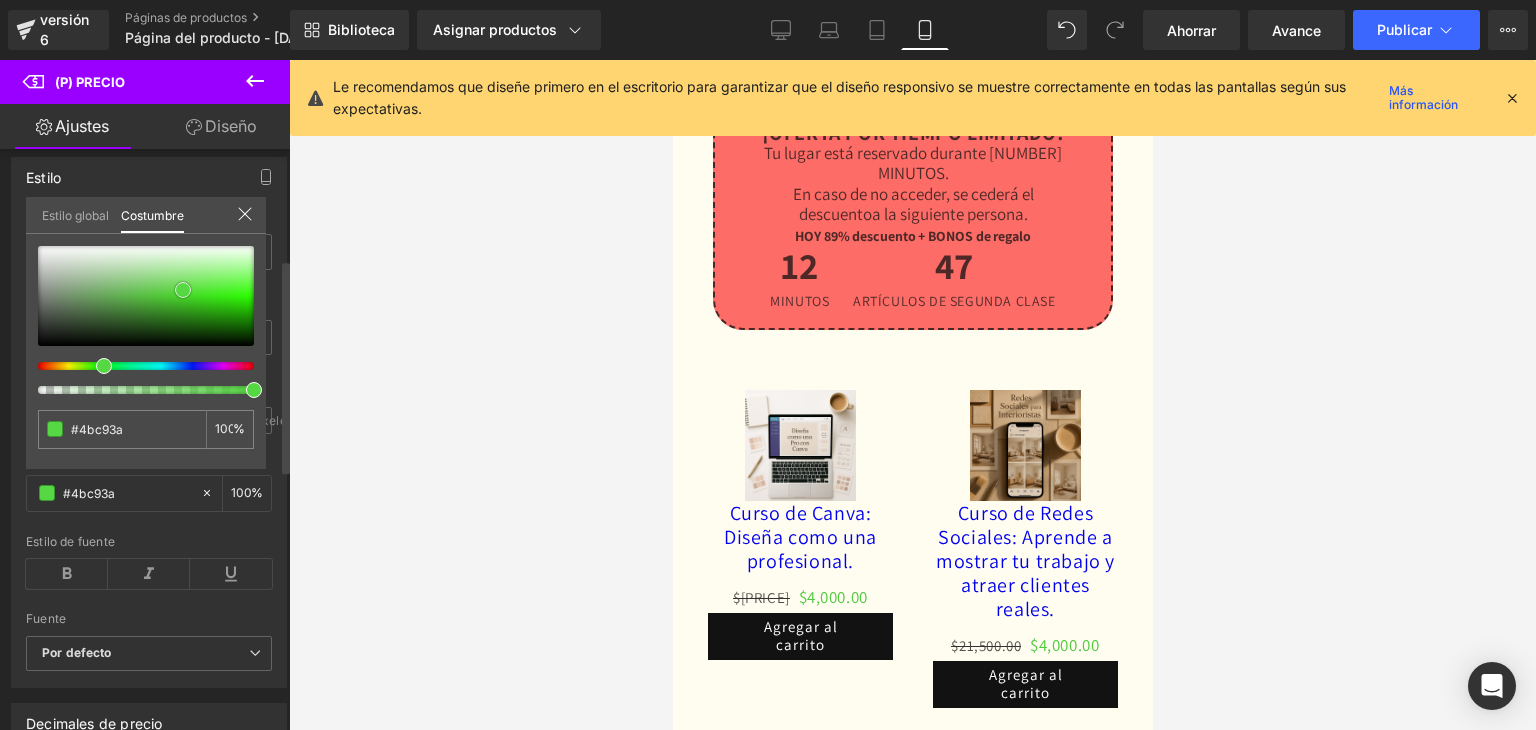 type on "#56d844" 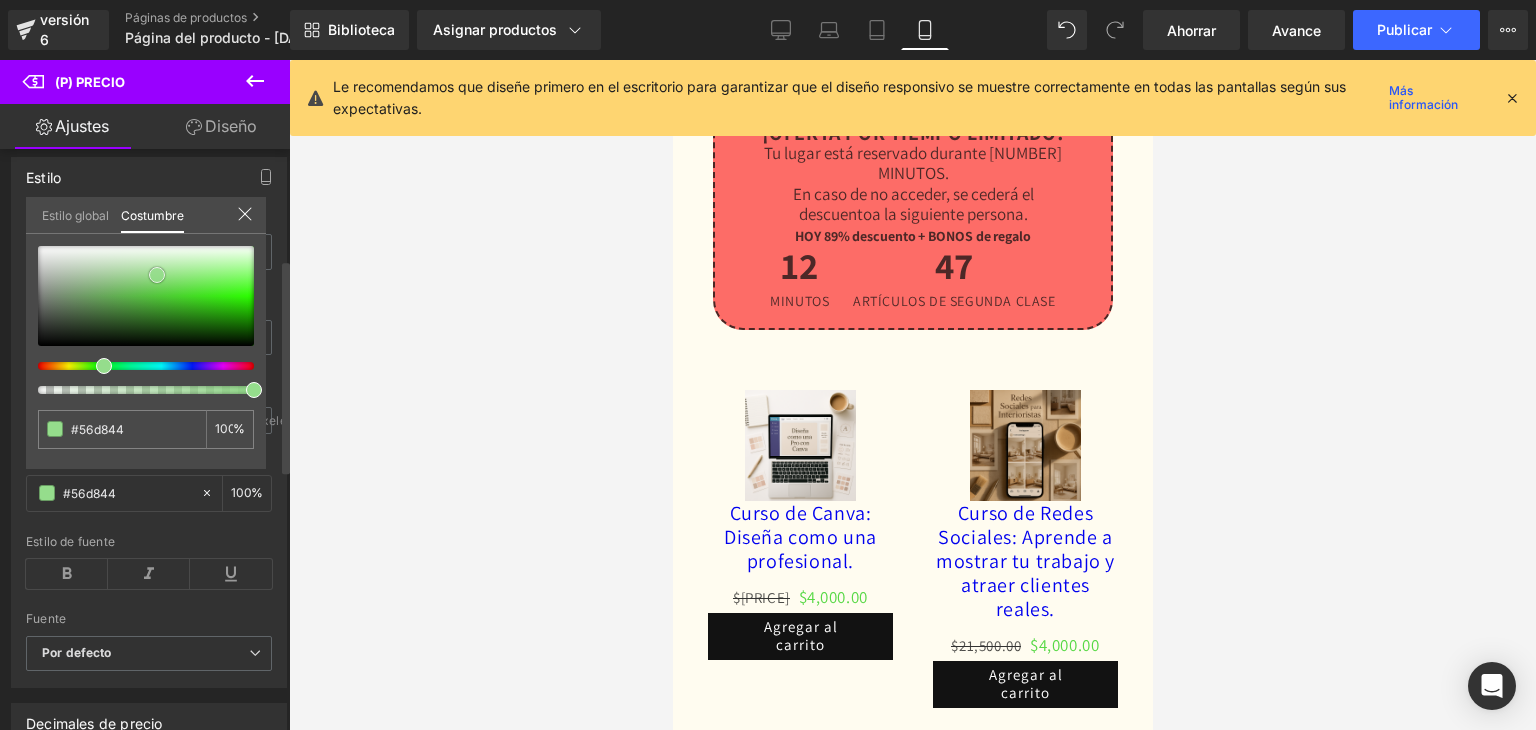 type on "#59d948" 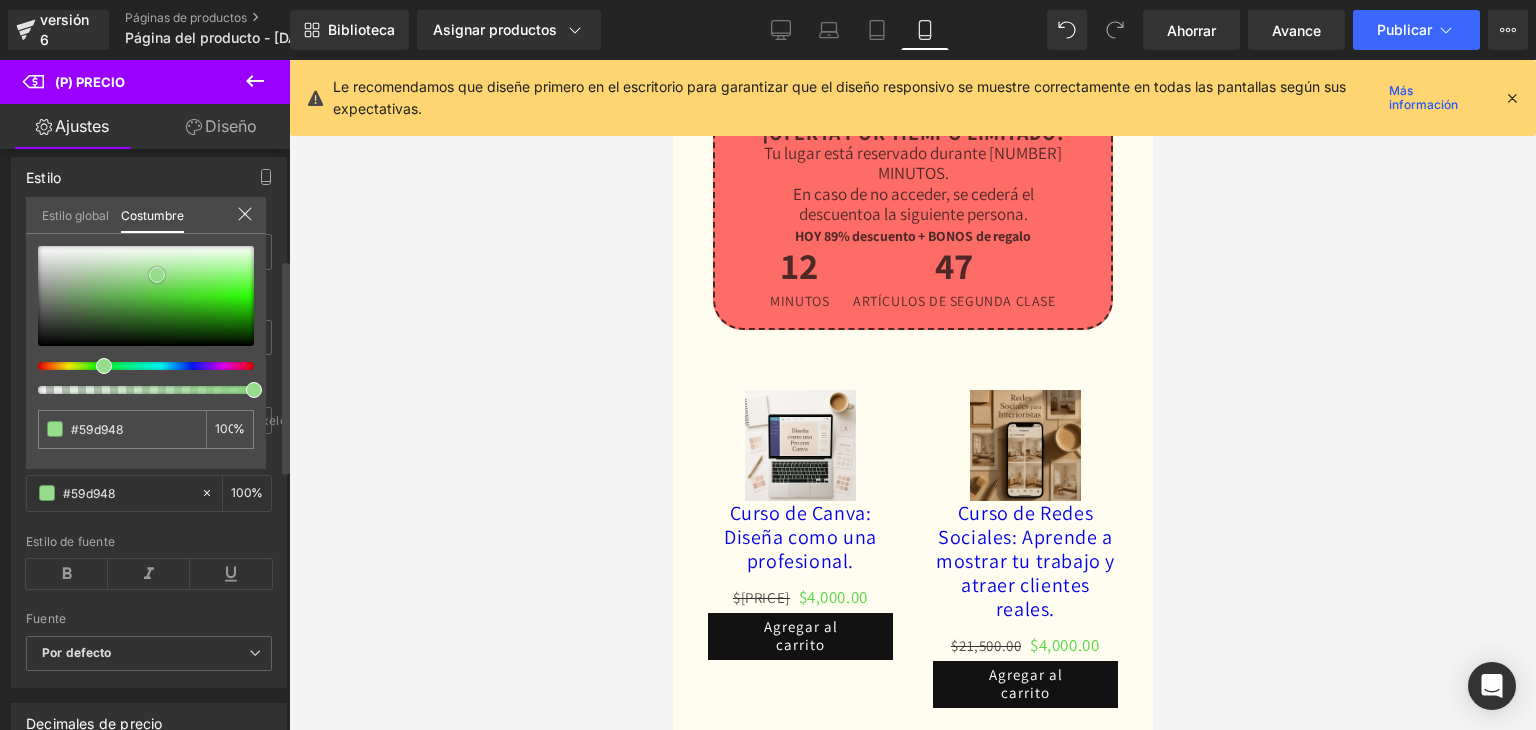 type on "#92dc88" 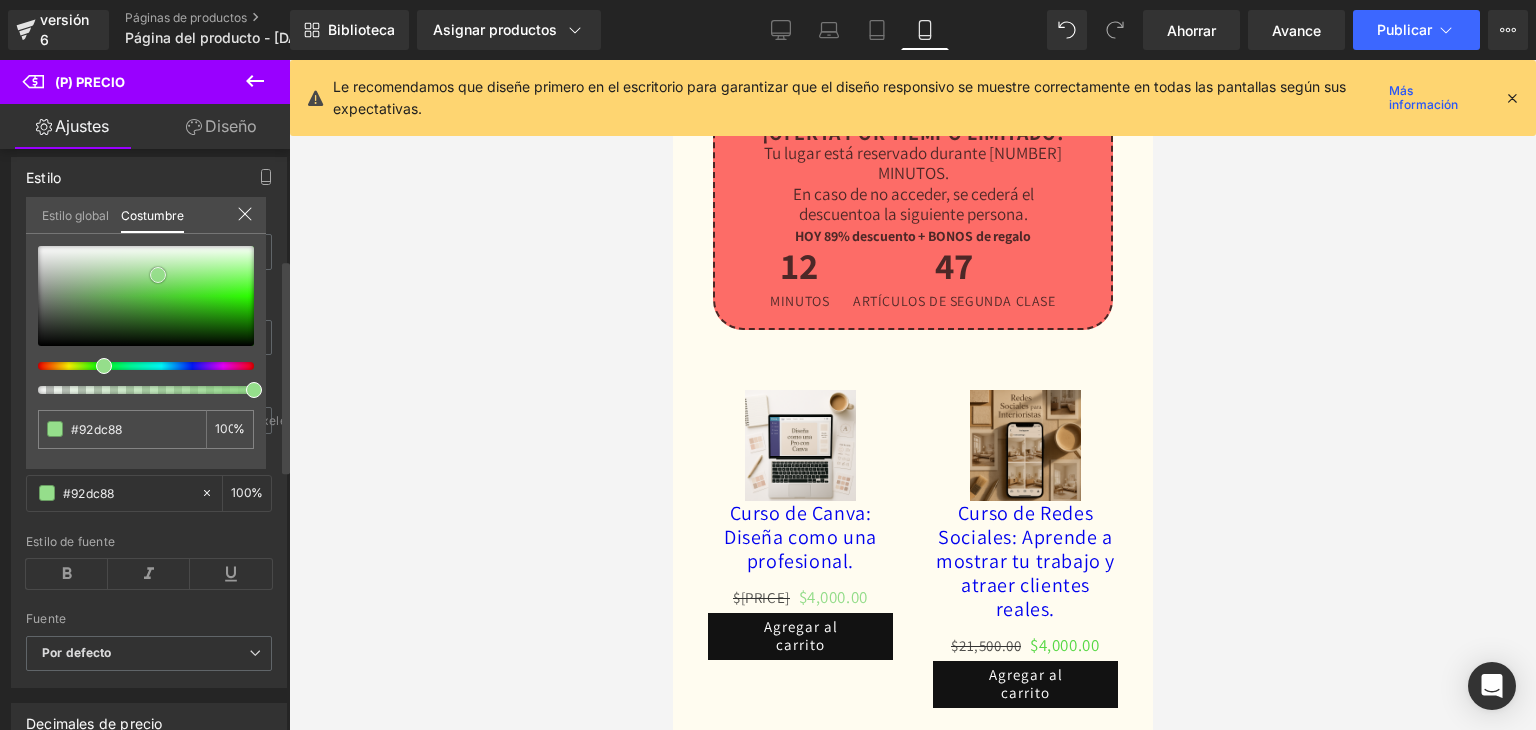 type on "#95de8b" 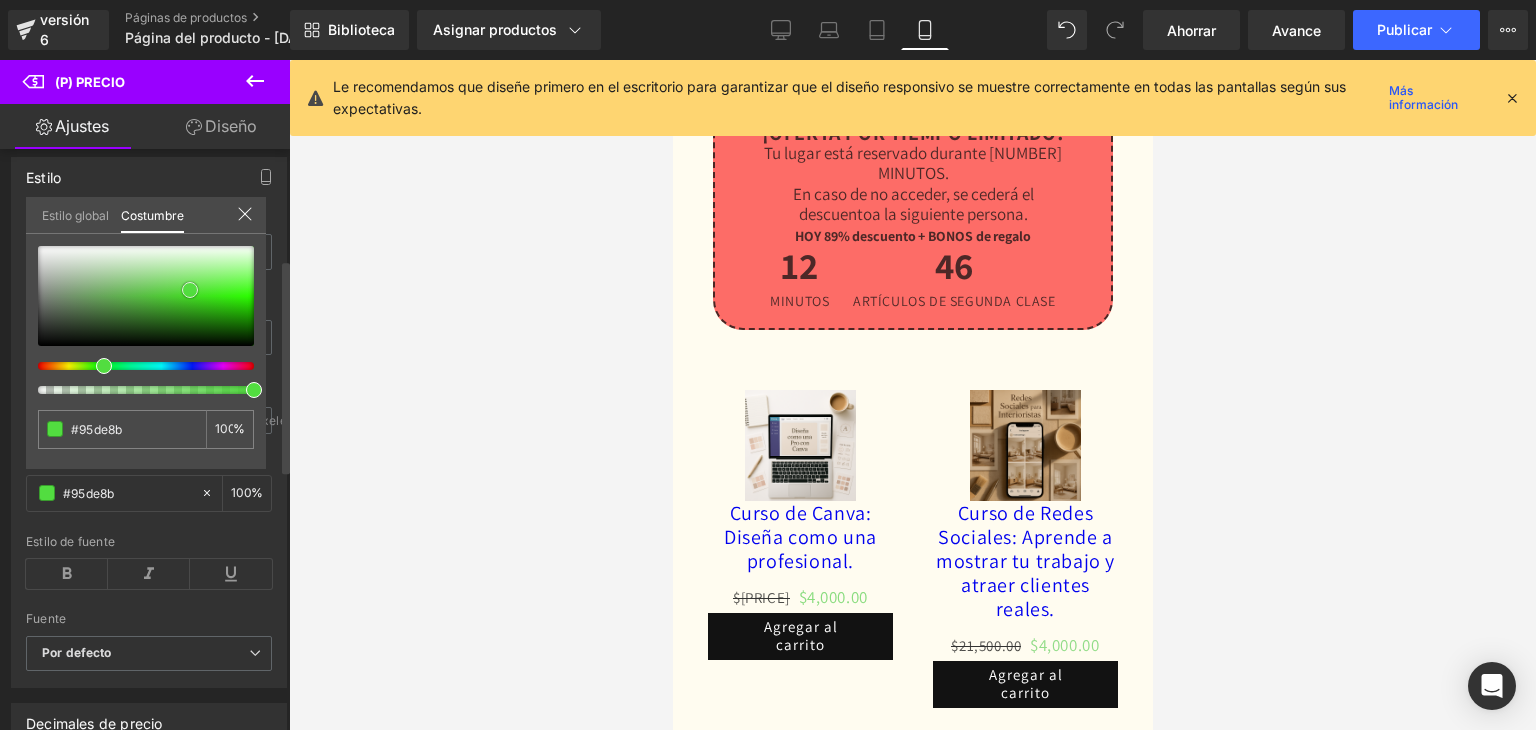 type on "#89dc7e" 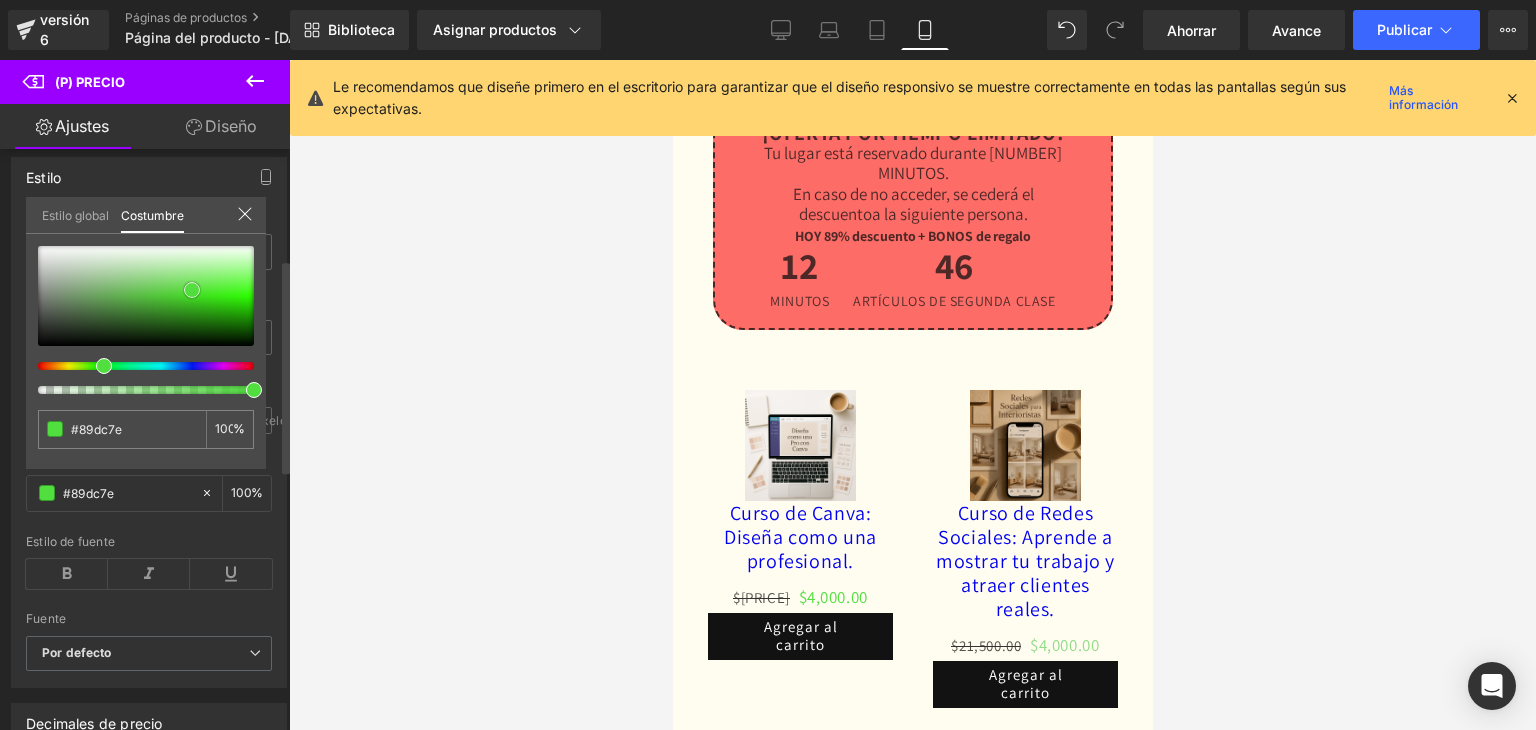 type on "#51de3f" 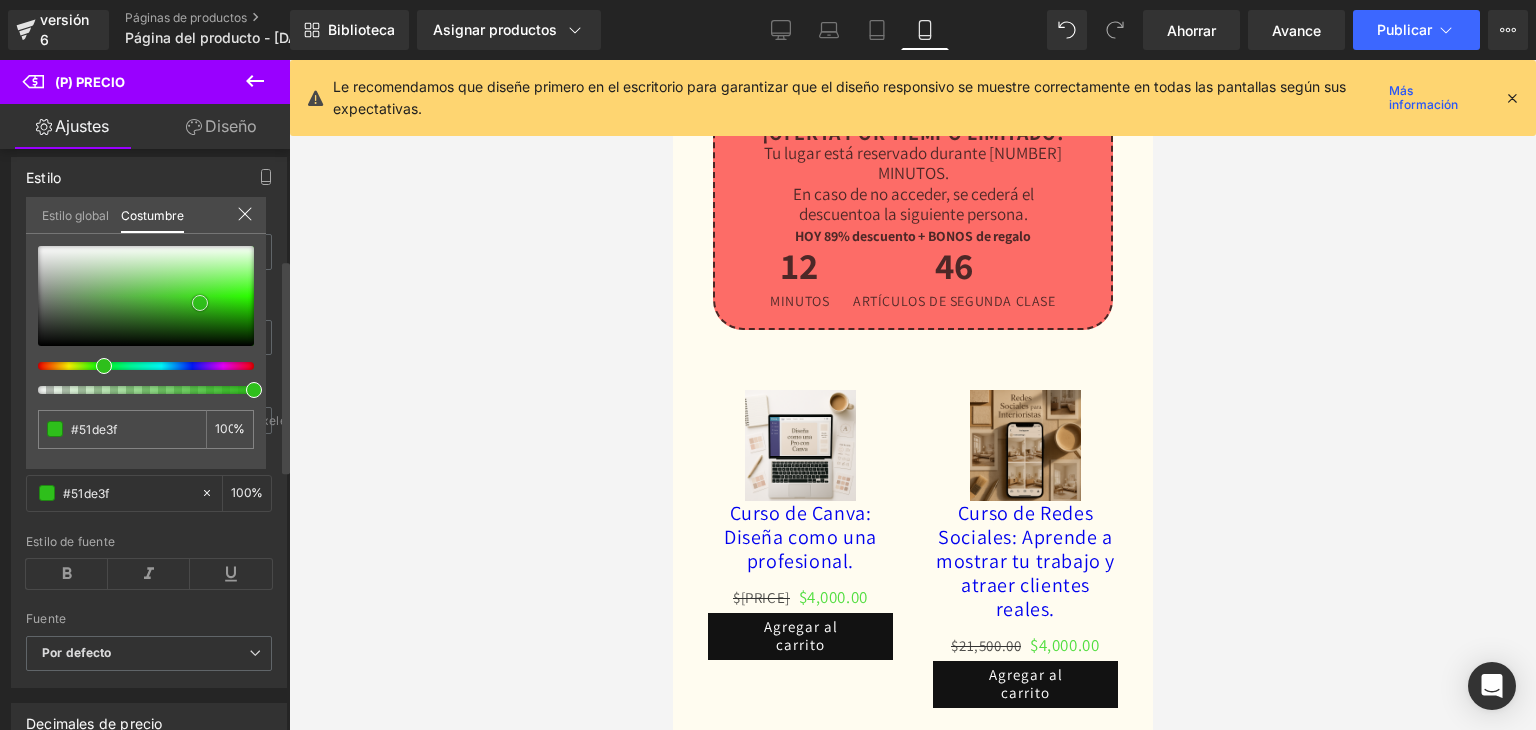 type on "#4cde39" 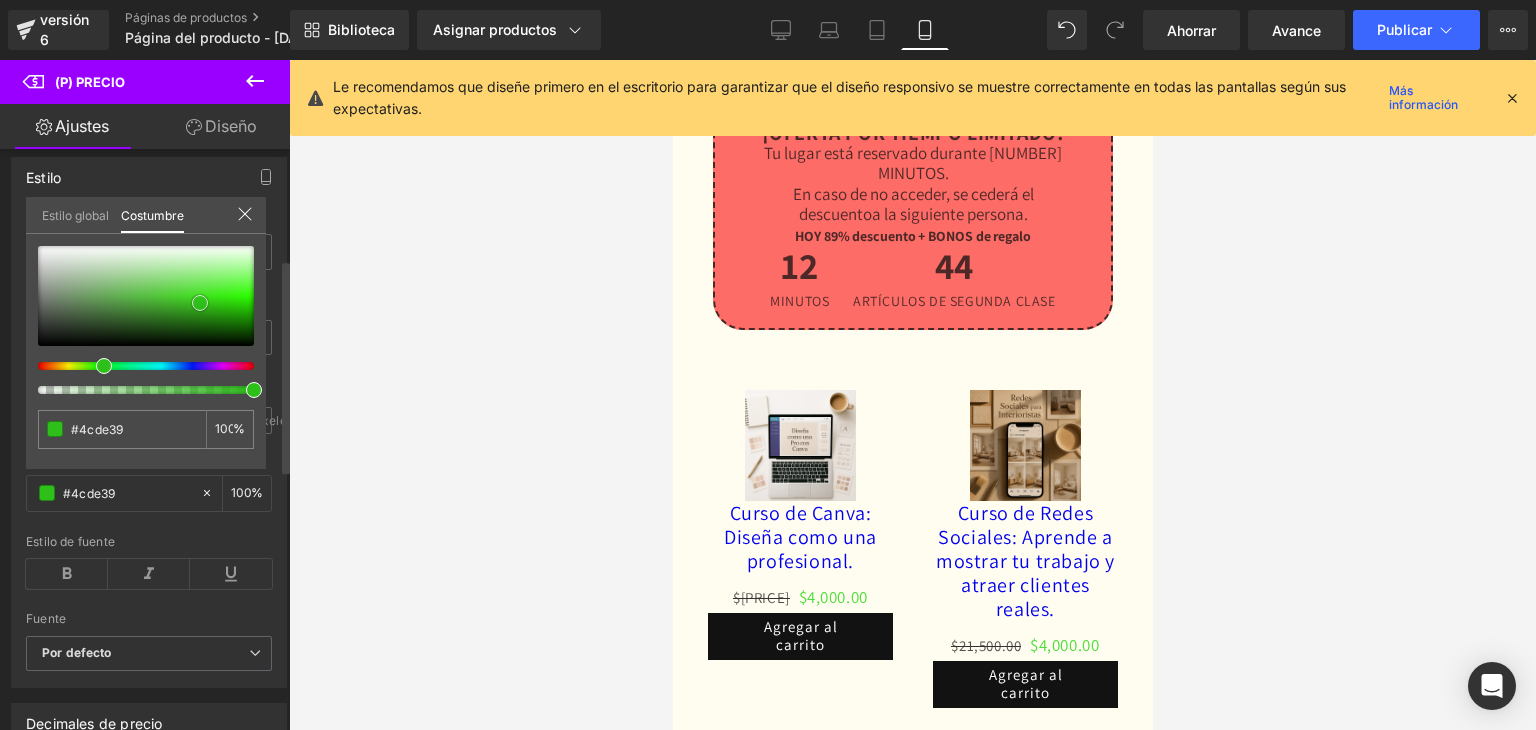 drag, startPoint x: 236, startPoint y: 281, endPoint x: 200, endPoint y: 302, distance: 41.677334 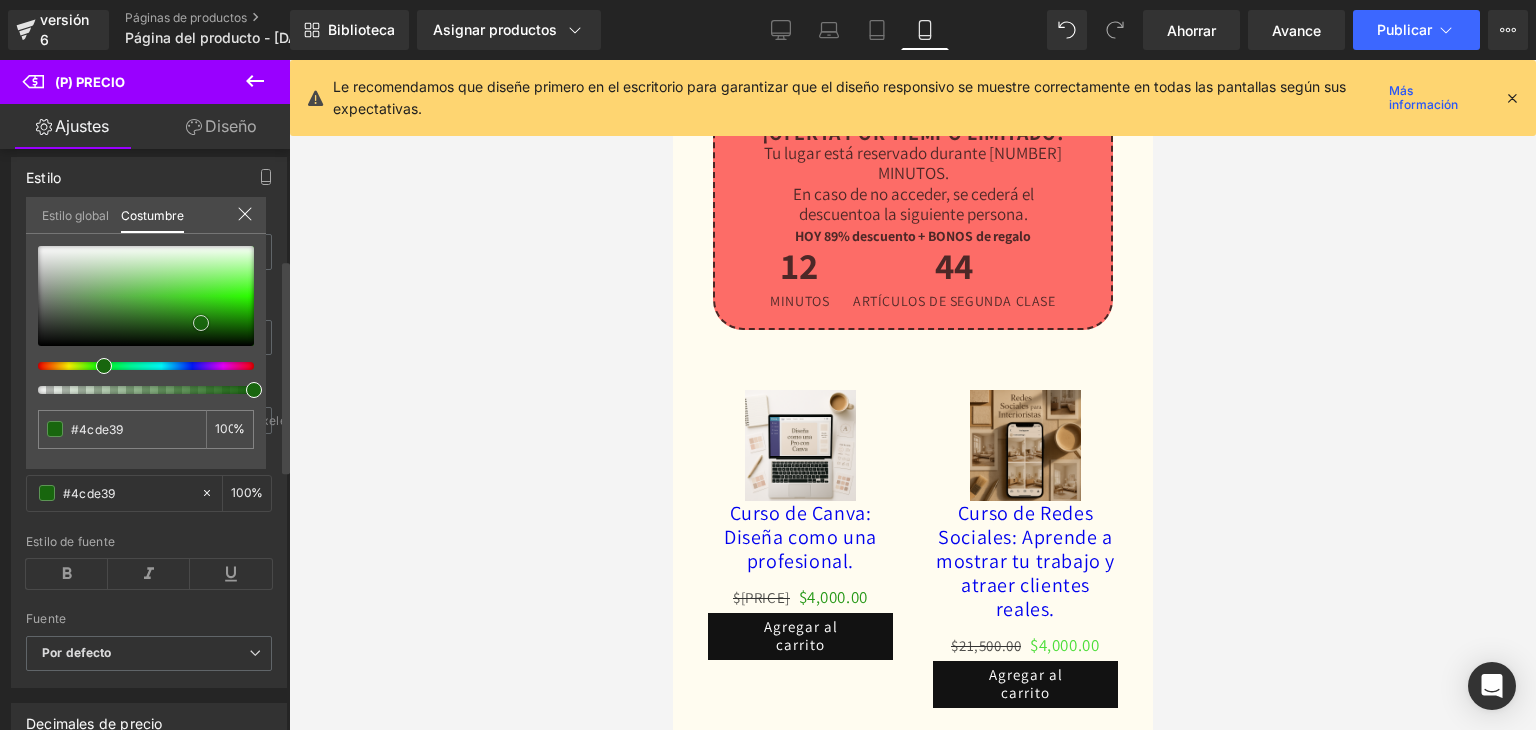 type on "#249715" 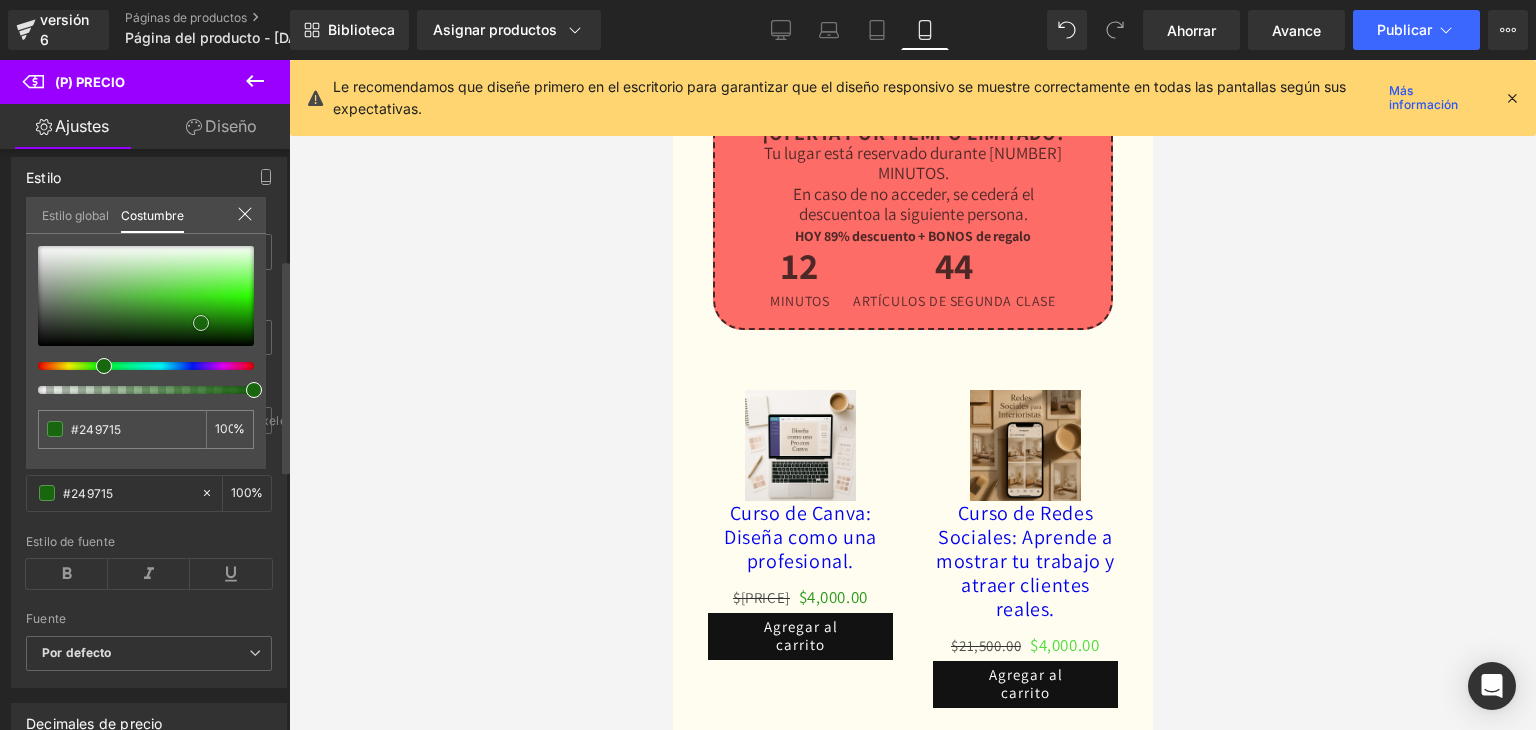 type on "#18660e" 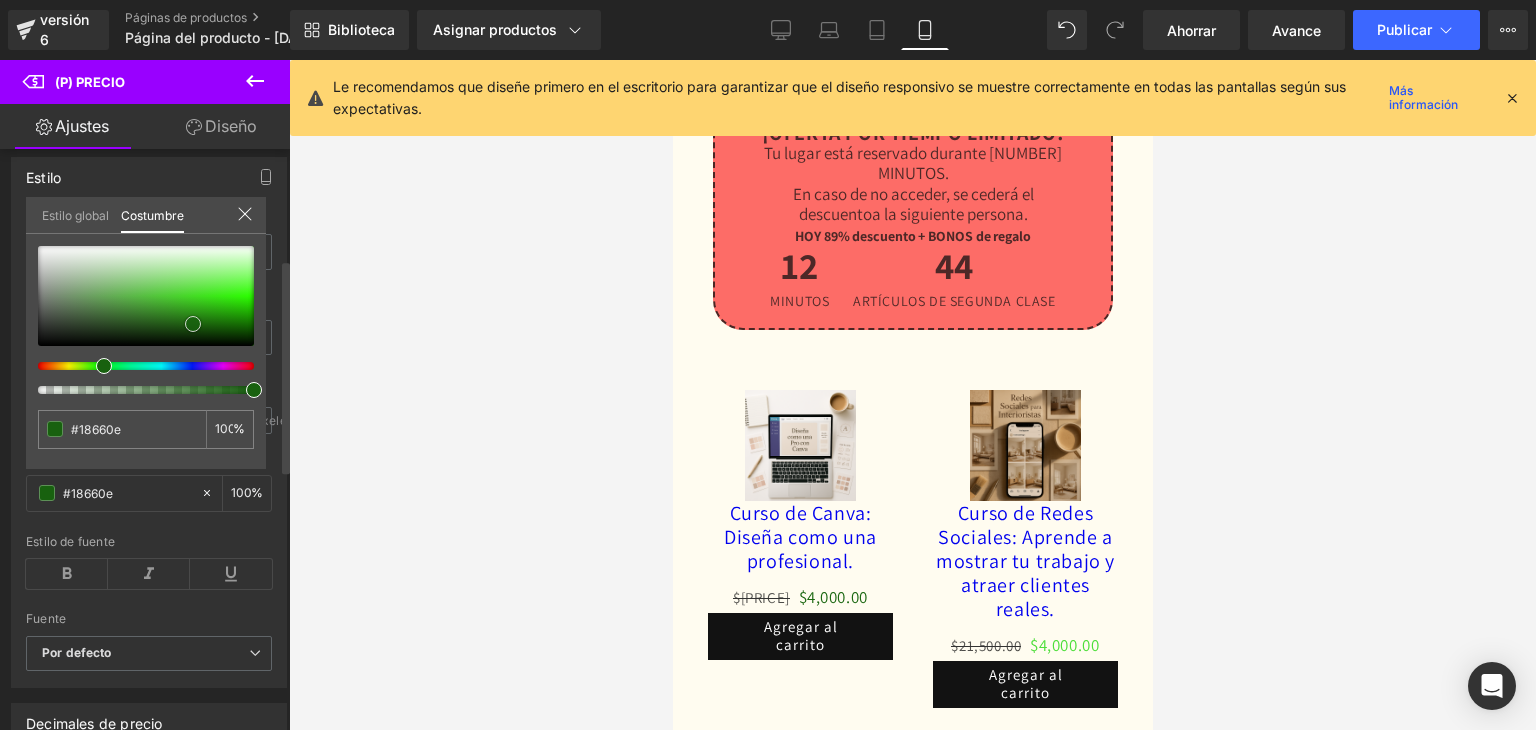 type on "#19660f" 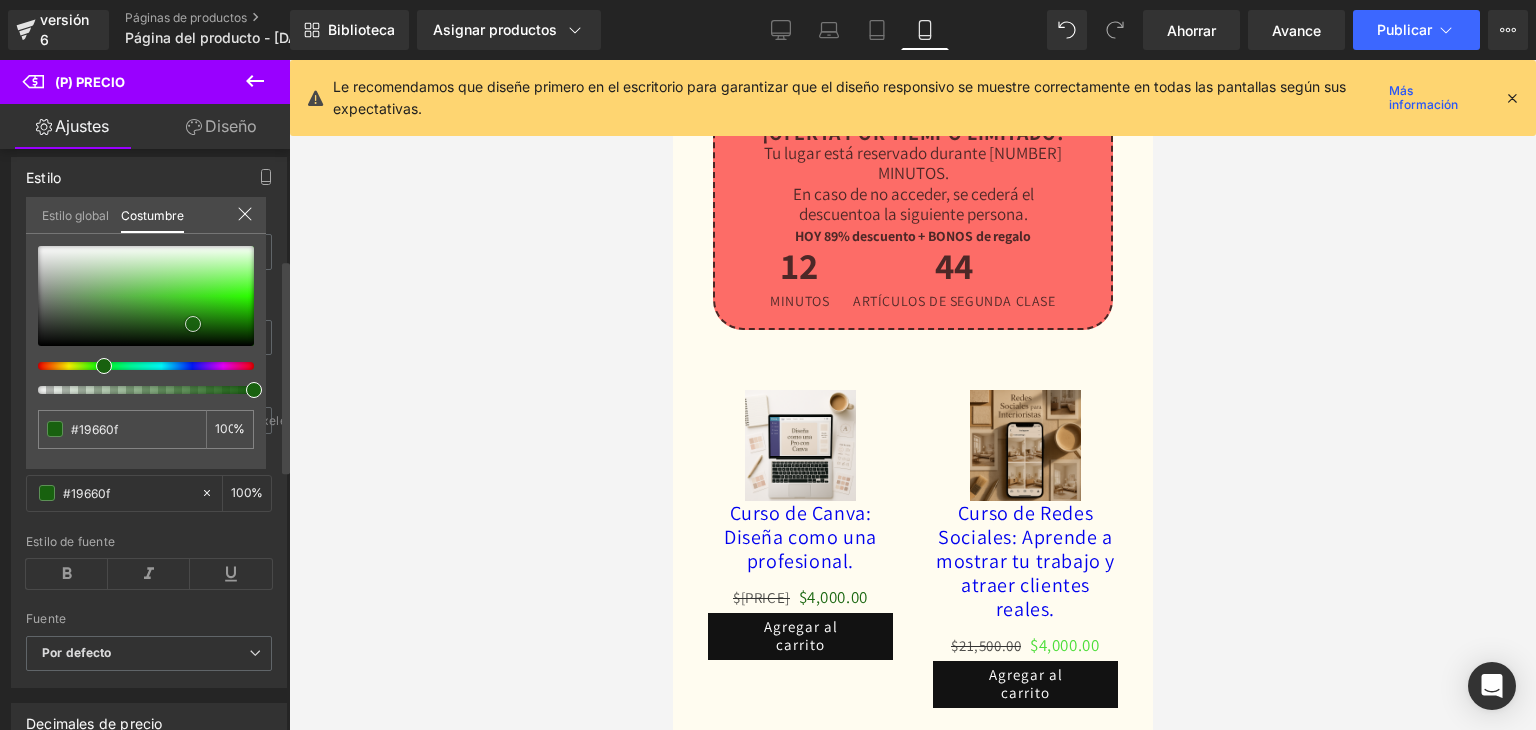 type on "#18610f" 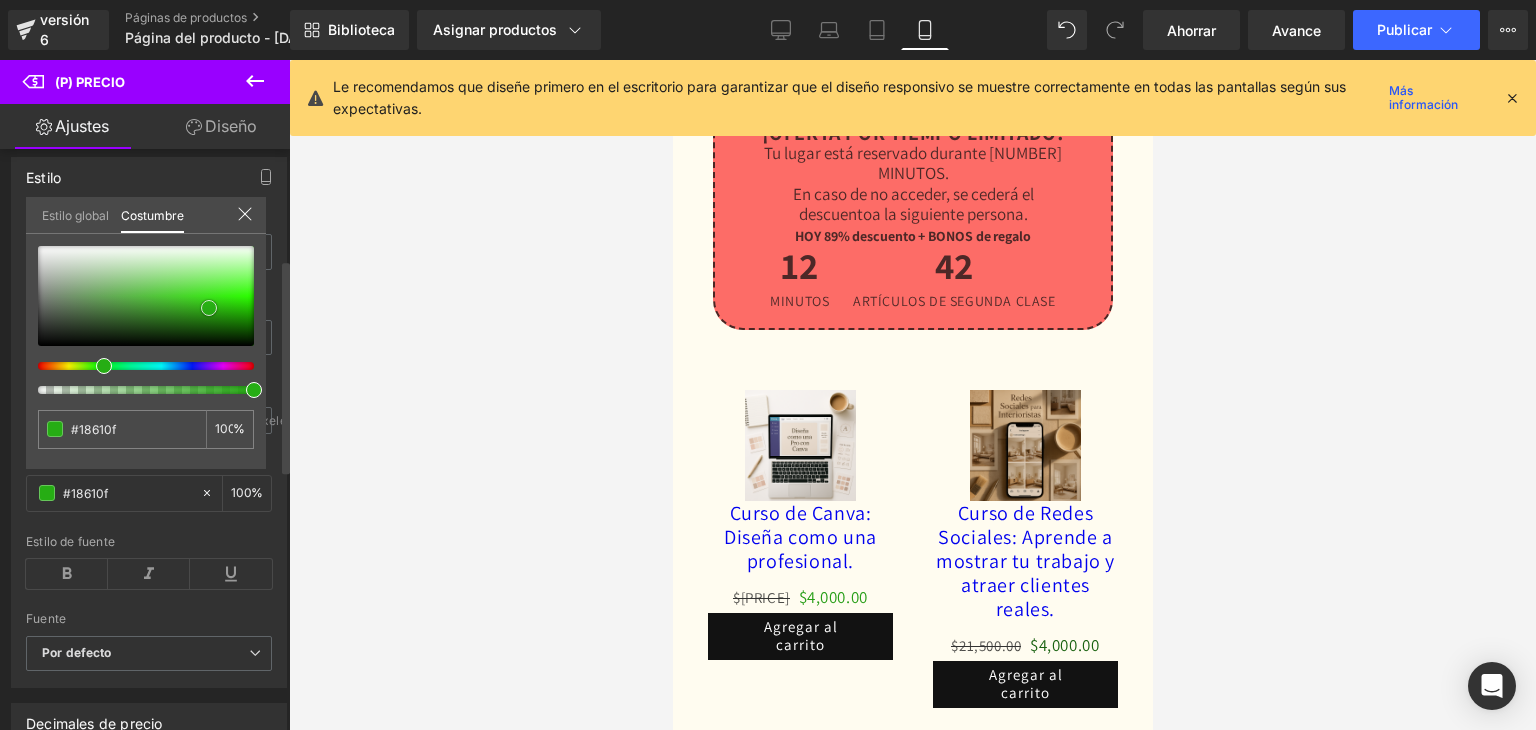 type on "#259d15" 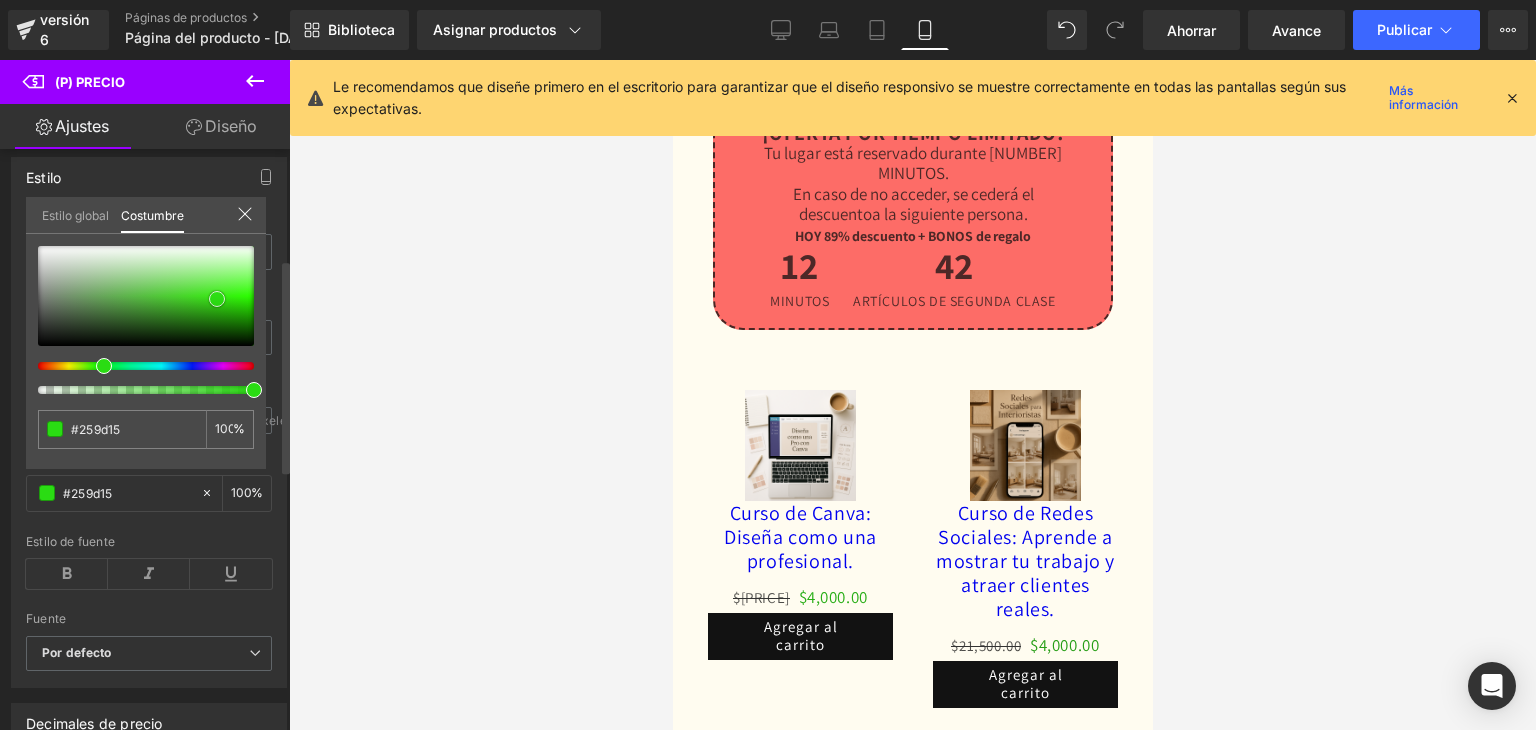 type on "#26ad14" 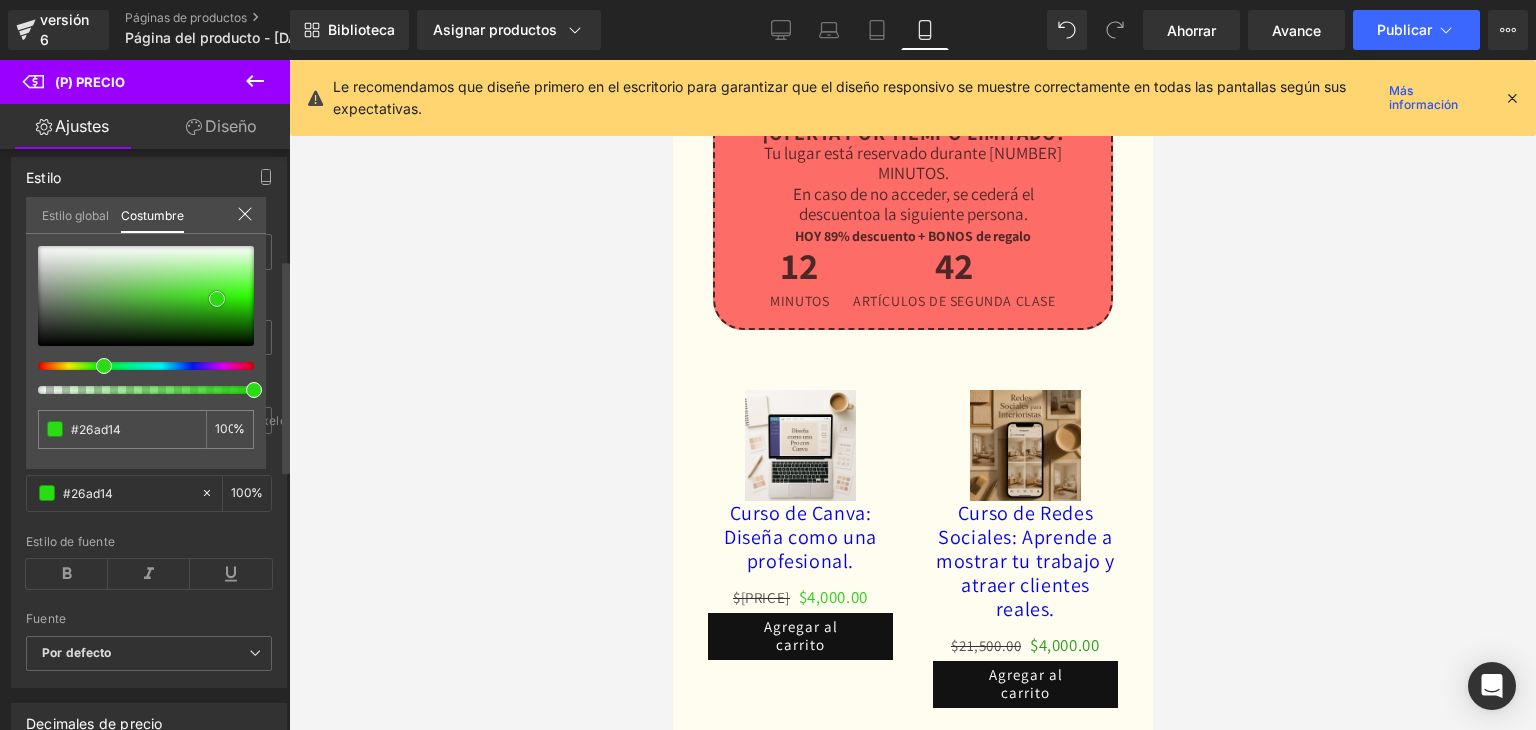type on "#29d113" 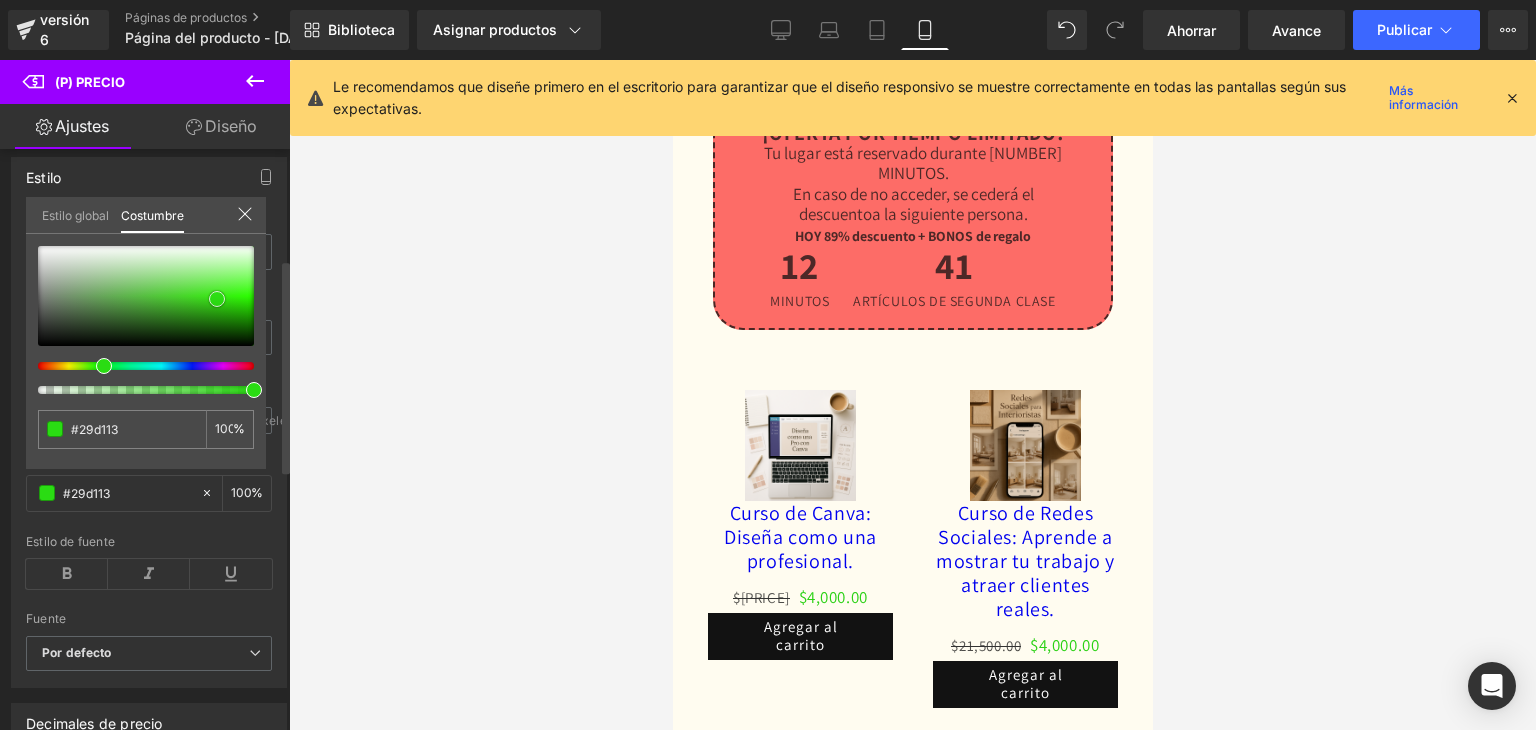type on "#2bdb14" 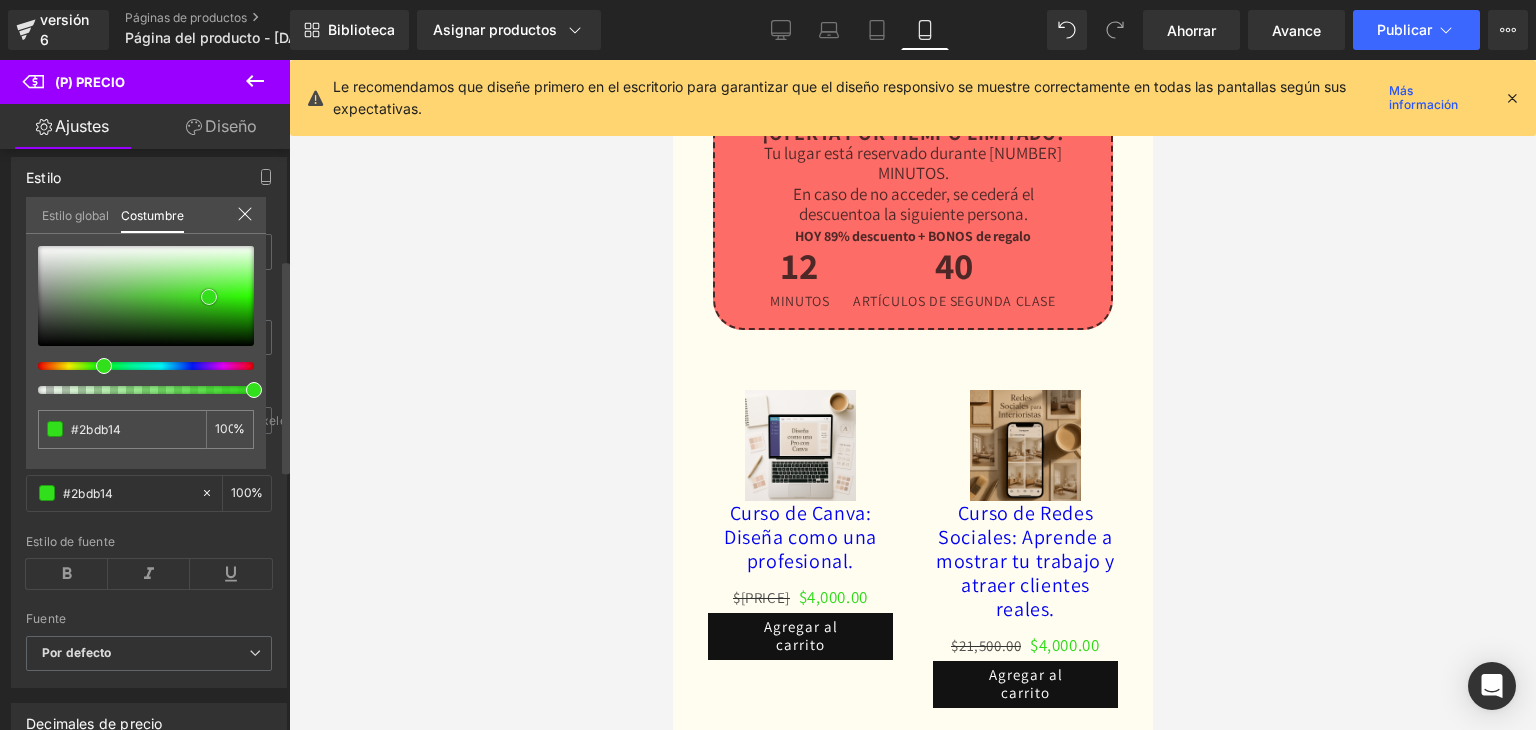 drag, startPoint x: 200, startPoint y: 313, endPoint x: 208, endPoint y: 287, distance: 27.202942 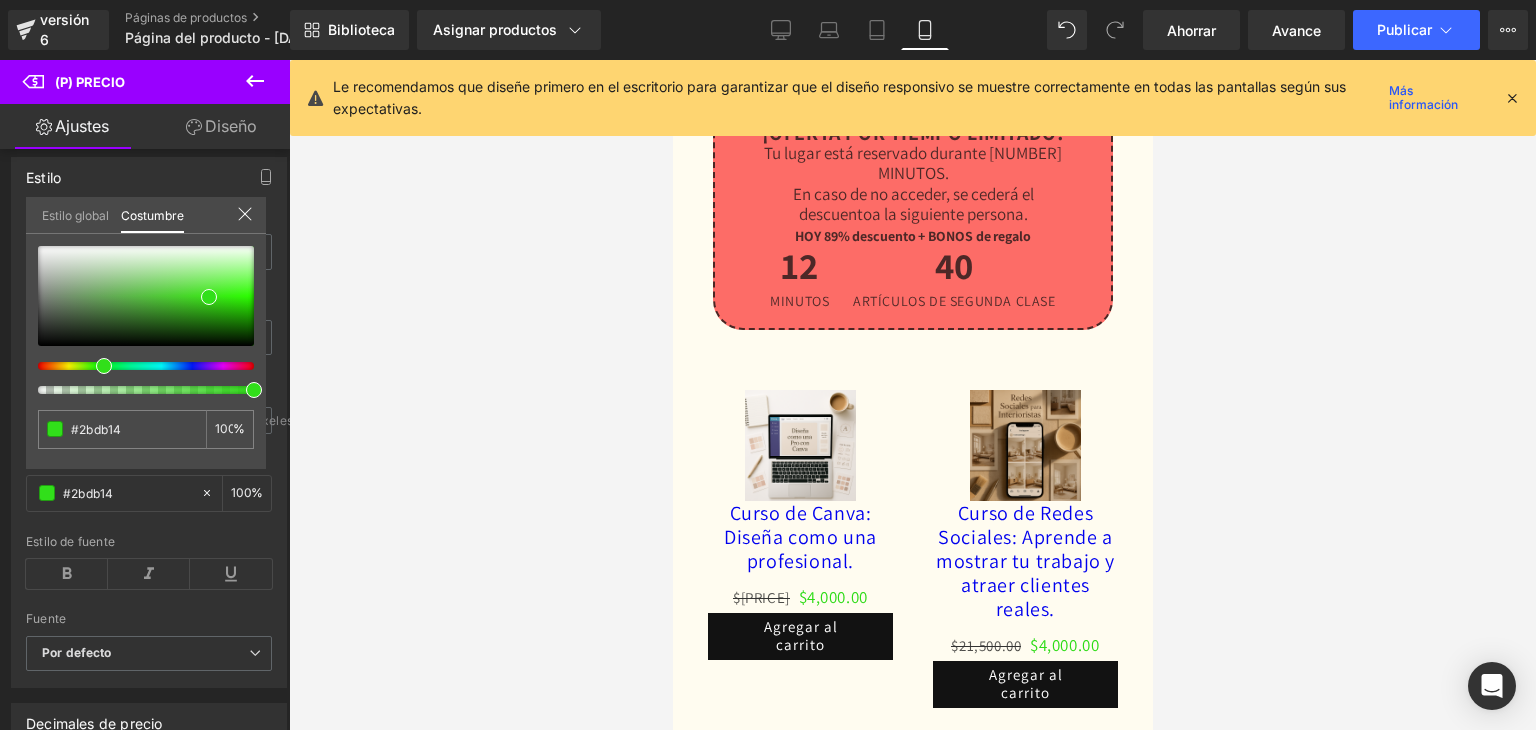 click at bounding box center (912, 395) 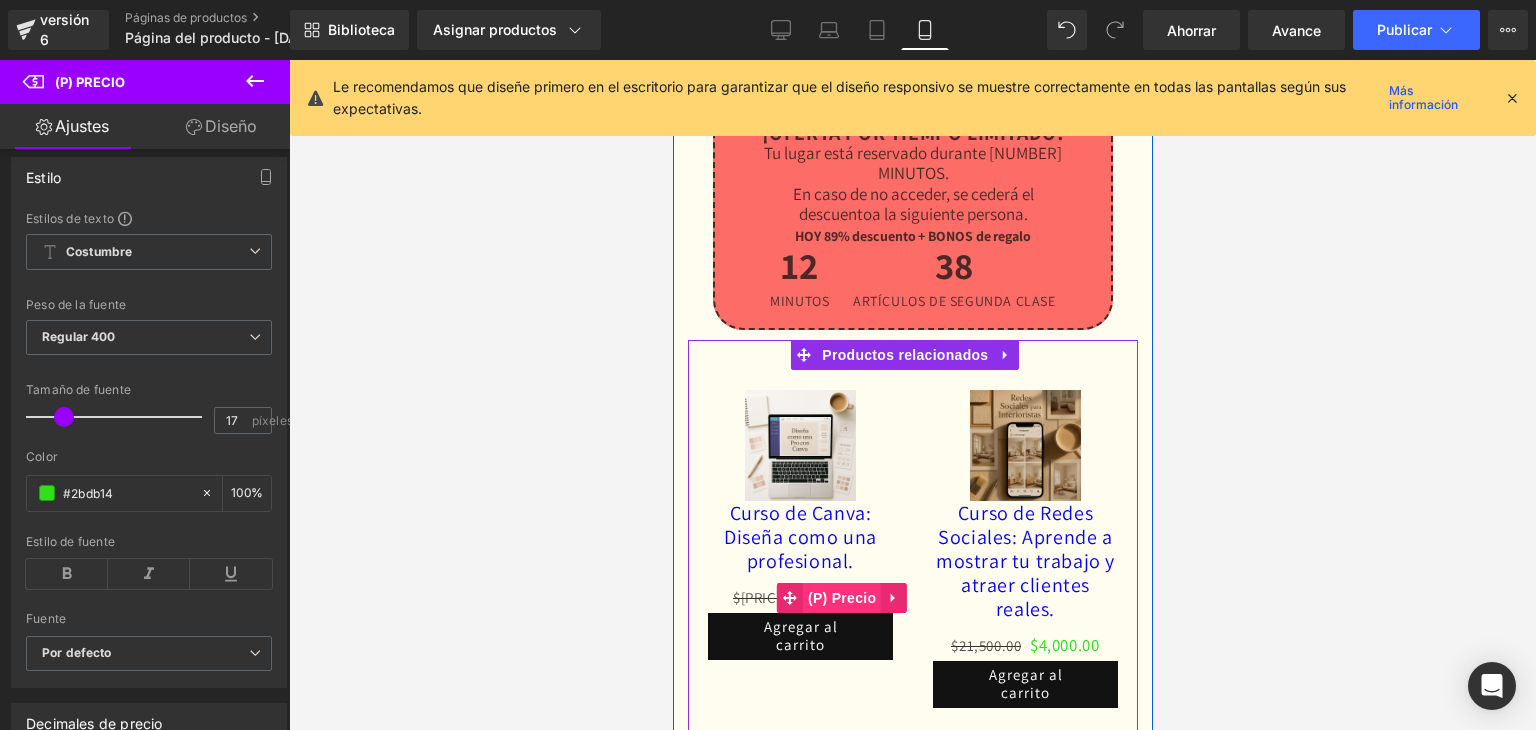 click on "(P) Precio" at bounding box center (841, 598) 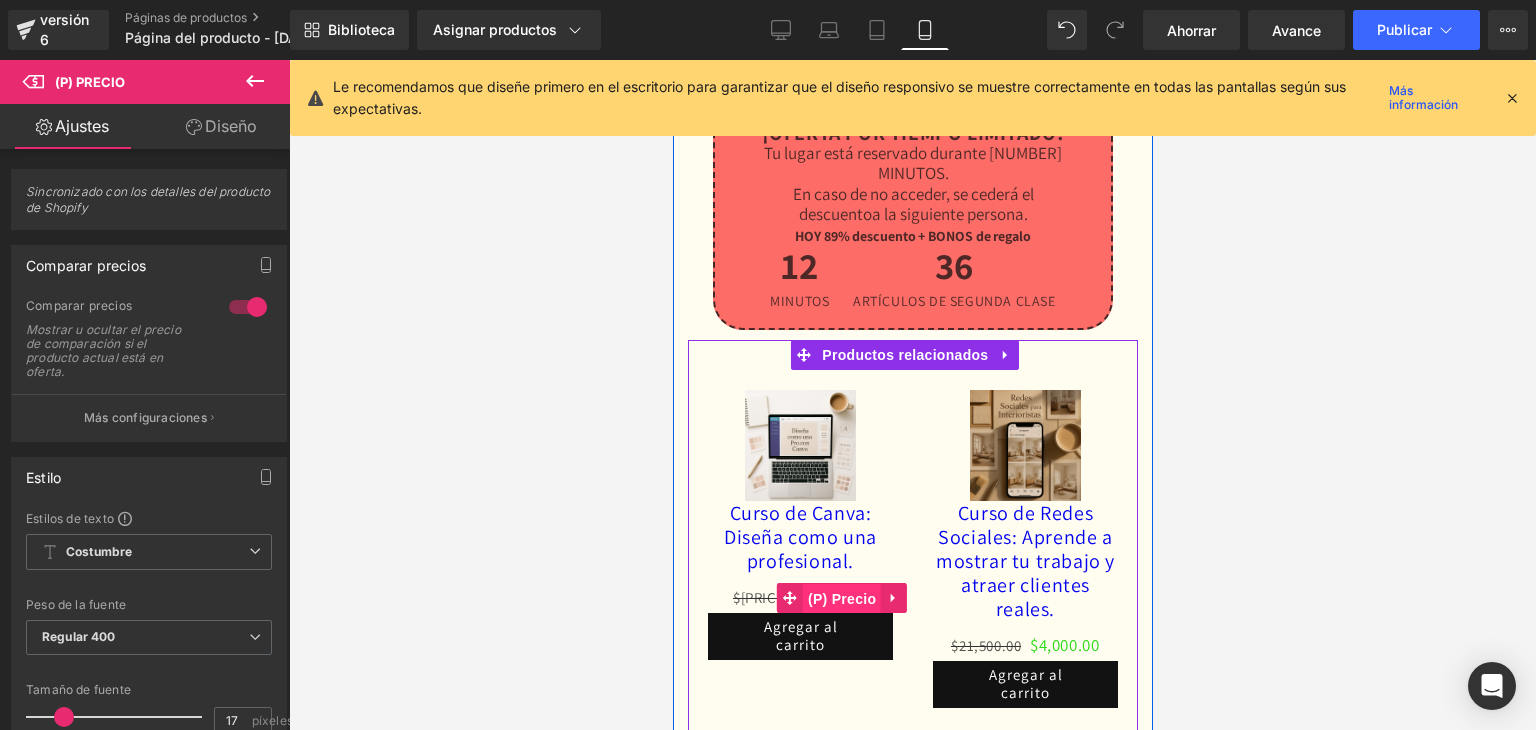 click on "(P) Precio" at bounding box center (841, 599) 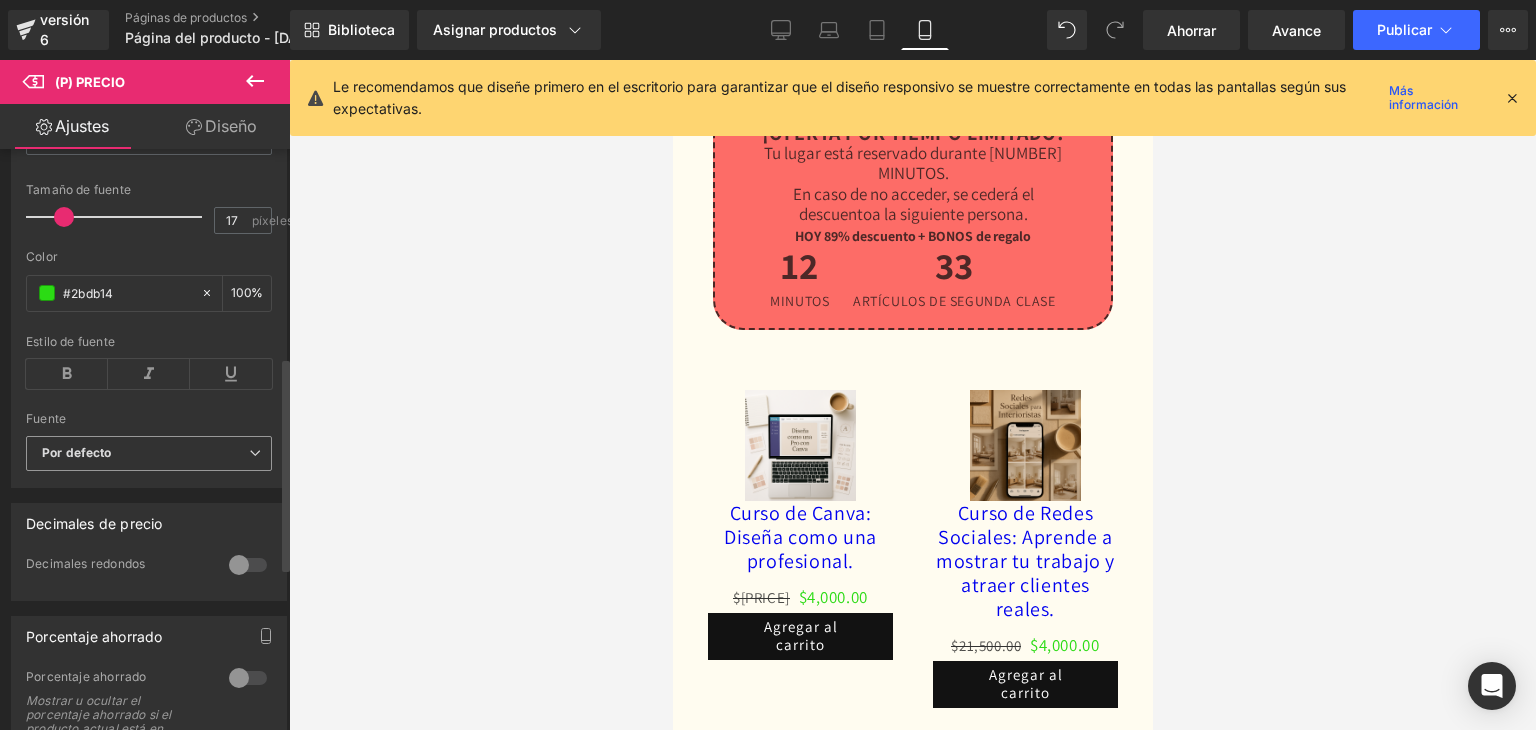 scroll, scrollTop: 800, scrollLeft: 0, axis: vertical 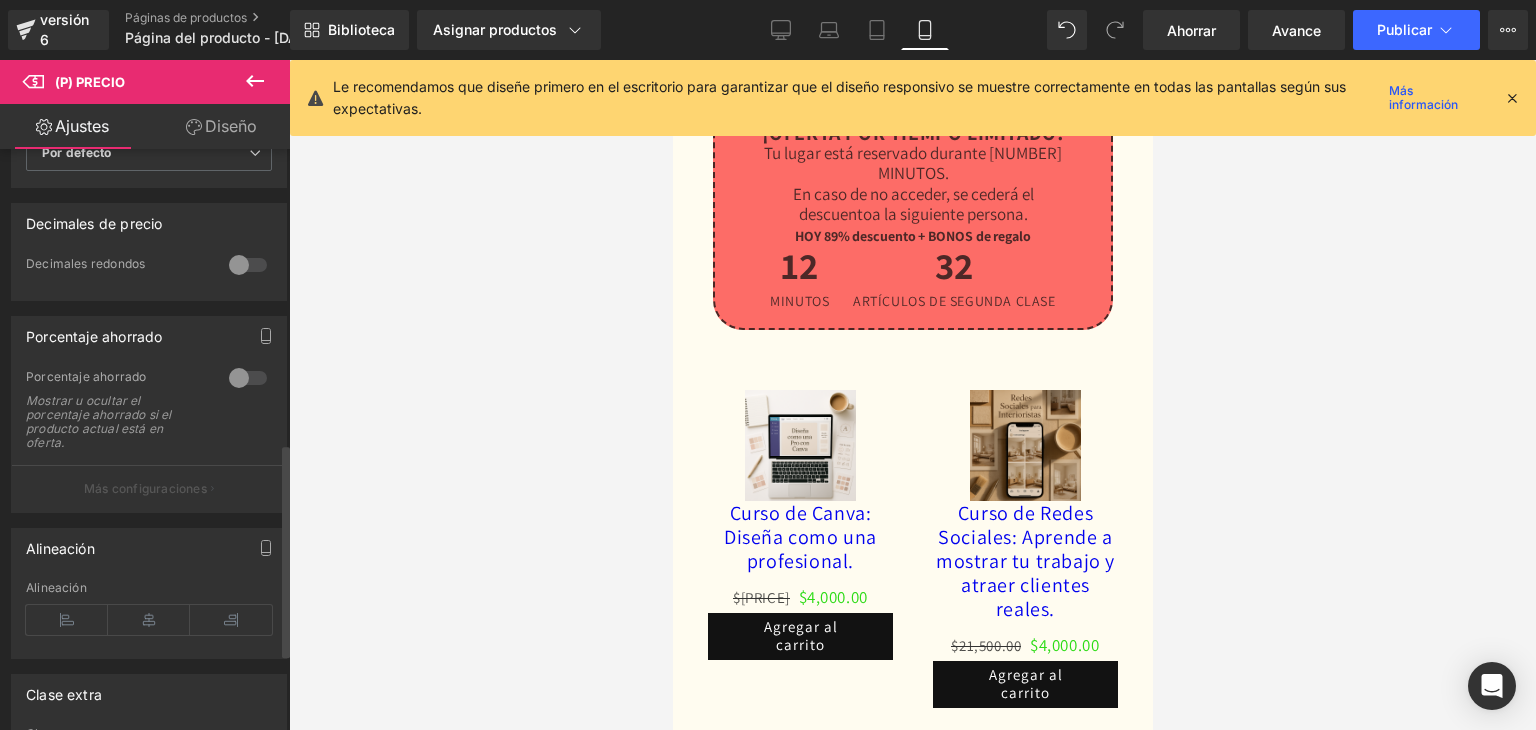 click at bounding box center [248, 265] 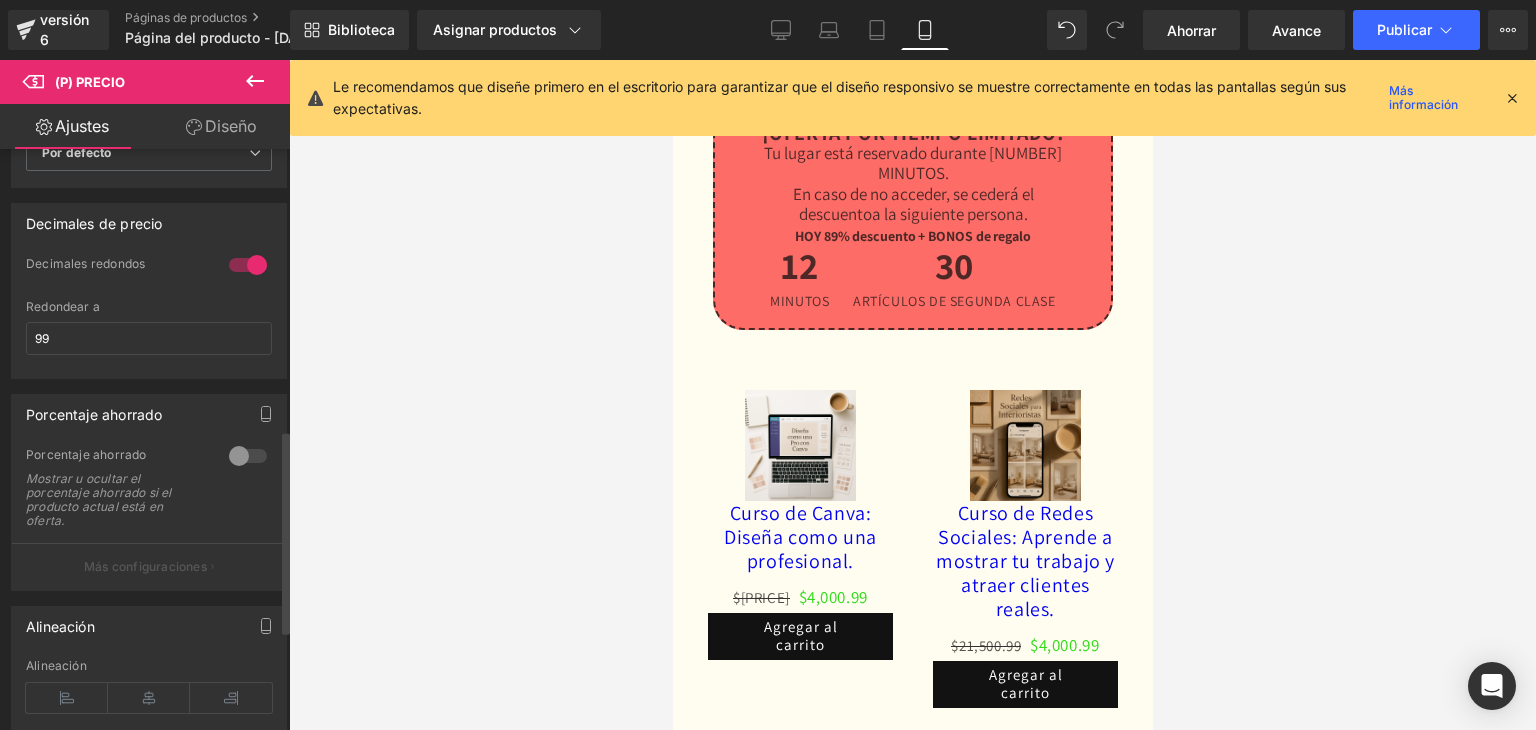 click at bounding box center (248, 265) 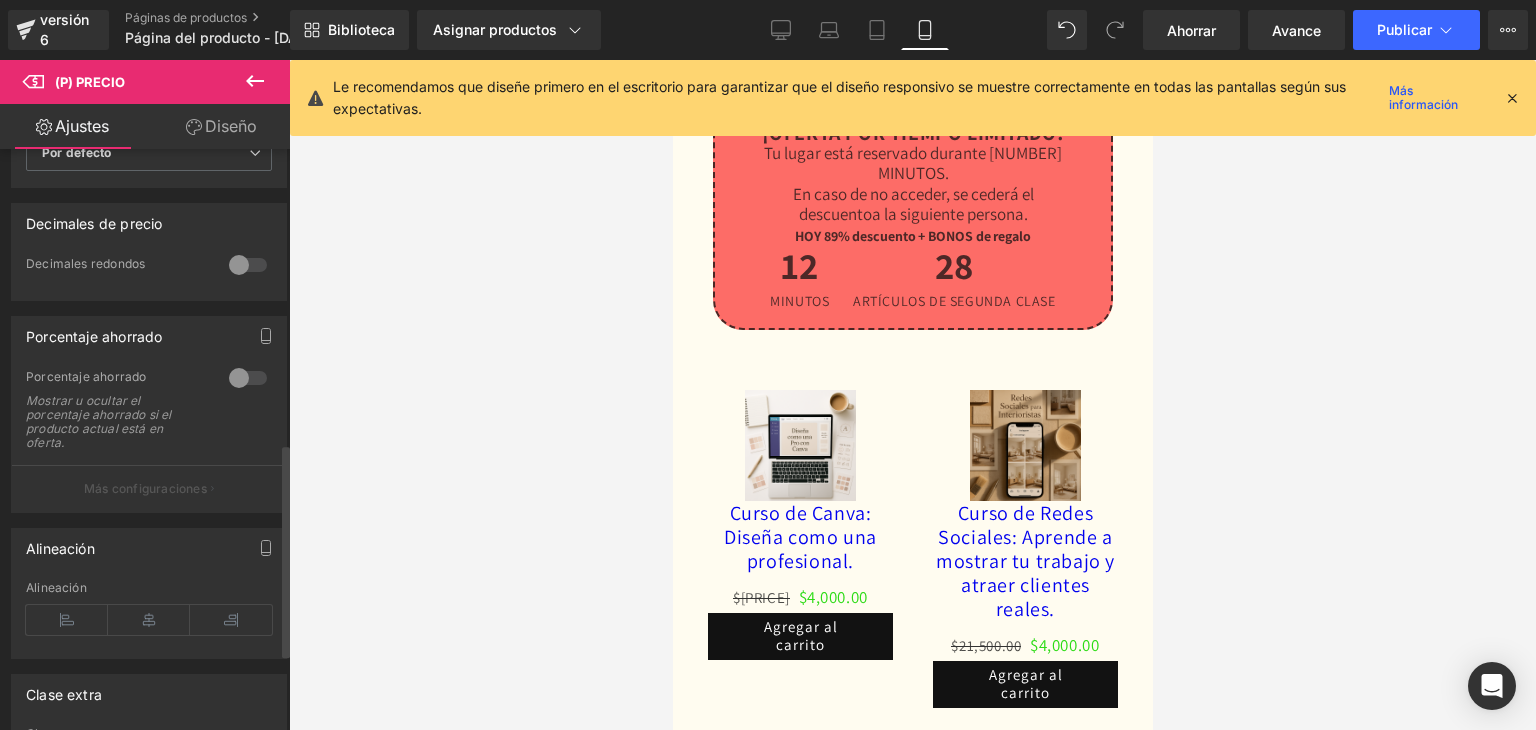 click at bounding box center (248, 378) 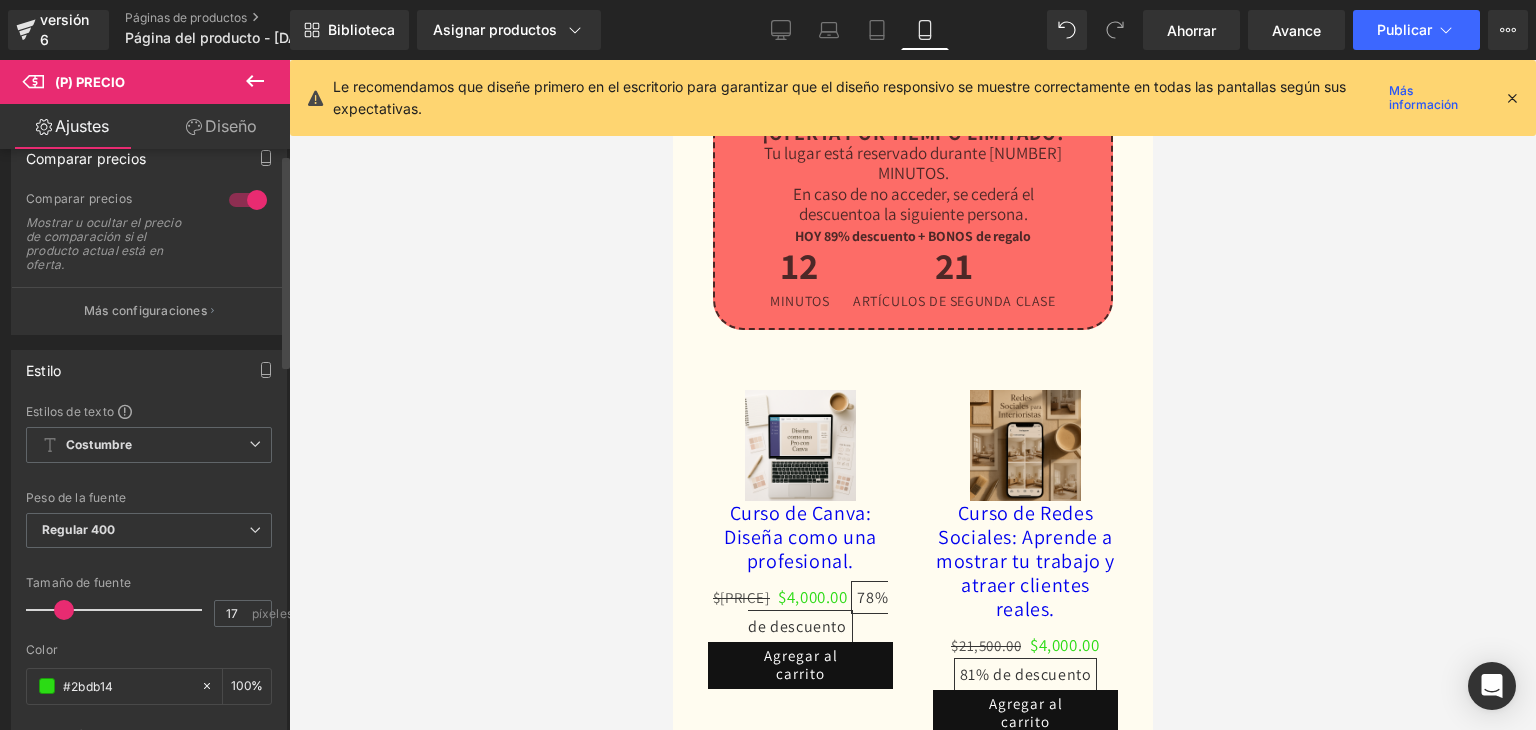 scroll, scrollTop: 0, scrollLeft: 0, axis: both 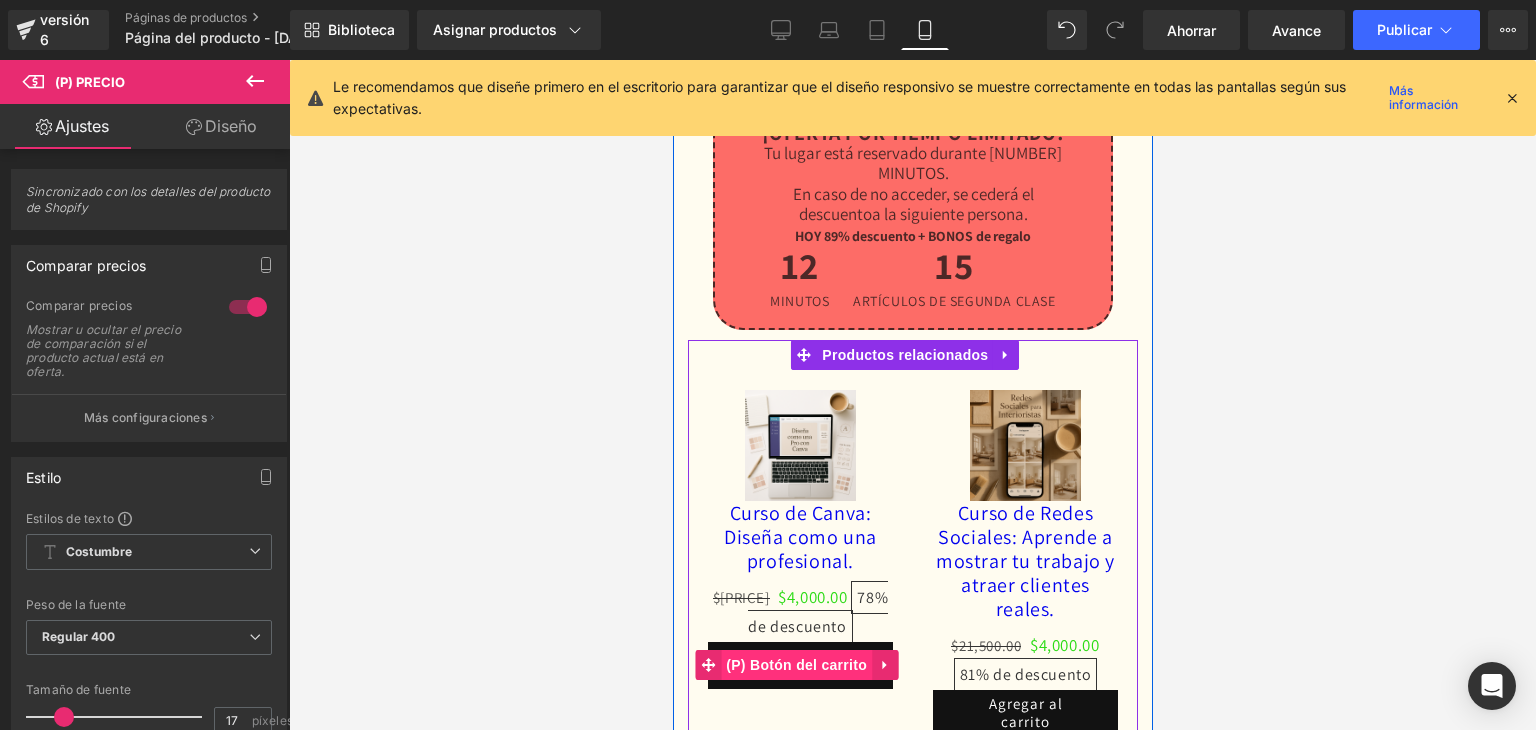 click on "(P) Botón del carrito" at bounding box center (795, 665) 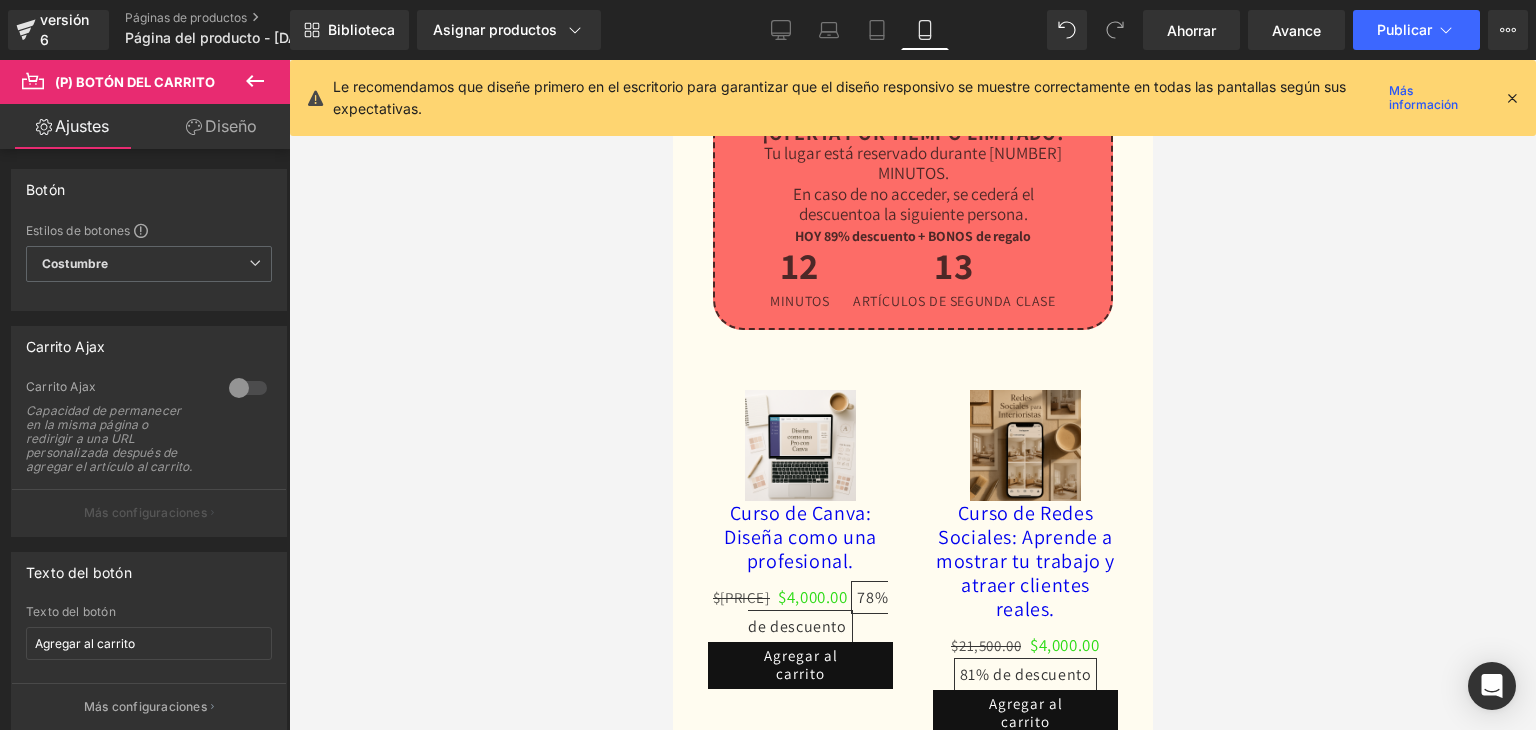 click on "Diseño" at bounding box center (231, 126) 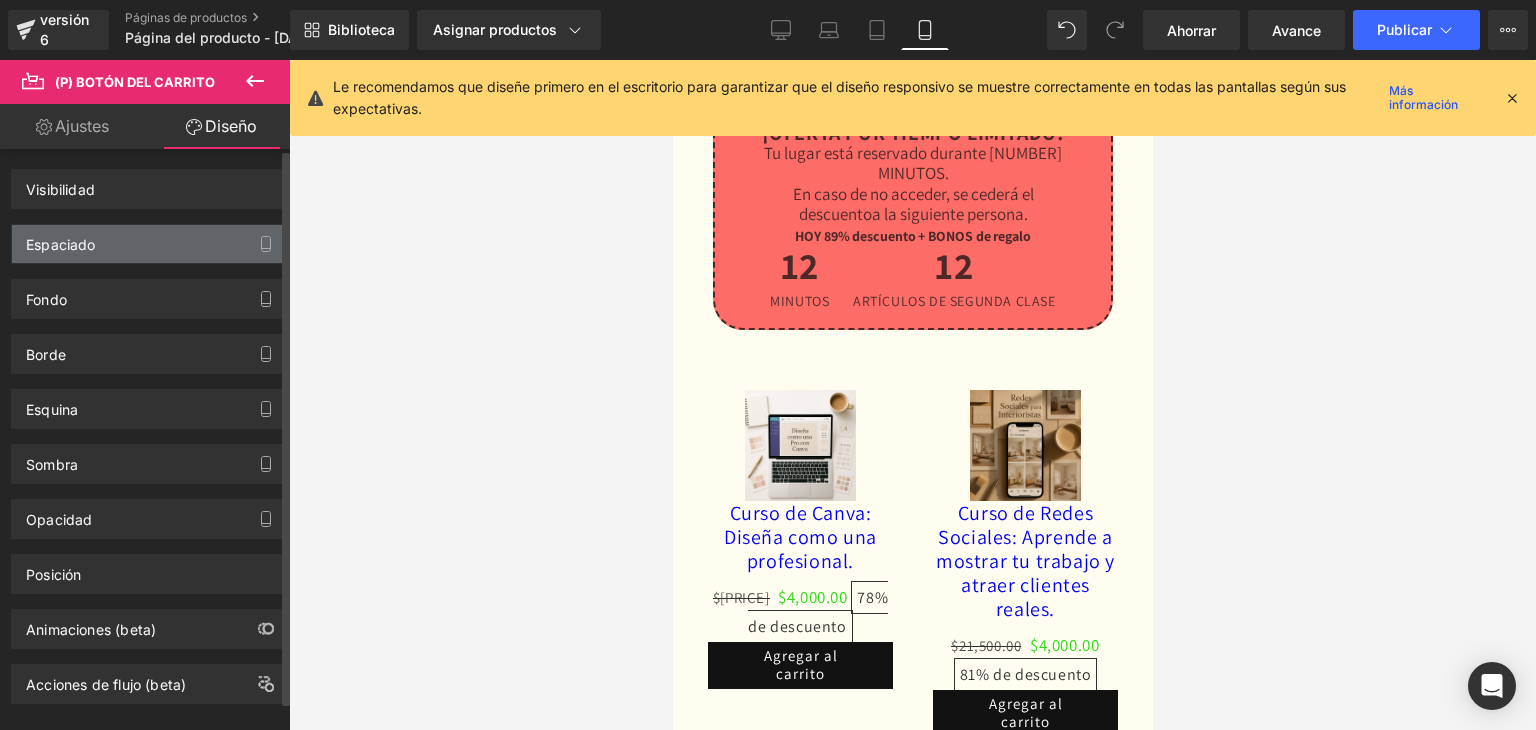 click on "Espaciado" at bounding box center (149, 244) 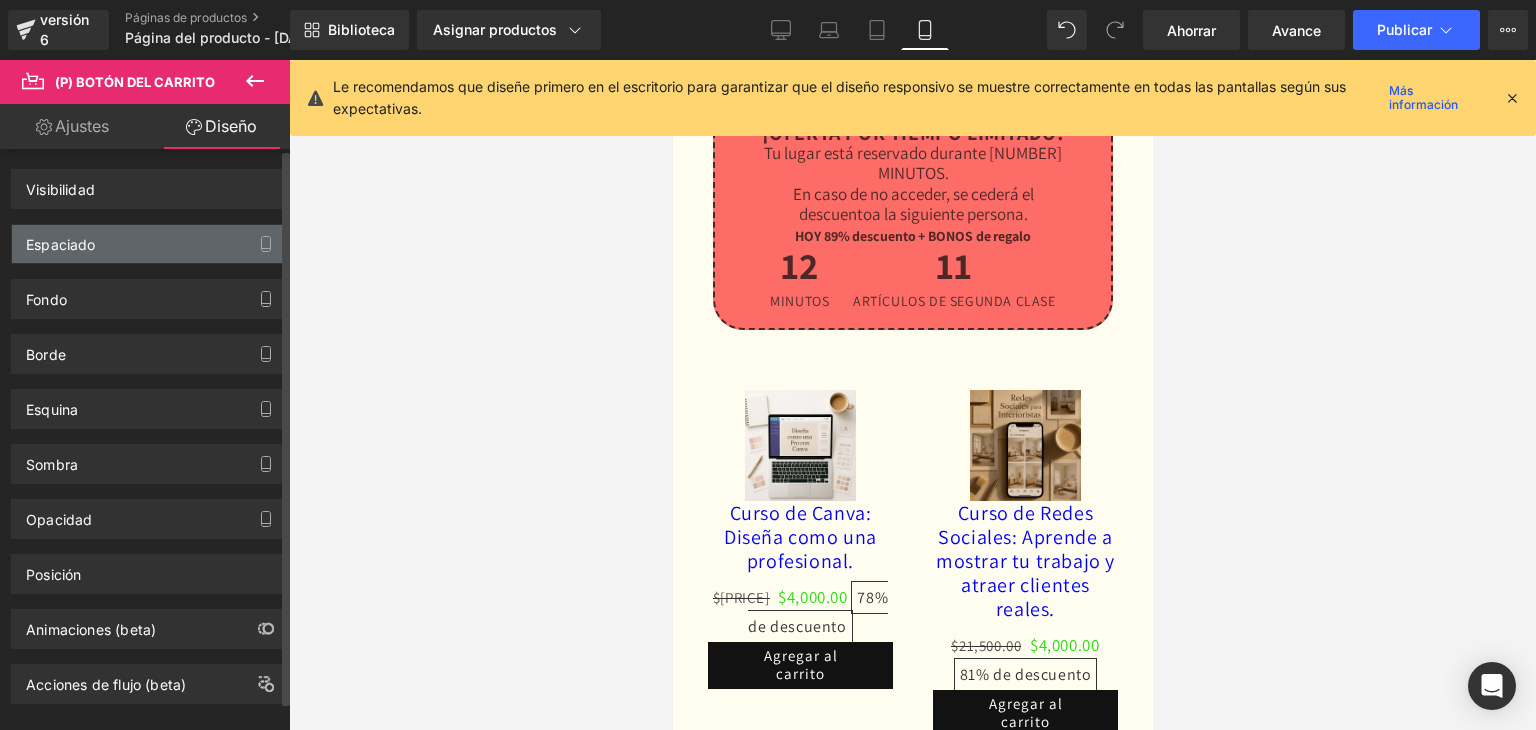 click on "Espaciado" at bounding box center (149, 244) 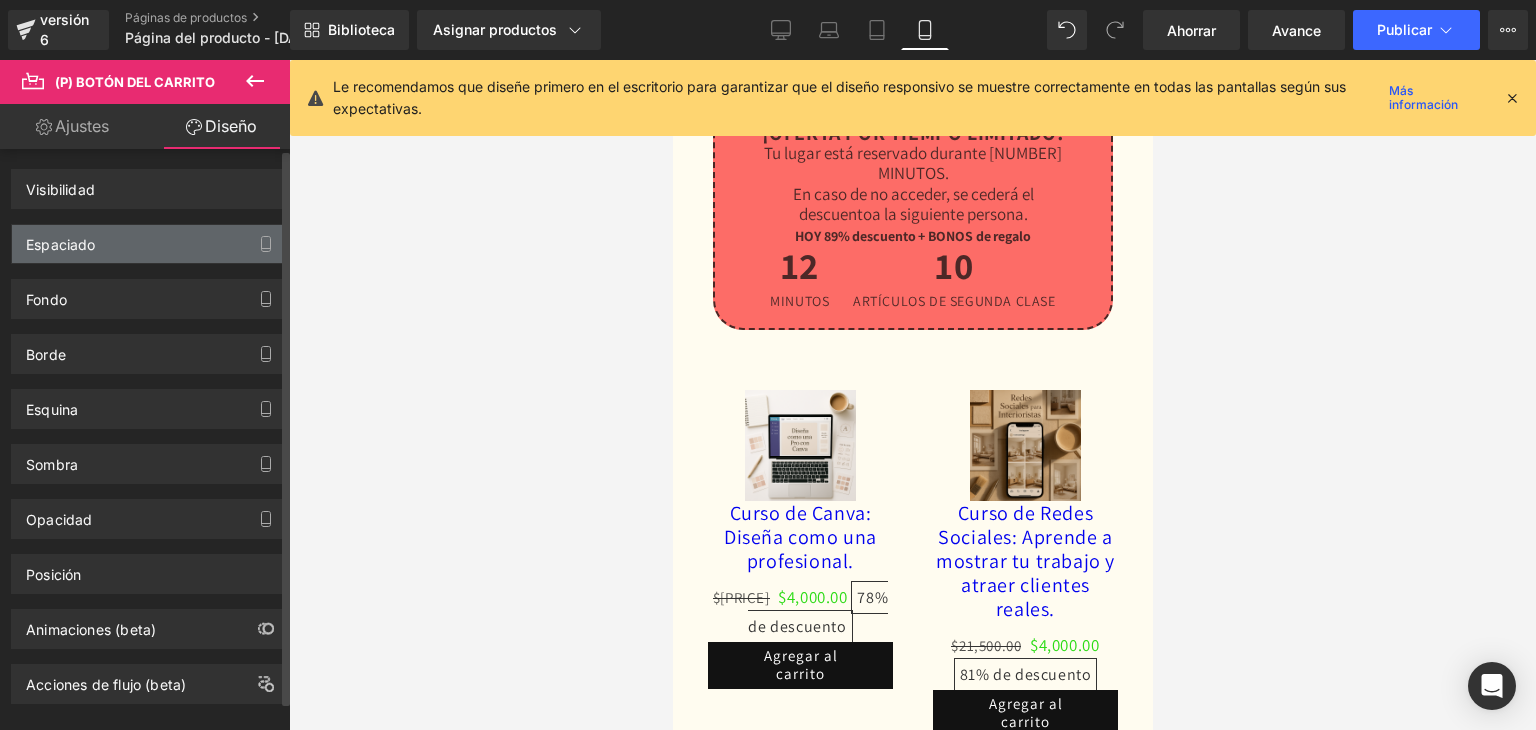 click on "Espaciado" at bounding box center [149, 244] 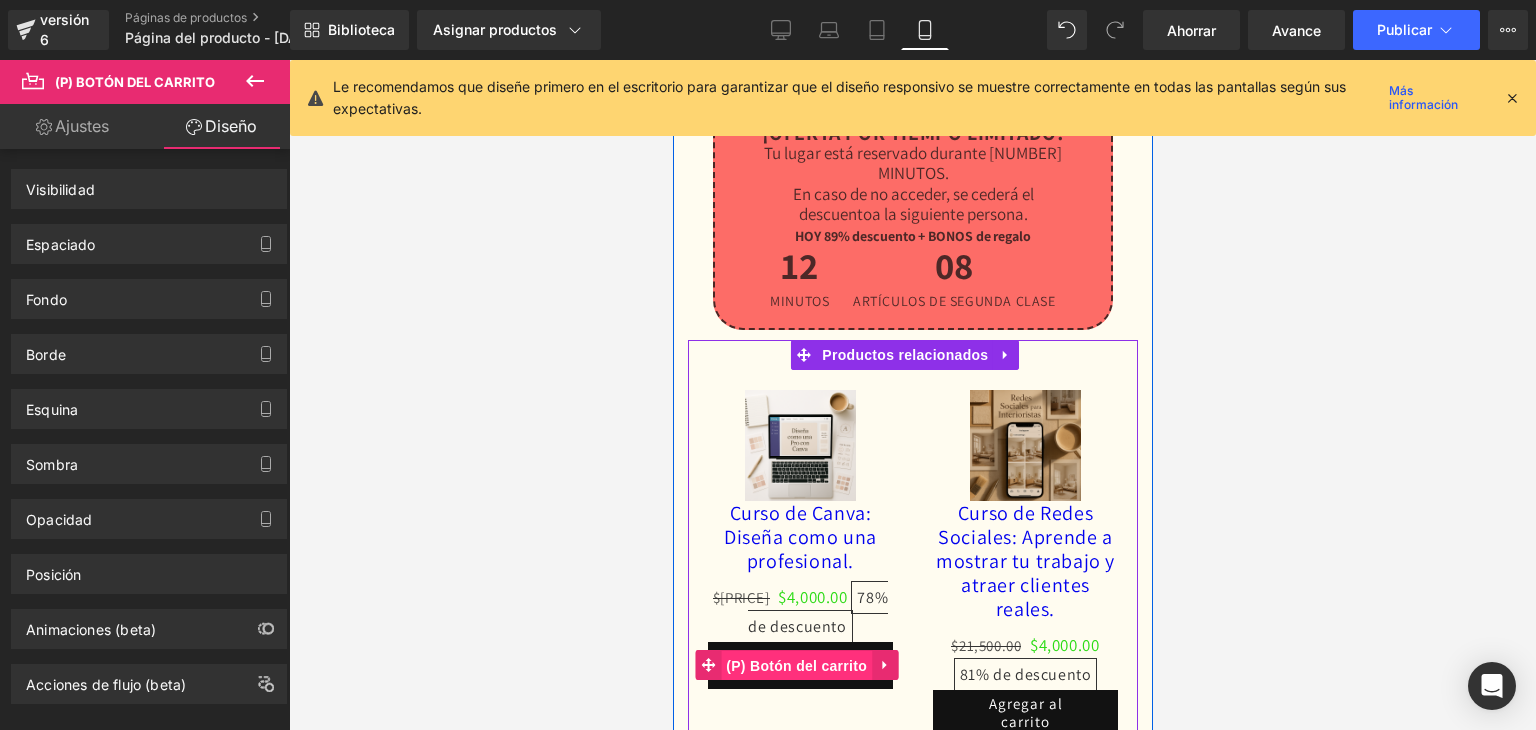 click on "(P) Botón del carrito" at bounding box center (795, 666) 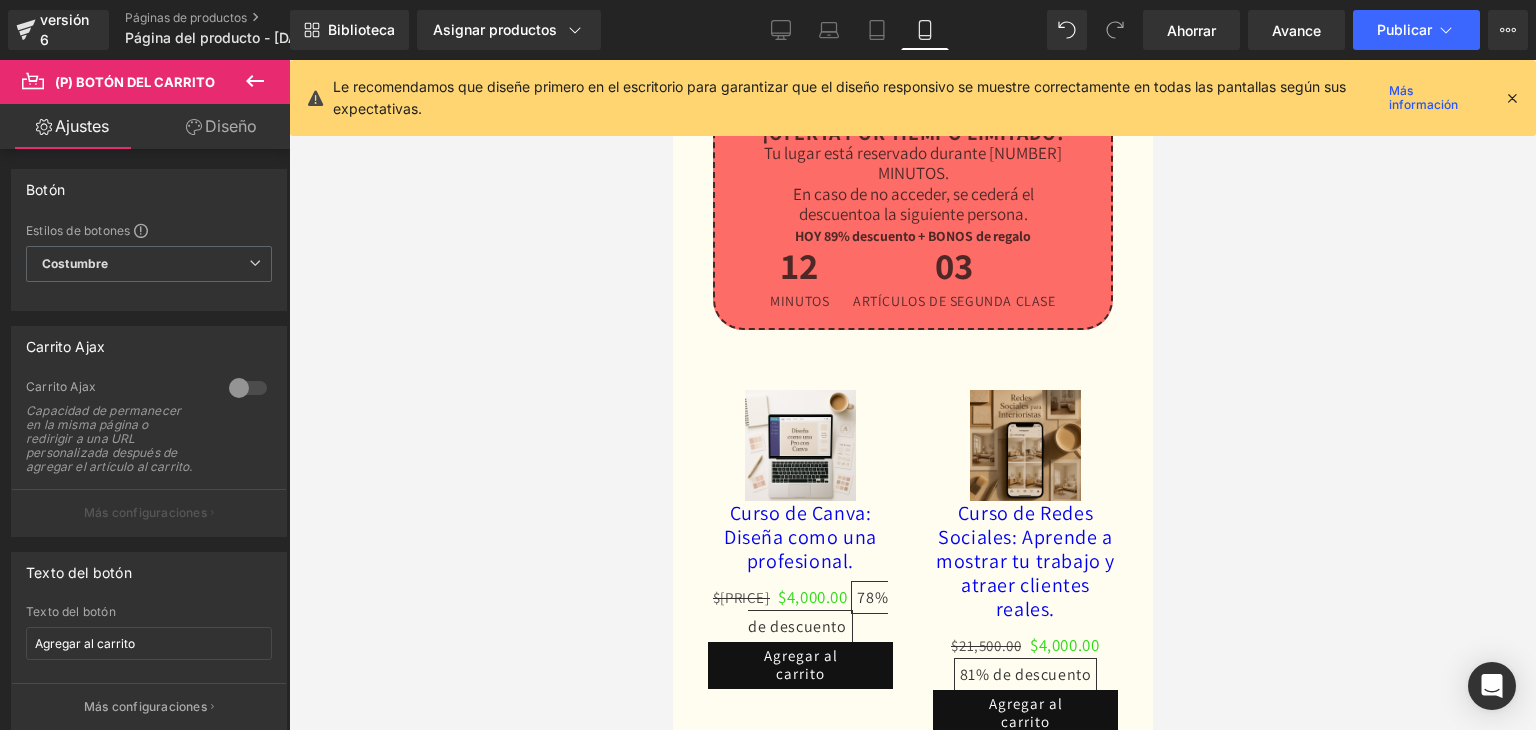 click at bounding box center (1512, 98) 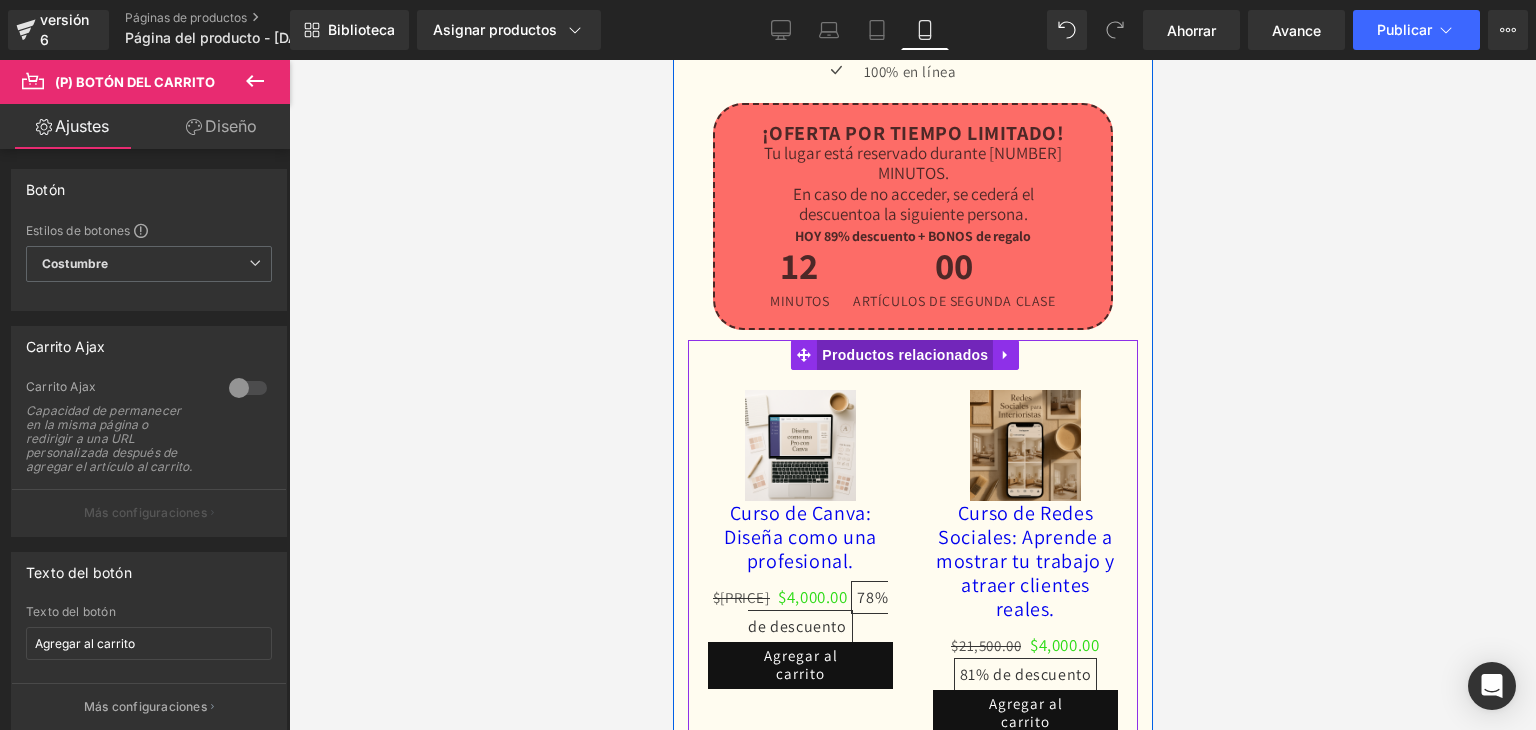click on "Productos relacionados" at bounding box center [904, 355] 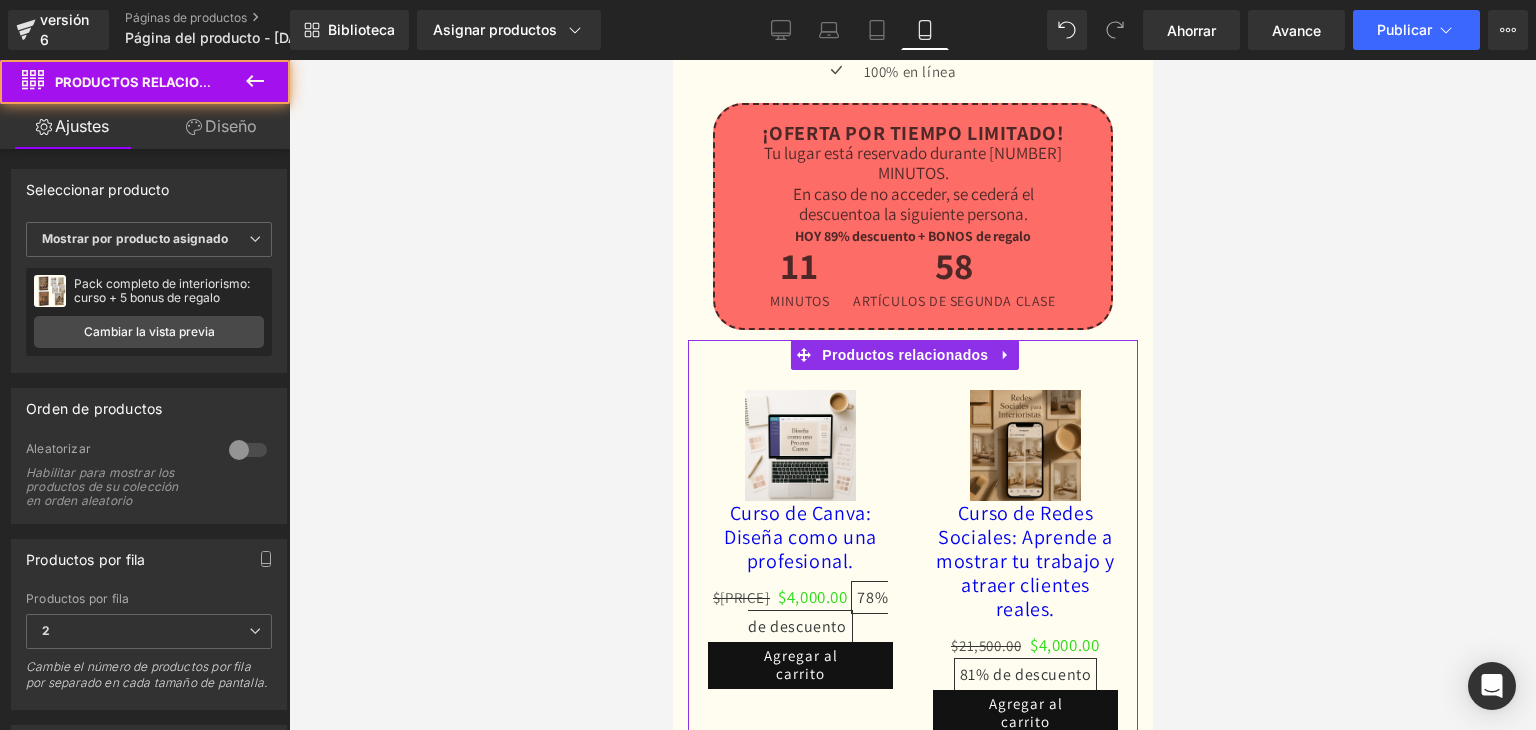 click on "Diseño" at bounding box center [231, 126] 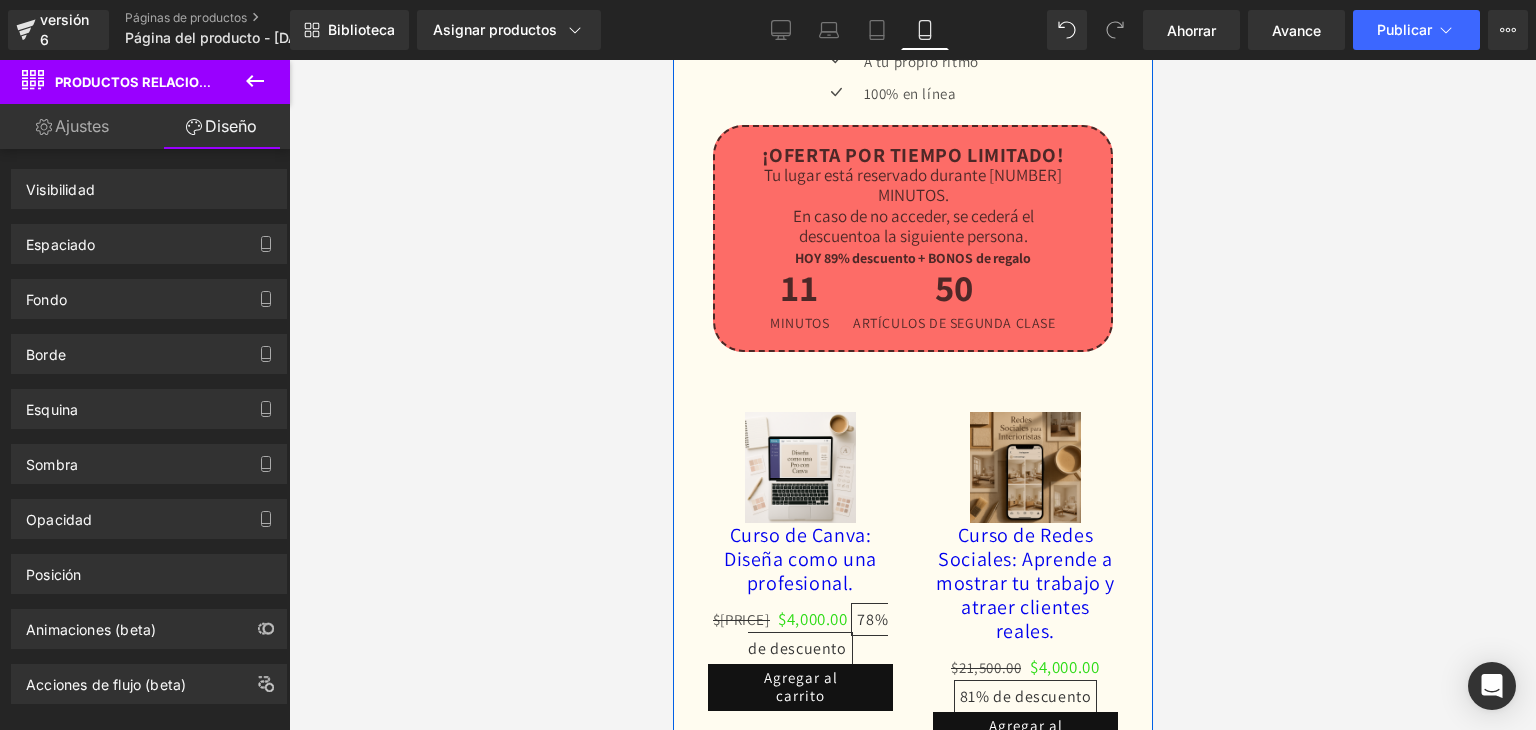 scroll, scrollTop: 5919, scrollLeft: 0, axis: vertical 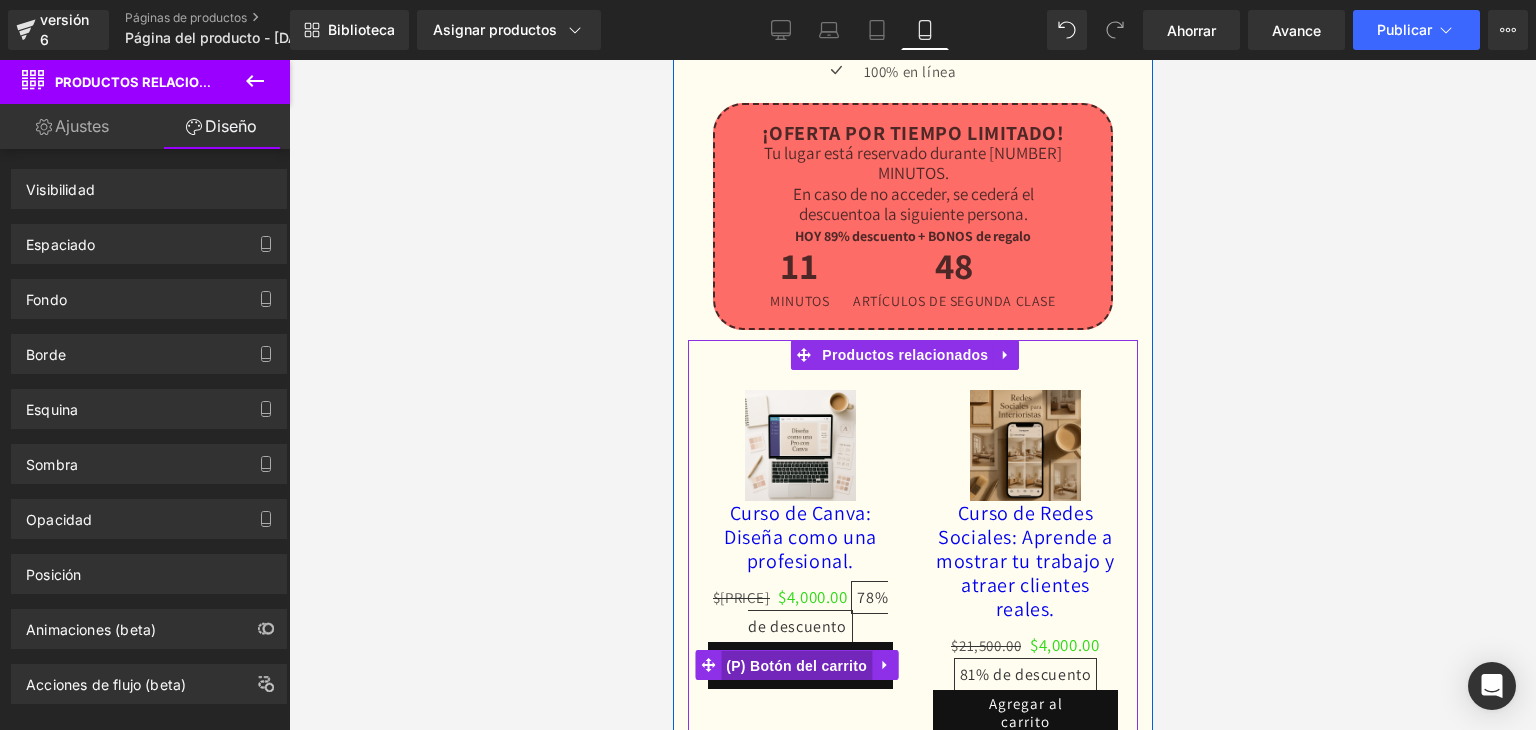 click on "(P) Botón del carrito" at bounding box center (795, 666) 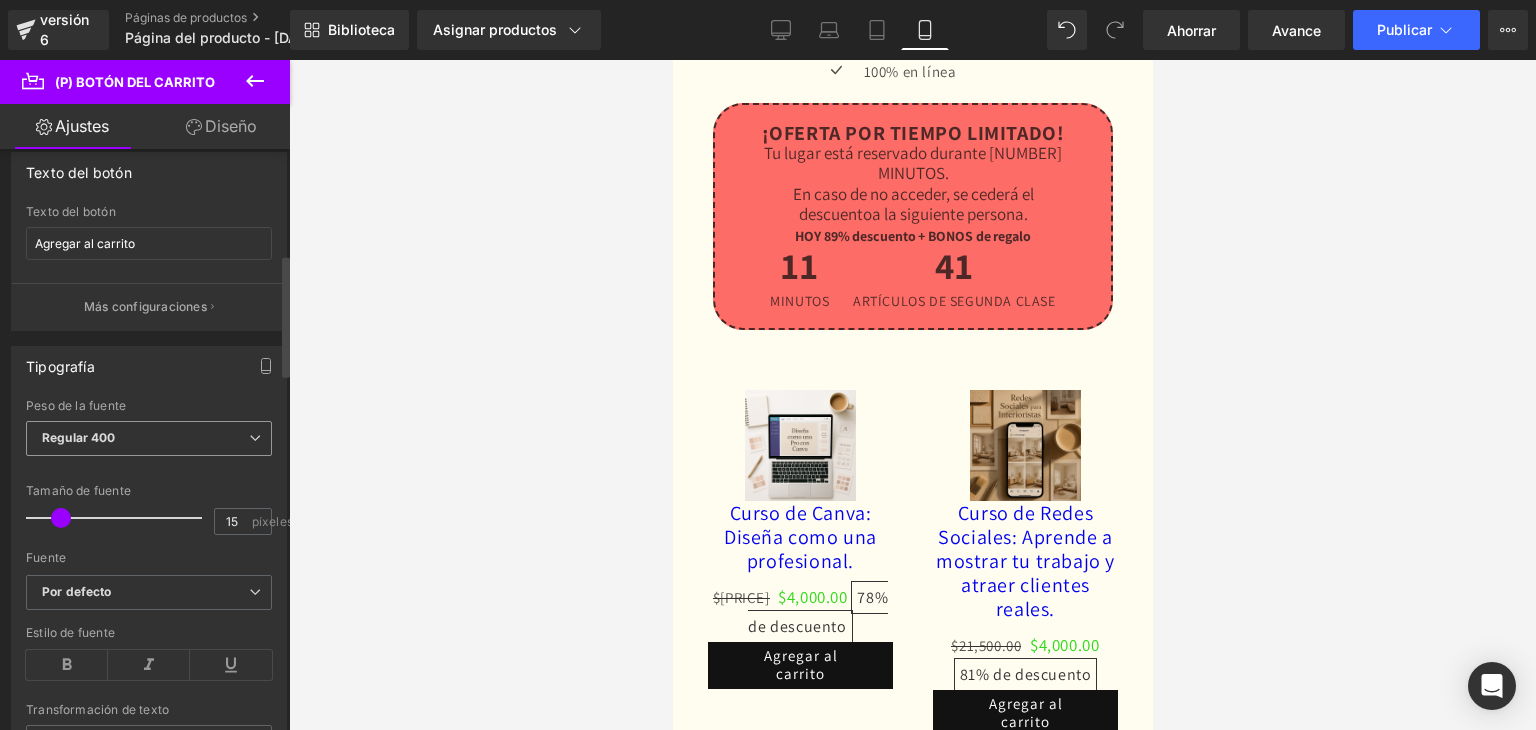 scroll, scrollTop: 500, scrollLeft: 0, axis: vertical 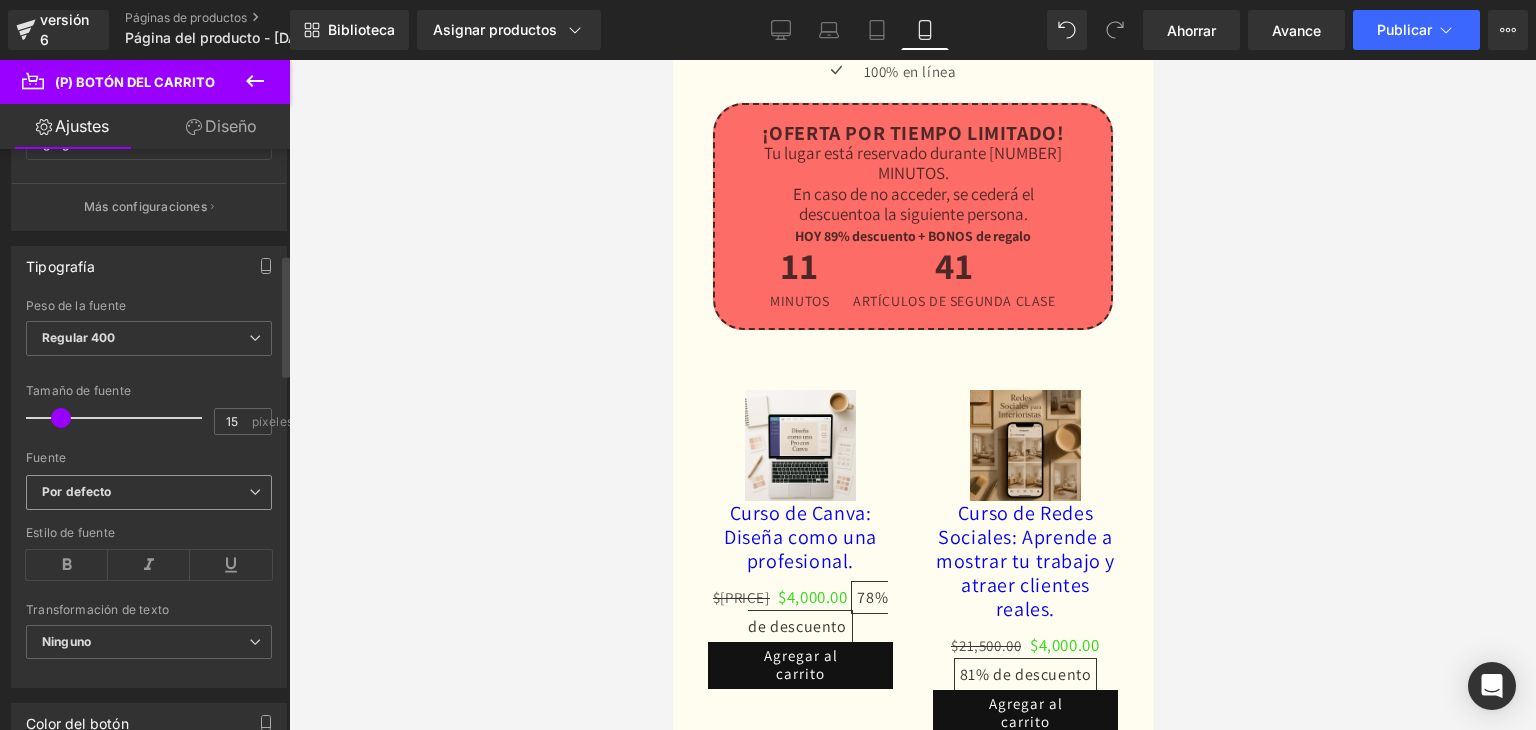 click on "Por defecto" at bounding box center (145, 492) 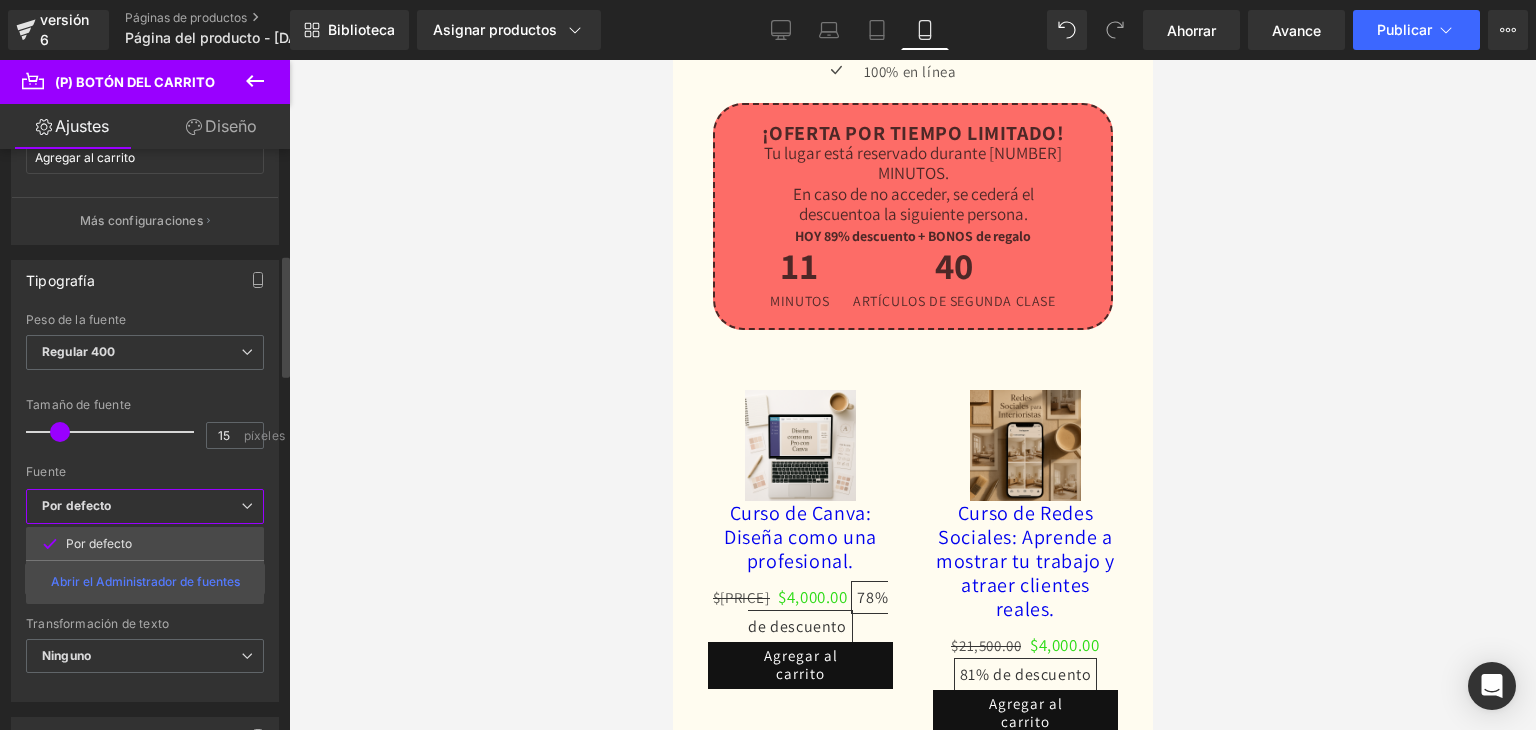 click on "Por defecto" at bounding box center [141, 506] 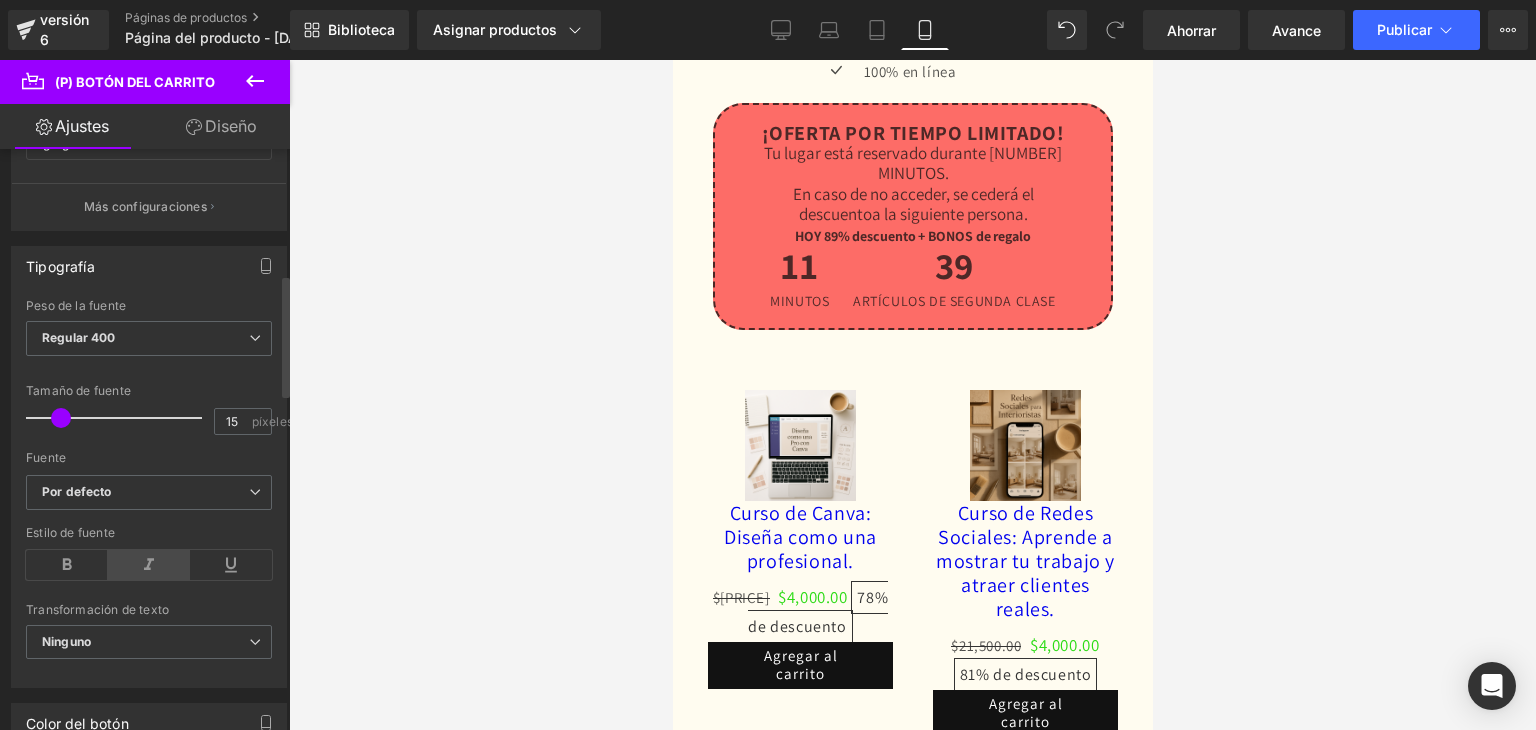 scroll, scrollTop: 600, scrollLeft: 0, axis: vertical 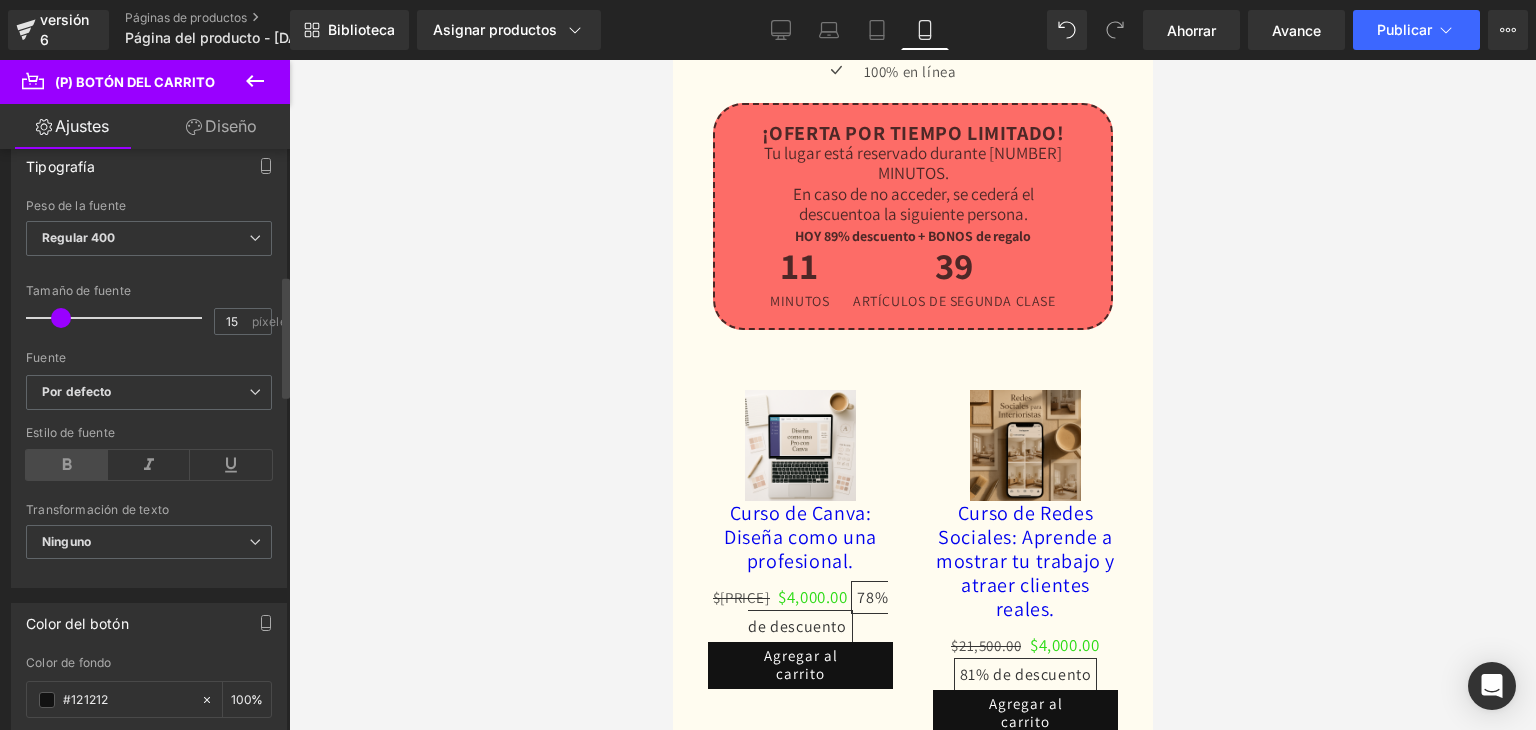 click at bounding box center [67, 465] 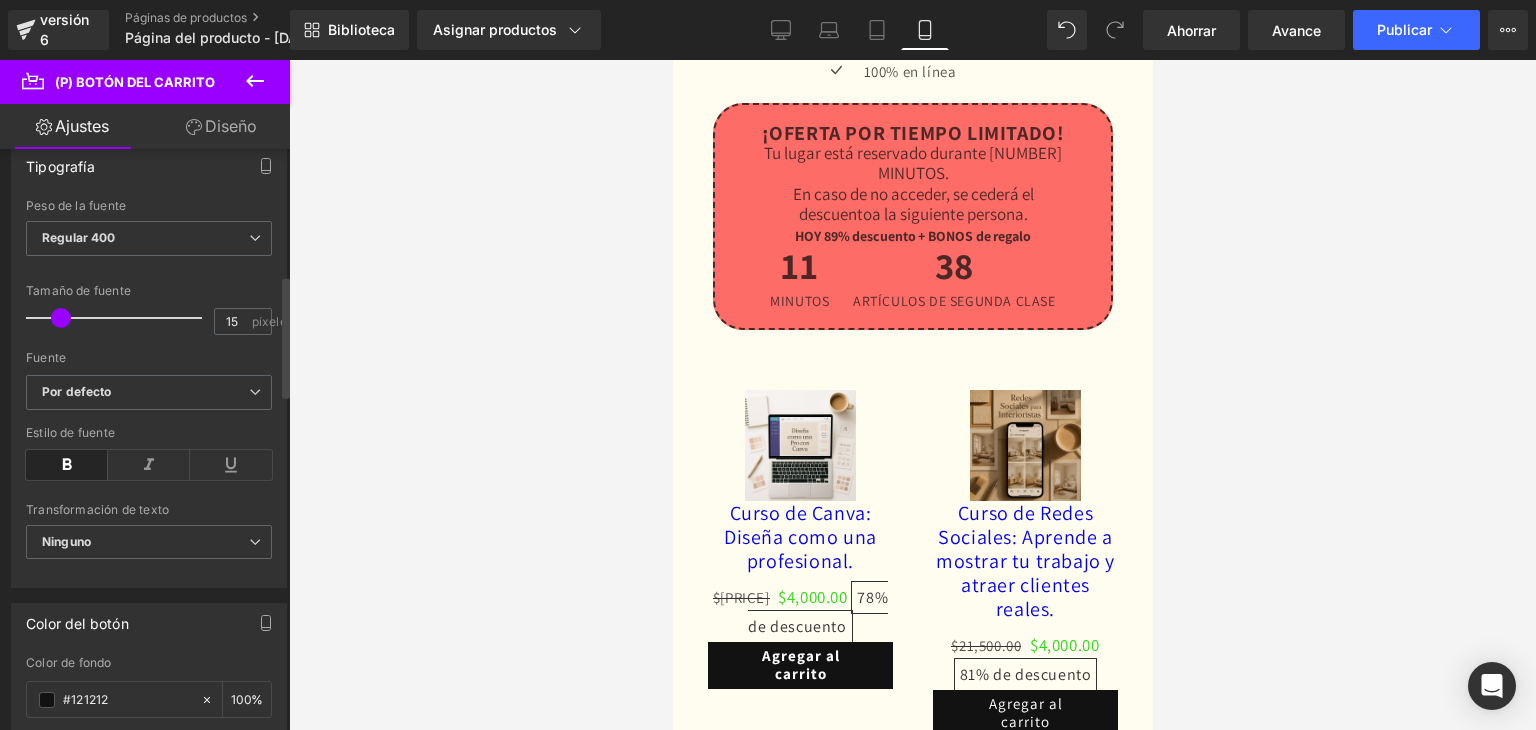 click at bounding box center [67, 465] 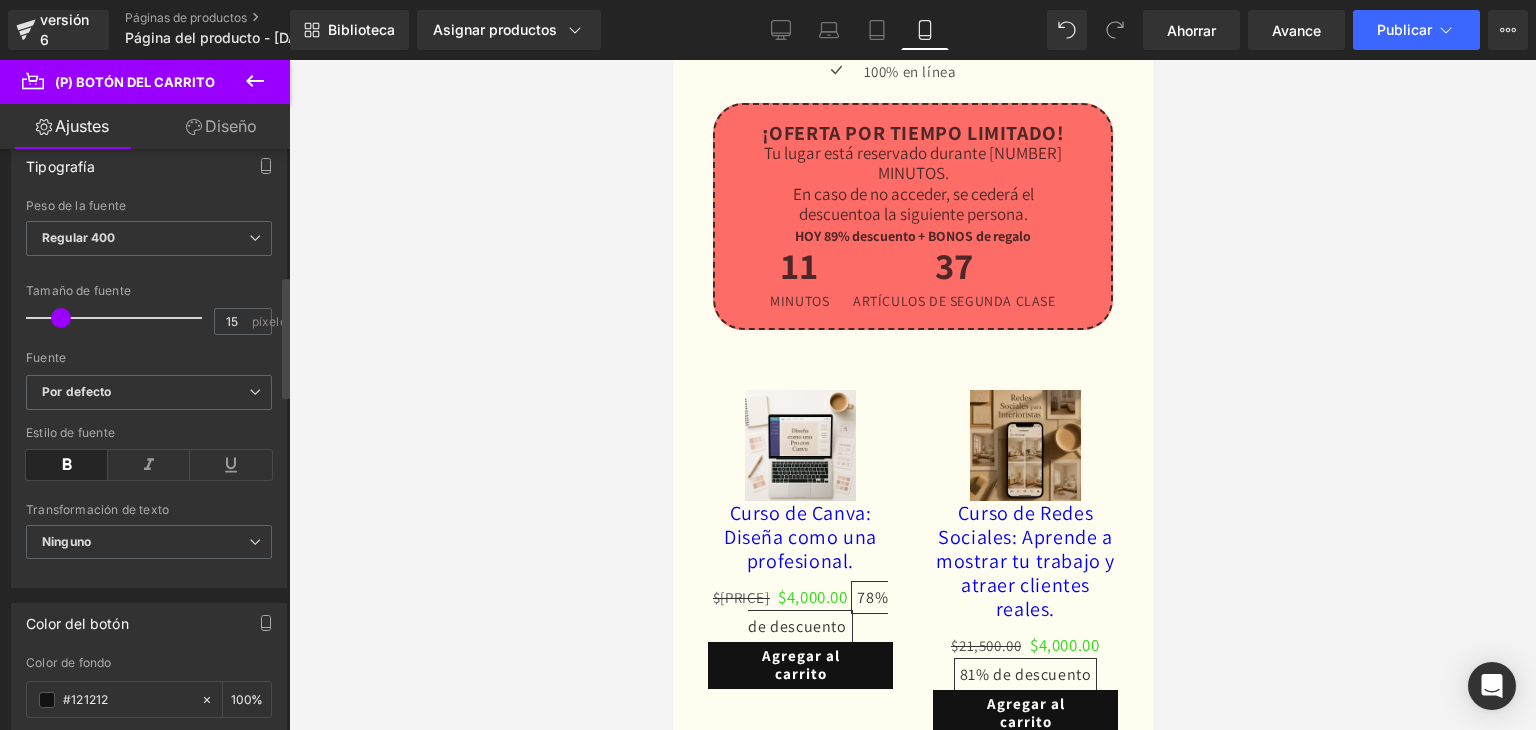 scroll, scrollTop: 800, scrollLeft: 0, axis: vertical 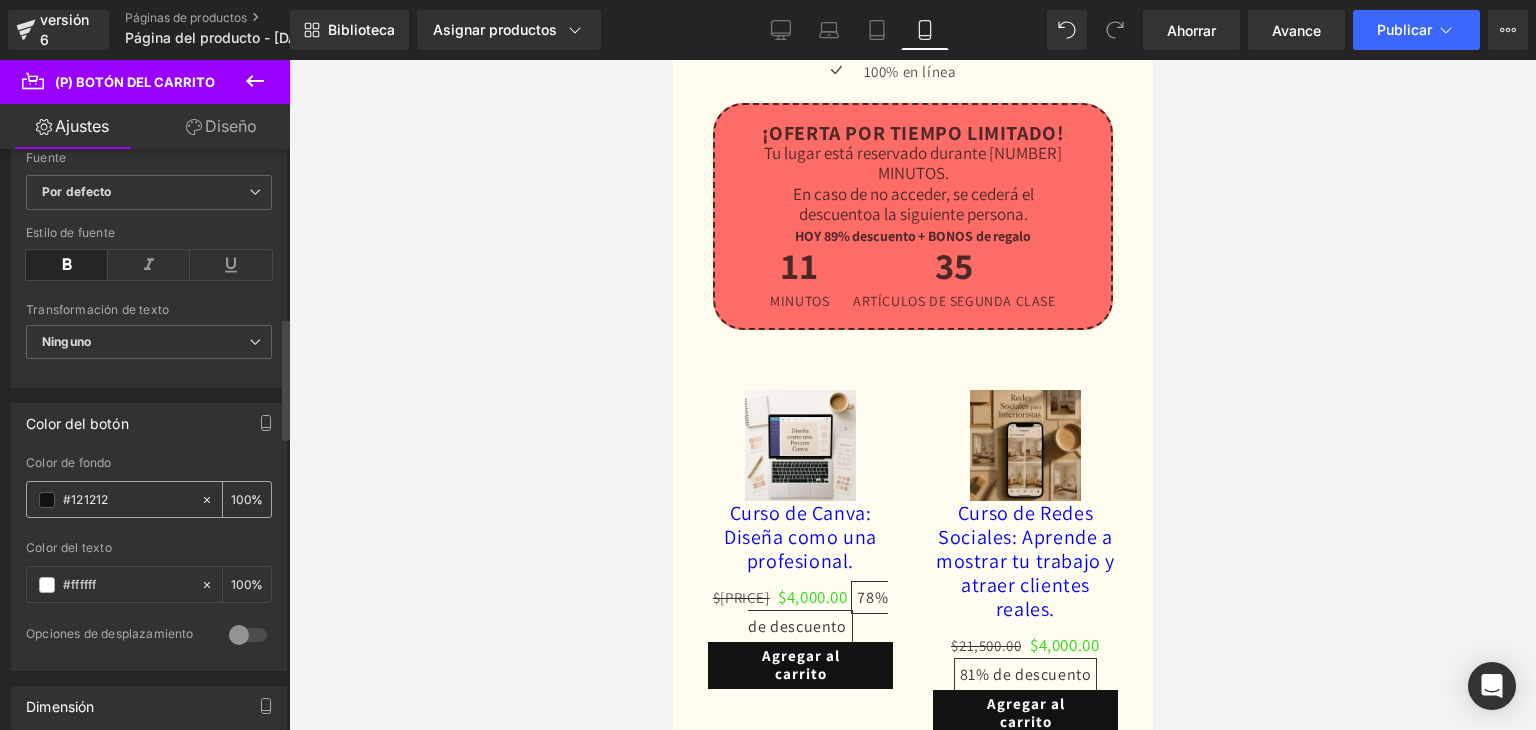 click at bounding box center (47, 500) 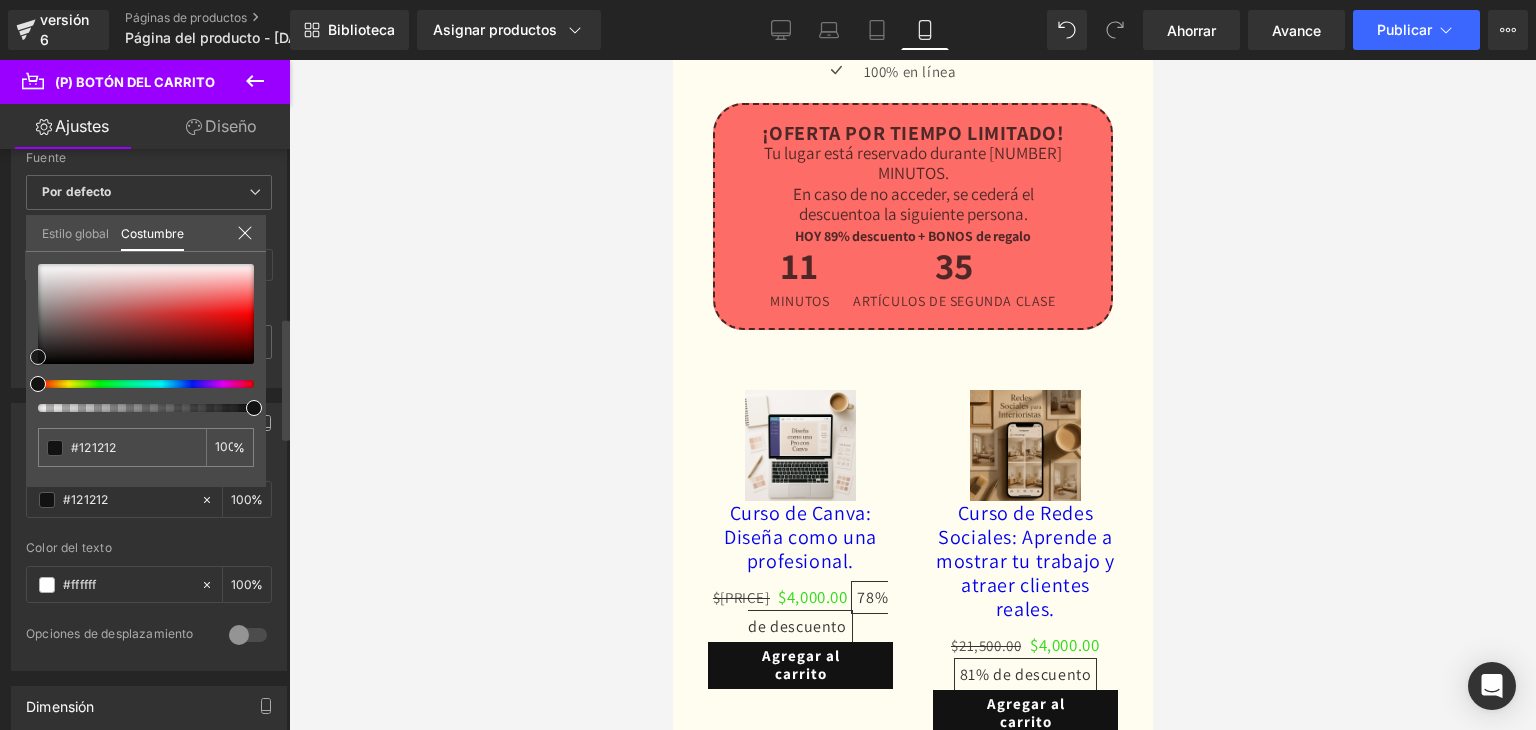 type on "#bd6f6f" 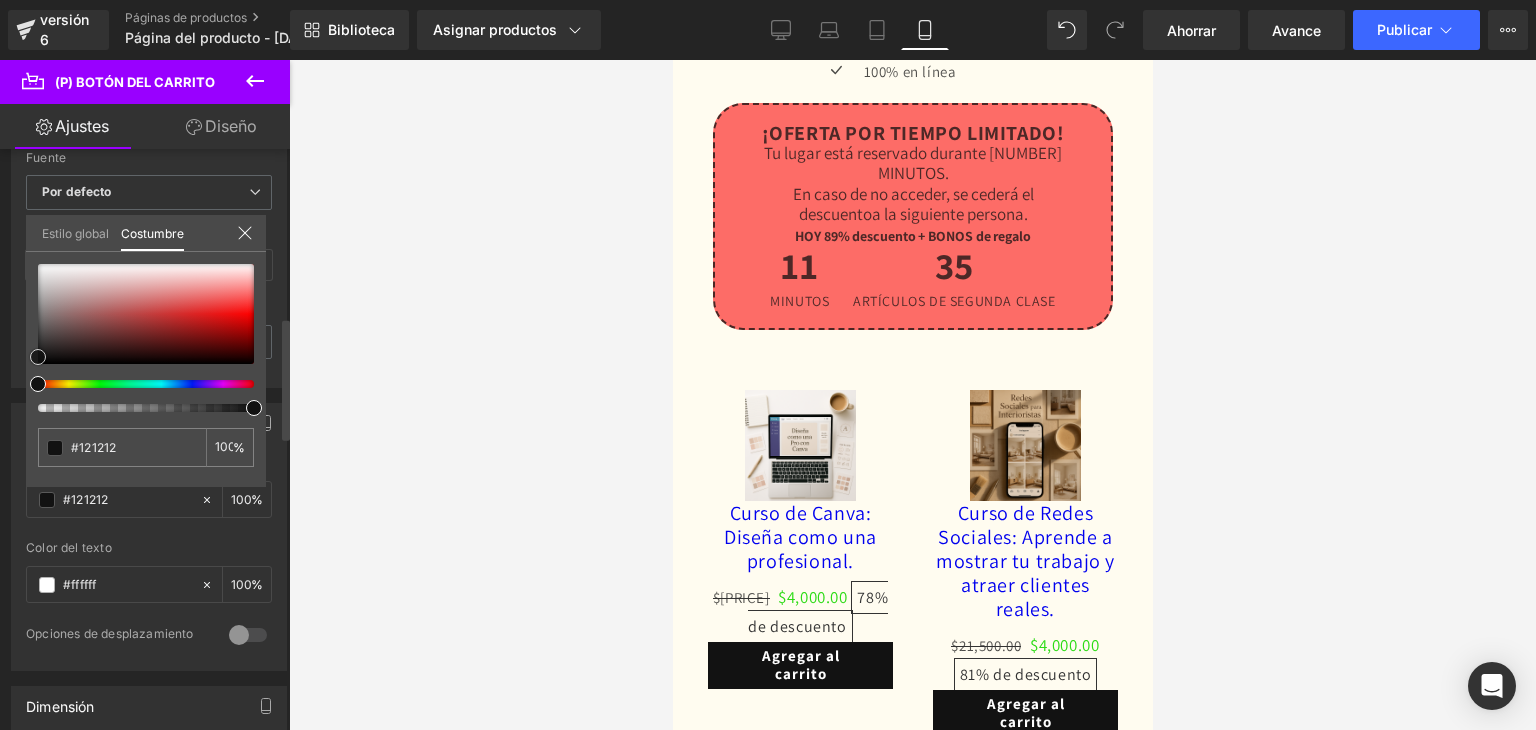type on "#bd6f6f" 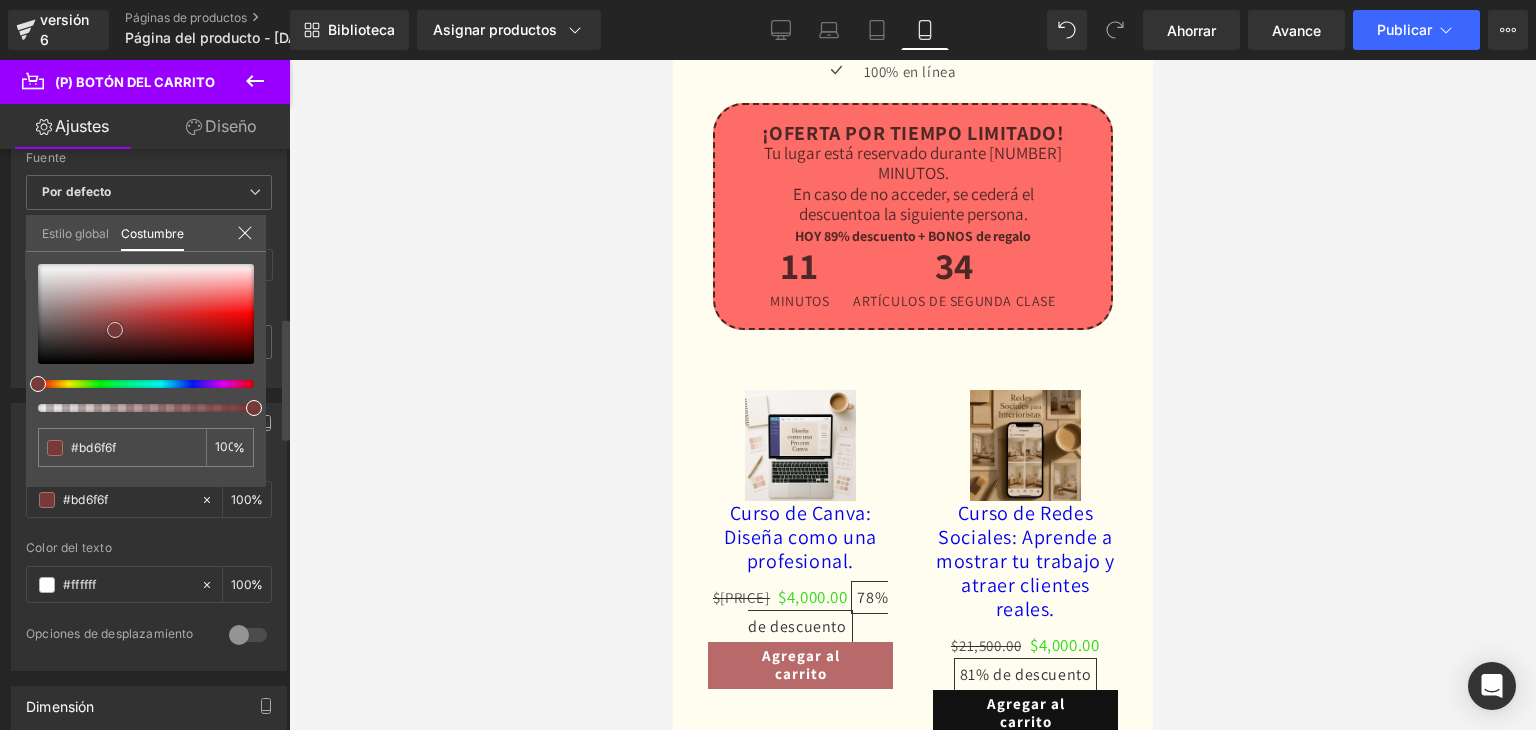 type on "#b86969" 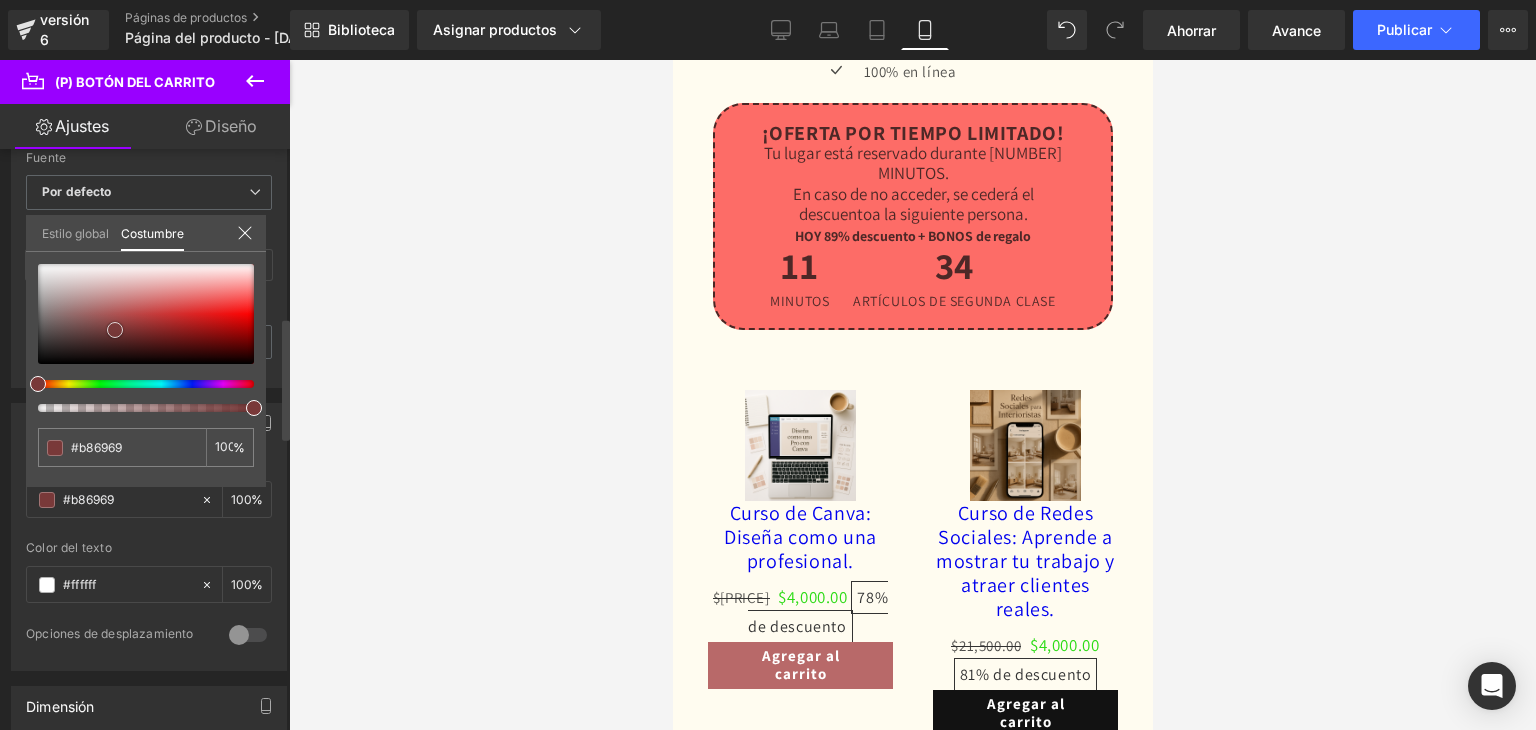 type on "#793939" 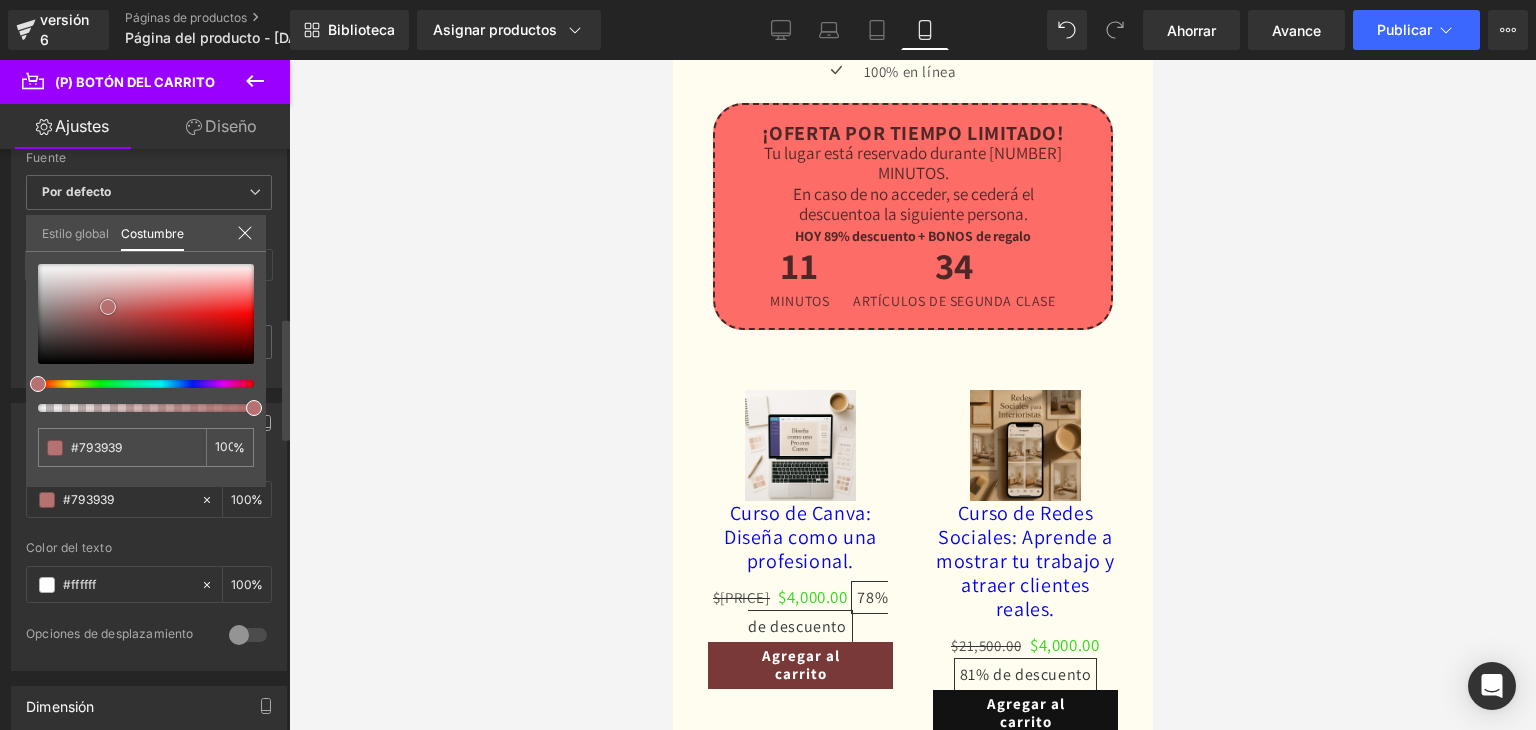 type on "#b67171" 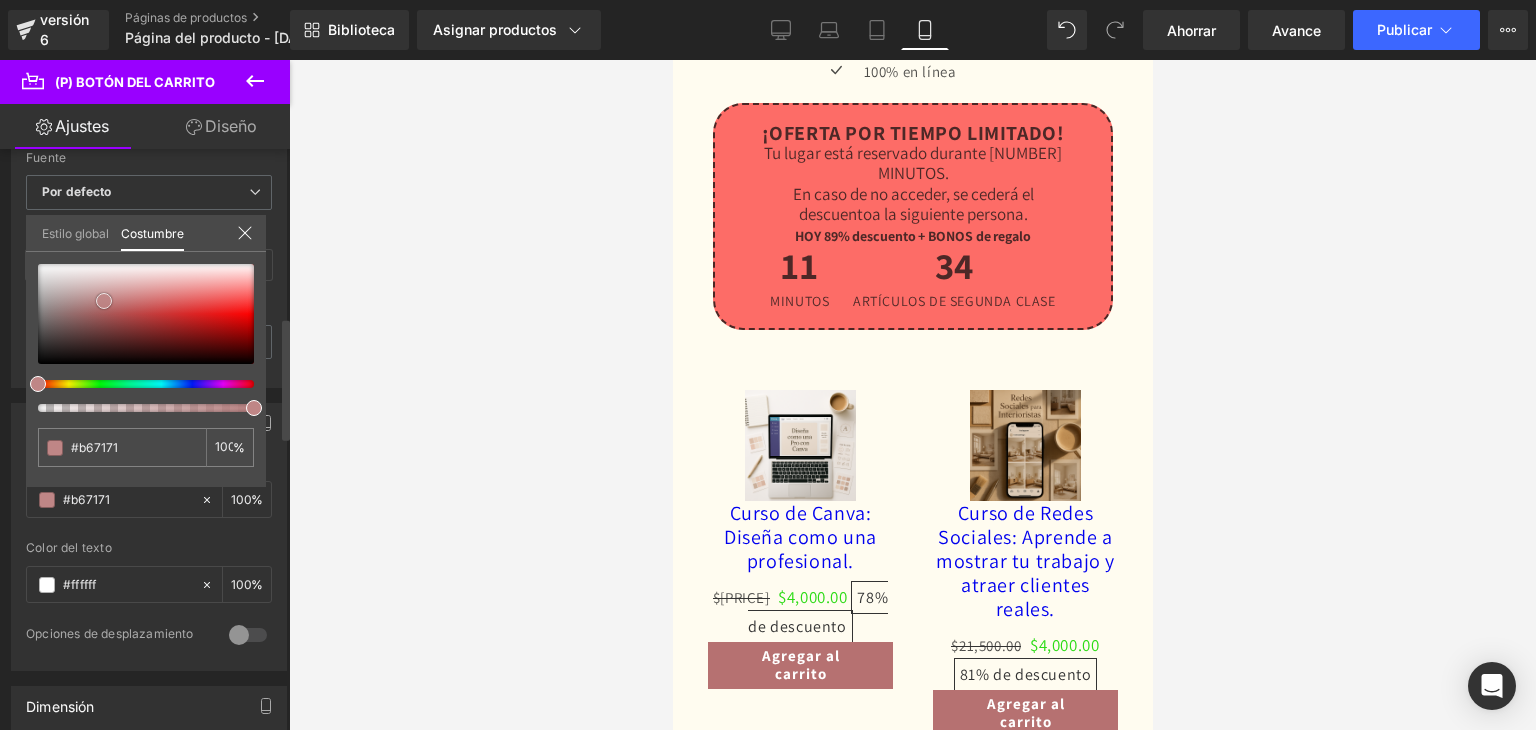 drag, startPoint x: 116, startPoint y: 305, endPoint x: 104, endPoint y: 300, distance: 13 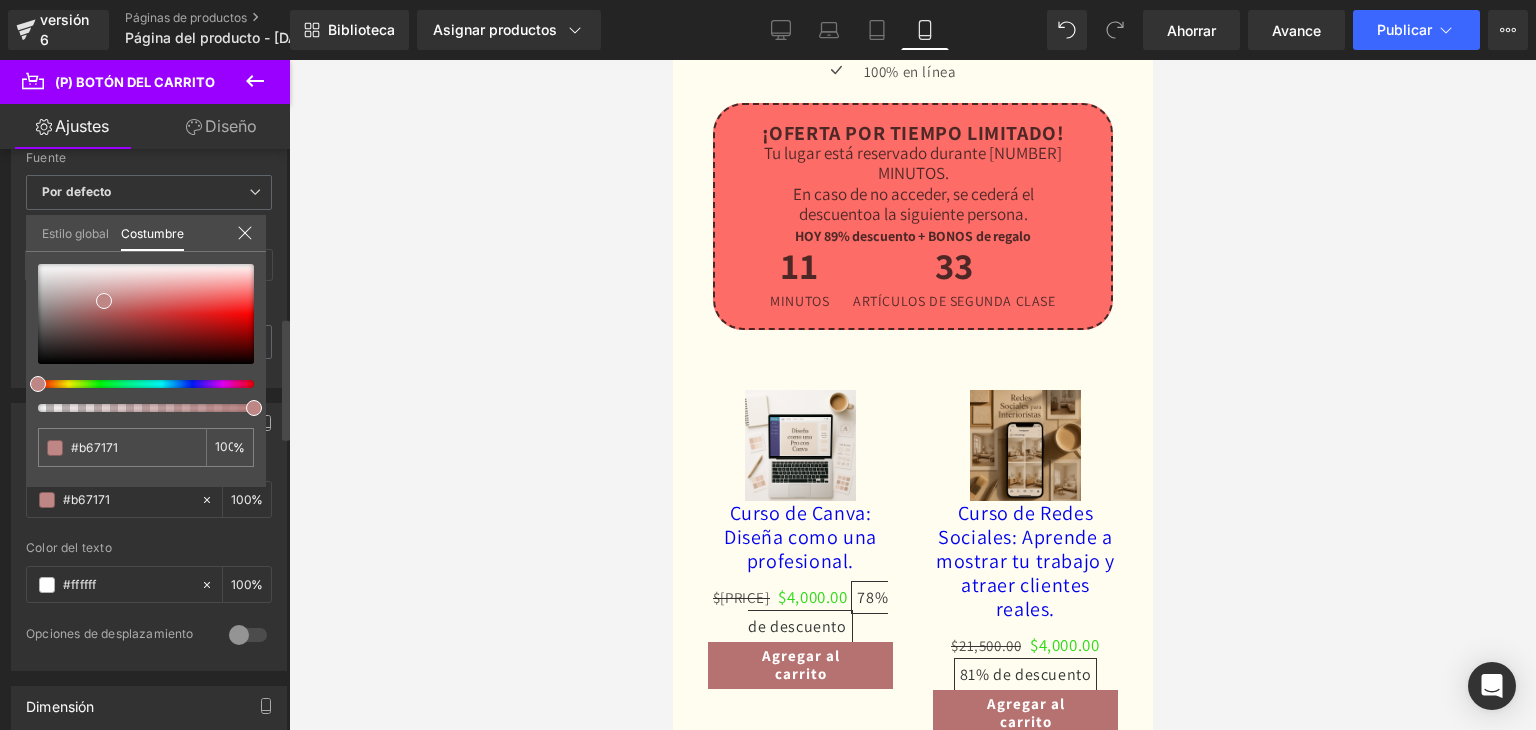 click at bounding box center (138, 384) 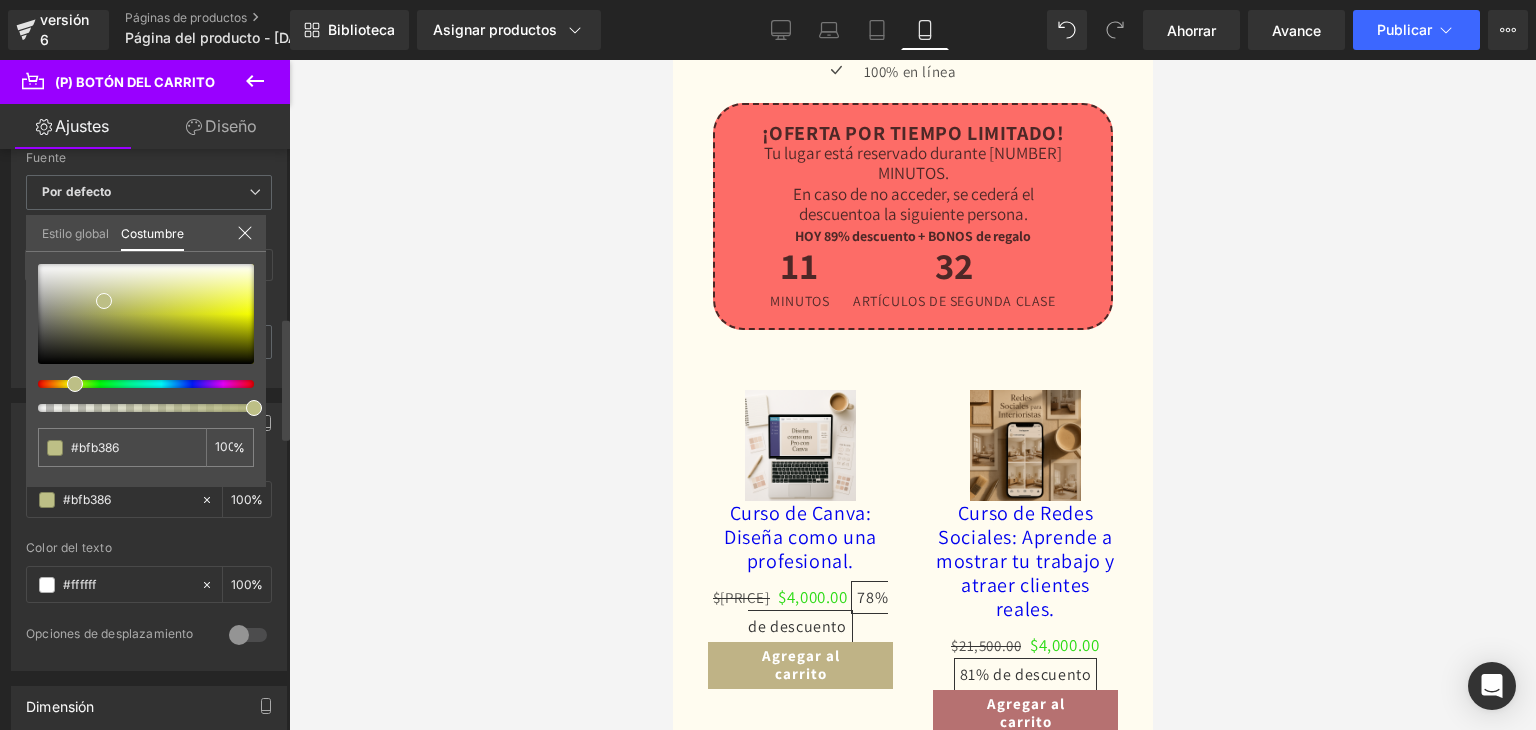 type on "#bfb686" 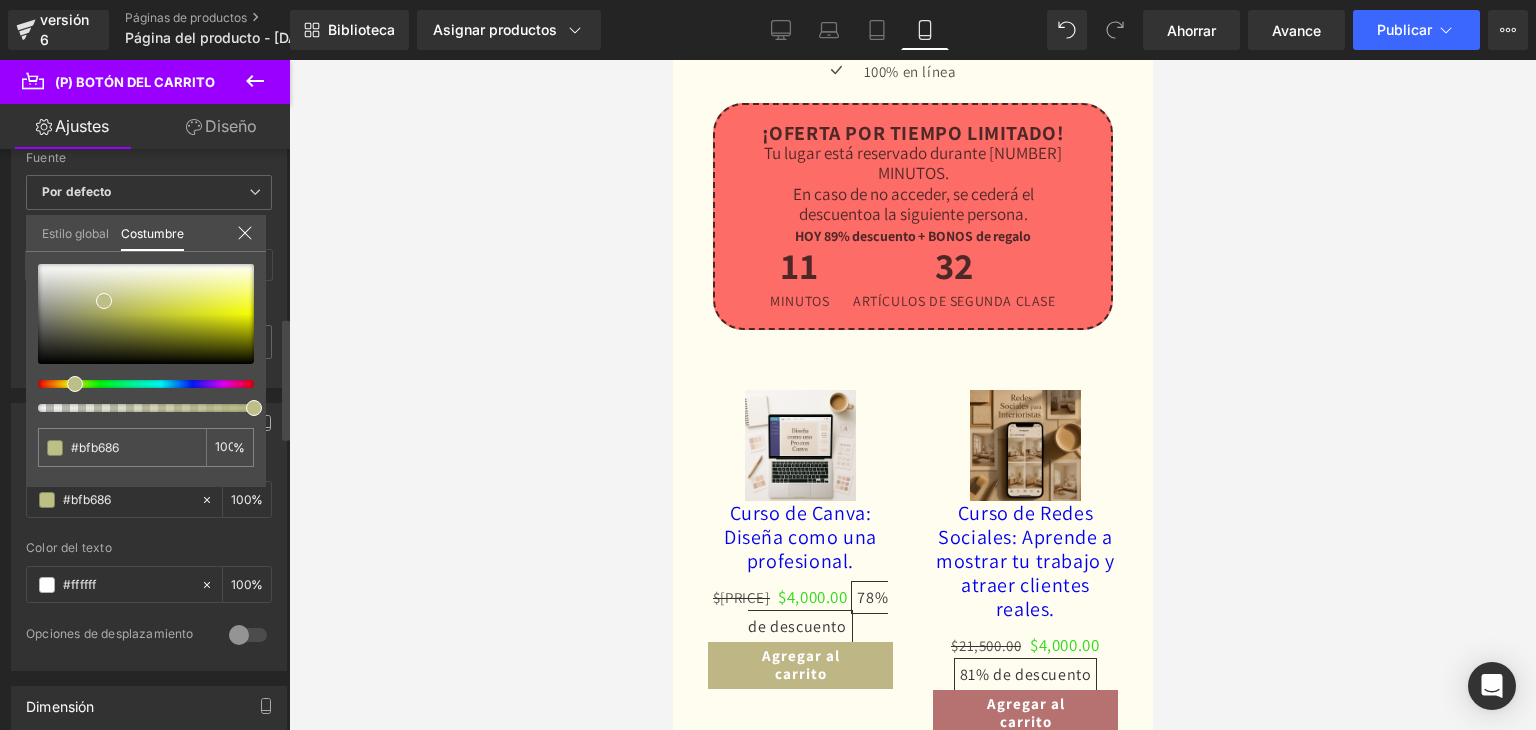 drag, startPoint x: 68, startPoint y: 385, endPoint x: 90, endPoint y: 341, distance: 49.193497 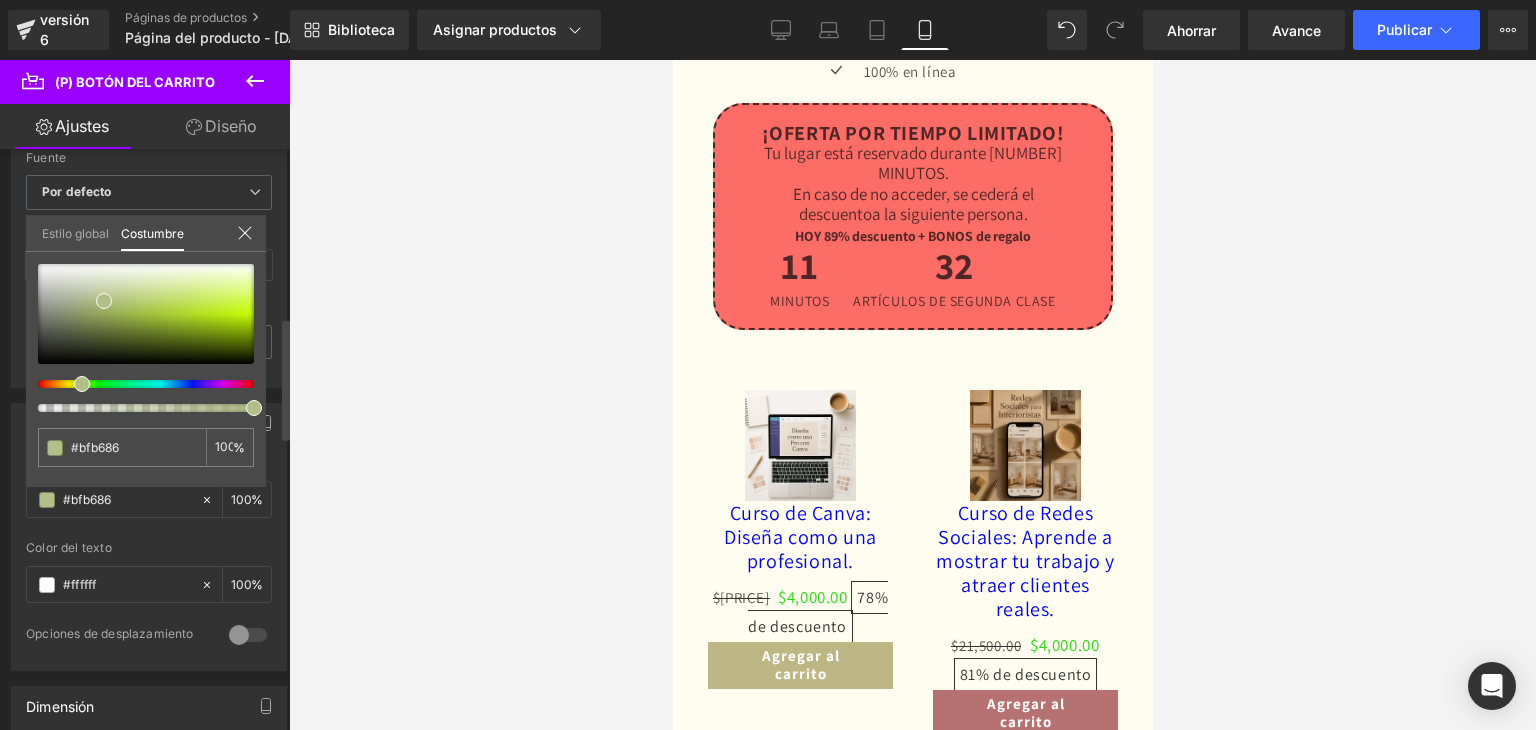 type on "#b2bf86" 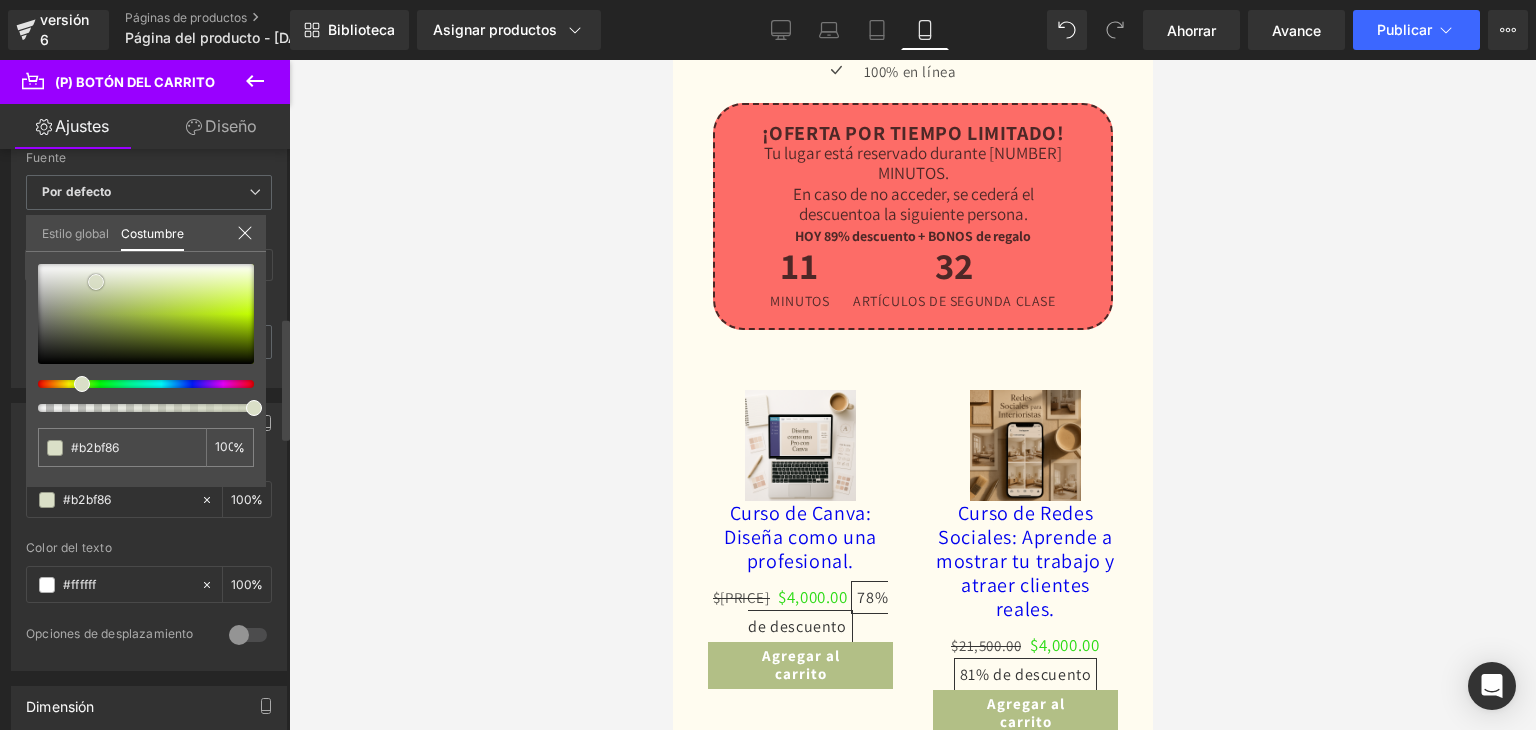 type on "#9aab63" 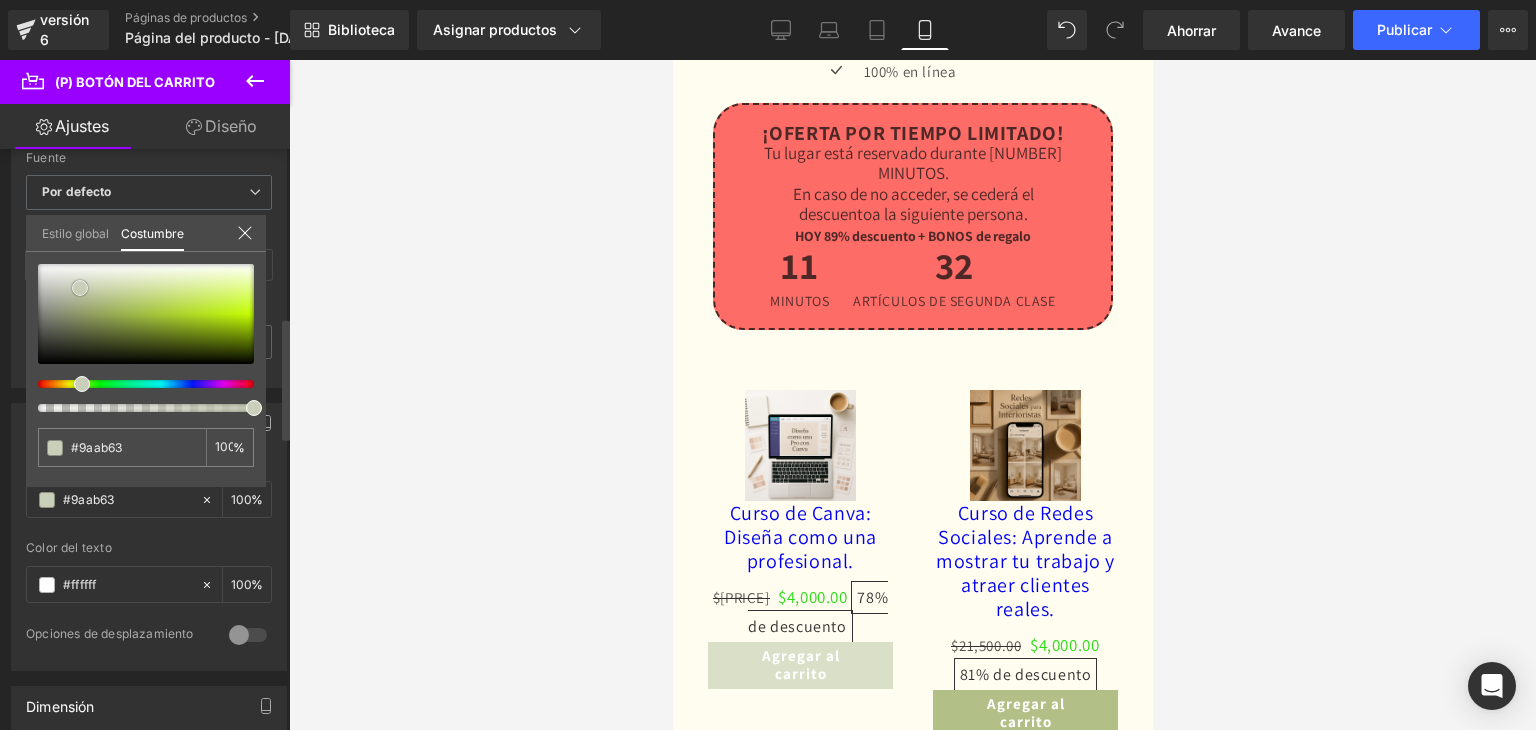 drag, startPoint x: 102, startPoint y: 311, endPoint x: 80, endPoint y: 314, distance: 22.203604 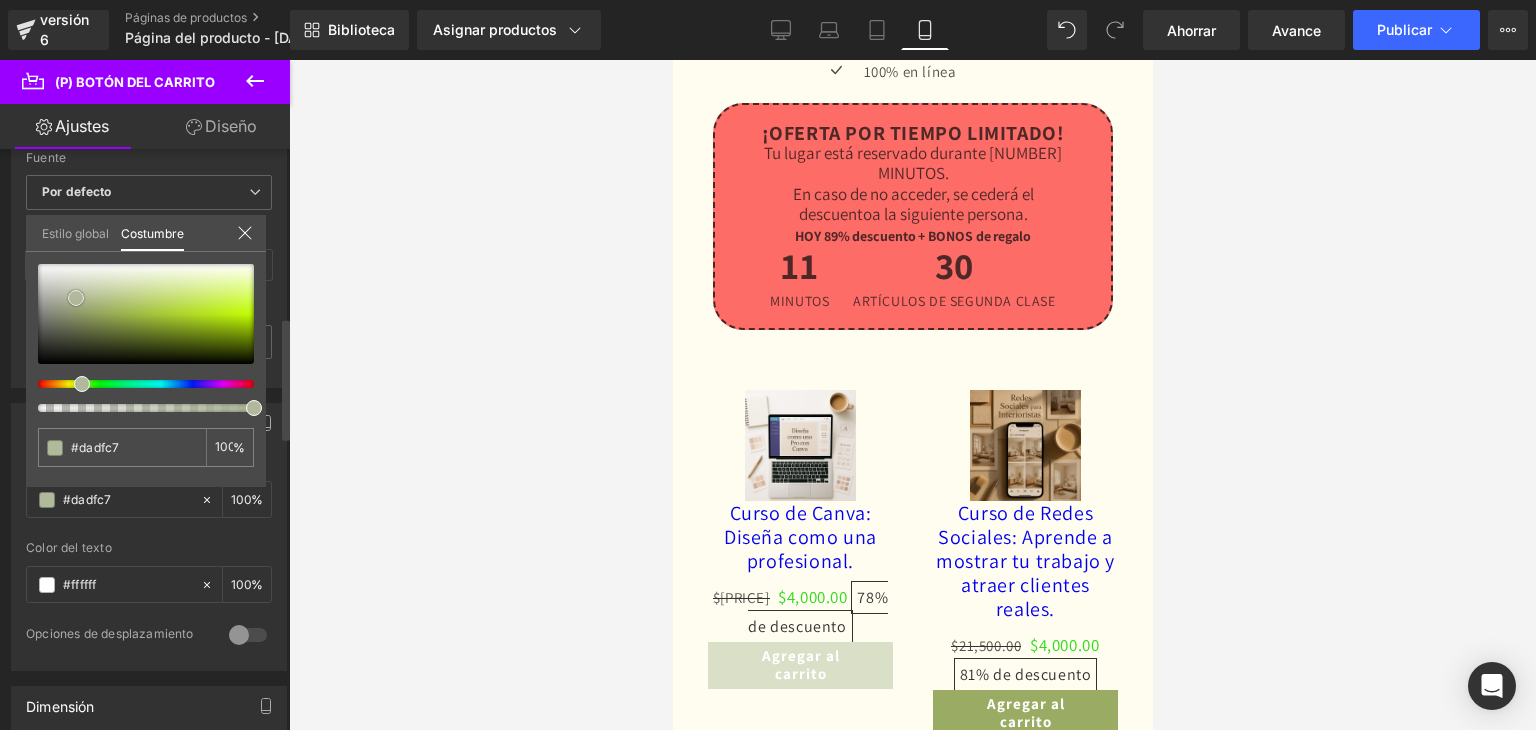 type on "#c5cbb3" 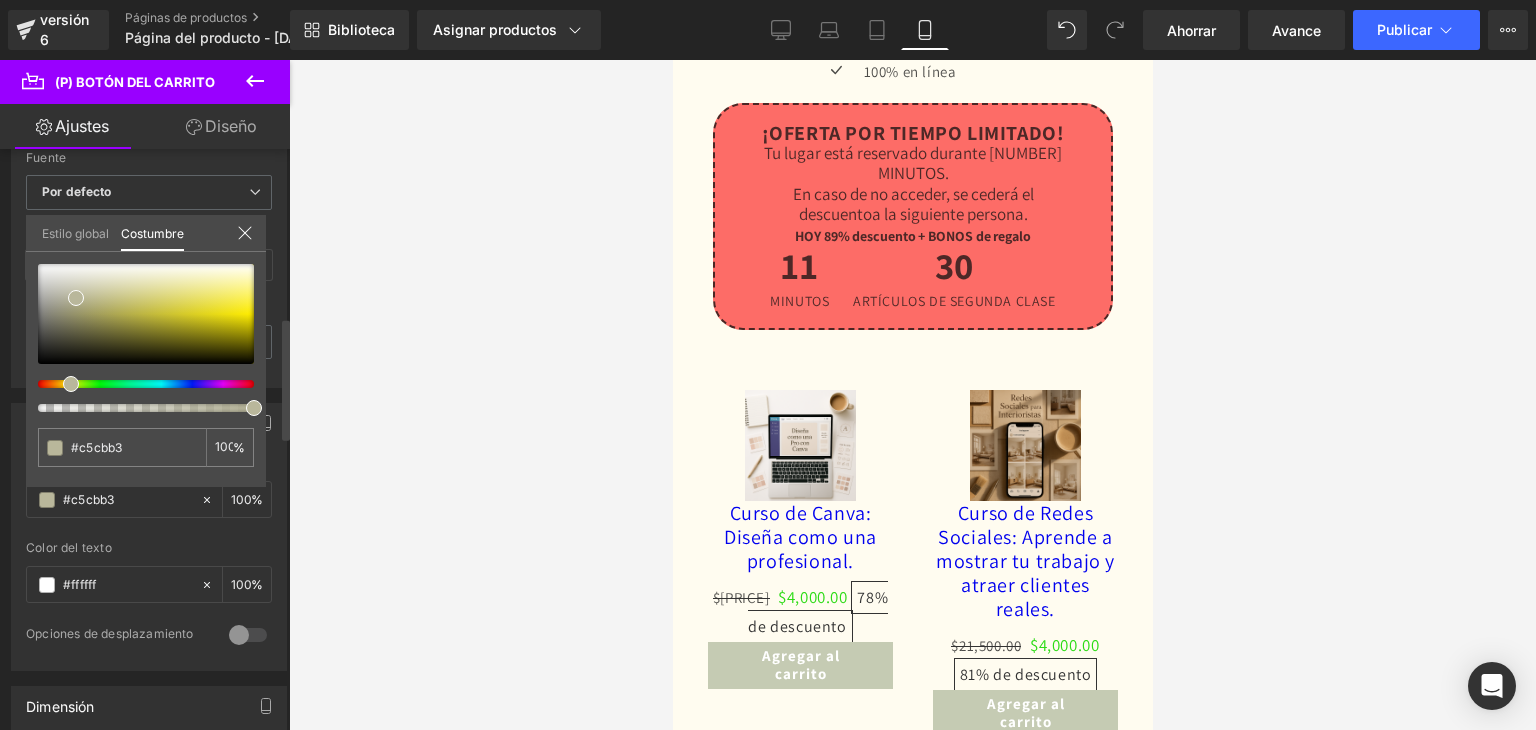 type on "#b9b79b" 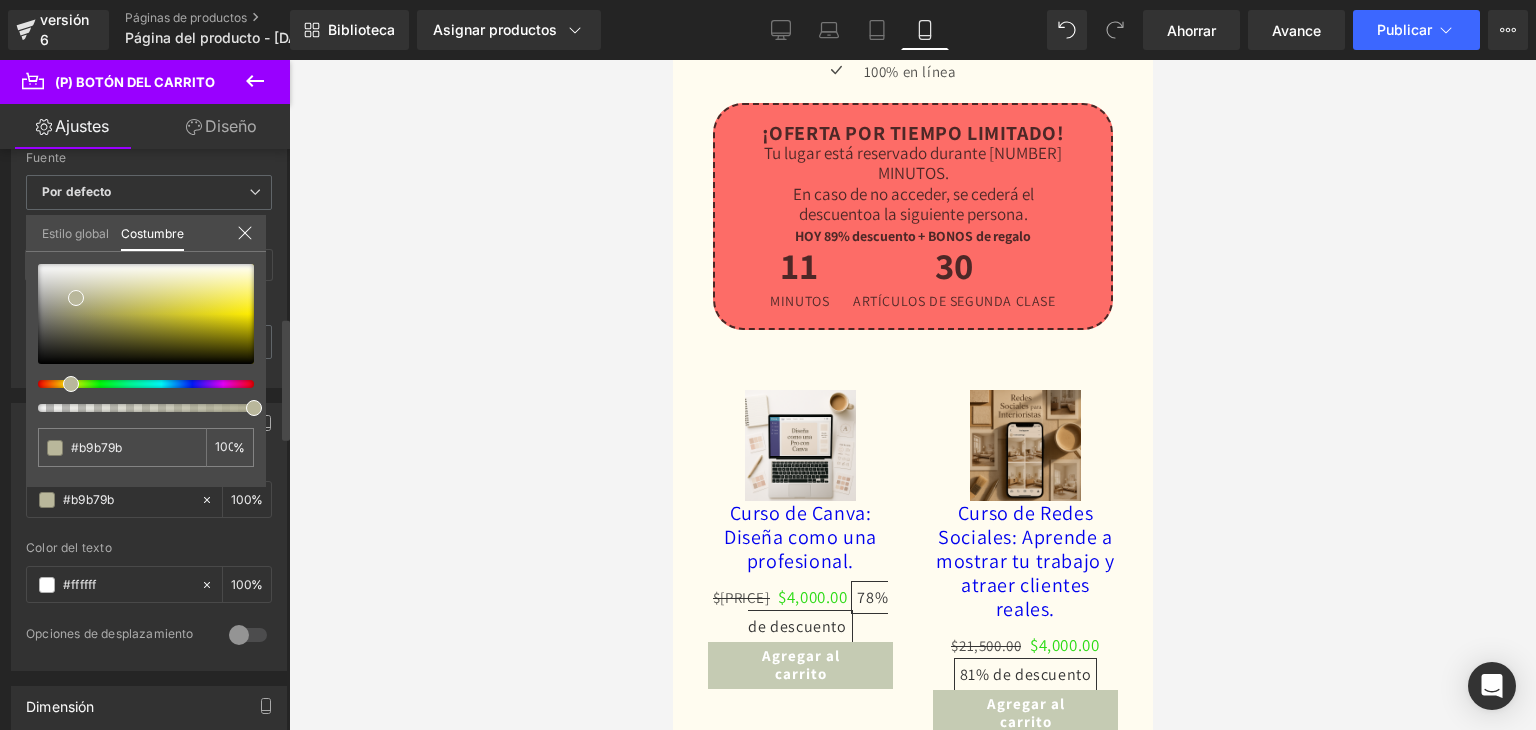 click at bounding box center [138, 384] 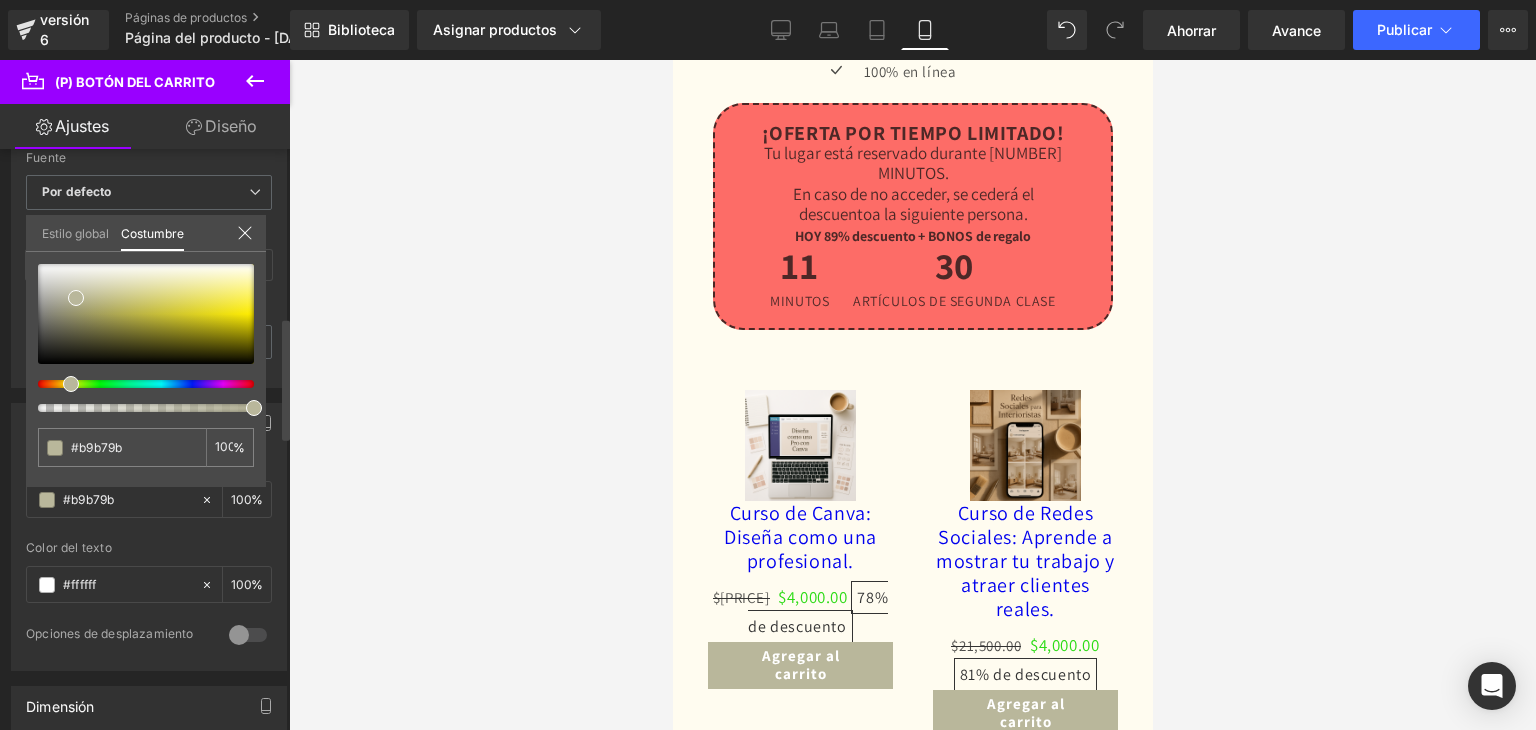 type on "#b9b59b" 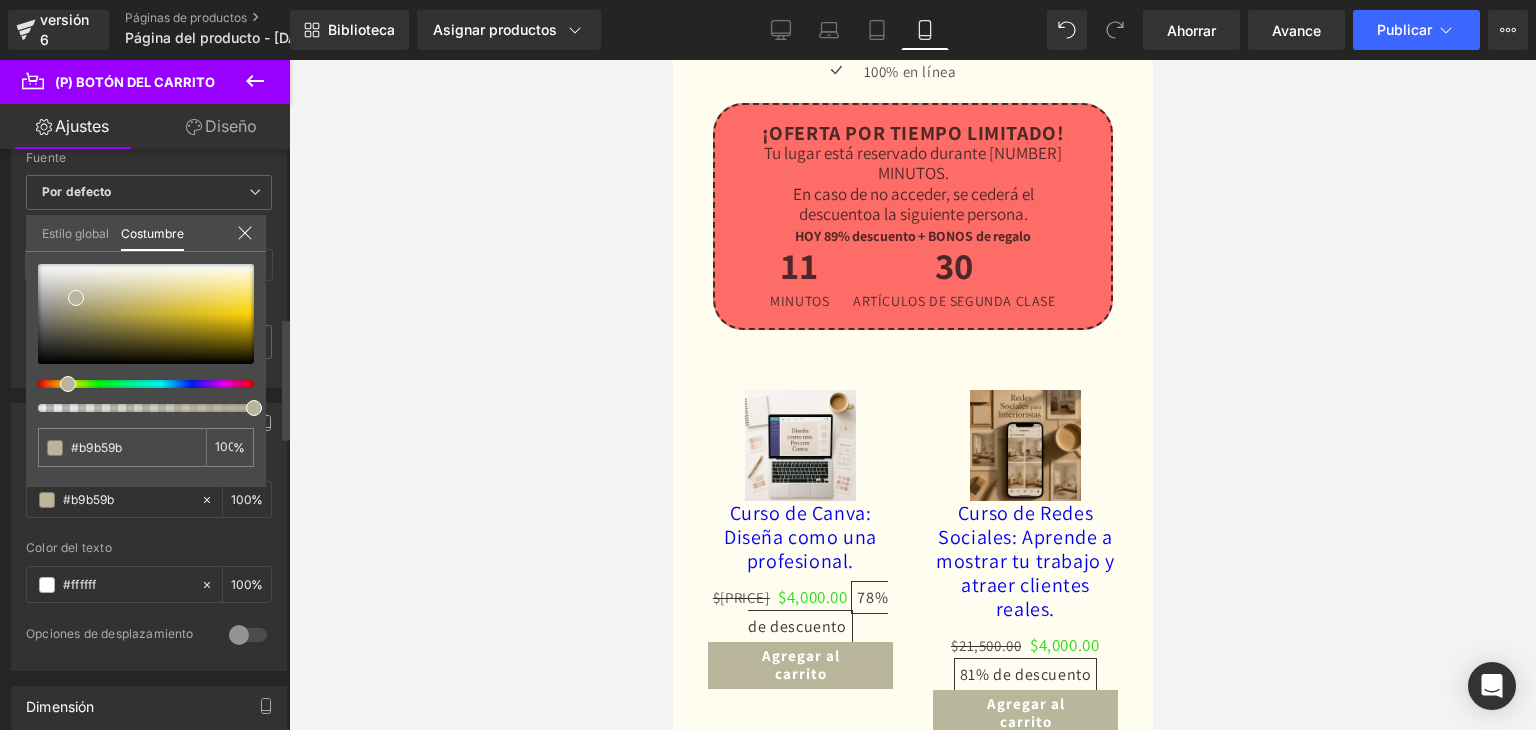 click at bounding box center [138, 384] 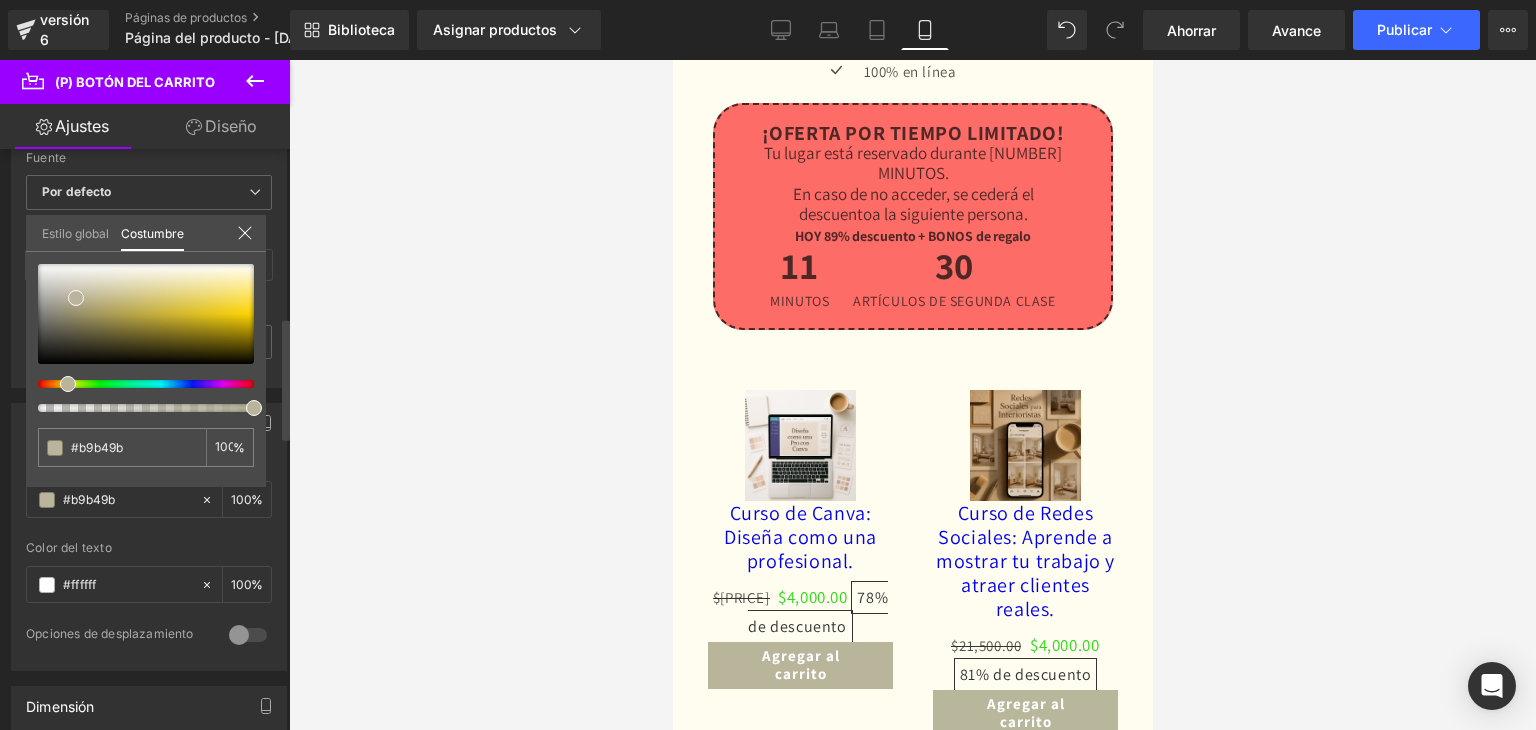 click at bounding box center (138, 384) 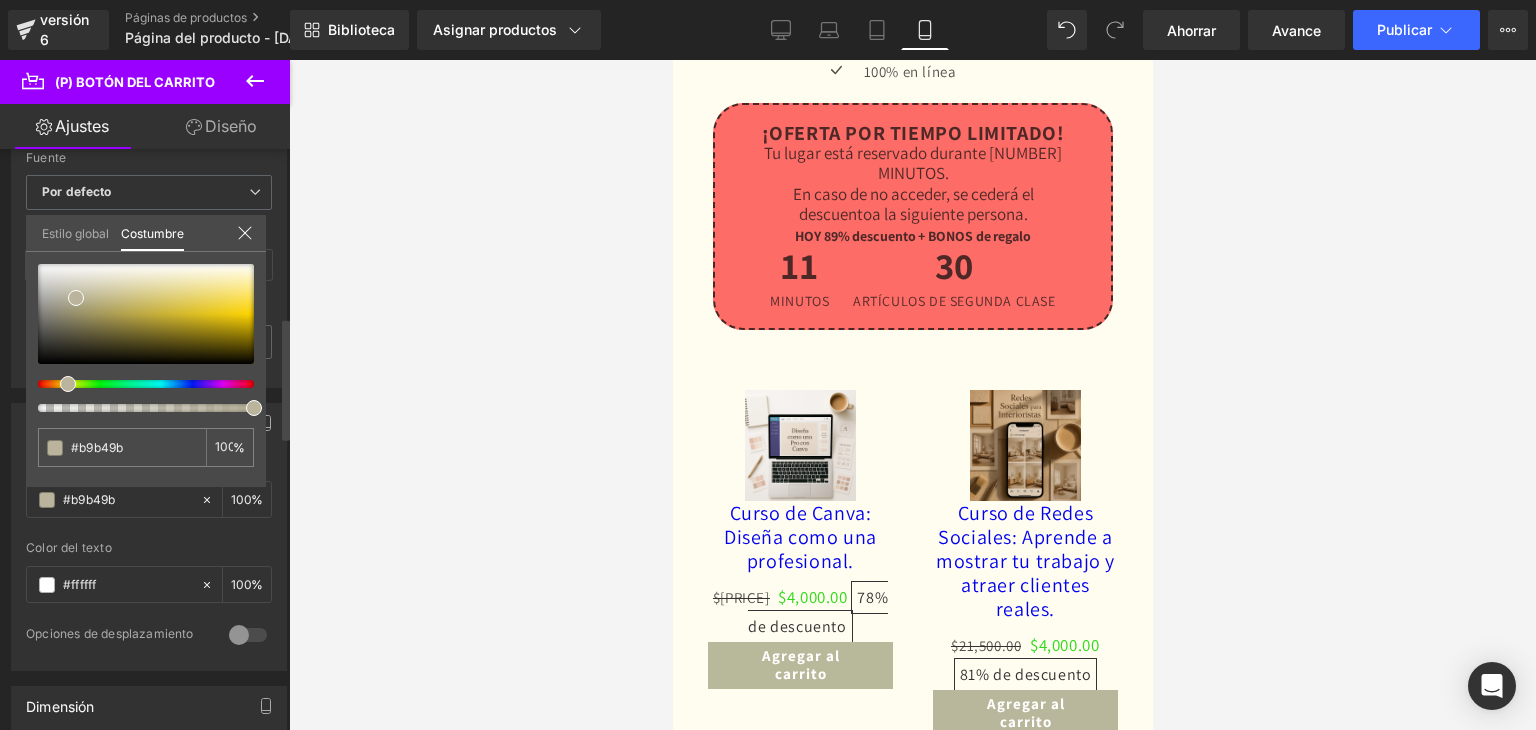 type on "#b8b99b" 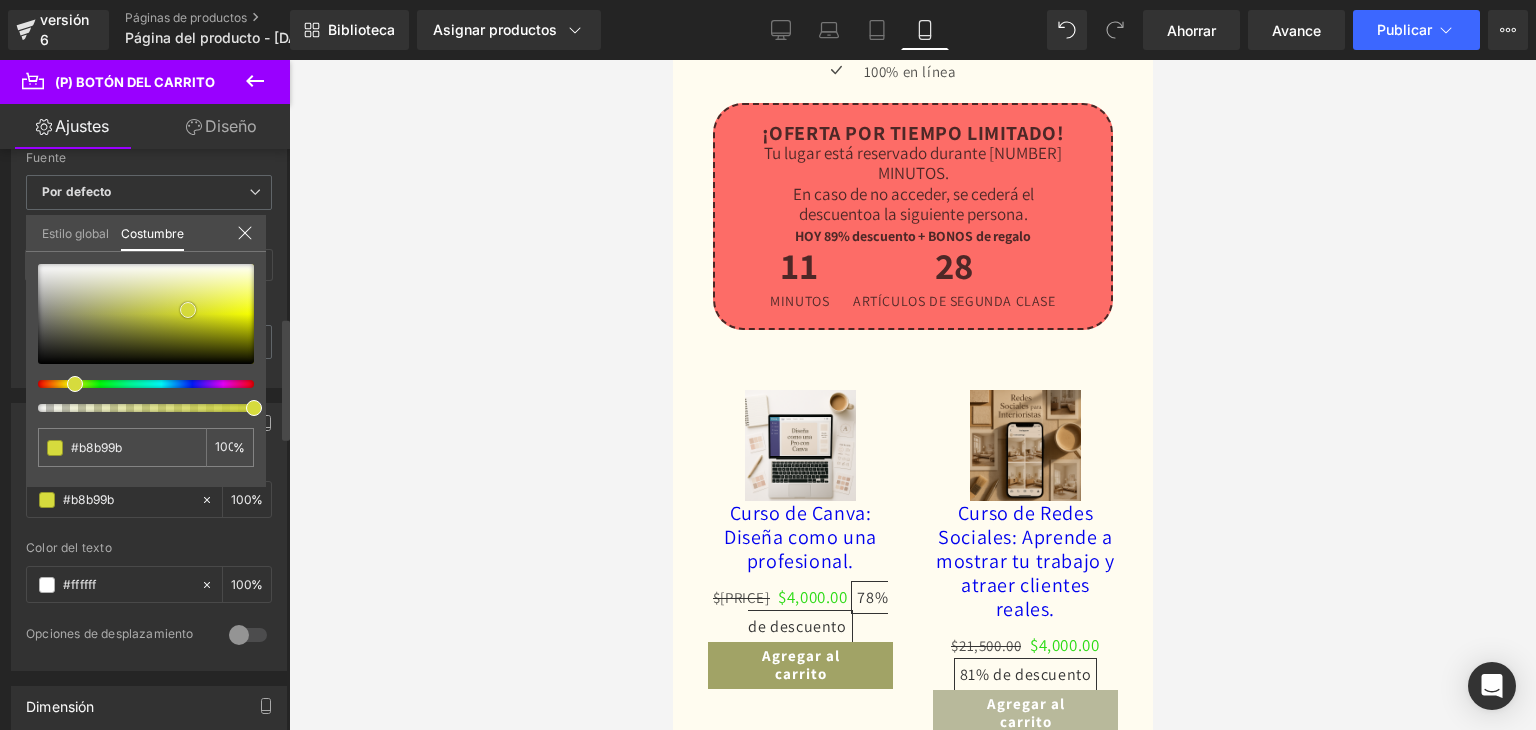 type on "#a1a366" 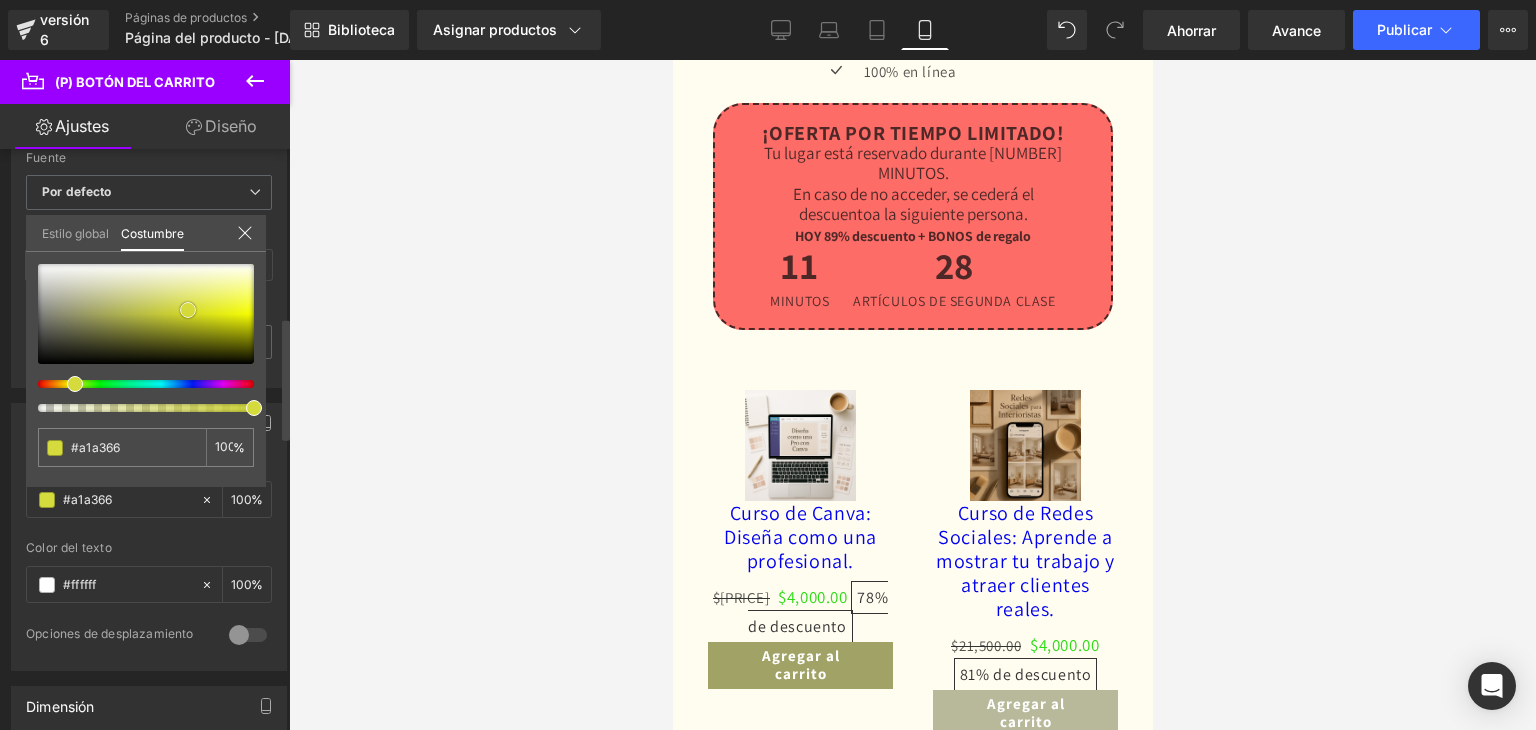 type on "#d0d542" 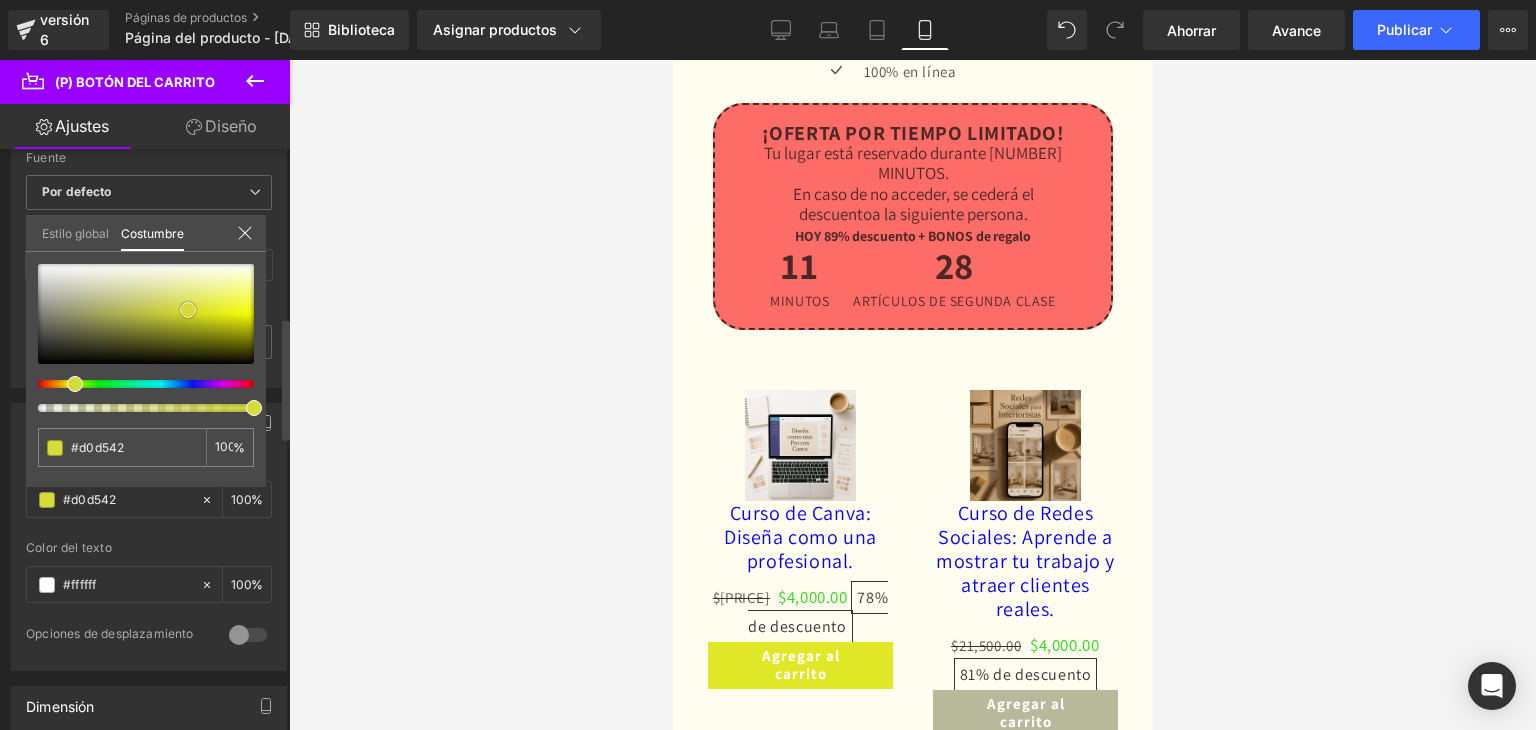 type on "#e0e727" 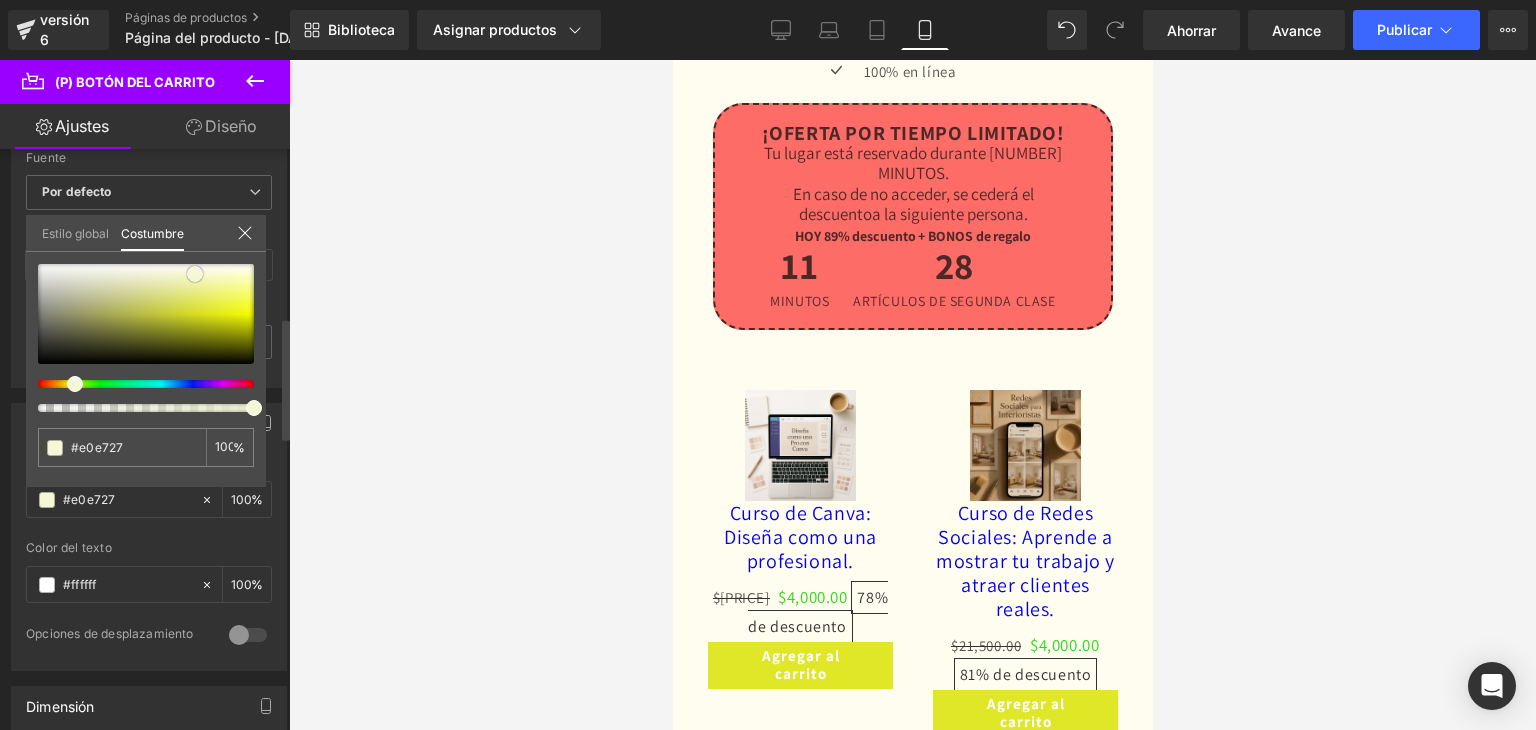 type on "#eff290" 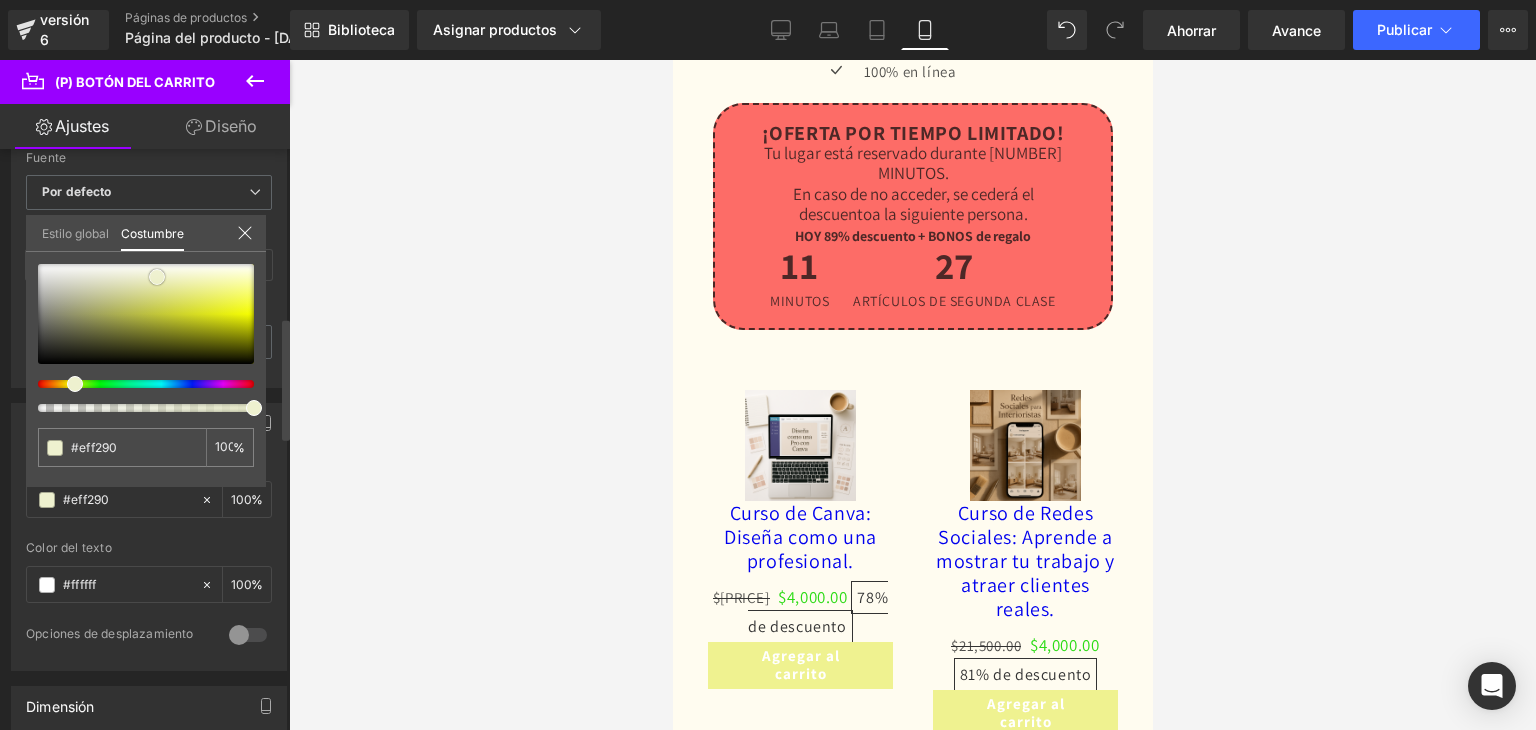 type on "#f2f5d0" 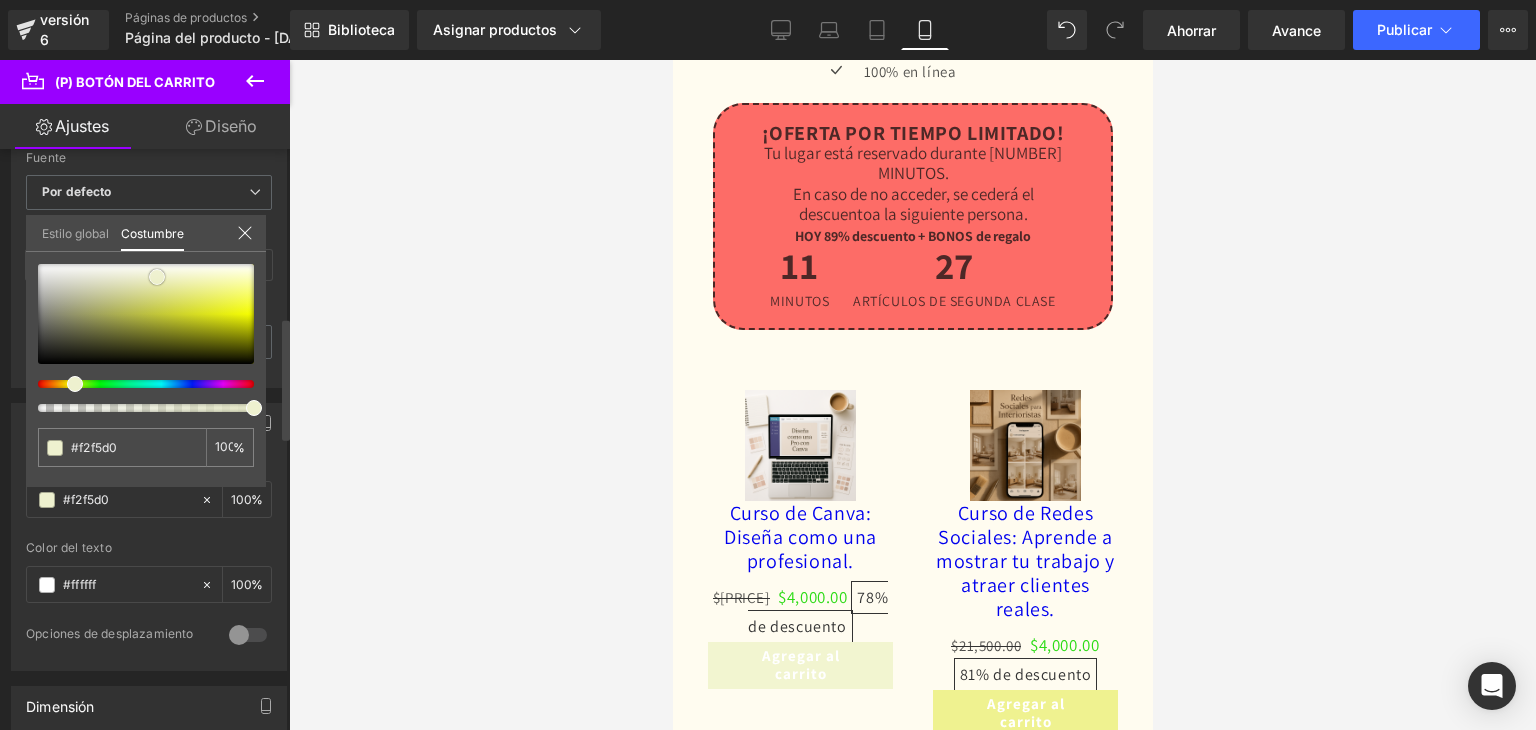 drag, startPoint x: 92, startPoint y: 312, endPoint x: 157, endPoint y: 276, distance: 74.30343 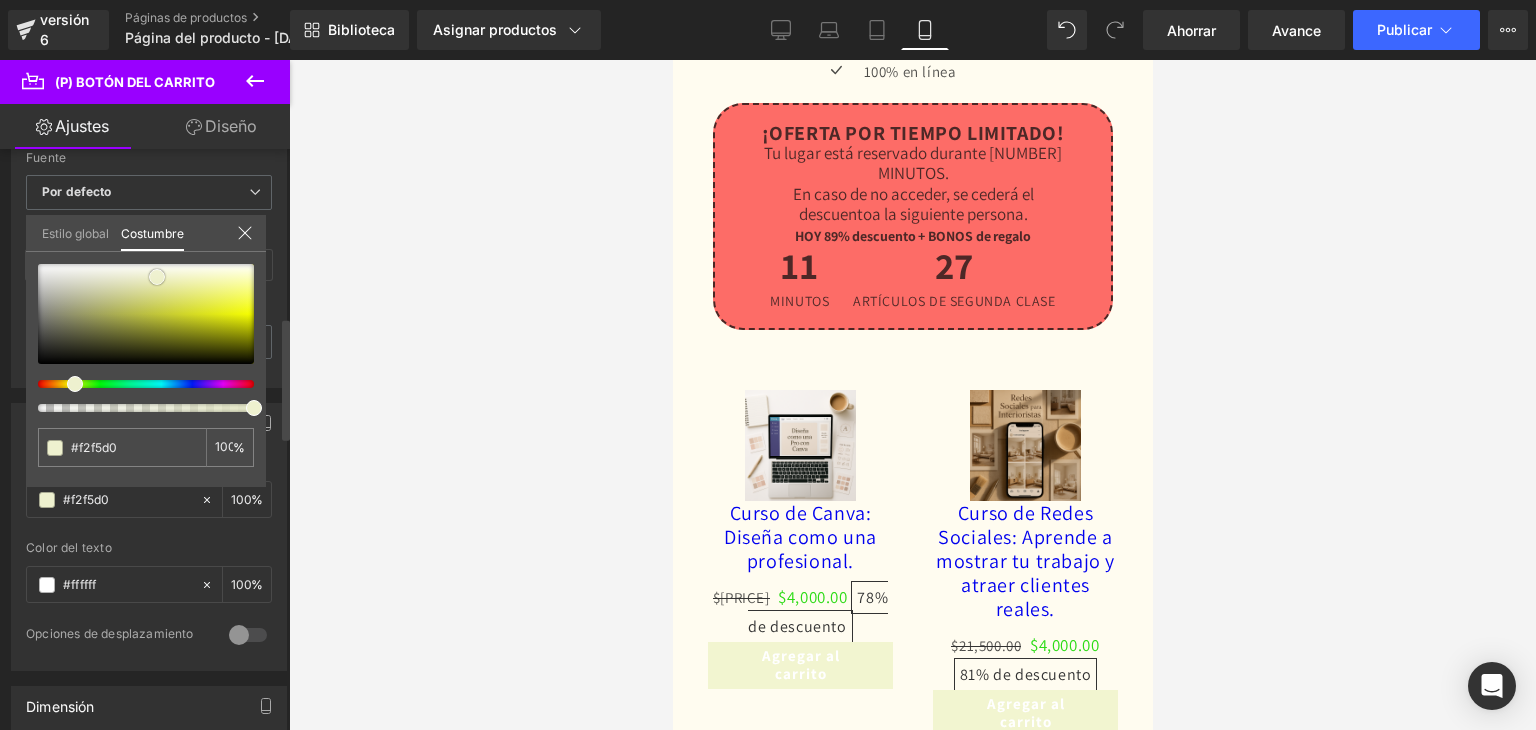 type on "#d3d3ce" 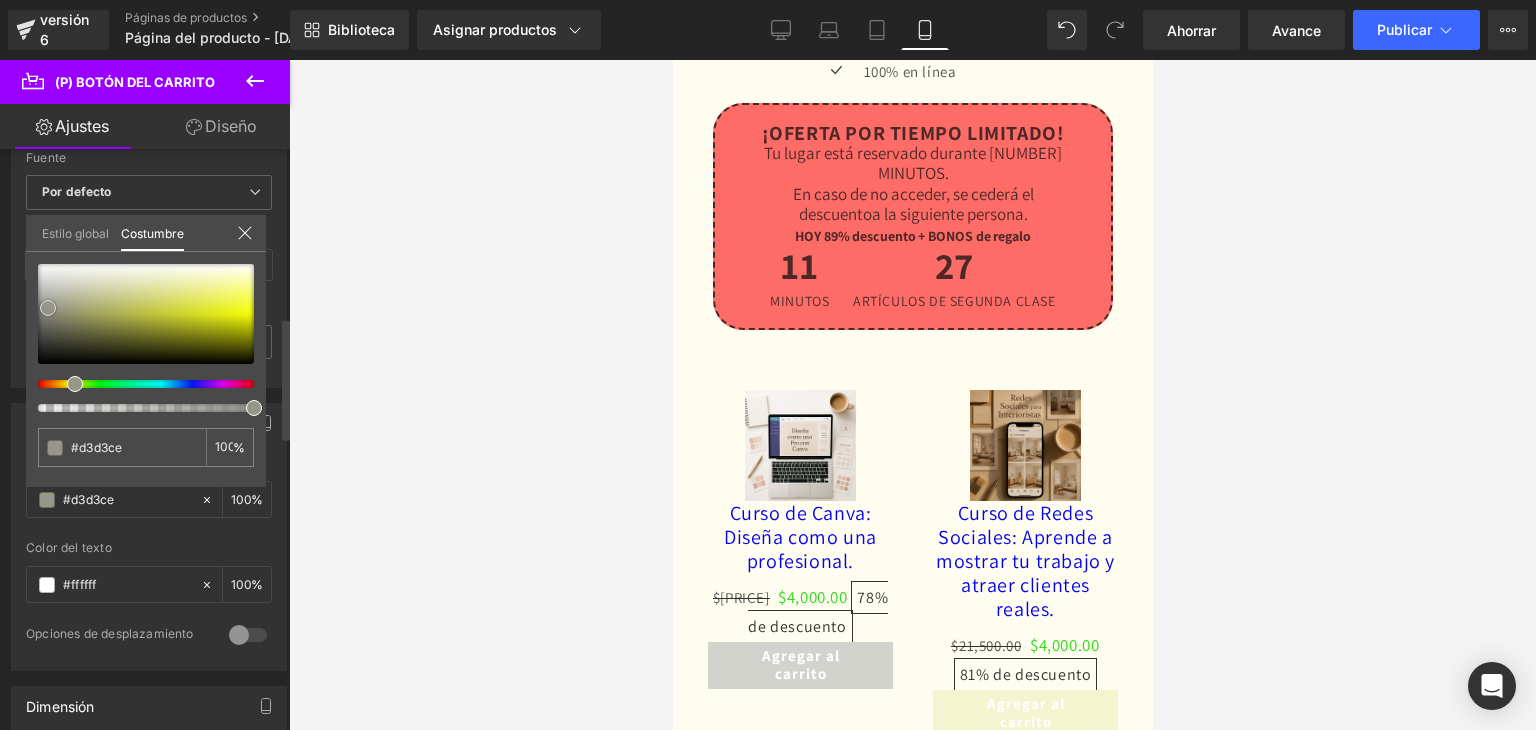 type on "#d0d0cc" 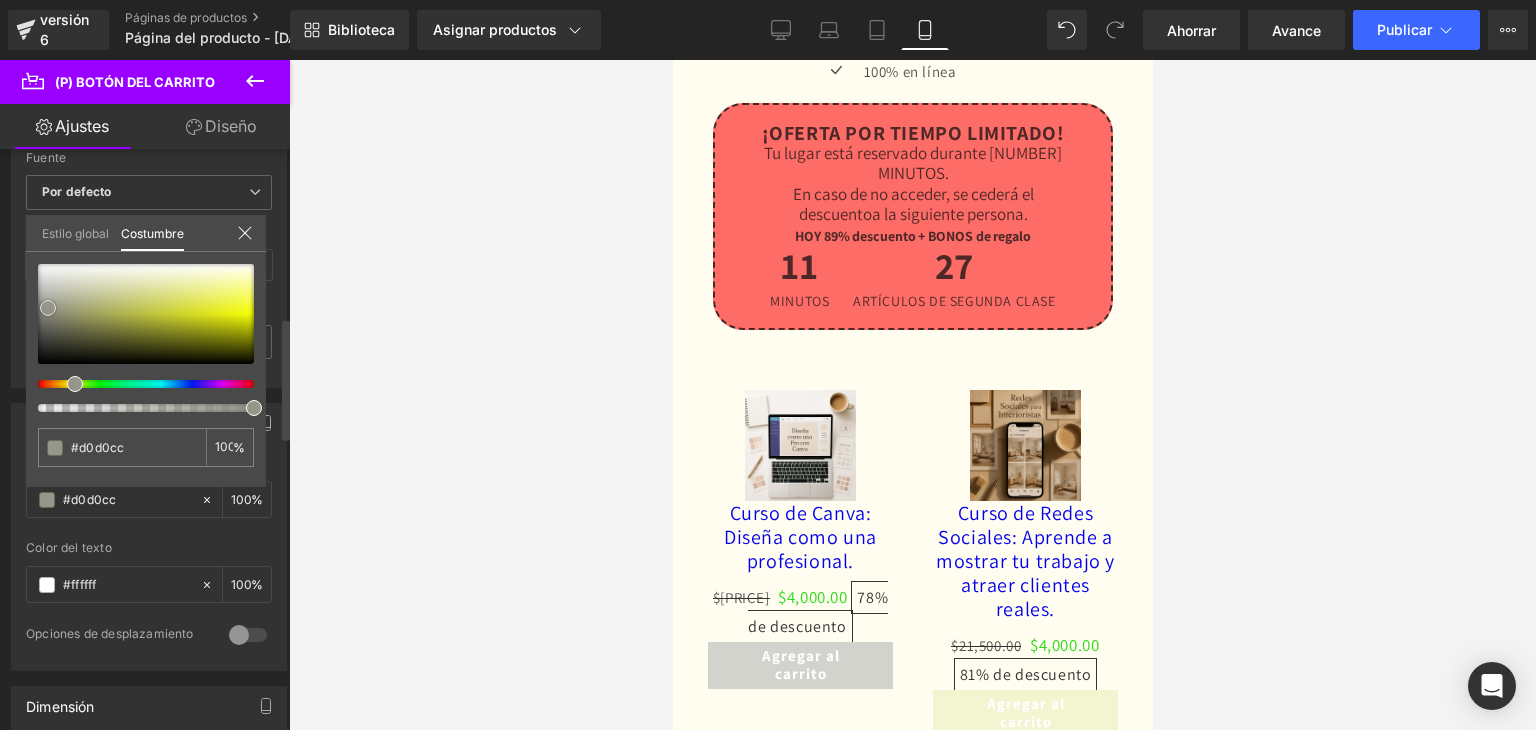 drag, startPoint x: 48, startPoint y: 289, endPoint x: 80, endPoint y: 340, distance: 60.207973 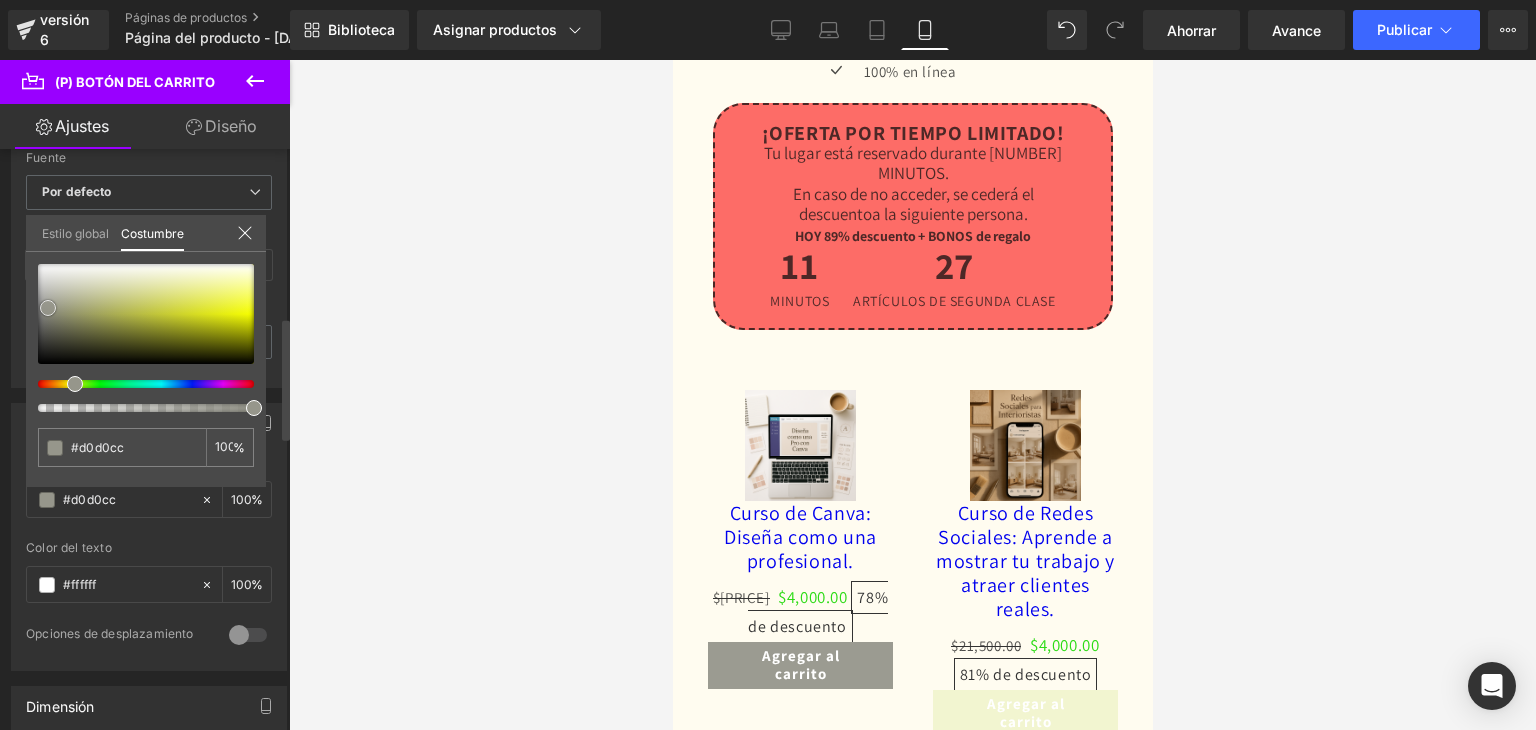 type on "#9b9b91" 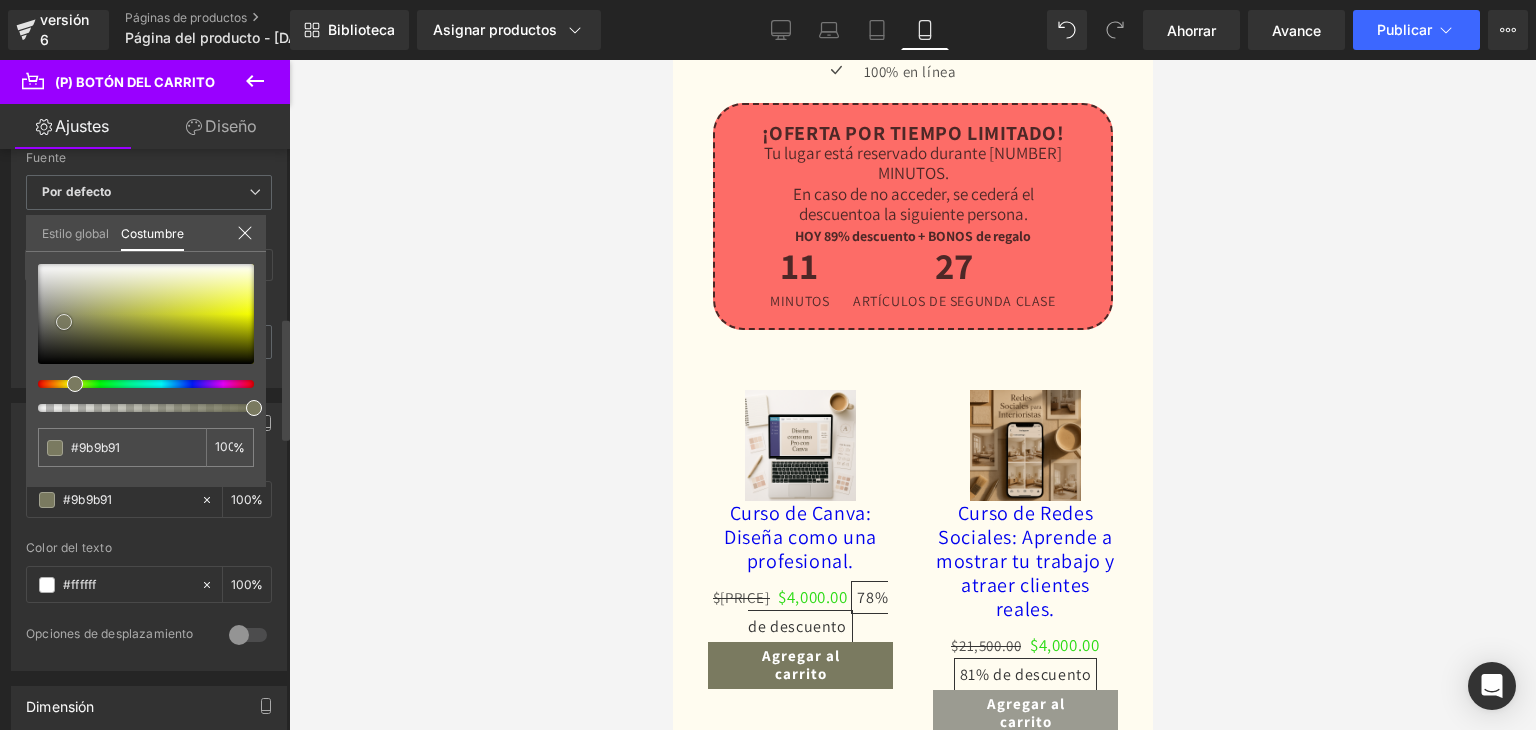 type on "#7a7a60" 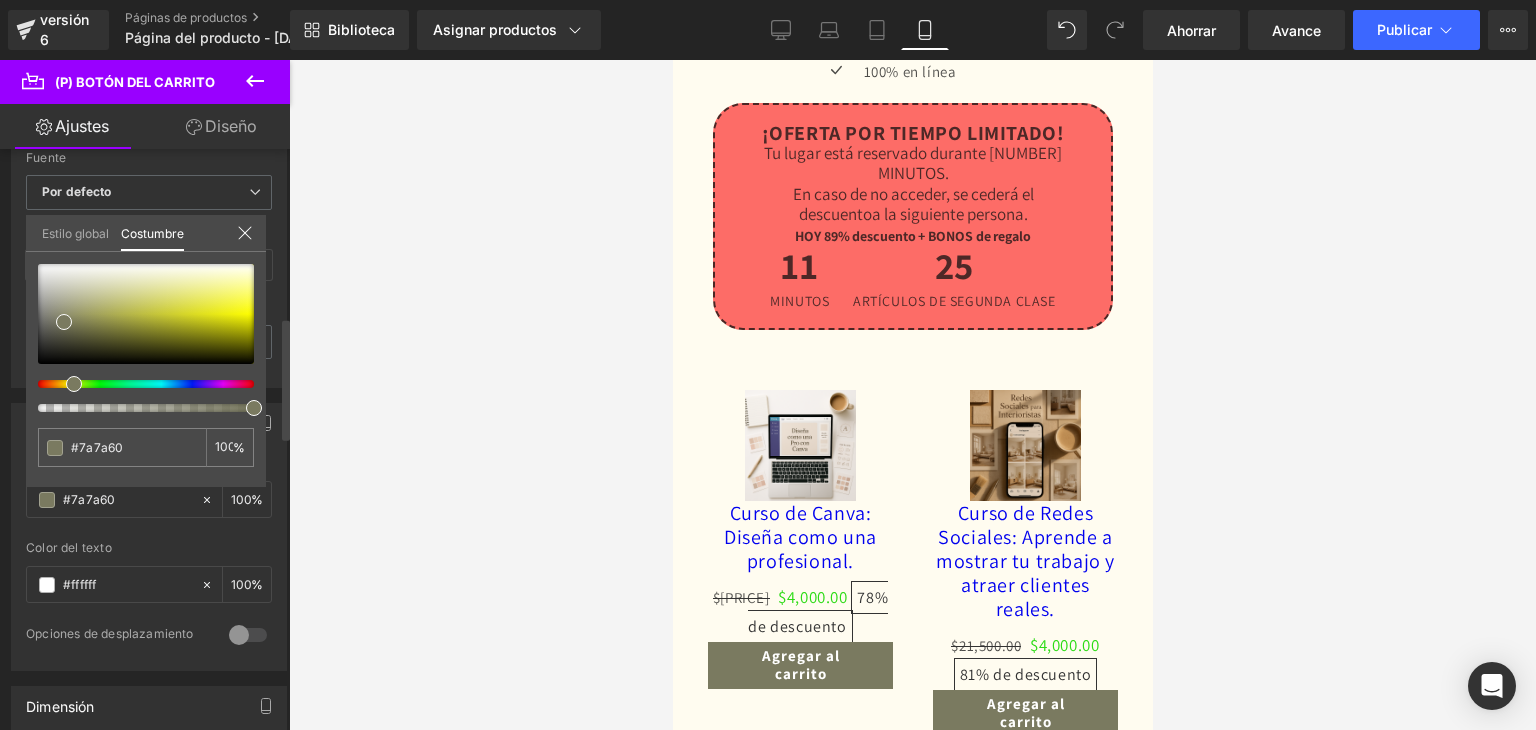 type on "#787a60" 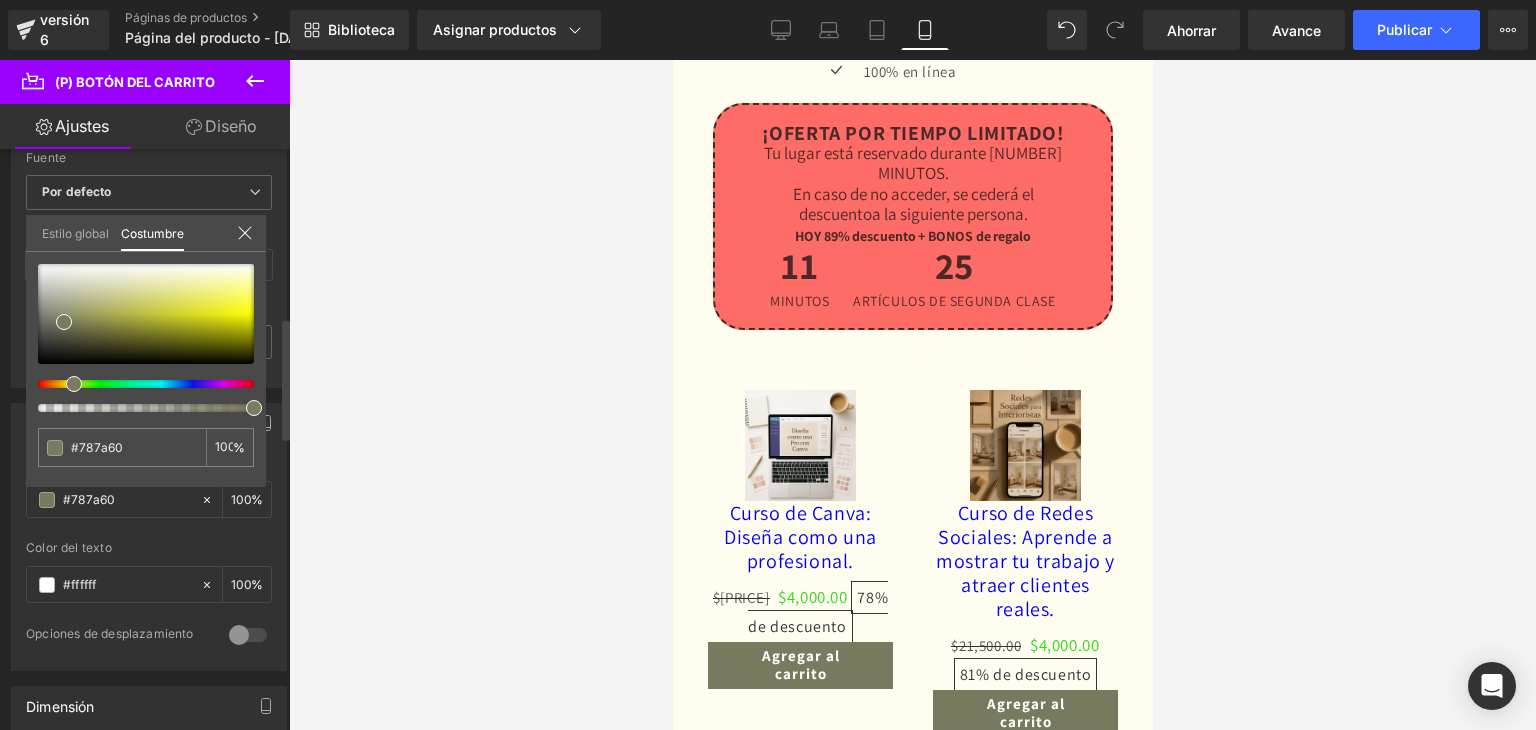 drag, startPoint x: 71, startPoint y: 381, endPoint x: 59, endPoint y: 383, distance: 12.165525 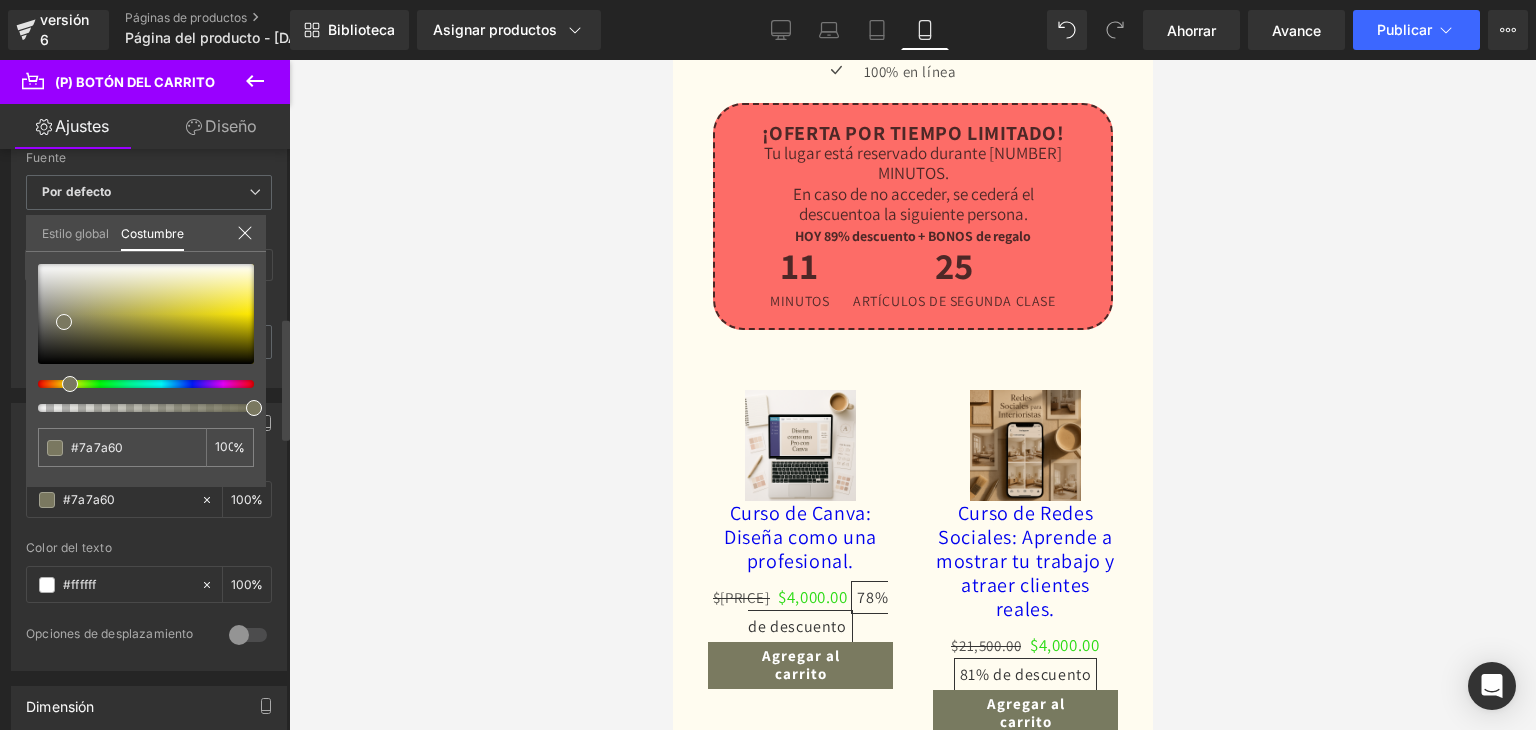 type on "#7a7860" 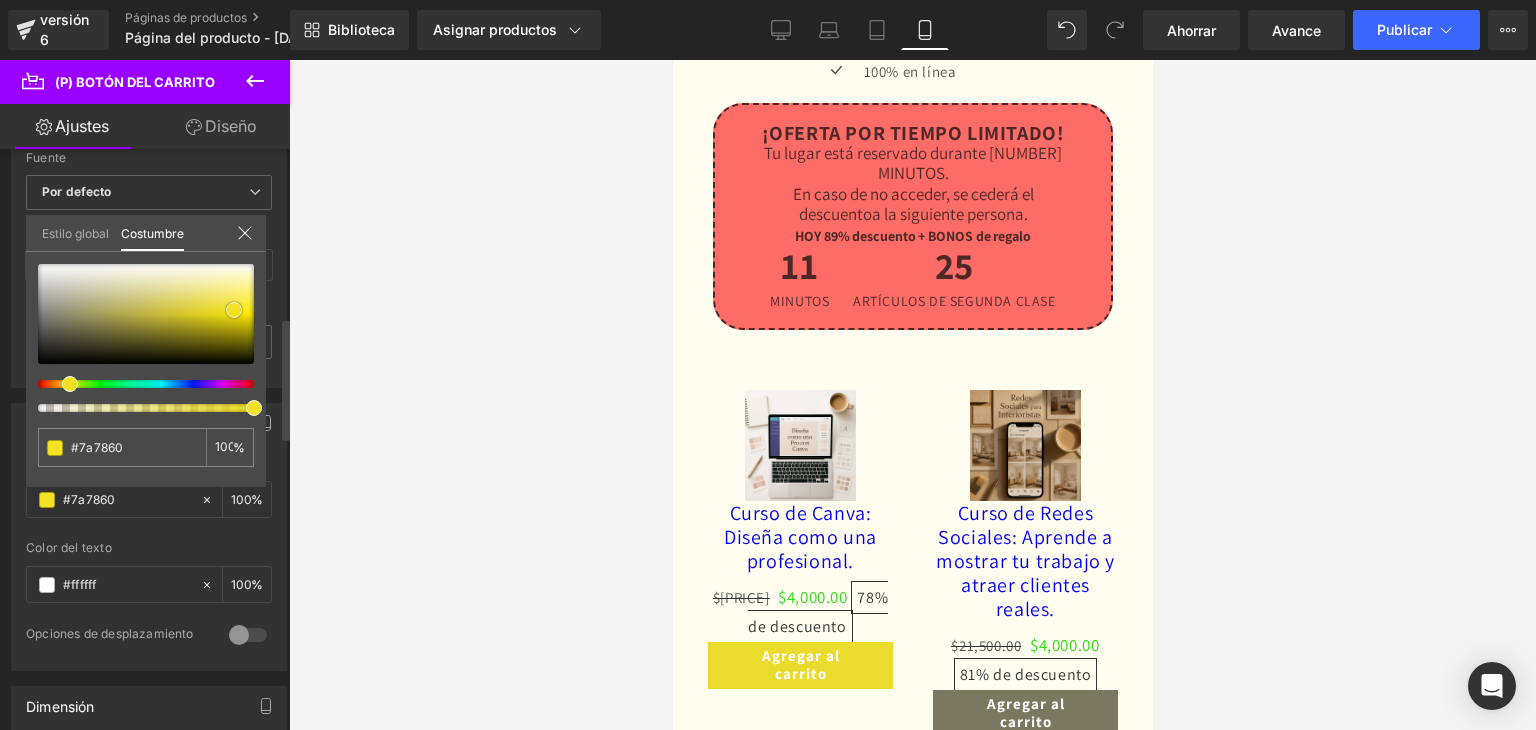 click at bounding box center [146, 314] 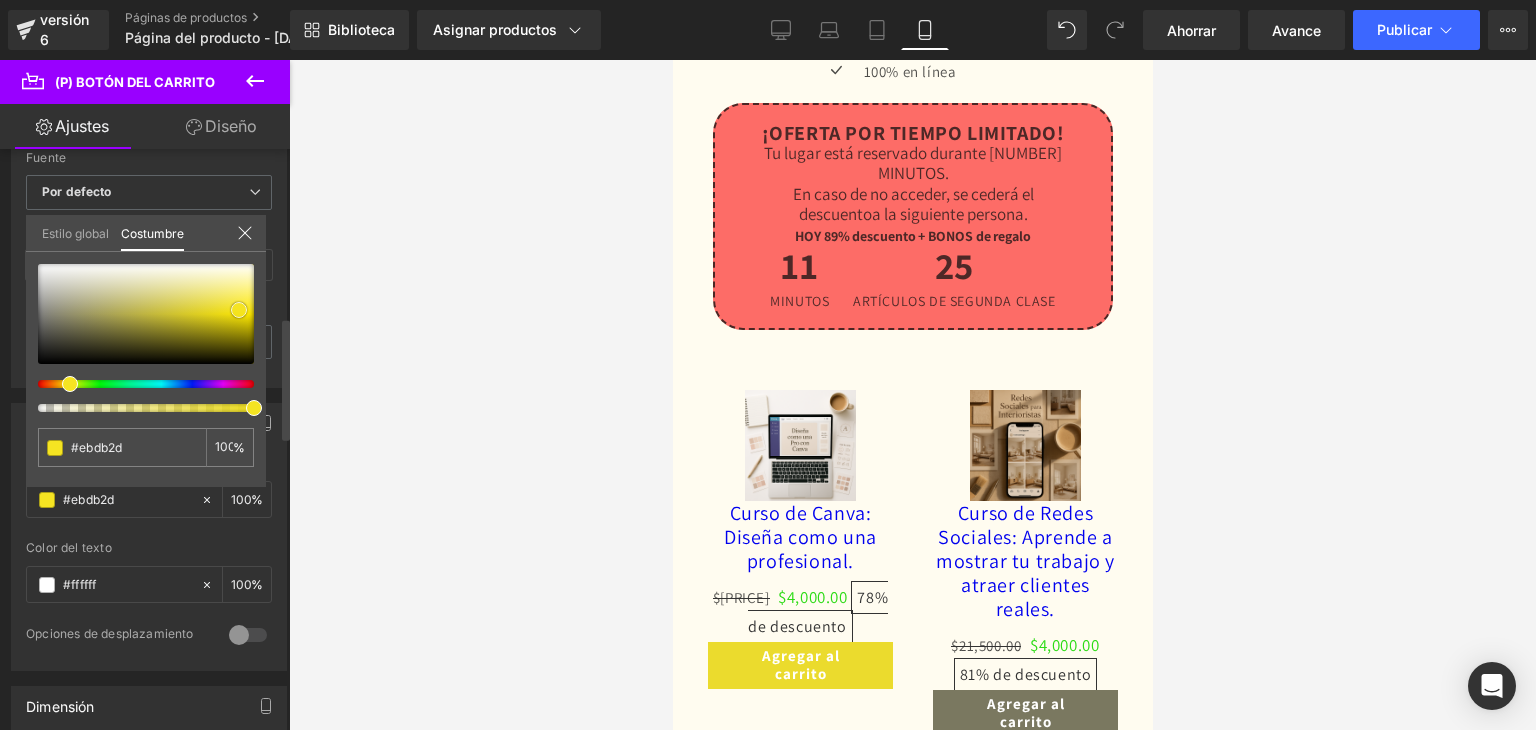type on "#f8e620" 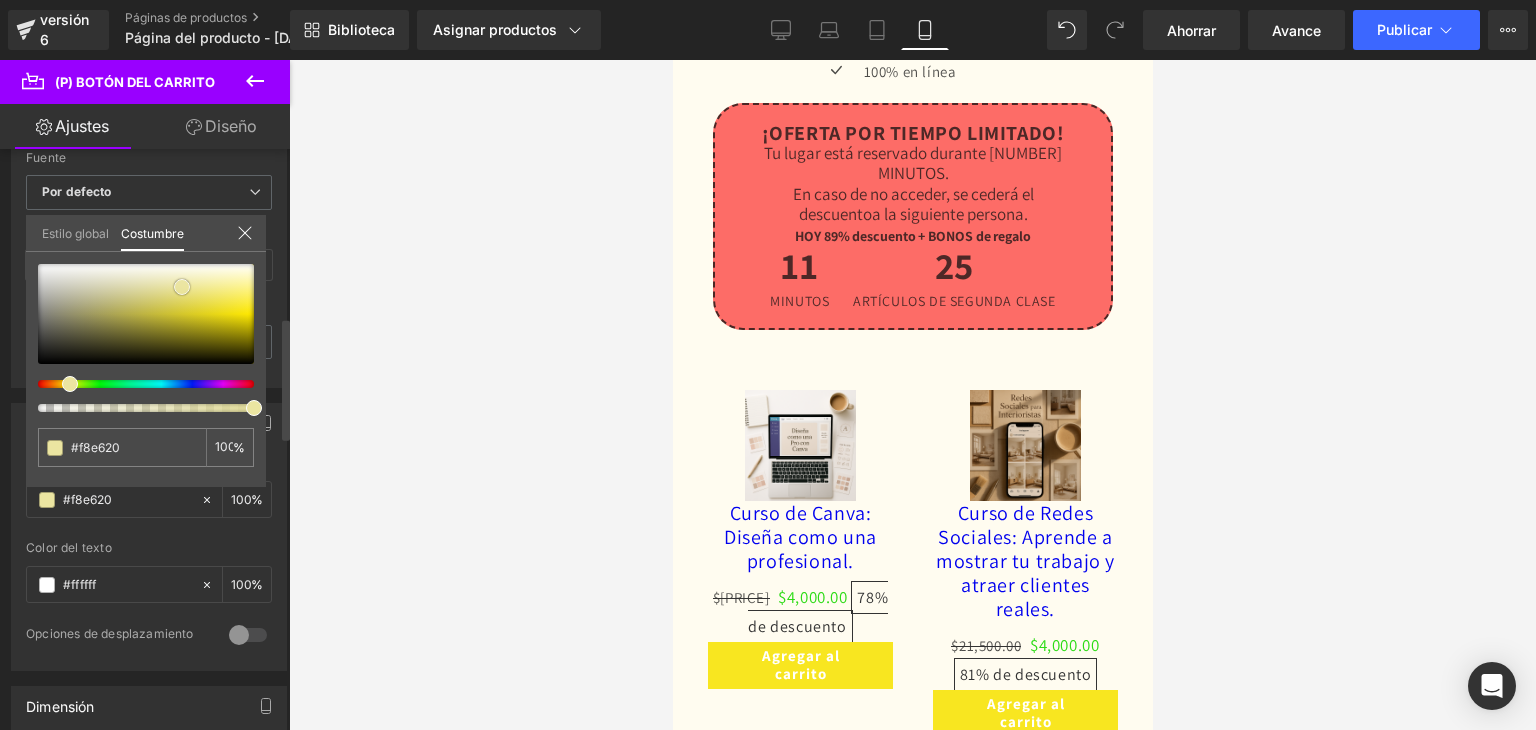 type on "#ecdd40" 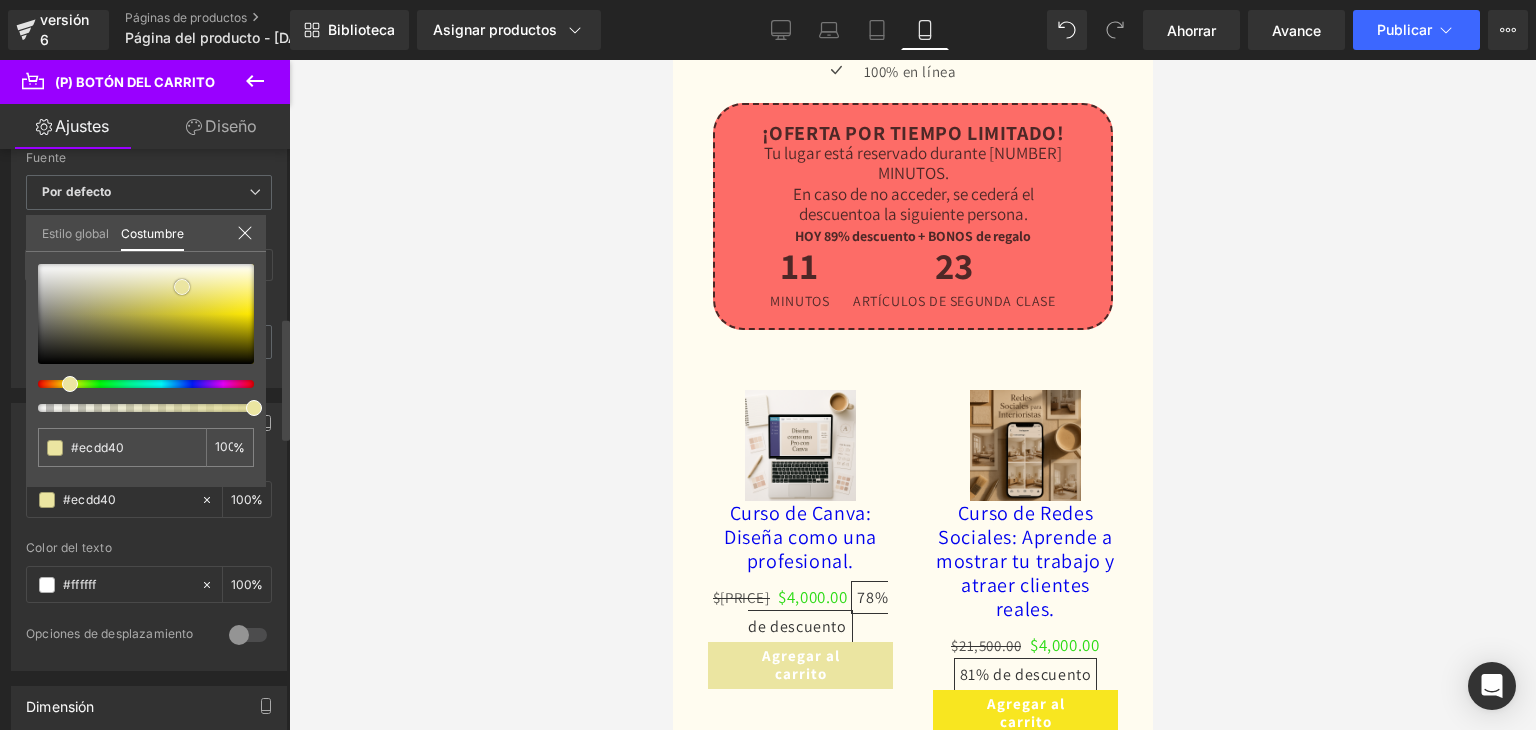 type on "#ebe5a1" 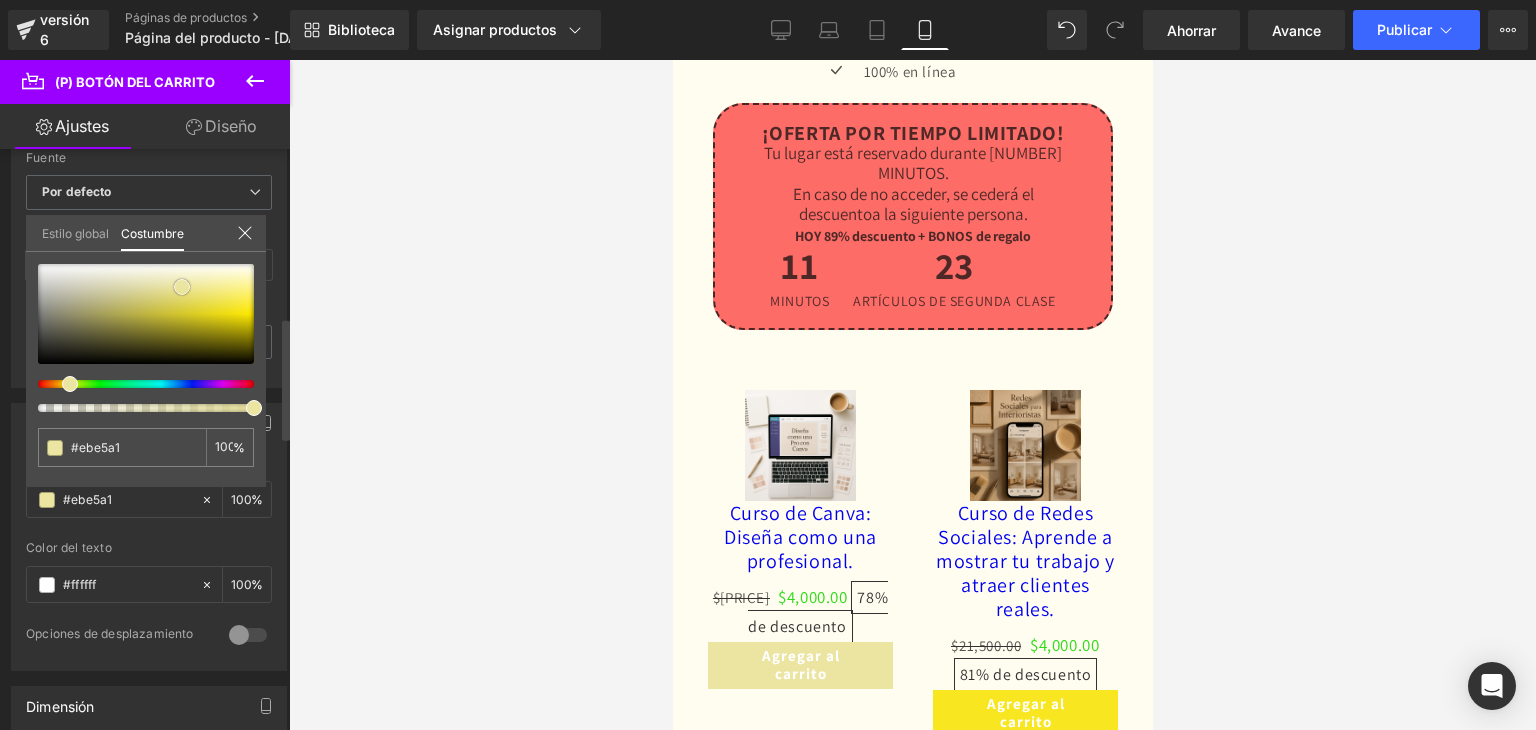 type on "#e9e295" 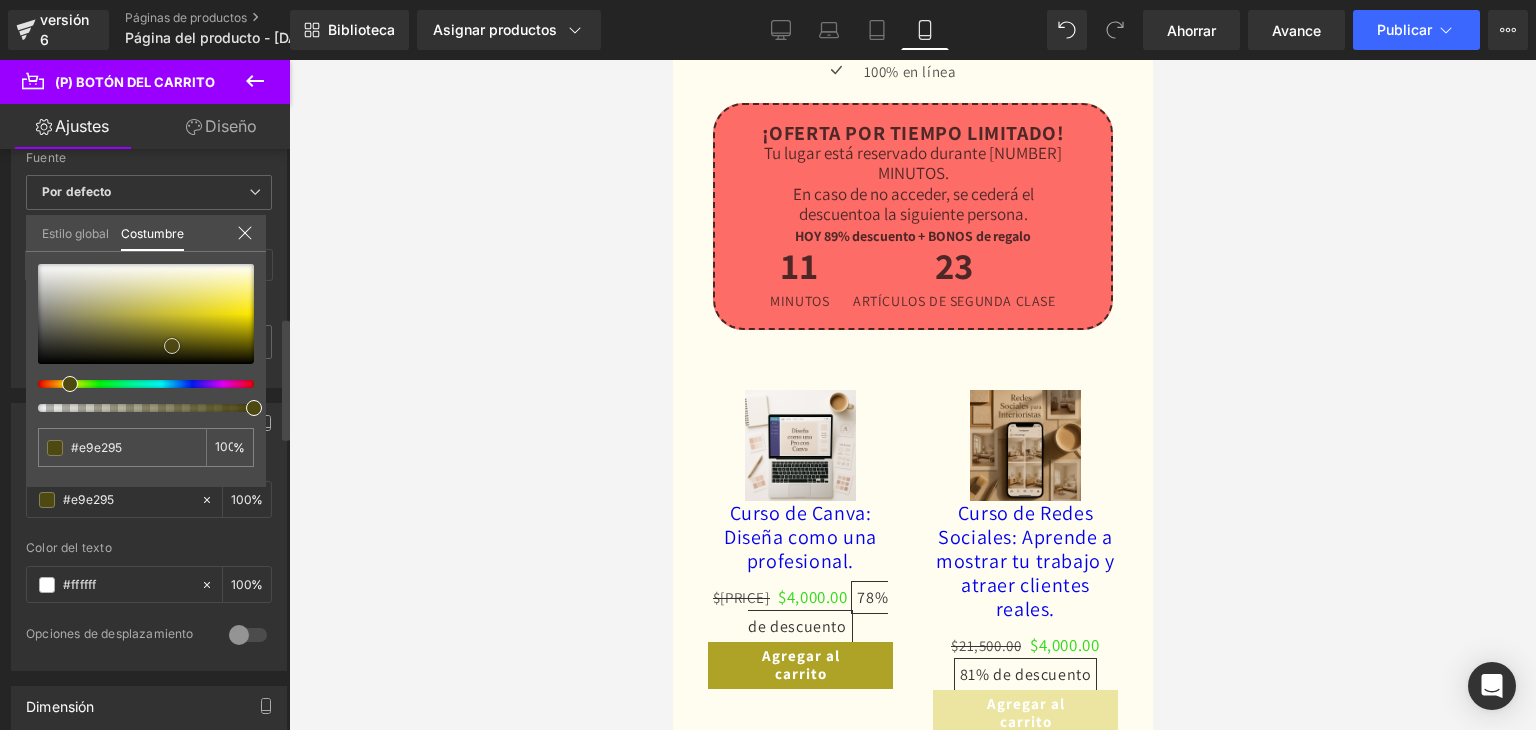 type on "#aea327" 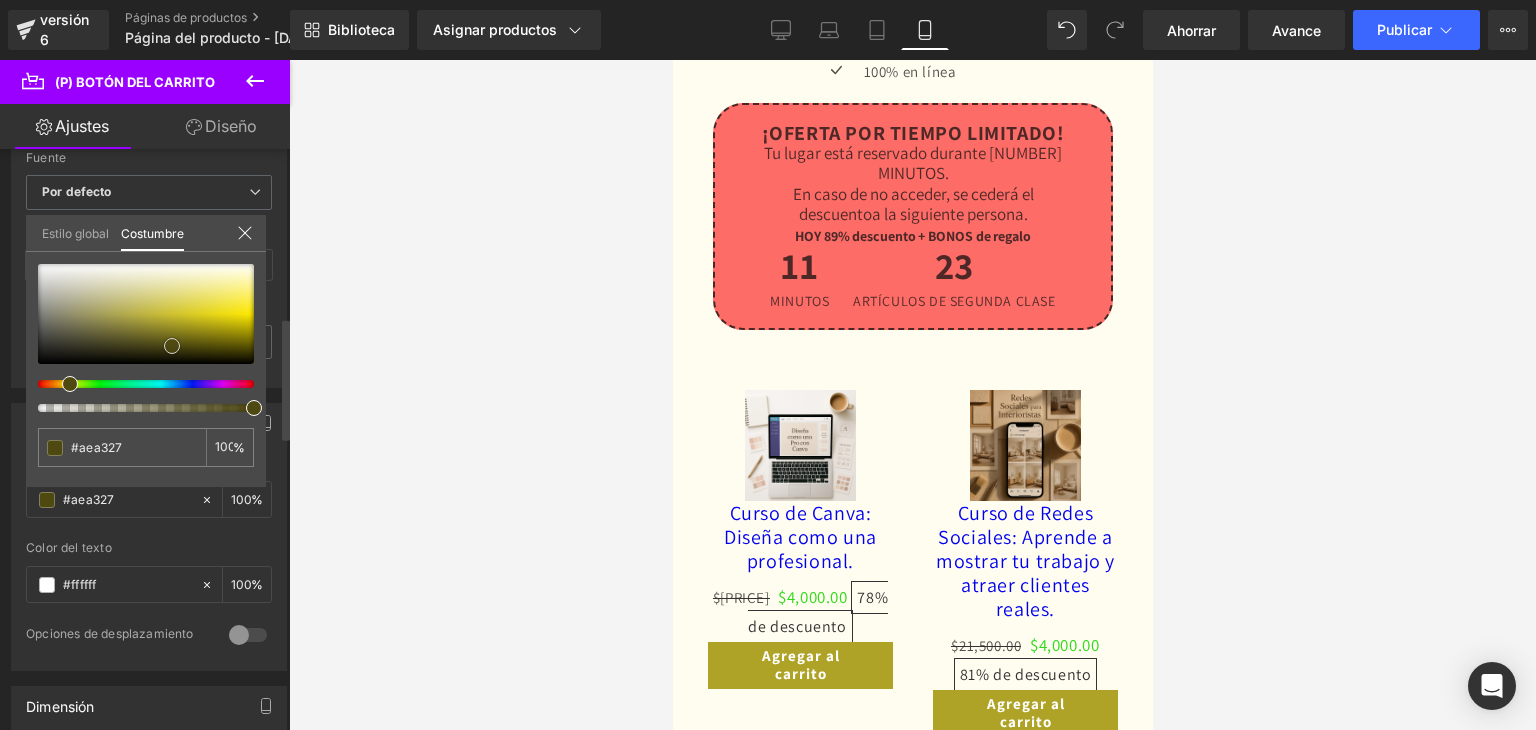 drag, startPoint x: 182, startPoint y: 286, endPoint x: 172, endPoint y: 345, distance: 59.841457 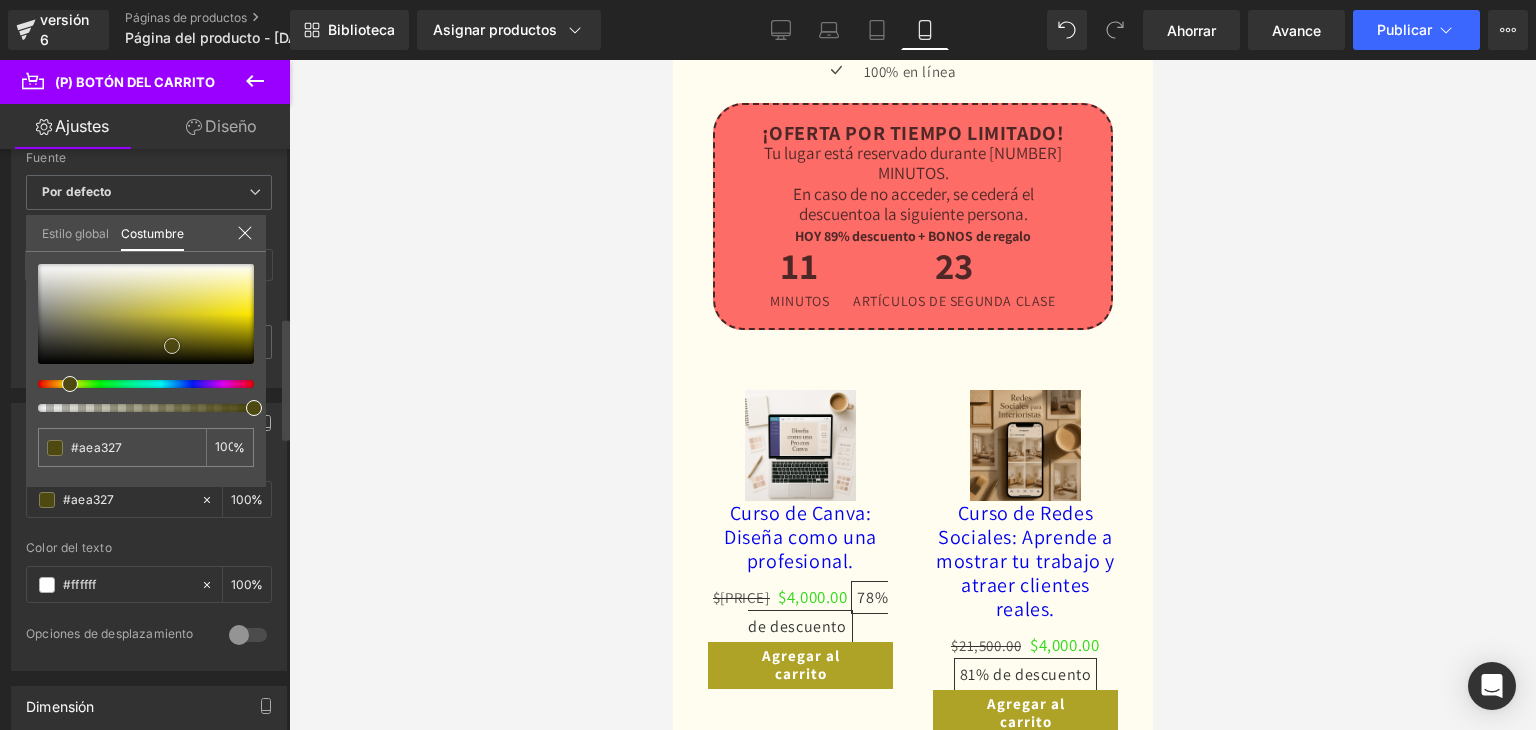 type on "#a29739" 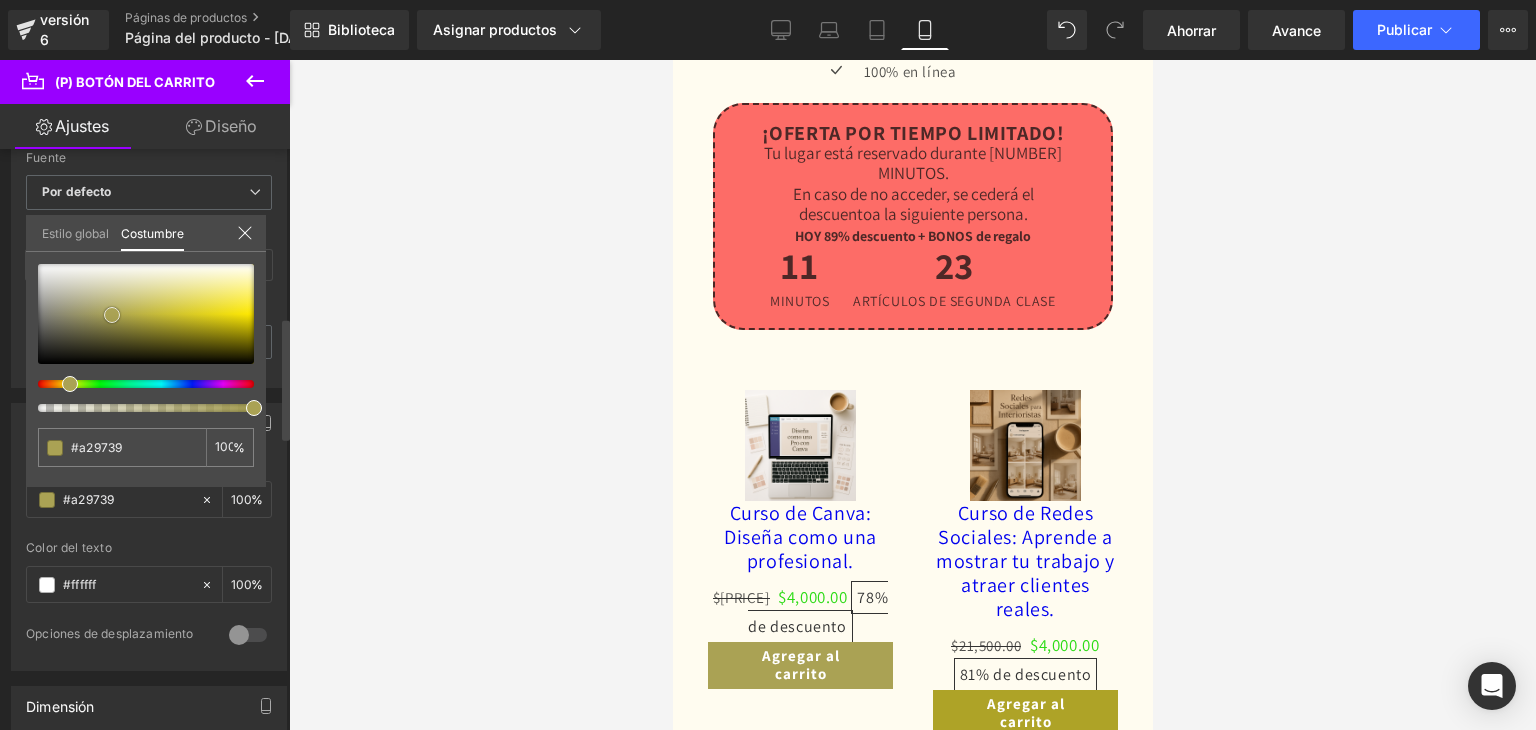 type on "#aaa254" 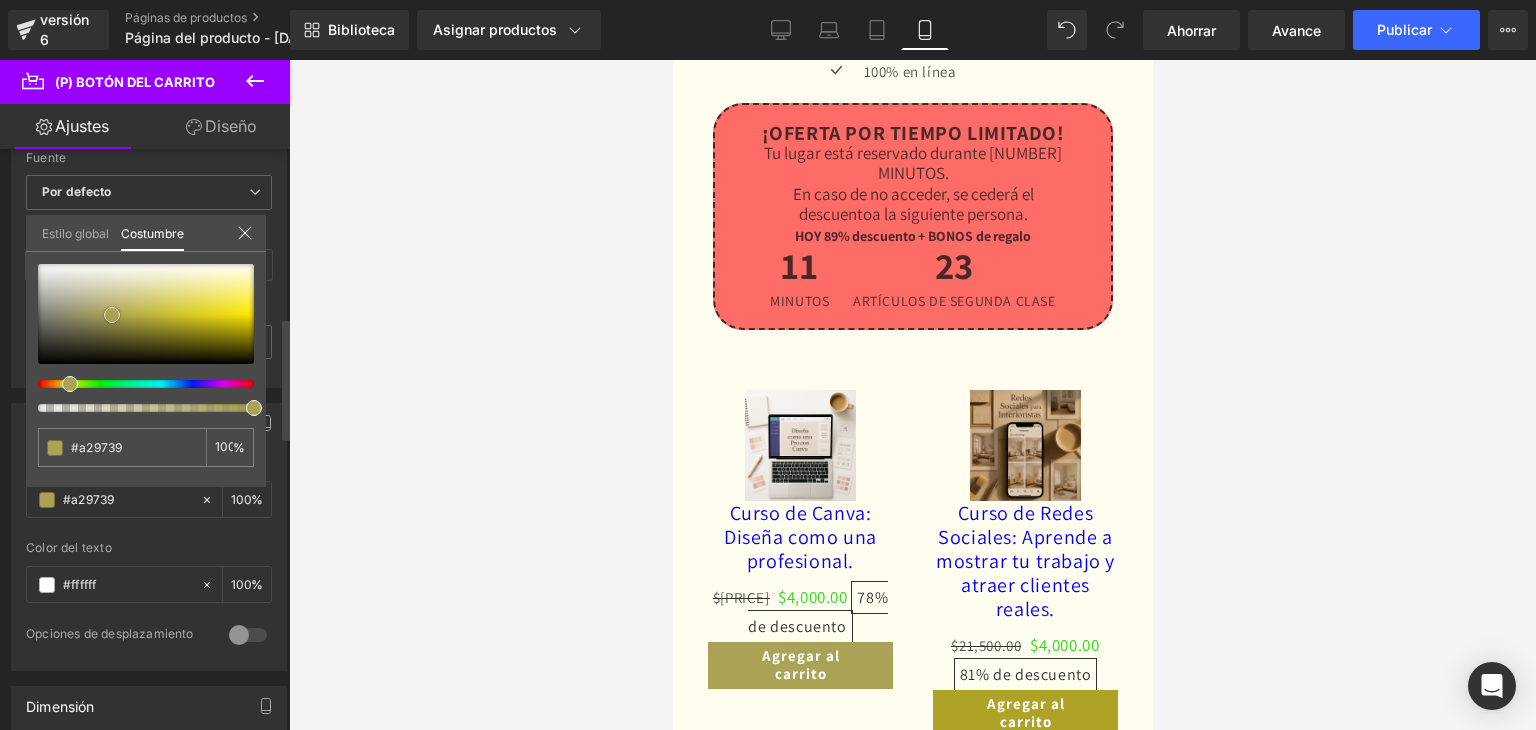 type on "#aaa254" 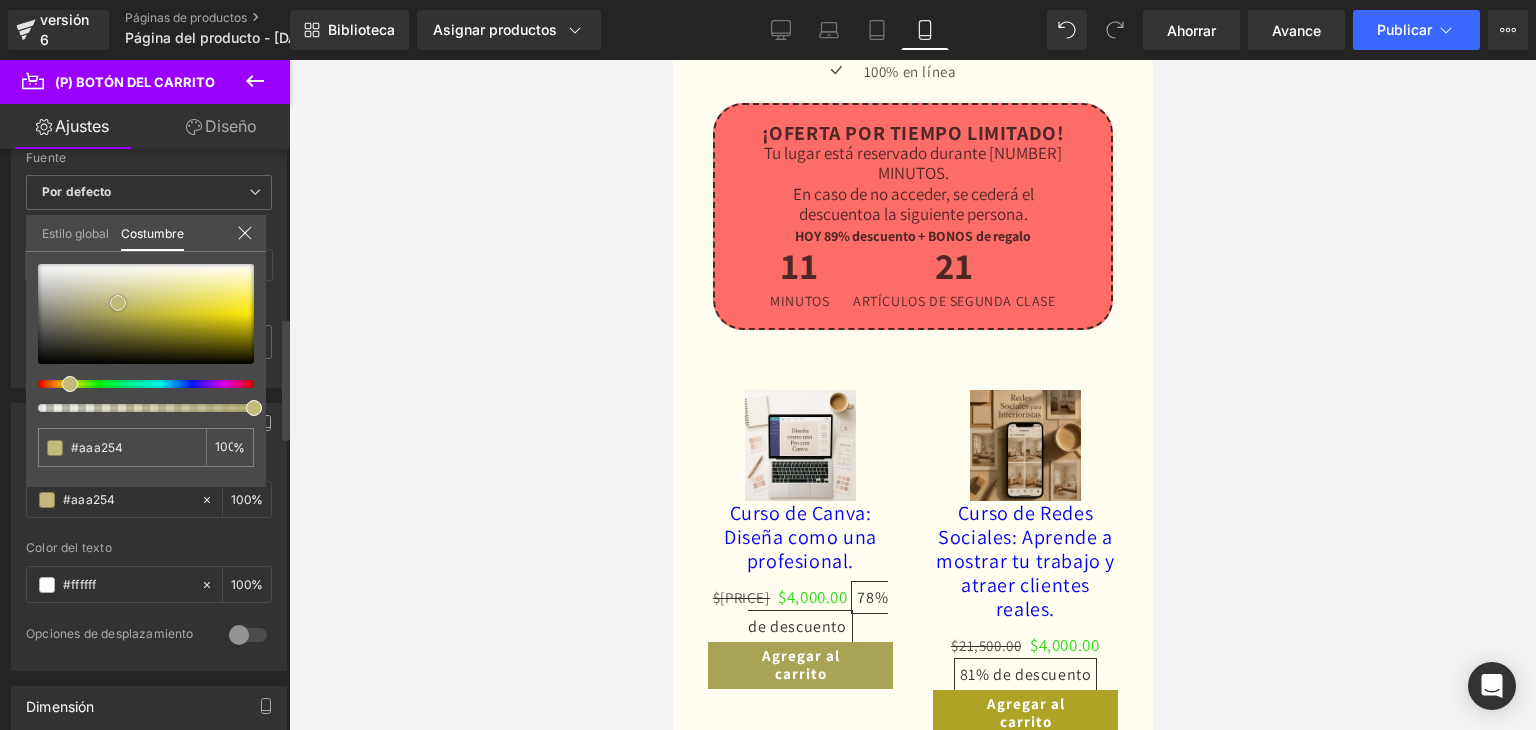 type on "#aca457" 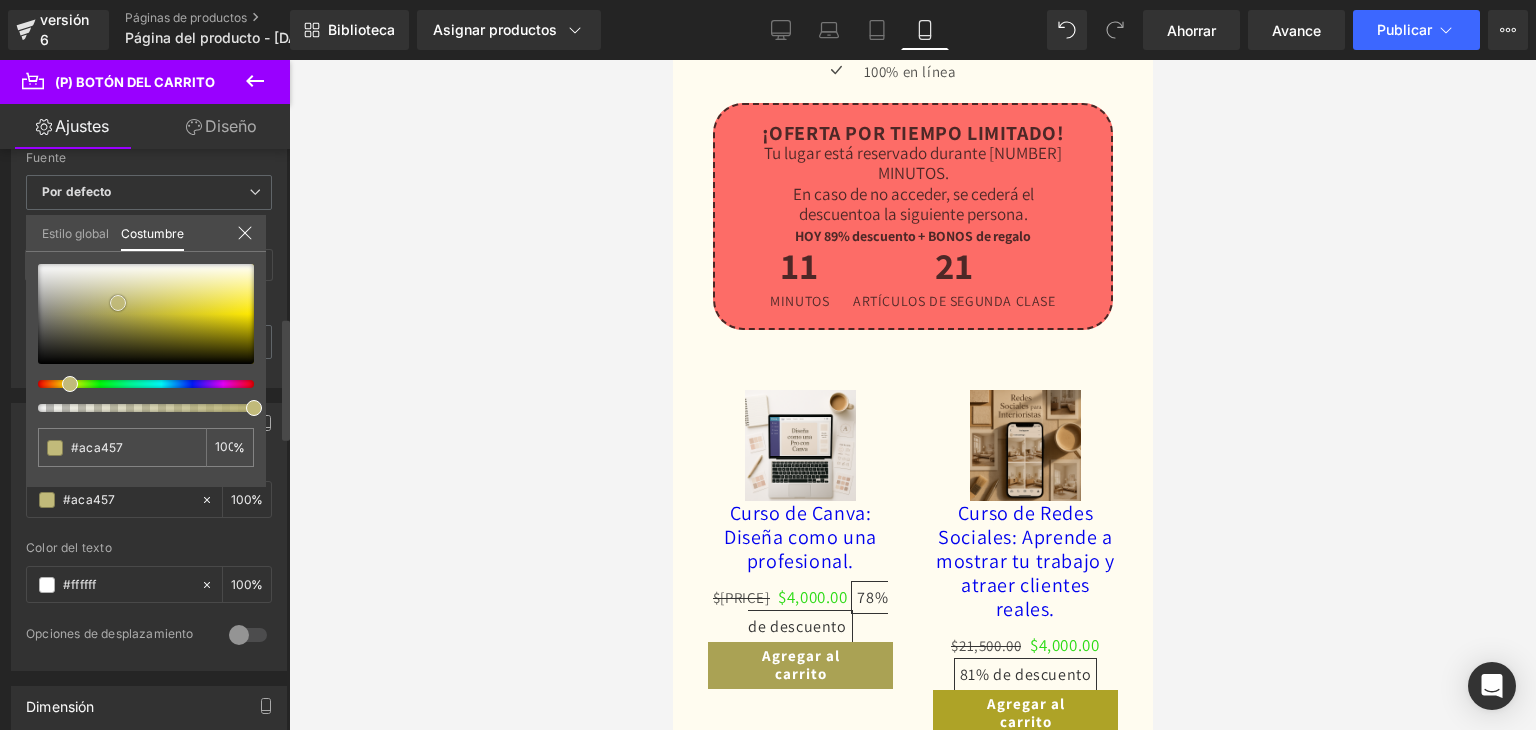 drag, startPoint x: 140, startPoint y: 321, endPoint x: 108, endPoint y: 317, distance: 32.24903 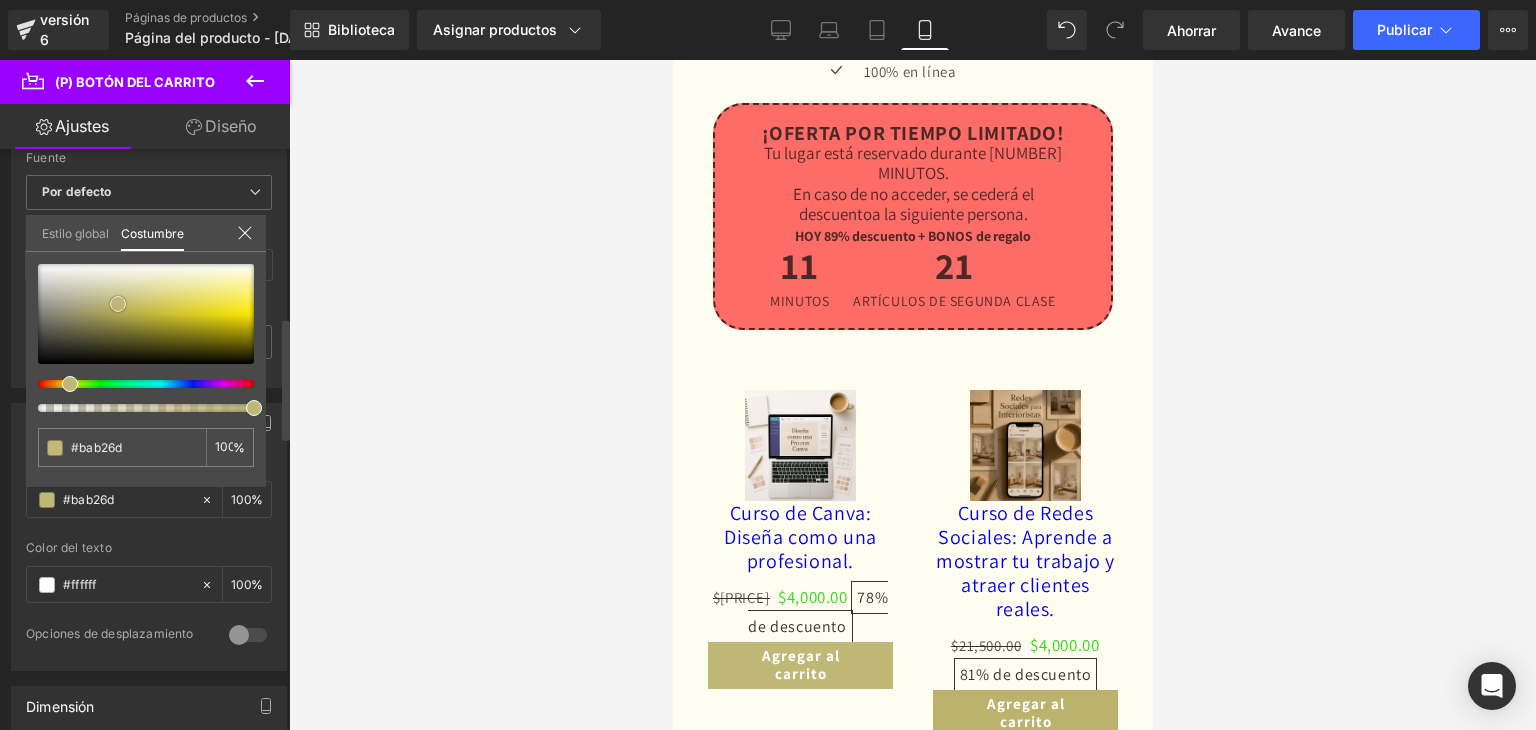 type on "#bfb877" 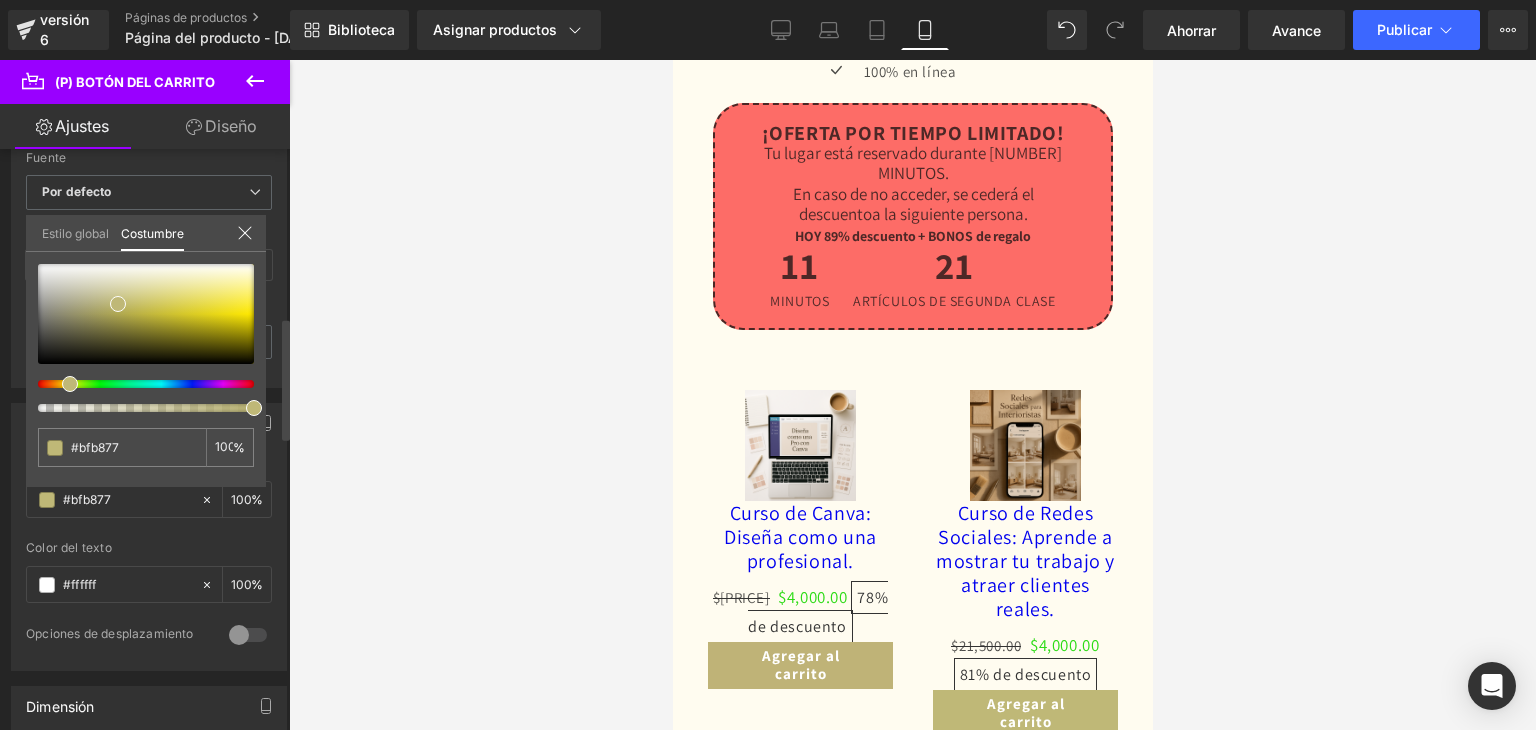 type on "#bfb377" 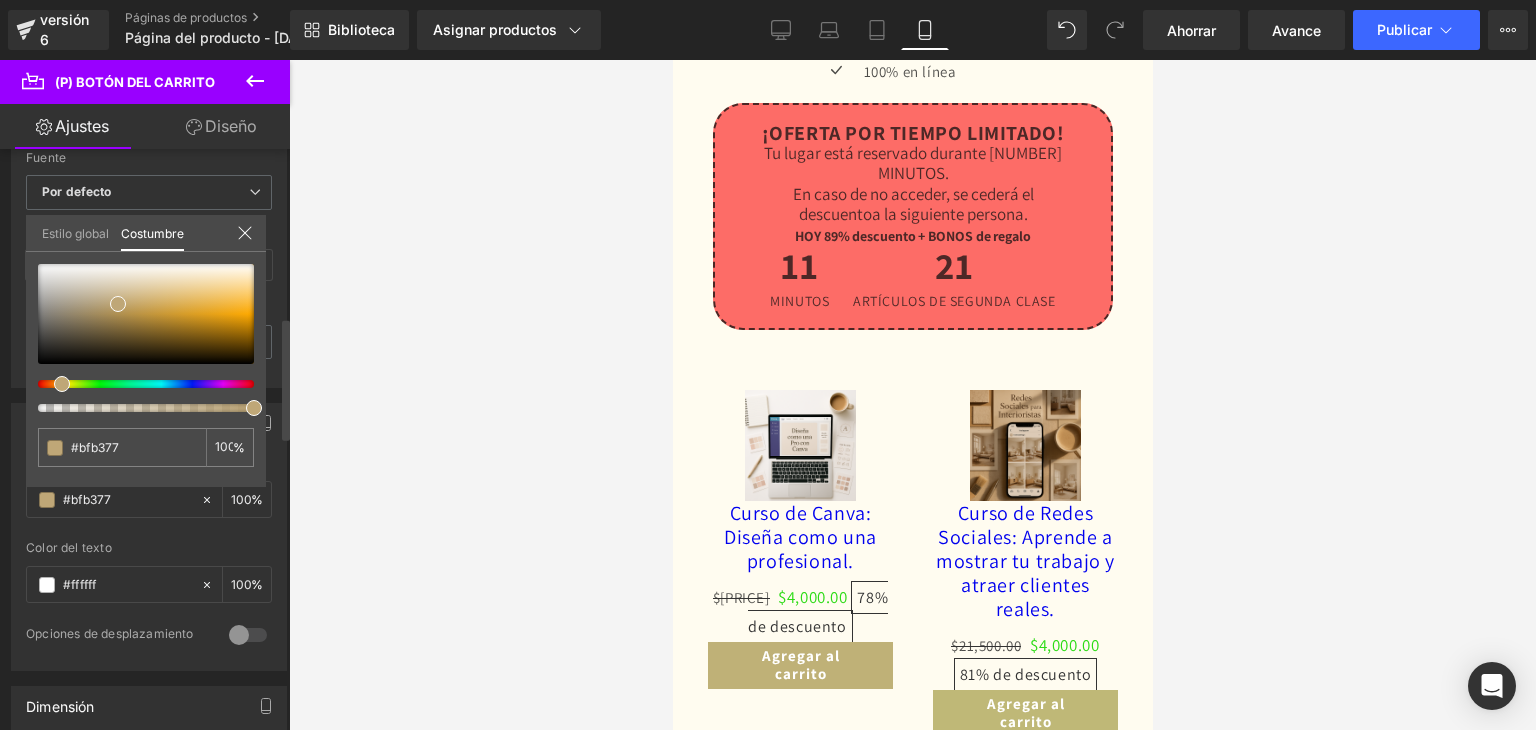 type on "#bfb177" 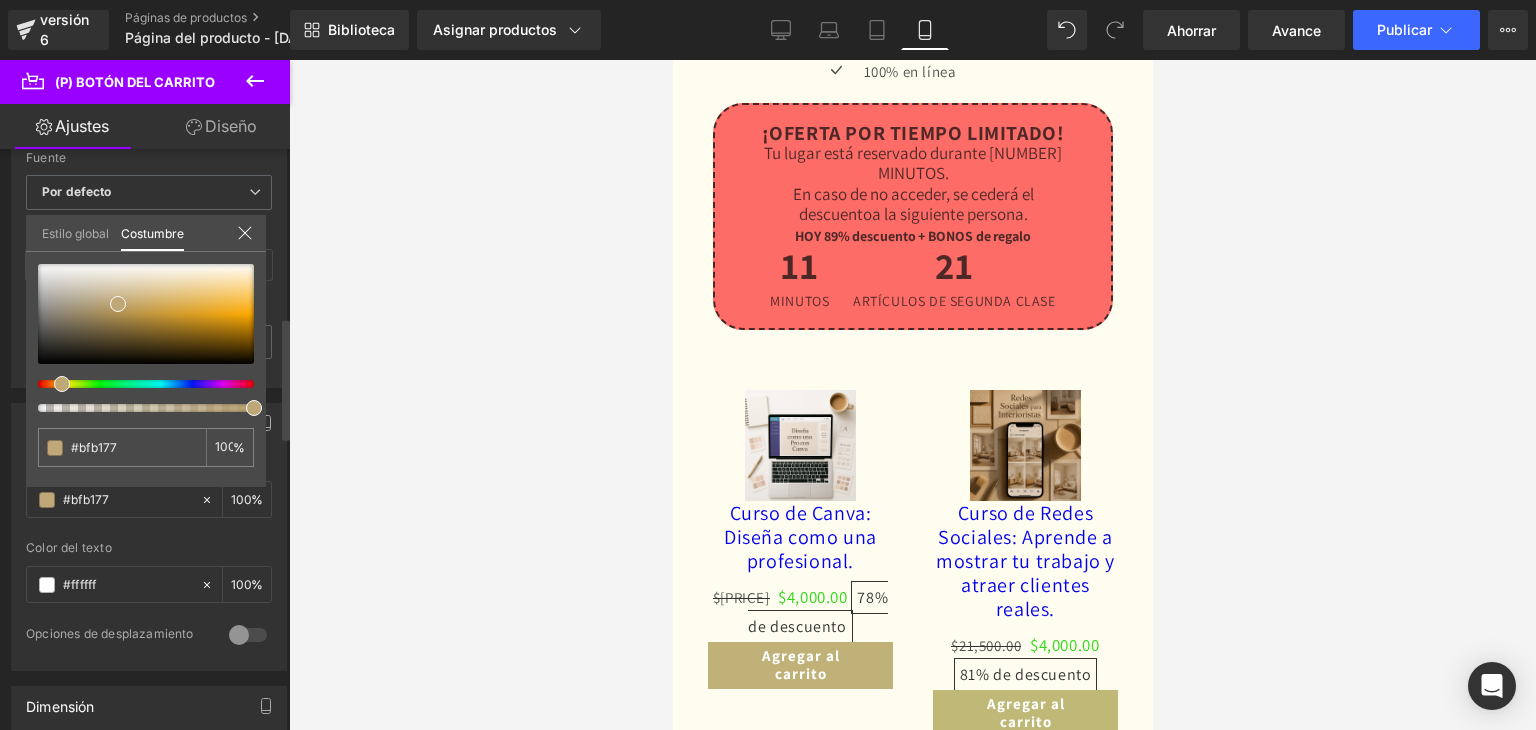 type on "#bfa777" 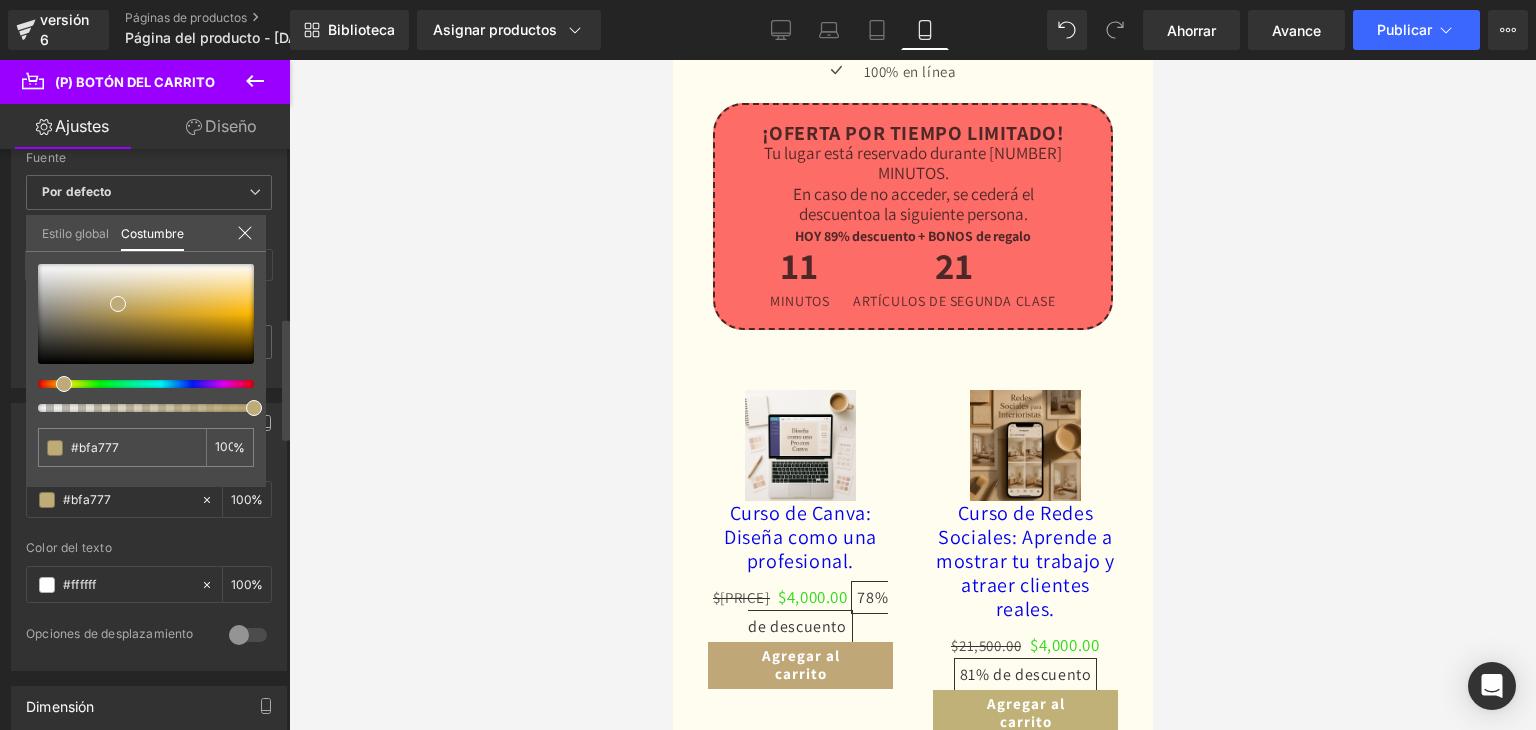 type on "#bfab77" 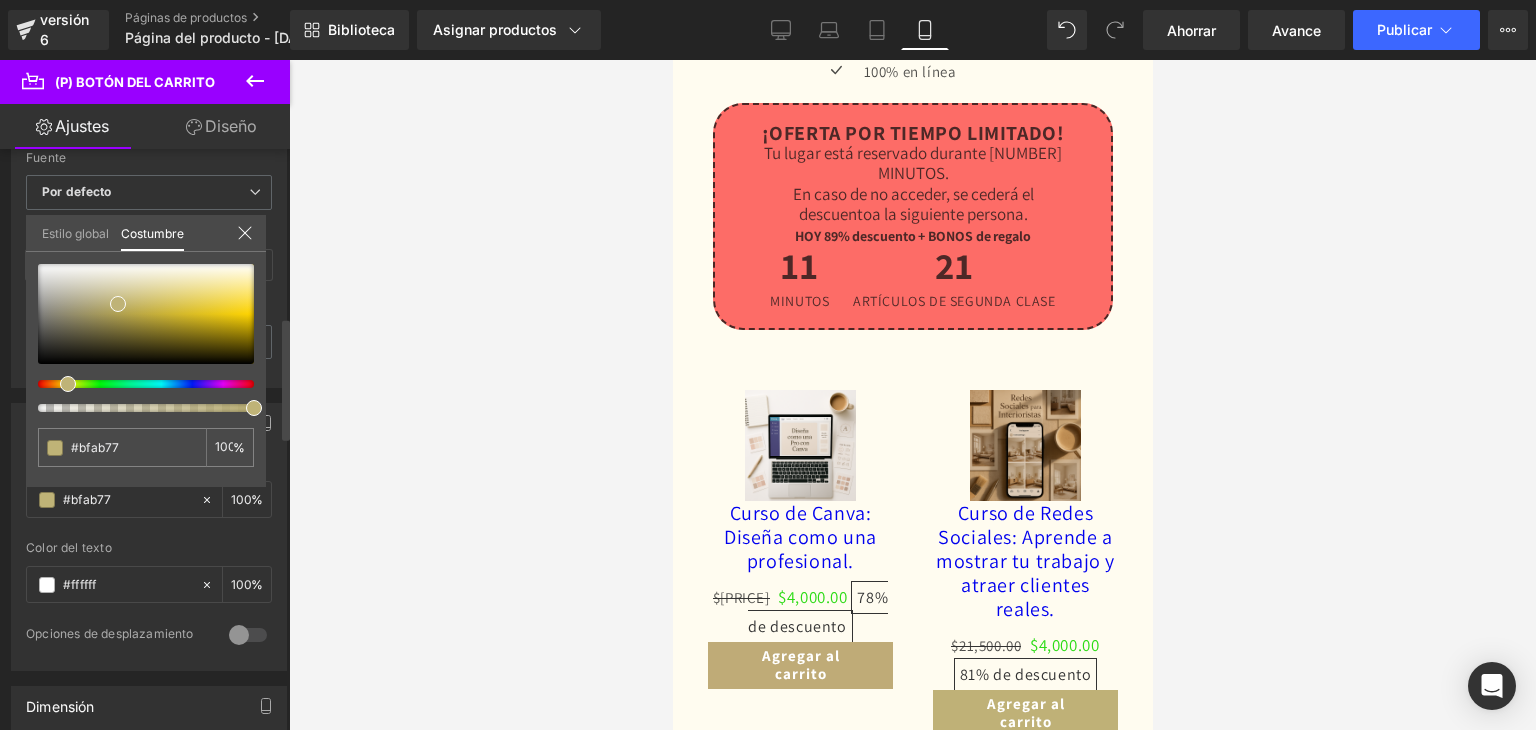click at bounding box center (138, 384) 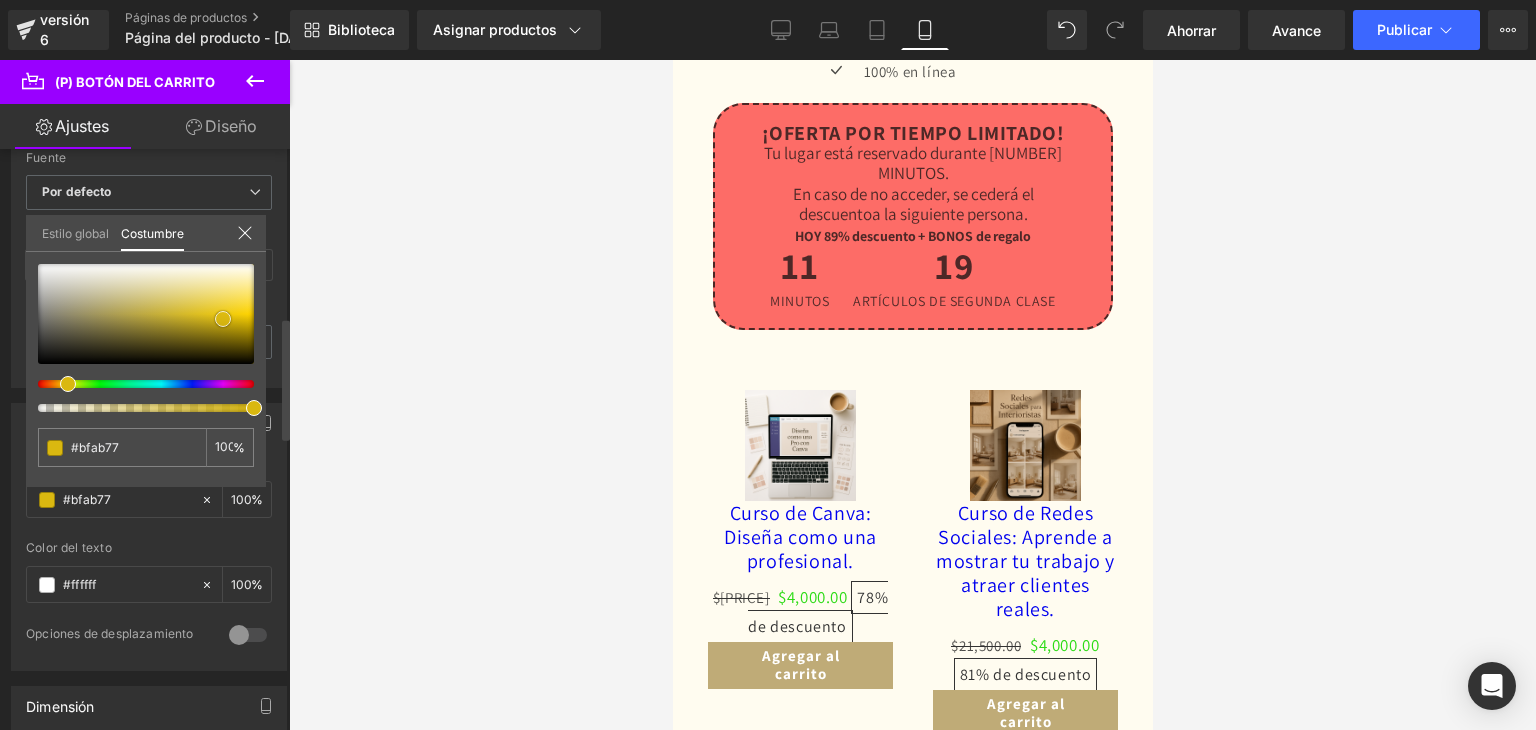 click at bounding box center [146, 314] 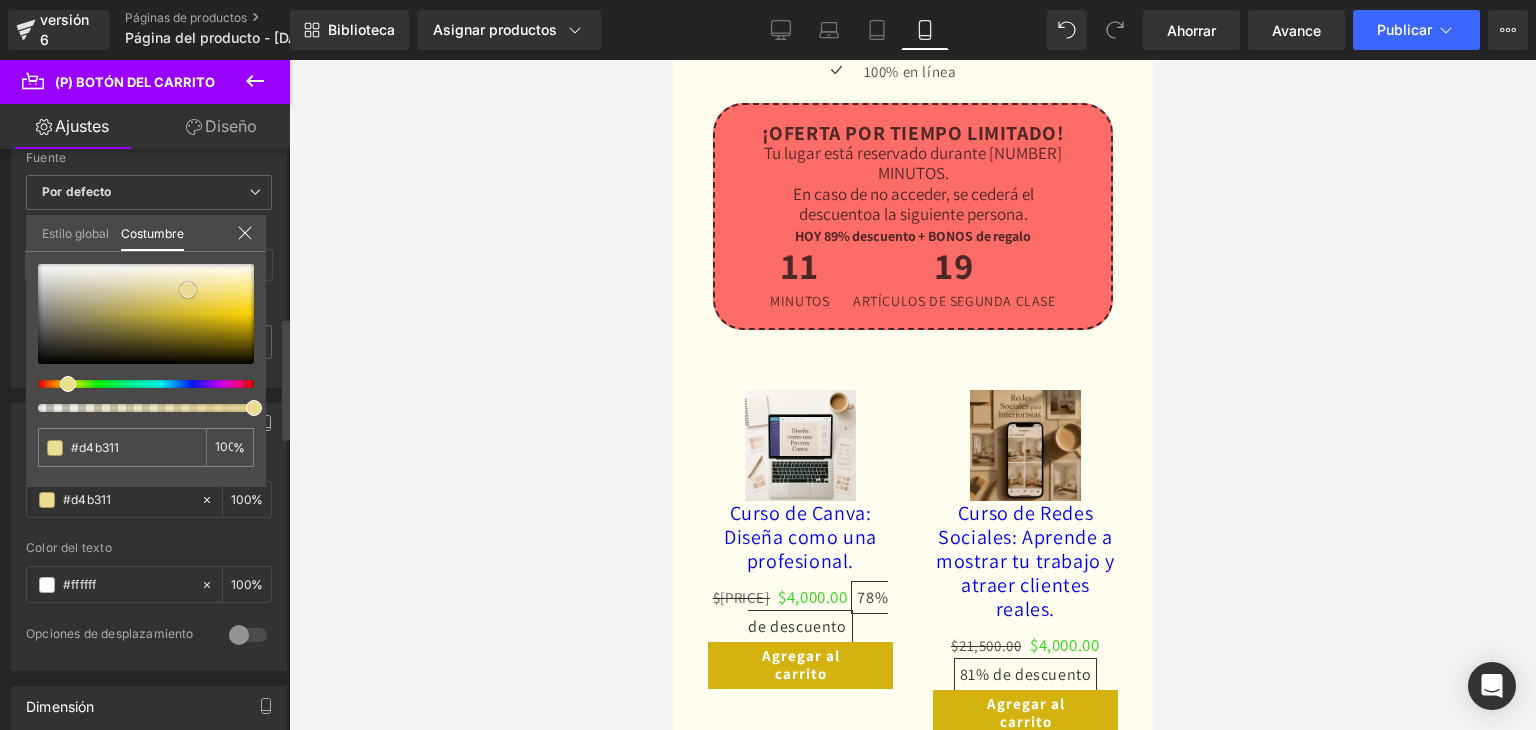 type on "#e6ca3b" 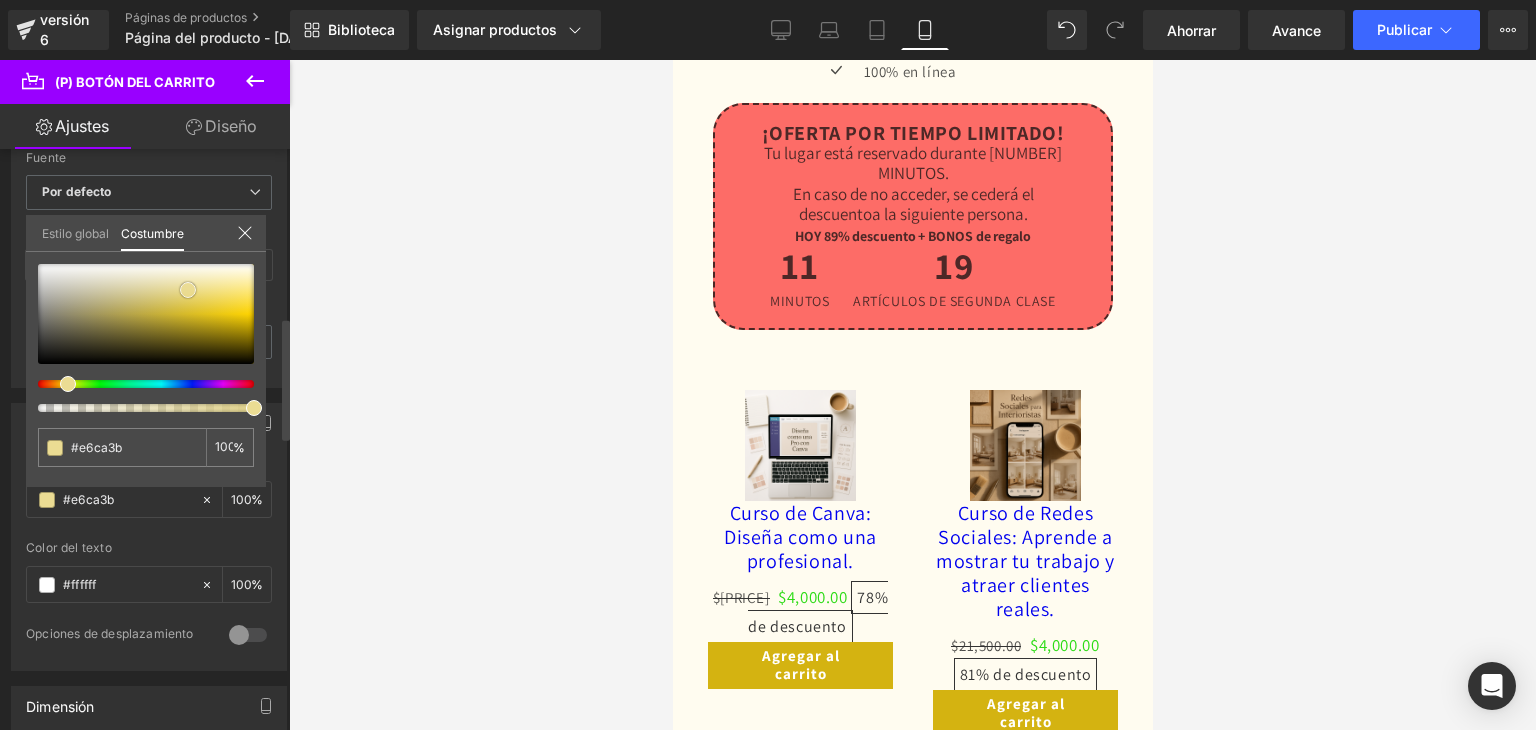 type on "#ebdc93" 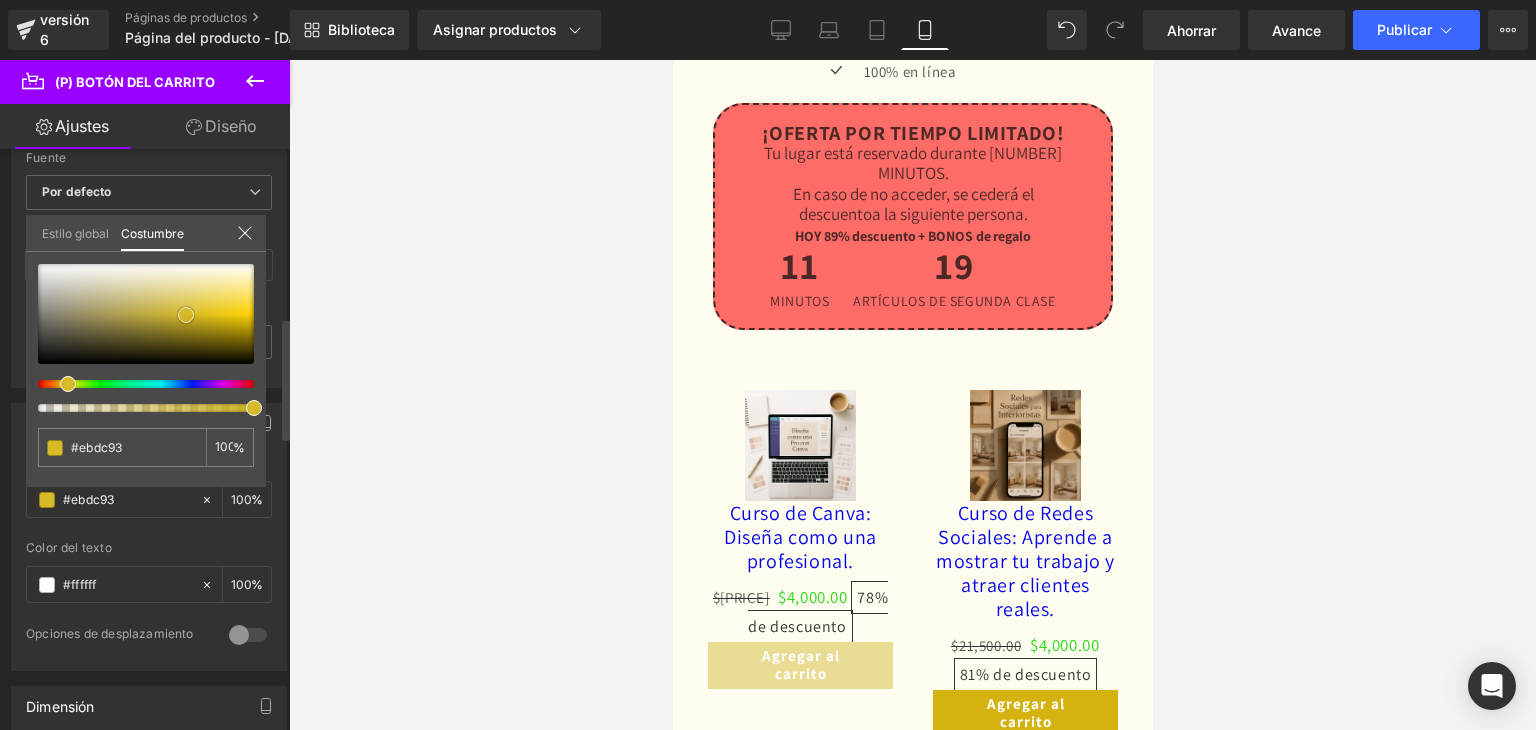 type on "#e4d06c" 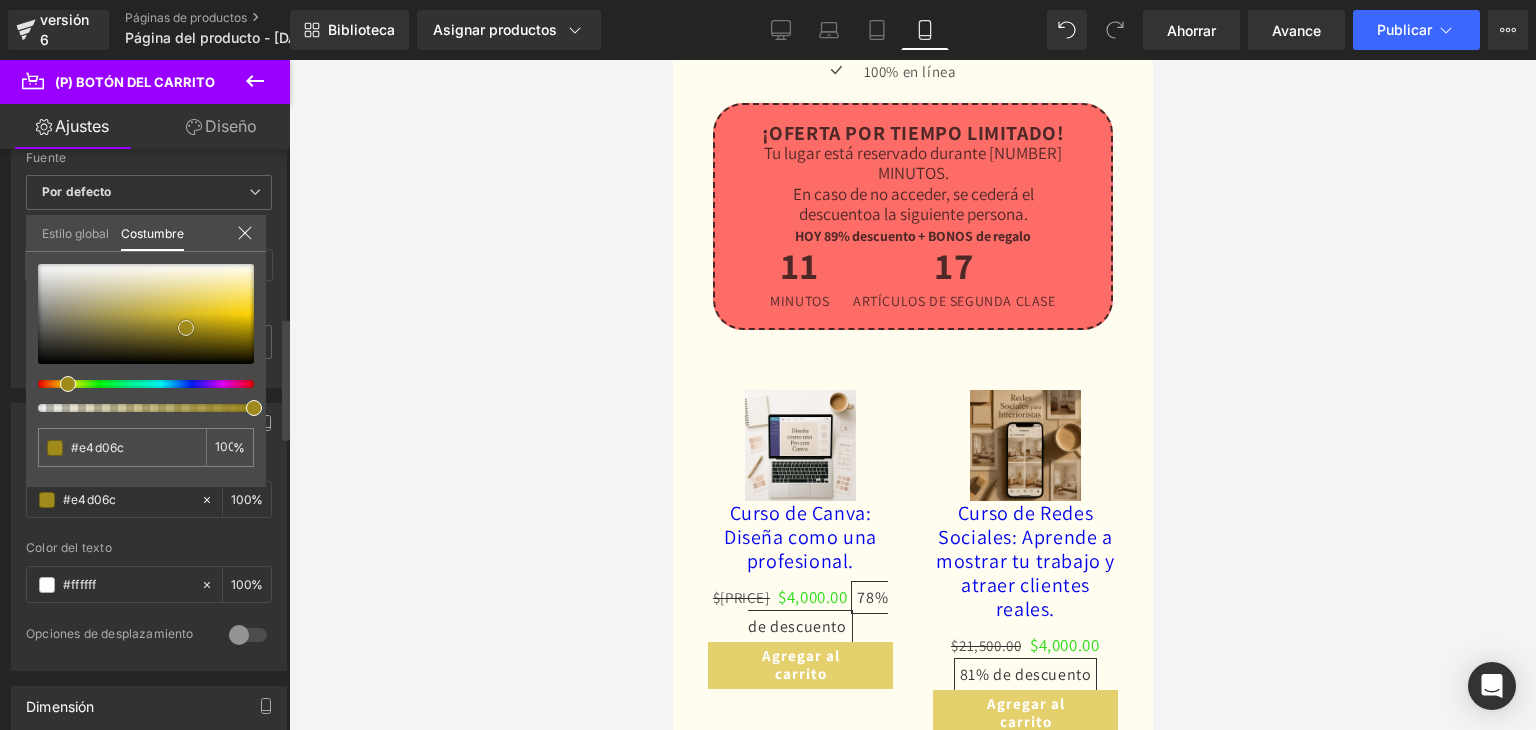 type on "#9b861c" 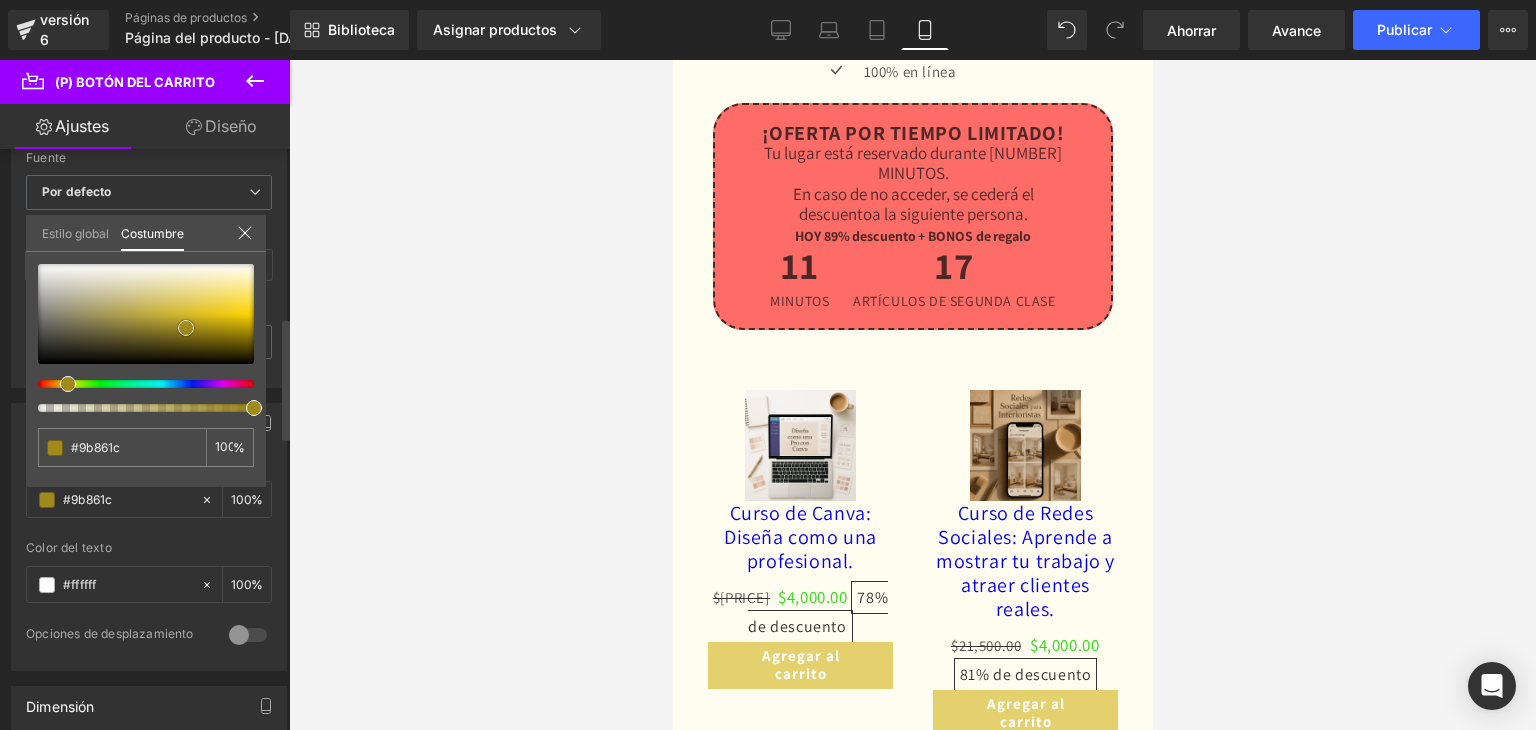 type on "#60530f" 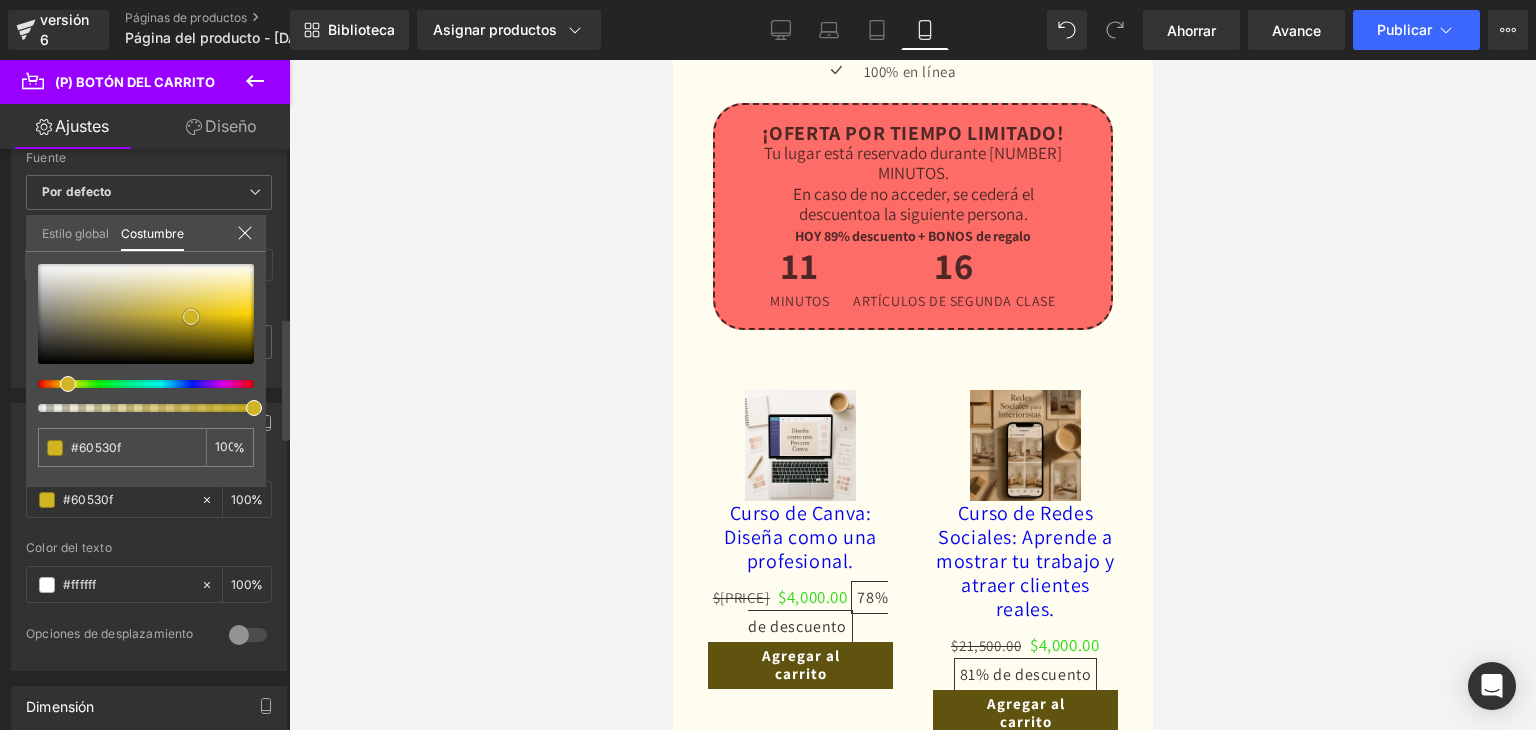 type on "#65570f" 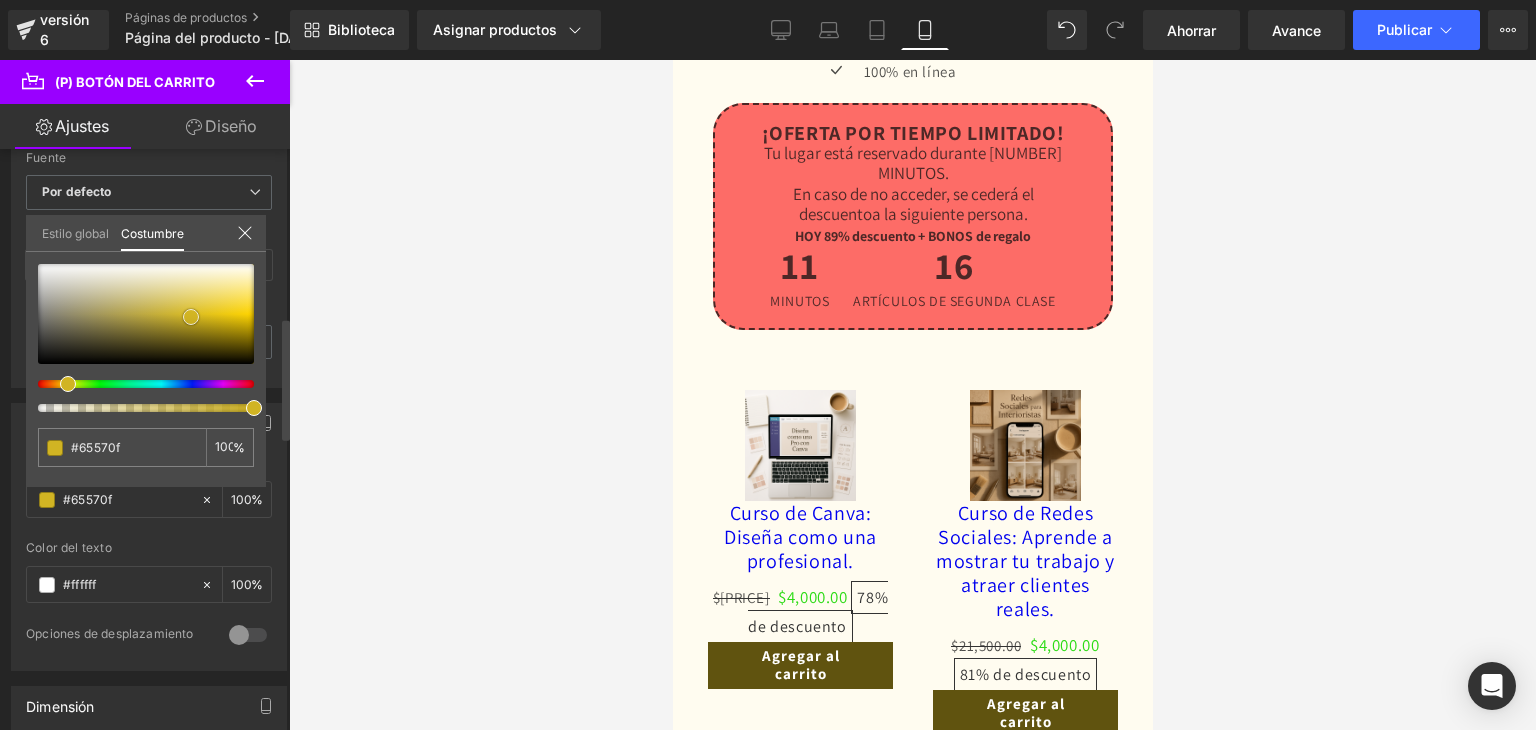 type on "#d1b423" 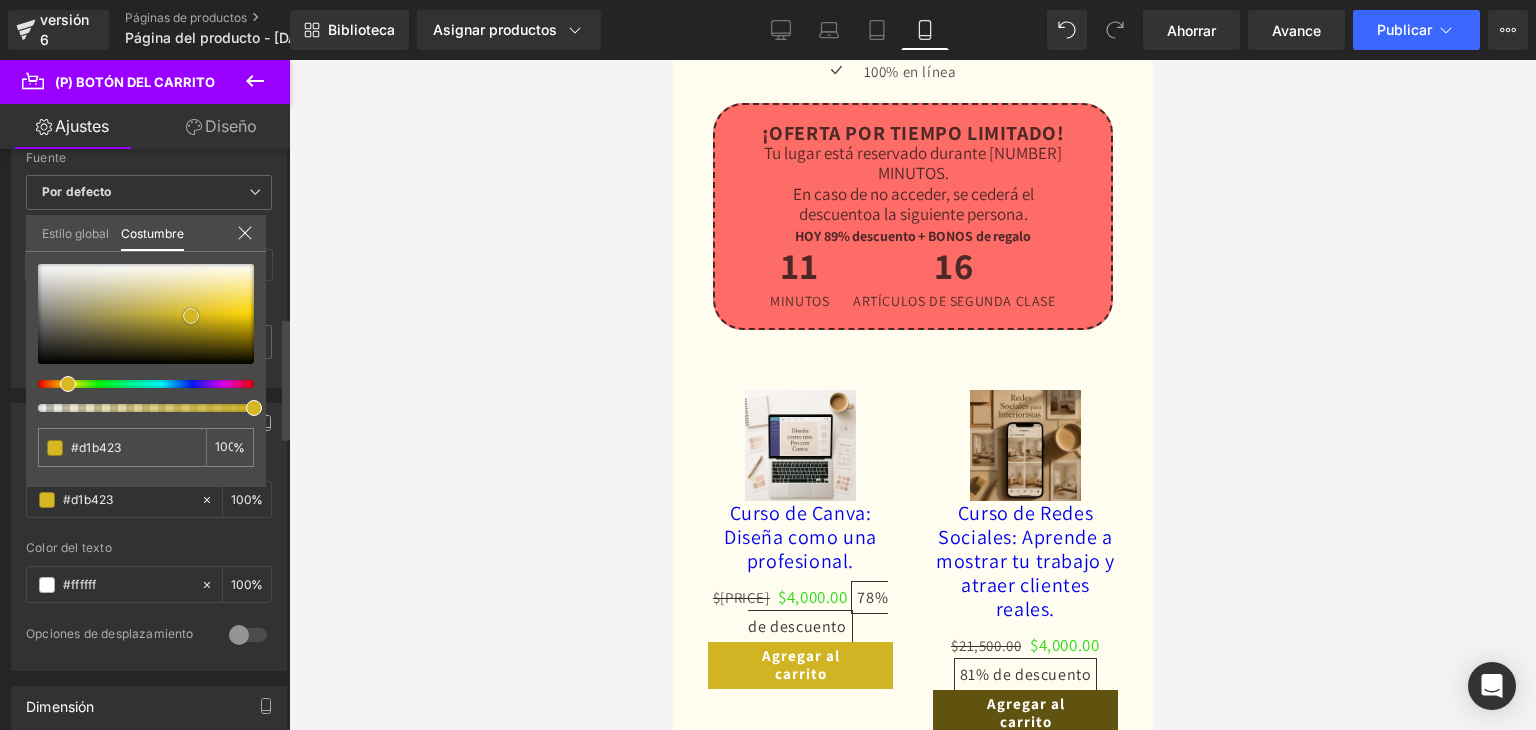drag, startPoint x: 188, startPoint y: 289, endPoint x: 191, endPoint y: 315, distance: 26.172504 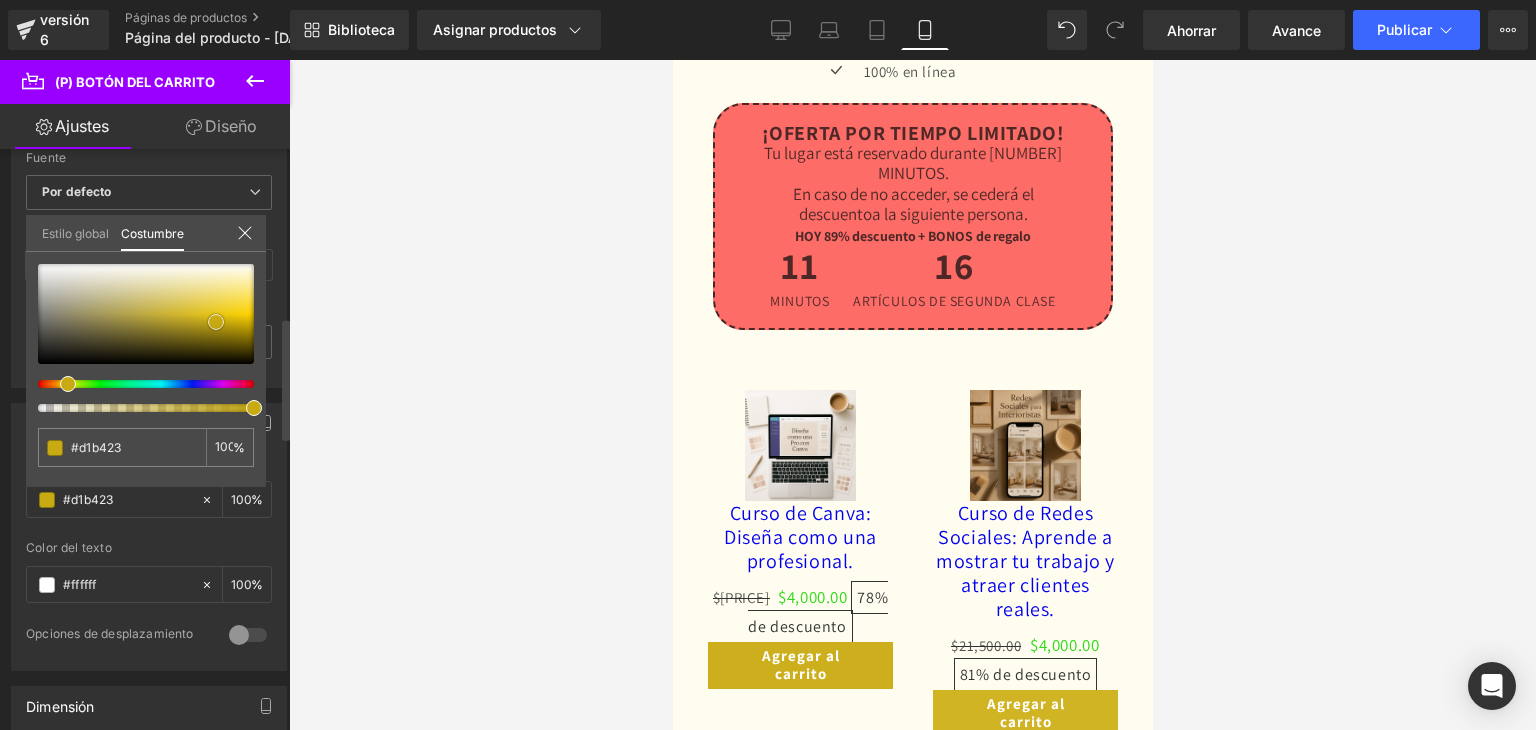 type on "#cdaf1d" 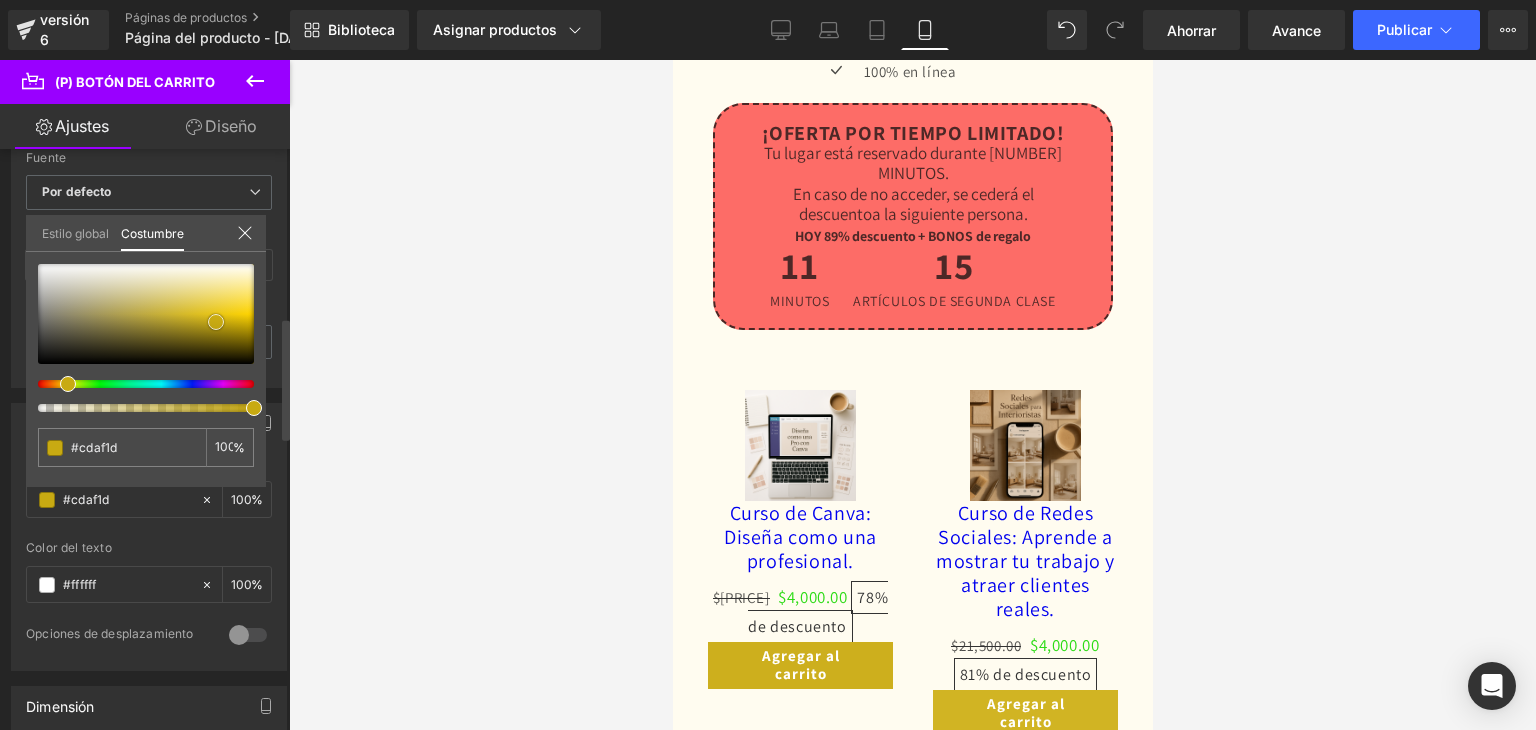 drag, startPoint x: 191, startPoint y: 315, endPoint x: 216, endPoint y: 321, distance: 25.70992 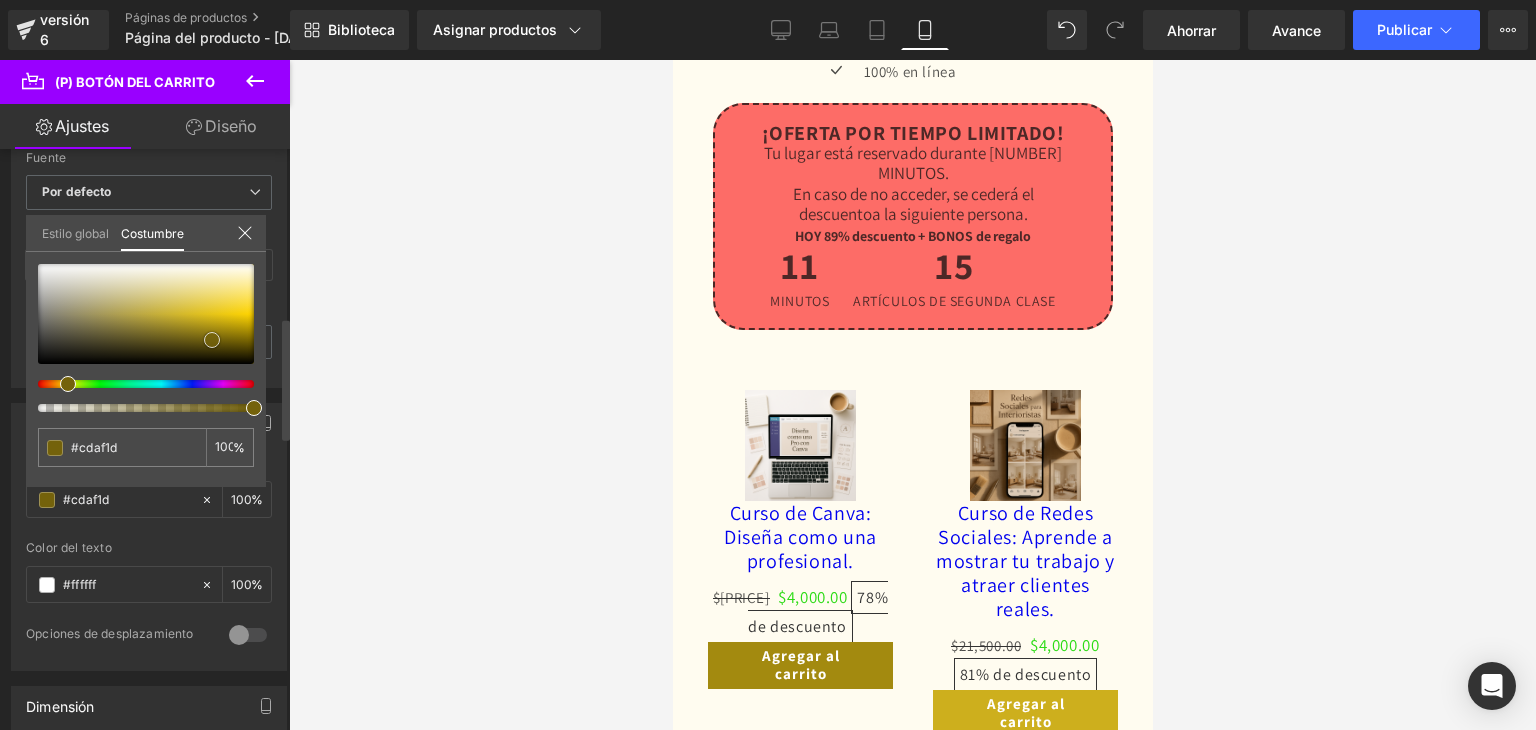 type on "#a38a0f" 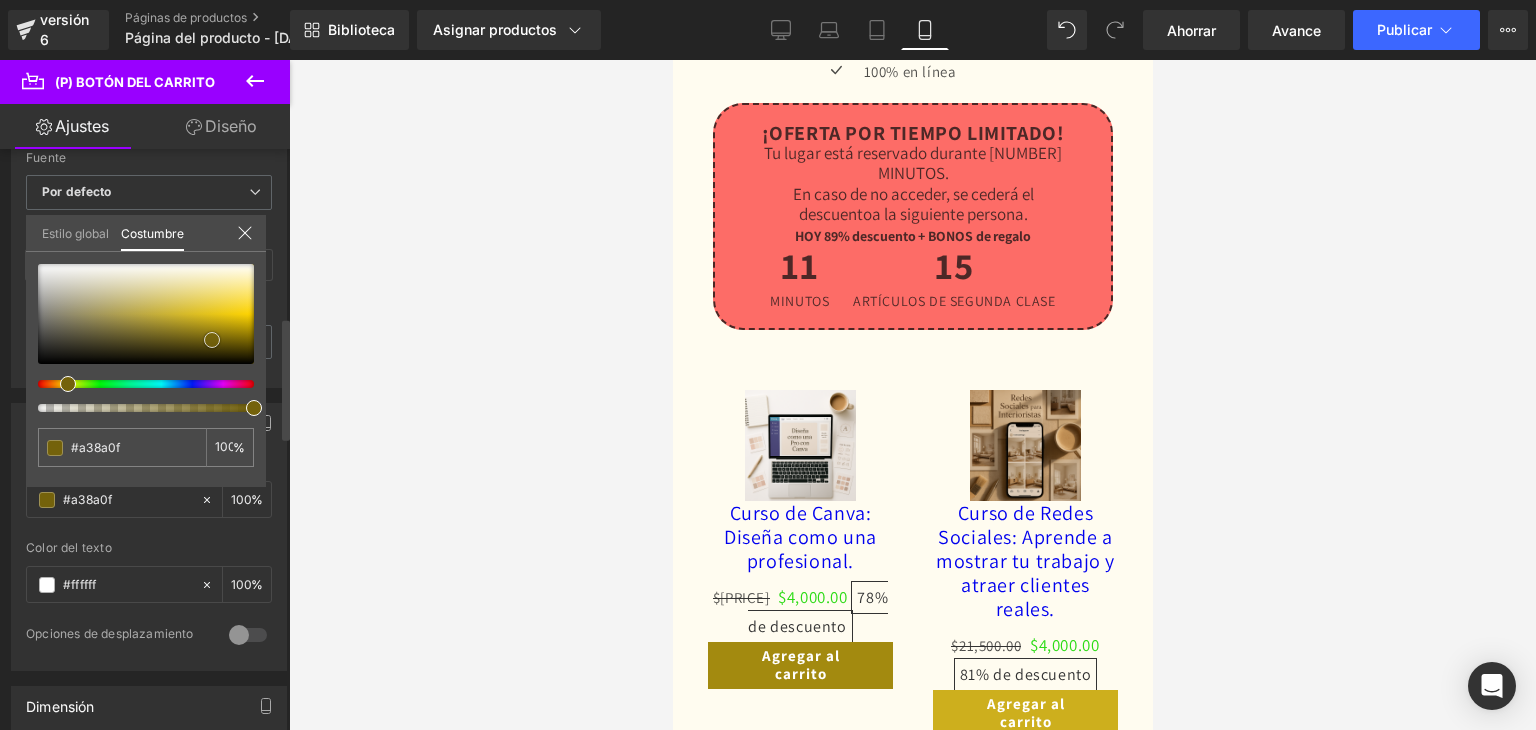 type on "#74620b" 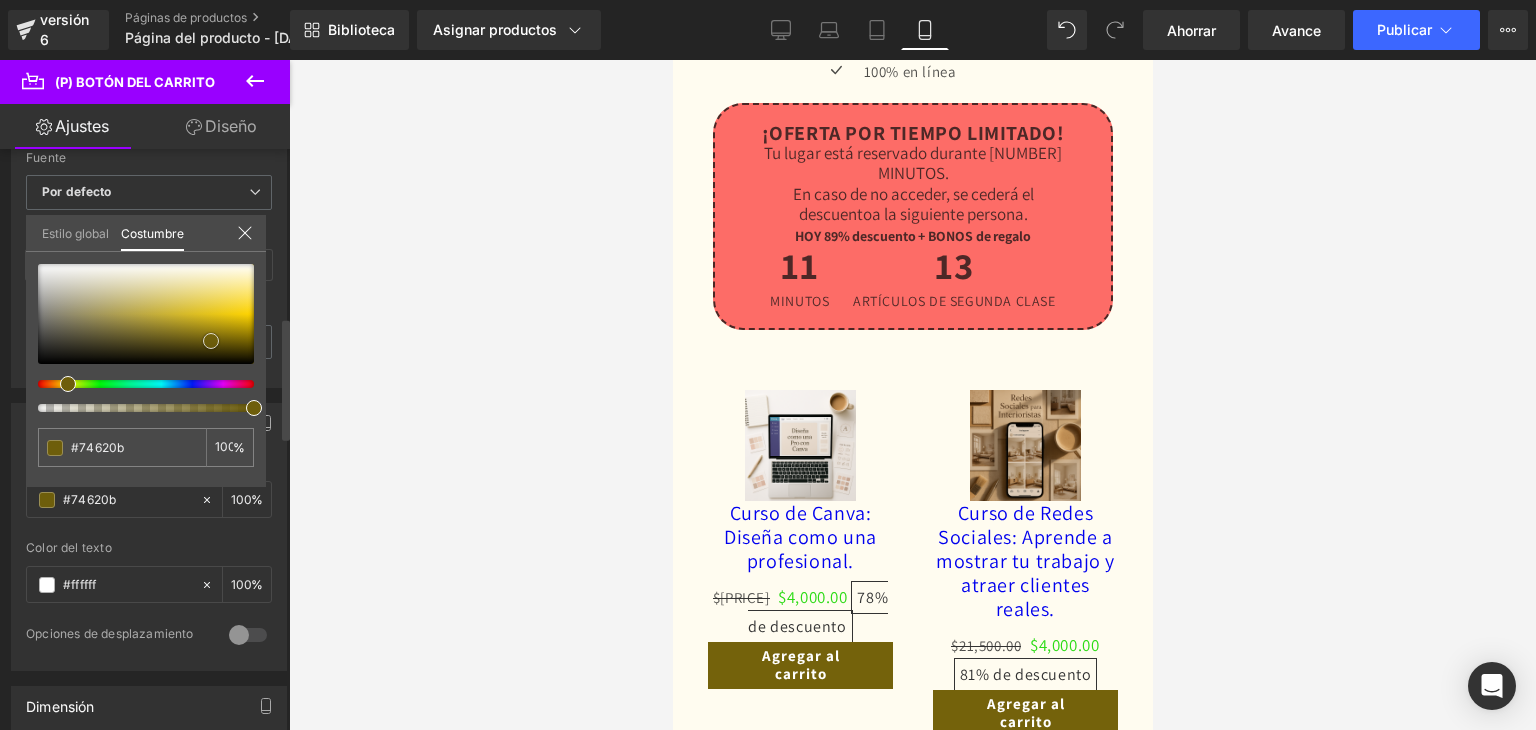 type on "#6e5d0c" 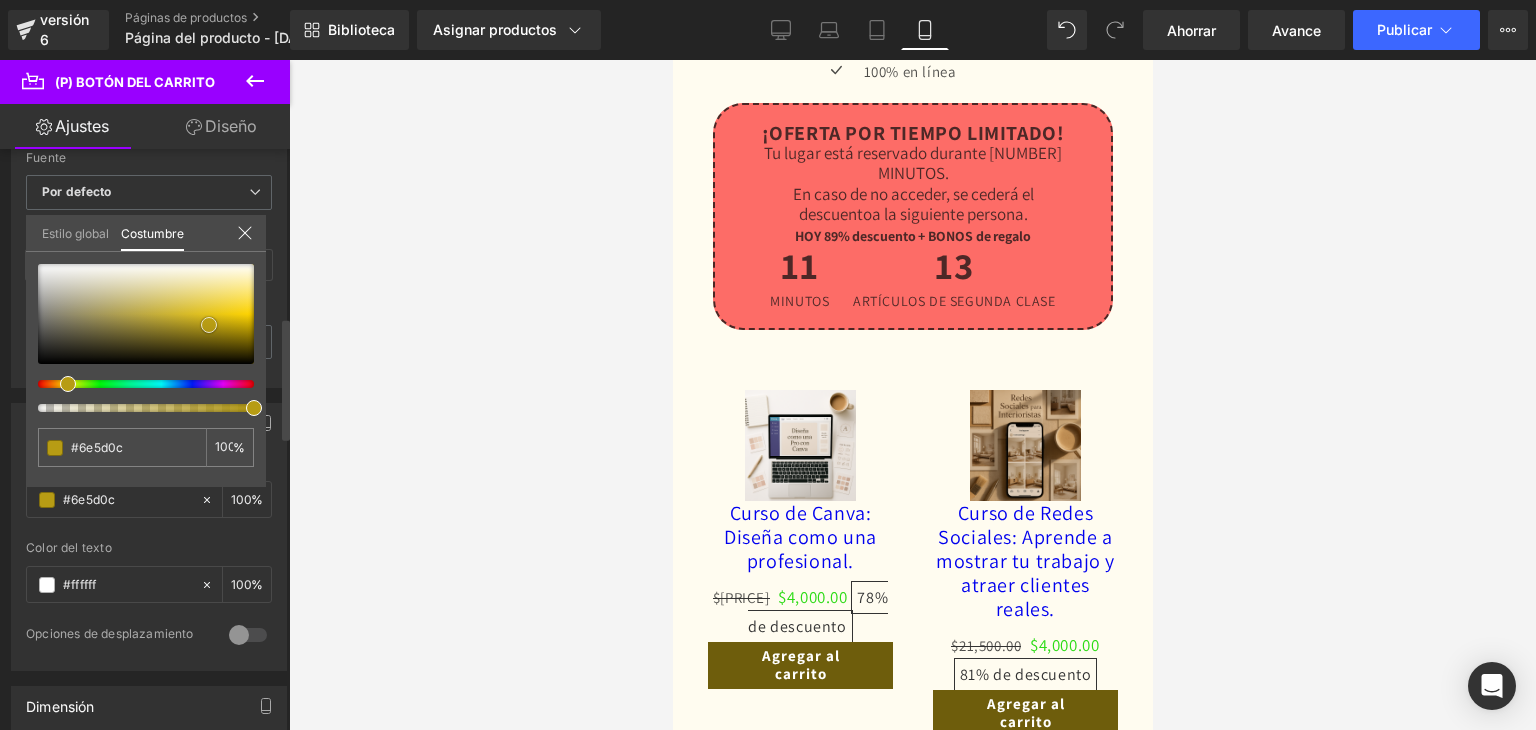 click at bounding box center [209, 325] 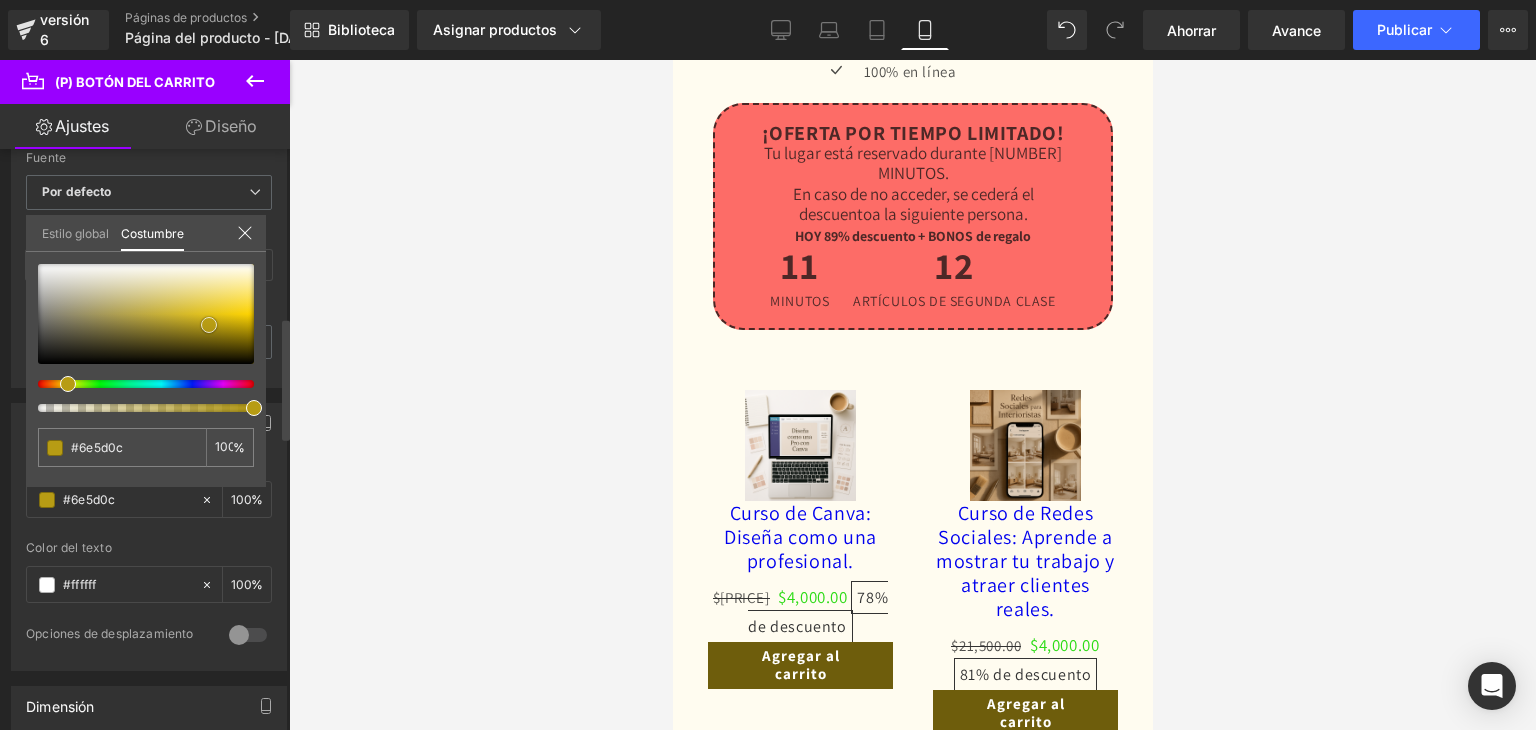 click at bounding box center [146, 314] 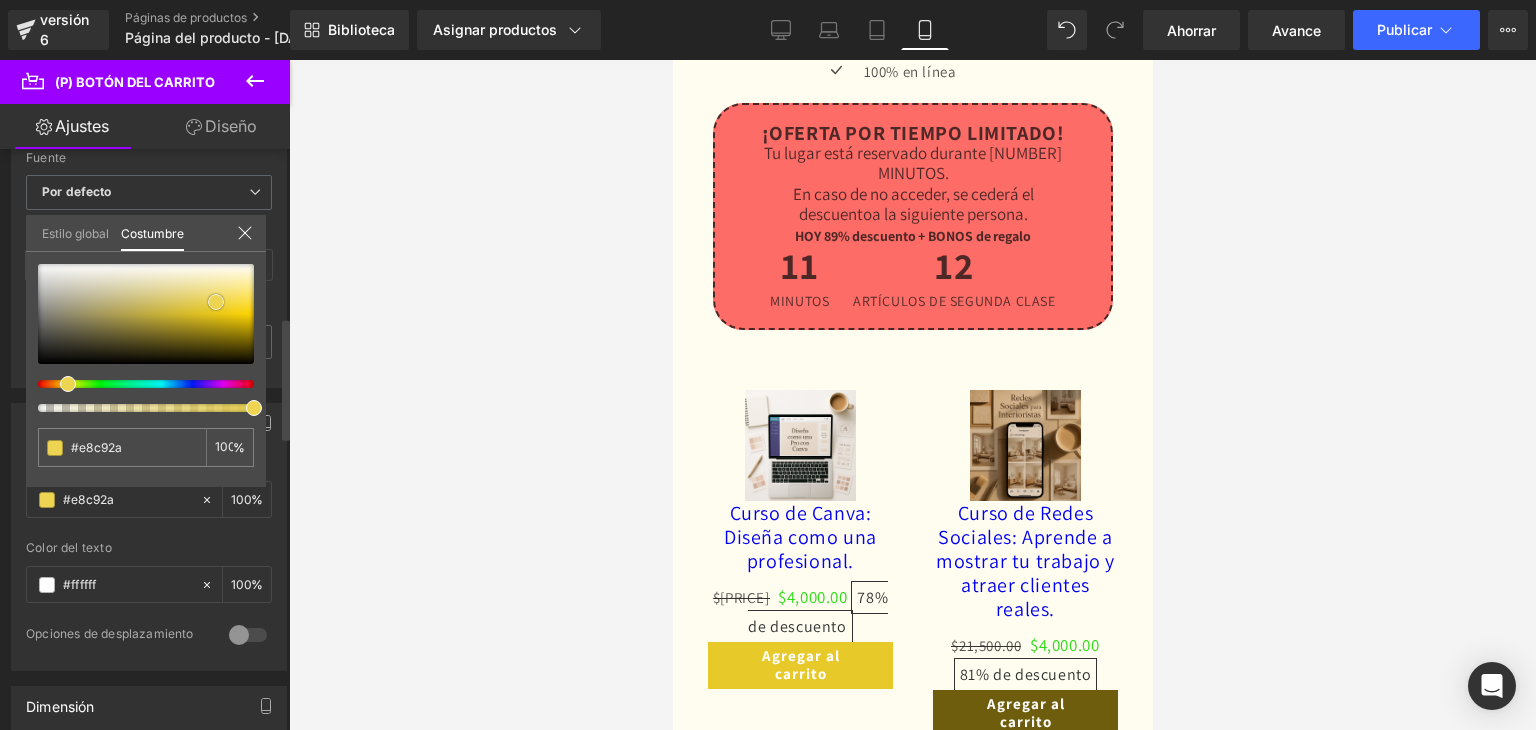 click at bounding box center [216, 302] 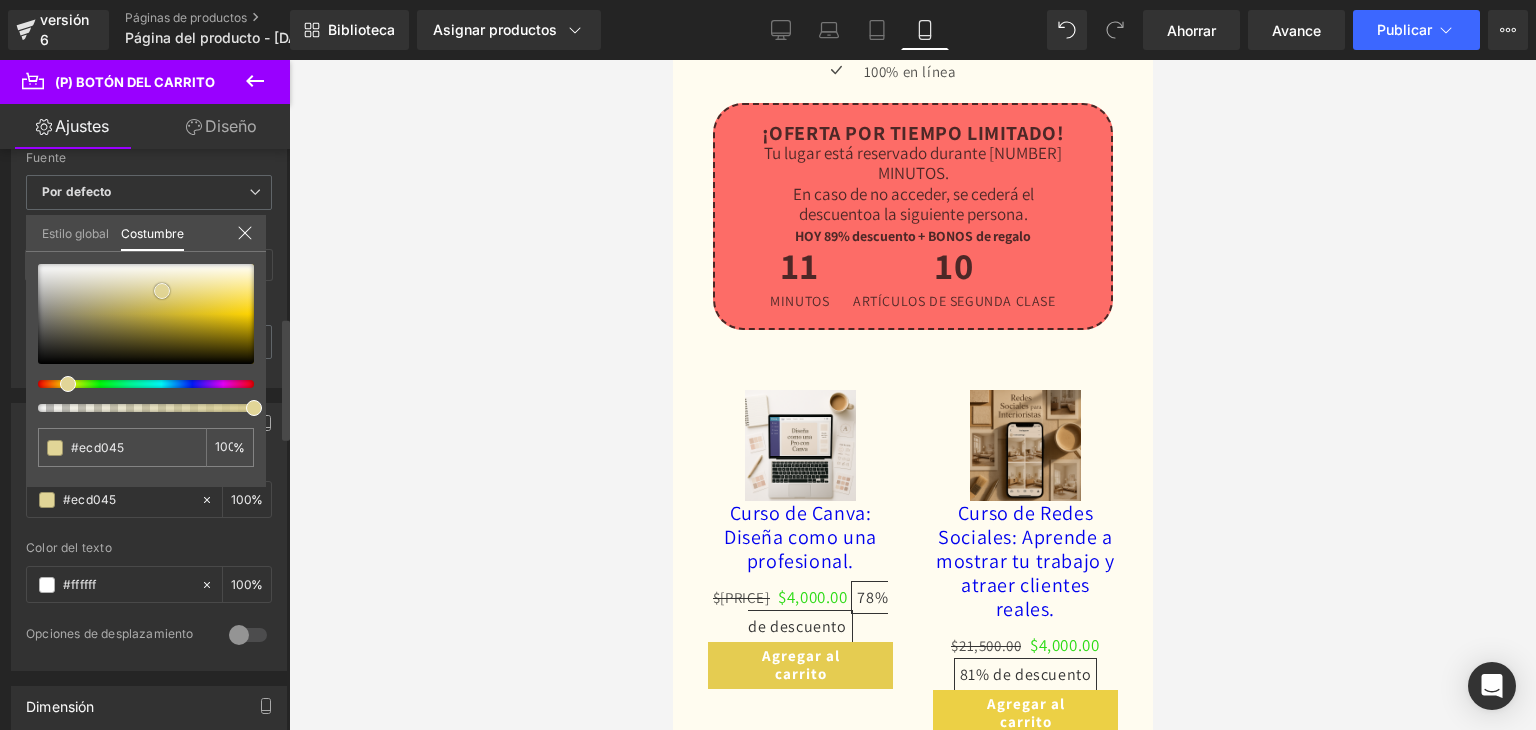 type on "#e5cc51" 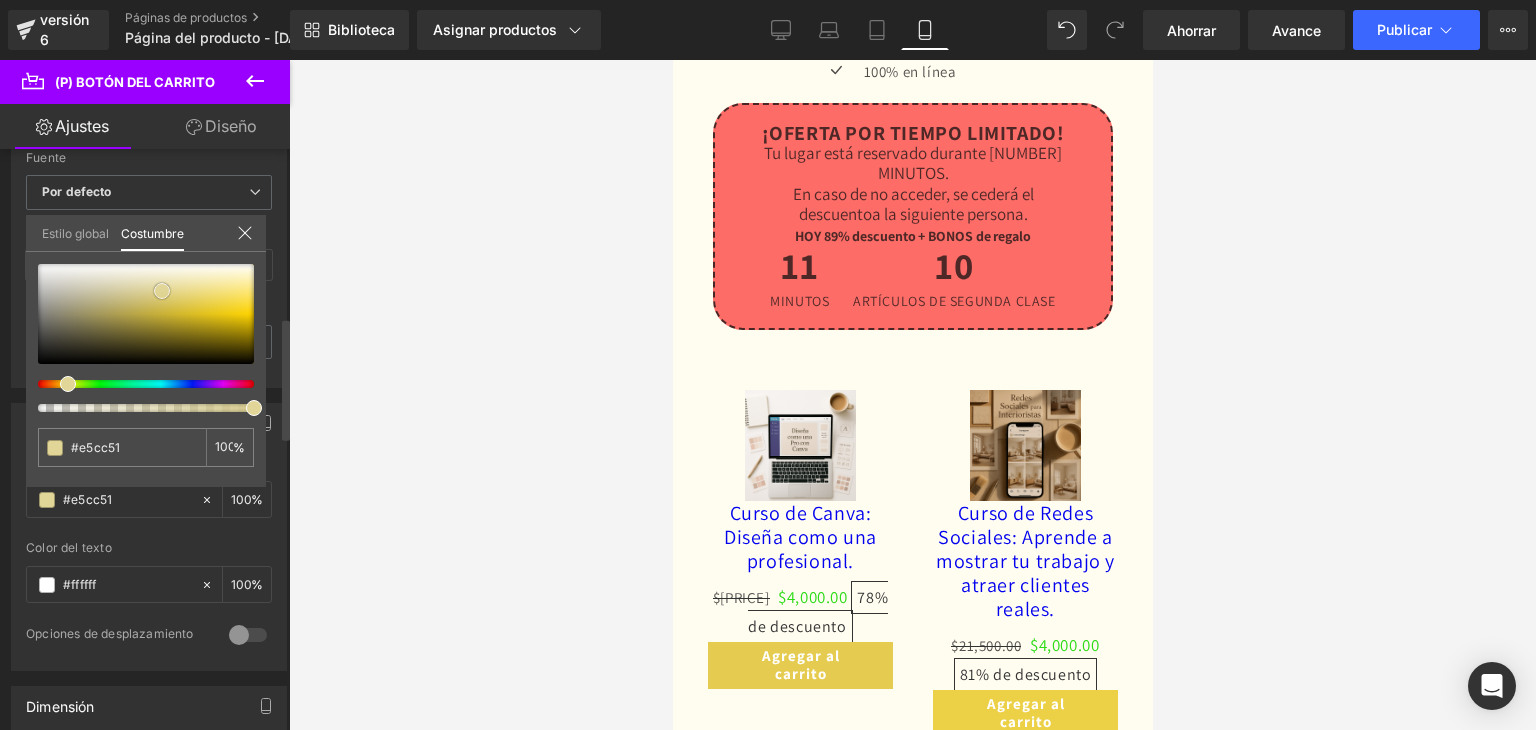 type on "#e2d596" 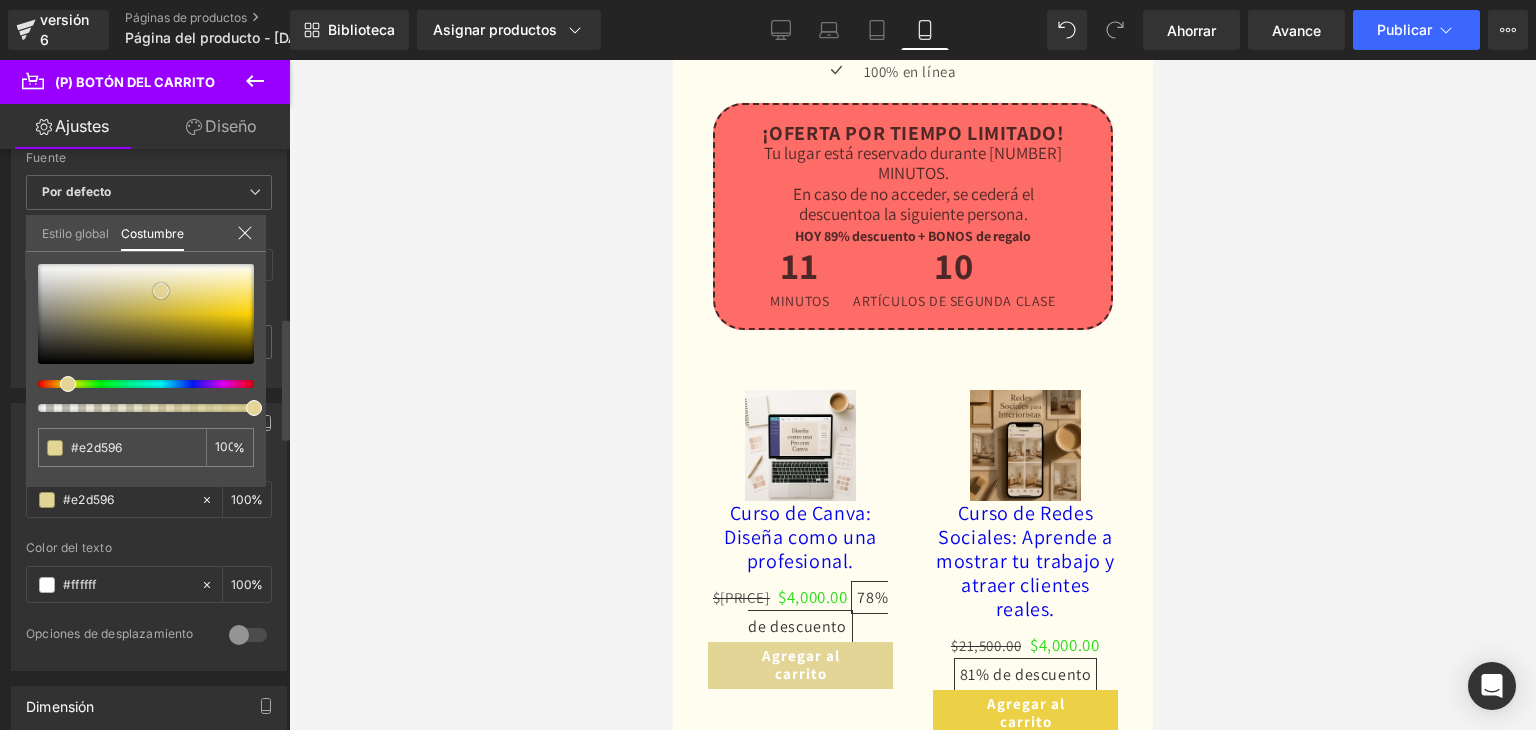 click at bounding box center [146, 314] 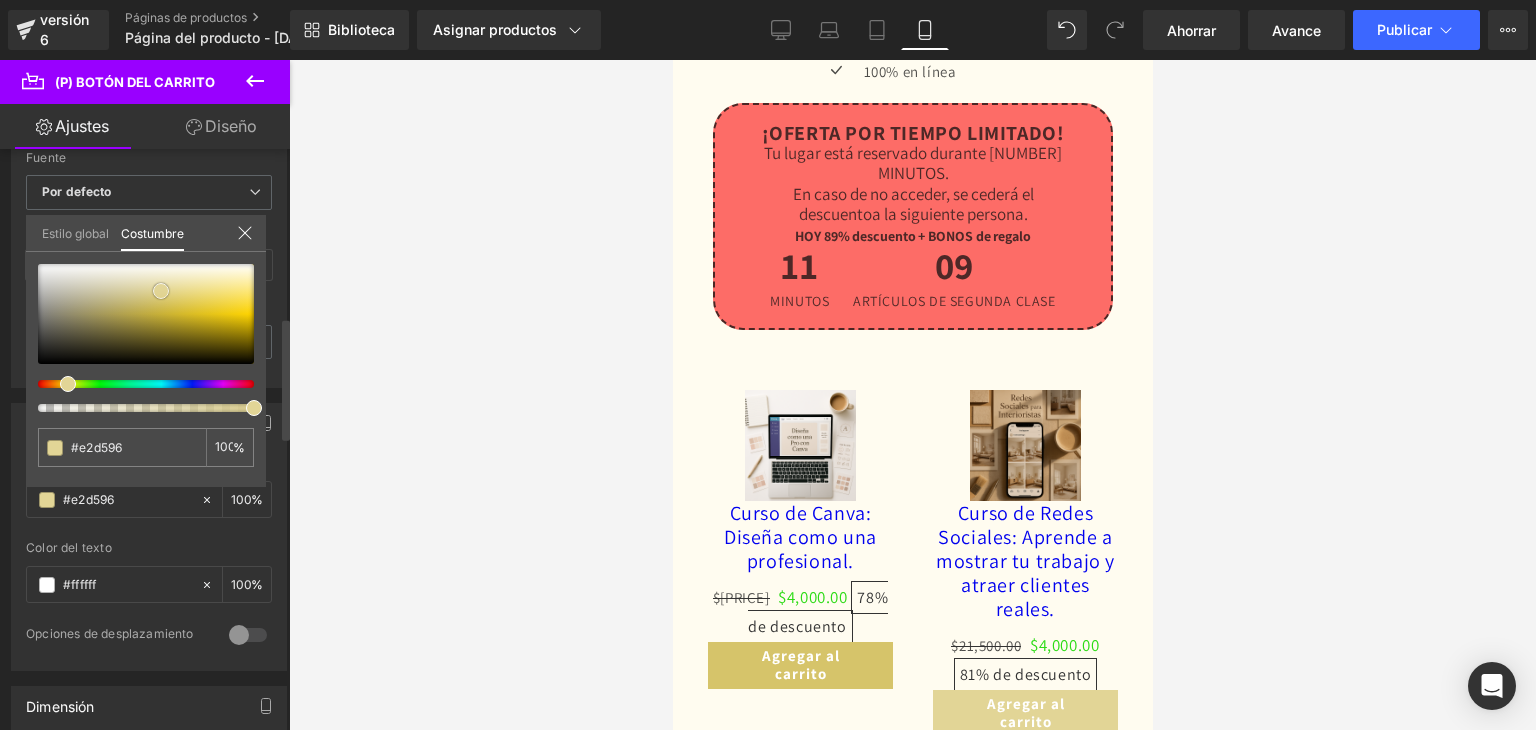 type on "#d6c46a" 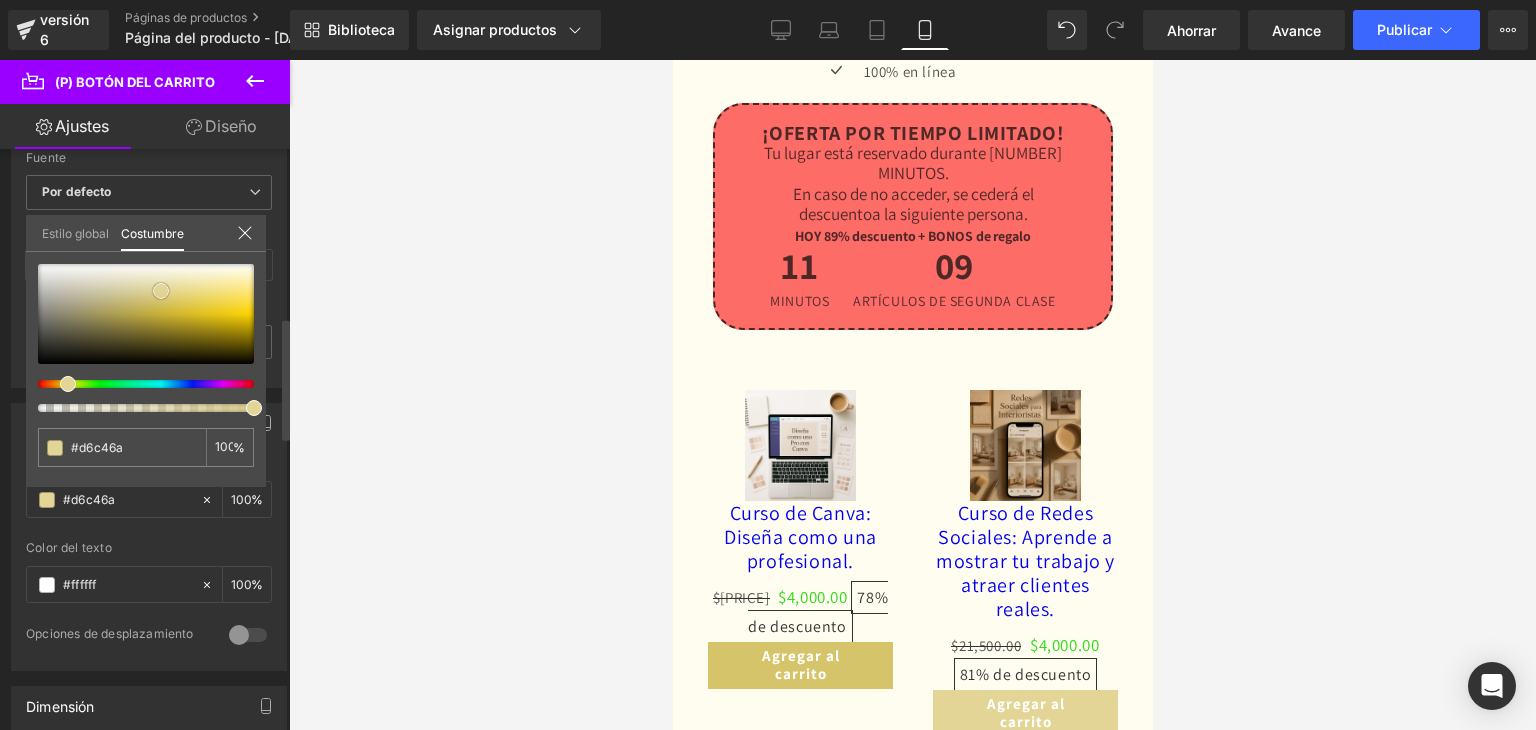 drag, startPoint x: 161, startPoint y: 290, endPoint x: 160, endPoint y: 316, distance: 26.019224 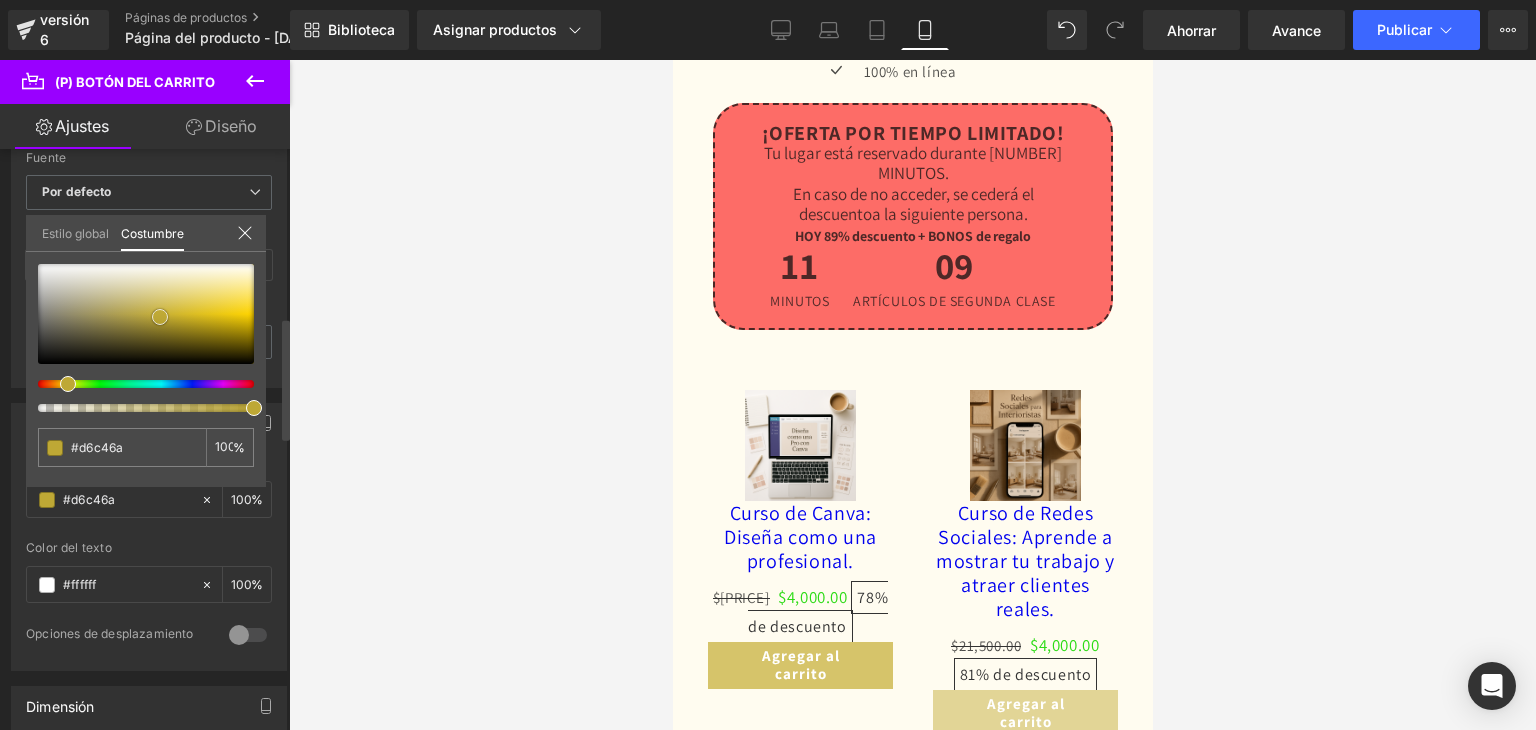 type on "#c9b13a" 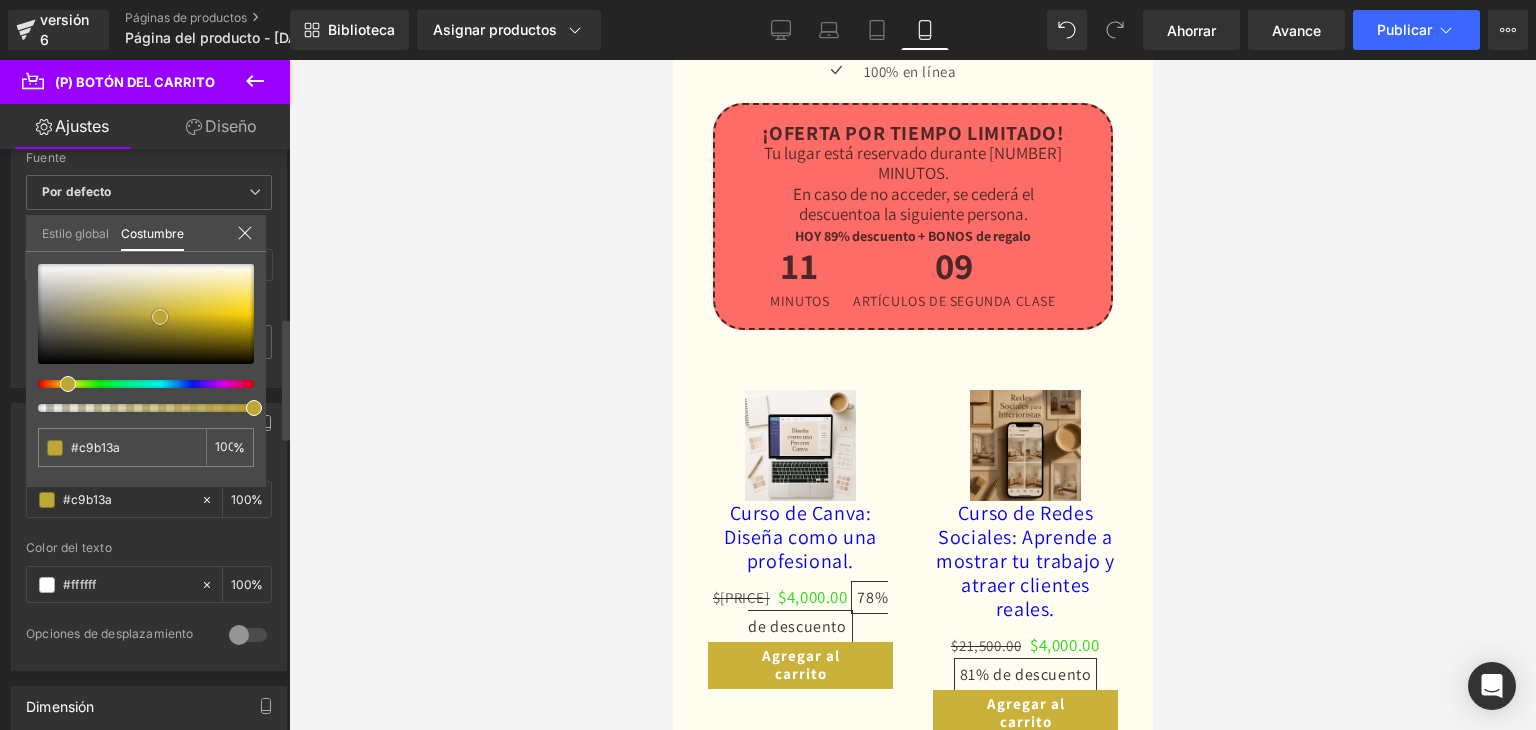 type on "#ae9b3b" 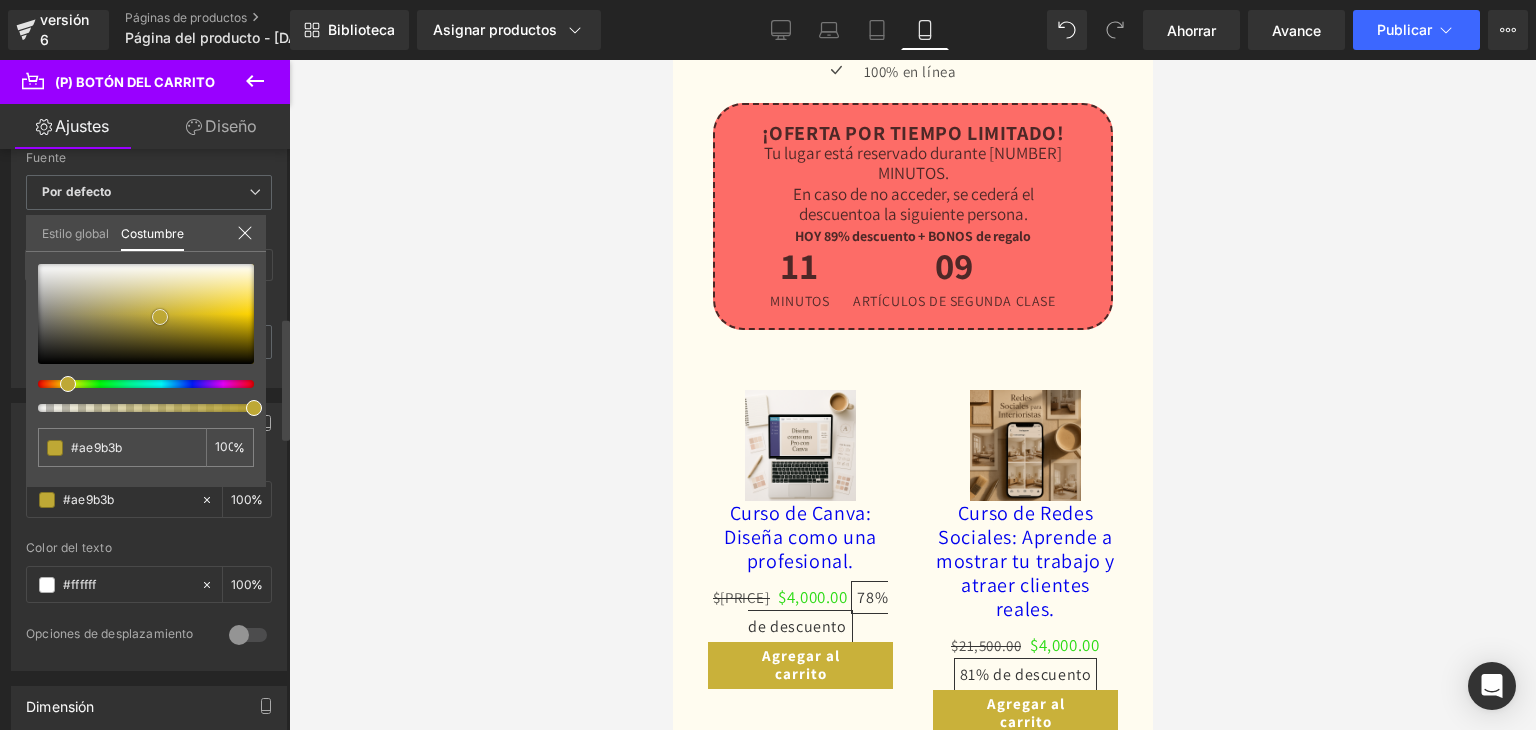 click at bounding box center [146, 314] 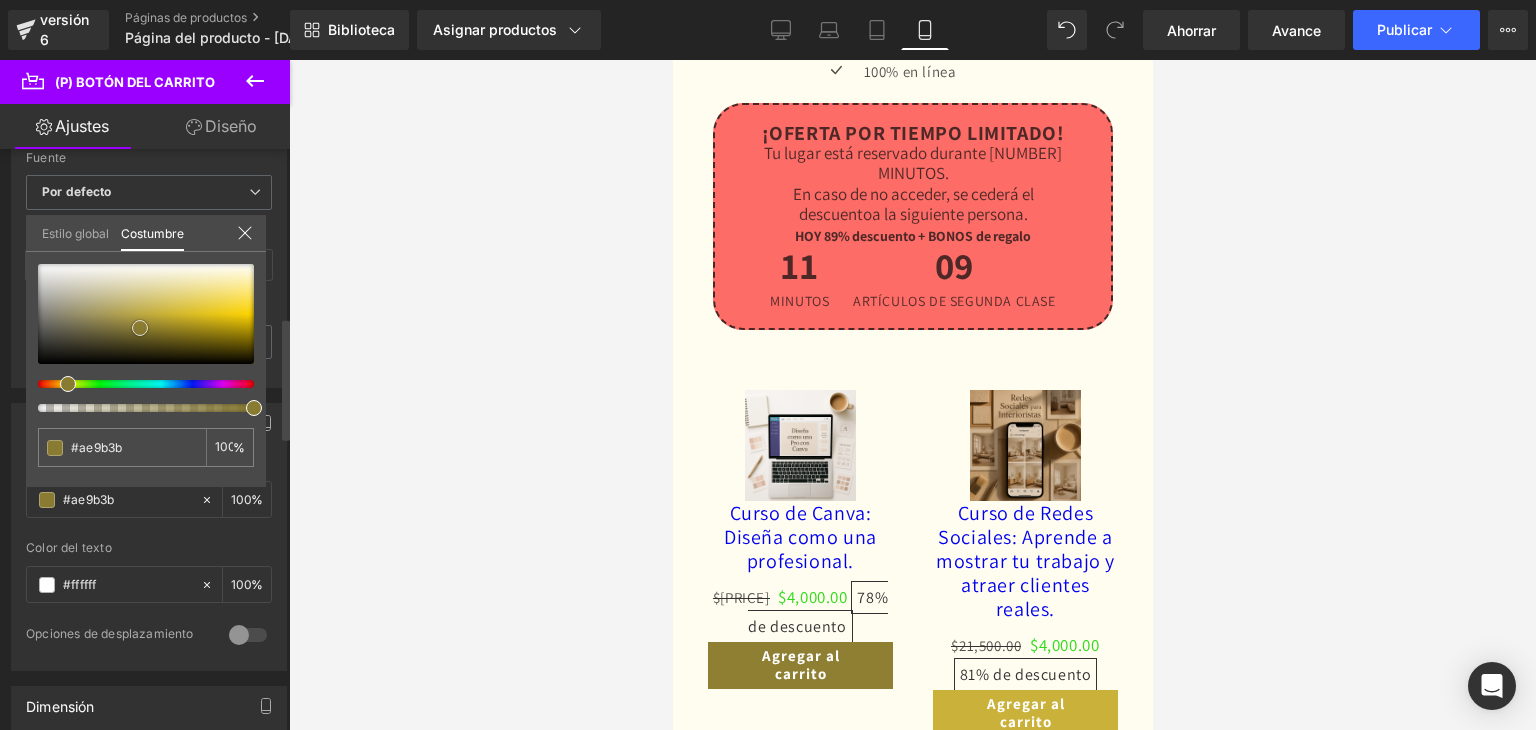 type on "#8e7f33" 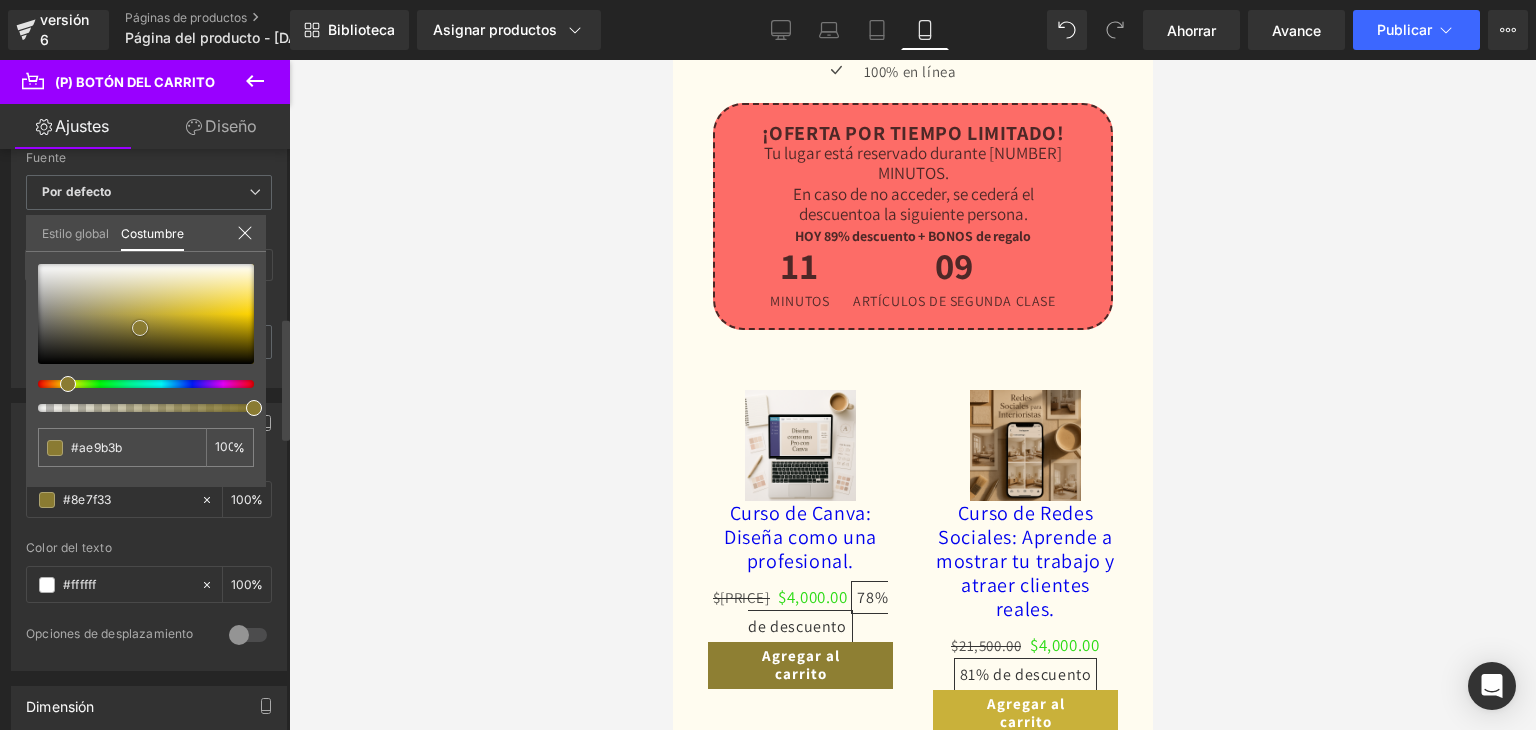type on "#8e7f33" 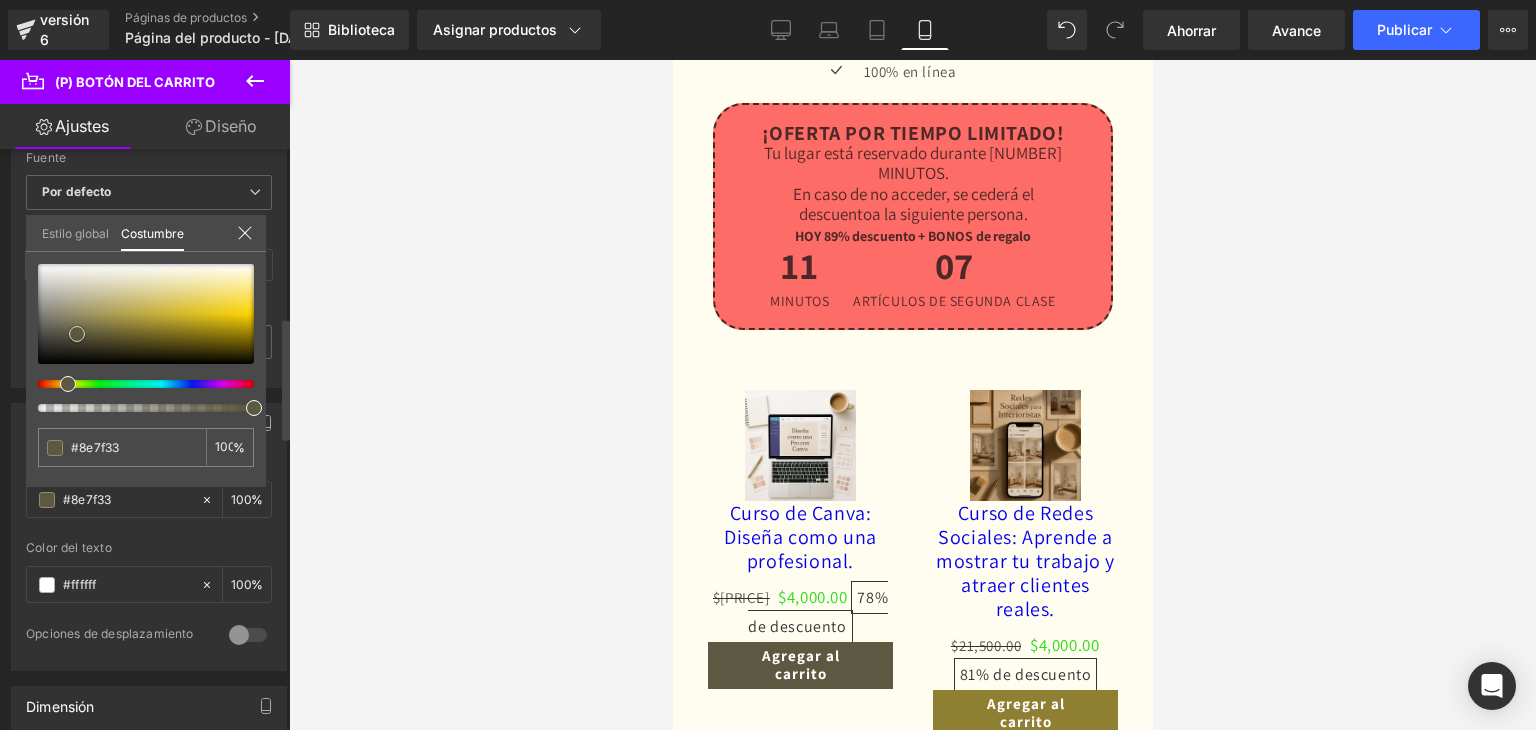 type on "#5c5841" 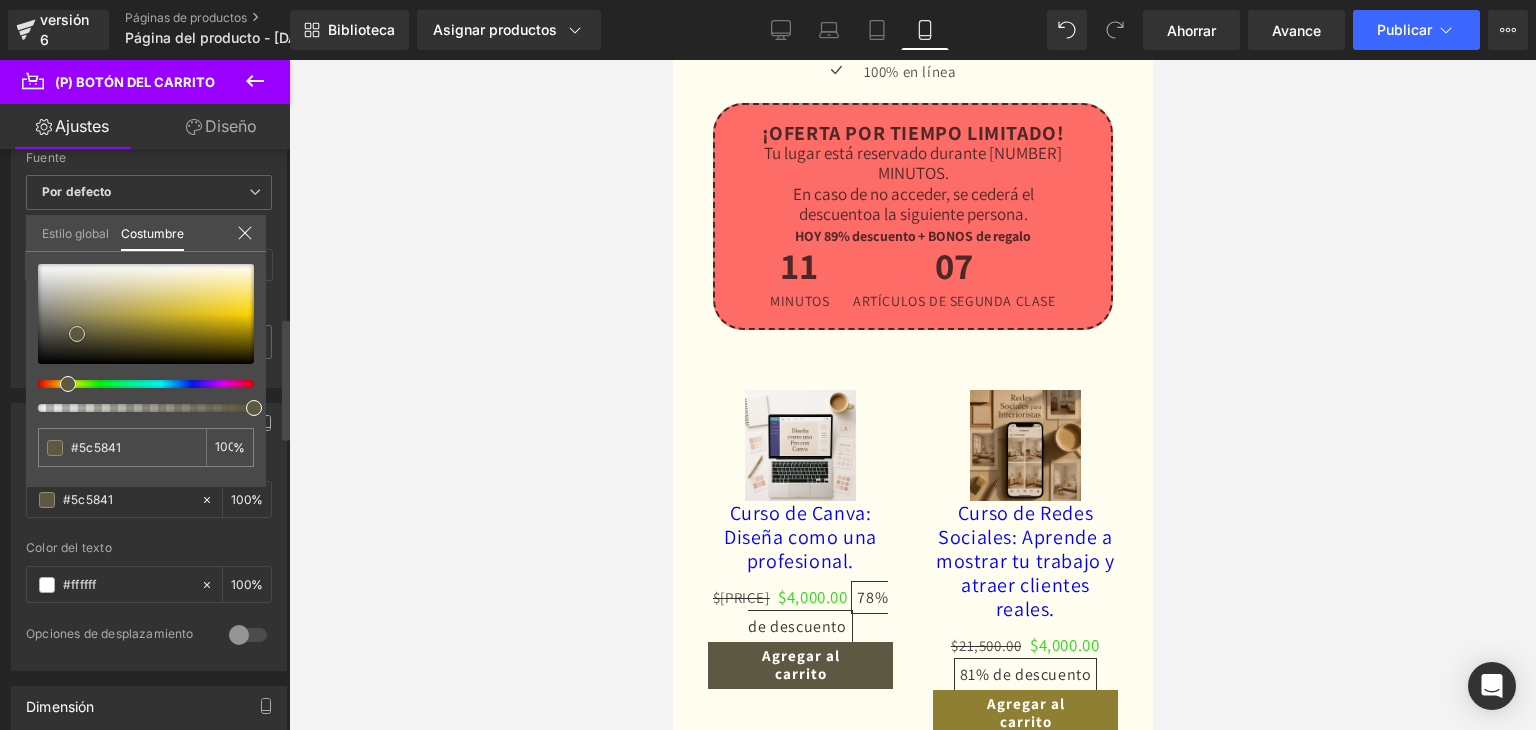 type on "#5d5940" 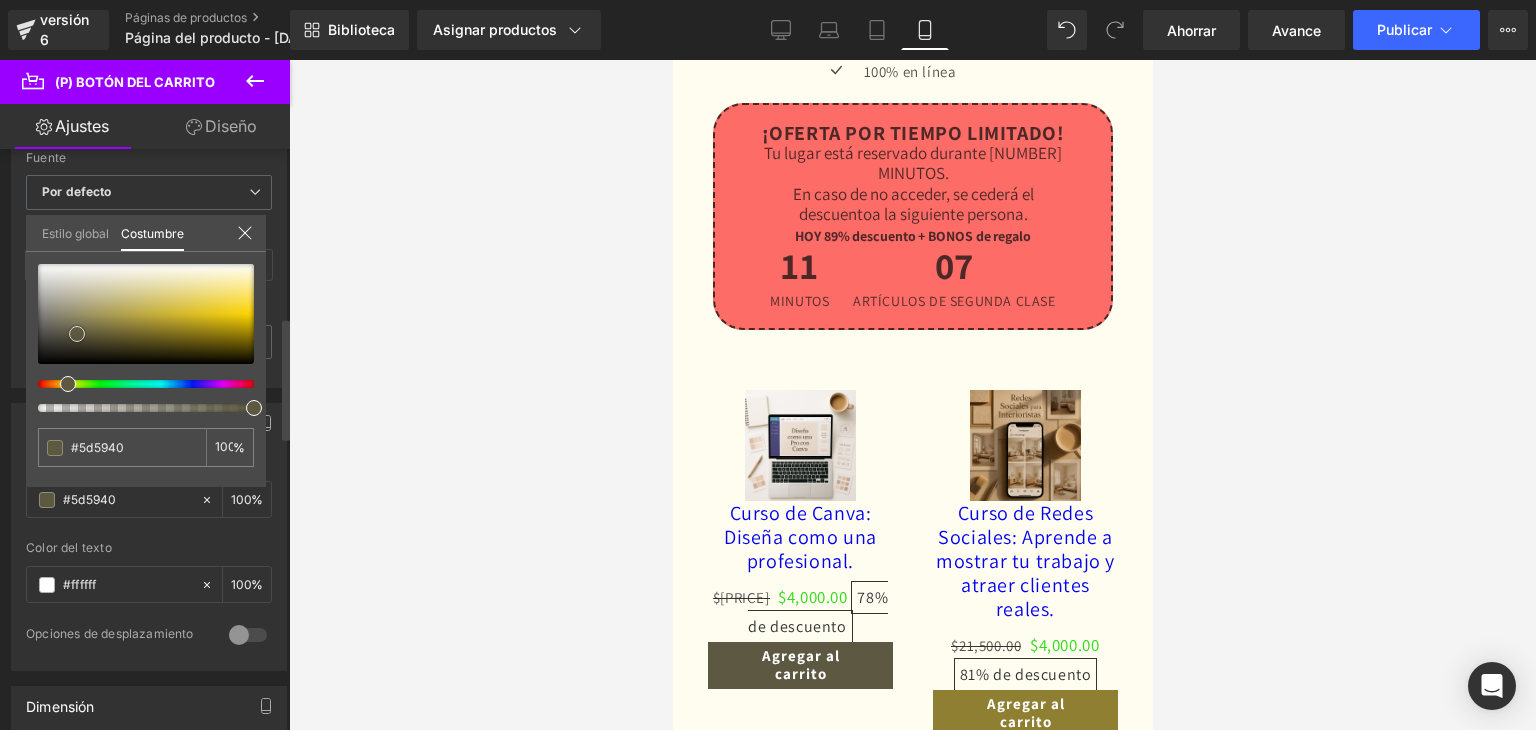 click at bounding box center (146, 314) 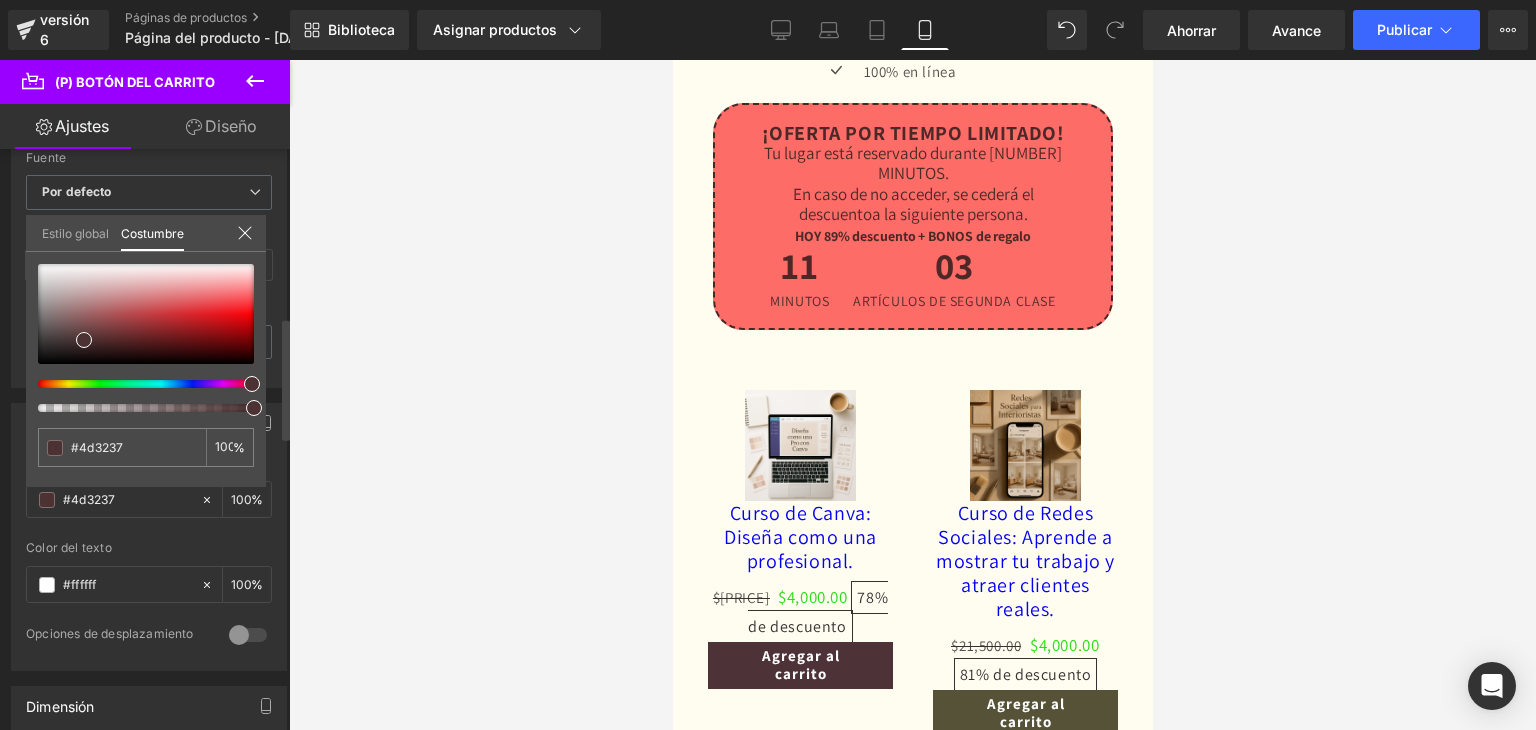 drag, startPoint x: 240, startPoint y: 381, endPoint x: 251, endPoint y: 382, distance: 11.045361 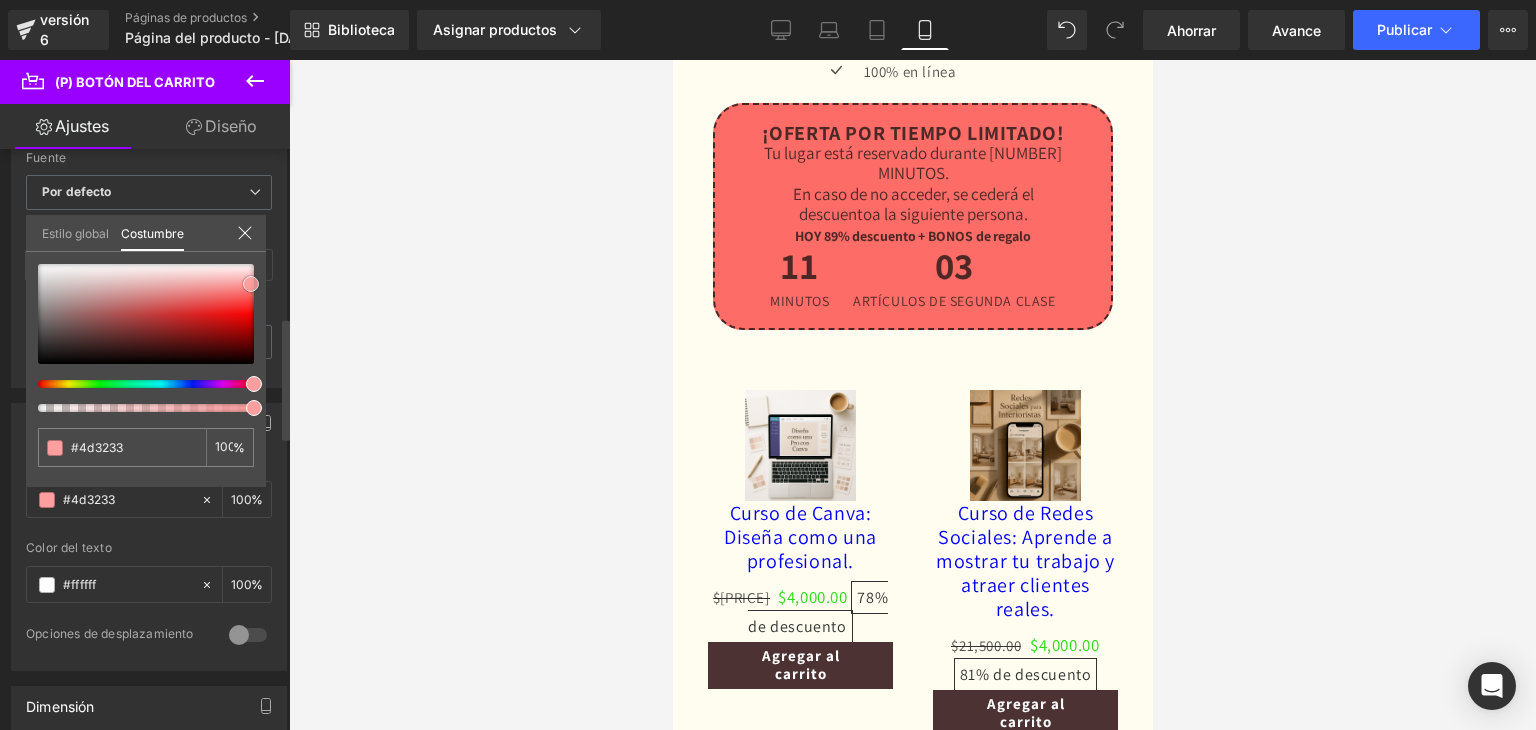 drag, startPoint x: 248, startPoint y: 292, endPoint x: 252, endPoint y: 274, distance: 18.439089 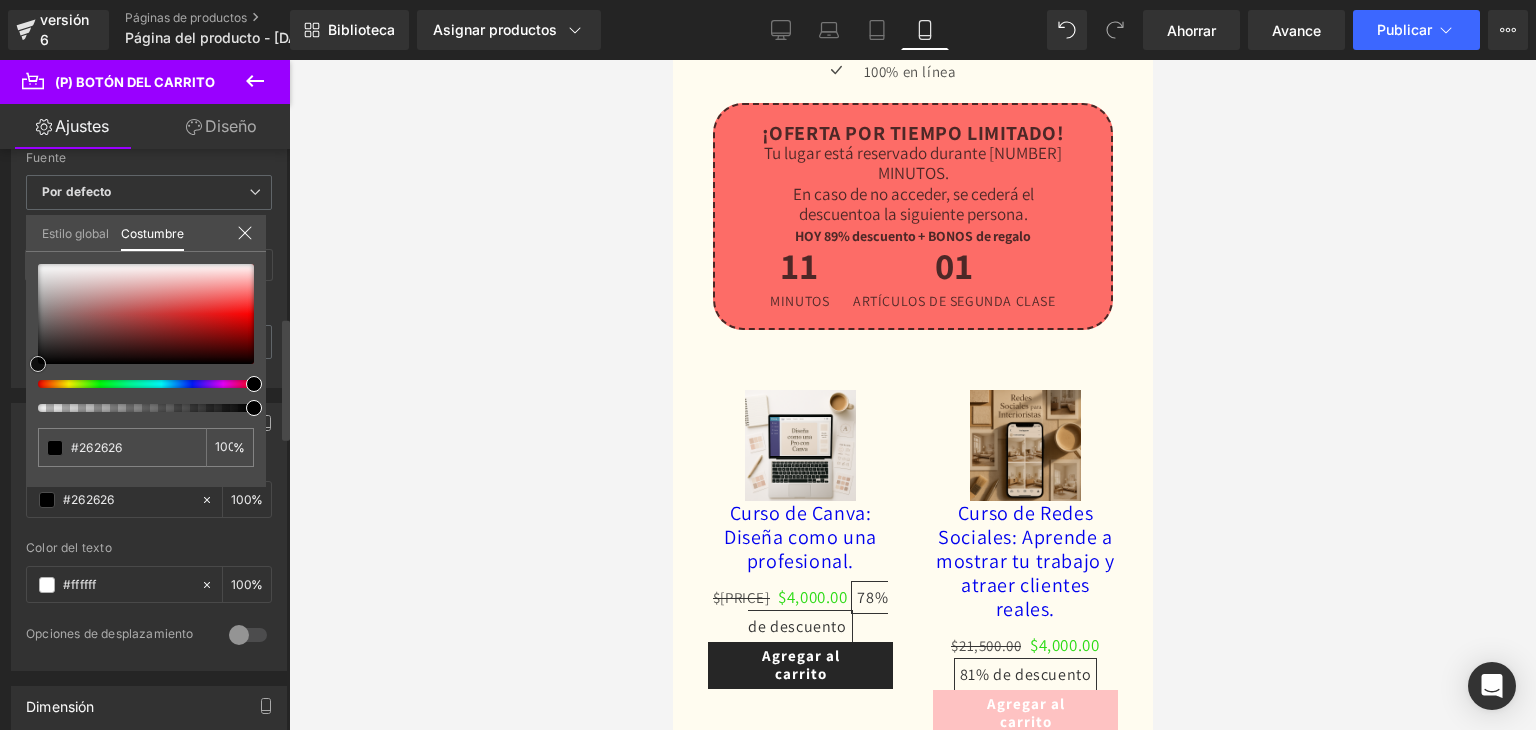drag, startPoint x: 0, startPoint y: 363, endPoint x: 20, endPoint y: 377, distance: 24.41311 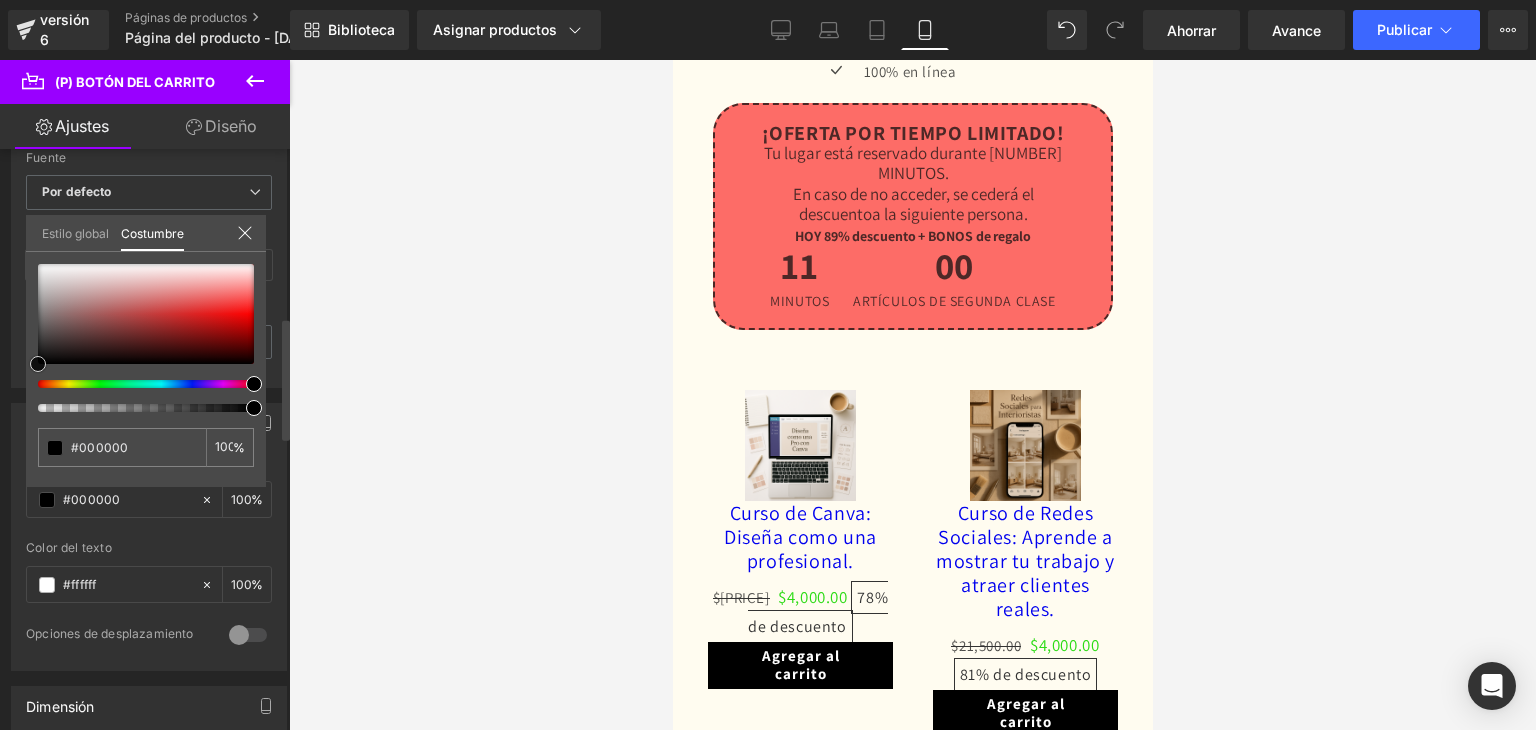 click on "#000000 100 %" at bounding box center (146, 264) 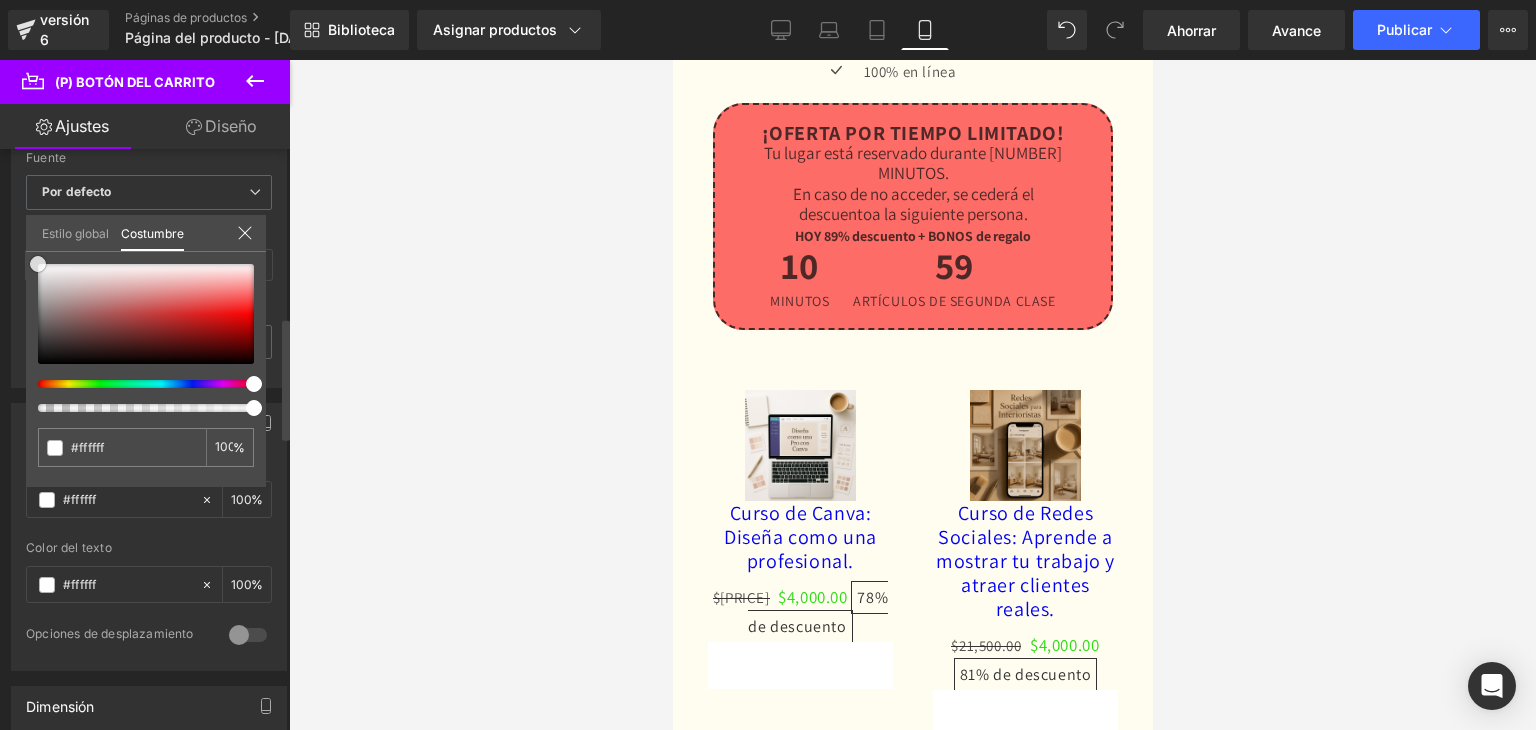 click at bounding box center (146, 314) 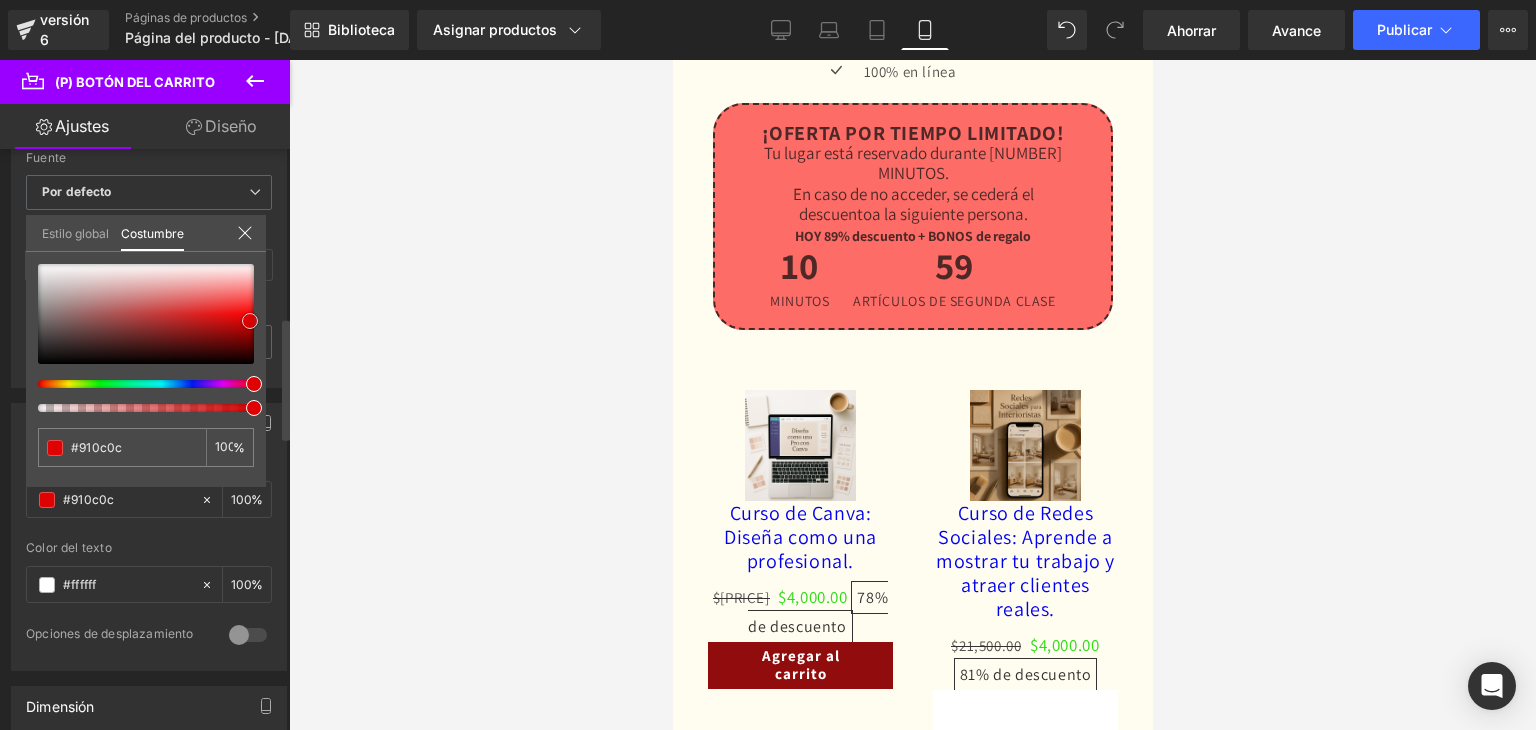 click at bounding box center [146, 314] 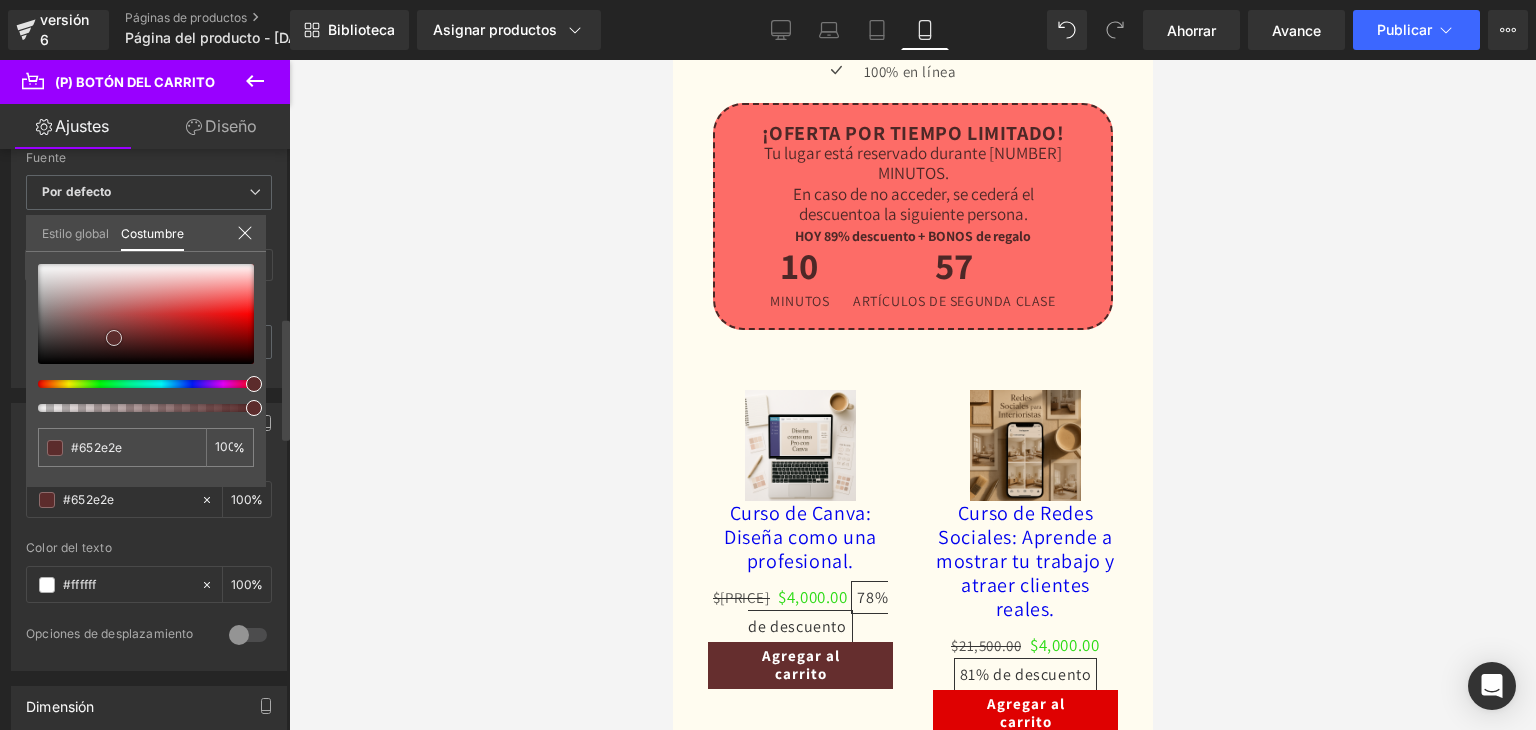click at bounding box center [146, 314] 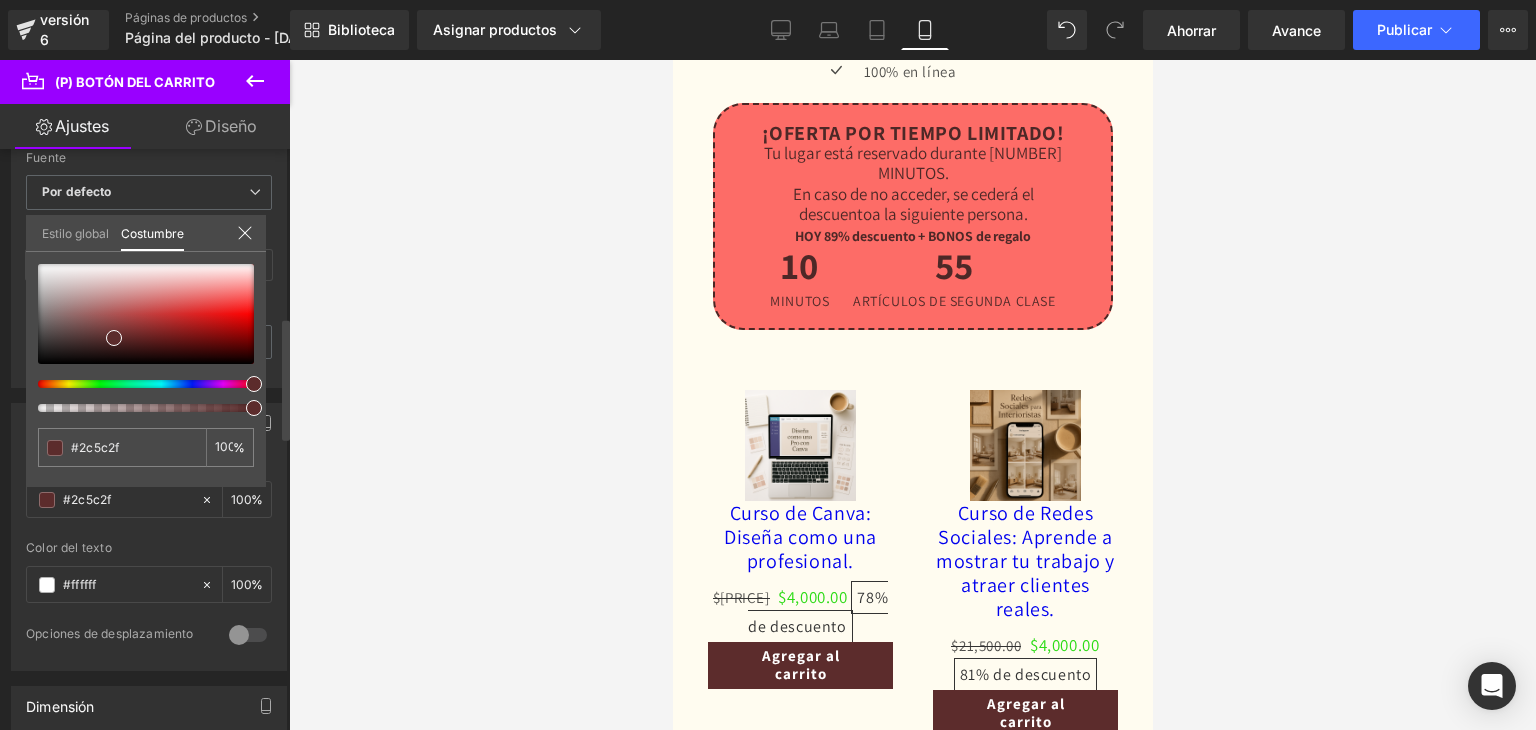 click at bounding box center [138, 384] 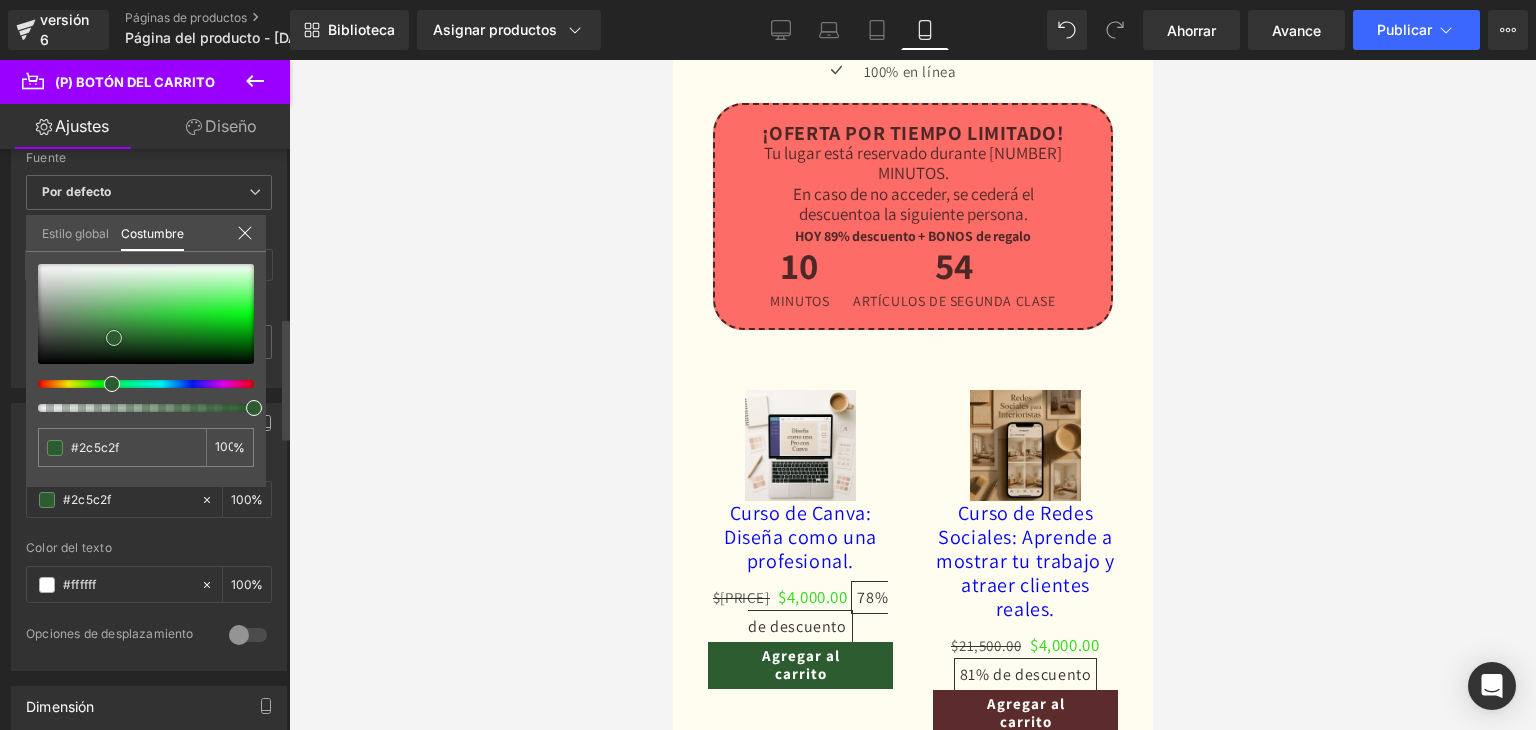 drag, startPoint x: 135, startPoint y: 325, endPoint x: 182, endPoint y: 309, distance: 49.648766 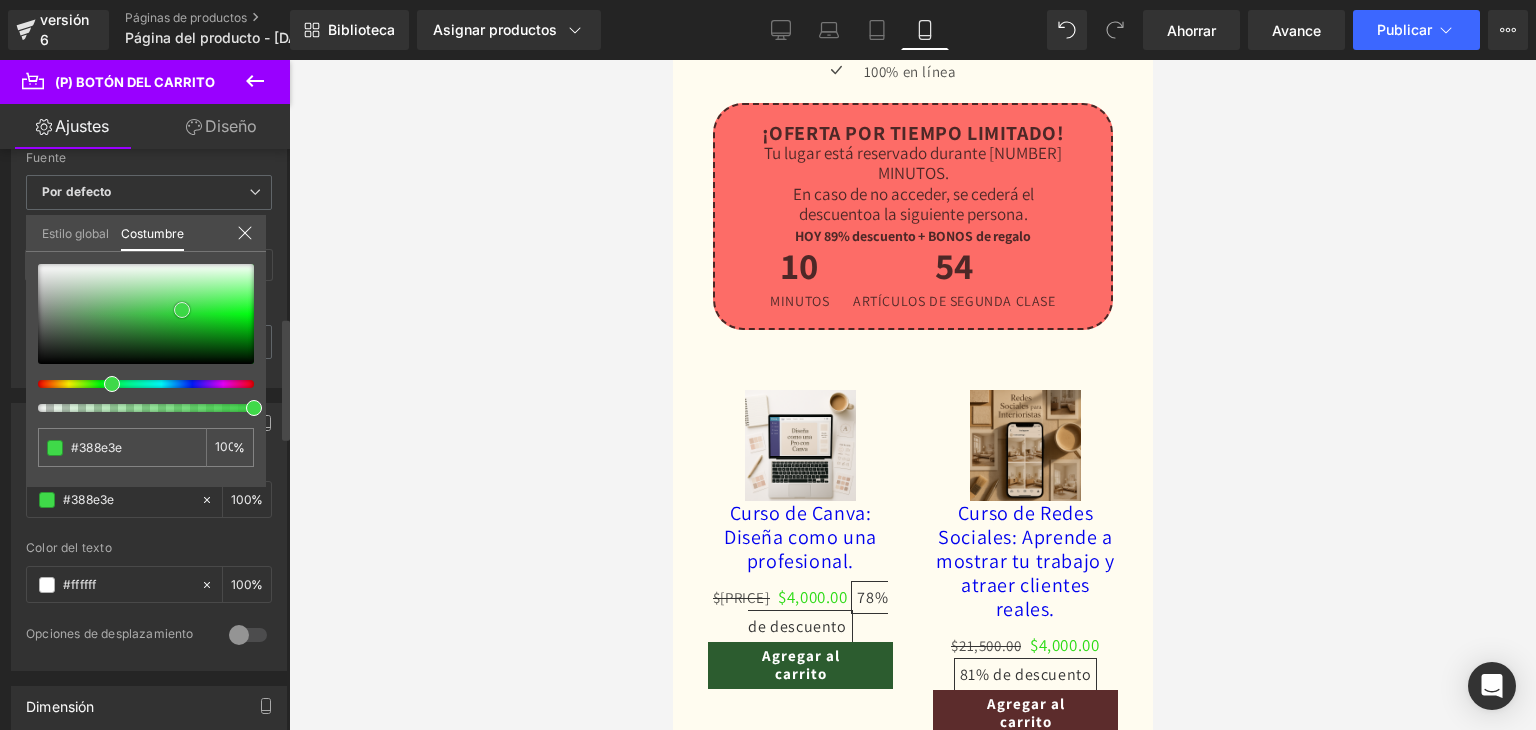 drag, startPoint x: 182, startPoint y: 309, endPoint x: 116, endPoint y: 287, distance: 69.57011 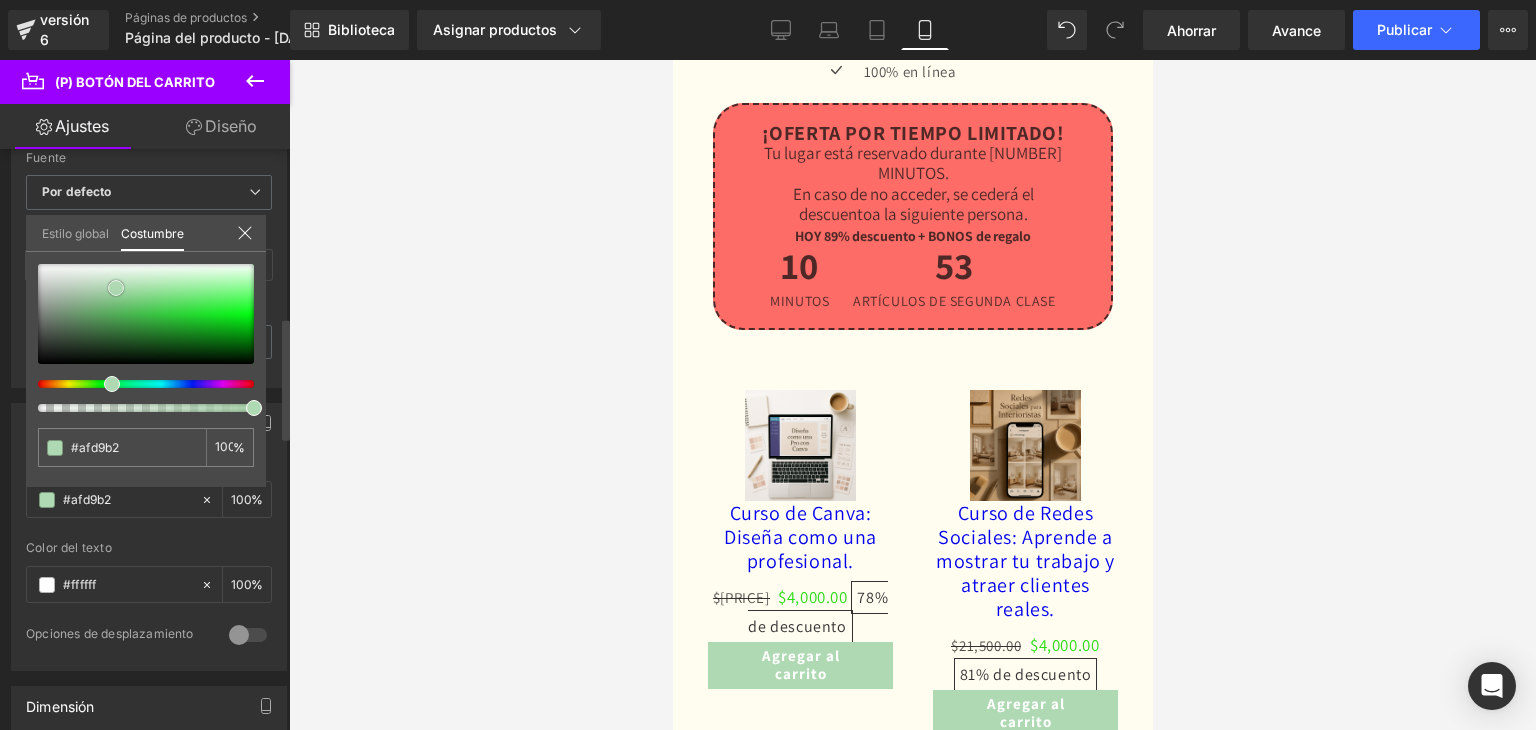 click at bounding box center (146, 314) 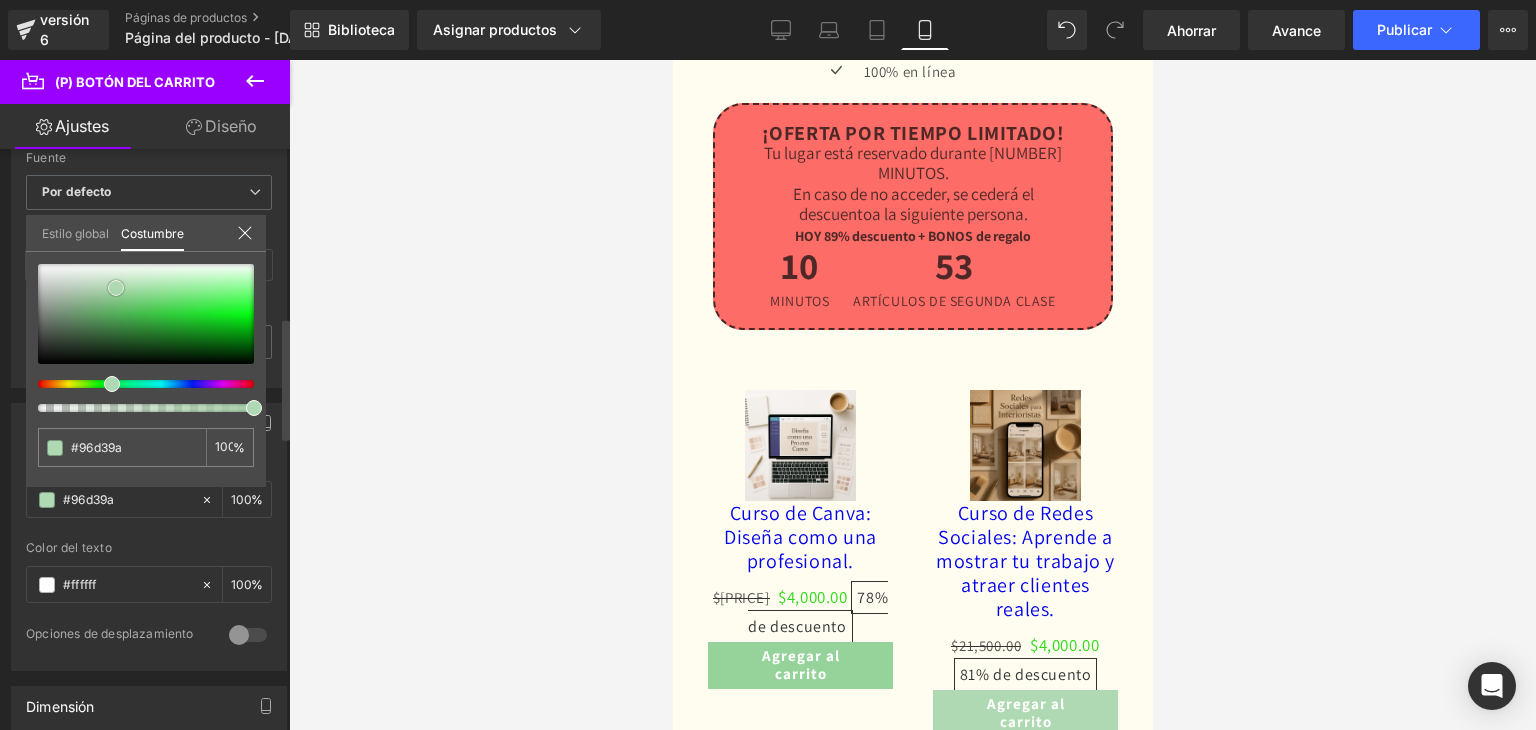 click at bounding box center [146, 314] 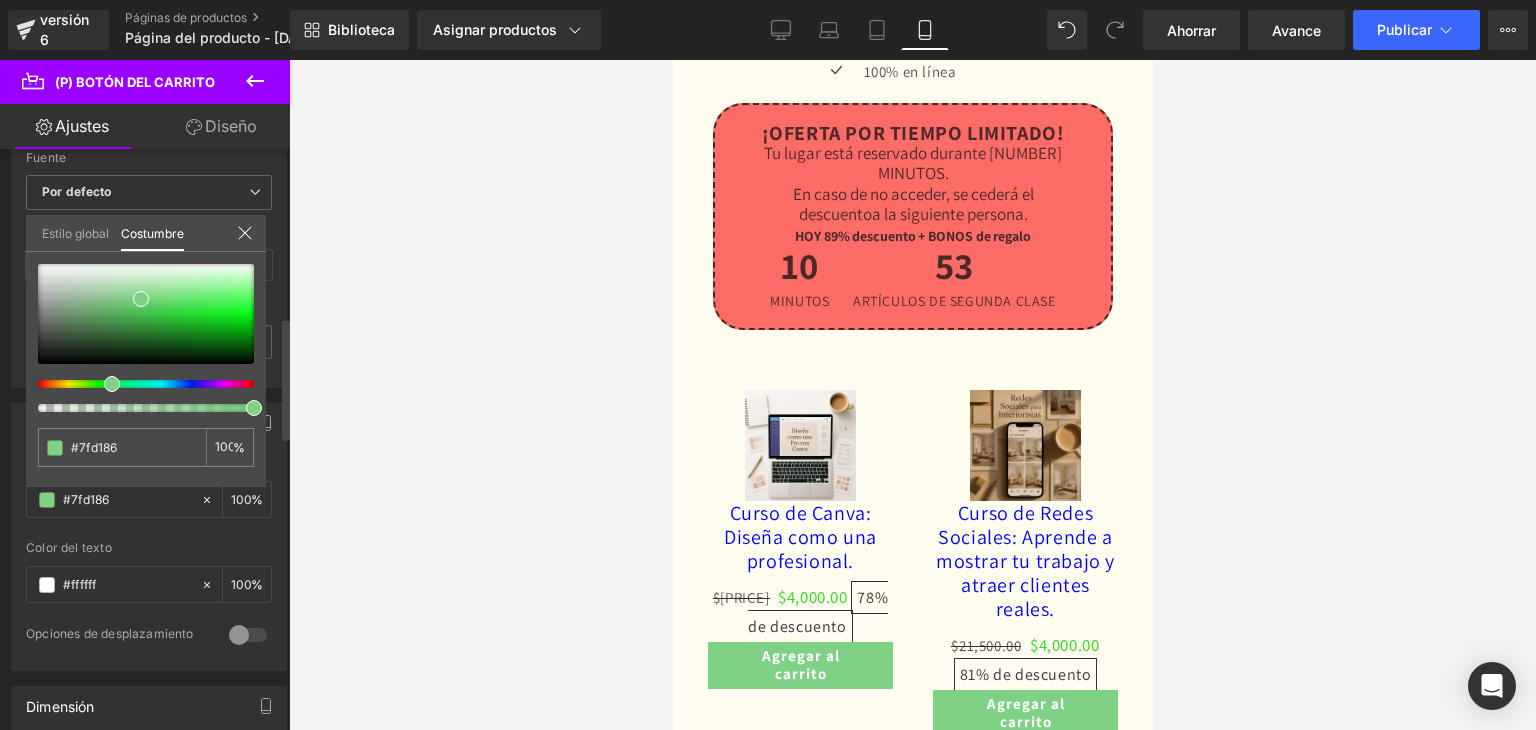 click at bounding box center [146, 338] 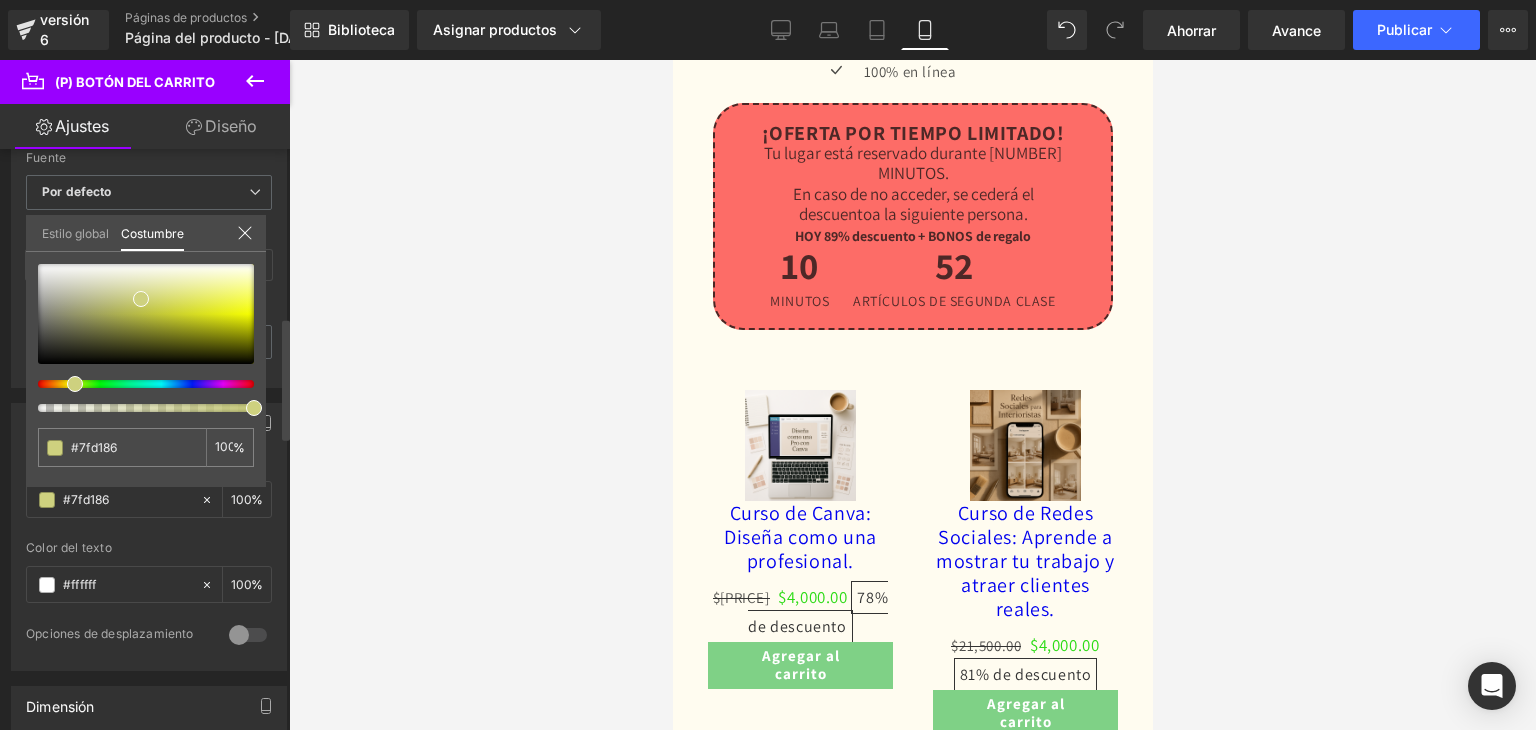 click at bounding box center [138, 384] 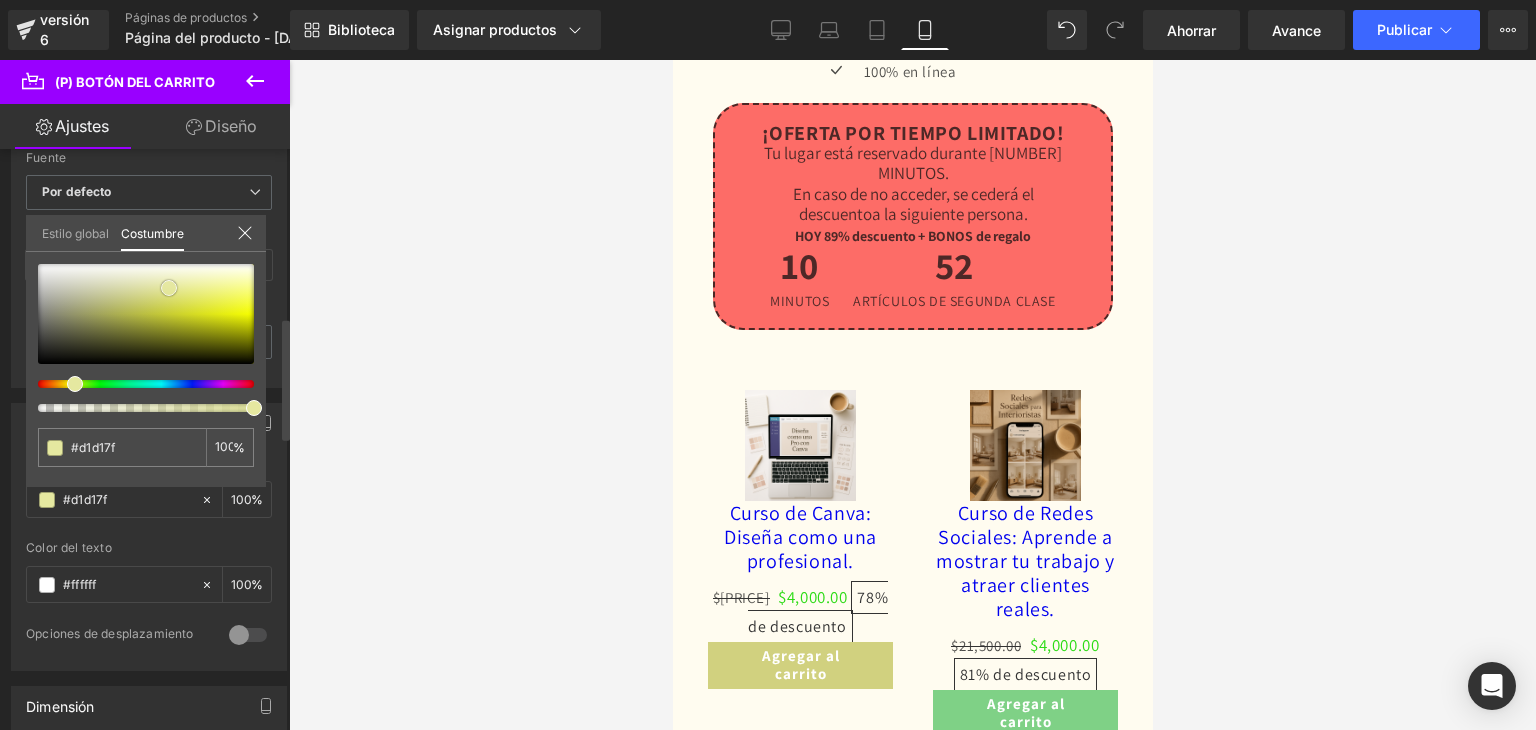drag, startPoint x: 169, startPoint y: 287, endPoint x: 182, endPoint y: 300, distance: 18.384777 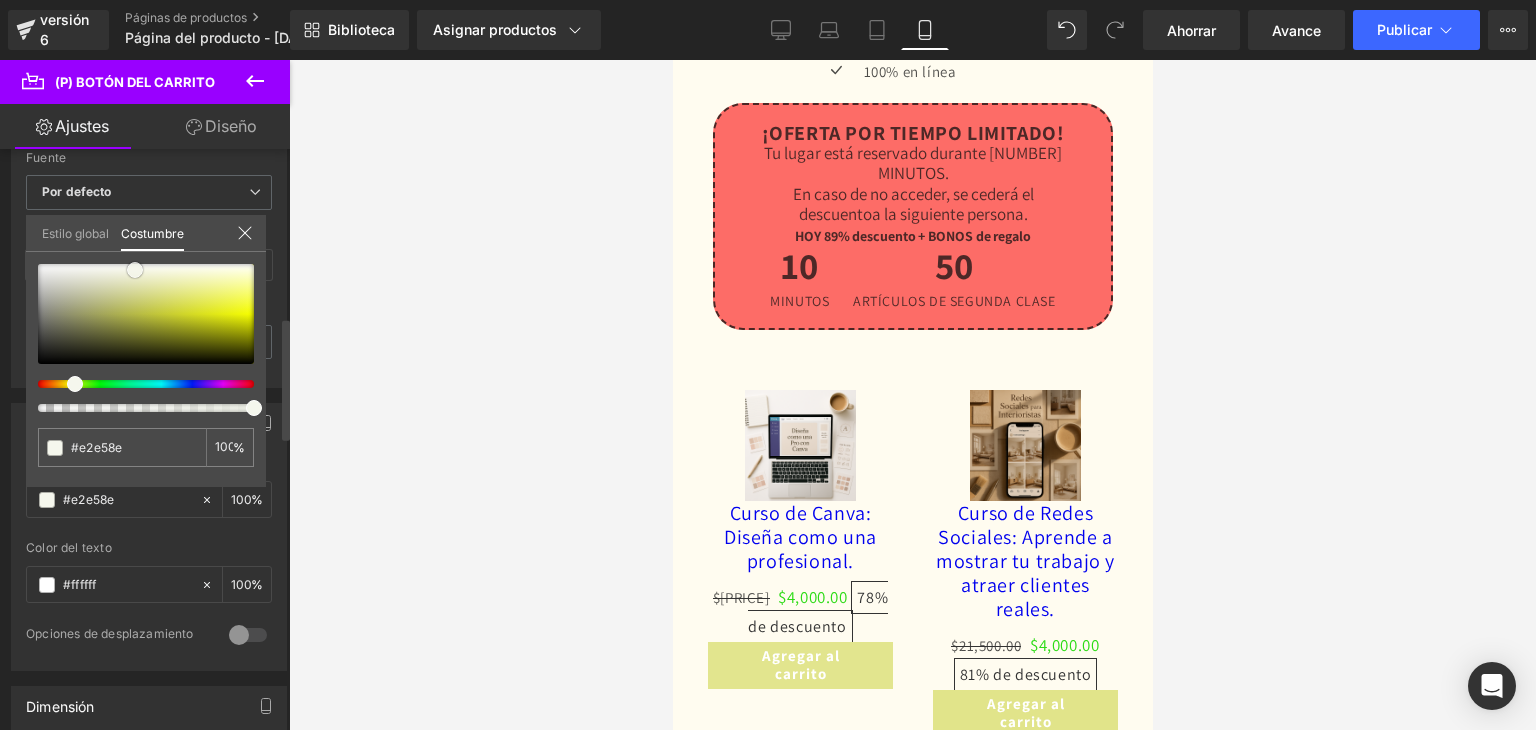 drag, startPoint x: 182, startPoint y: 300, endPoint x: 140, endPoint y: 273, distance: 49.92995 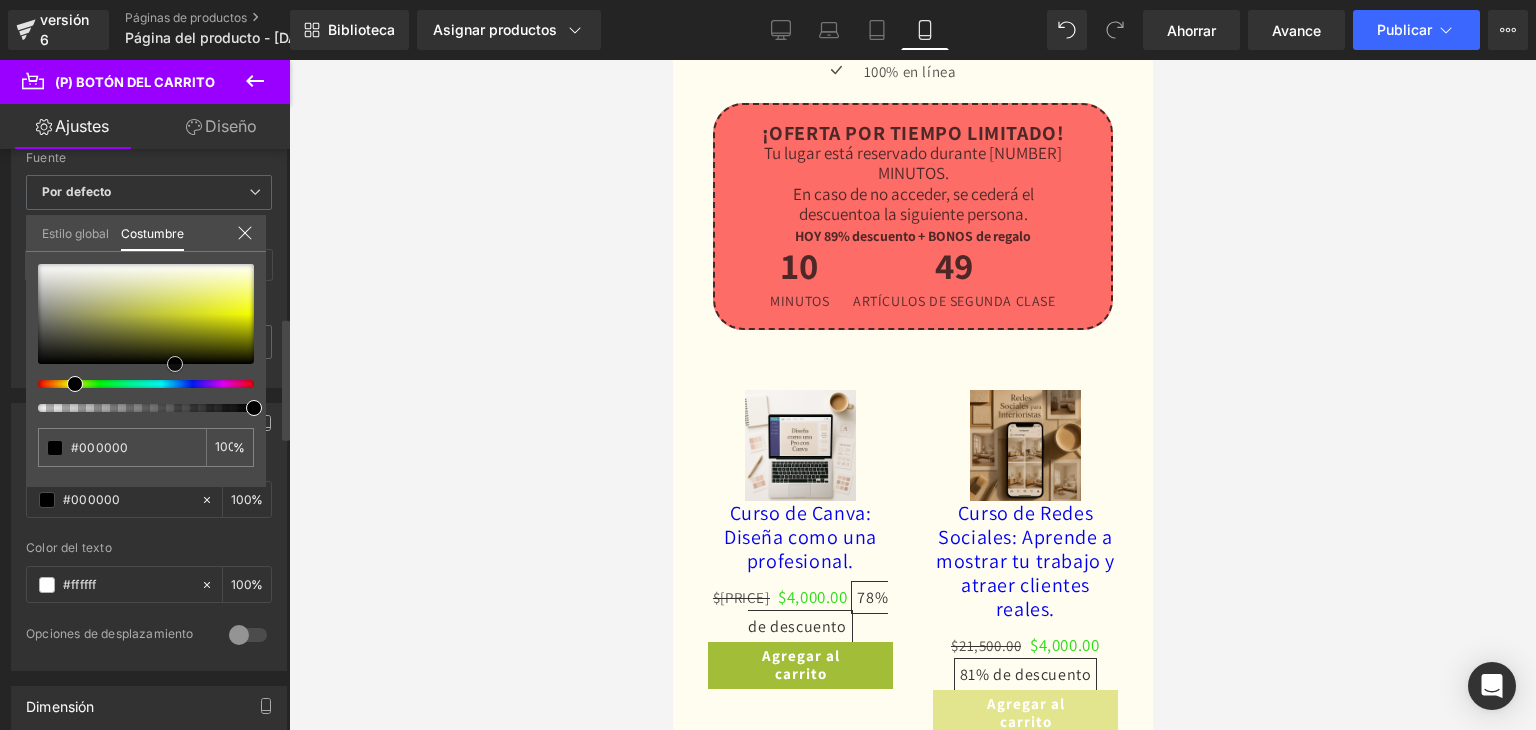 drag, startPoint x: 144, startPoint y: 285, endPoint x: 175, endPoint y: 364, distance: 84.8646 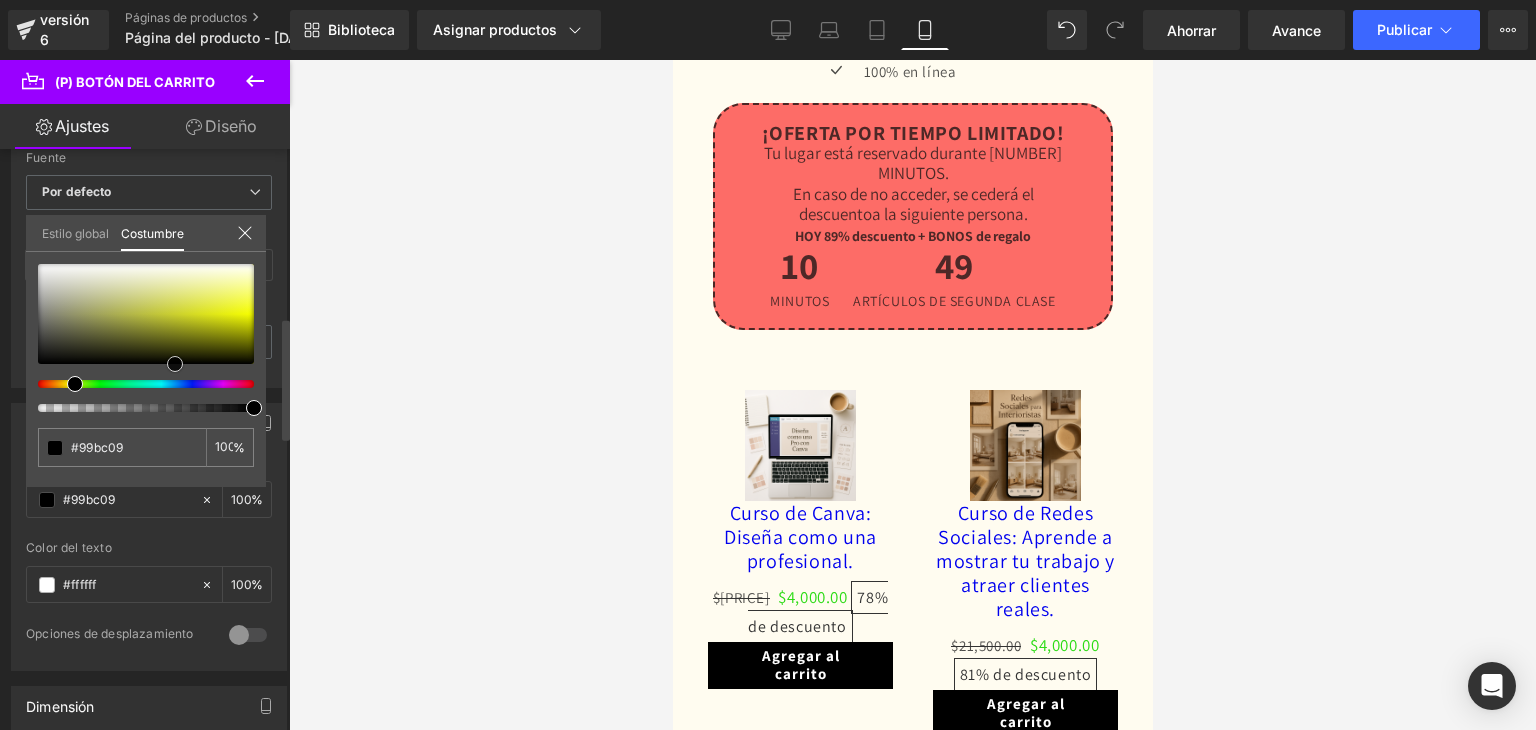 drag, startPoint x: 232, startPoint y: 325, endPoint x: 256, endPoint y: 288, distance: 44.102154 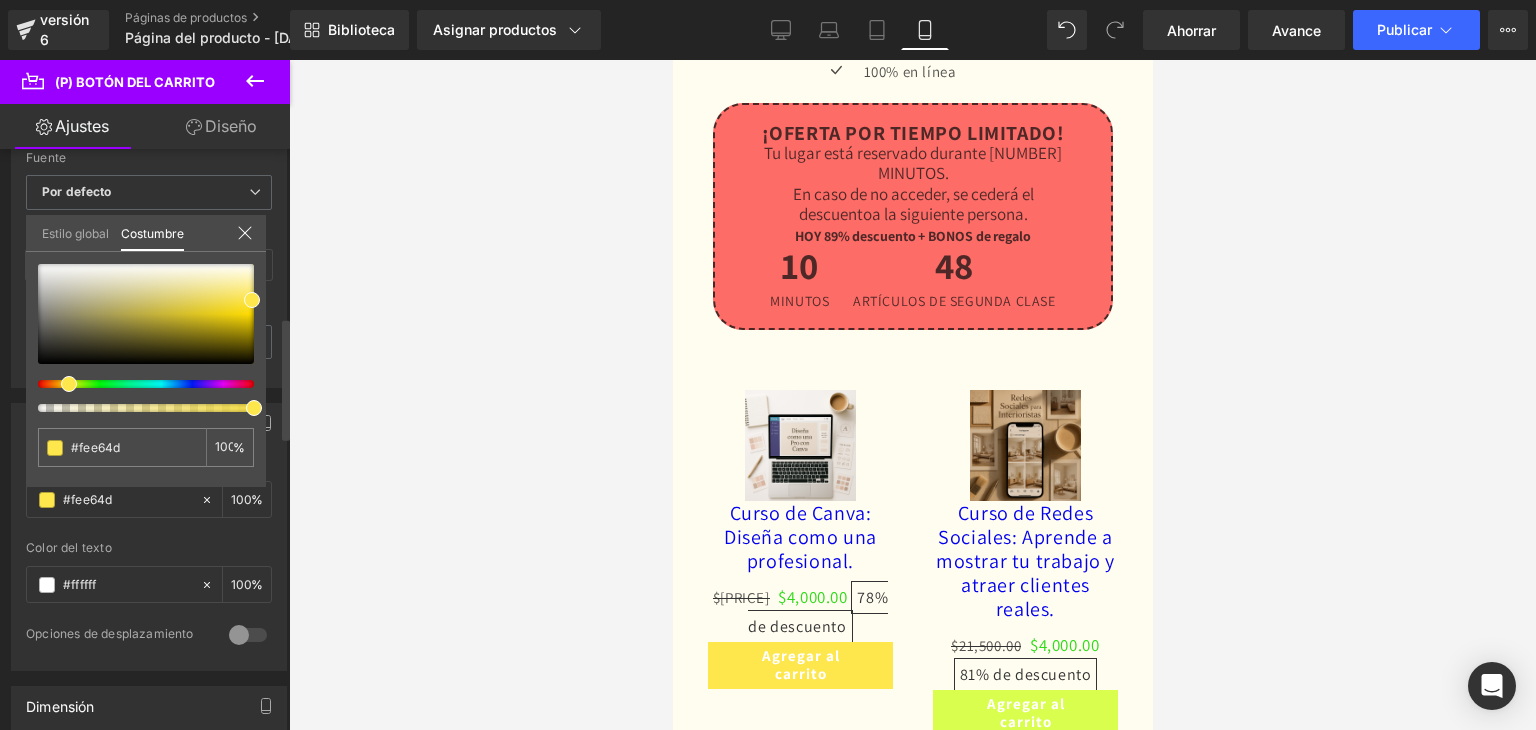 click at bounding box center [138, 384] 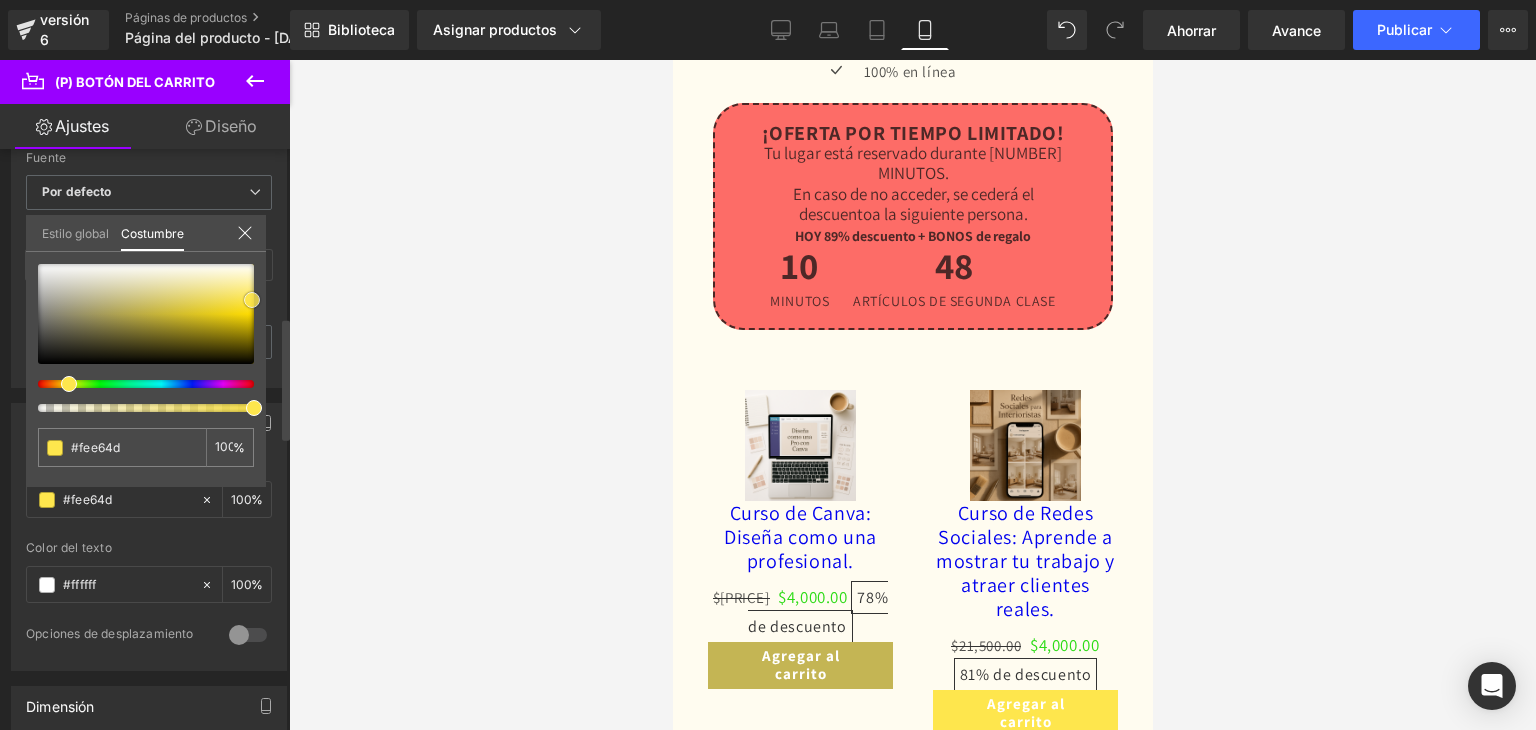 click at bounding box center [146, 314] 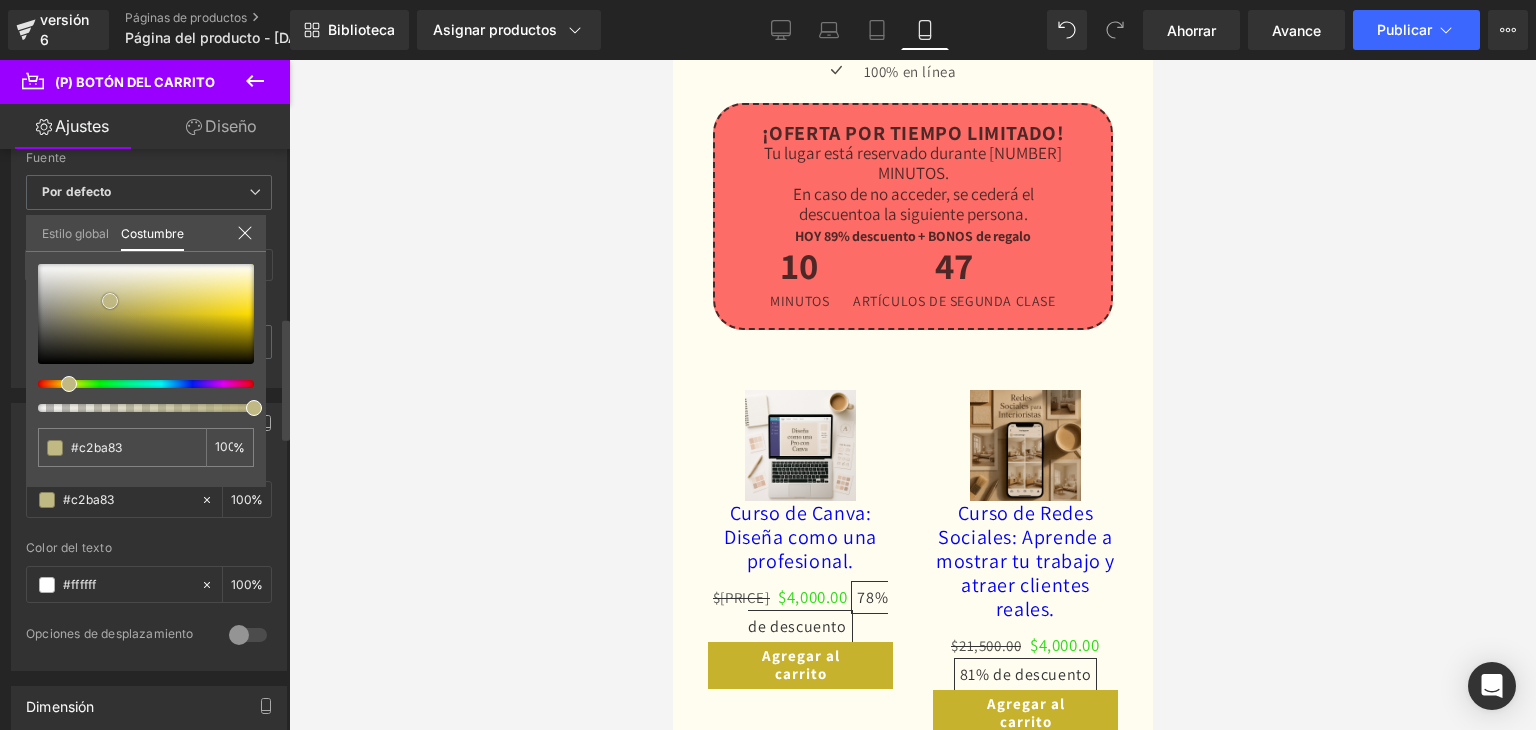 click at bounding box center [146, 314] 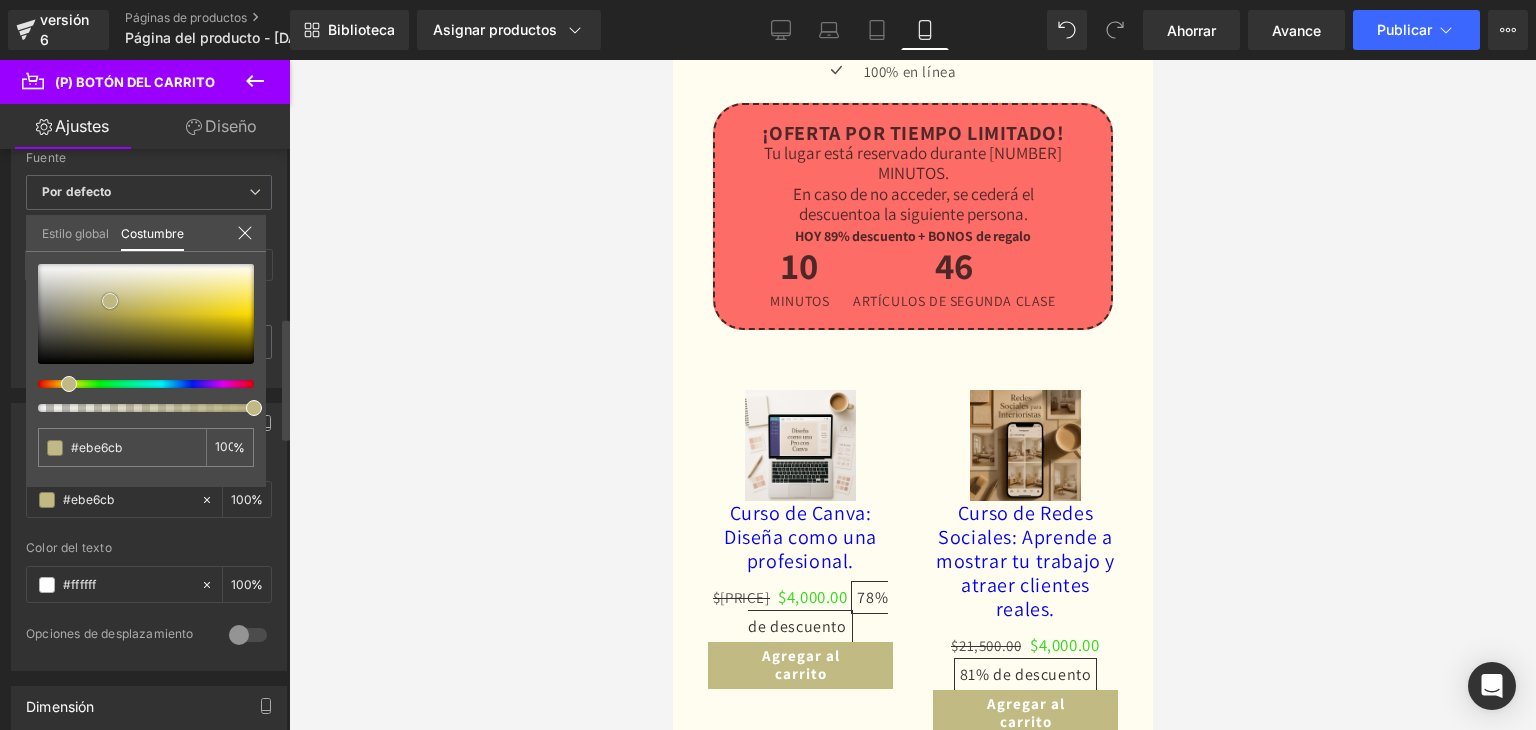 click at bounding box center (146, 314) 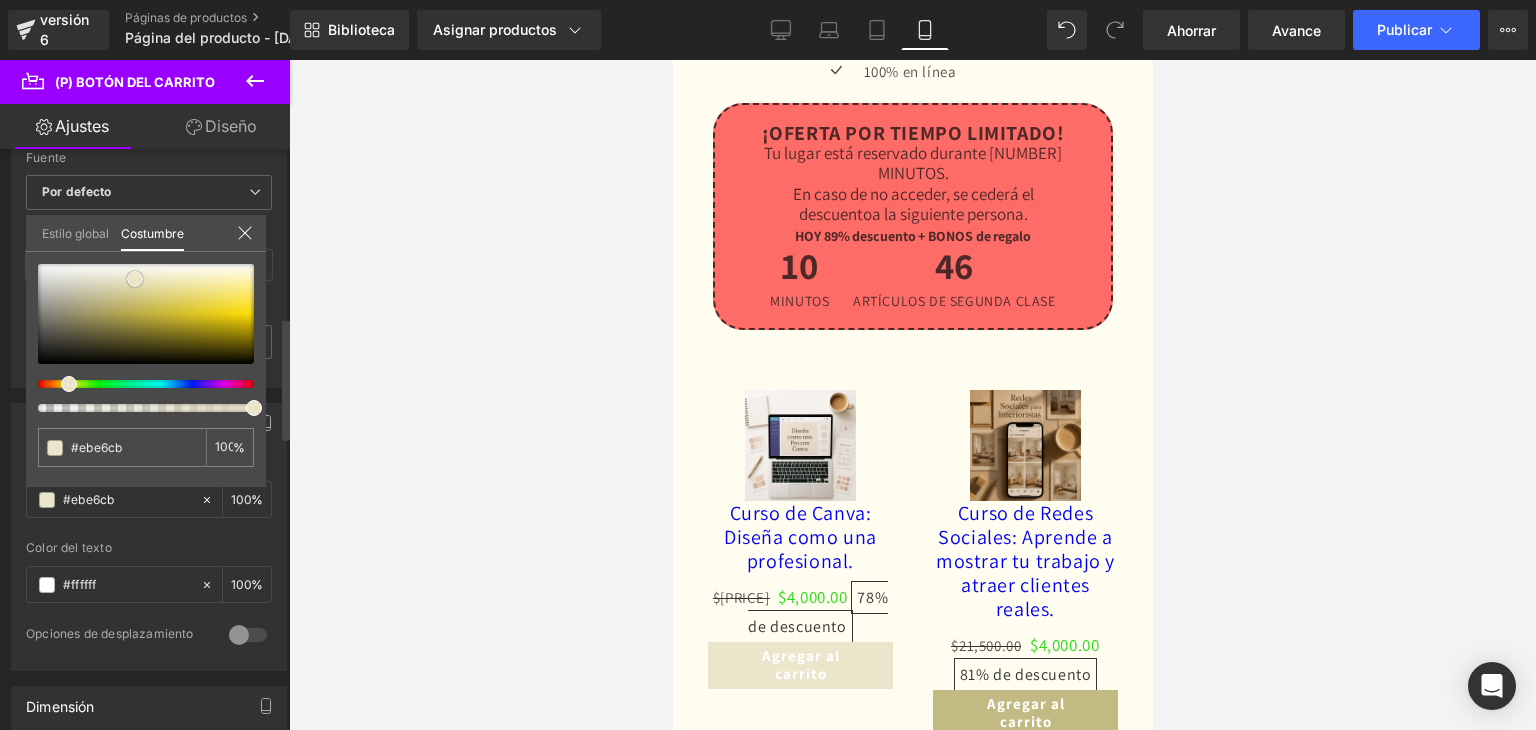 click at bounding box center (146, 314) 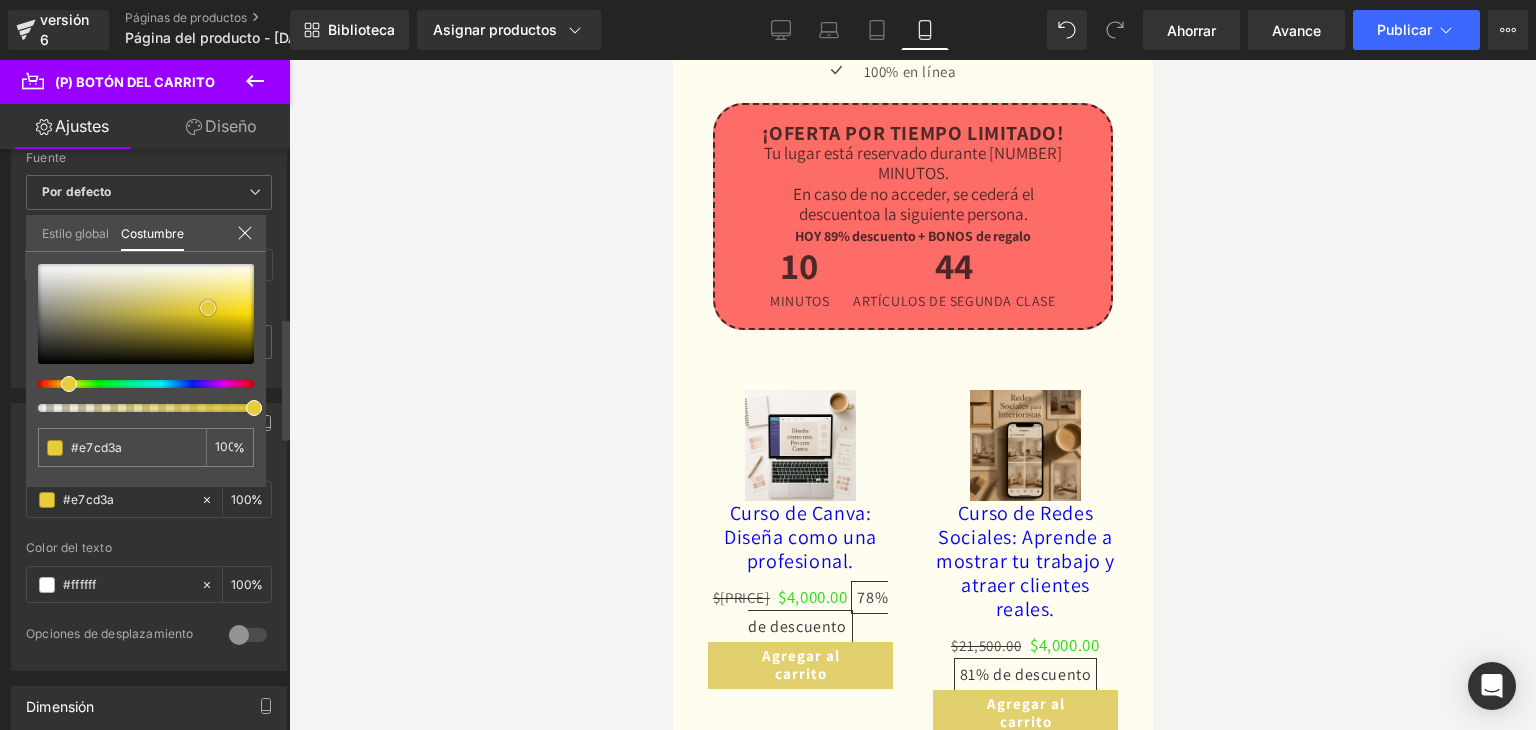 click at bounding box center (146, 314) 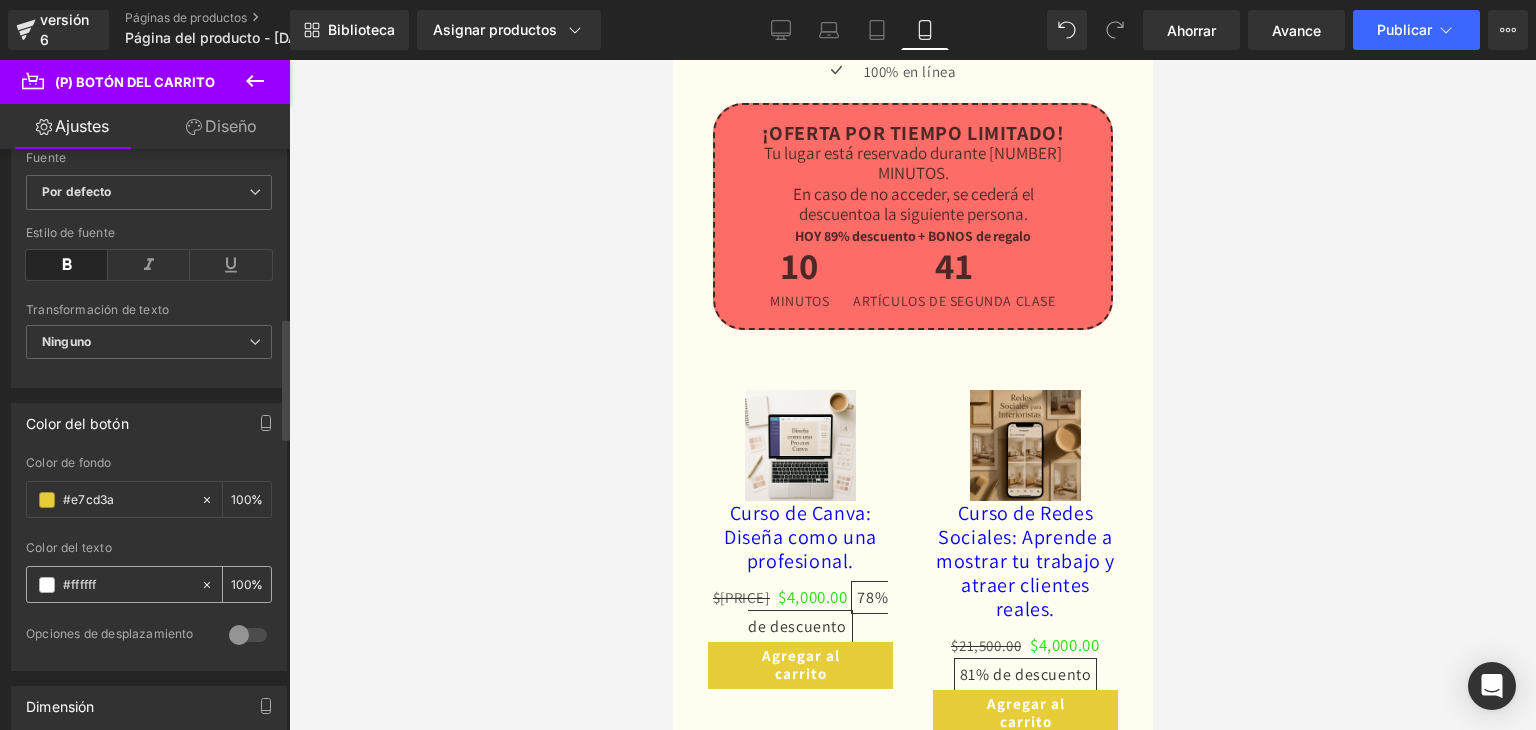 click at bounding box center [47, 585] 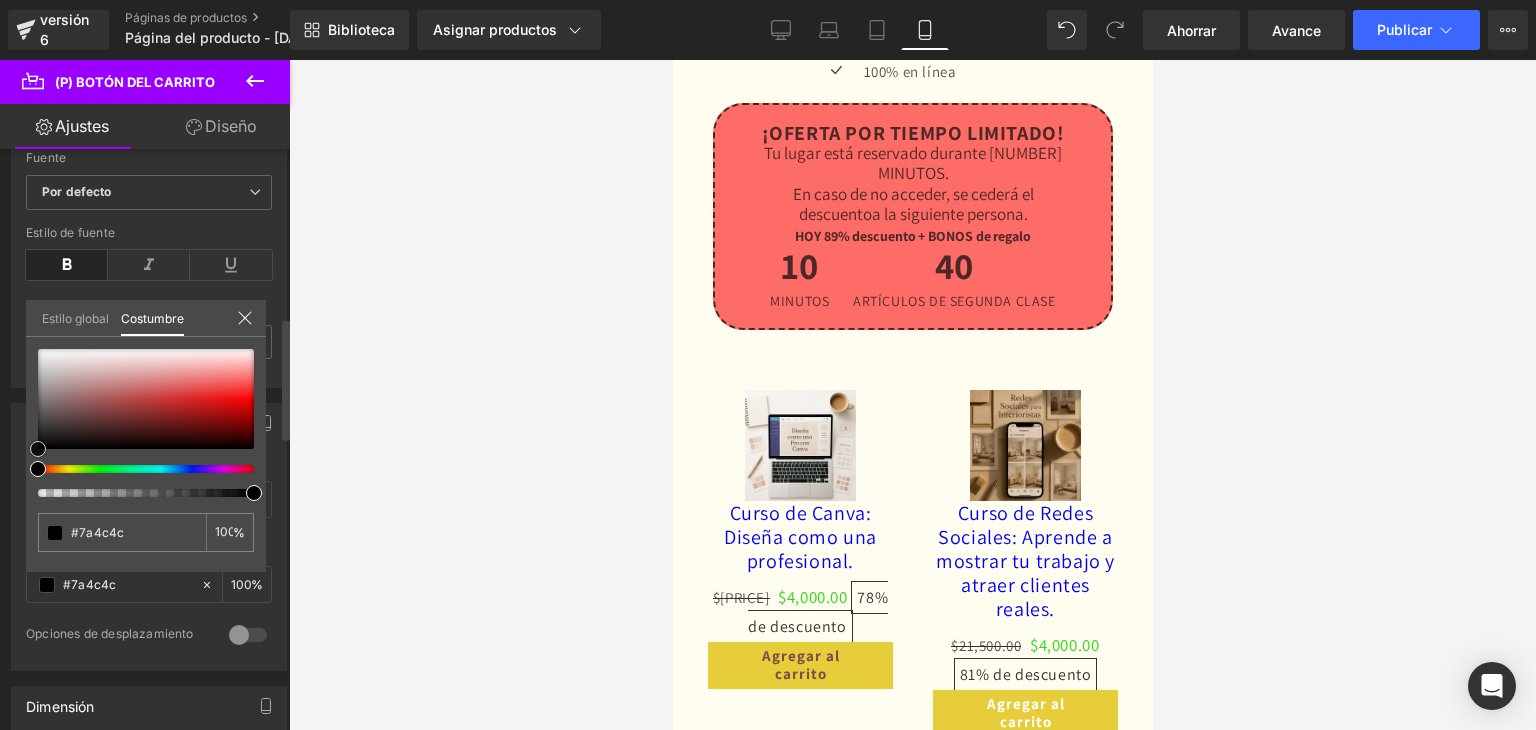 click on "Color del botón rgba(231, 205, 58, 1) Color de fondo #e7cd3a 100 % rgba(122, 76, 76, 1) Color del texto #7a4c4c 100 % 0 Opciones de desplazamiento Color de fondo al pasar el mouse % Color del texto al pasar el cursor % Estilo global Costumbre Configurar estilo global #7a4c4c 100 %" at bounding box center (149, 529) 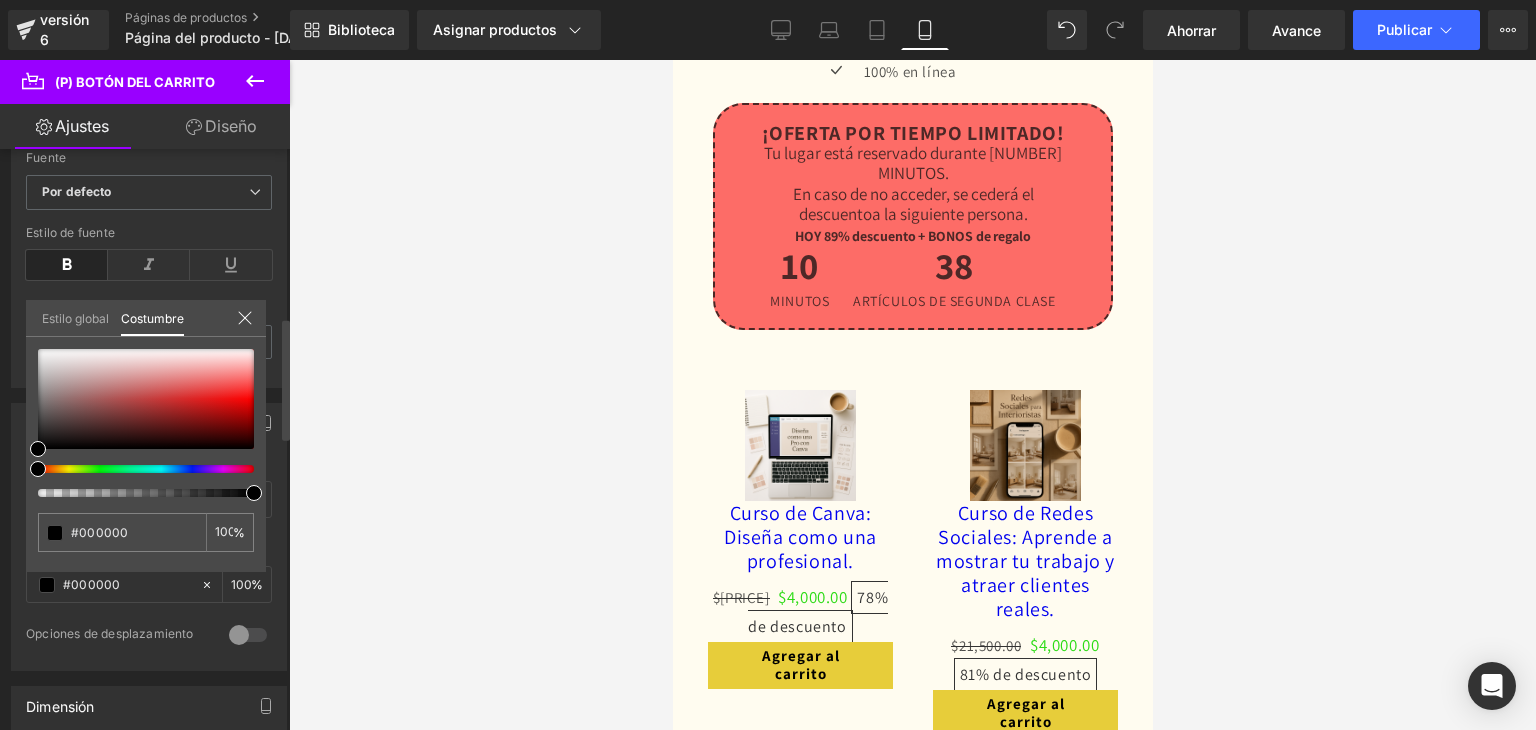 click on "#000000 100 %" at bounding box center (146, 460) 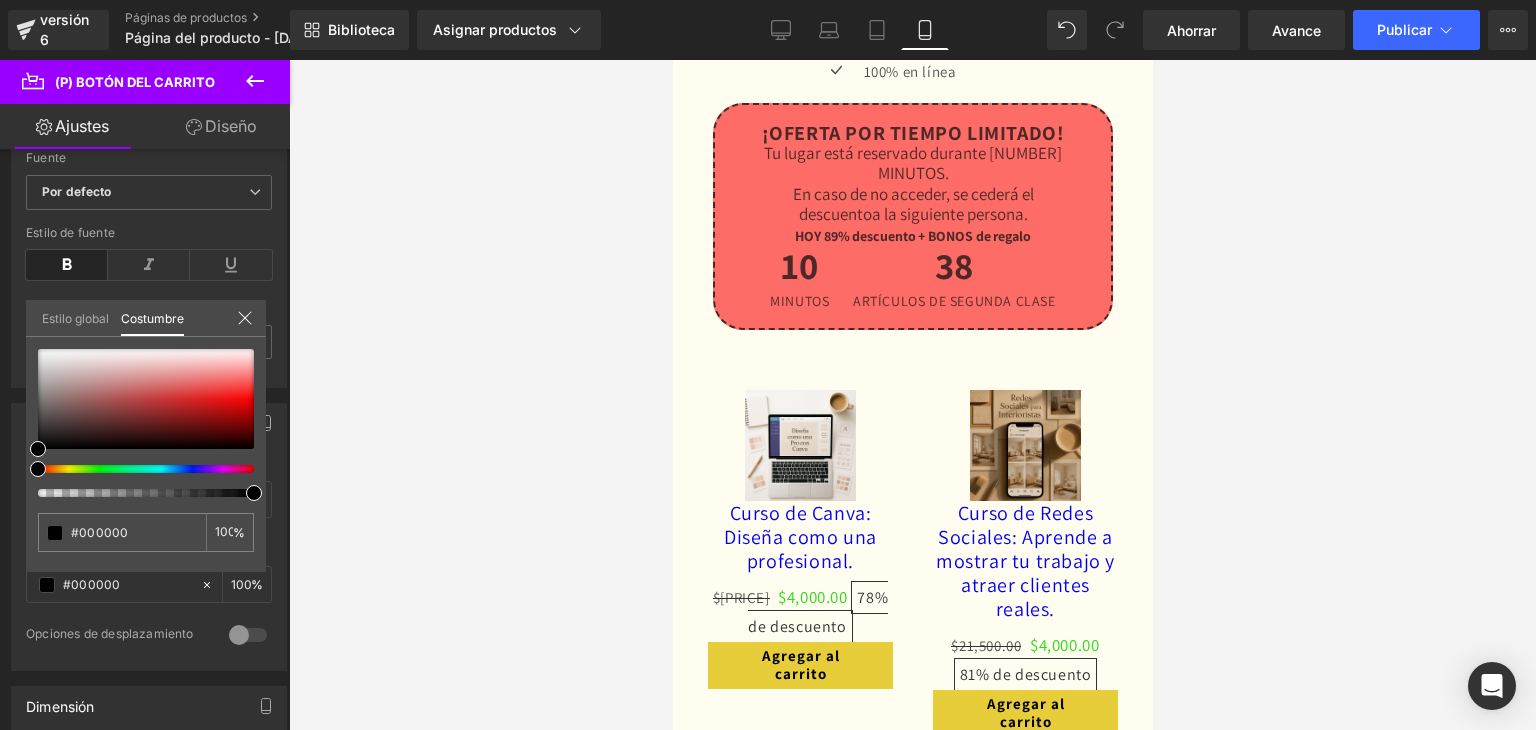 click at bounding box center (912, 395) 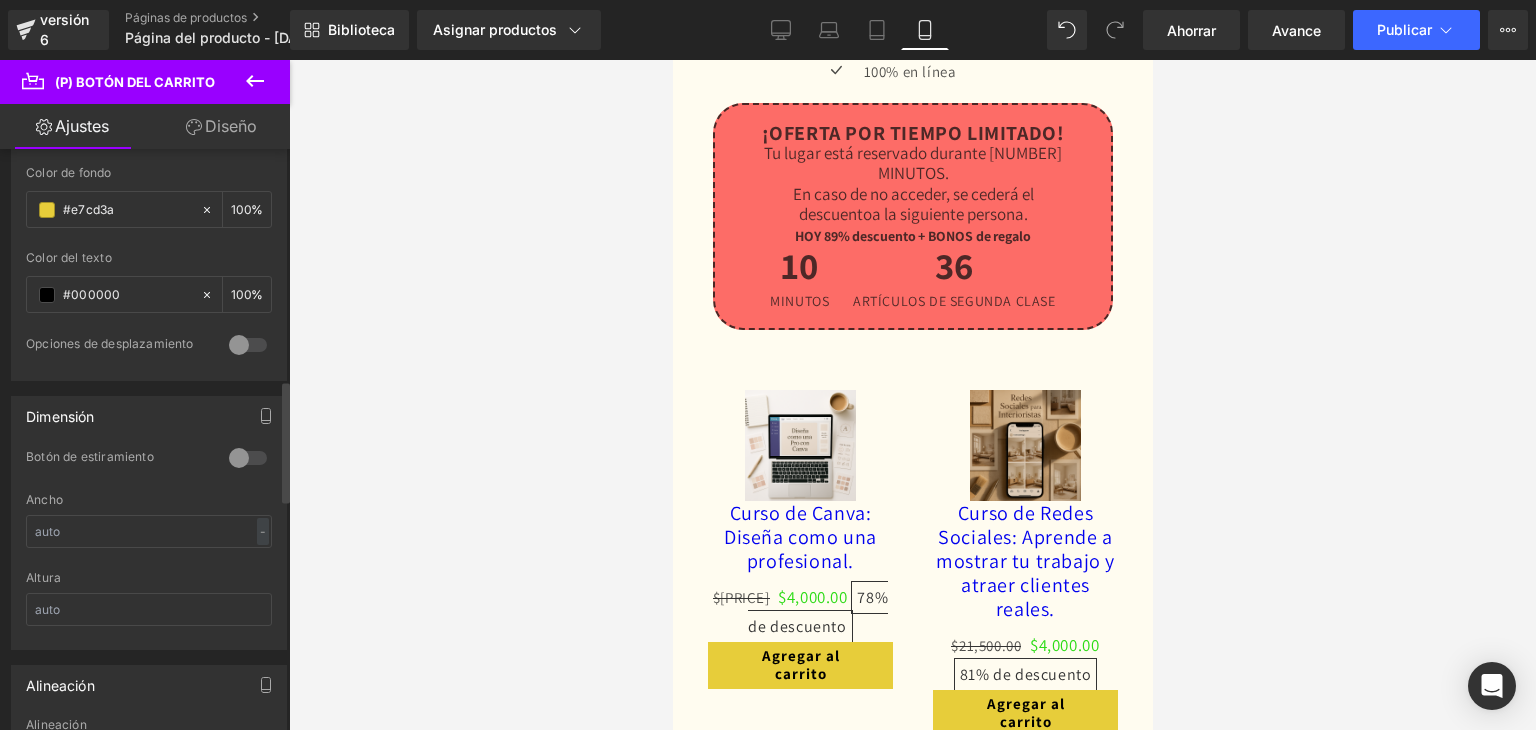scroll, scrollTop: 1100, scrollLeft: 0, axis: vertical 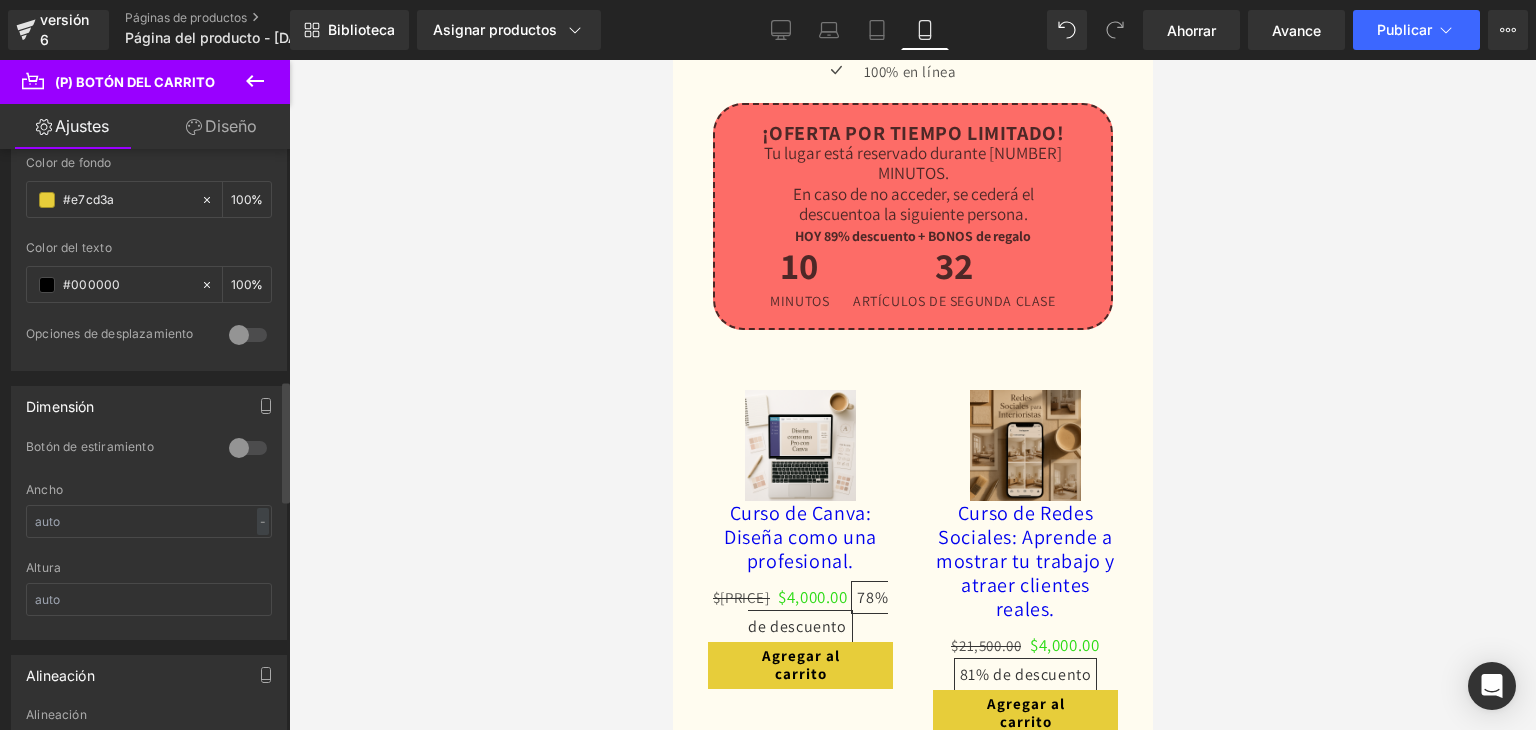 click at bounding box center [248, 448] 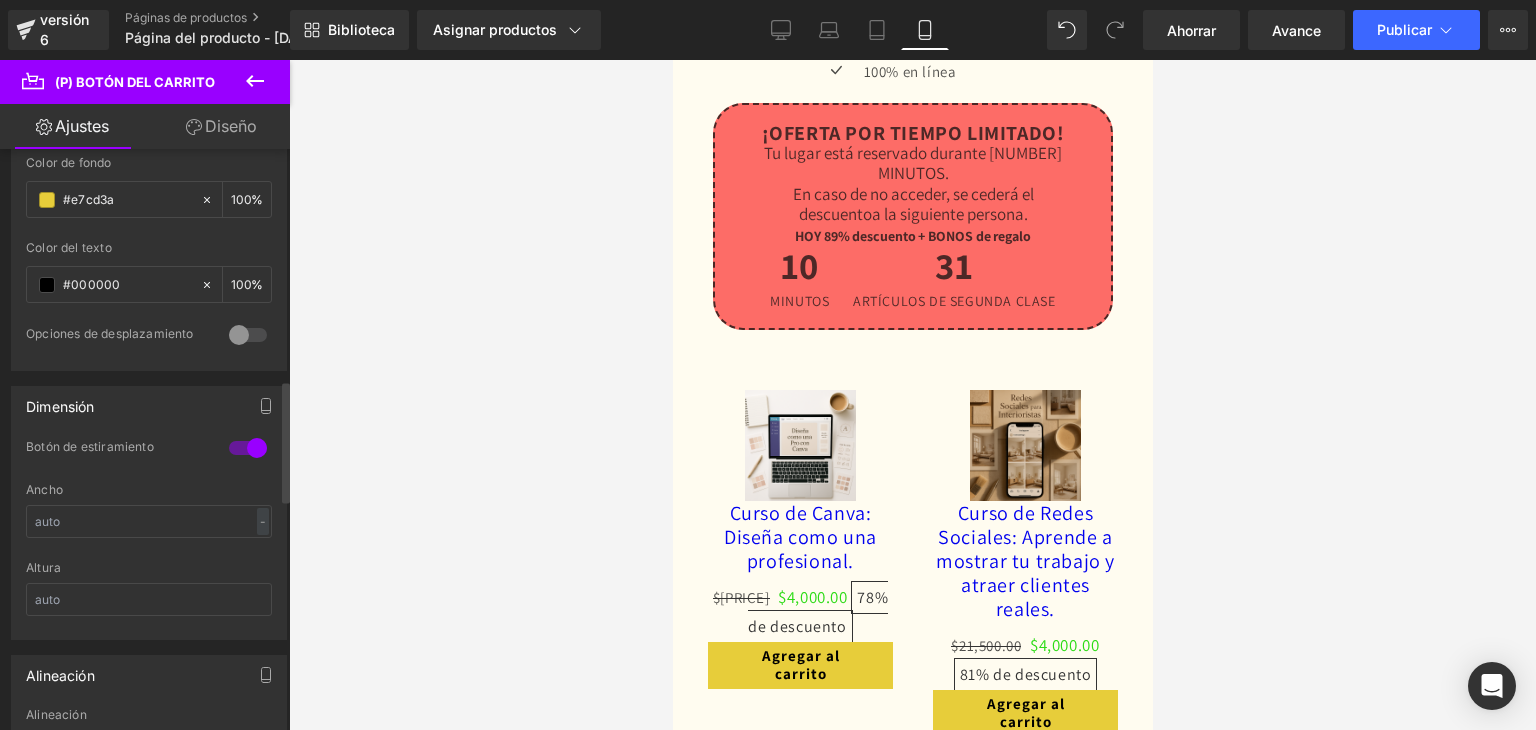 click at bounding box center [248, 448] 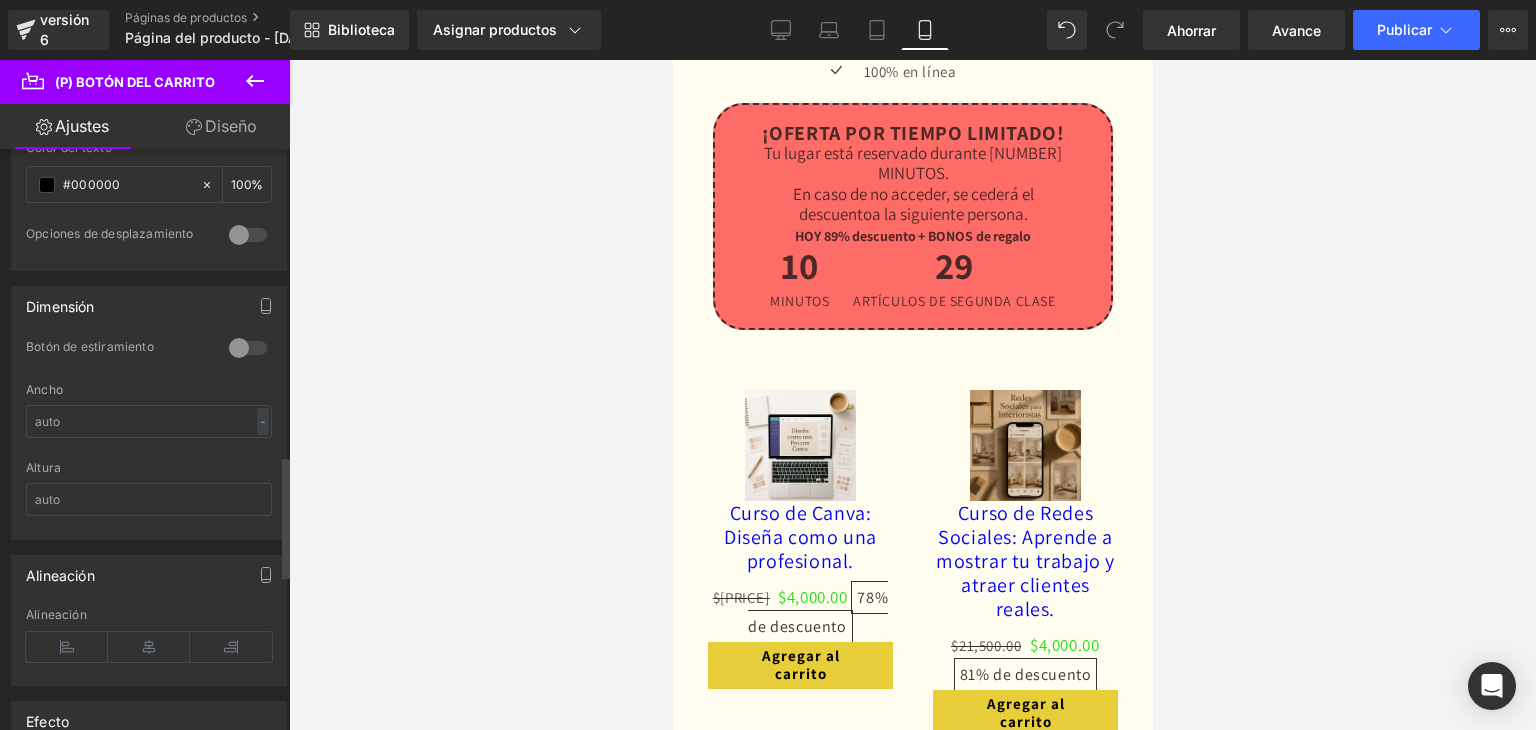 scroll, scrollTop: 1500, scrollLeft: 0, axis: vertical 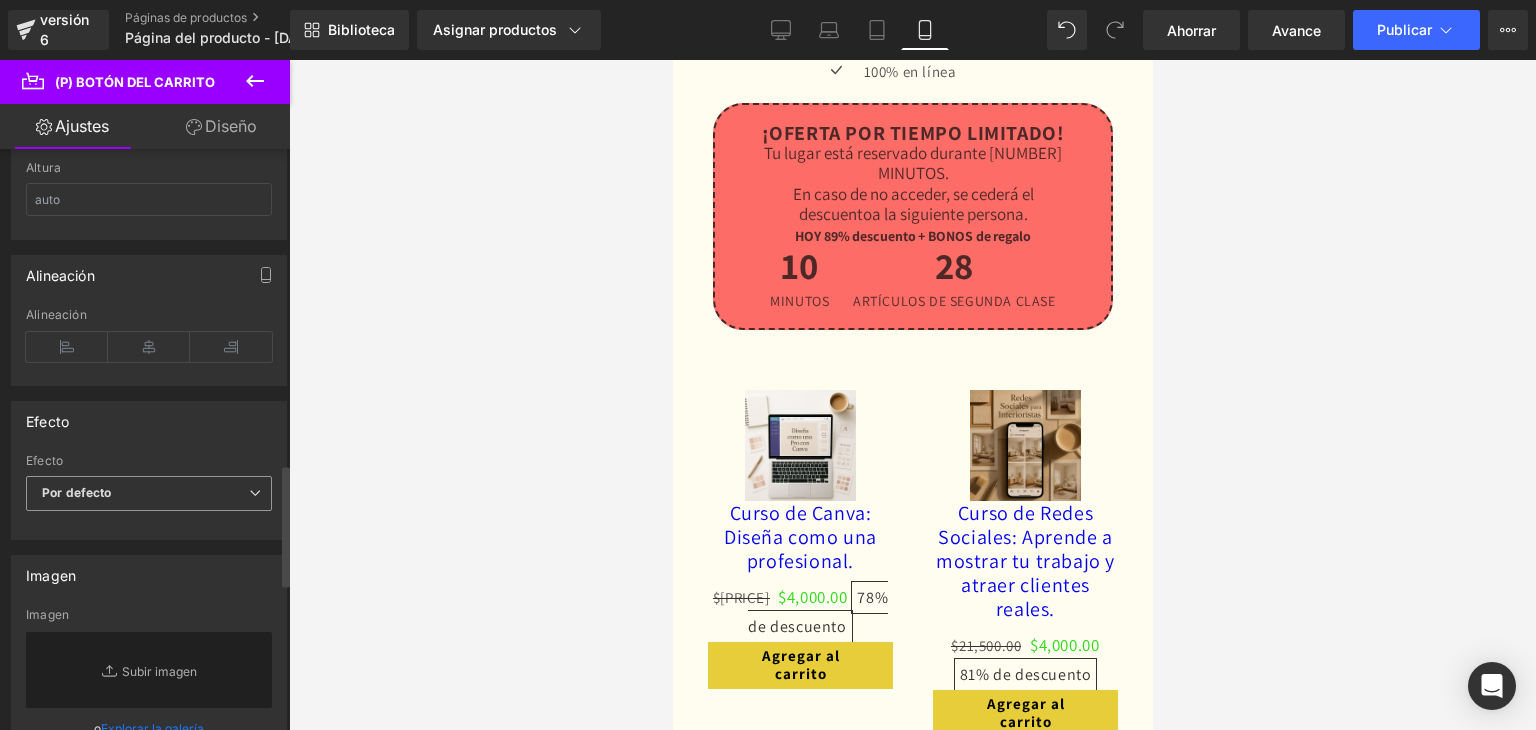 click on "Por defecto" at bounding box center (149, 493) 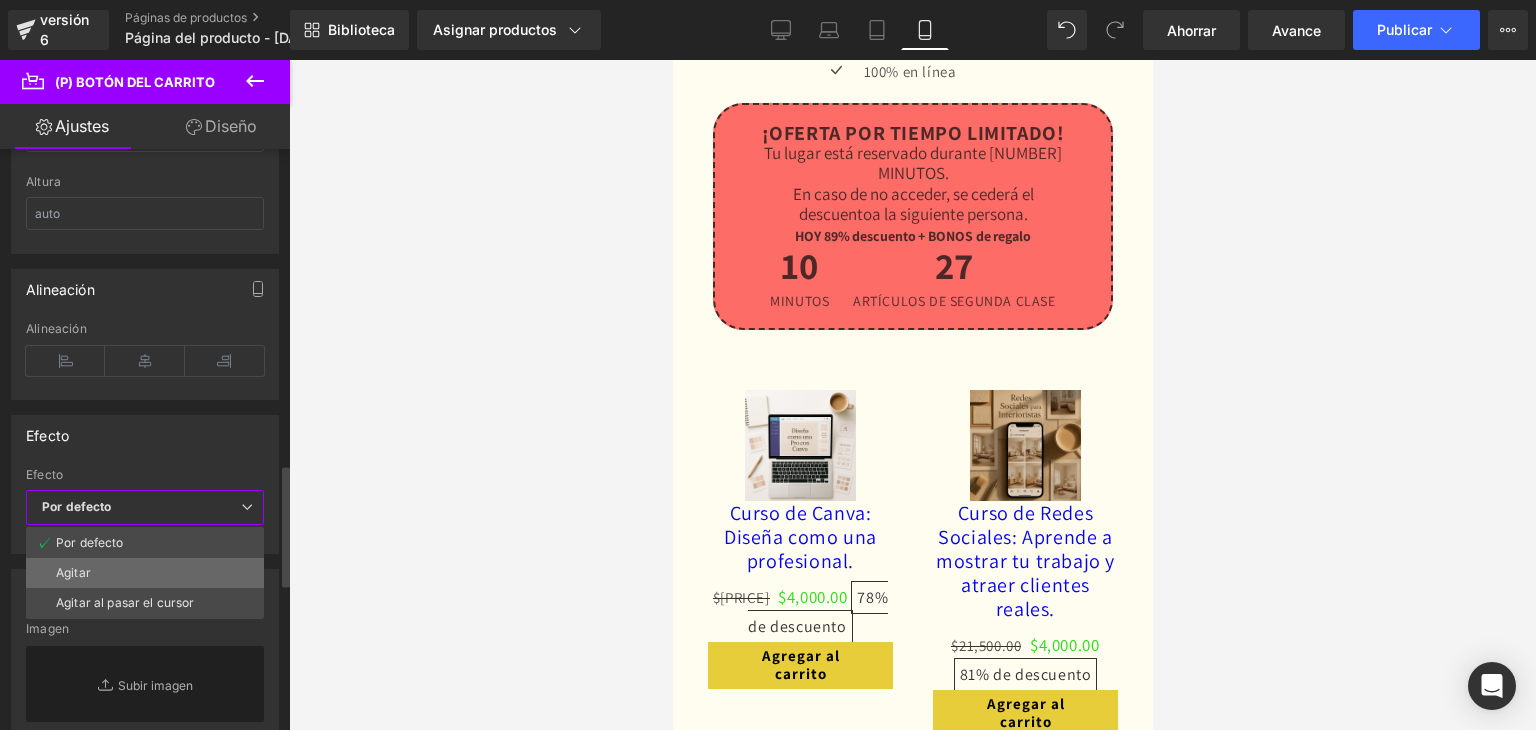 click on "Agitar" at bounding box center (145, 573) 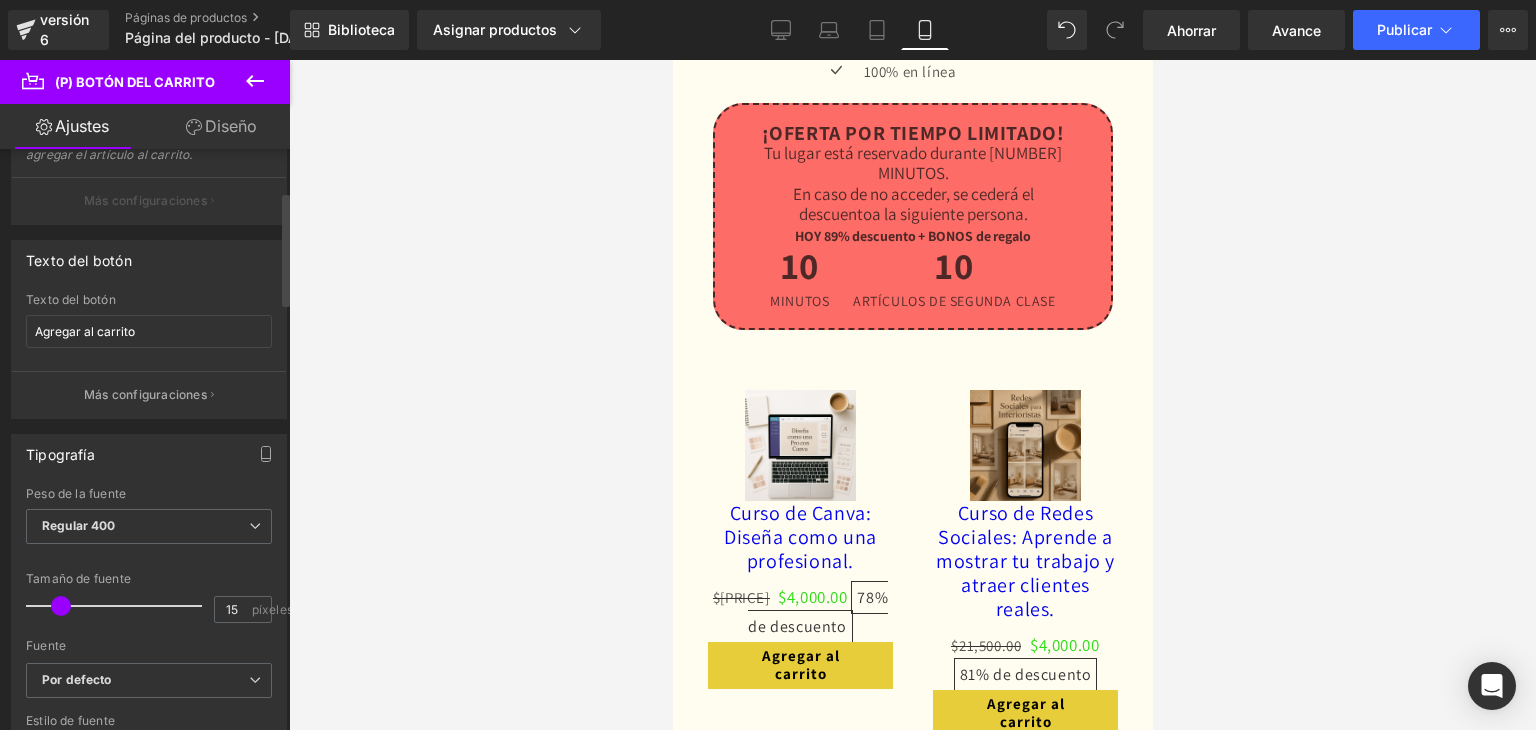 scroll, scrollTop: 212, scrollLeft: 0, axis: vertical 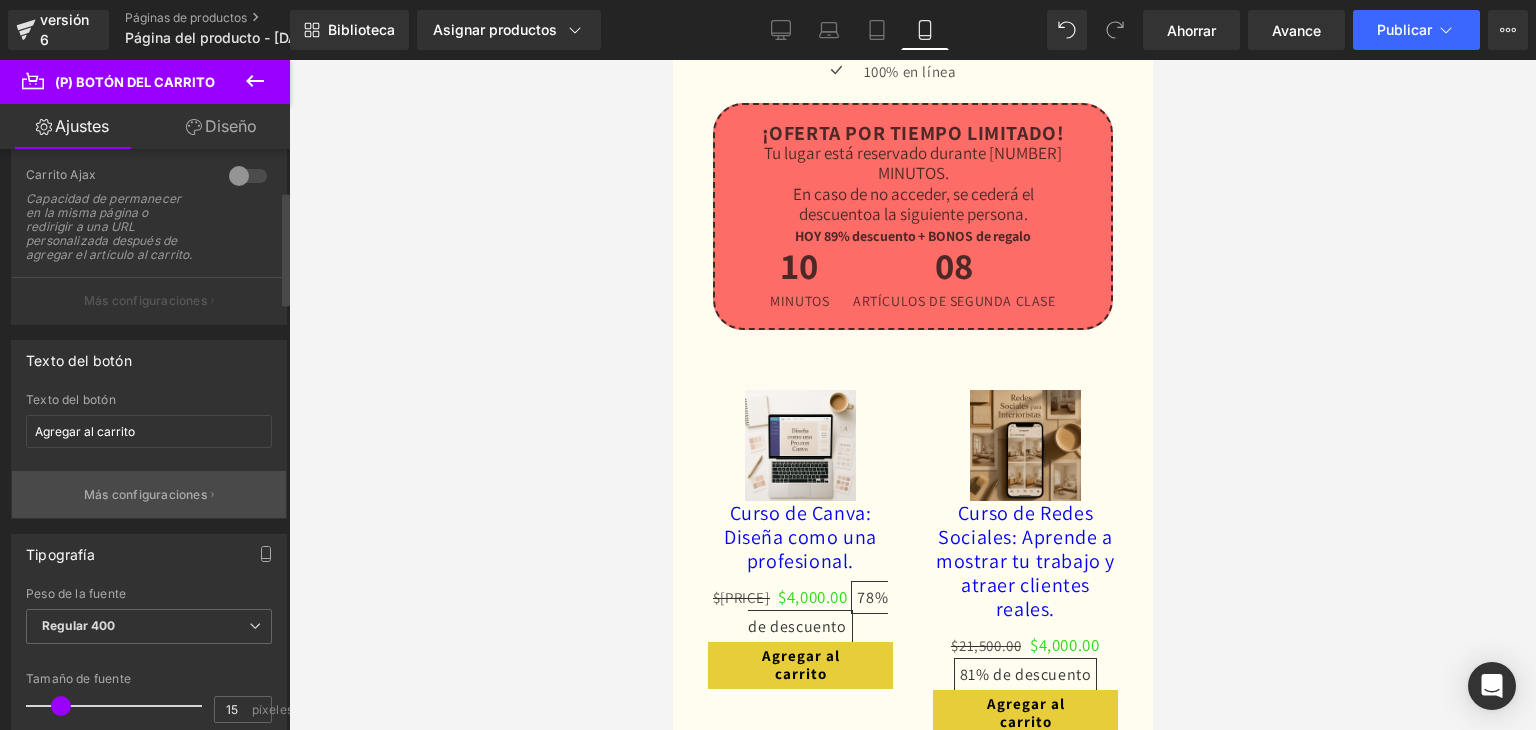 click on "Más configuraciones" at bounding box center [149, 494] 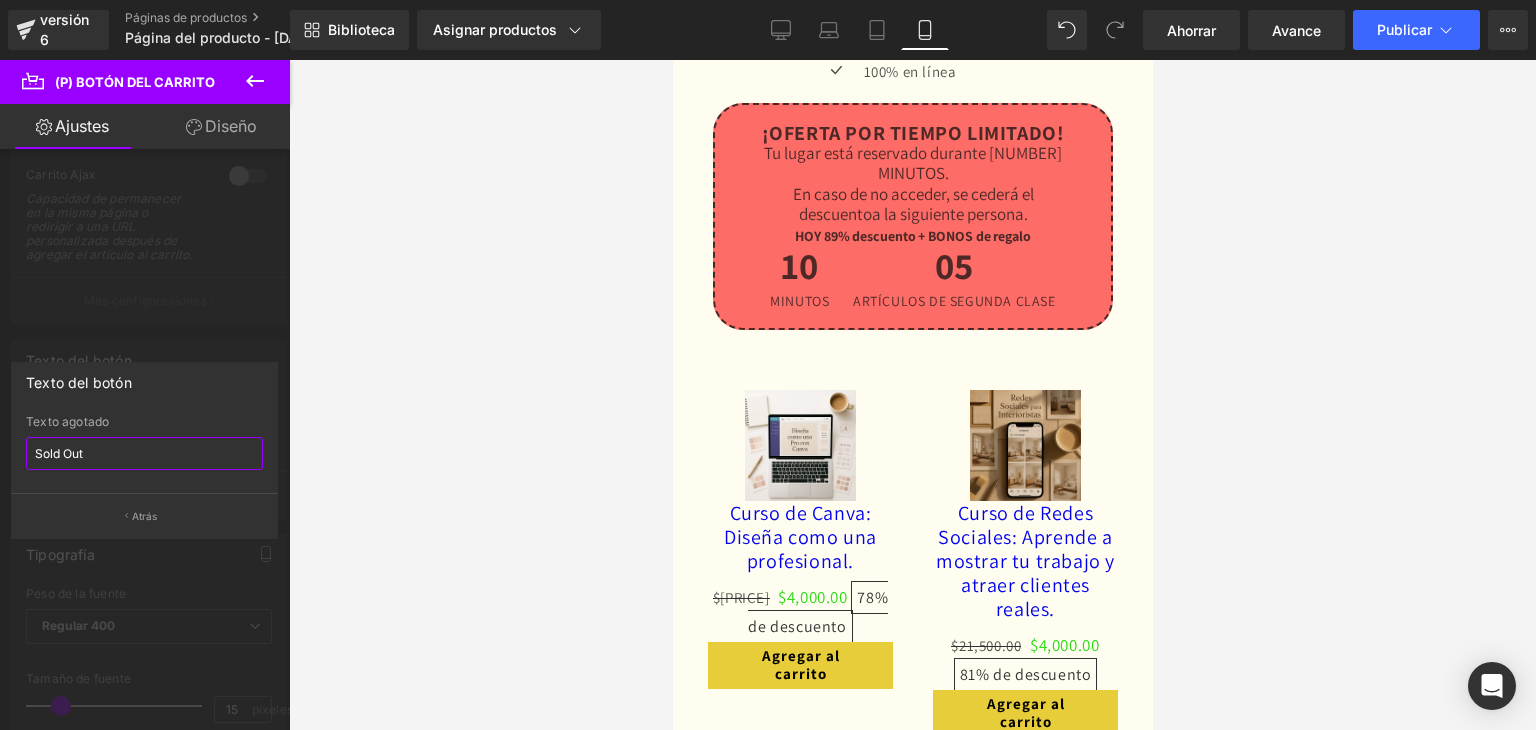 click on "Sold Out" at bounding box center (144, 453) 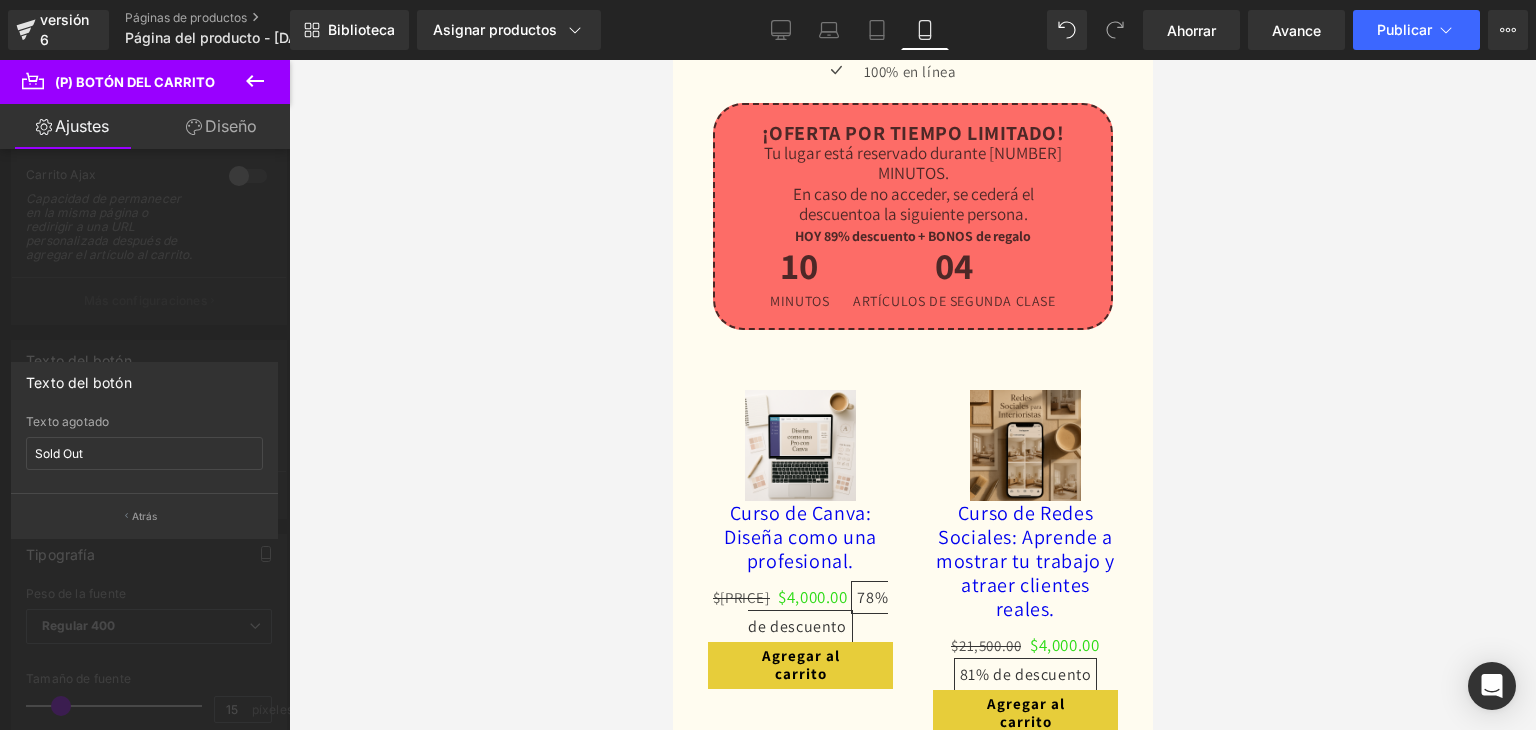 click on "Texto agotado Sold Out" at bounding box center [144, 454] 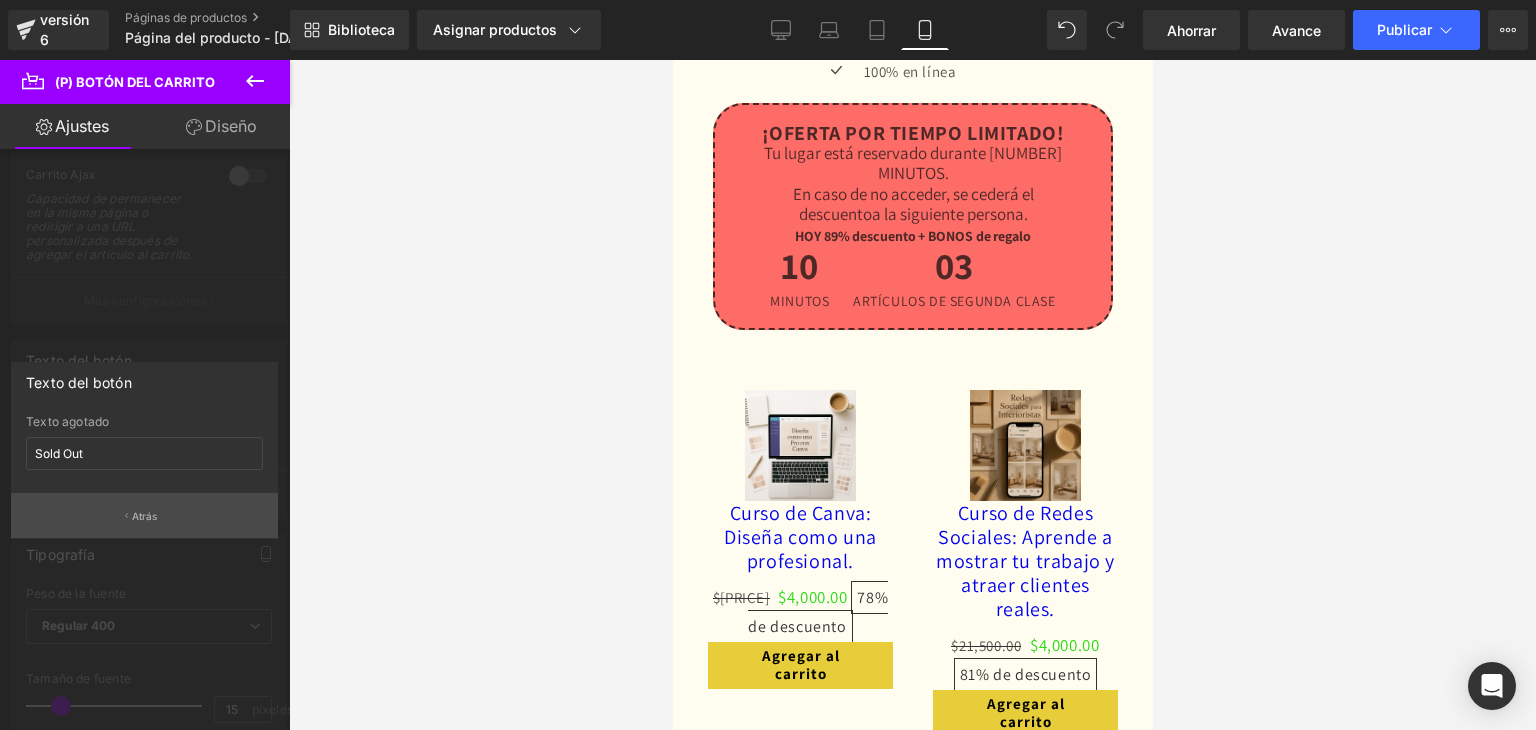click on "Atrás" at bounding box center [145, 516] 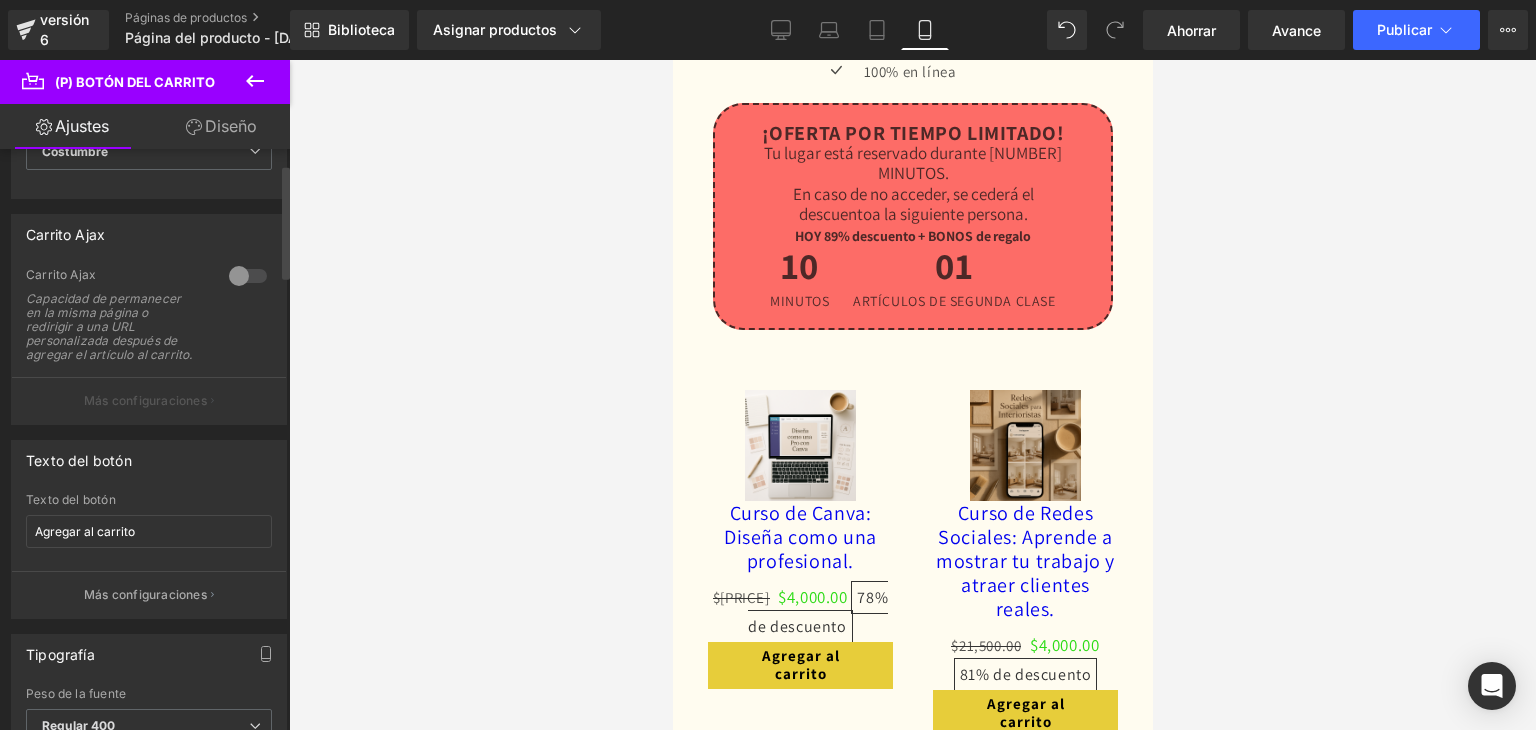 scroll, scrollTop: 0, scrollLeft: 0, axis: both 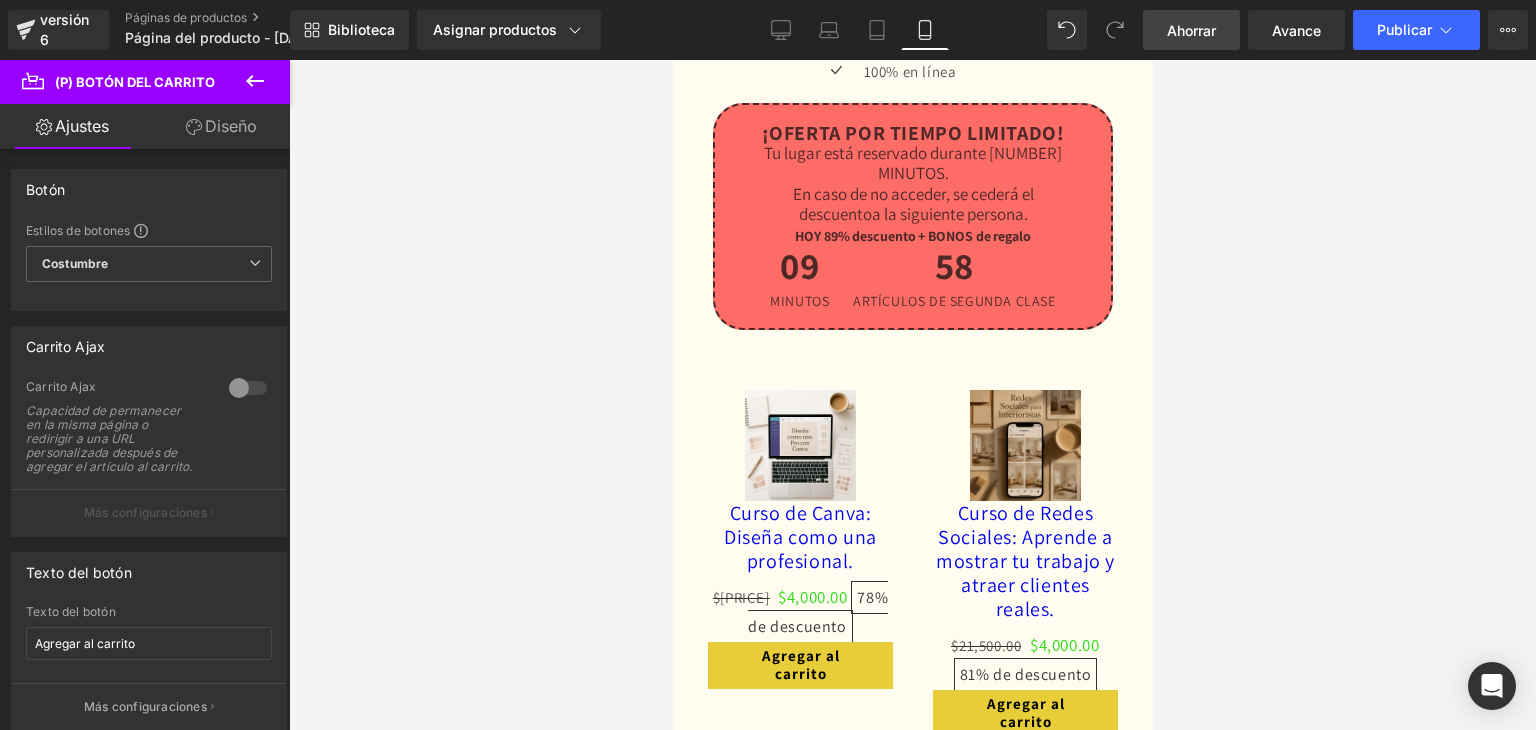click on "Ahorrar" at bounding box center [1191, 30] 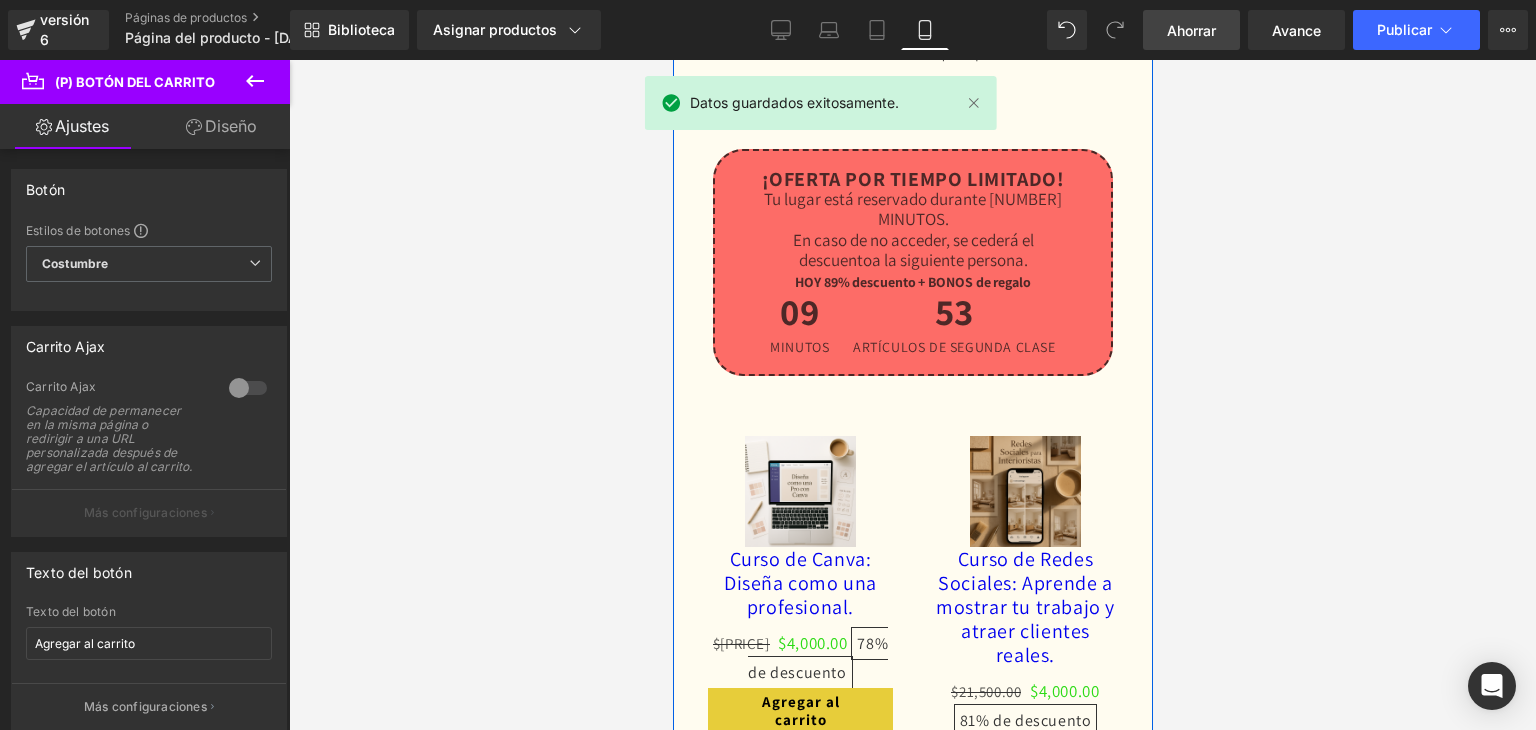 scroll, scrollTop: 5819, scrollLeft: 0, axis: vertical 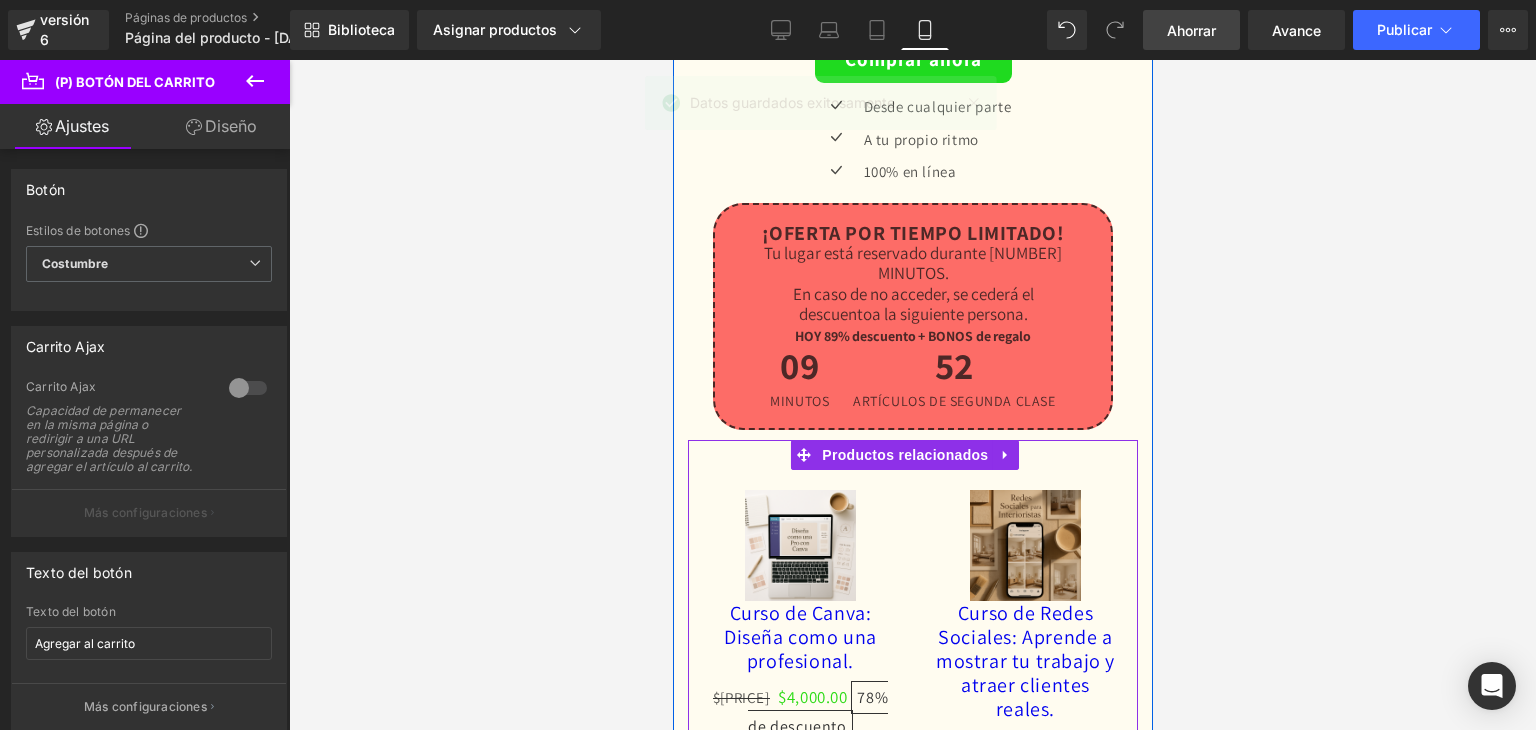 click on "(P) Botón del carrito" at bounding box center [795, 765] 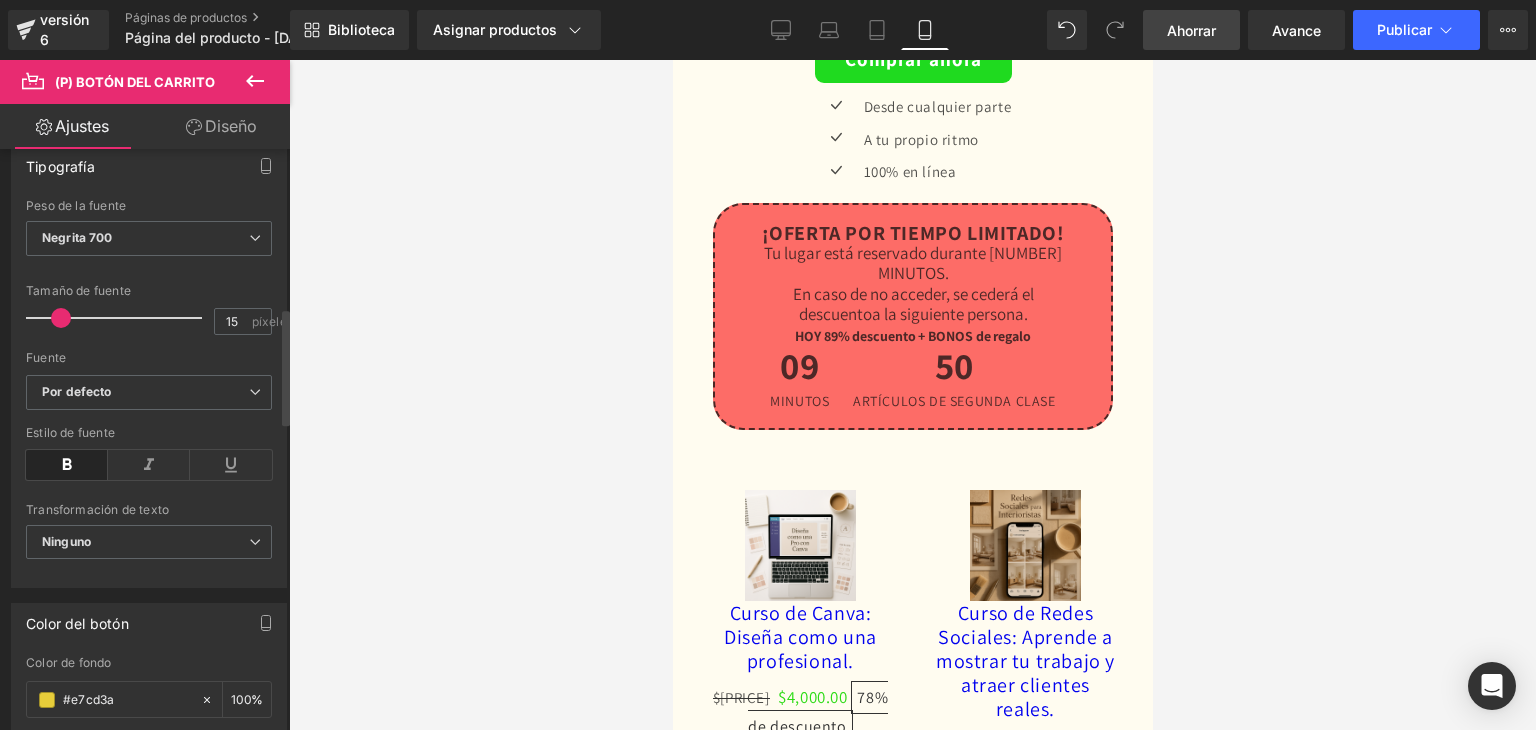scroll, scrollTop: 800, scrollLeft: 0, axis: vertical 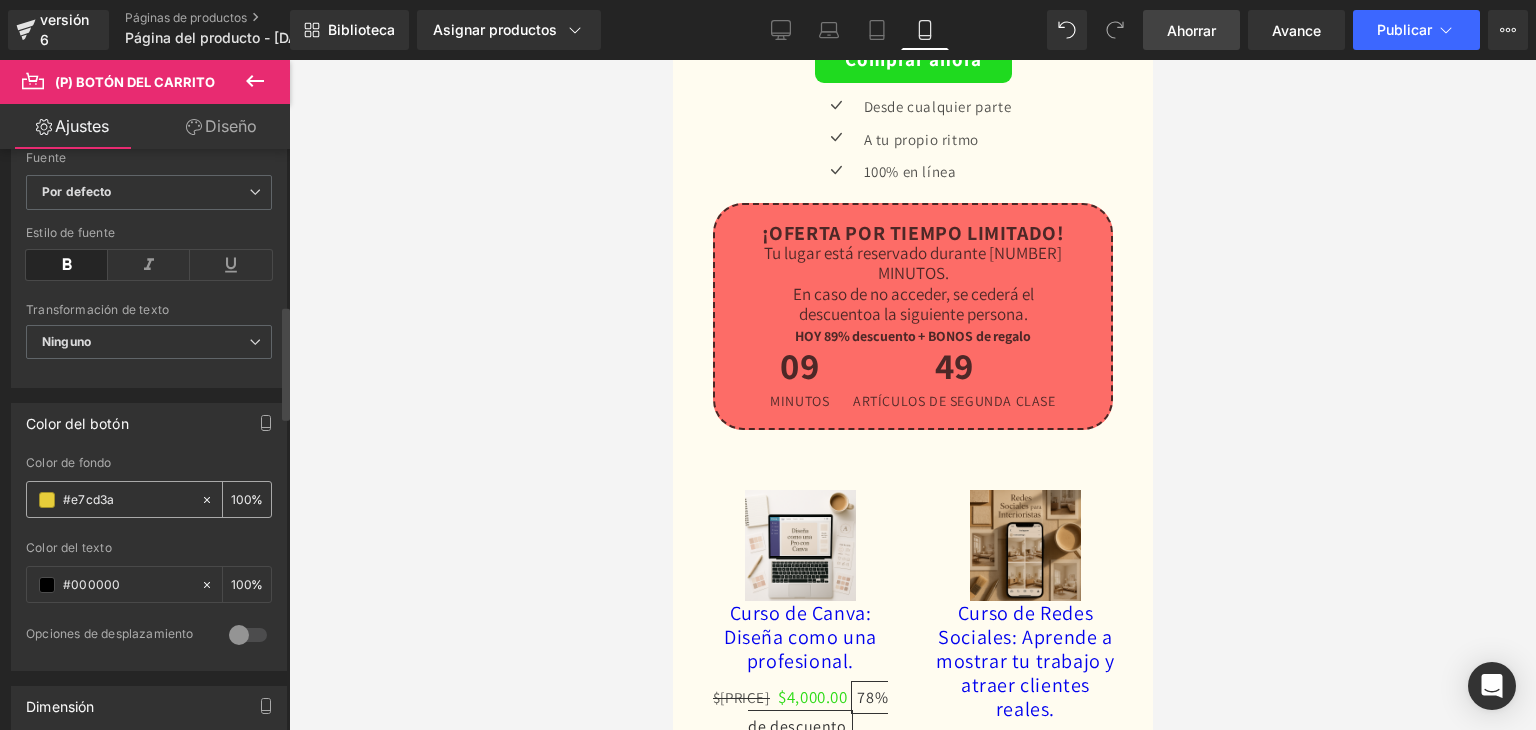 click at bounding box center [47, 500] 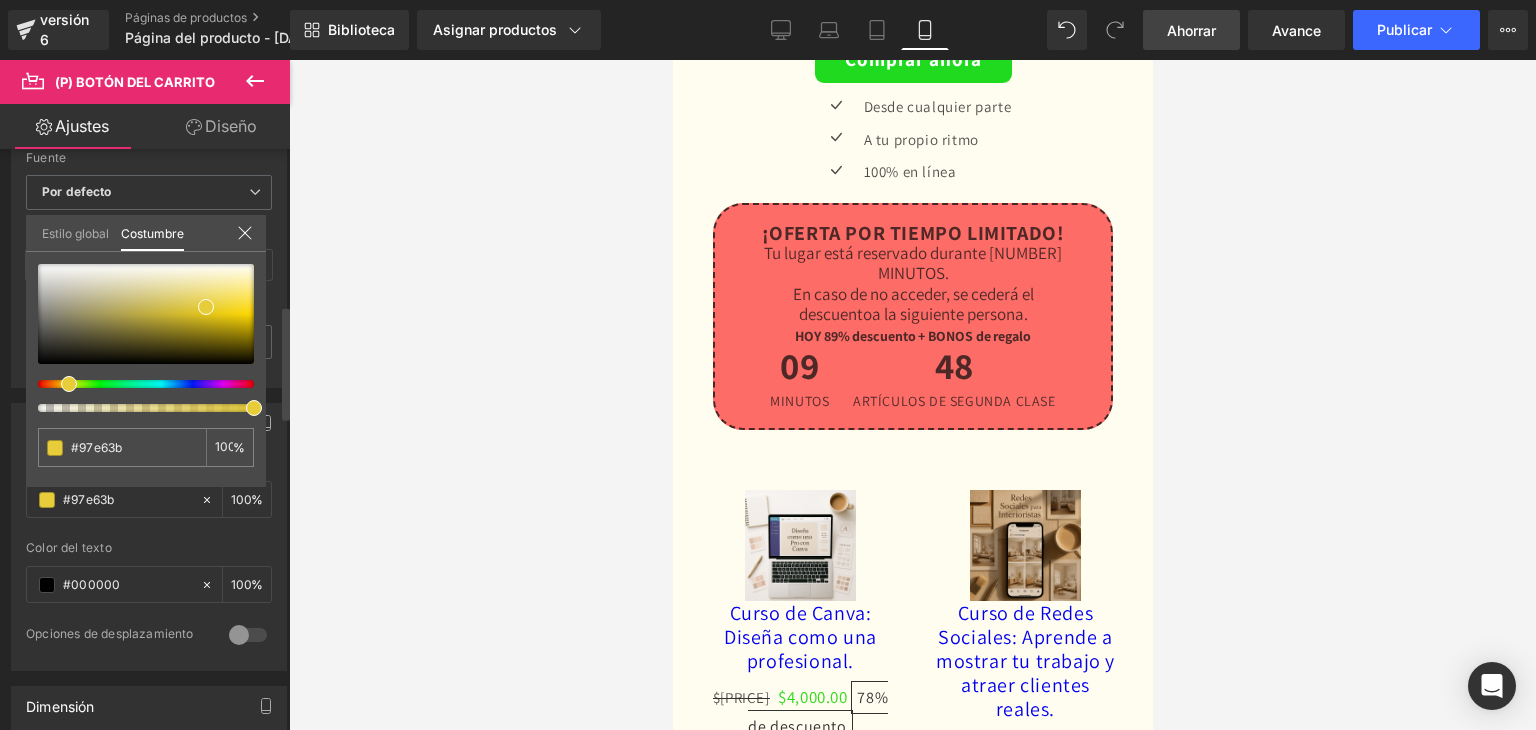 click at bounding box center [138, 384] 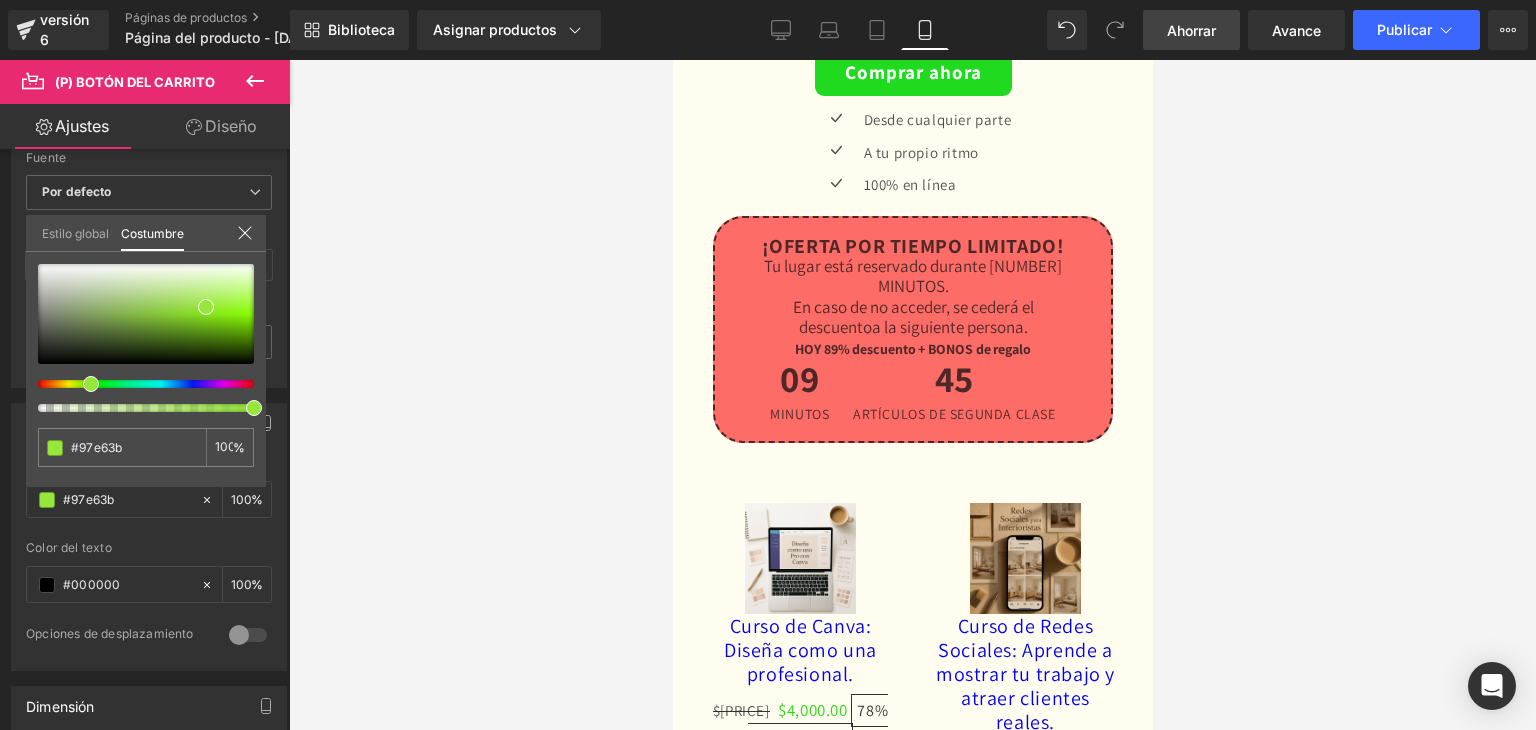 scroll, scrollTop: 5819, scrollLeft: 0, axis: vertical 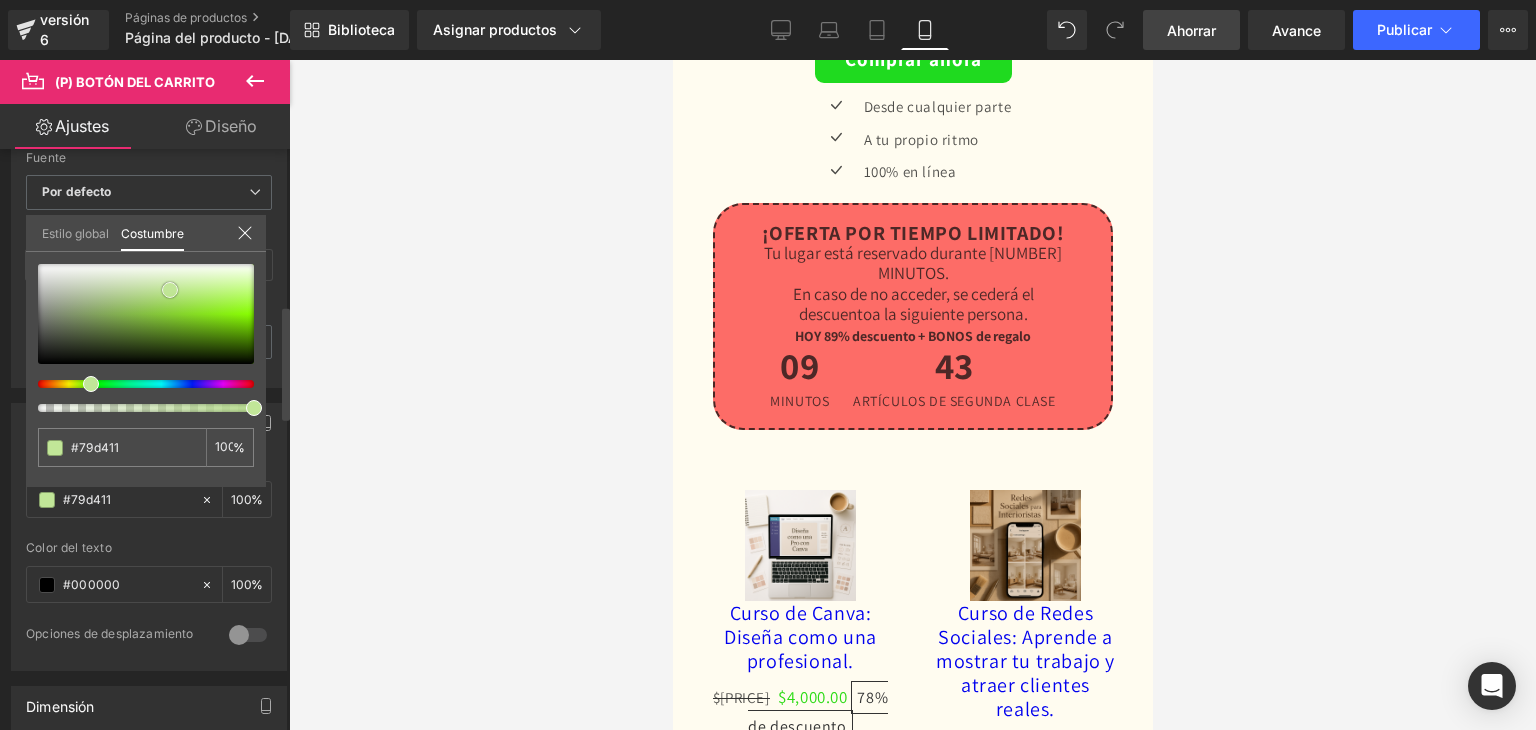 drag, startPoint x: 192, startPoint y: 315, endPoint x: 170, endPoint y: 289, distance: 34.058773 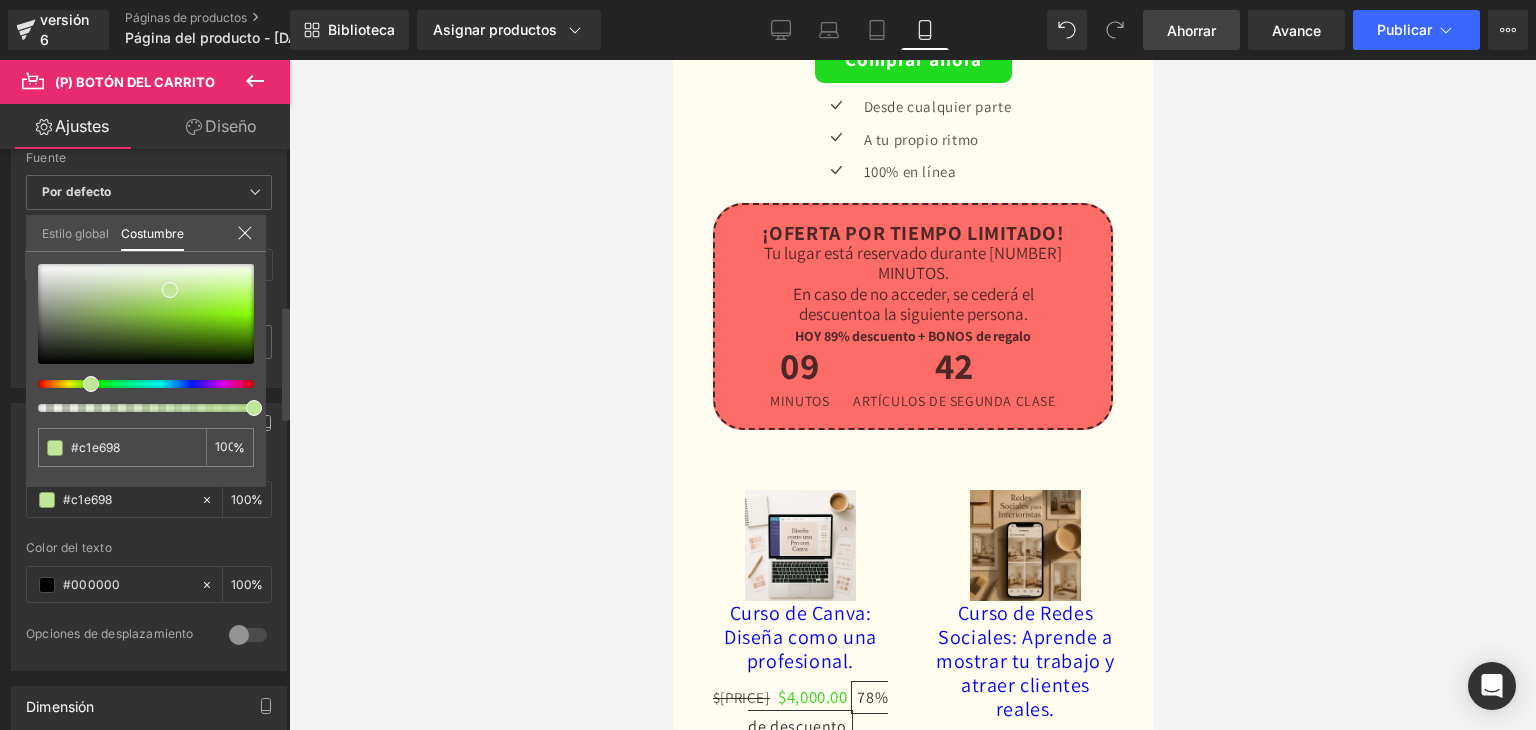 click at bounding box center (146, 338) 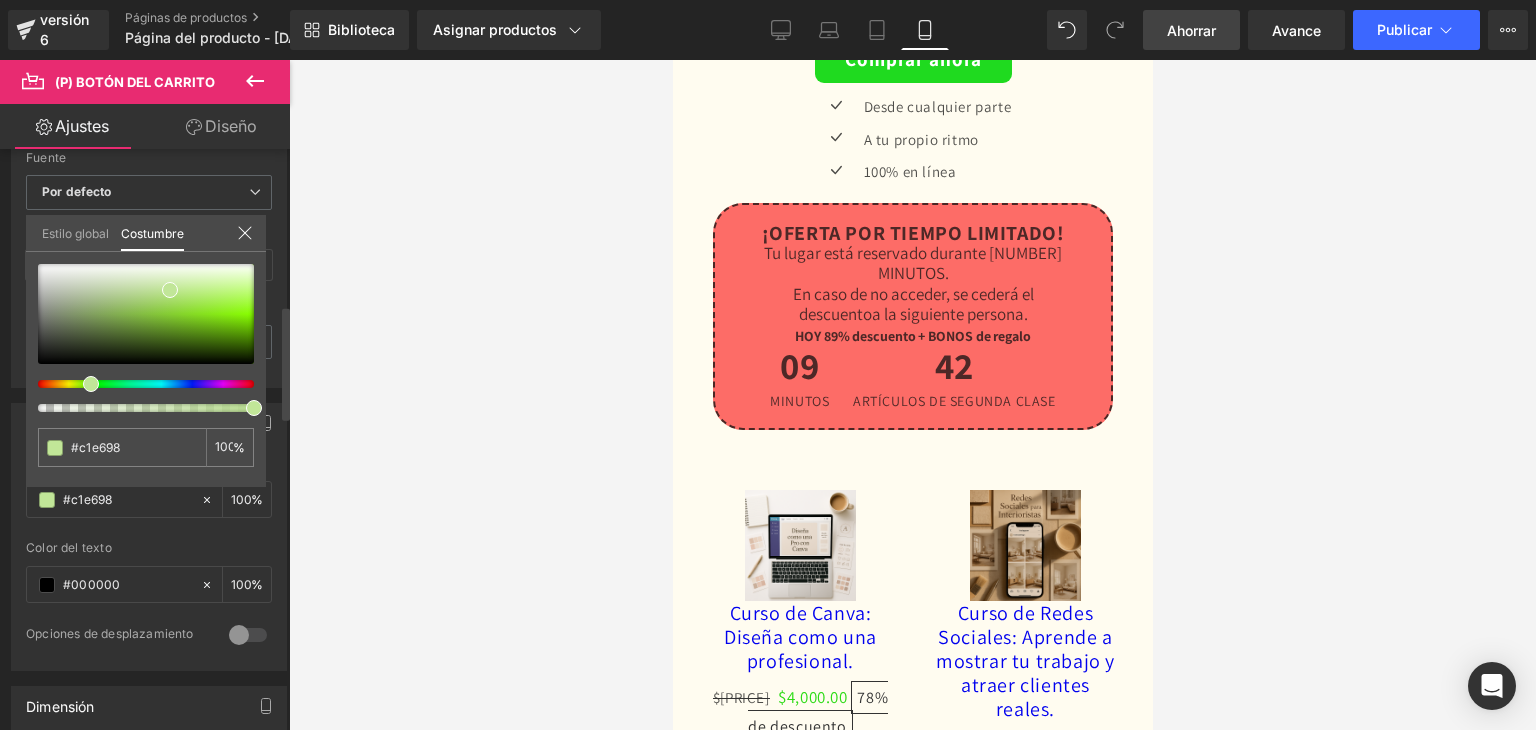 drag, startPoint x: 112, startPoint y: 381, endPoint x: 140, endPoint y: 362, distance: 33.83785 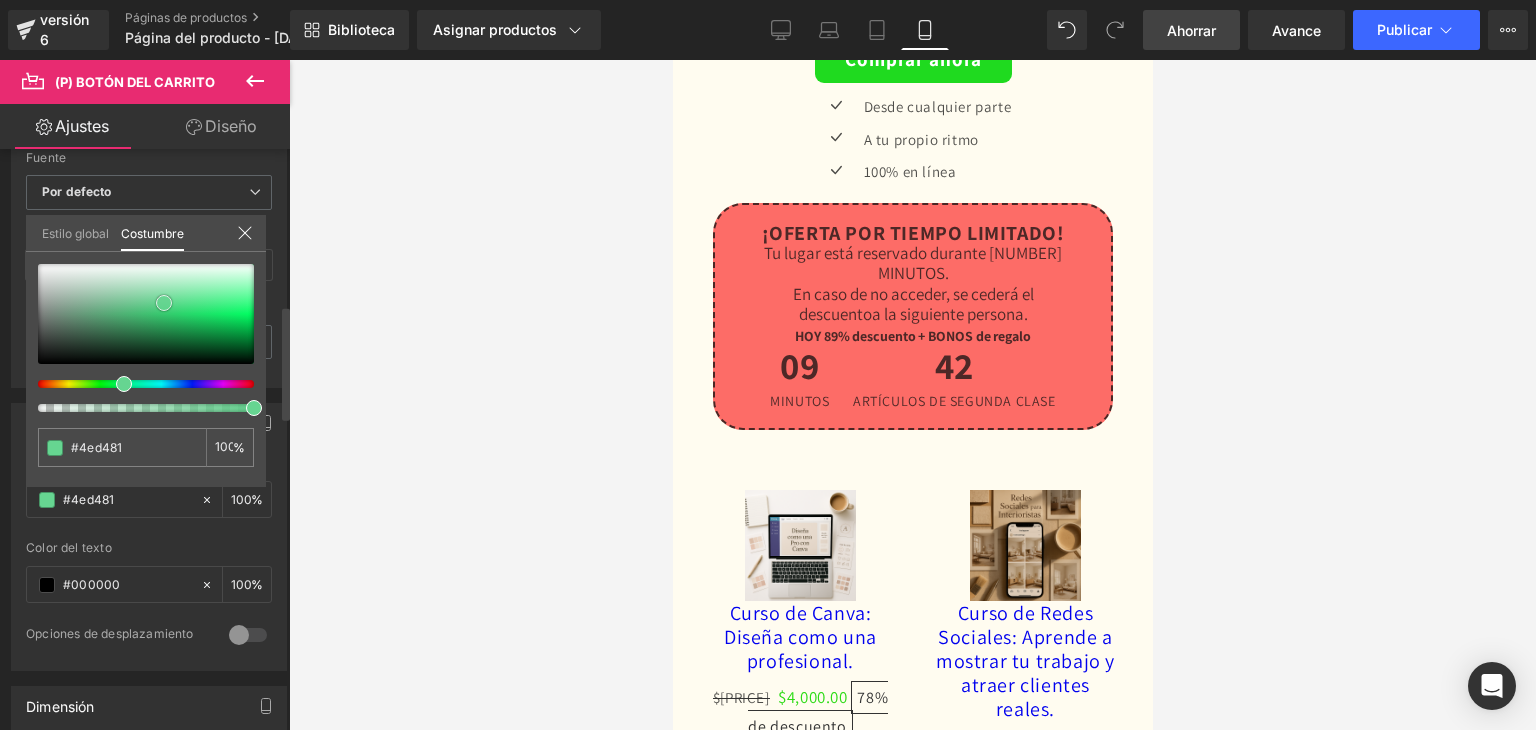 drag, startPoint x: 164, startPoint y: 302, endPoint x: 167, endPoint y: 282, distance: 20.22375 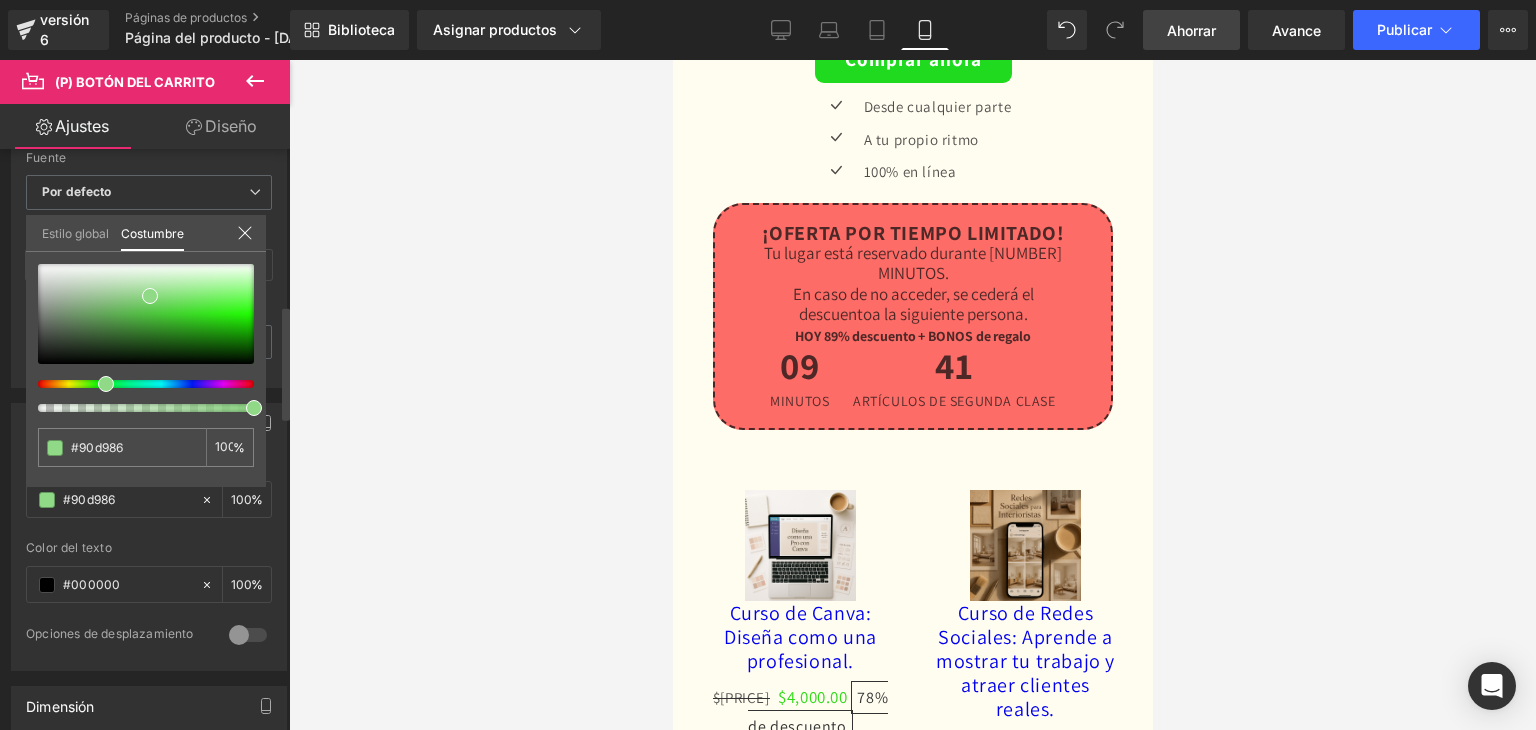 drag, startPoint x: 98, startPoint y: 385, endPoint x: 142, endPoint y: 347, distance: 58.137768 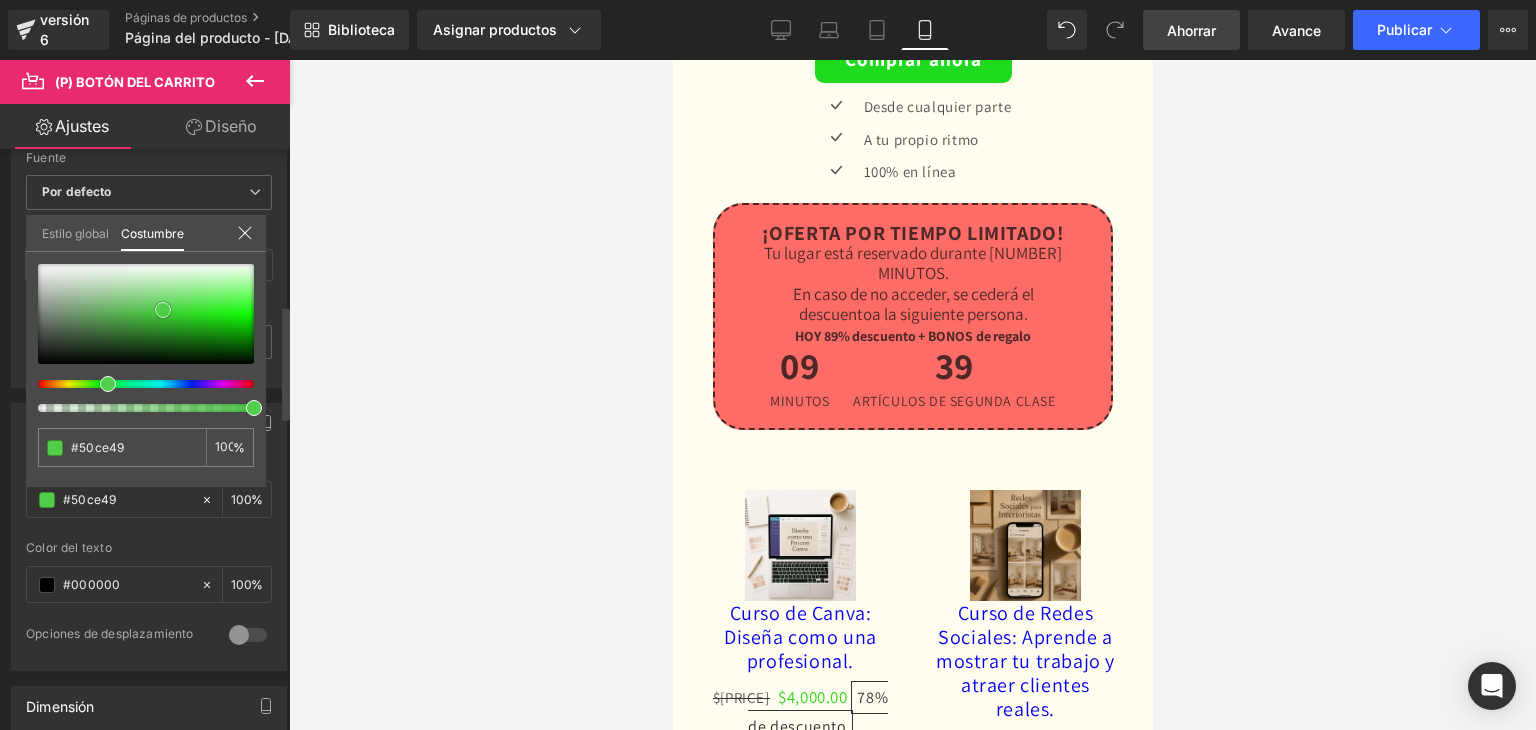 drag, startPoint x: 184, startPoint y: 328, endPoint x: 163, endPoint y: 309, distance: 28.319605 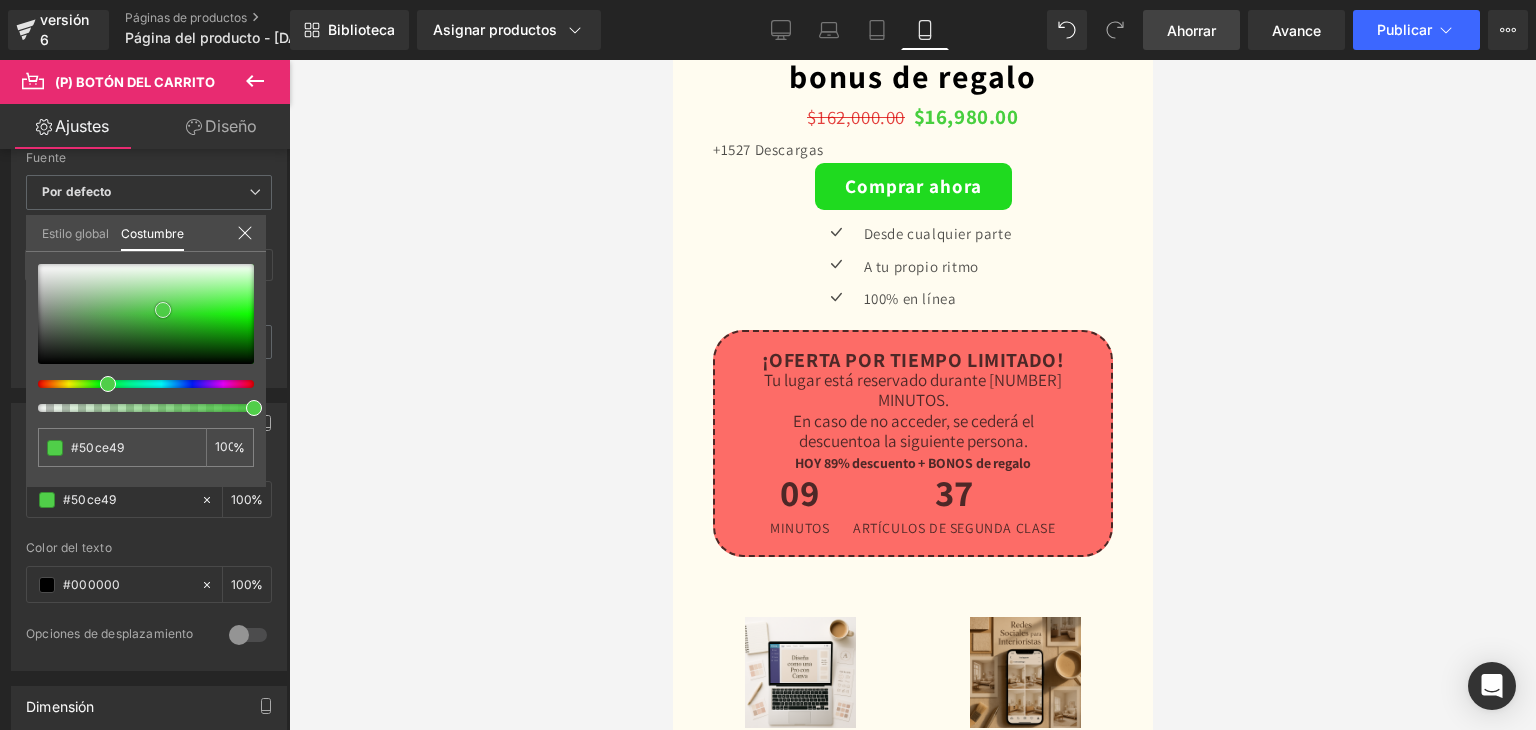 scroll, scrollTop: 5819, scrollLeft: 0, axis: vertical 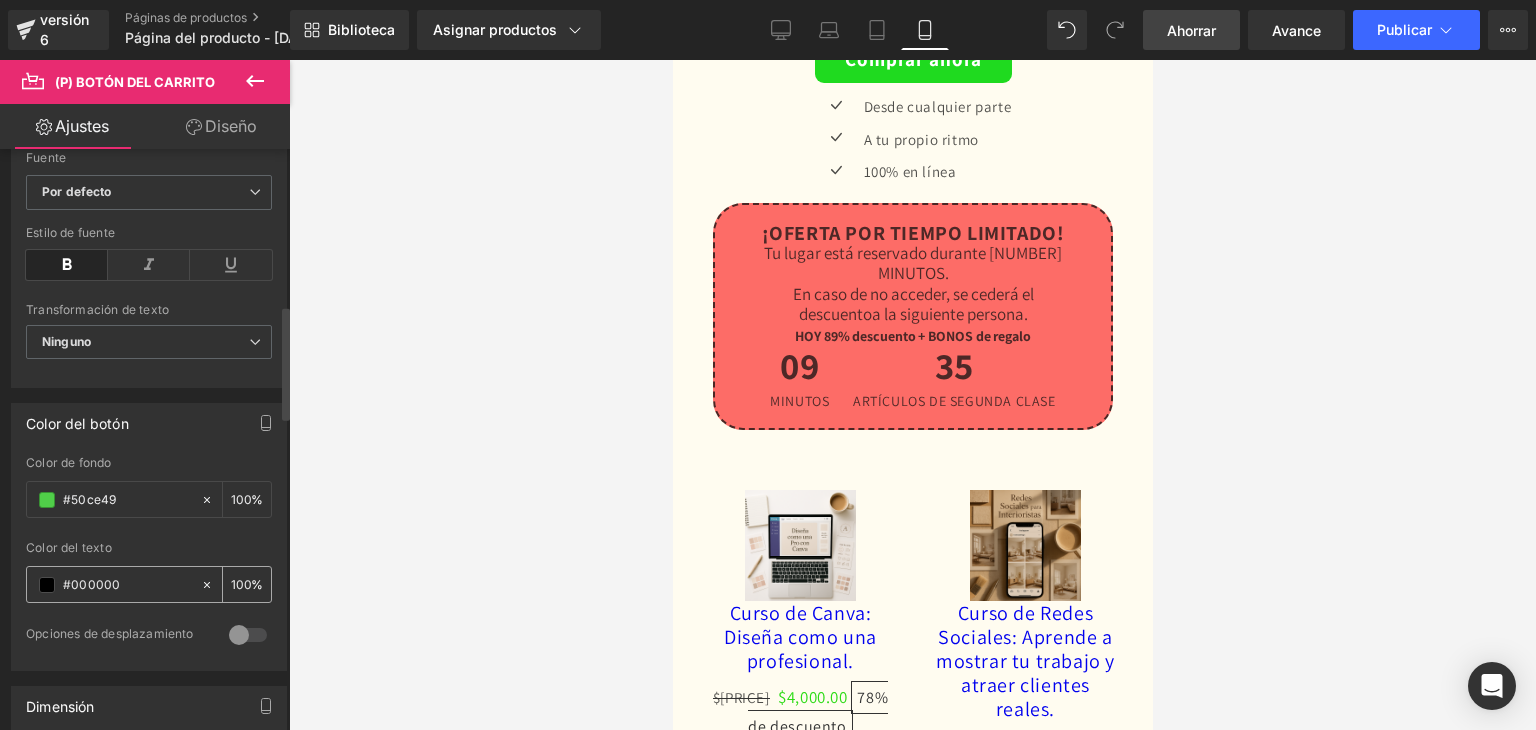 click at bounding box center [47, 585] 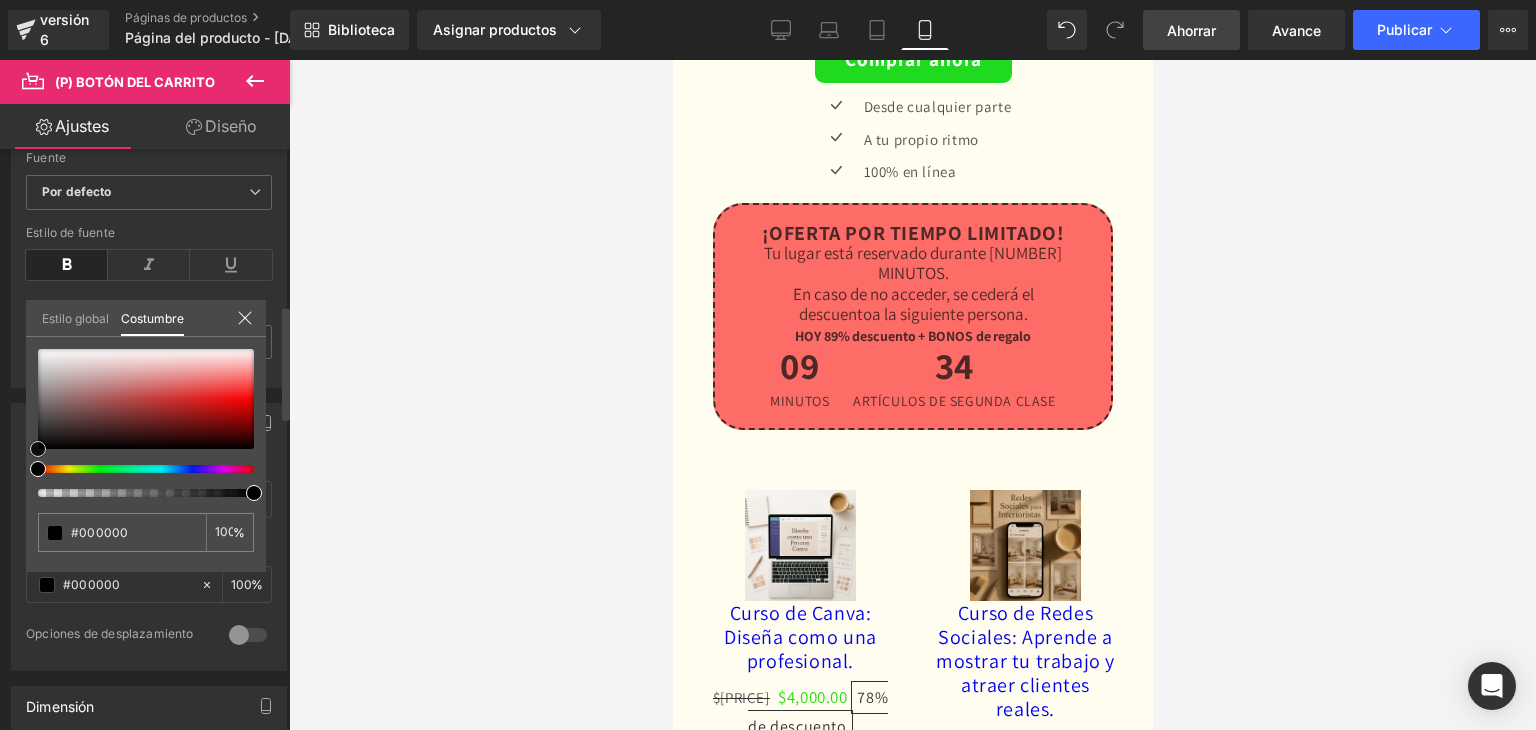 click on "Color del botón rgba(80, 206, 73, 1) Color de fondo #50ce49 100 % rgba(0, 0, 0, 1) Color del texto #000000 100 % 0 Opciones de desplazamiento Color de fondo al pasar el mouse % Color del texto al pasar el cursor % Estilo global Costumbre Configurar estilo global #000000 100 %" at bounding box center (149, 529) 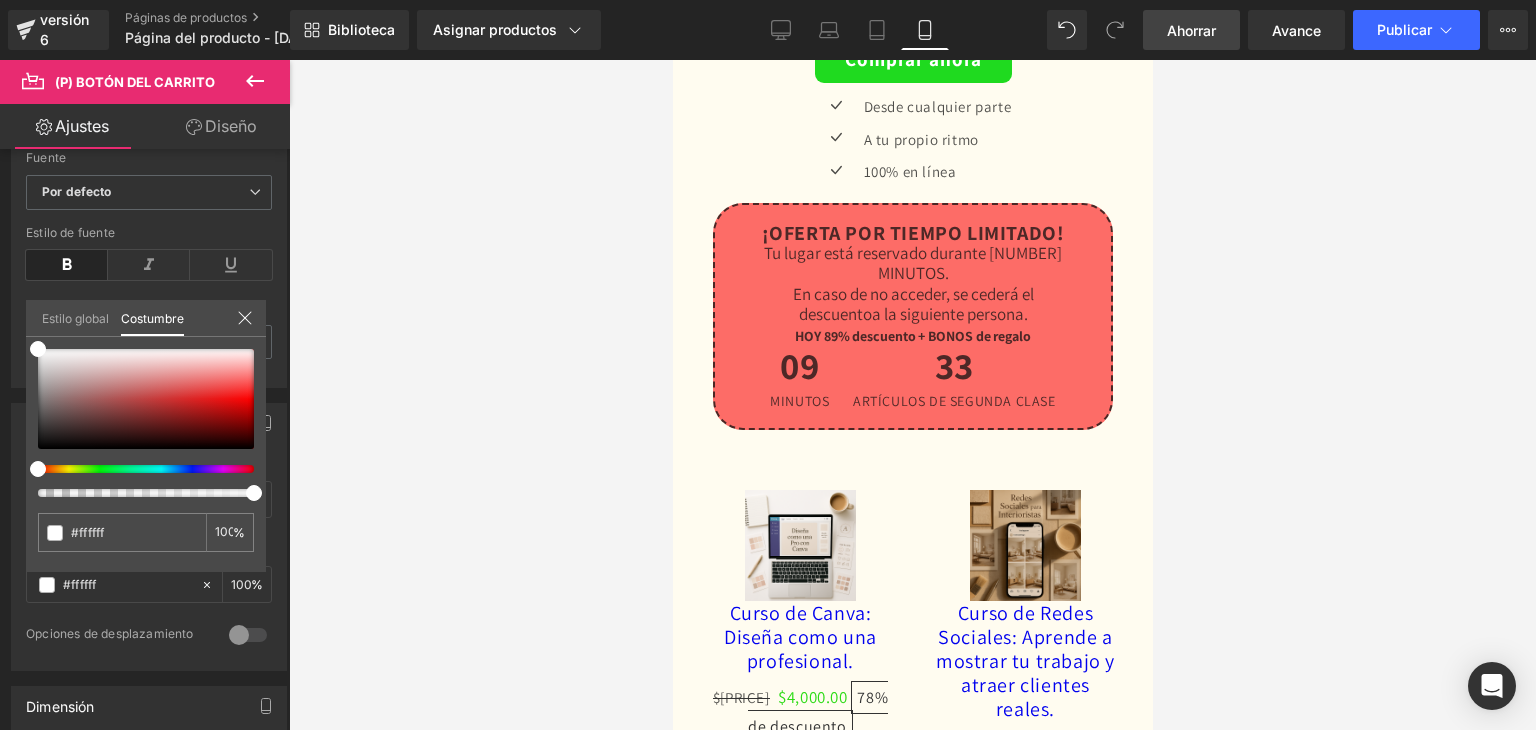click at bounding box center [912, 395] 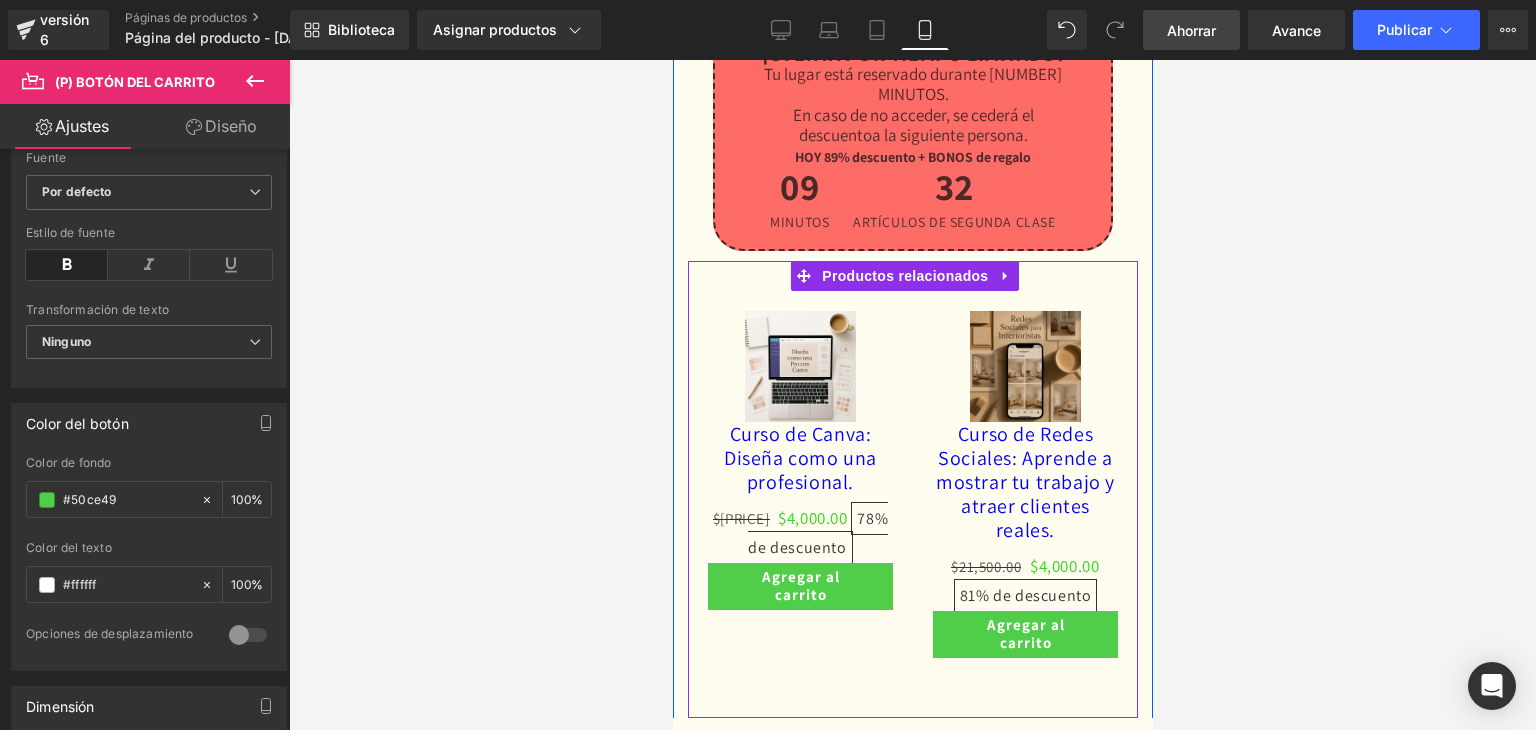 scroll, scrollTop: 6019, scrollLeft: 0, axis: vertical 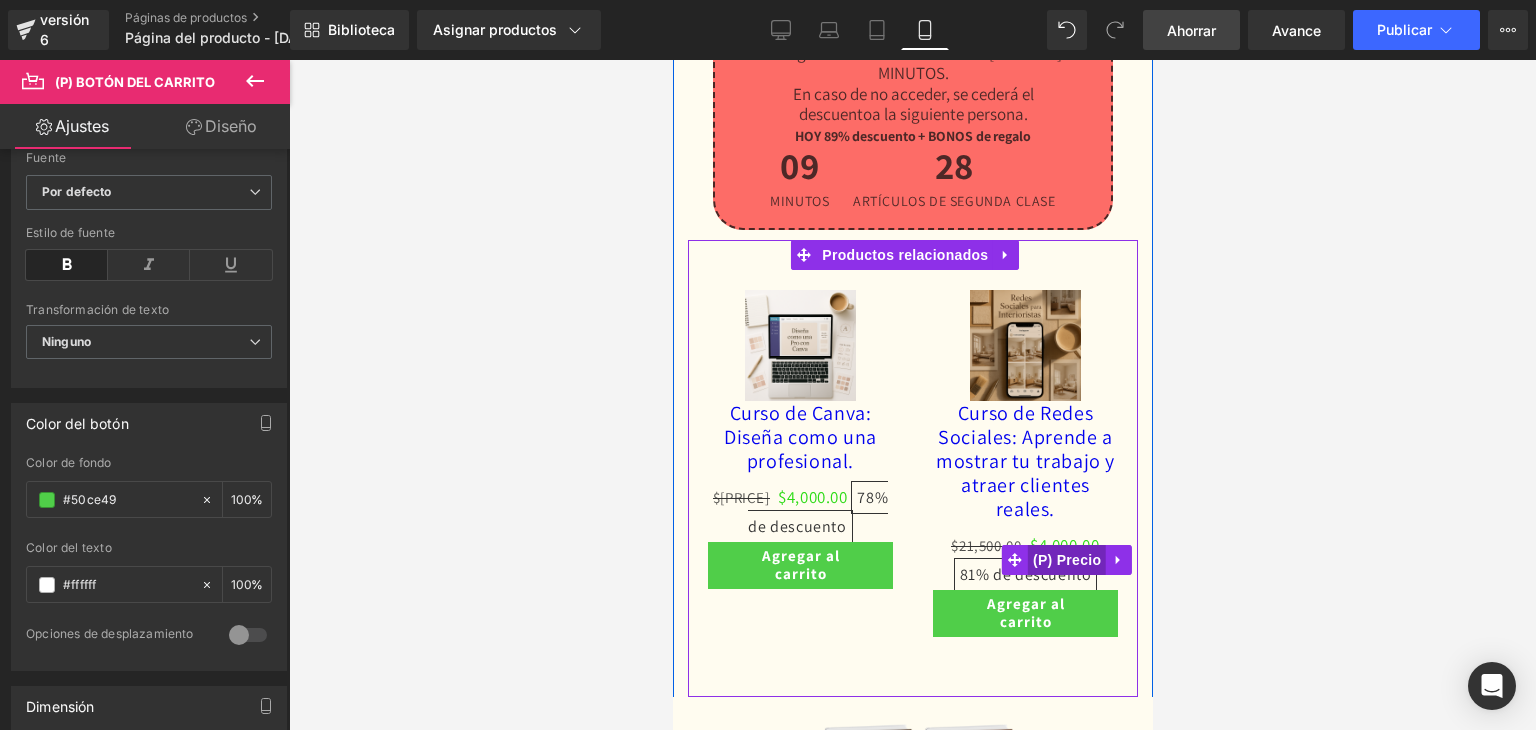 click on "(P) Precio" at bounding box center [1066, 560] 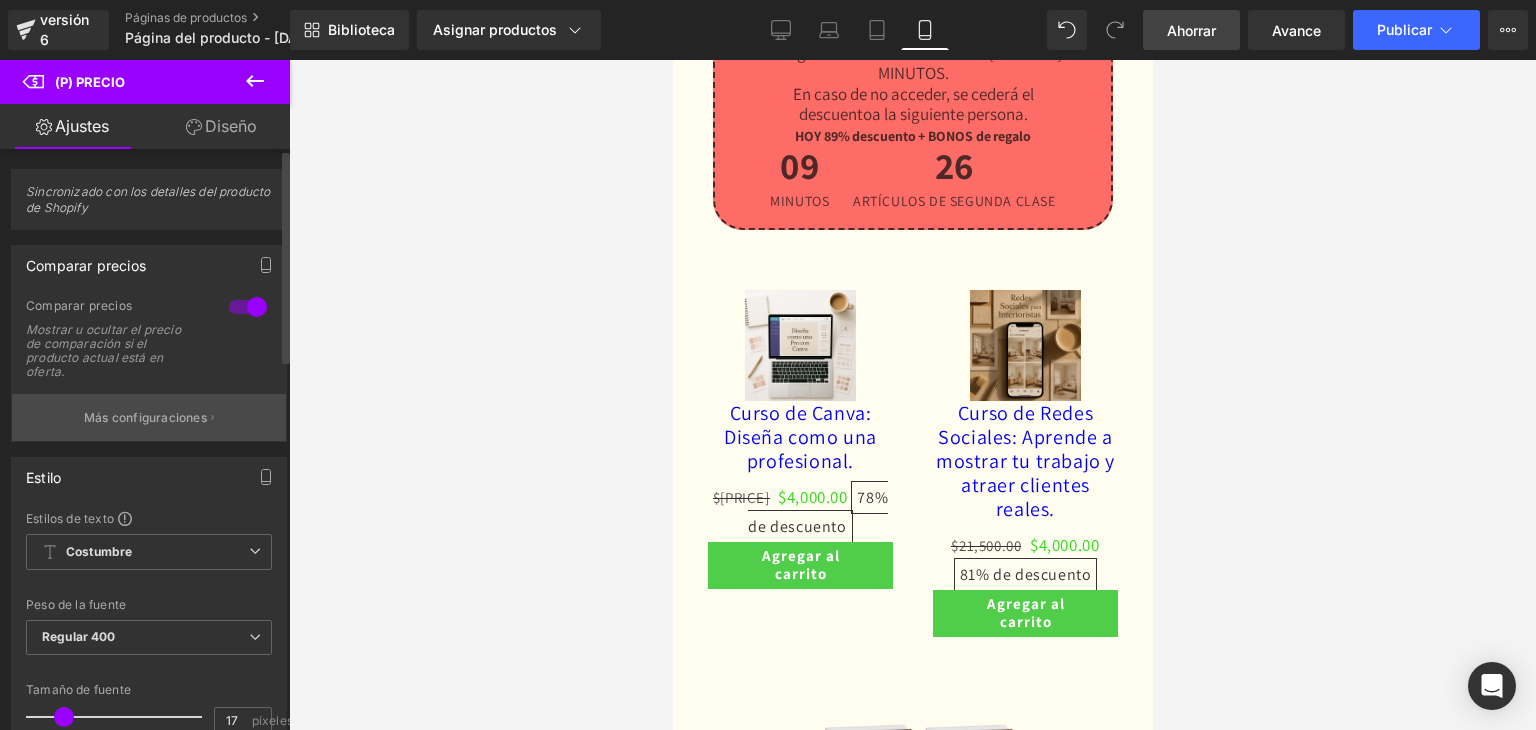 click on "Más configuraciones" at bounding box center [145, 417] 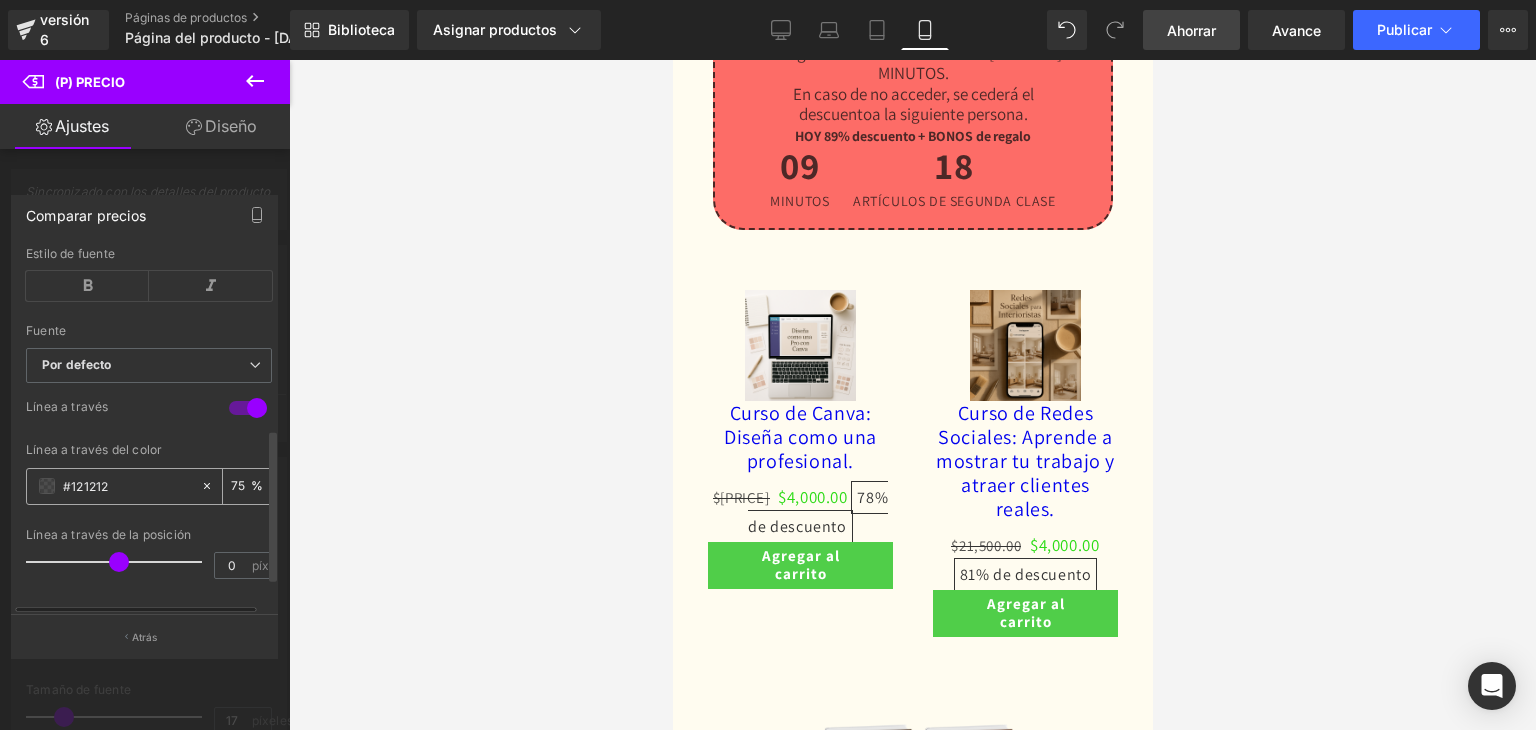 scroll, scrollTop: 287, scrollLeft: 0, axis: vertical 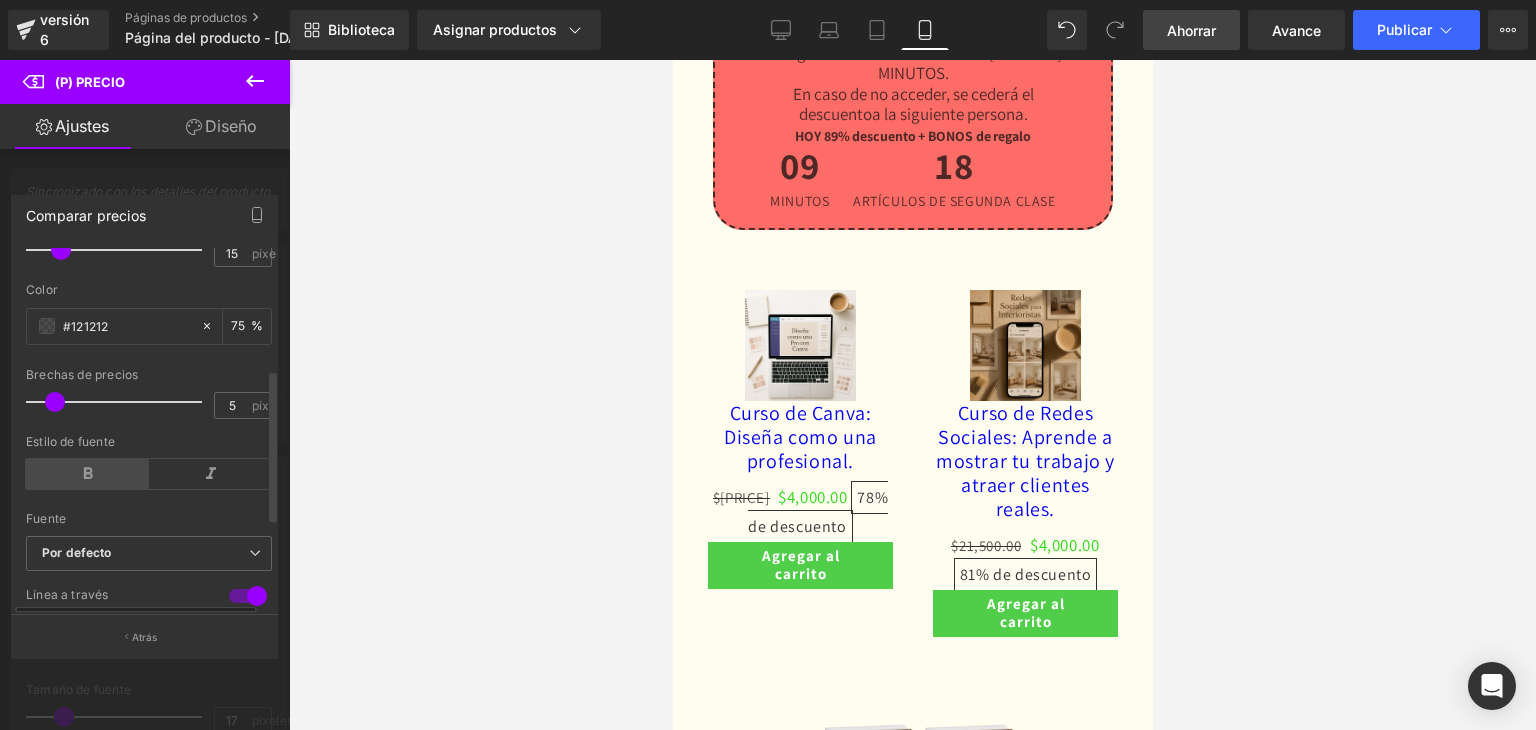 click at bounding box center (87, 474) 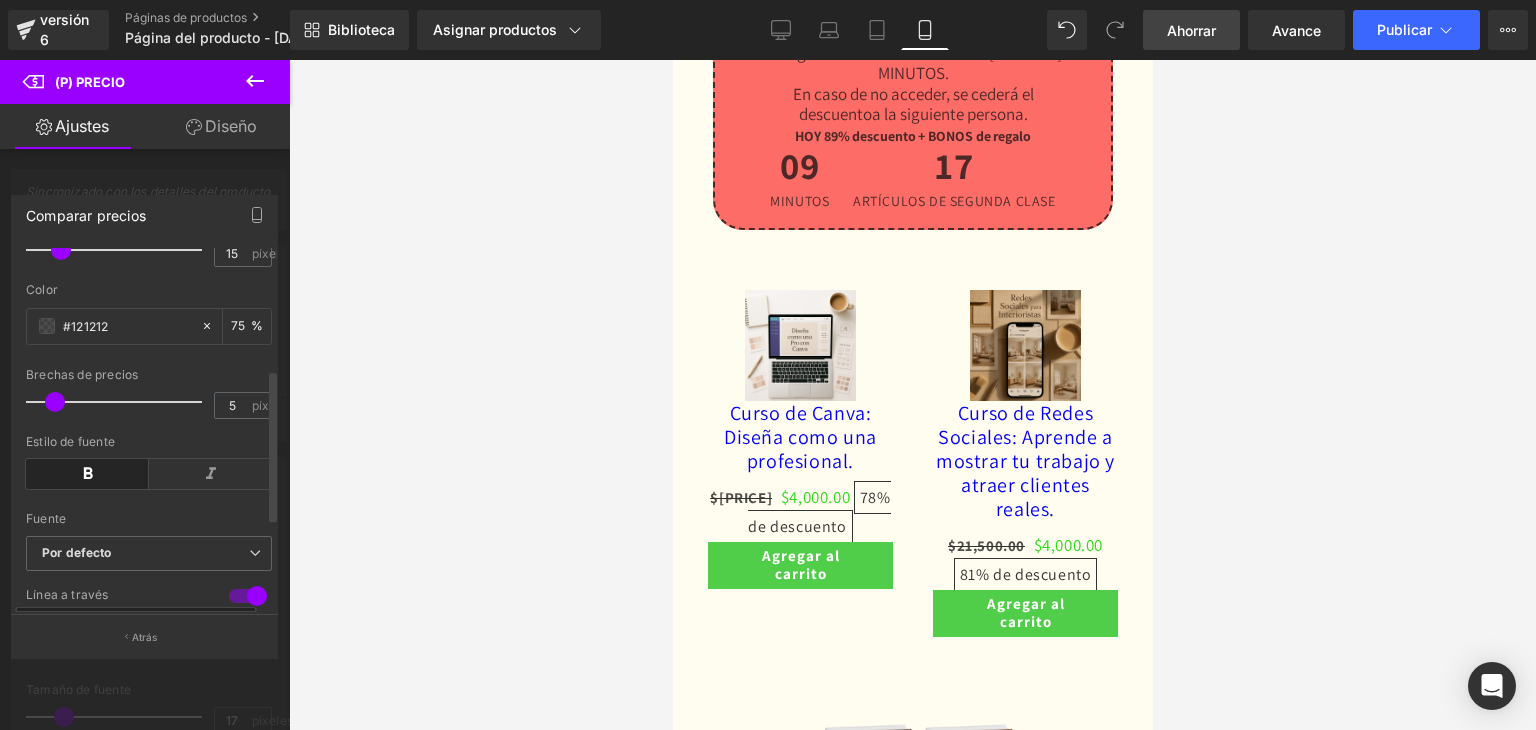 click at bounding box center (87, 474) 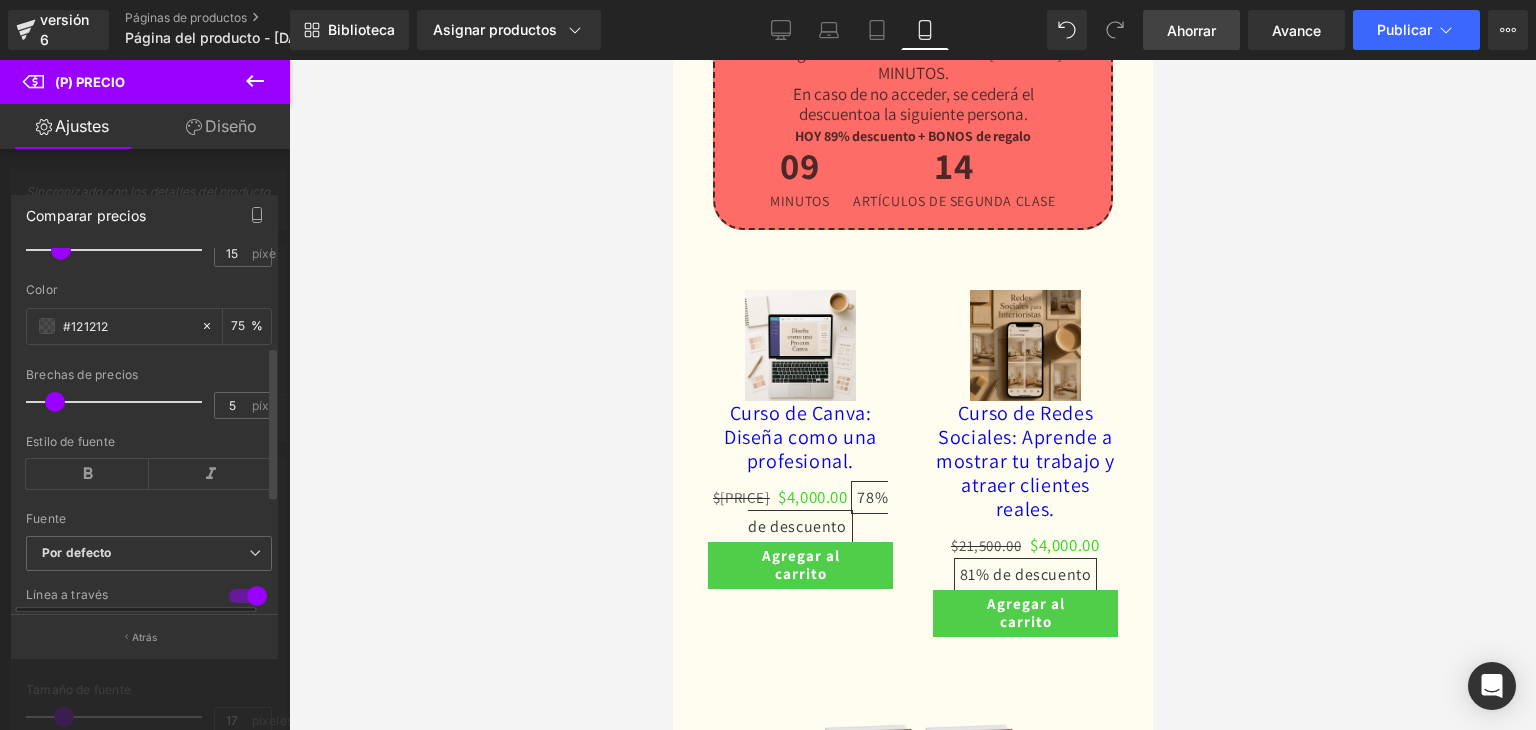 scroll, scrollTop: 187, scrollLeft: 0, axis: vertical 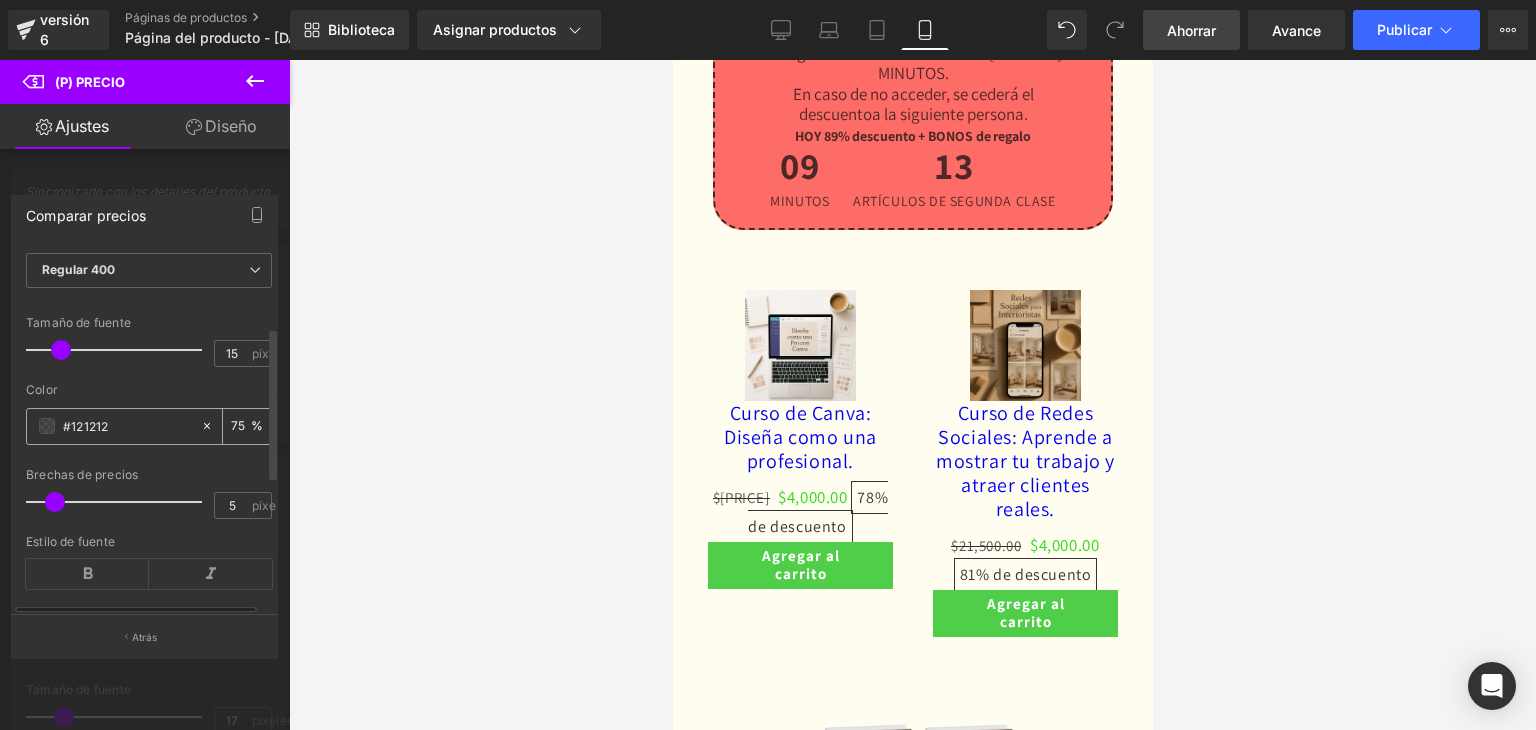 click at bounding box center [47, 426] 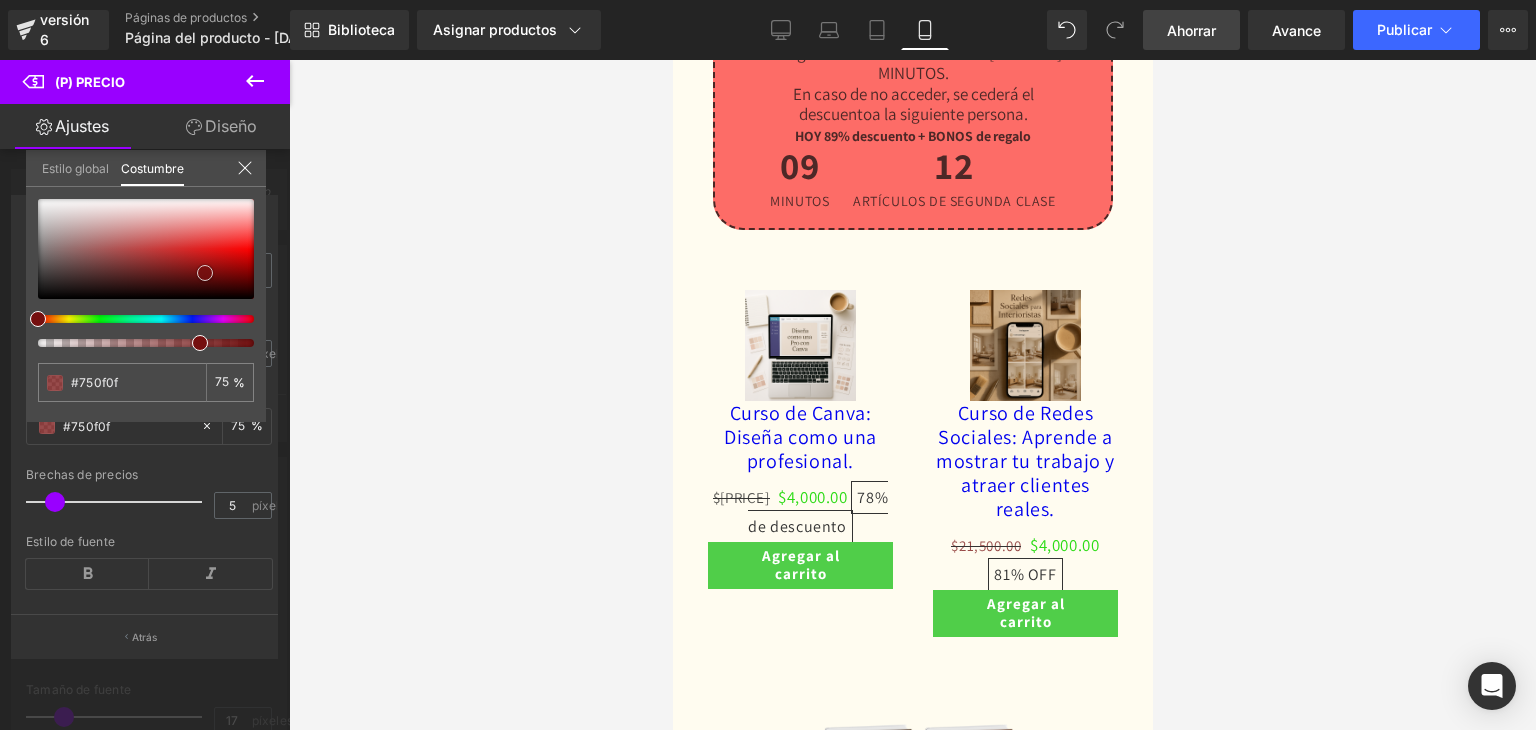 click at bounding box center (146, 249) 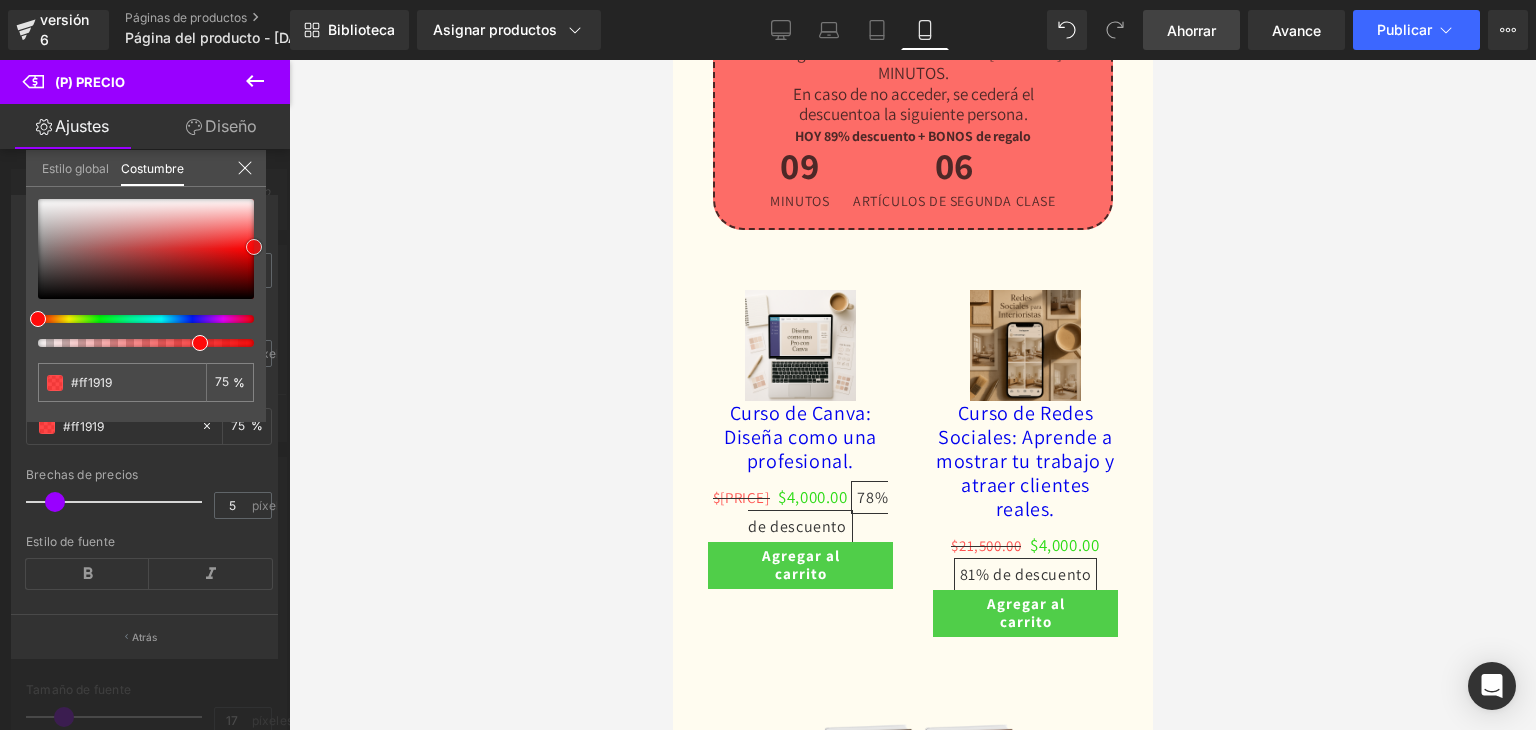 drag, startPoint x: 241, startPoint y: 291, endPoint x: 284, endPoint y: 246, distance: 62.241467 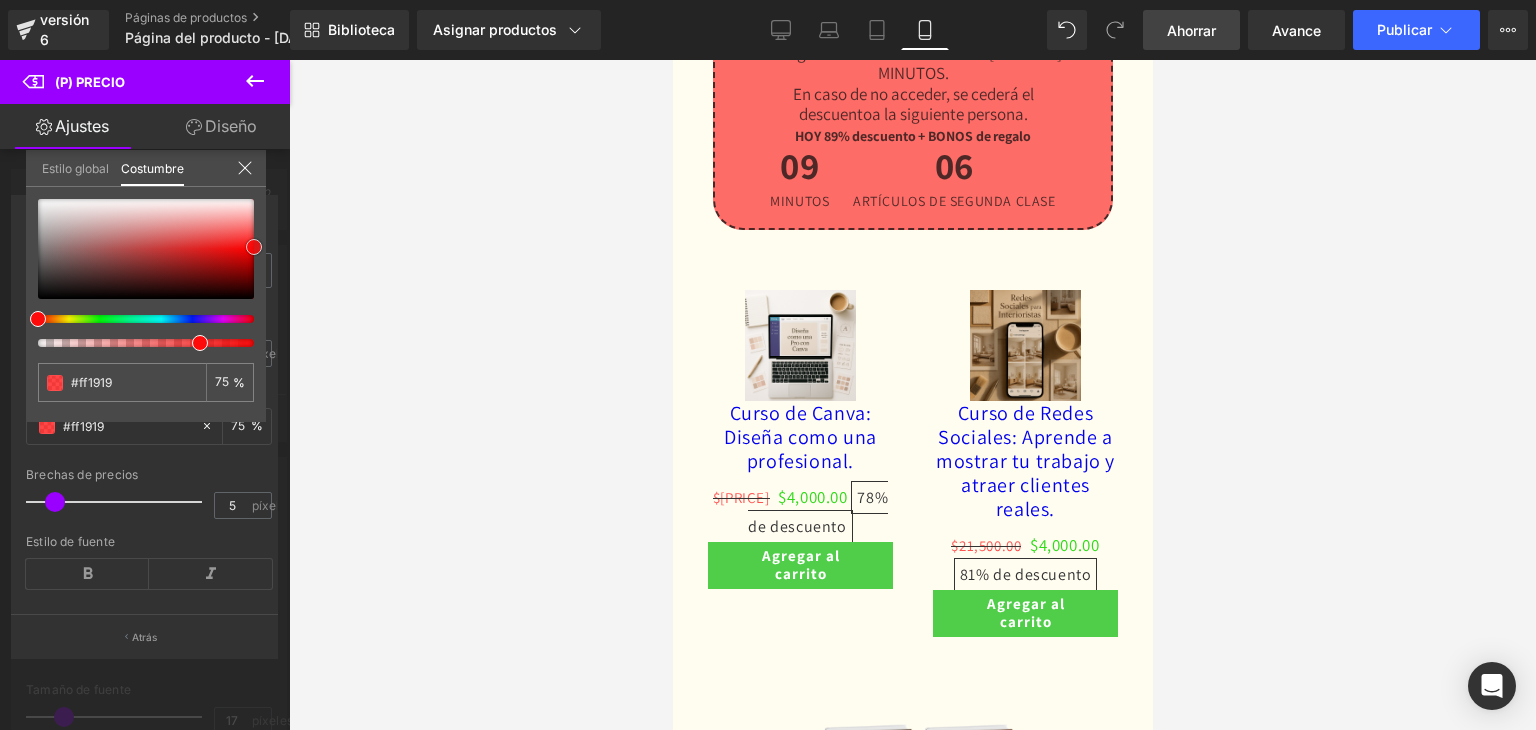 click on "Comparar primero Muestra el precio de comparación antes o después del precio regular. Delgado 100 Semifino 200 Luz 300 Regular 400 Mediano 500 Semi Negrita 600 Súper Bold 800 El más audaz 900 Negrita 700 Encendedor Más audaz Peso de la fuente
Regular 400
Delgado 100 Semifino 200 Luz 300 Regular 400 Mediano 500 Semi Negrita 600 Súper Bold 800 El más audaz 900 Negrita 700 Encendedor Más audaz 15px Tamaño de fuente 15 píxeles rgba(255, 25, 25, 0.75) Color #ff1919 75 % 5px Brechas de precios 5 píxeles , Estilo de fuente
Fuente
1" at bounding box center (145, 418) 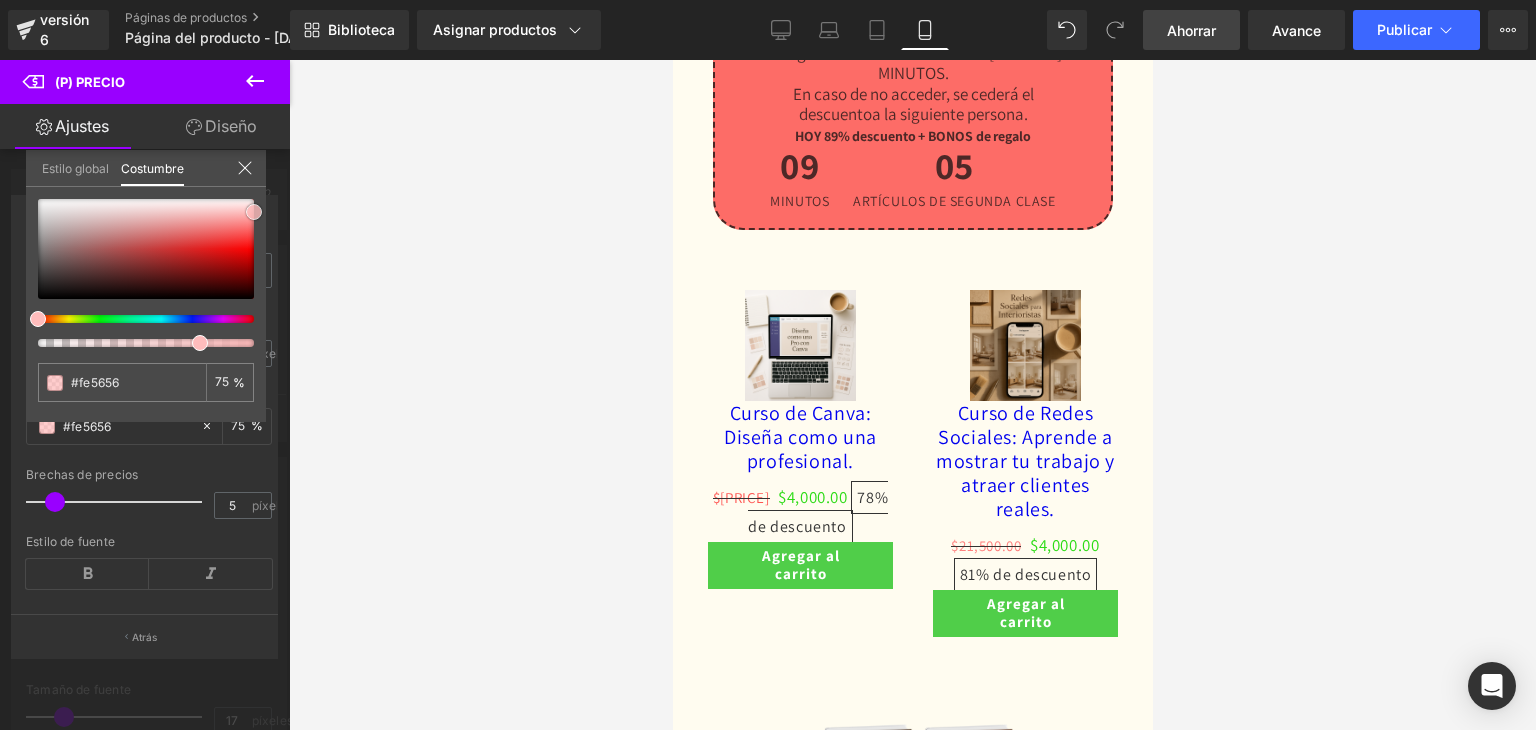 drag, startPoint x: 266, startPoint y: 211, endPoint x: 184, endPoint y: 305, distance: 124.73973 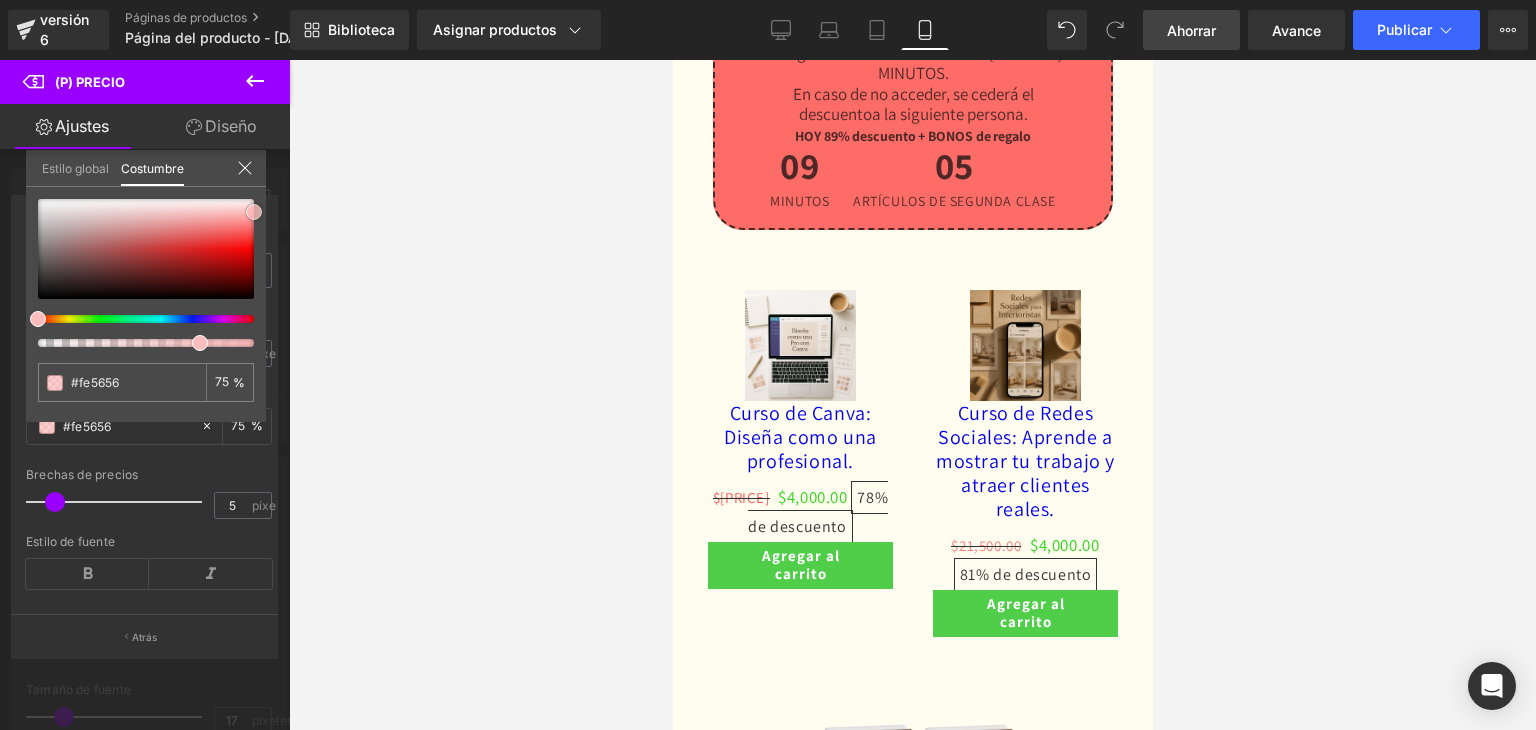 click on "Comparar precios Estilos de texto Costumbre
Costumbre
Configurar estilo global
Costumbre
Configurar estilo global
1 Comparar primero Muestra el precio de comparación antes o después del precio regular. Delgado 100 Semifino 200 Luz 300 Regular 400 Mediano 500 Semi Negrita 600 Súper Bold 800 El más audaz 900 Negrita 700 Encendedor Más audaz Peso de la fuente
Regular 400
Delgado 100 Semifino 200 Luz 300 Regular 400 Mediano 500 Semi Negrita 600 Súper Bold 800 El más audaz 900 Negrita 700 Encendedor Más audaz 15px Tamaño de fuente 15 píxeles rgba(254, 86, 86, 0.75) Color #fe5656 75 % 5px Brechas de precios 5 píxeles , Estilo de fuente
Fuente
1" at bounding box center [145, 418] 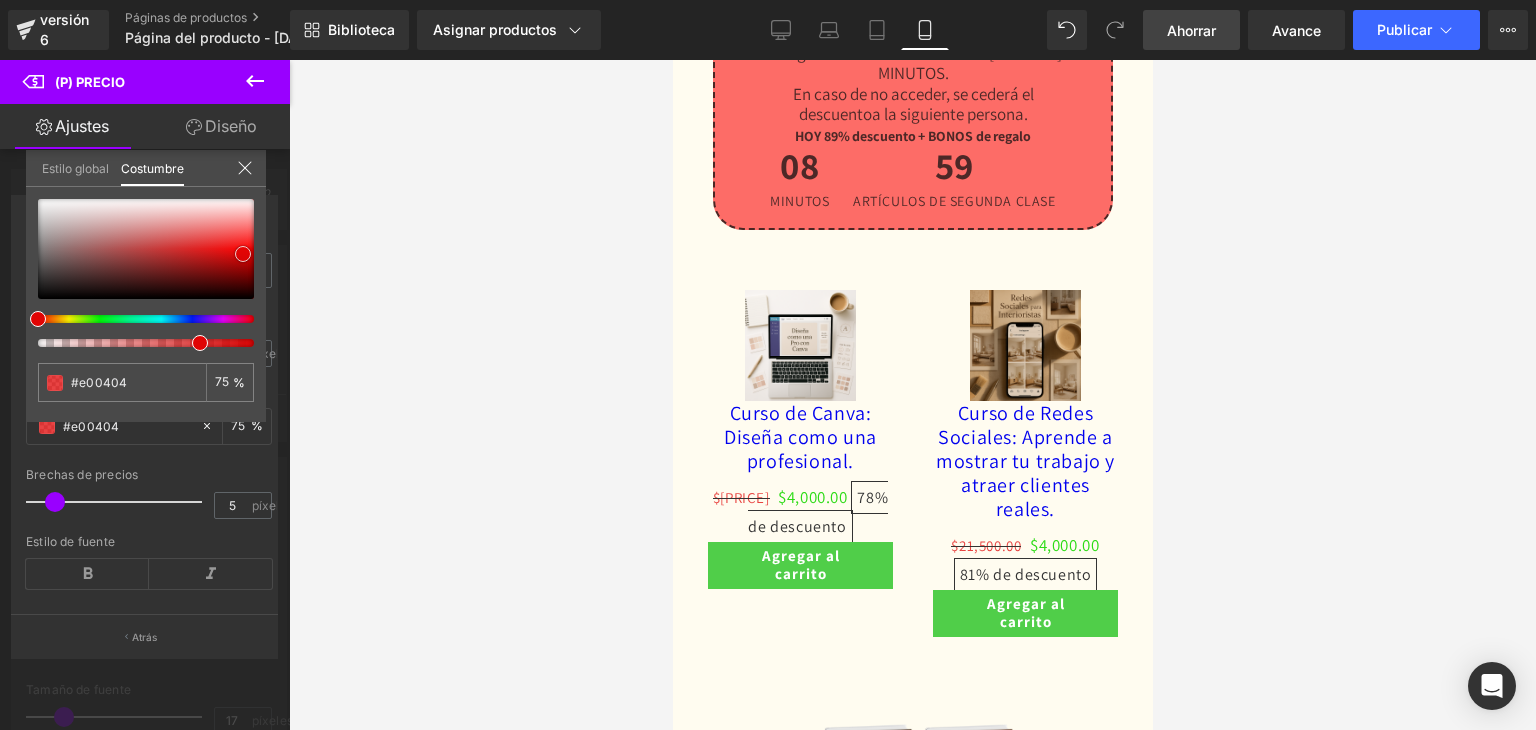 drag, startPoint x: 251, startPoint y: 215, endPoint x: 240, endPoint y: 255, distance: 41.484936 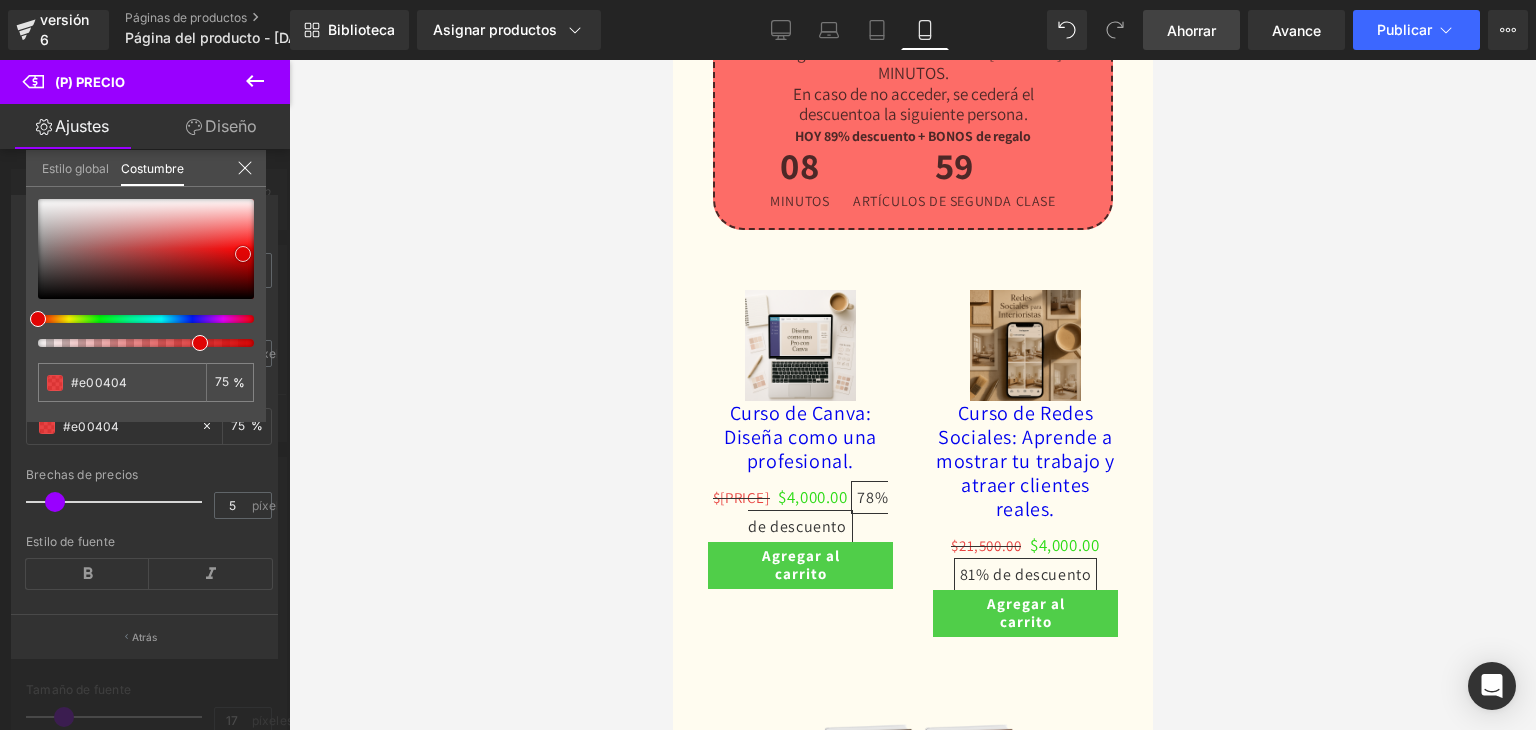 click at bounding box center [243, 254] 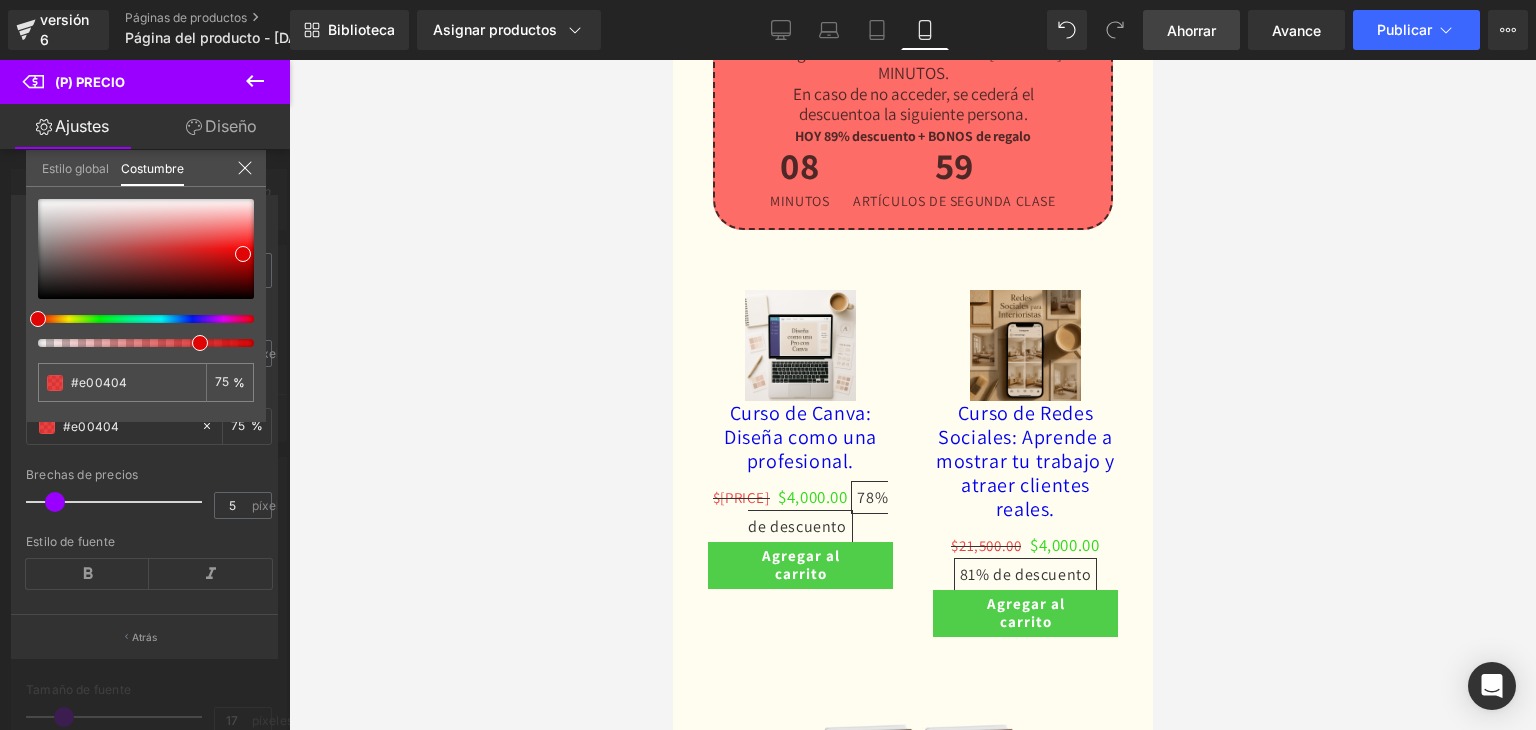click at bounding box center [912, 395] 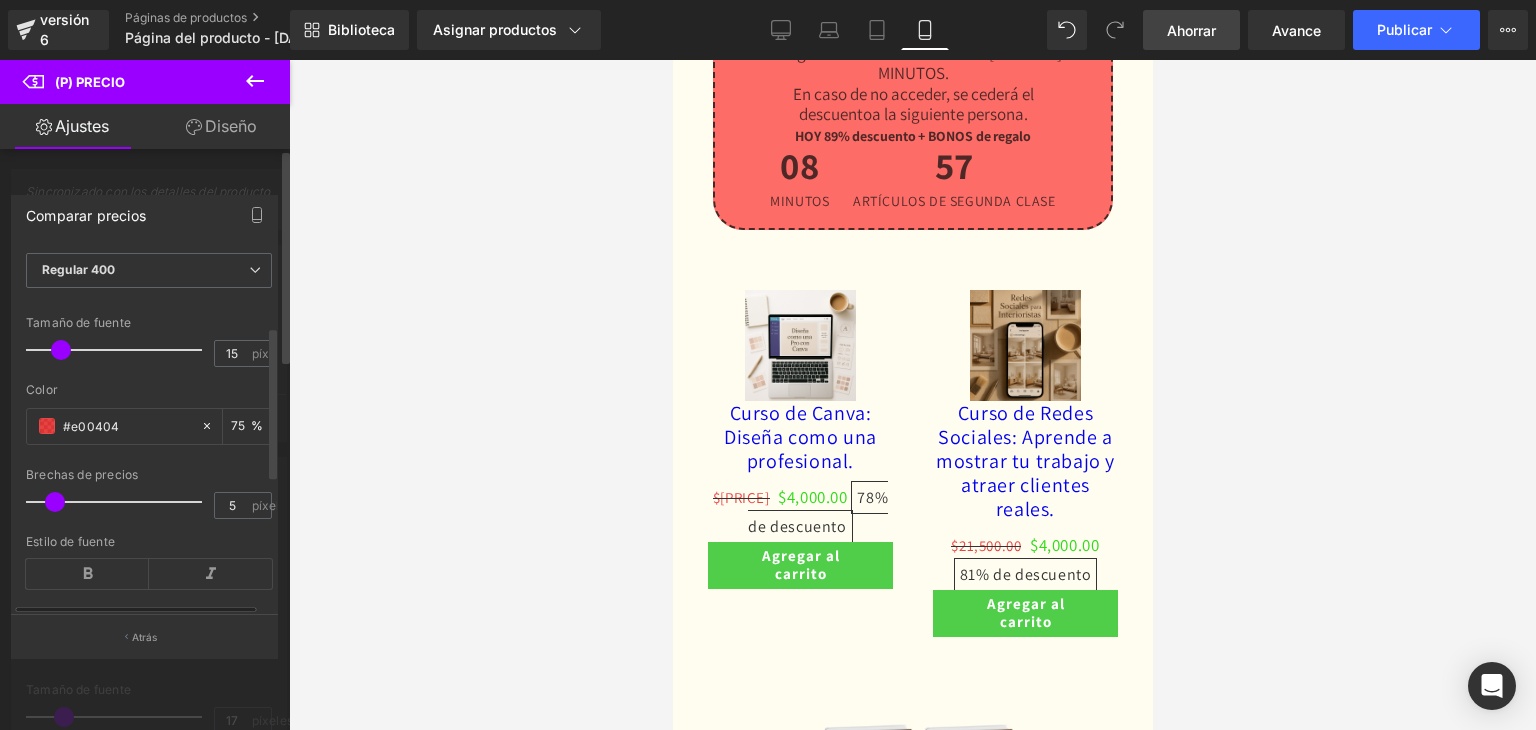 scroll, scrollTop: 87, scrollLeft: 0, axis: vertical 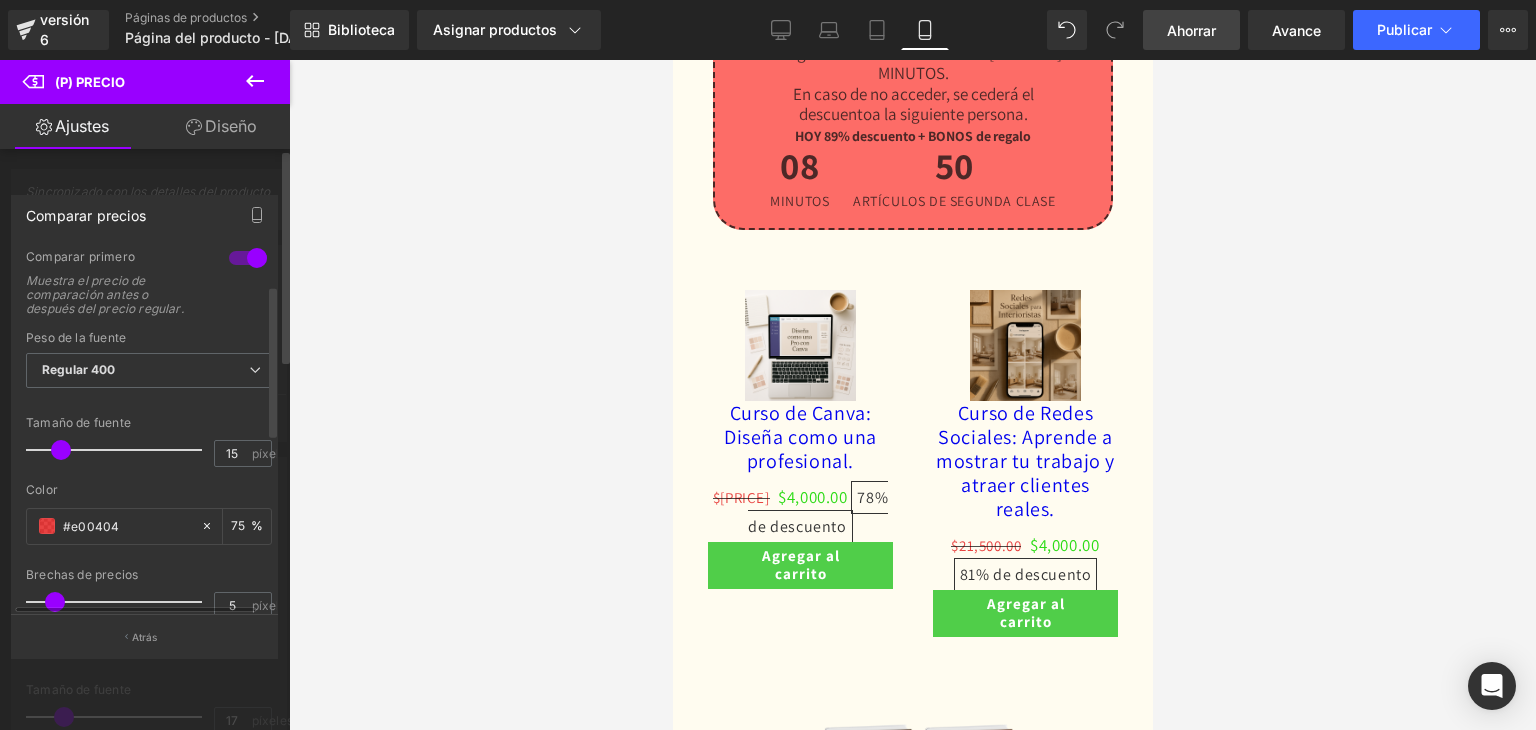 click at bounding box center [61, 450] 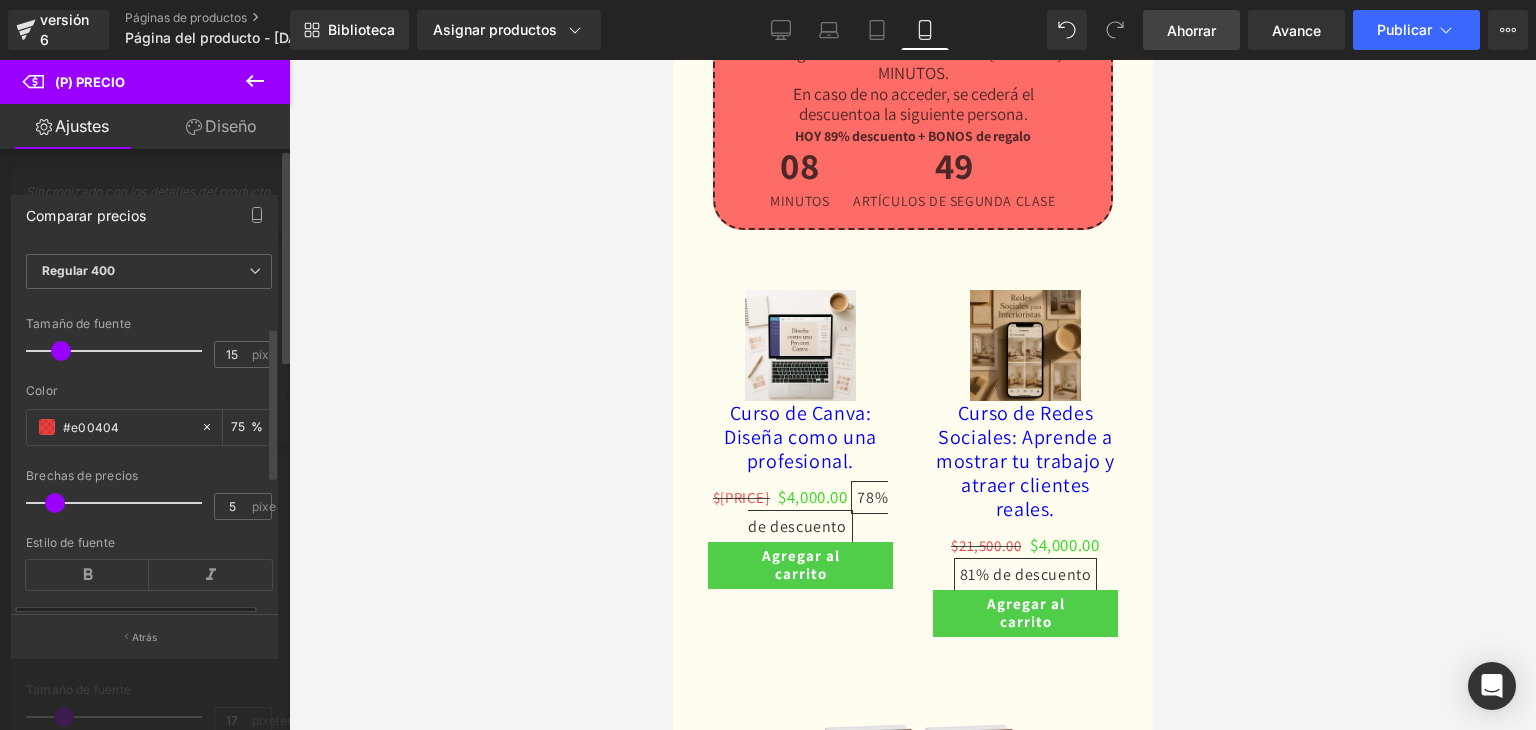 scroll, scrollTop: 187, scrollLeft: 0, axis: vertical 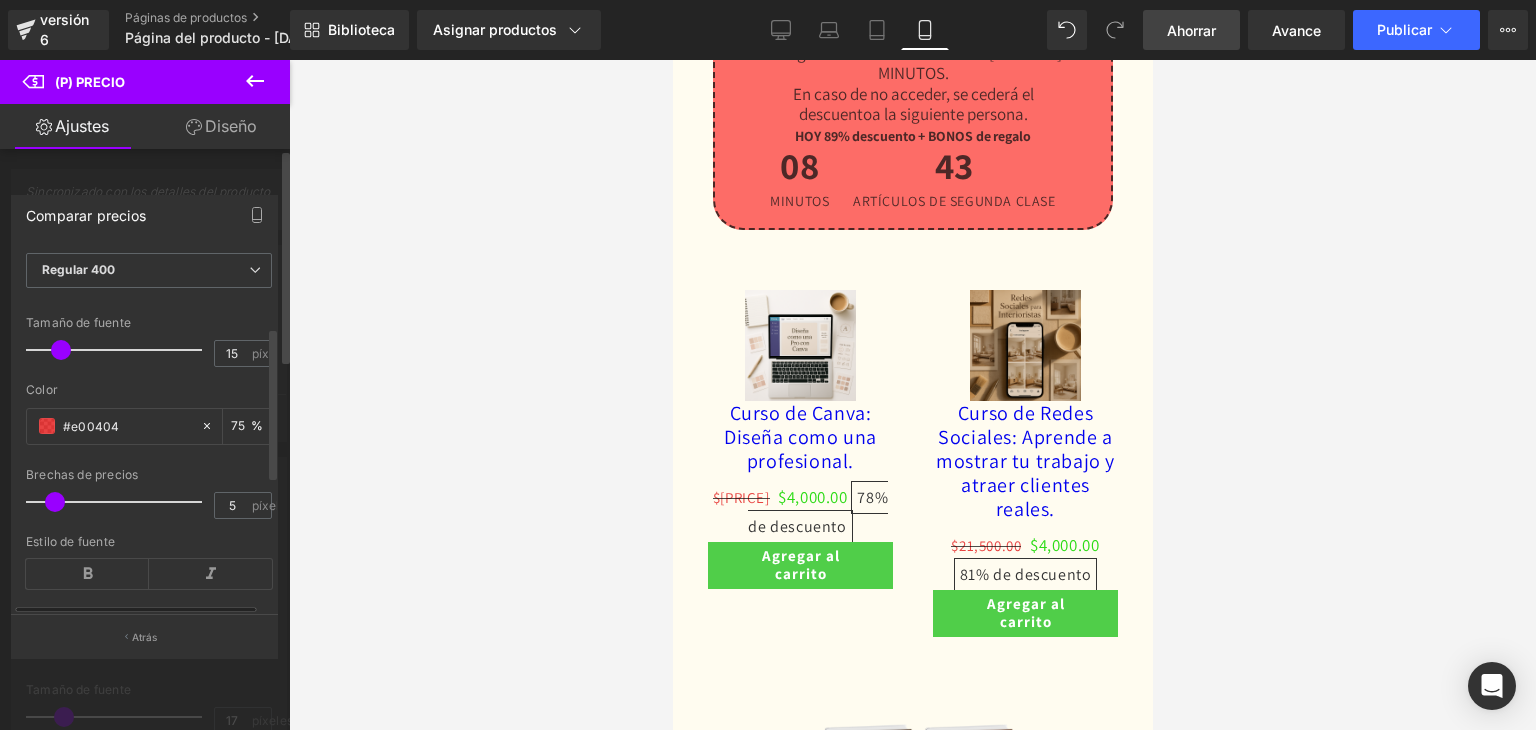 click at bounding box center [119, 502] 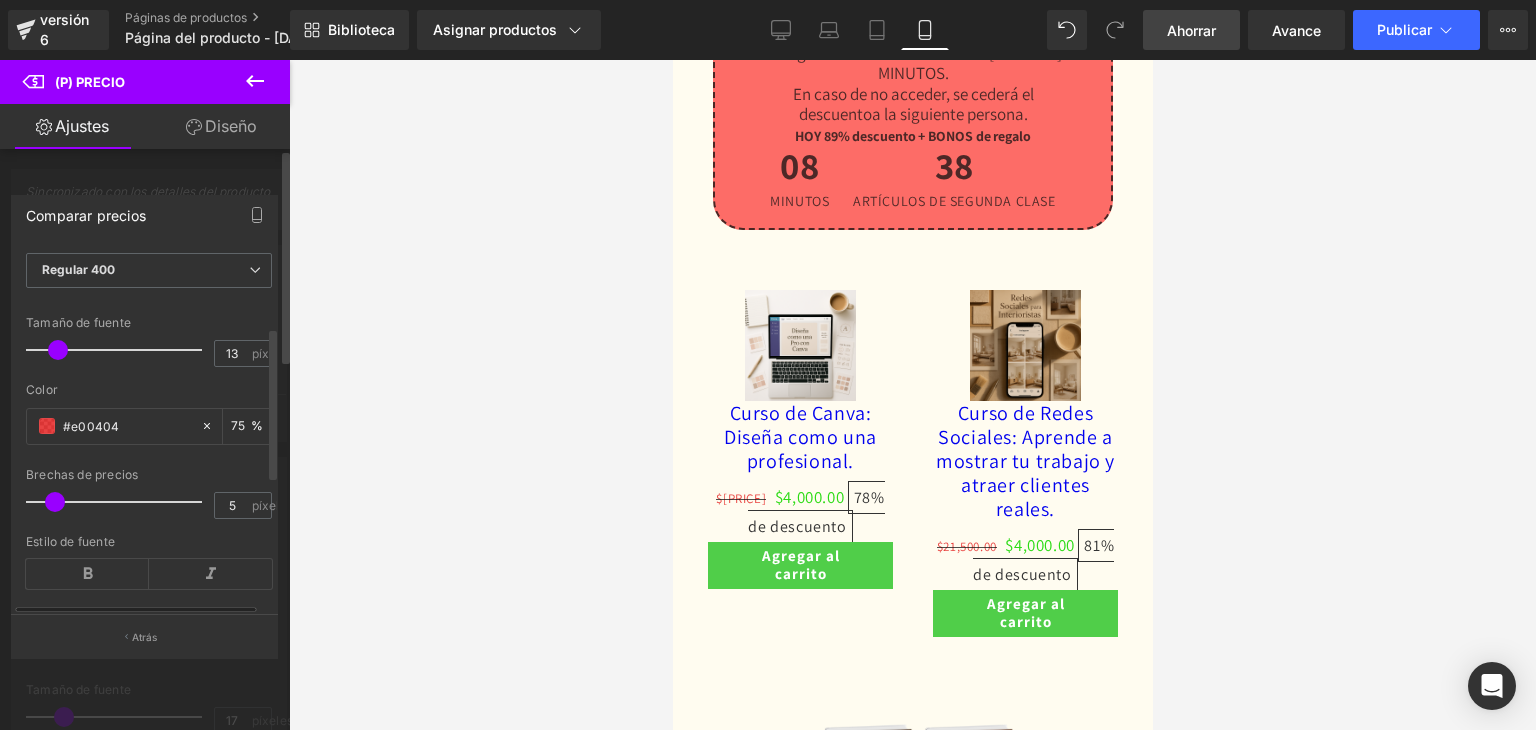 click at bounding box center [58, 350] 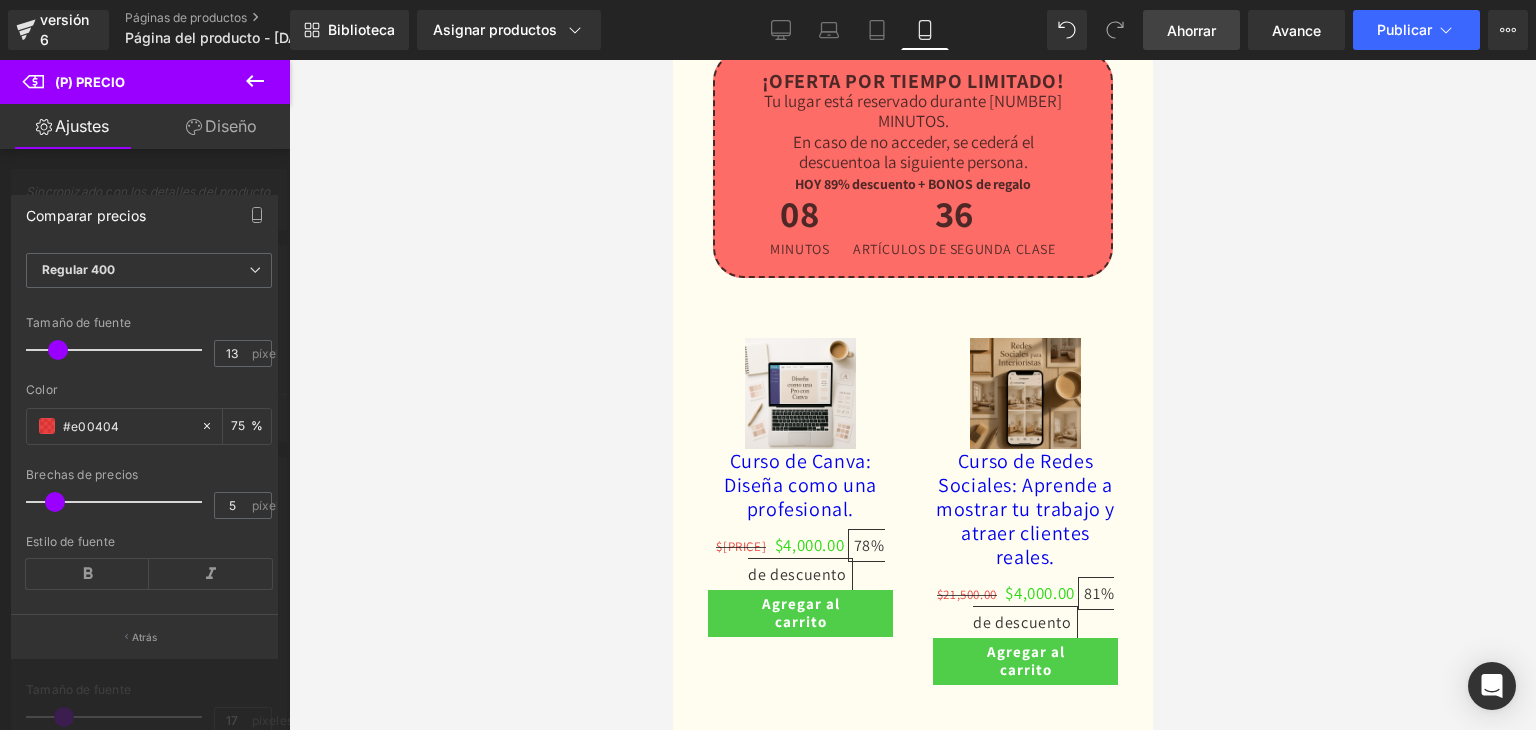 scroll, scrollTop: 6019, scrollLeft: 0, axis: vertical 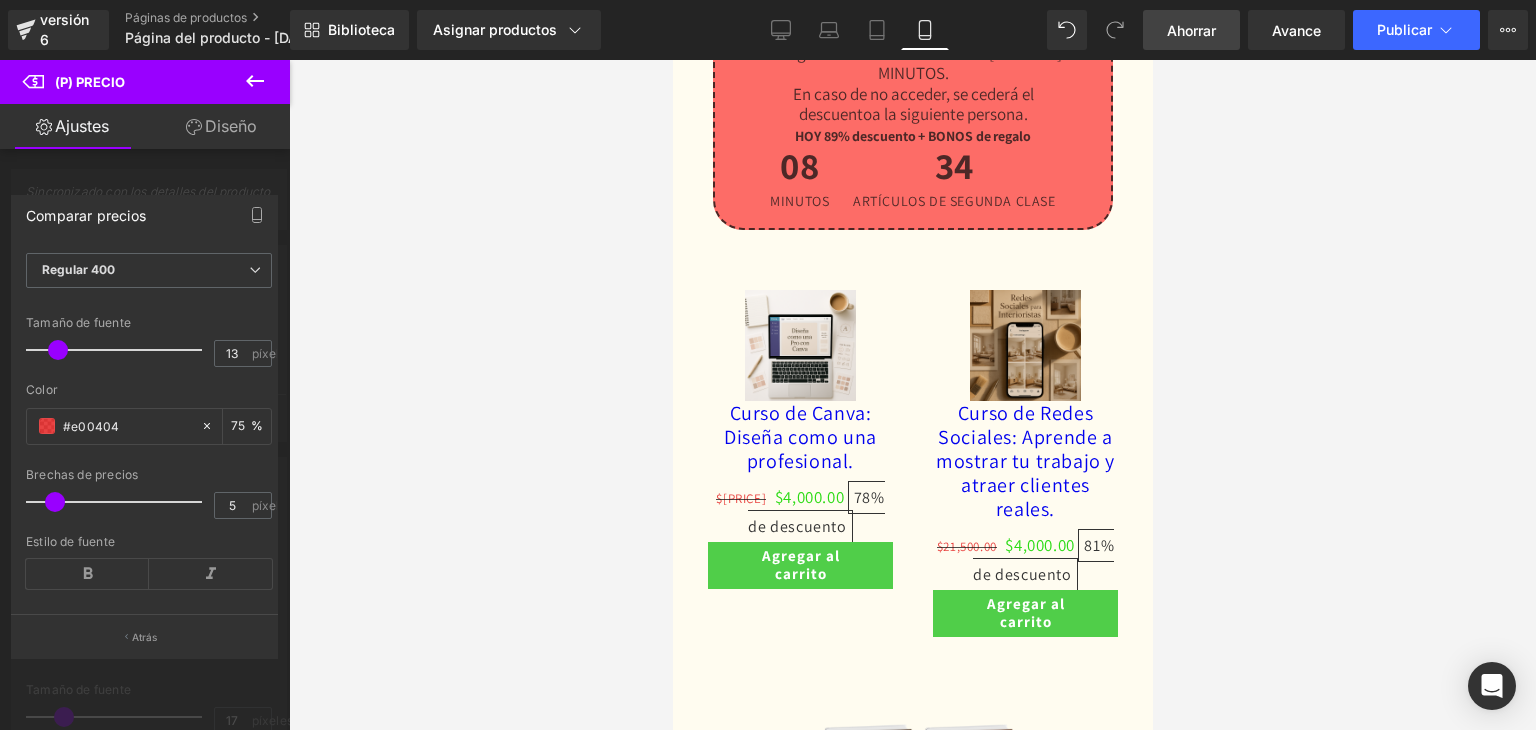 drag, startPoint x: 1180, startPoint y: 36, endPoint x: 406, endPoint y: 415, distance: 861.8103 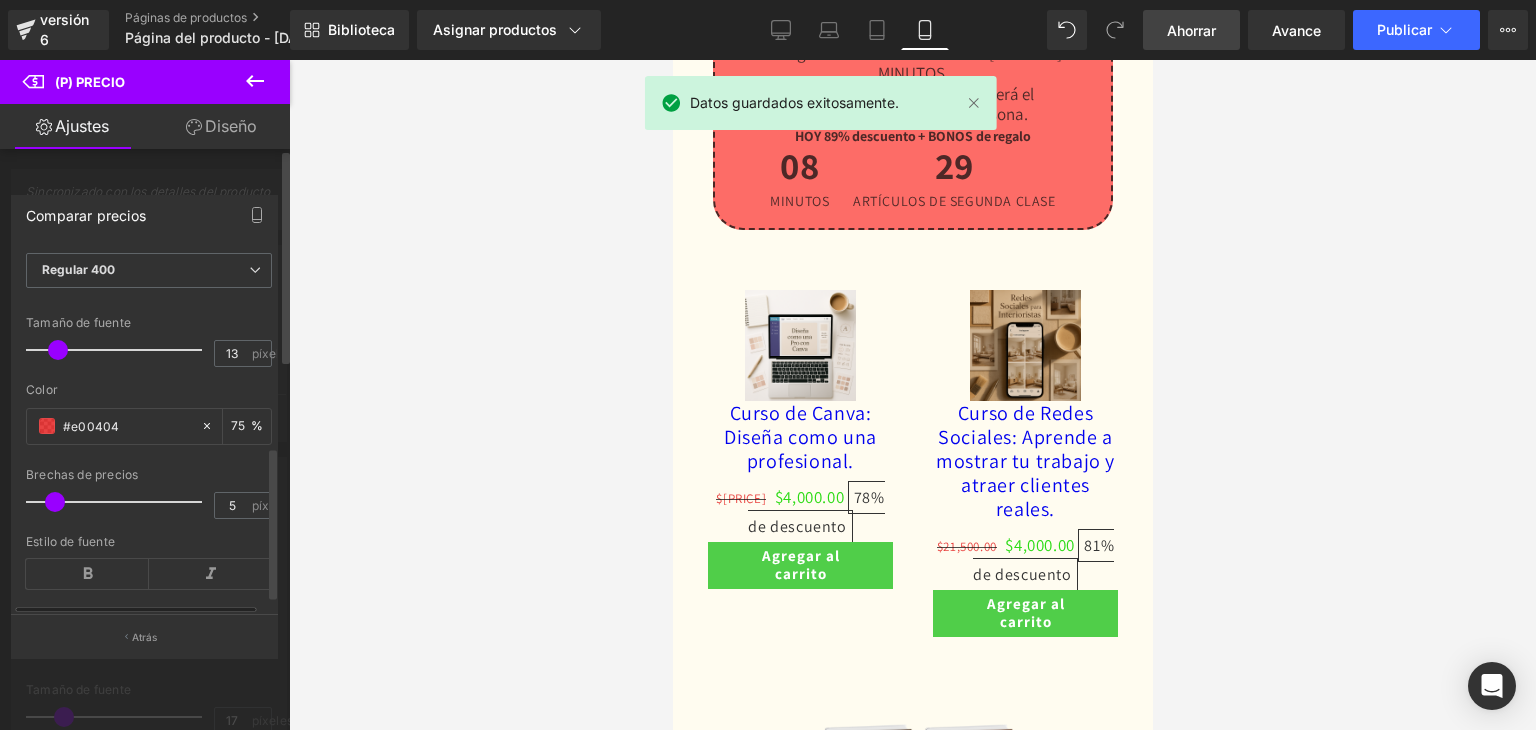 scroll, scrollTop: 487, scrollLeft: 0, axis: vertical 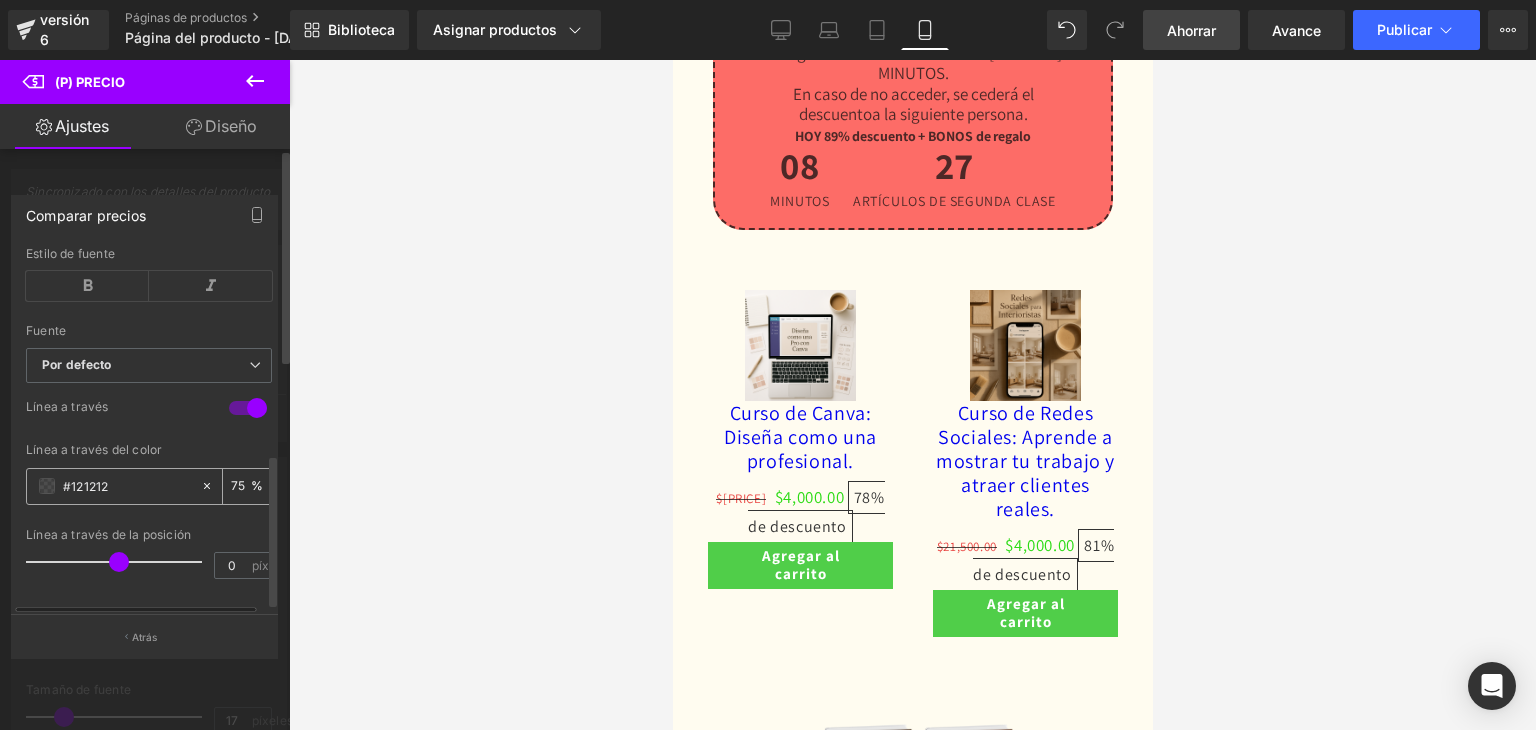 click at bounding box center (47, 486) 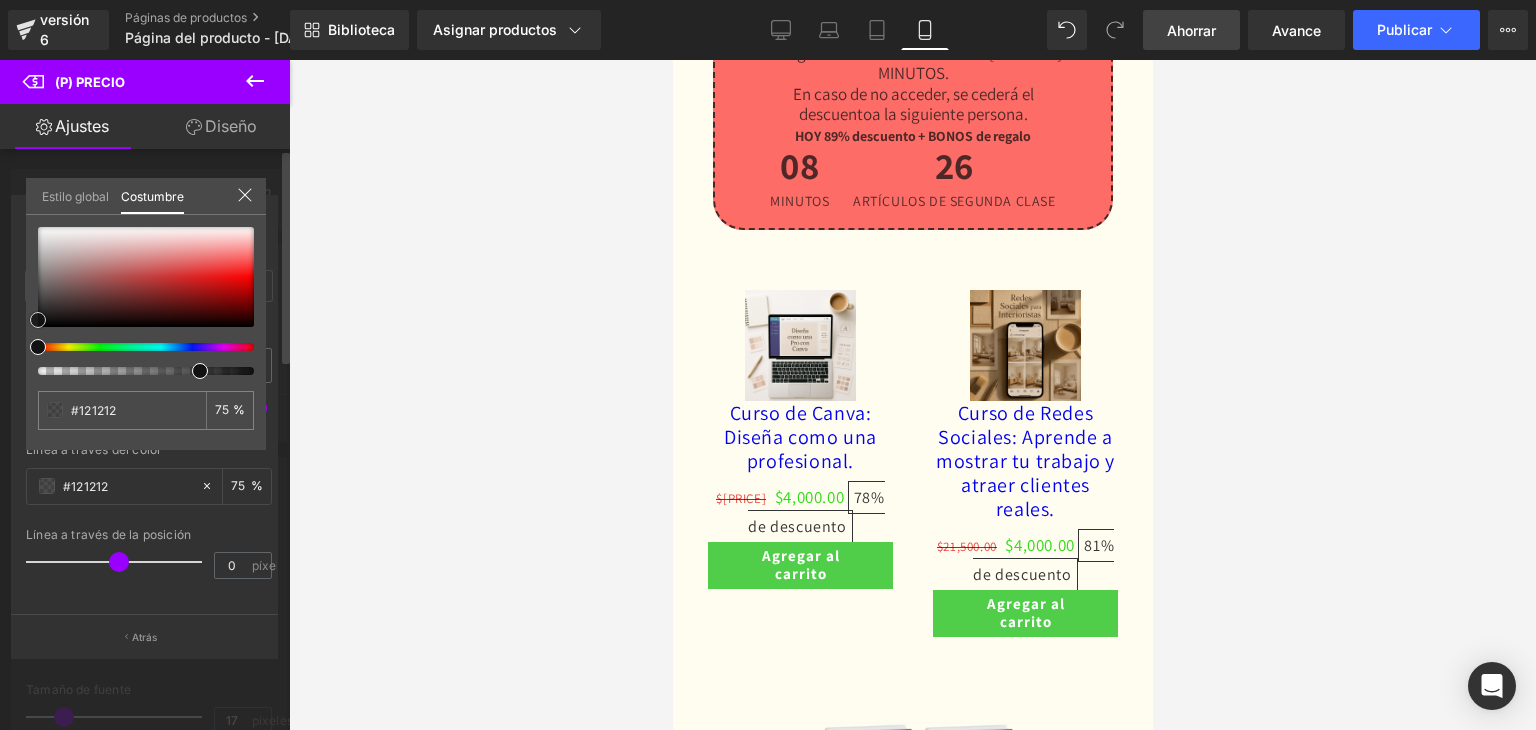 click at bounding box center (146, 277) 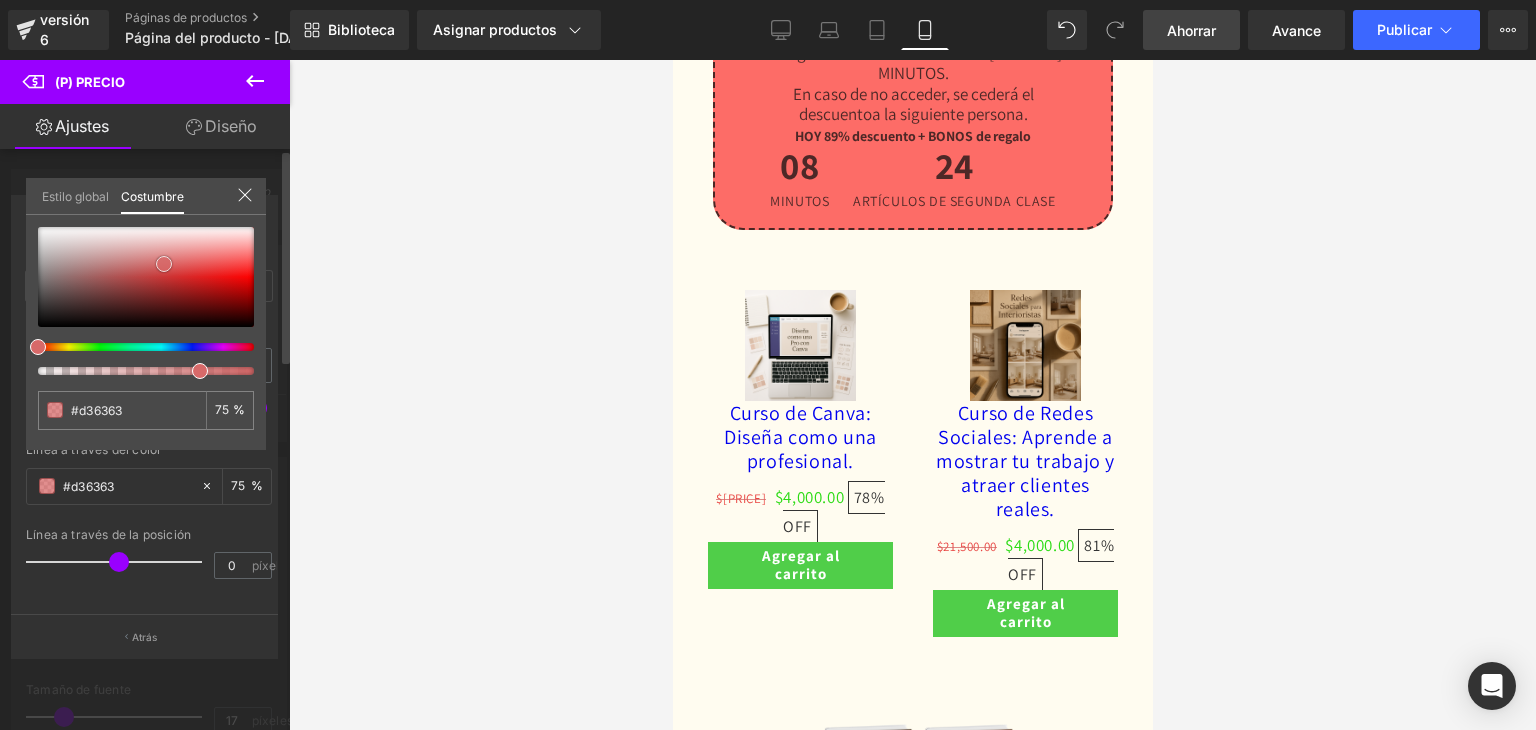 drag, startPoint x: 164, startPoint y: 263, endPoint x: 152, endPoint y: 241, distance: 25.059929 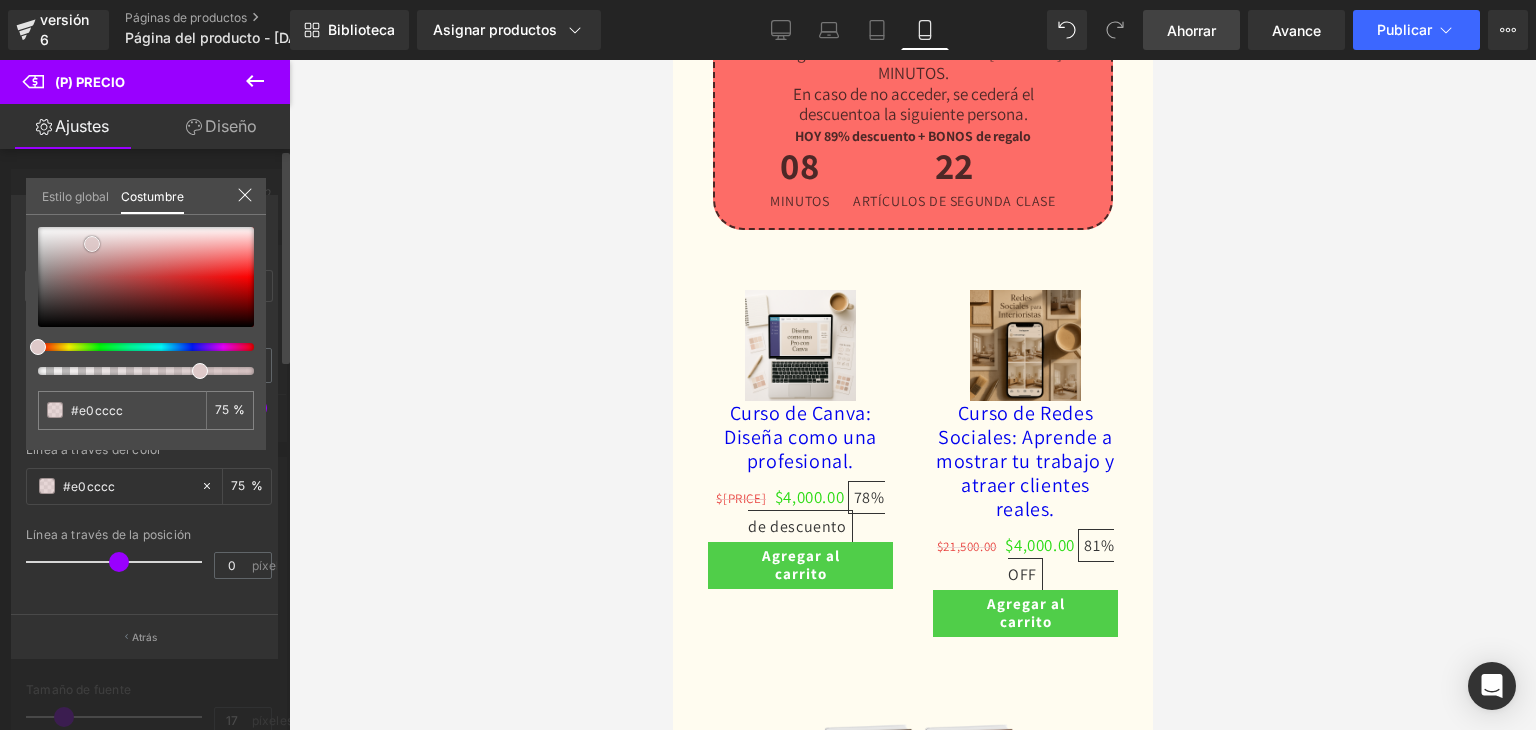 drag, startPoint x: 92, startPoint y: 243, endPoint x: 68, endPoint y: 270, distance: 36.124783 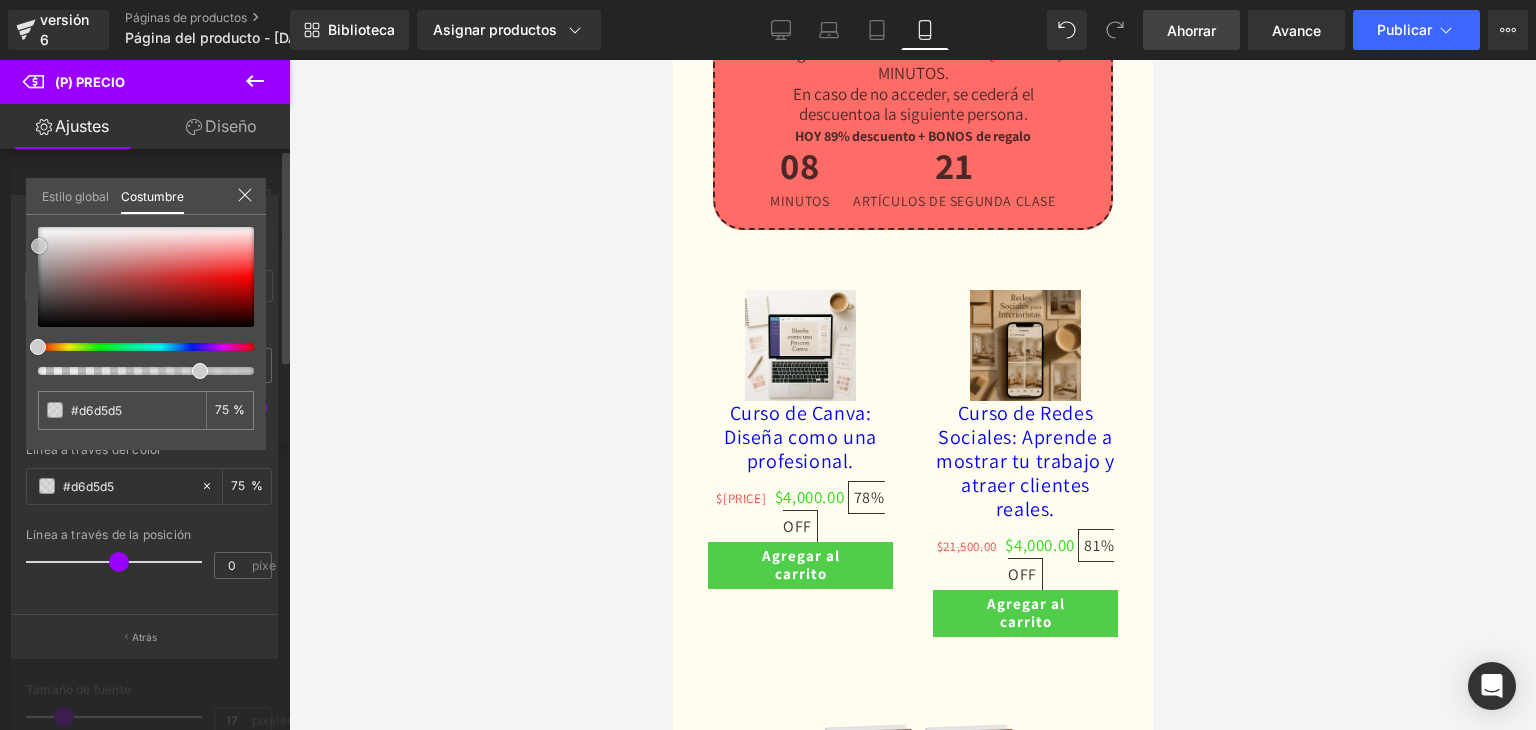 drag, startPoint x: 43, startPoint y: 230, endPoint x: 35, endPoint y: 256, distance: 27.202942 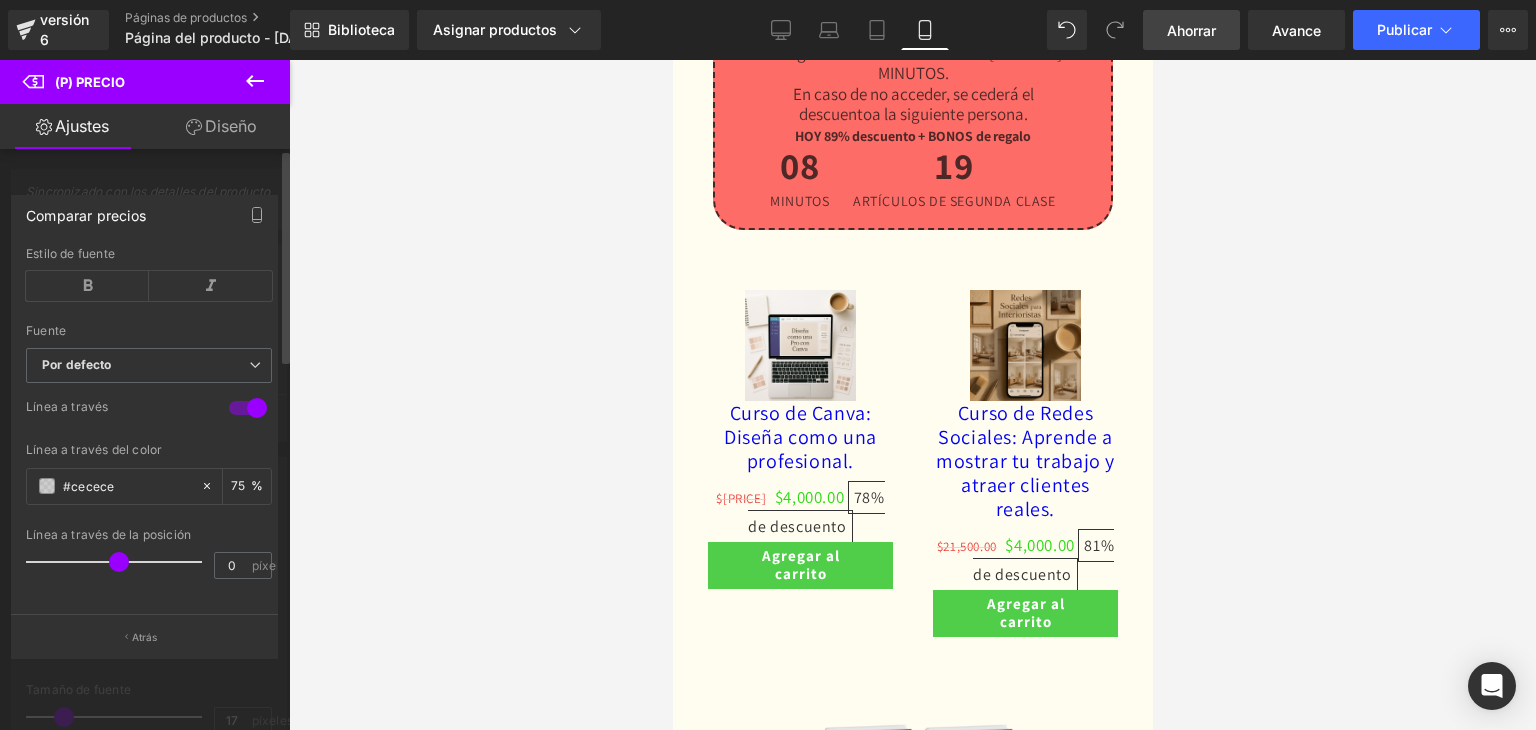 click at bounding box center [912, 395] 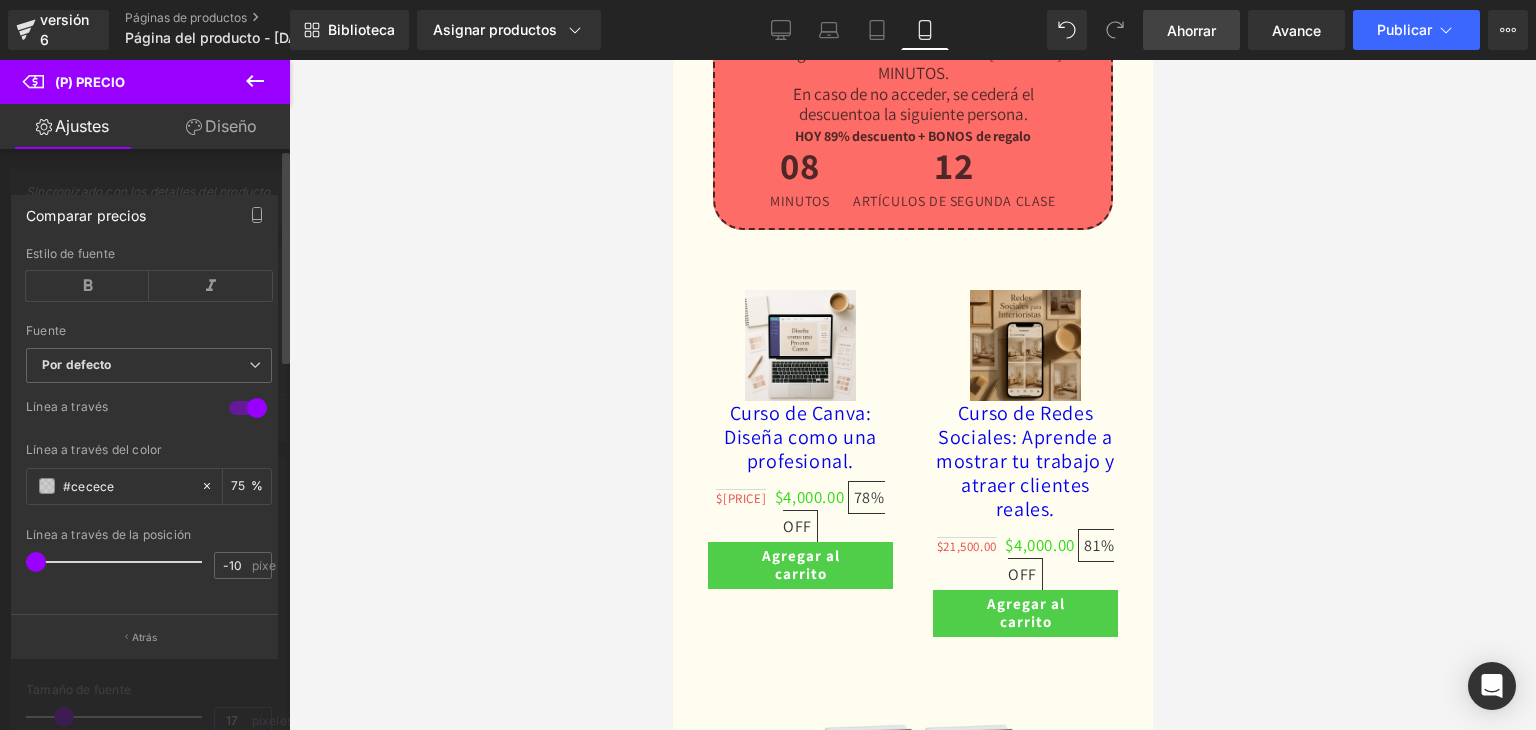 drag, startPoint x: 111, startPoint y: 546, endPoint x: 0, endPoint y: 553, distance: 111.220505 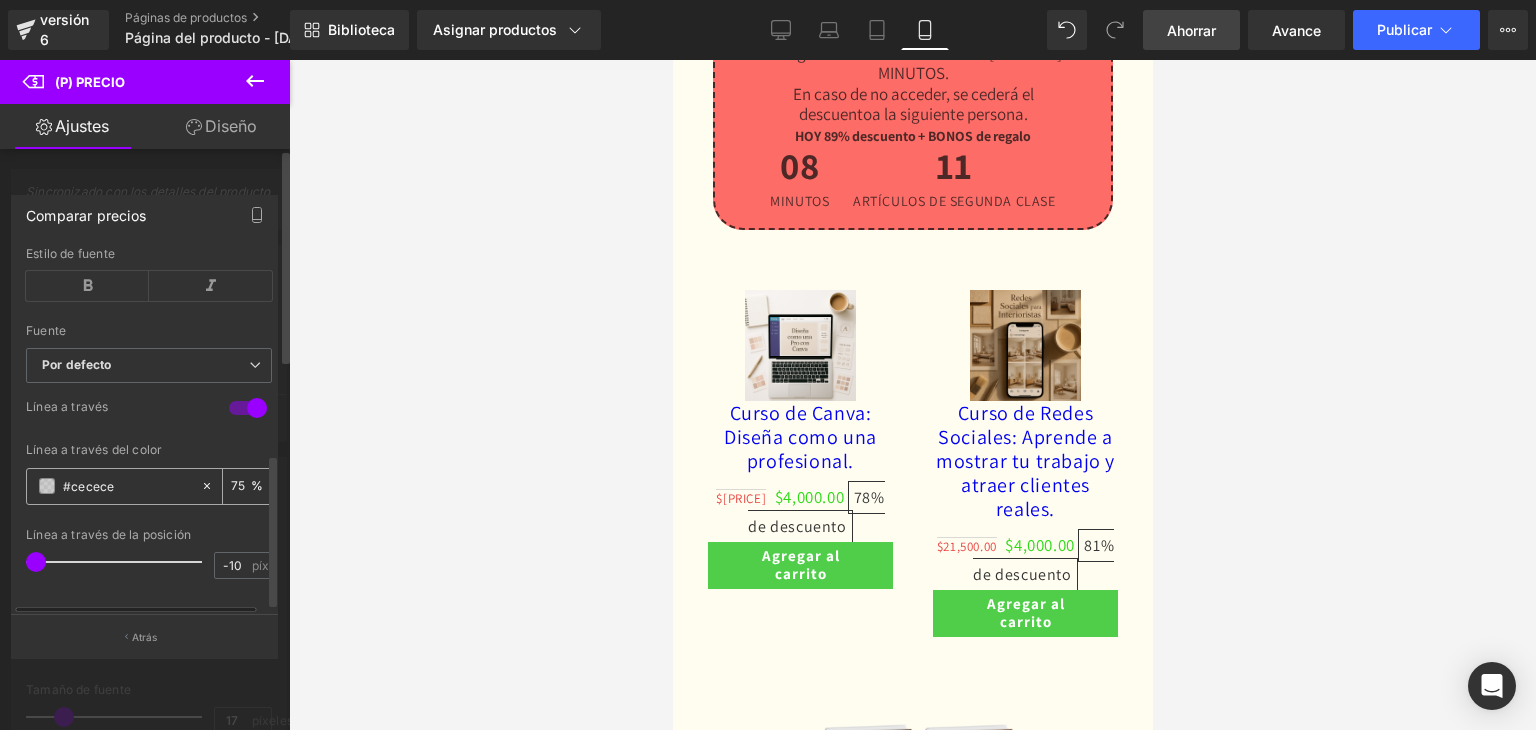 click 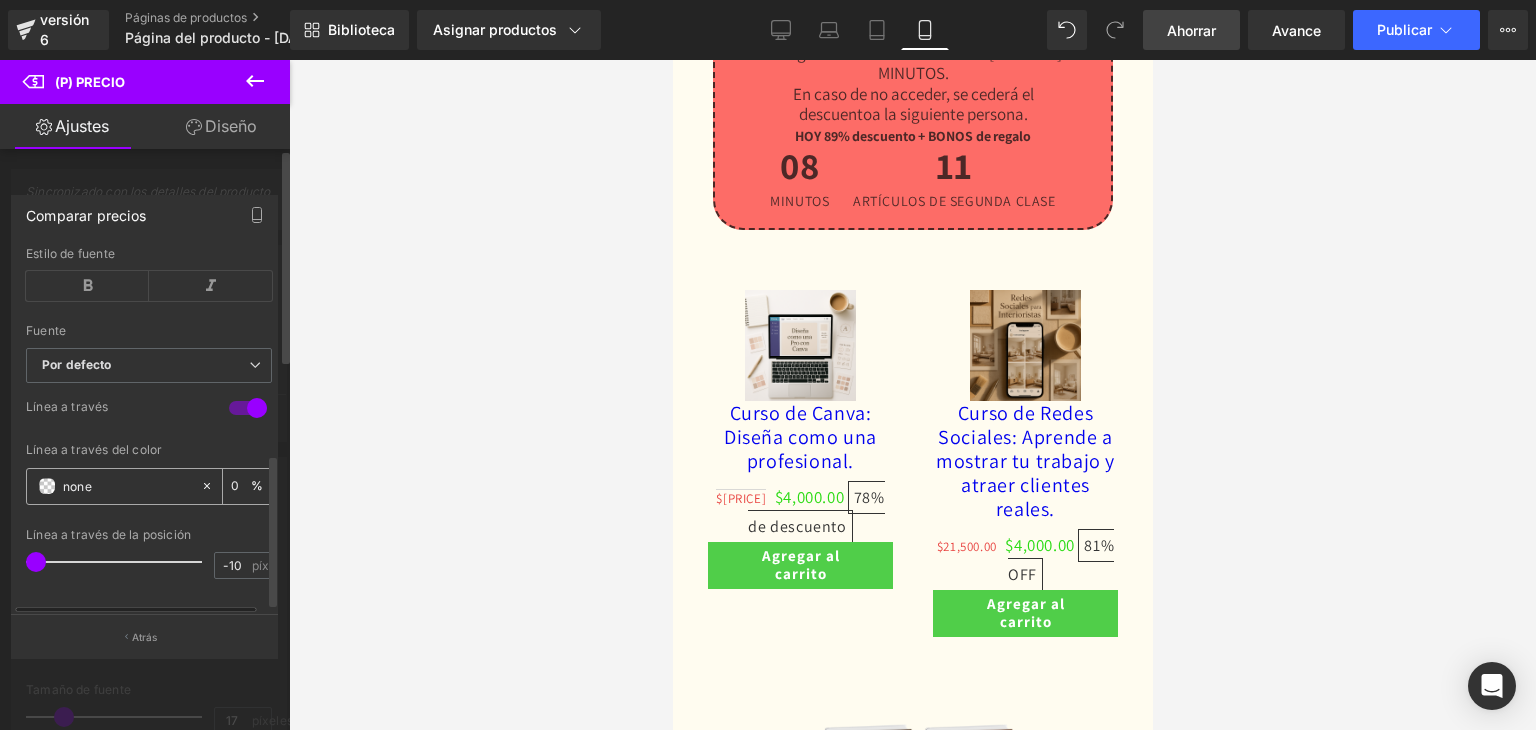 click 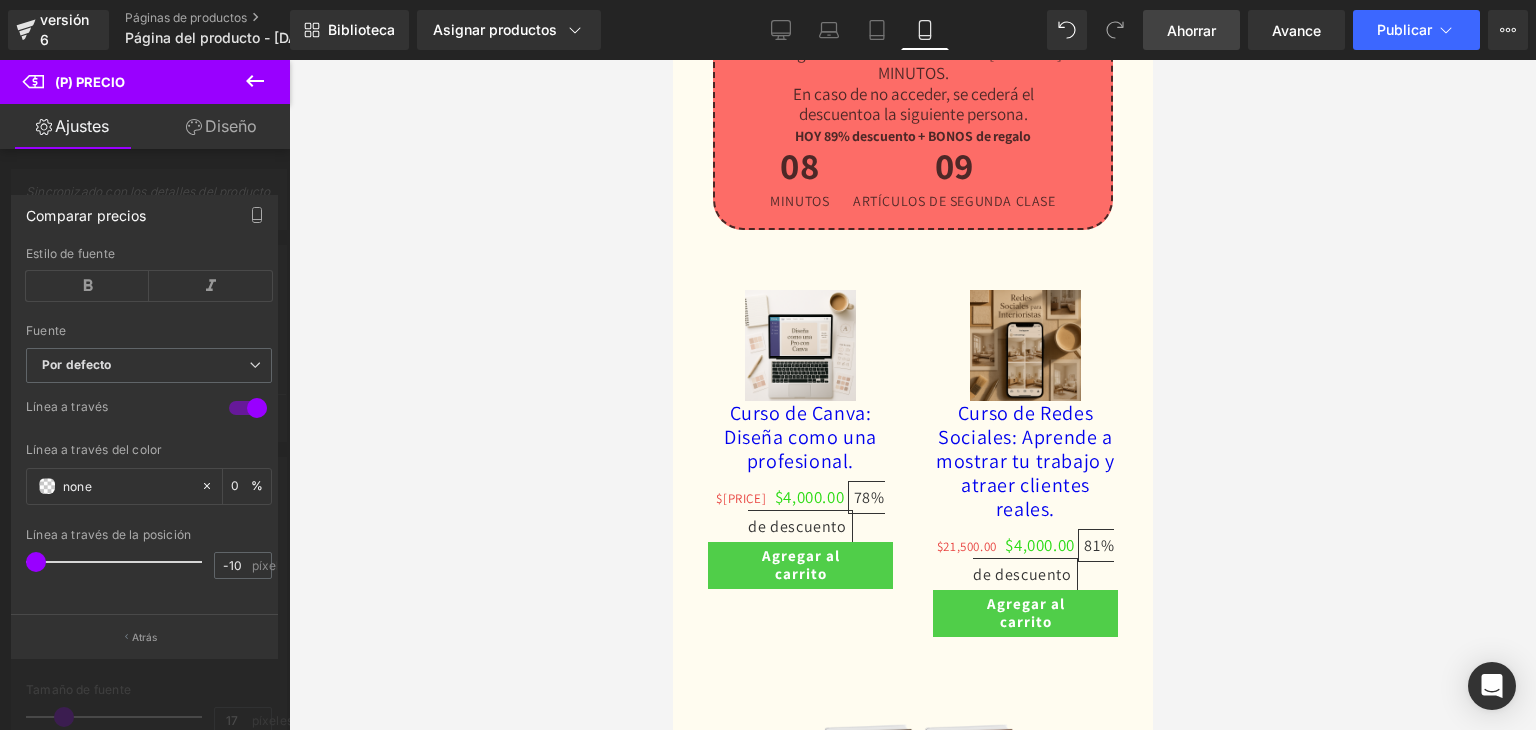 click at bounding box center (912, 395) 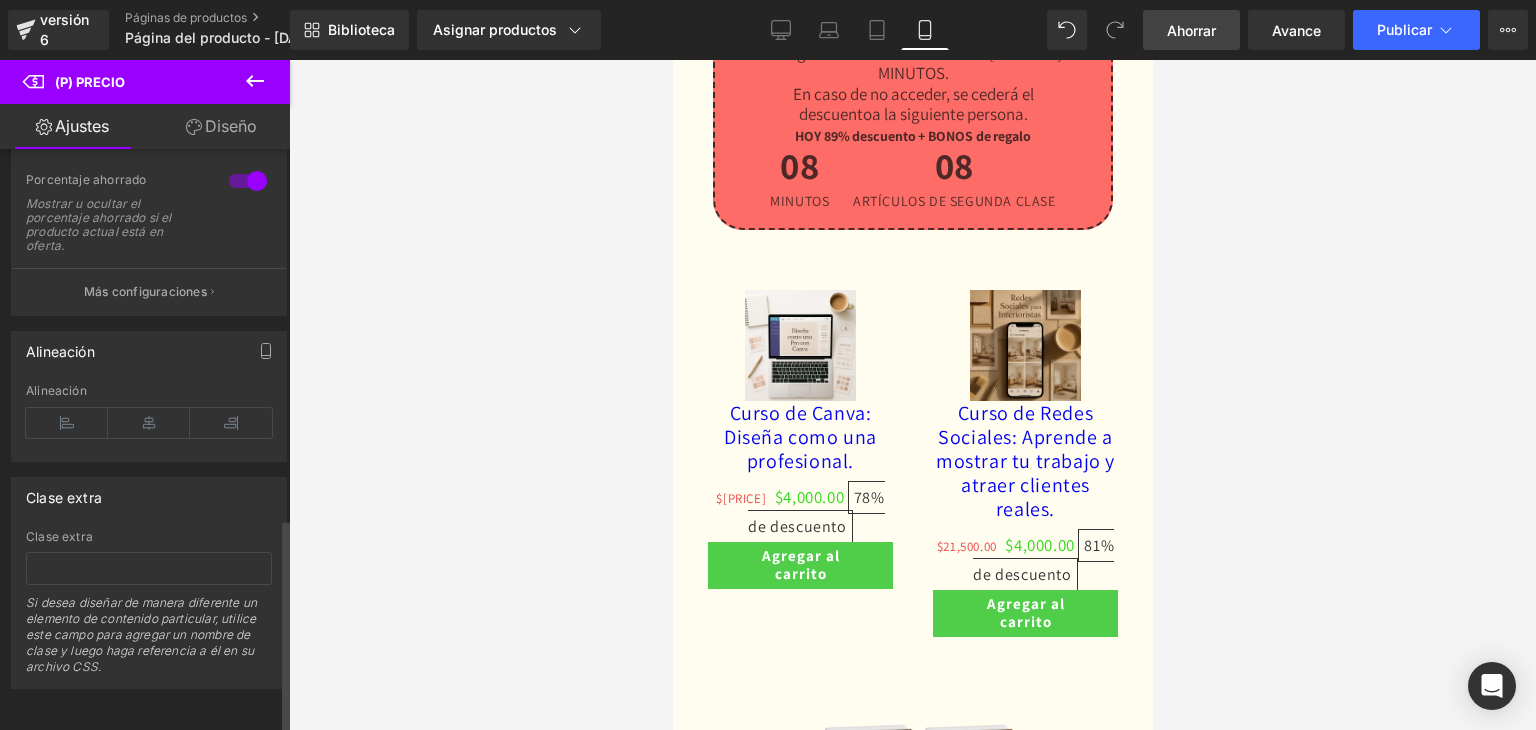 scroll, scrollTop: 607, scrollLeft: 0, axis: vertical 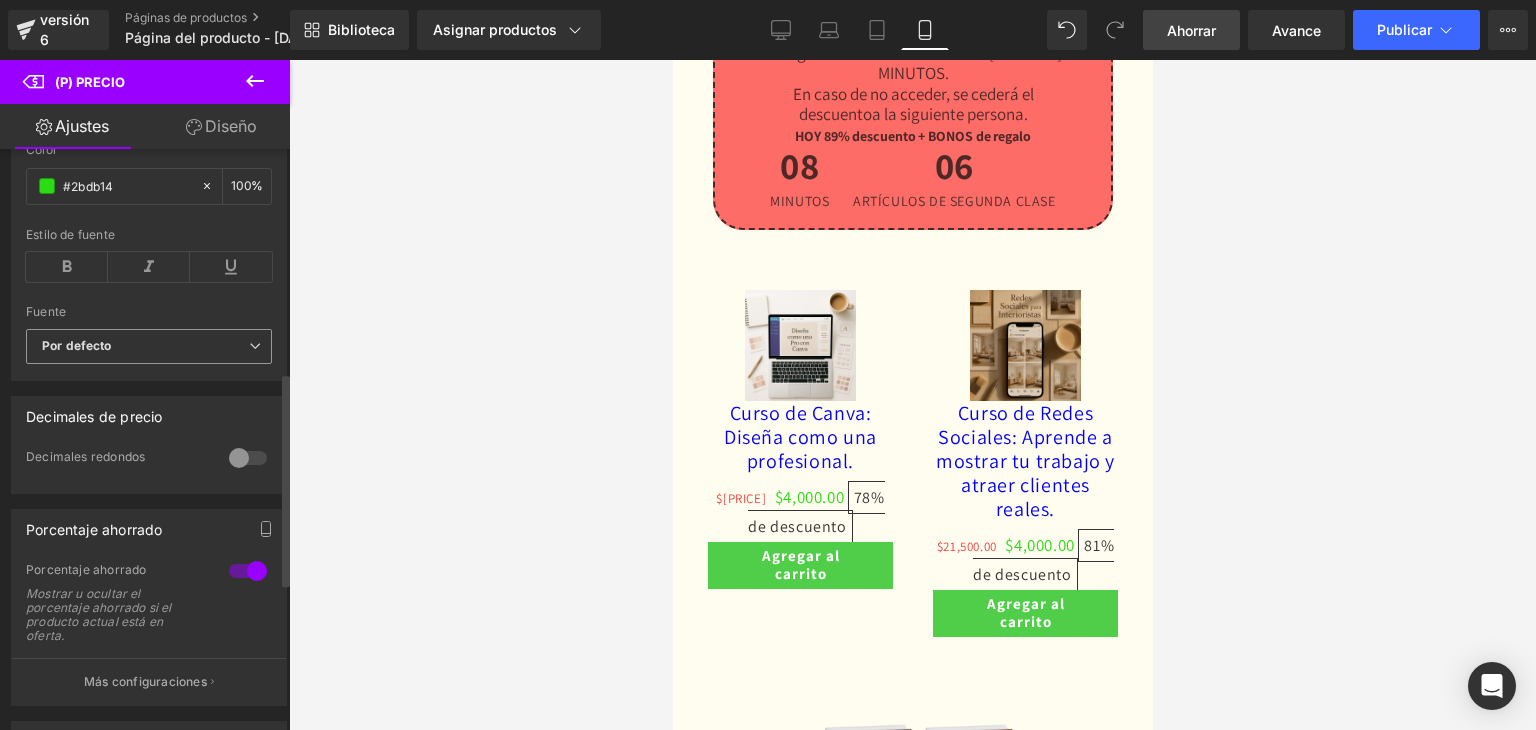 click on "Por defecto" at bounding box center [145, 346] 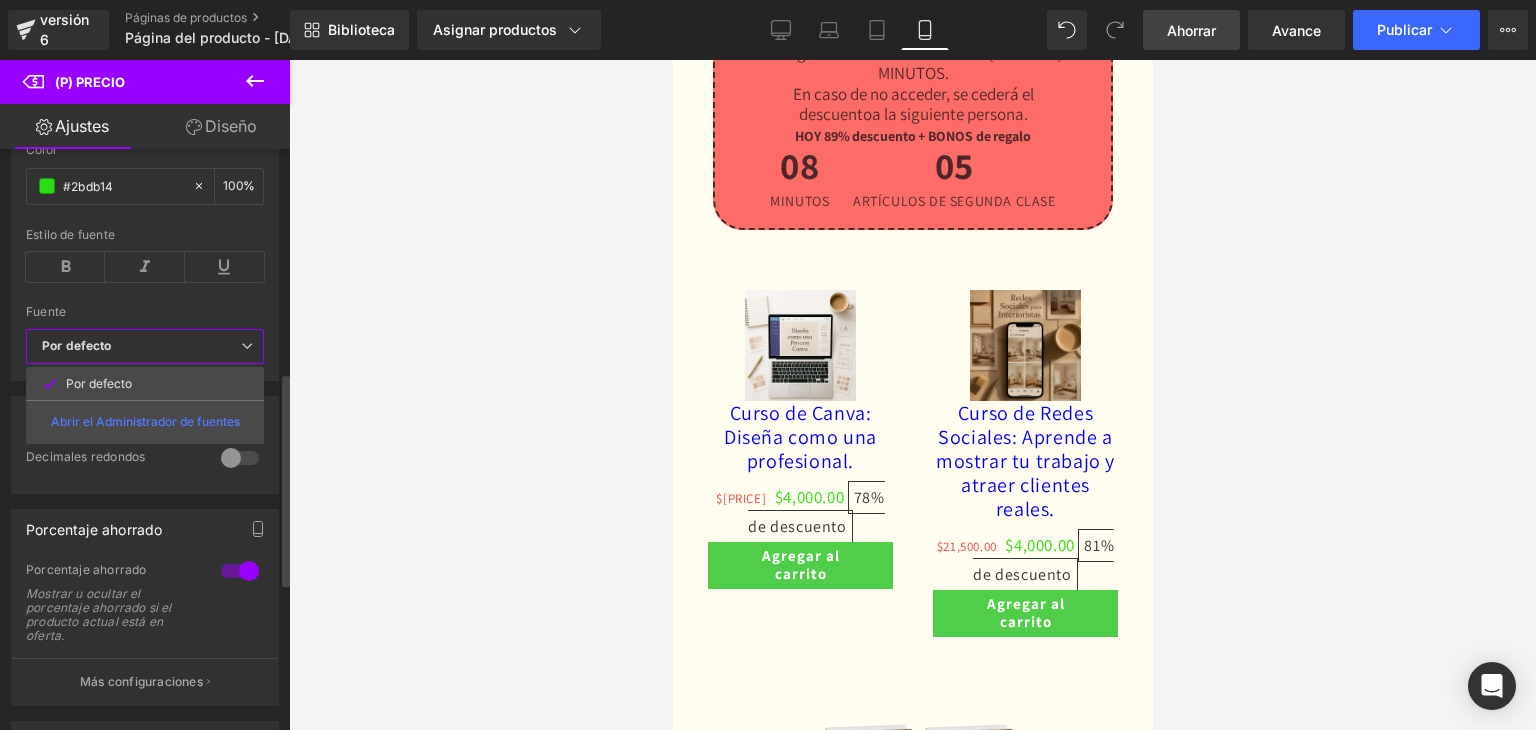 click on "Por defecto" at bounding box center (141, 346) 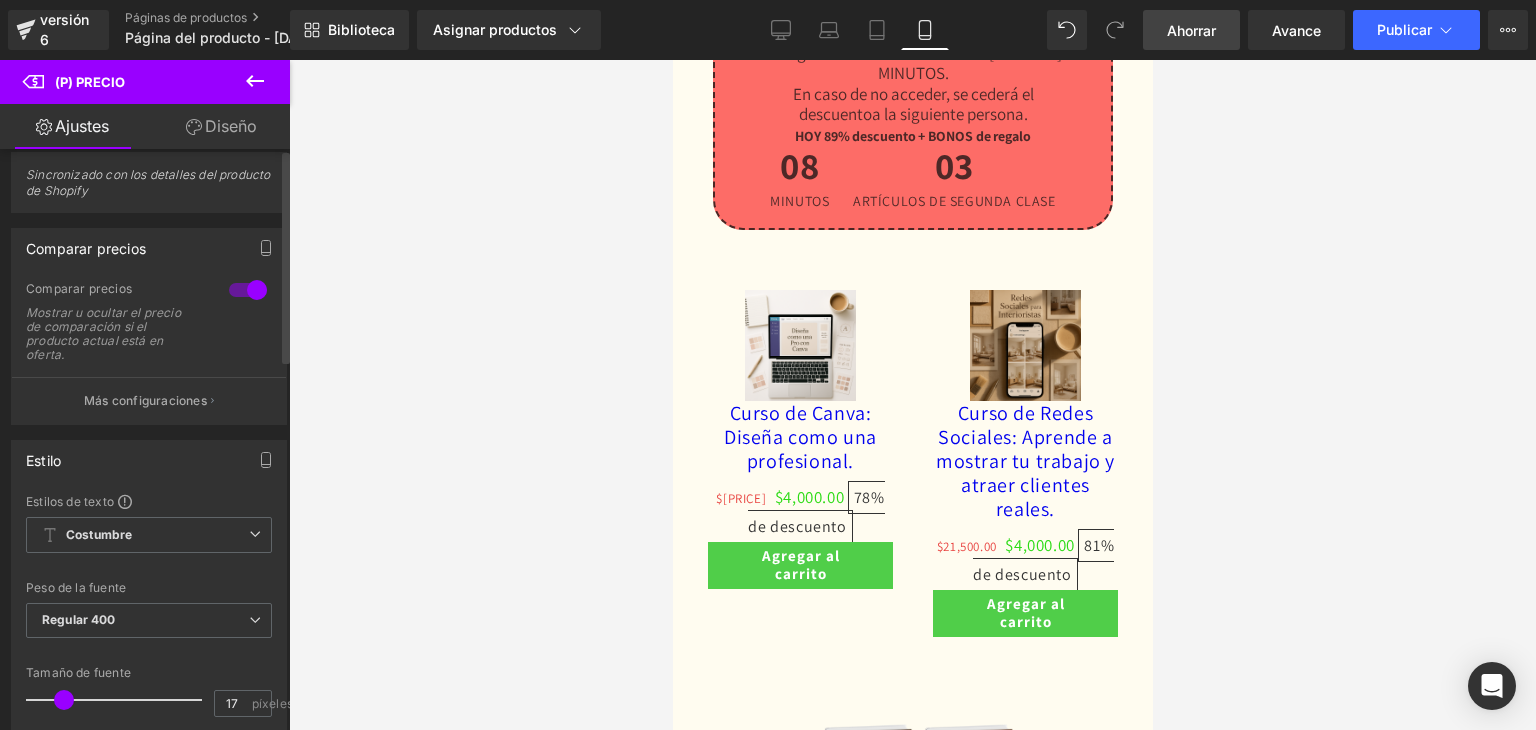 scroll, scrollTop: 0, scrollLeft: 0, axis: both 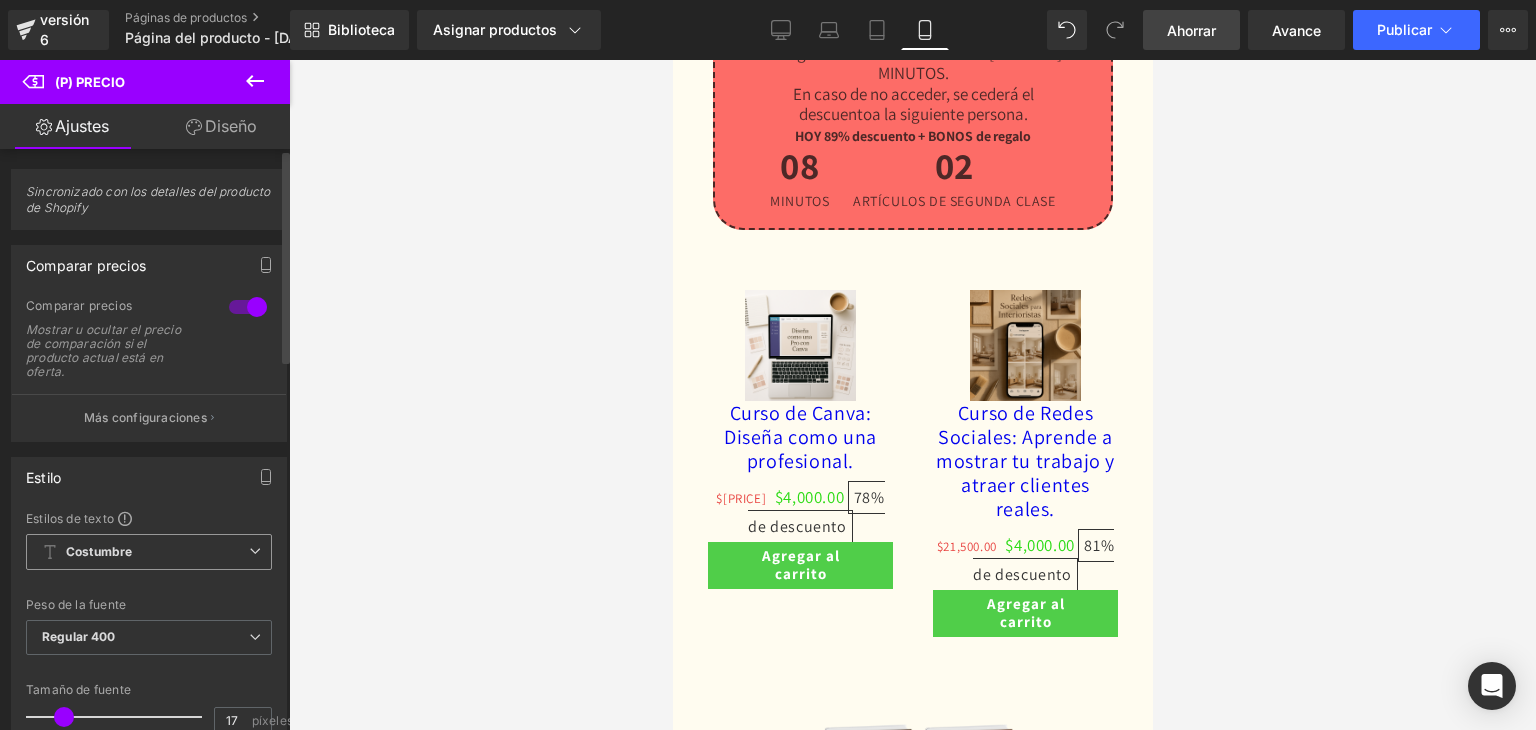 click on "Costumbre
Configurar estilo global" at bounding box center (149, 552) 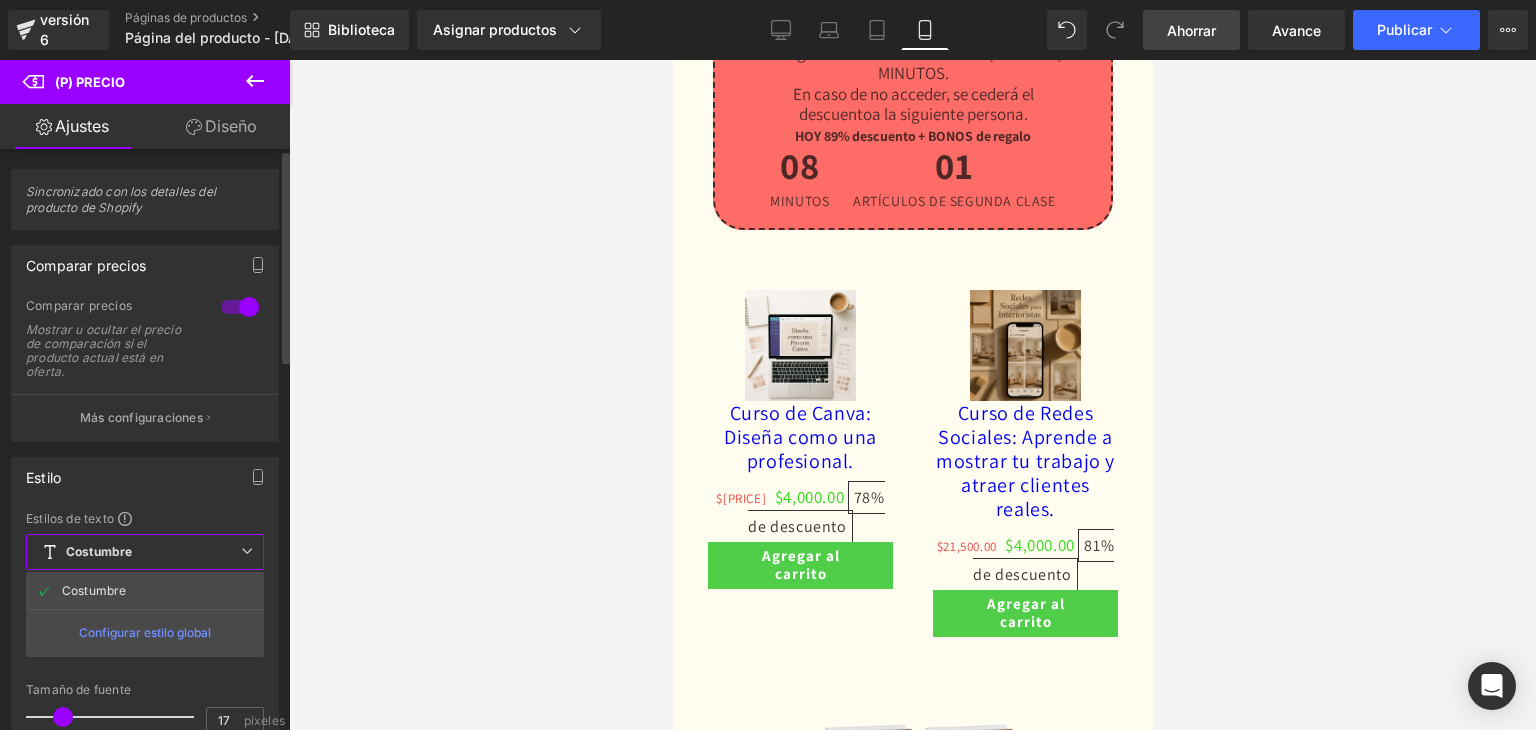 click on "Costumbre
Configurar estilo global" at bounding box center (145, 552) 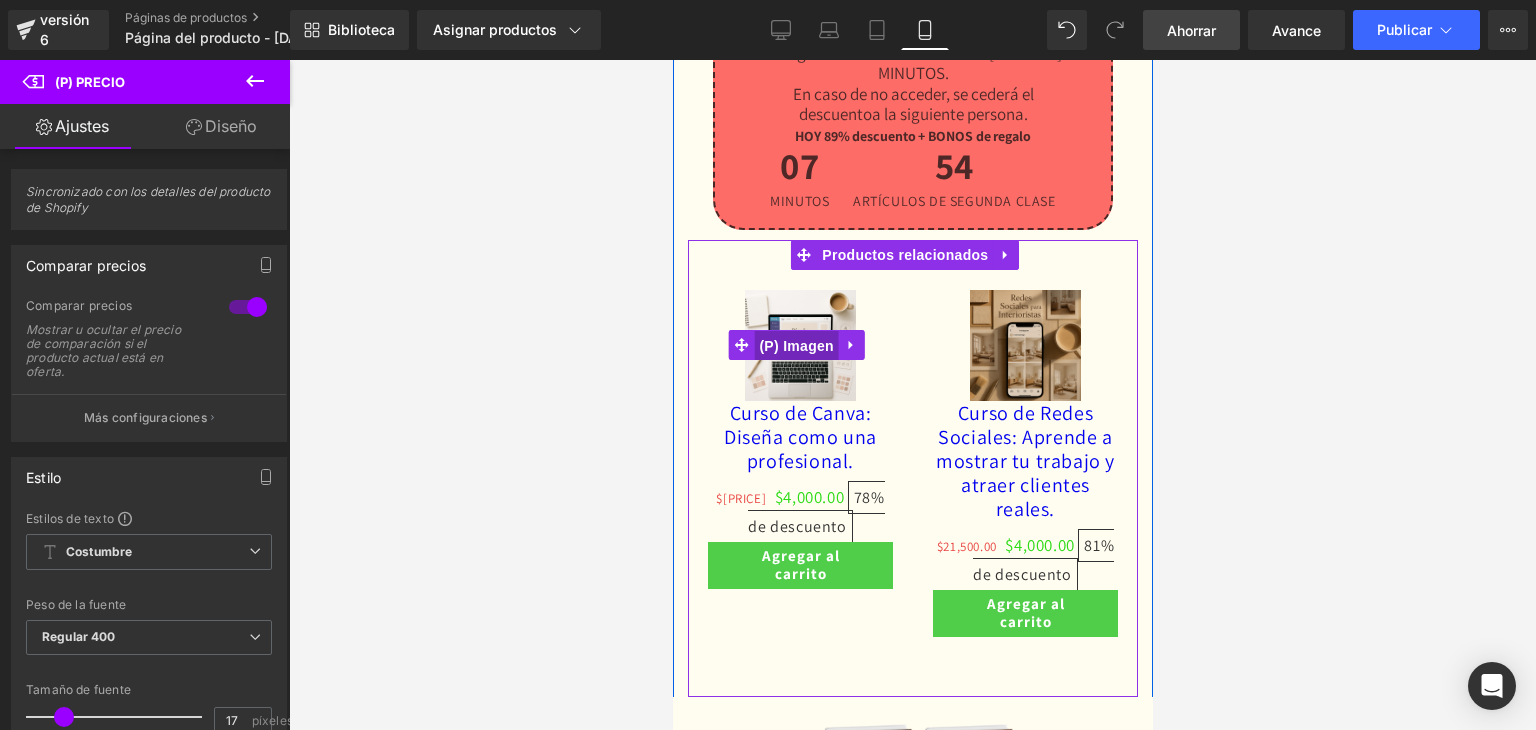 click on "(P) Imagen" at bounding box center (795, 346) 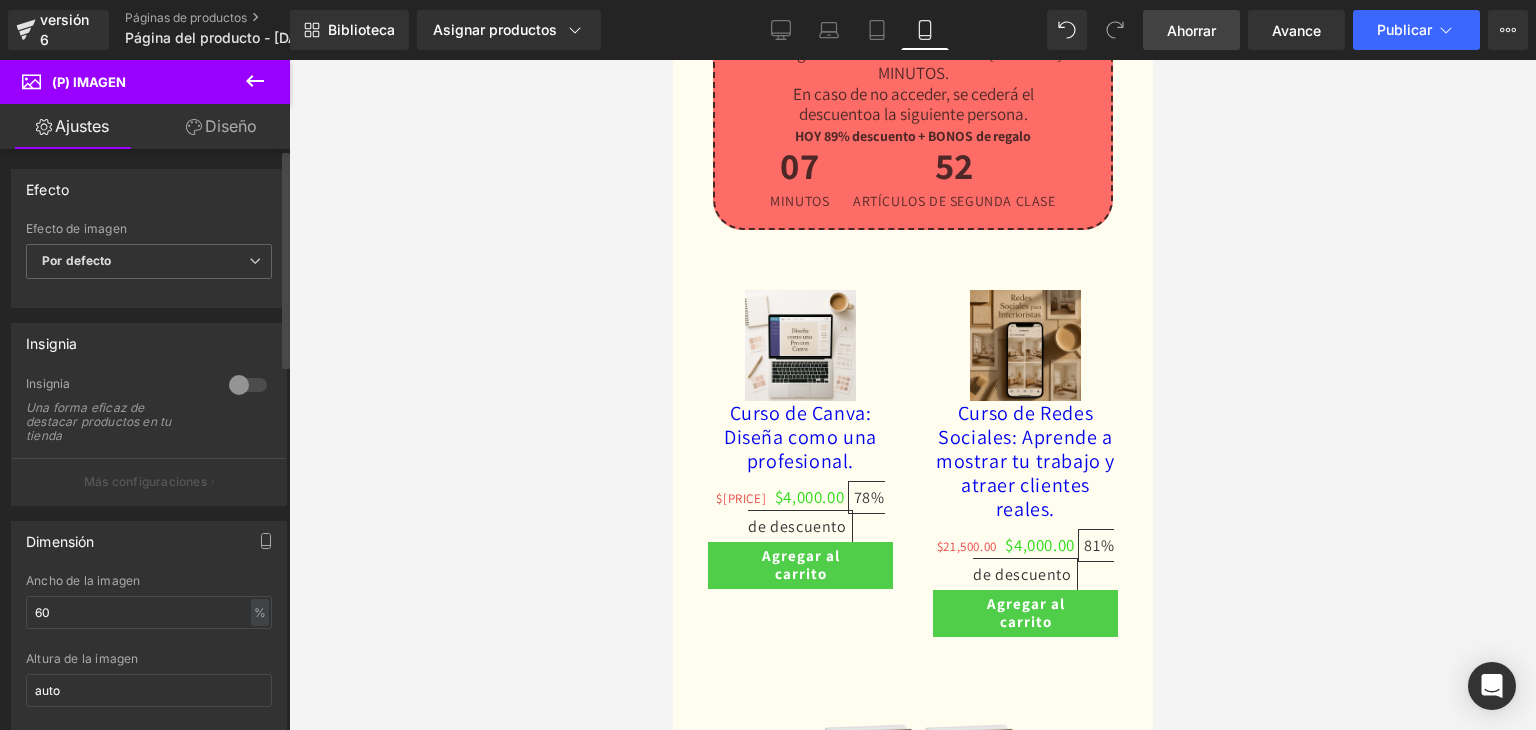 click at bounding box center [248, 385] 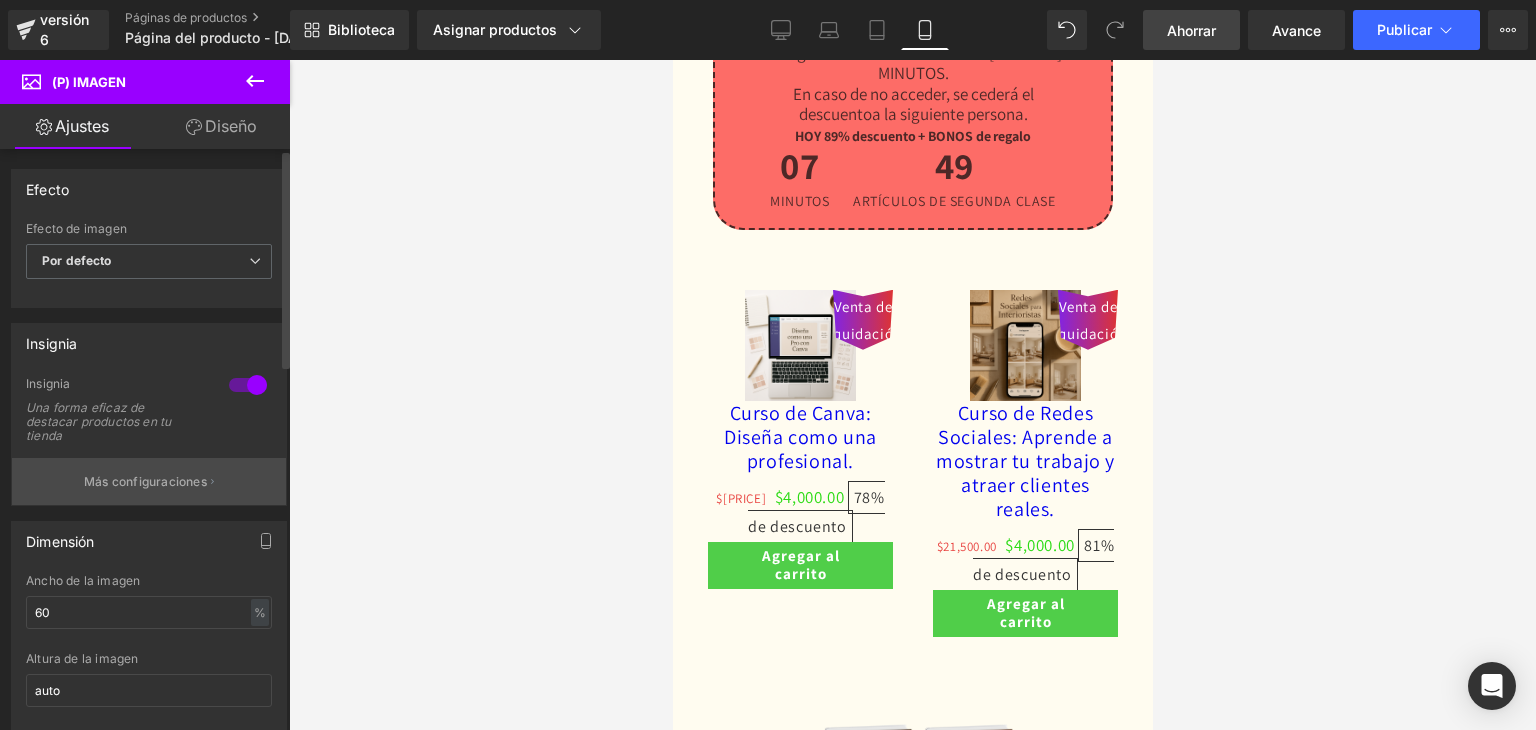 click on "Más configuraciones" at bounding box center [145, 481] 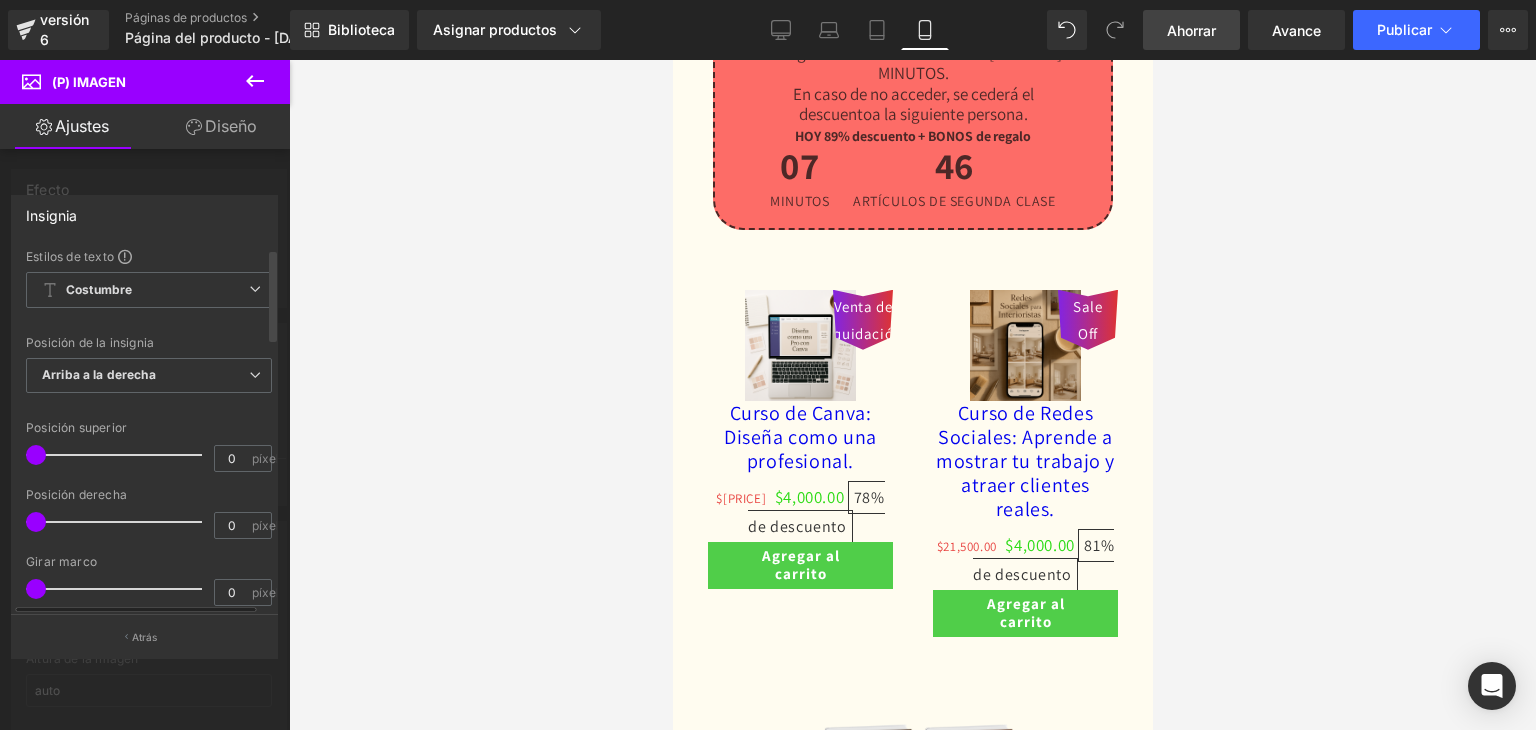 drag, startPoint x: 42, startPoint y: 445, endPoint x: 27, endPoint y: 453, distance: 17 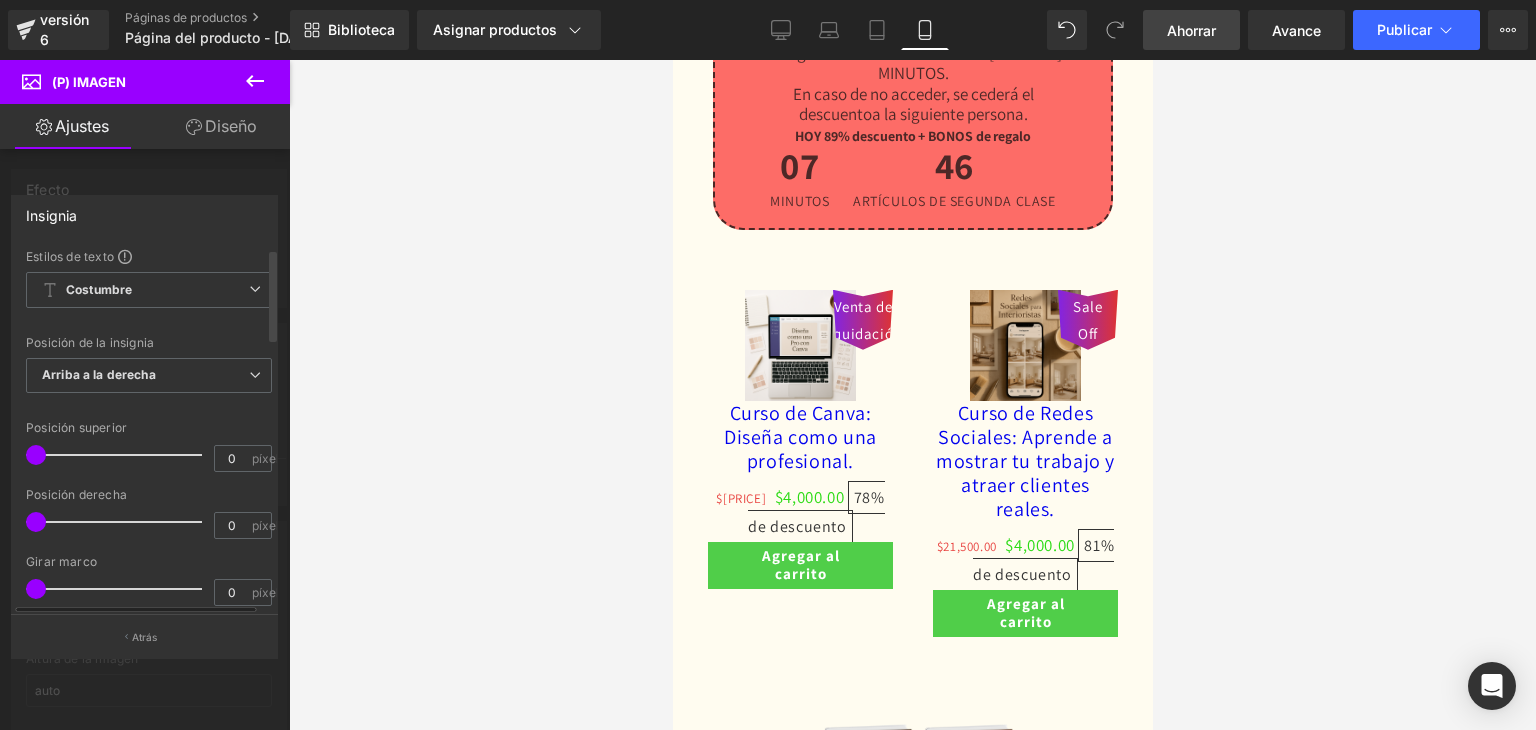 click at bounding box center [119, 455] 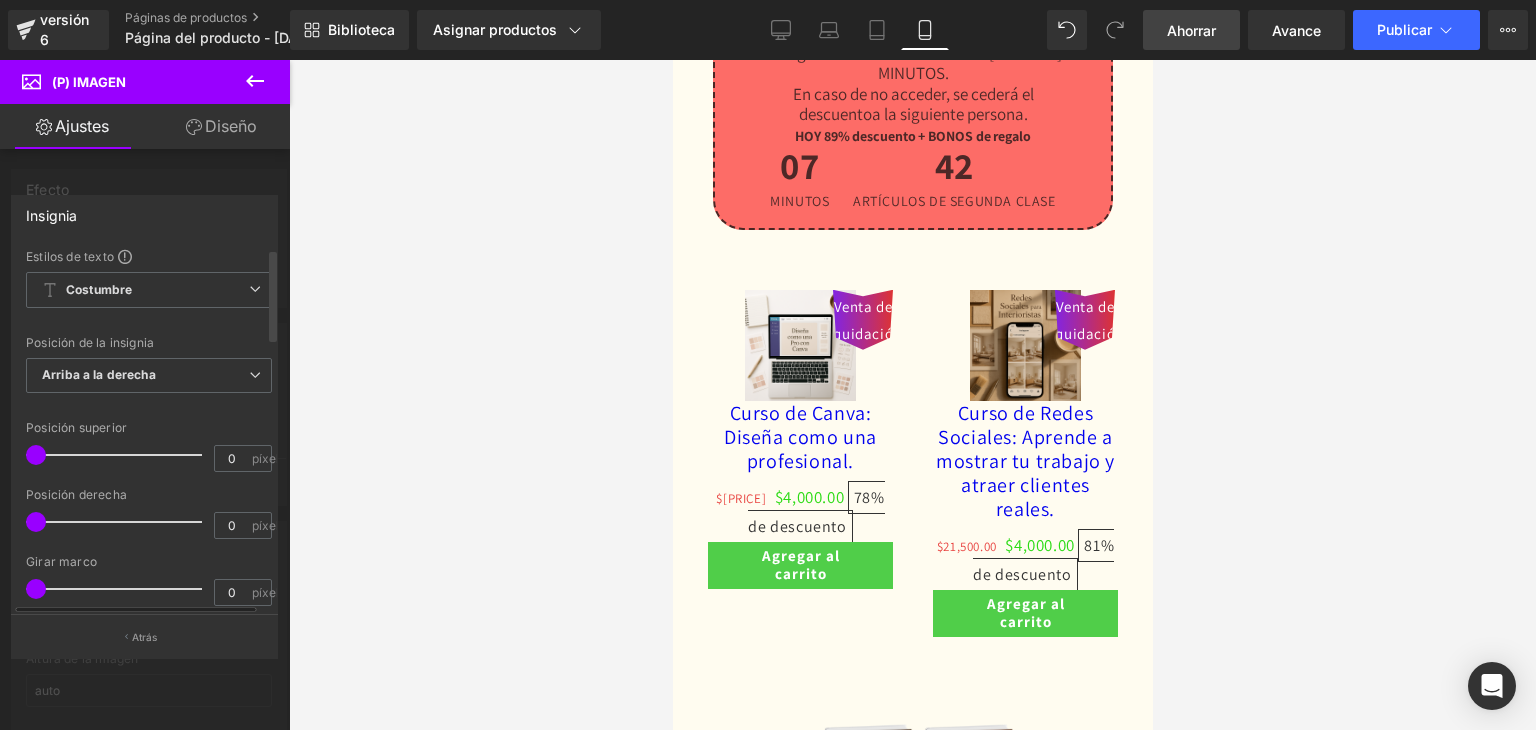 drag, startPoint x: 42, startPoint y: 518, endPoint x: 21, endPoint y: 523, distance: 21.587032 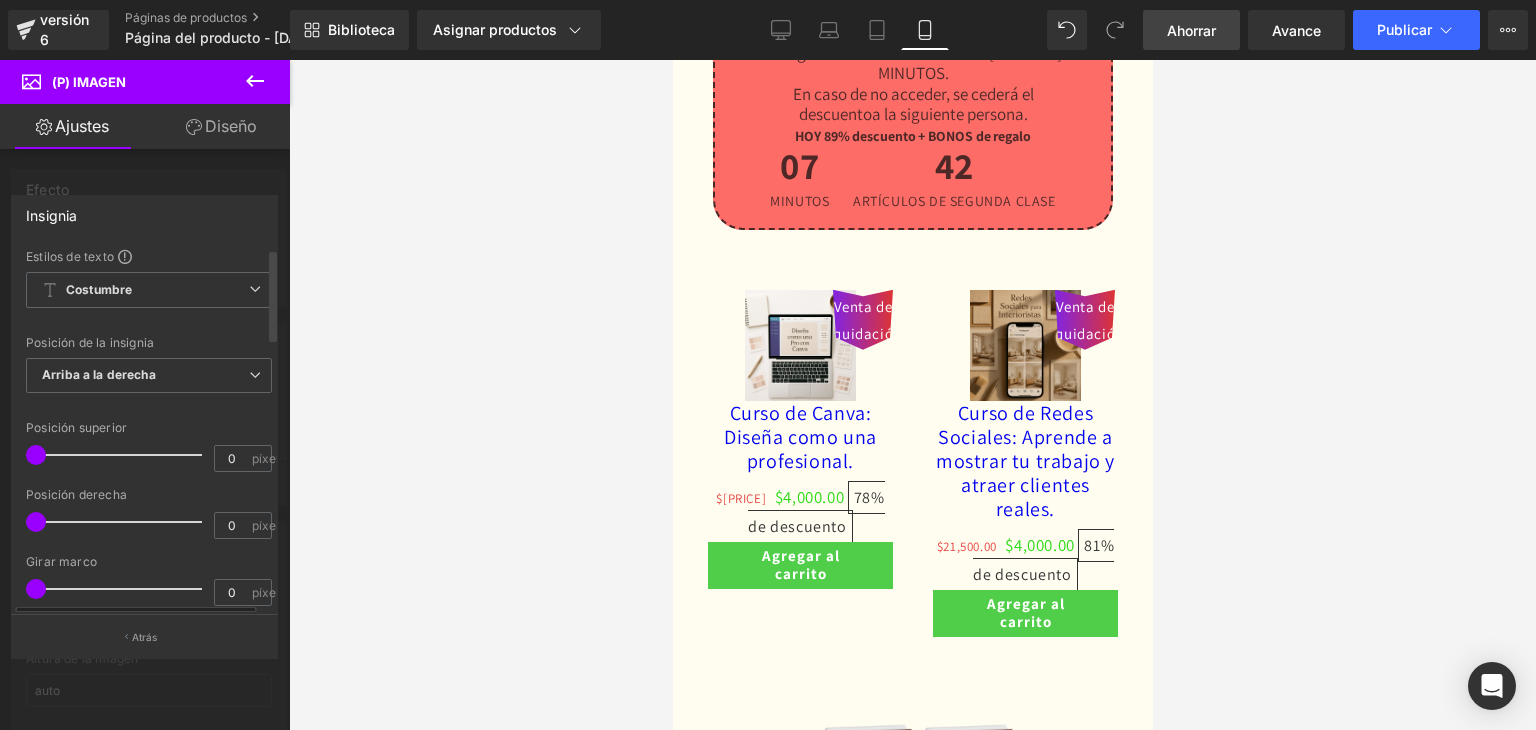 click on "Texto Tipo de insignia
Texto
Texto Arriba a la izquierda Arriba a la derecha Abajo a la izquierda Abajo a la derecha Centro Posición de la insignia
Arriba a la derecha
Arriba a la izquierda Arriba a la derecha Abajo a la izquierda Abajo a la derecha Centro 0px Posición superior 0 píxeles 0px Posición inferior 0 píxeles 0px Posición izquierda 0 píxeles 0px Posición derecha 0 píxeles 0px Girar marco 0 píxeles 0px Girar texto 0 píxeles Ninguno Cinta superior Chevron vertical Pentágono Blindaje Forma de la insignia" at bounding box center [149, 431] 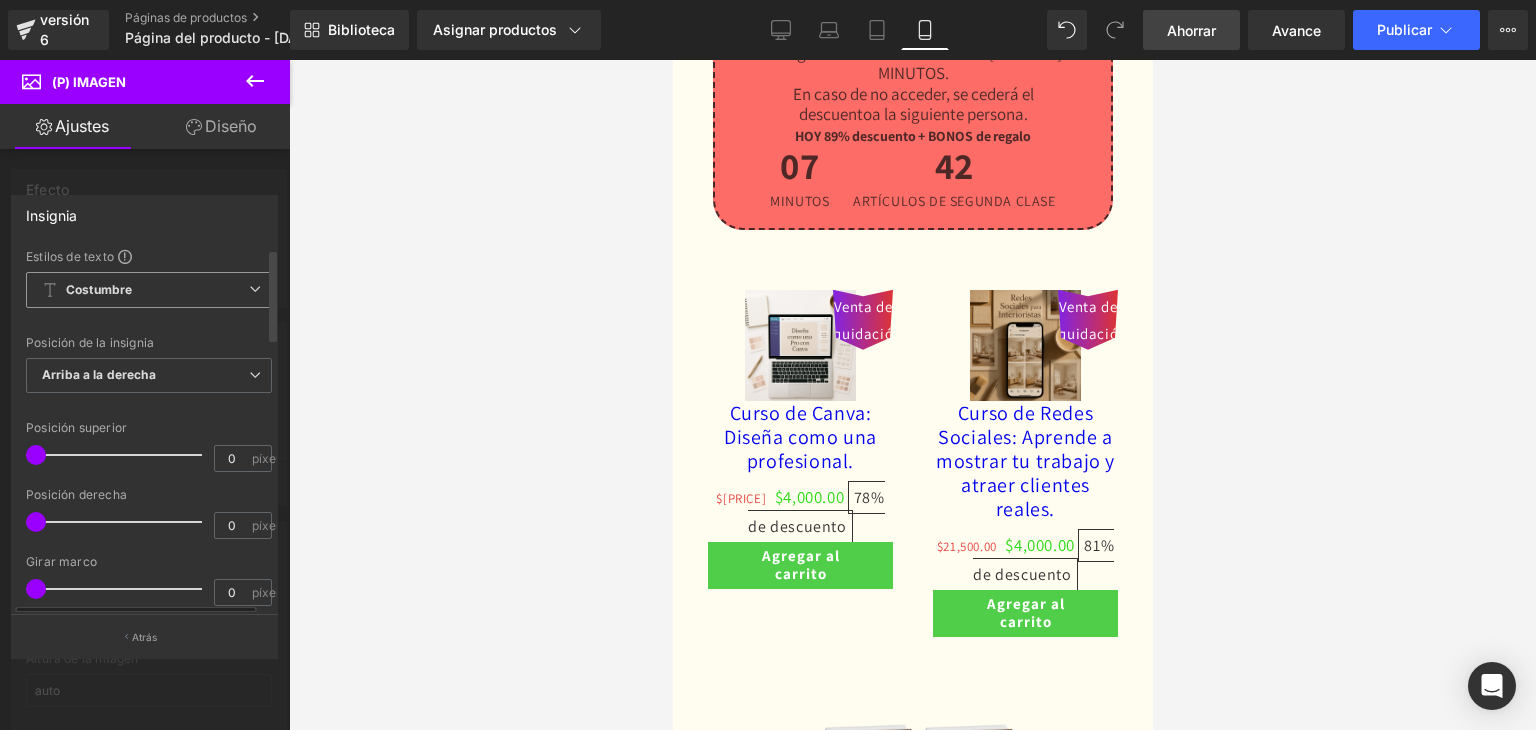 click on "Costumbre
Configurar estilo global
Costumbre
Configurar estilo global" at bounding box center (149, 295) 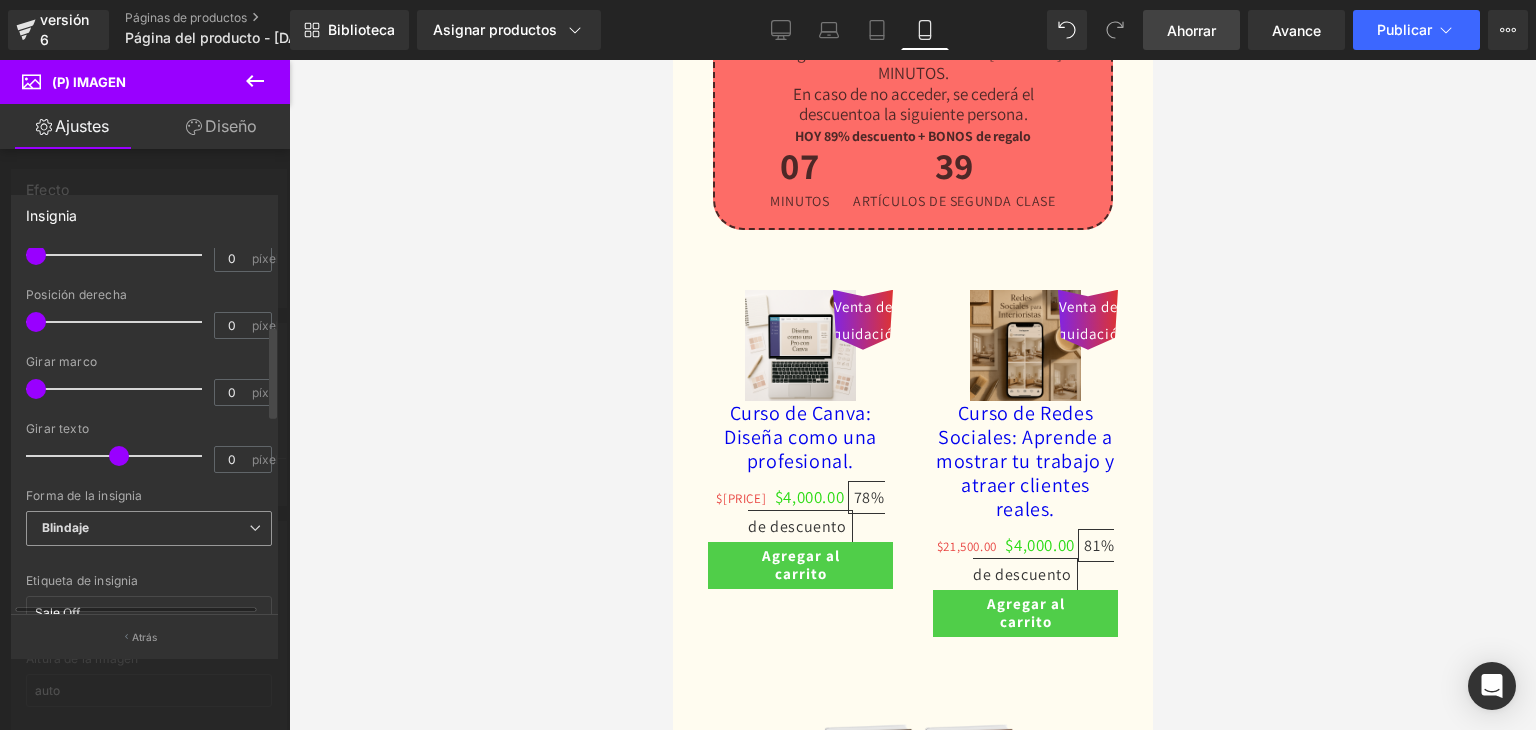 scroll, scrollTop: 300, scrollLeft: 0, axis: vertical 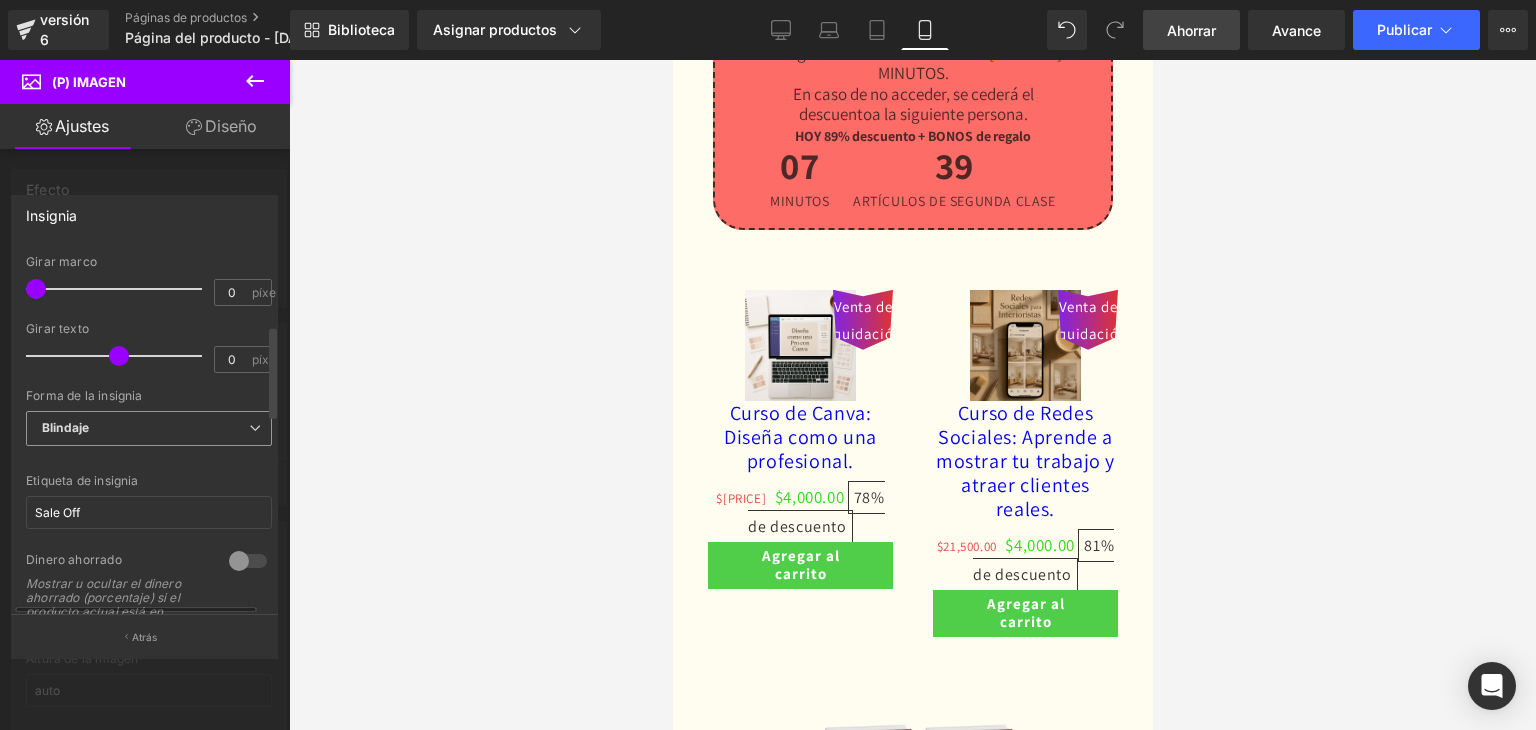 click on "Blindaje" at bounding box center [149, 428] 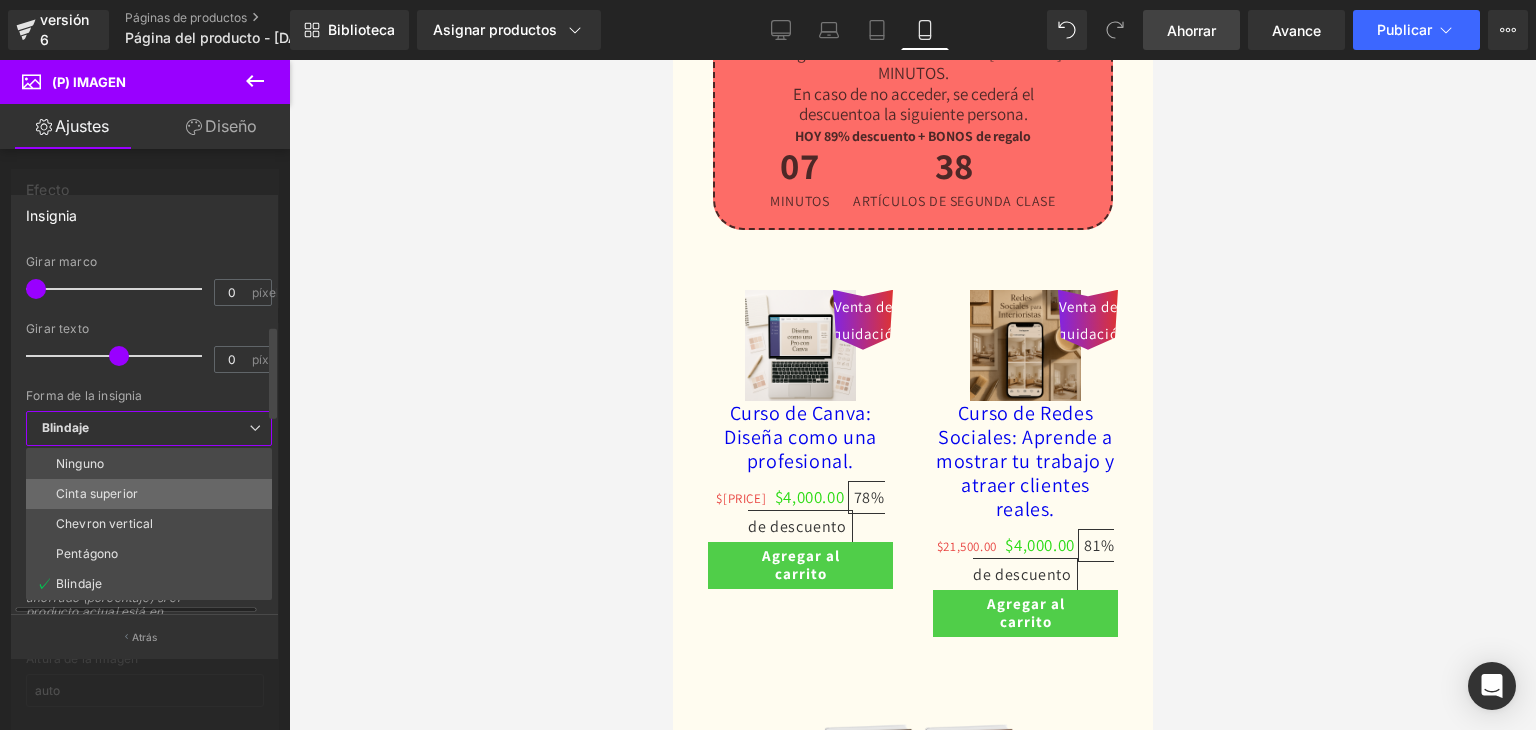 click on "Cinta superior" at bounding box center (97, 493) 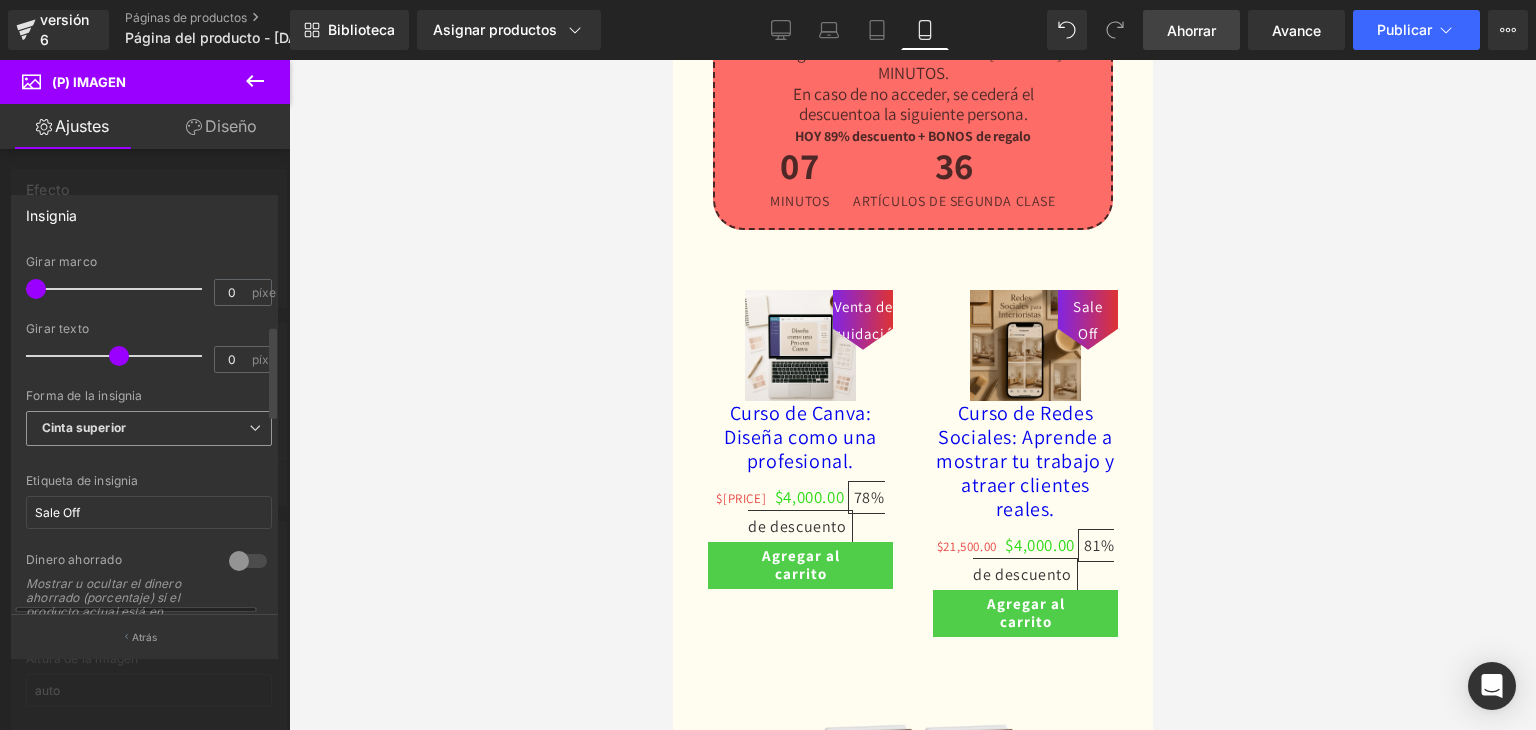 click on "Cinta superior" at bounding box center (149, 428) 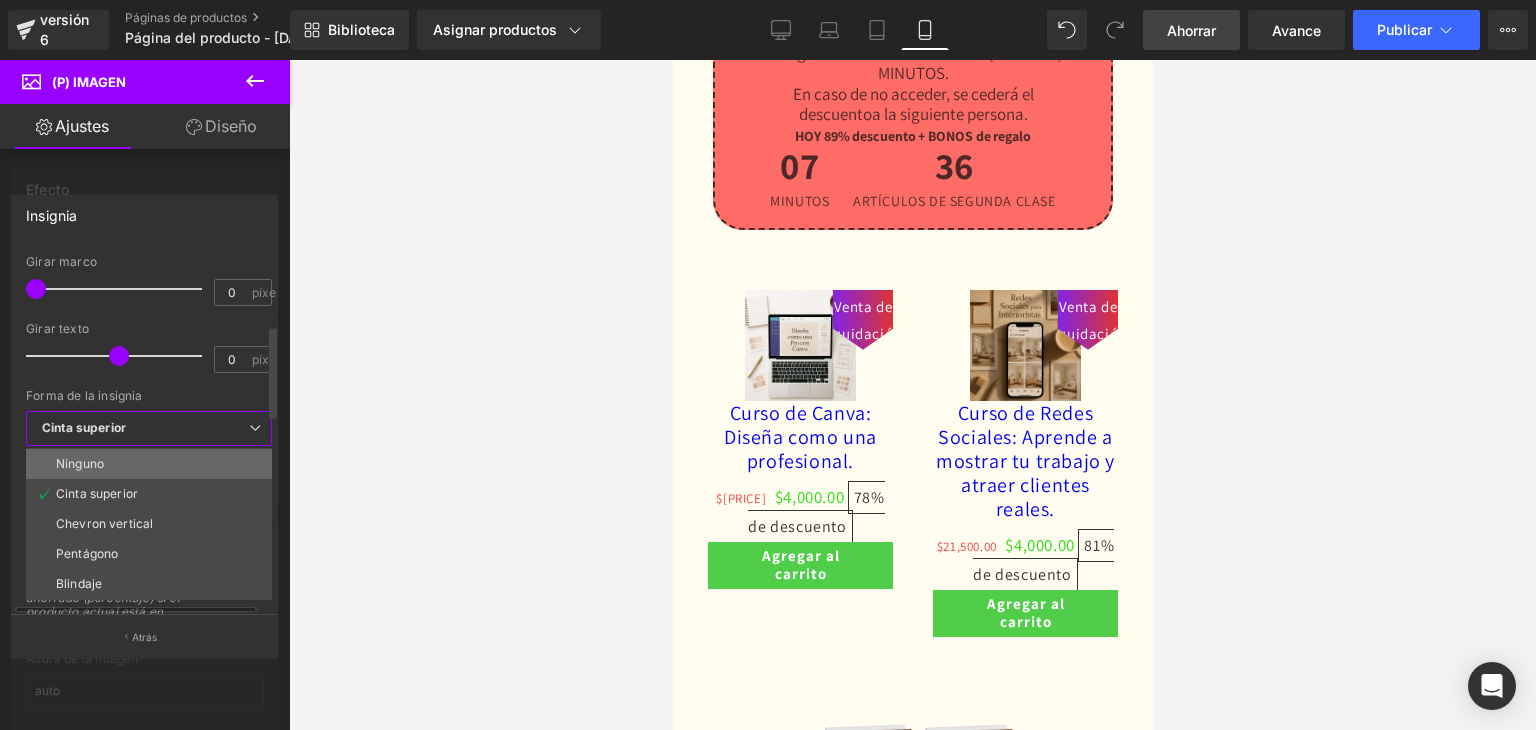 click on "Ninguno" at bounding box center [149, 464] 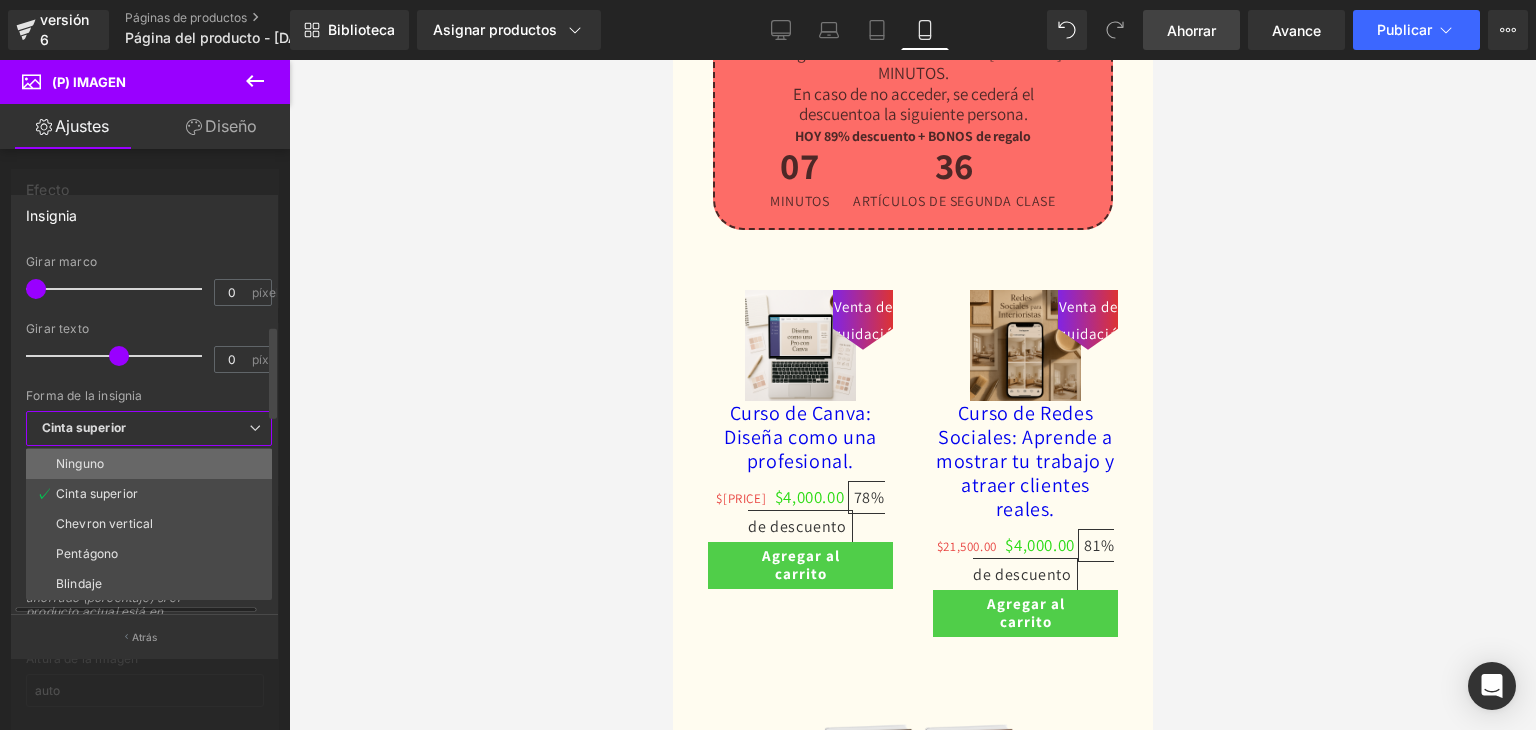 click at bounding box center [149, 462] 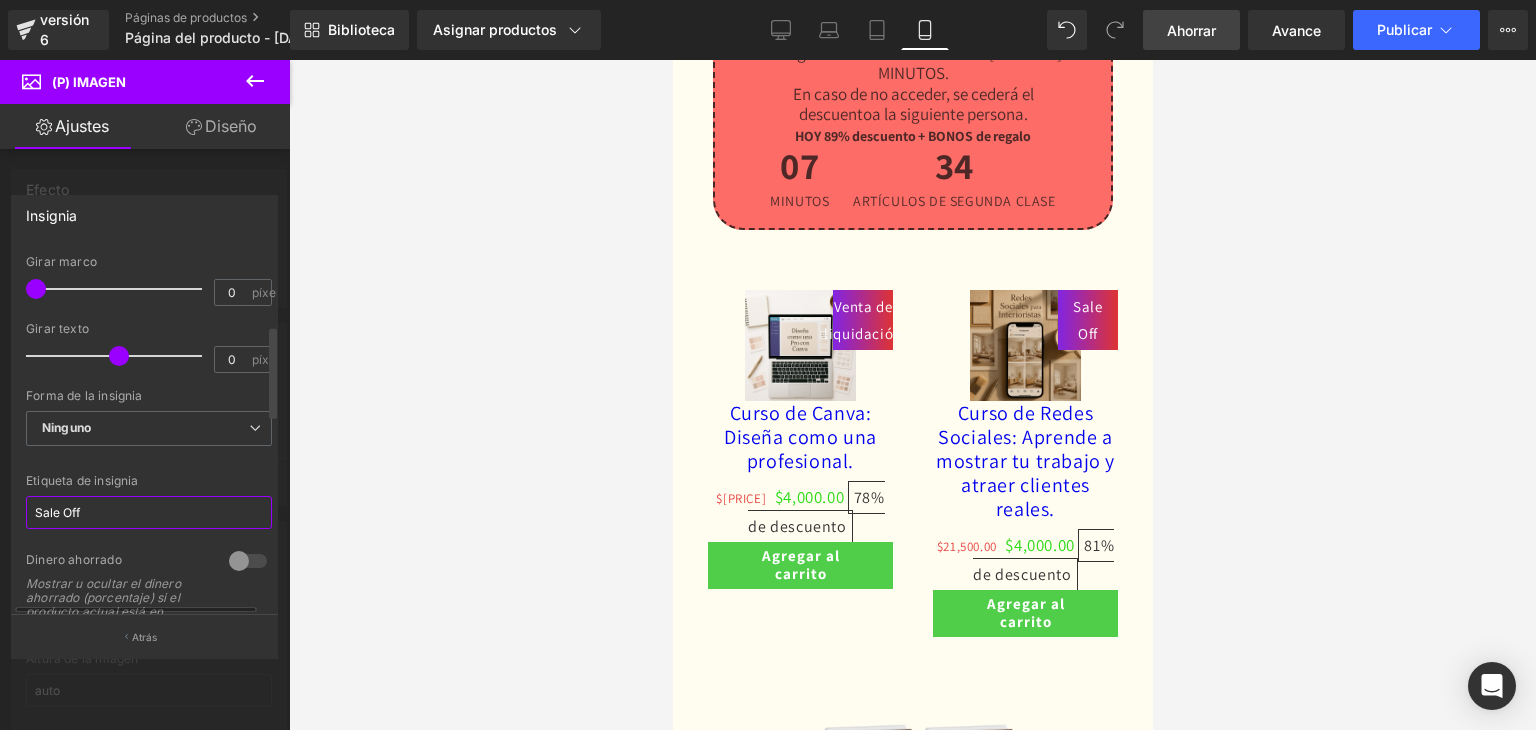 click on "Sale Off" at bounding box center [149, 512] 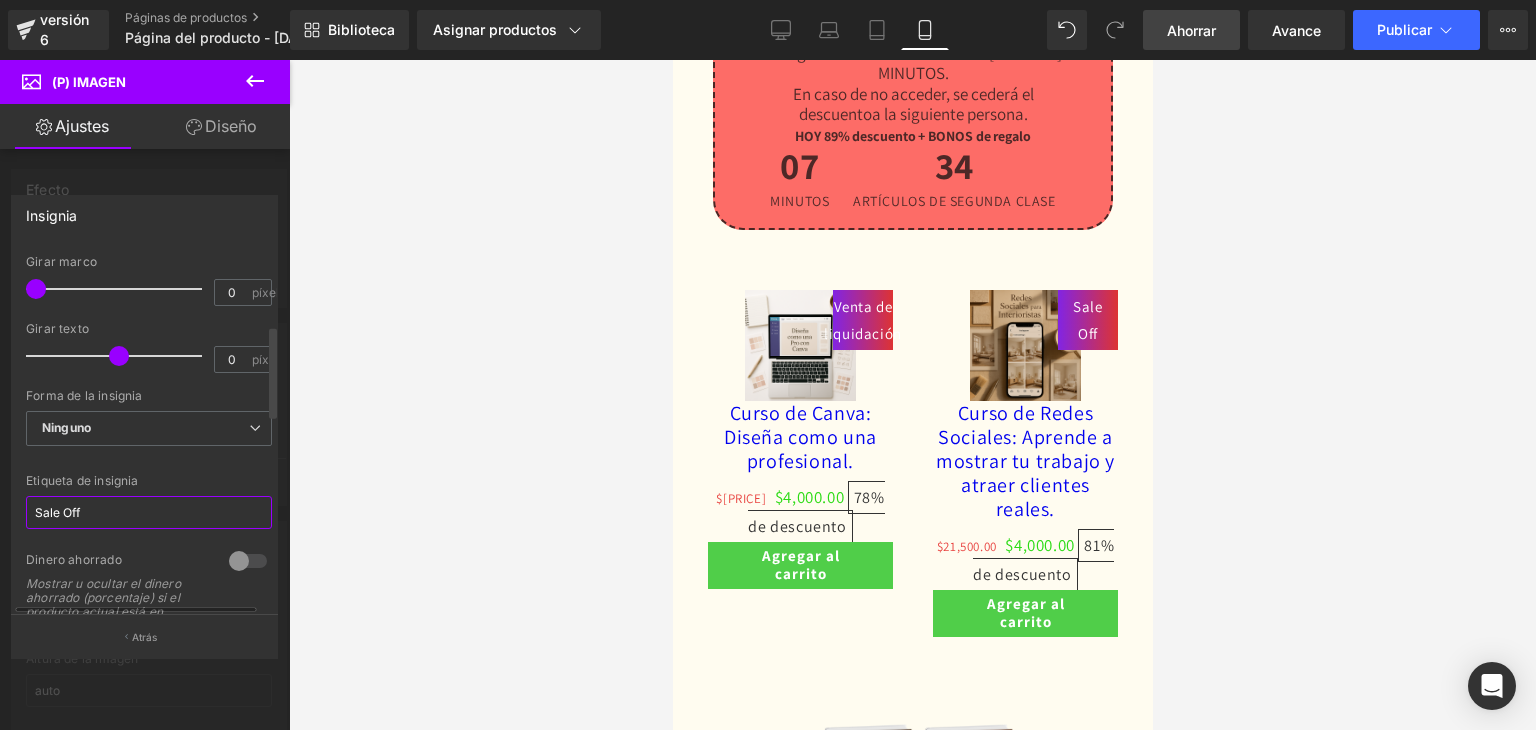 click on "Sale Off" at bounding box center [149, 512] 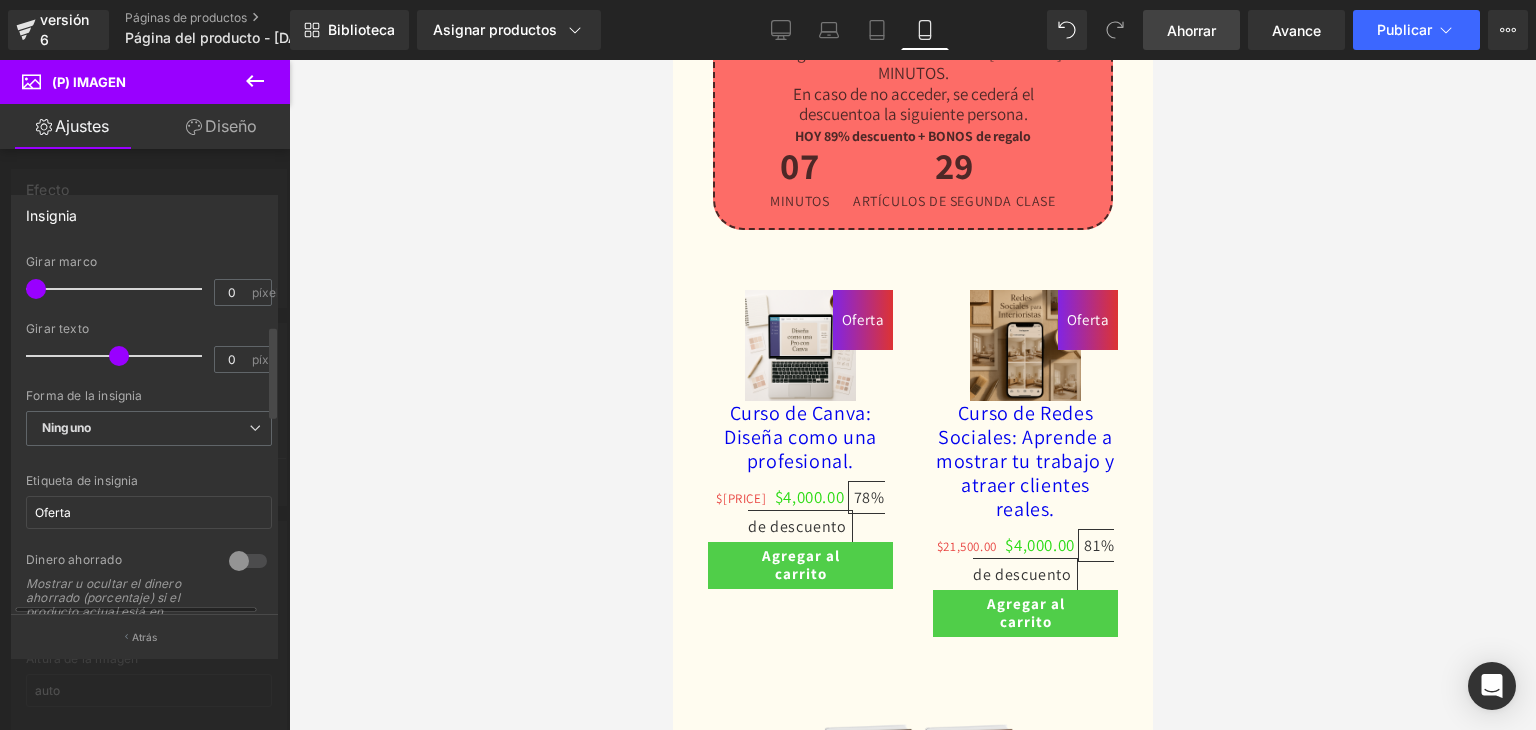 click on "Fuente
Por defecto
Por defecto
Por defecto
Abrir el Administrador de fuentes" at bounding box center [149, 419] 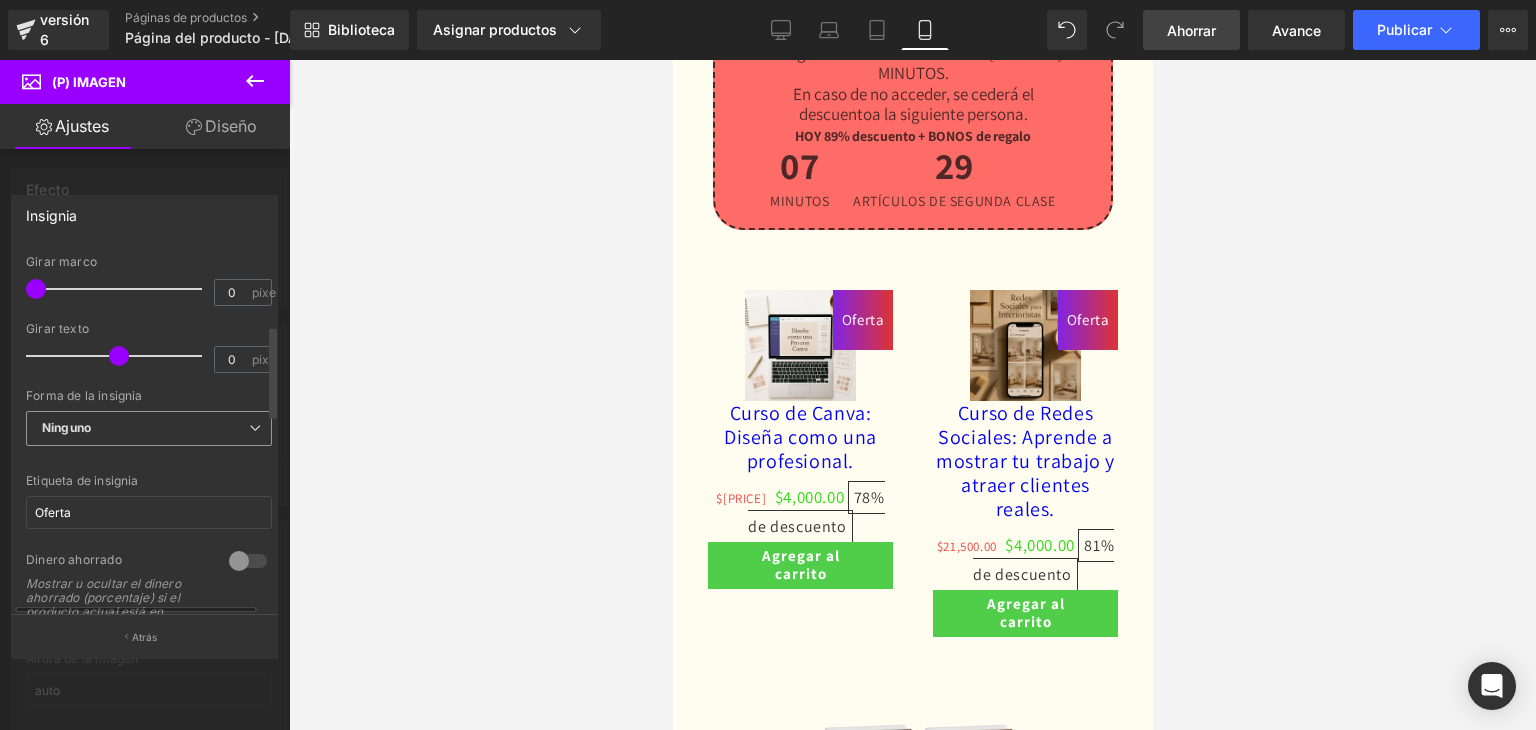 click on "Ninguno" at bounding box center (149, 428) 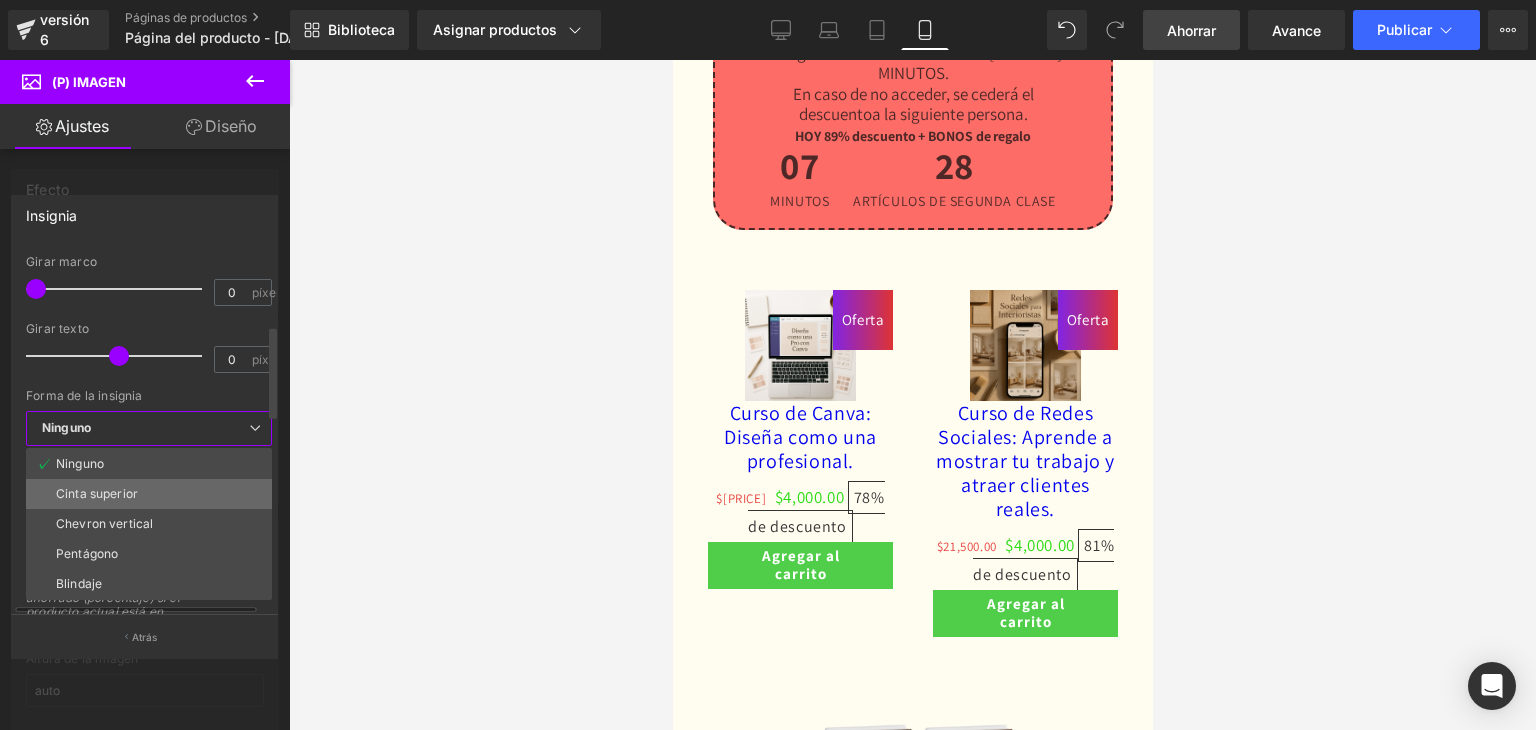 click on "Cinta superior" at bounding box center [97, 493] 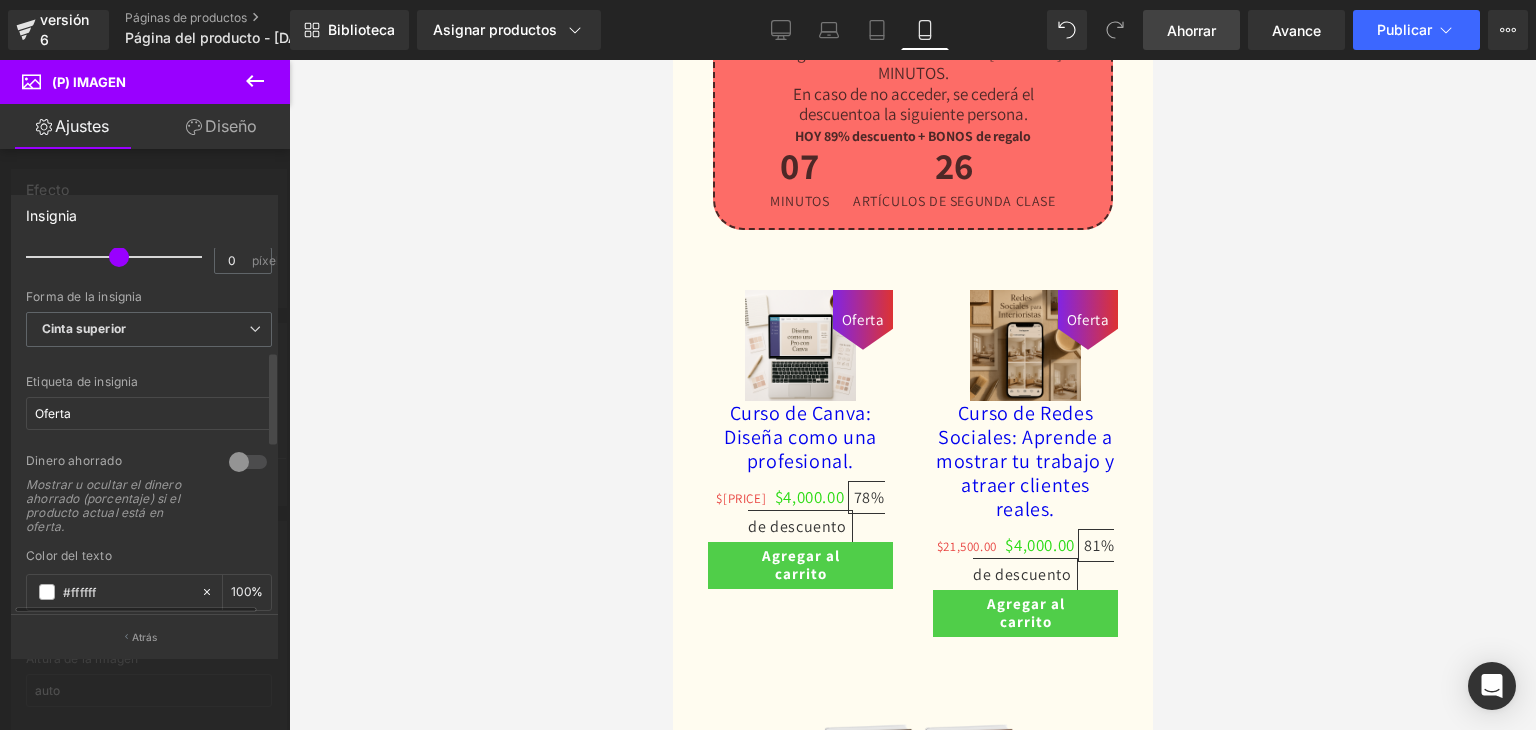 scroll, scrollTop: 400, scrollLeft: 0, axis: vertical 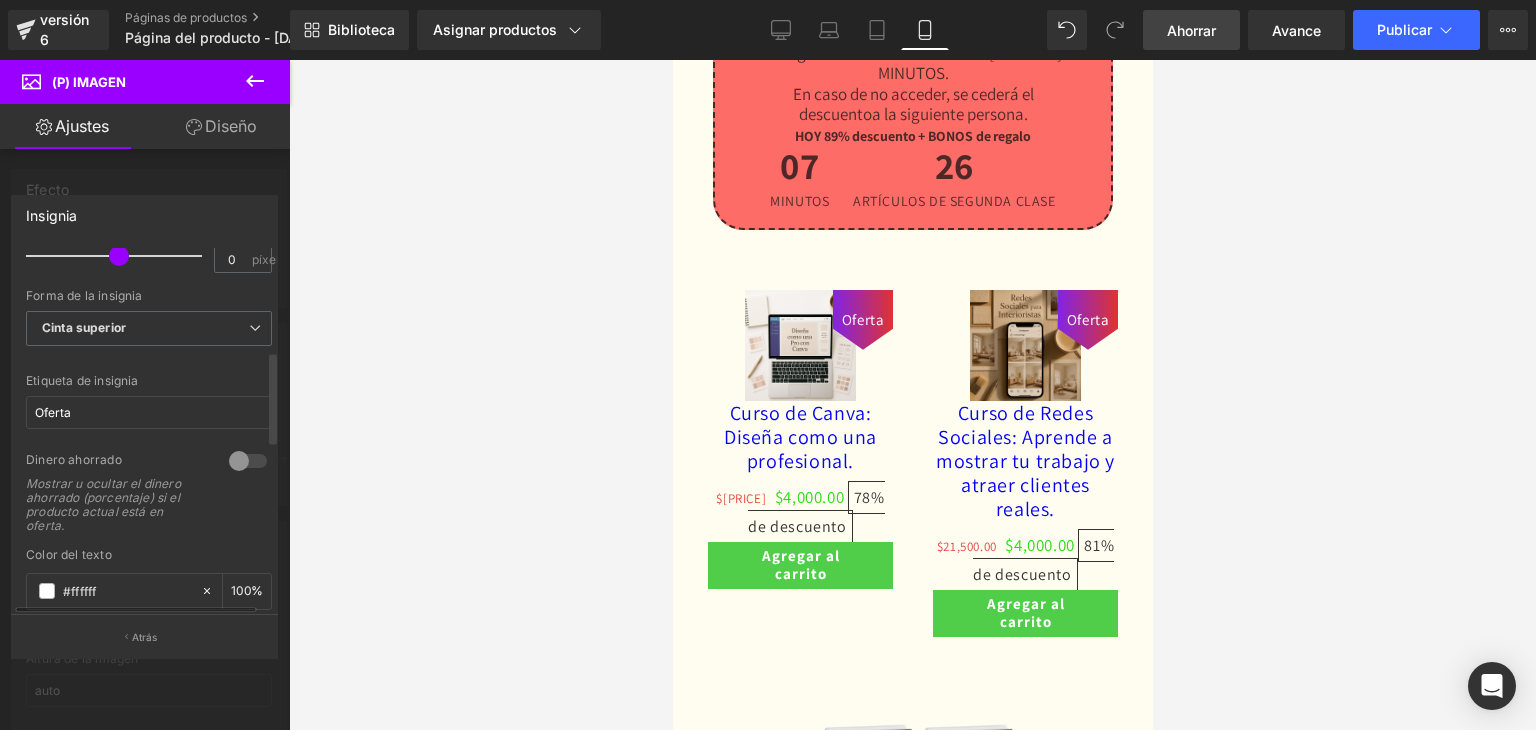 click at bounding box center (248, 461) 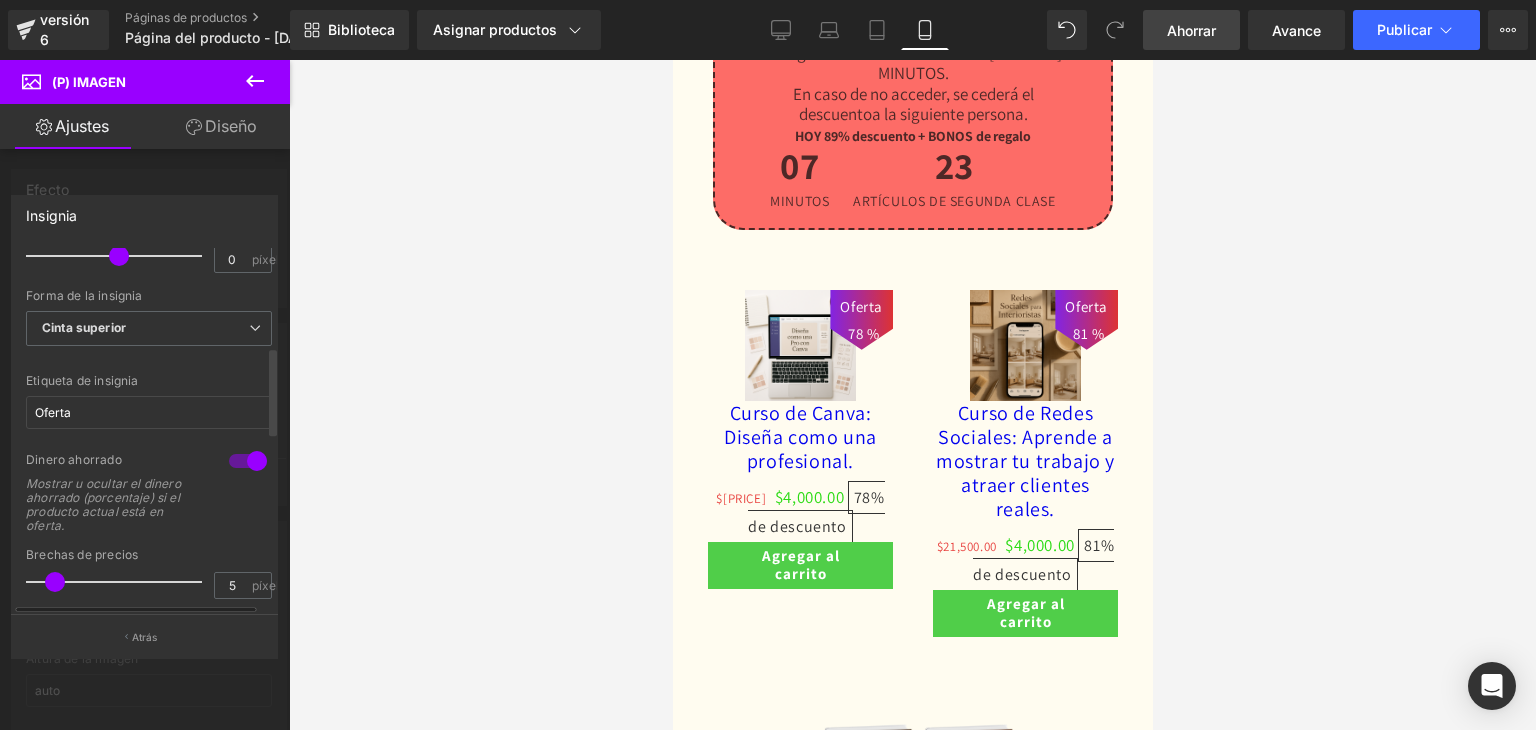 scroll, scrollTop: 500, scrollLeft: 0, axis: vertical 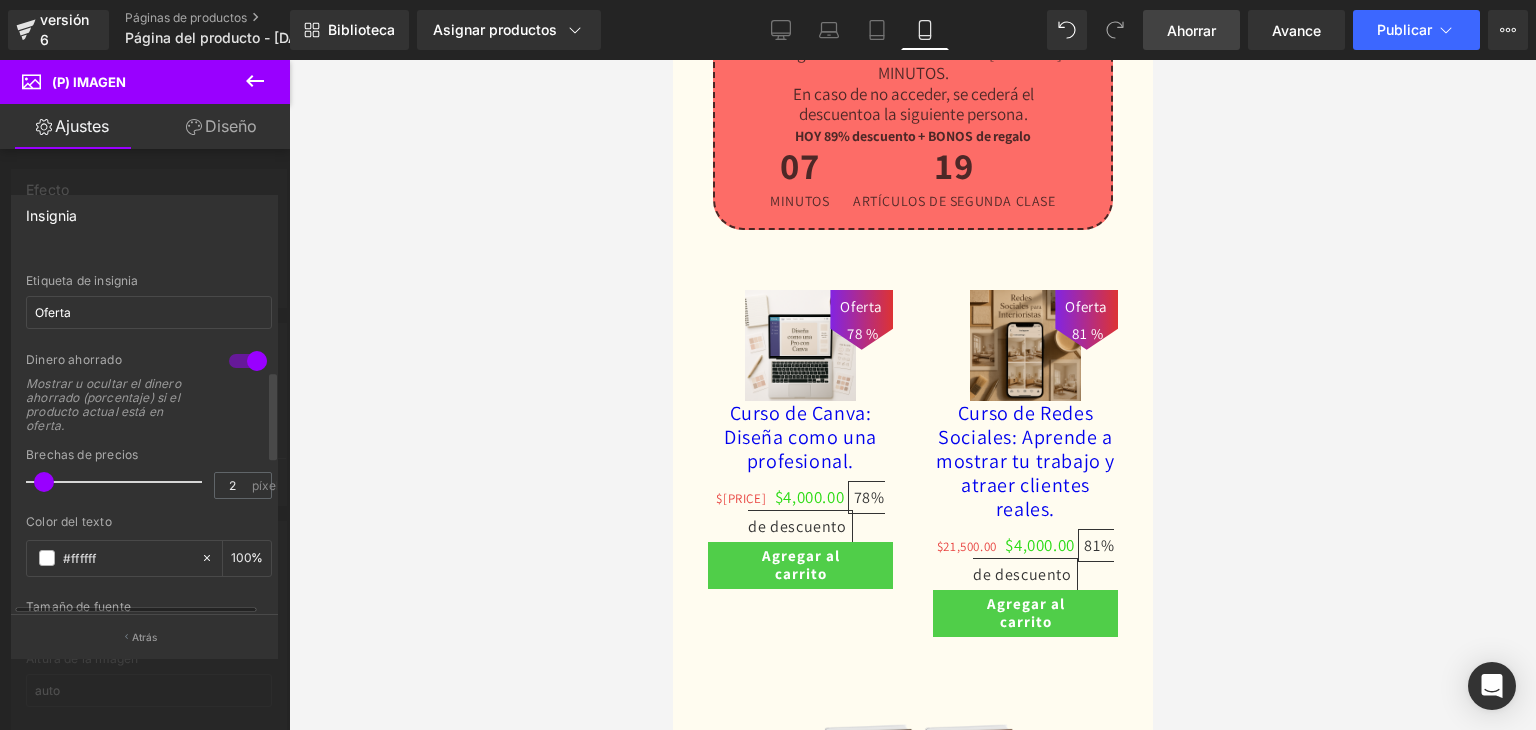 drag, startPoint x: 56, startPoint y: 483, endPoint x: 43, endPoint y: 493, distance: 16.40122 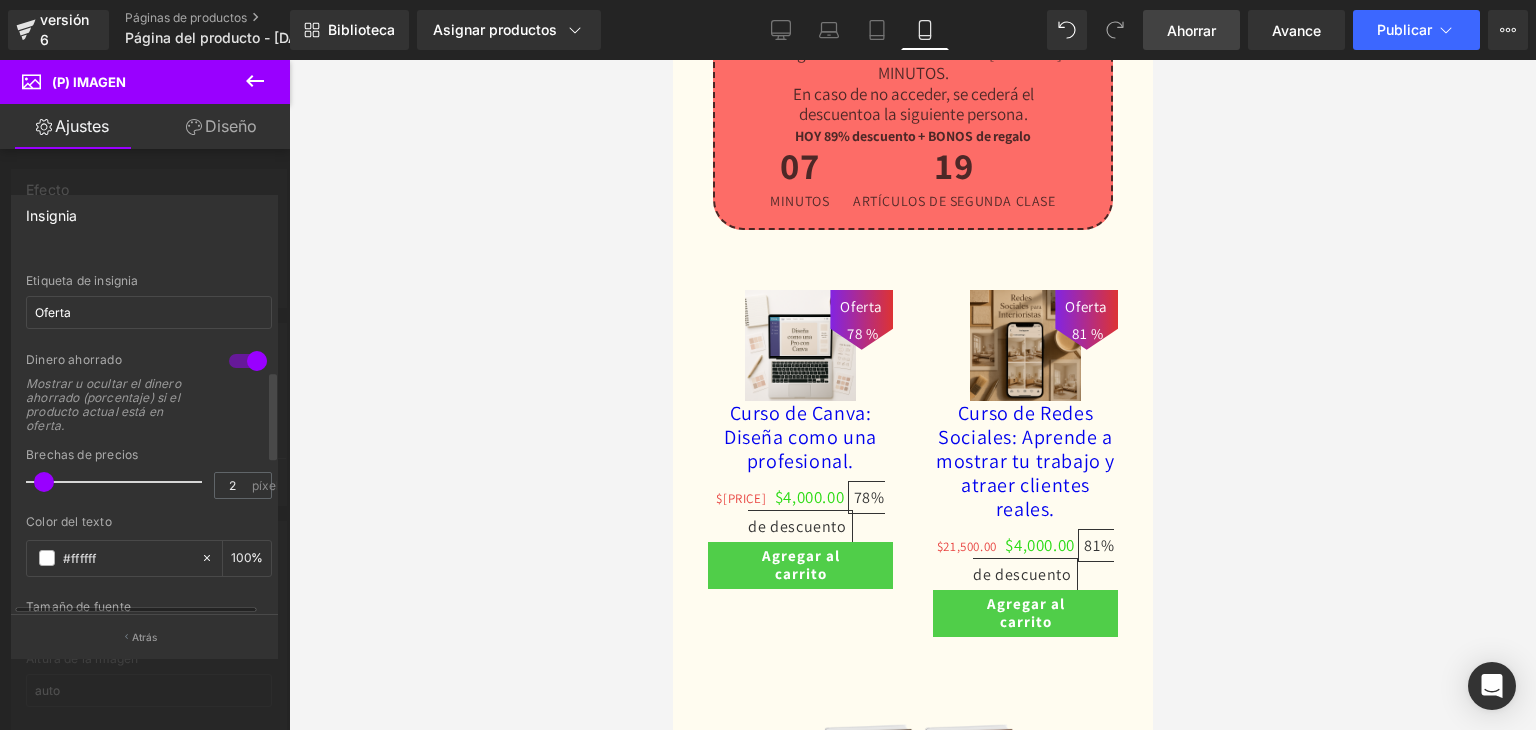 click at bounding box center [119, 482] 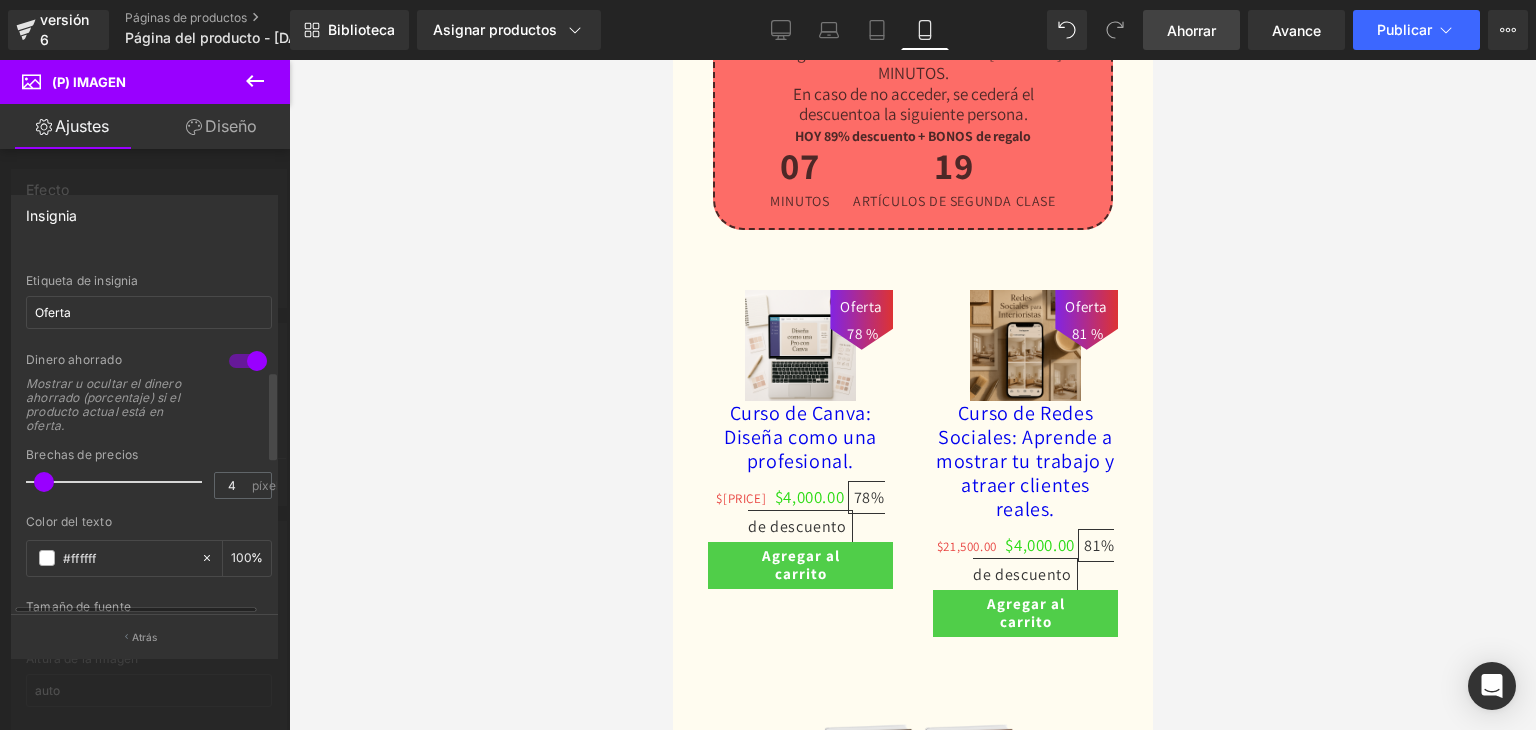 click at bounding box center [44, 482] 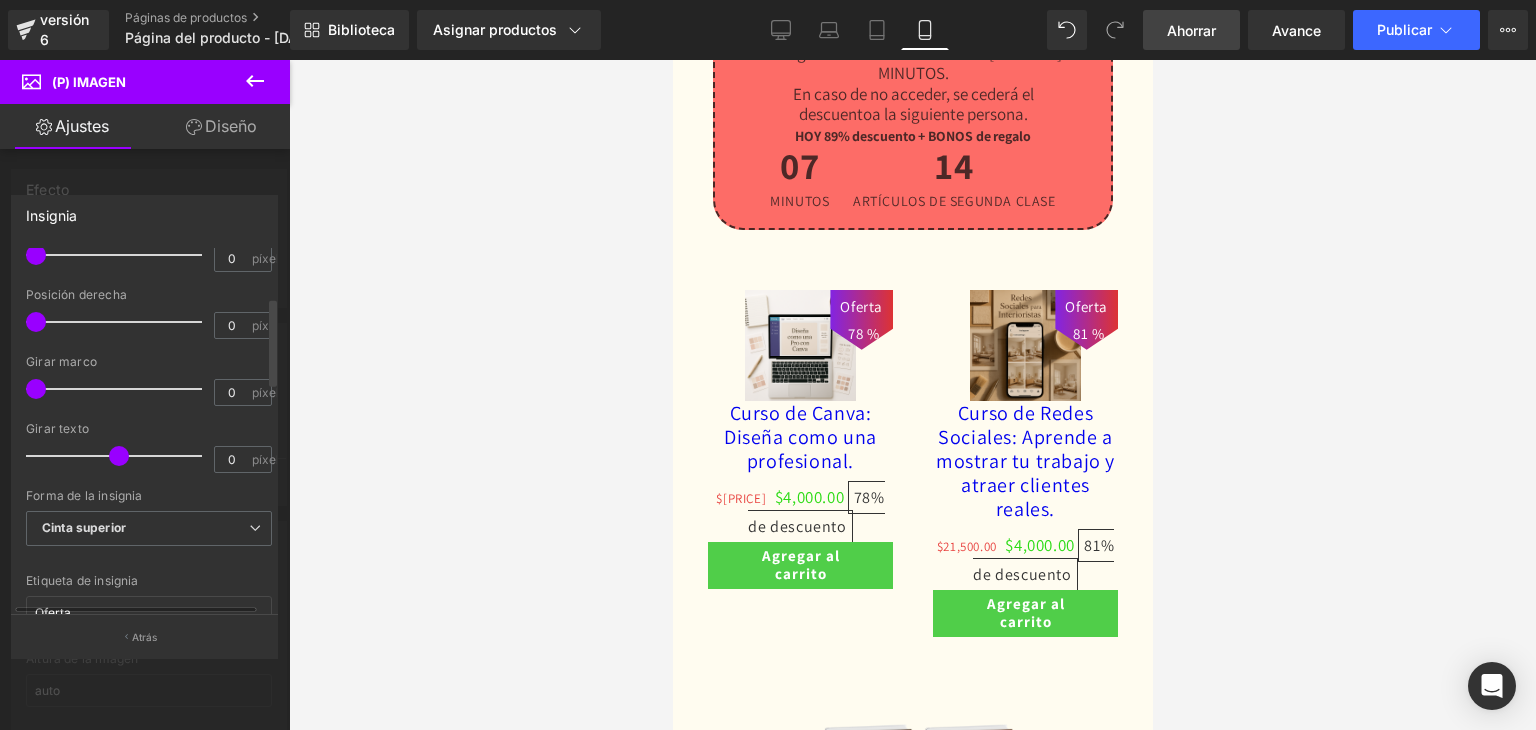 scroll, scrollTop: 100, scrollLeft: 0, axis: vertical 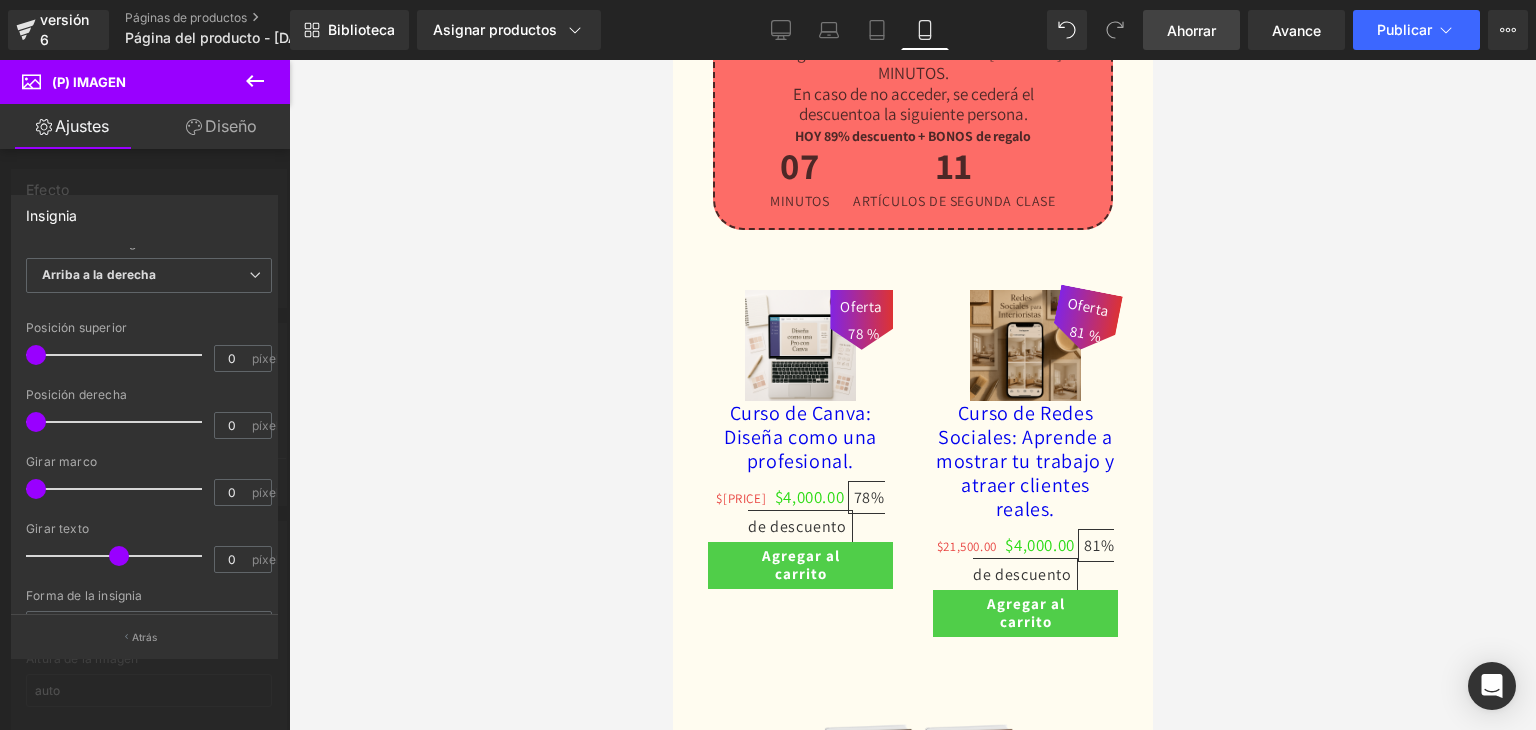 drag, startPoint x: 82, startPoint y: 489, endPoint x: 0, endPoint y: 499, distance: 82.607506 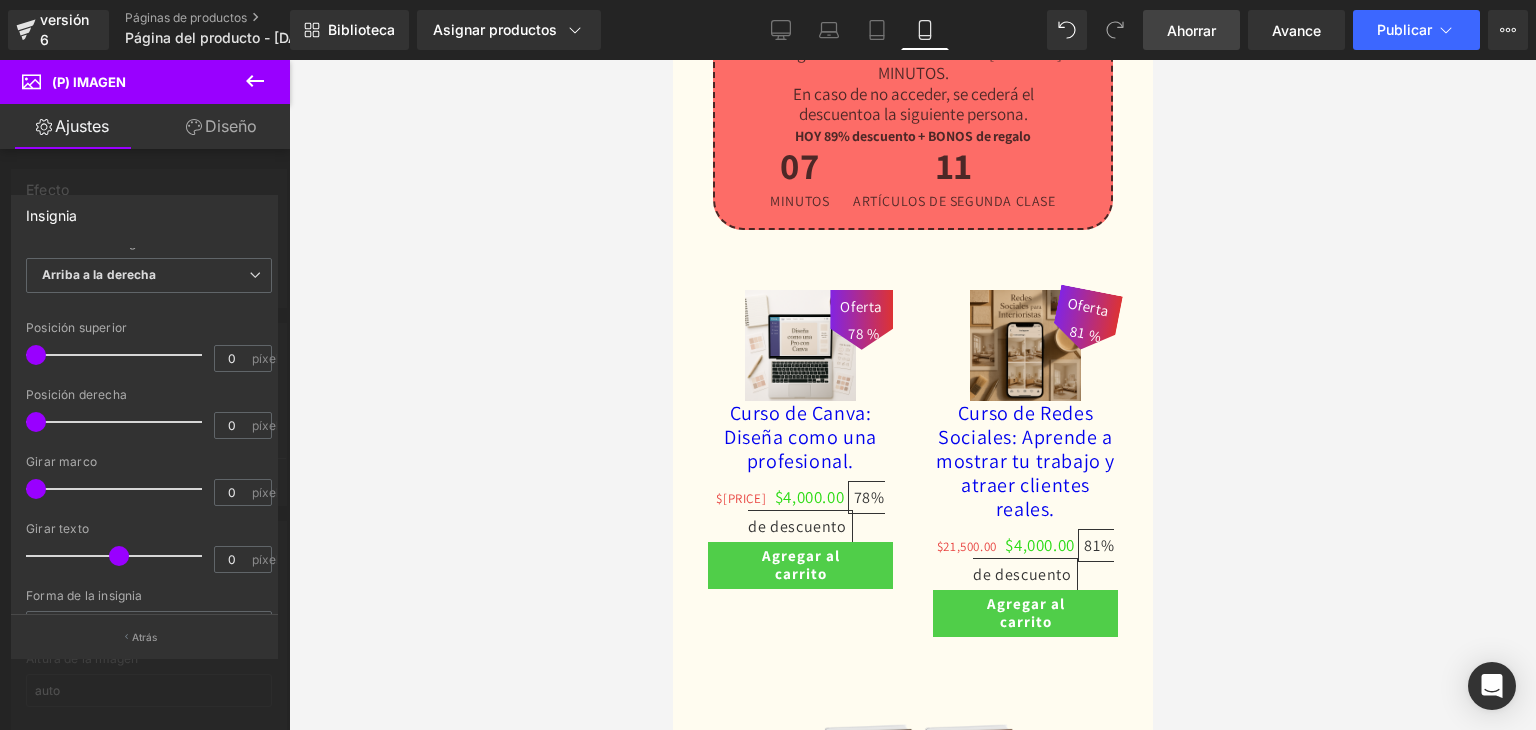 click on "Texto Tipo de insignia
Texto
Texto Arriba a la izquierda Arriba a la derecha Abajo a la izquierda Abajo a la derecha Centro Posición de la insignia
Arriba a la derecha
Arriba a la izquierda Arriba a la derecha Abajo a la izquierda Abajo a la derecha Centro 0px Posición superior 0 píxeles 0px Posición inferior 0 píxeles 0px Posición izquierda 0 píxeles 0px Posición derecha 0 píxeles 0px Girar marco 0 píxeles 0px Girar texto 0 píxeles Ninguno Cinta superior Chevron vertical Pentágono Blindaje Forma de la insignia
1" at bounding box center [145, 418] 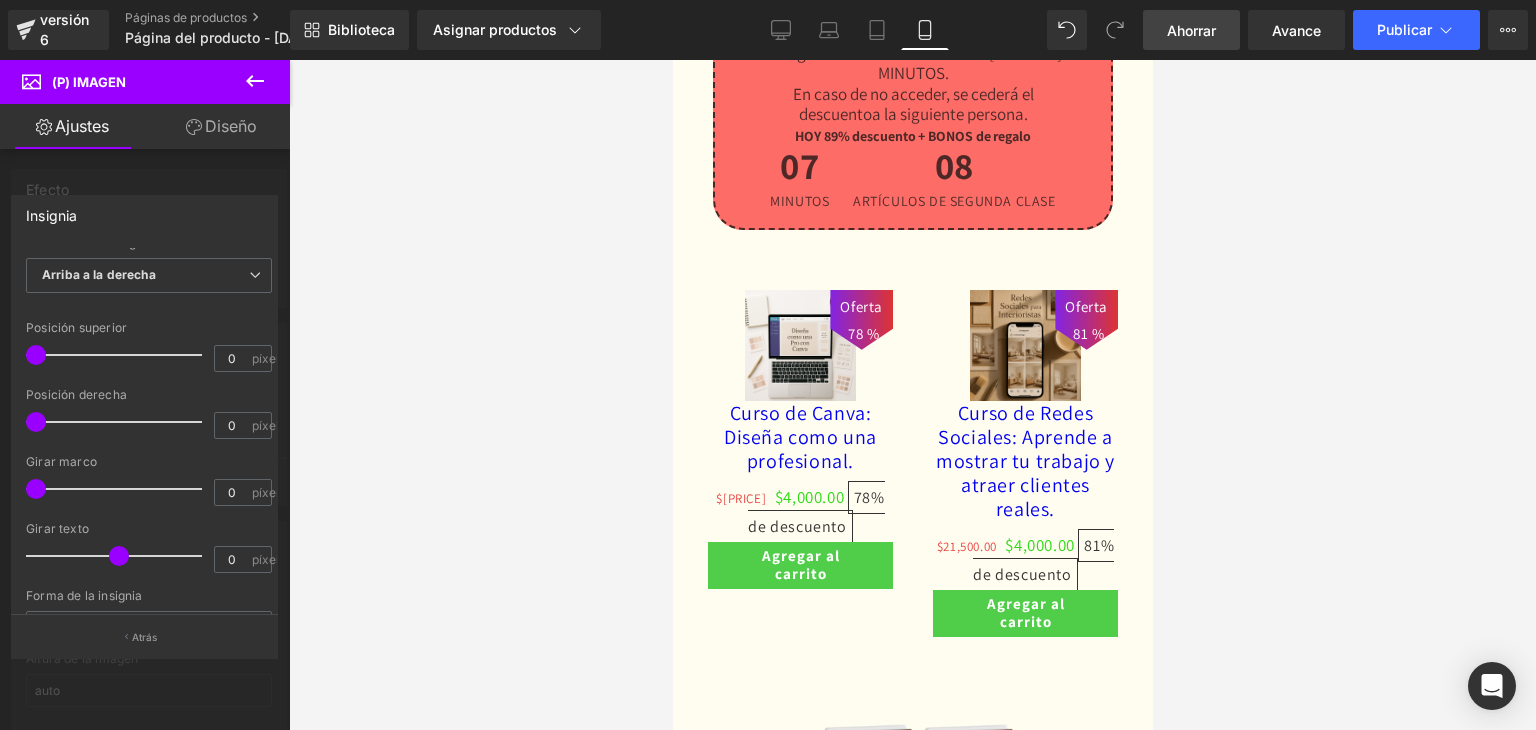 drag, startPoint x: 39, startPoint y: 416, endPoint x: 0, endPoint y: 425, distance: 40.024994 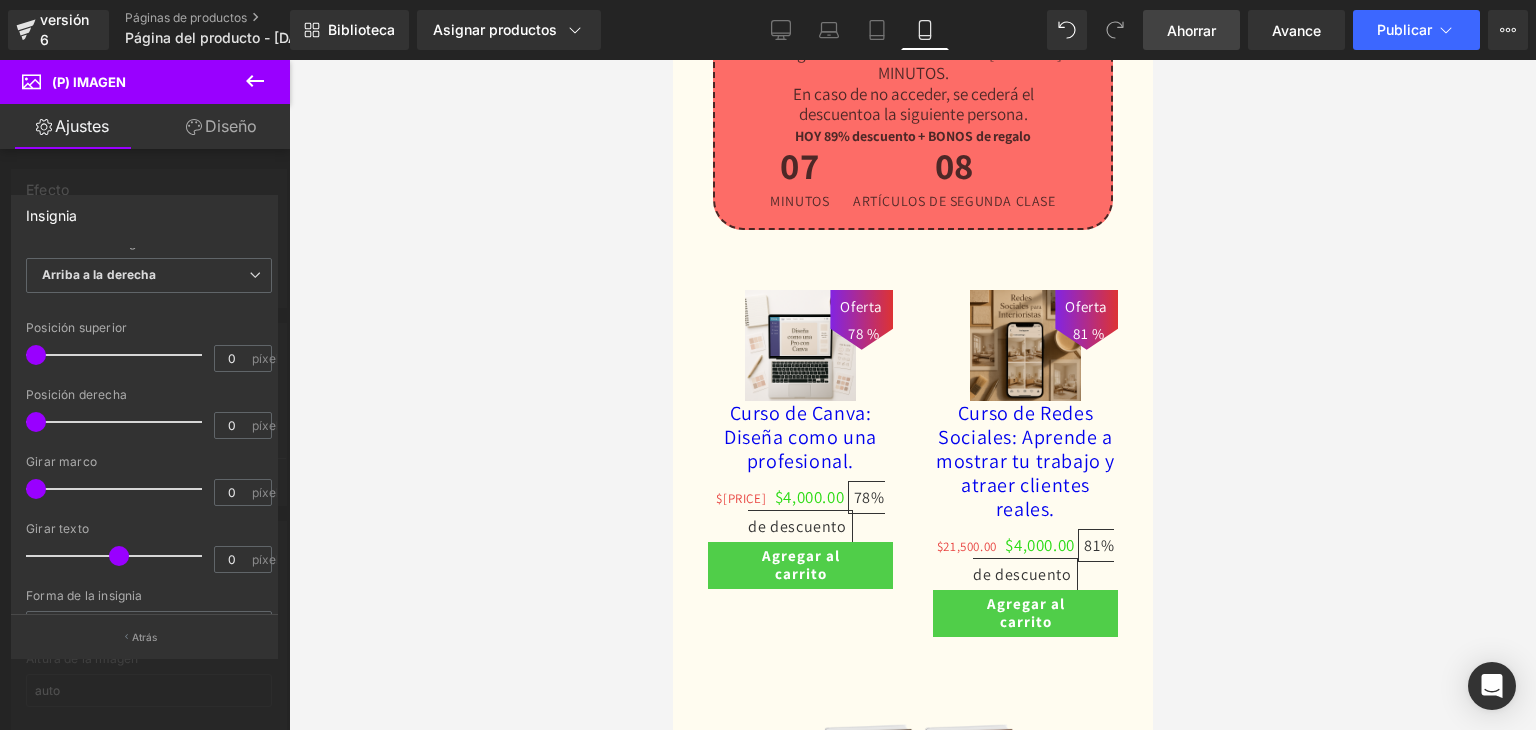 click on "Texto Tipo de insignia
Texto
Texto Arriba a la izquierda Arriba a la derecha Abajo a la izquierda Abajo a la derecha Centro Posición de la insignia
Arriba a la derecha
Arriba a la izquierda Arriba a la derecha Abajo a la izquierda Abajo a la derecha Centro 0px Posición superior 0 píxeles 0px Posición inferior 0 píxeles 0px Posición izquierda 0 píxeles 0px Posición derecha 0 píxeles 0px Girar marco 0 píxeles 0px Girar texto 0 píxeles Ninguno Cinta superior Chevron vertical Pentágono Blindaje Forma de la insignia
1" at bounding box center [145, 418] 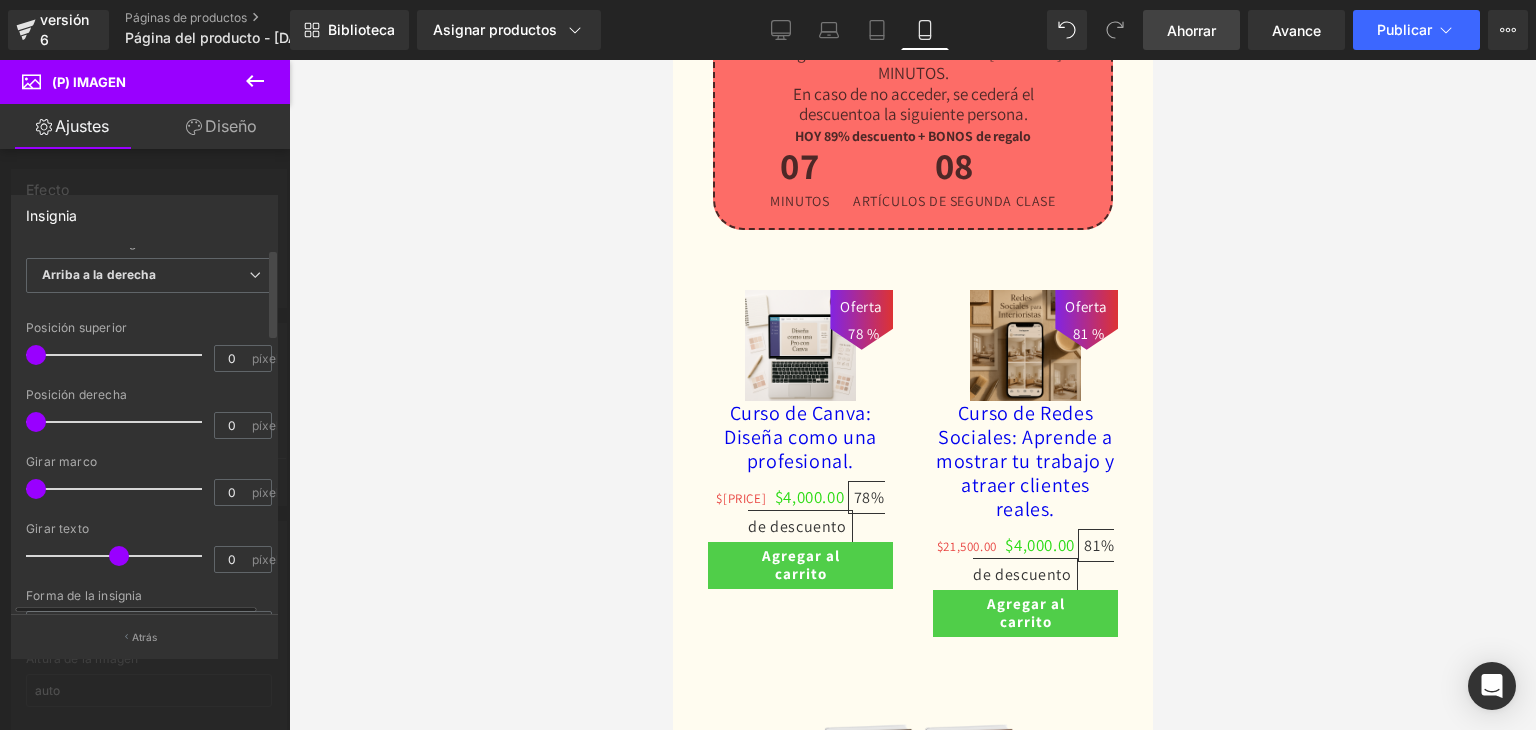 scroll, scrollTop: 0, scrollLeft: 0, axis: both 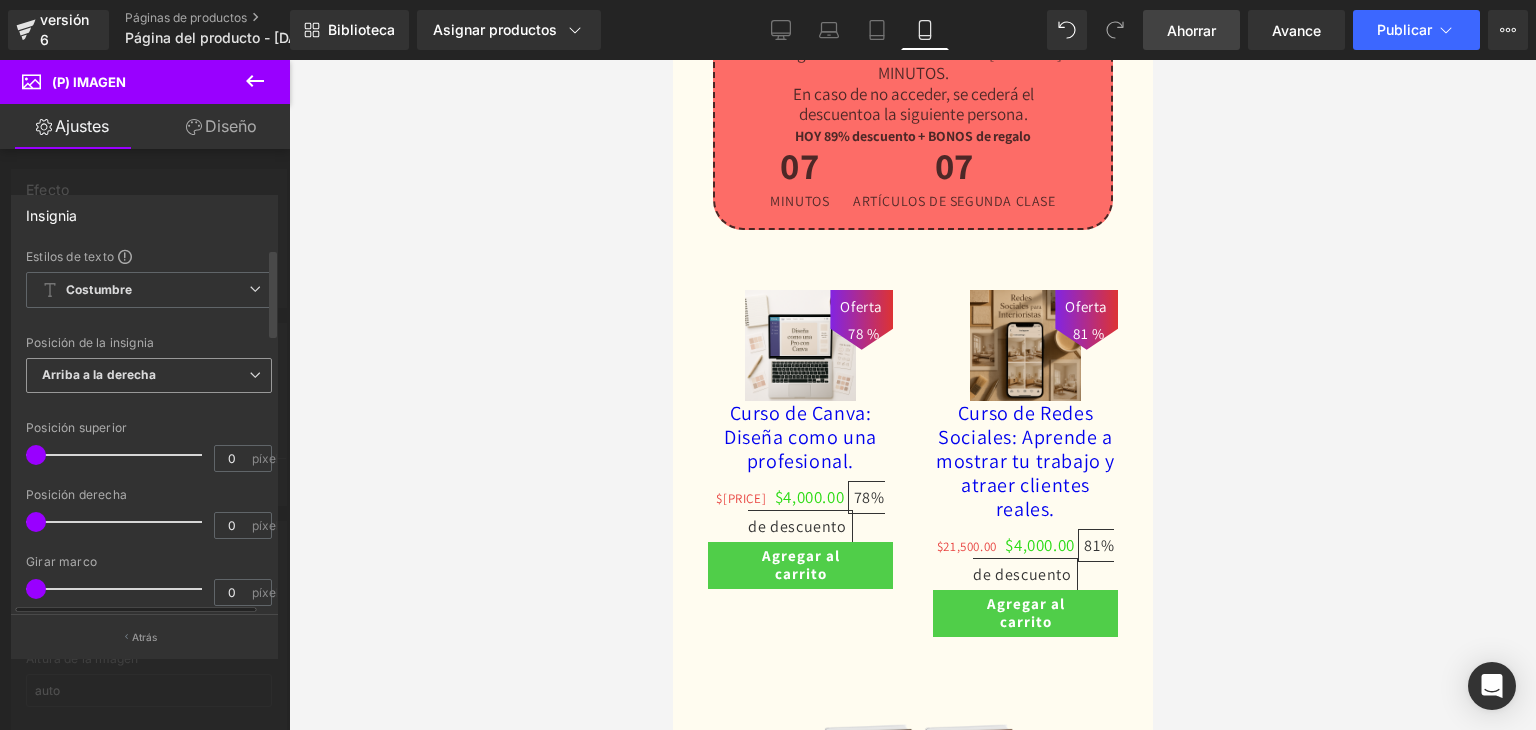 click on "Arriba a la derecha" at bounding box center [99, 374] 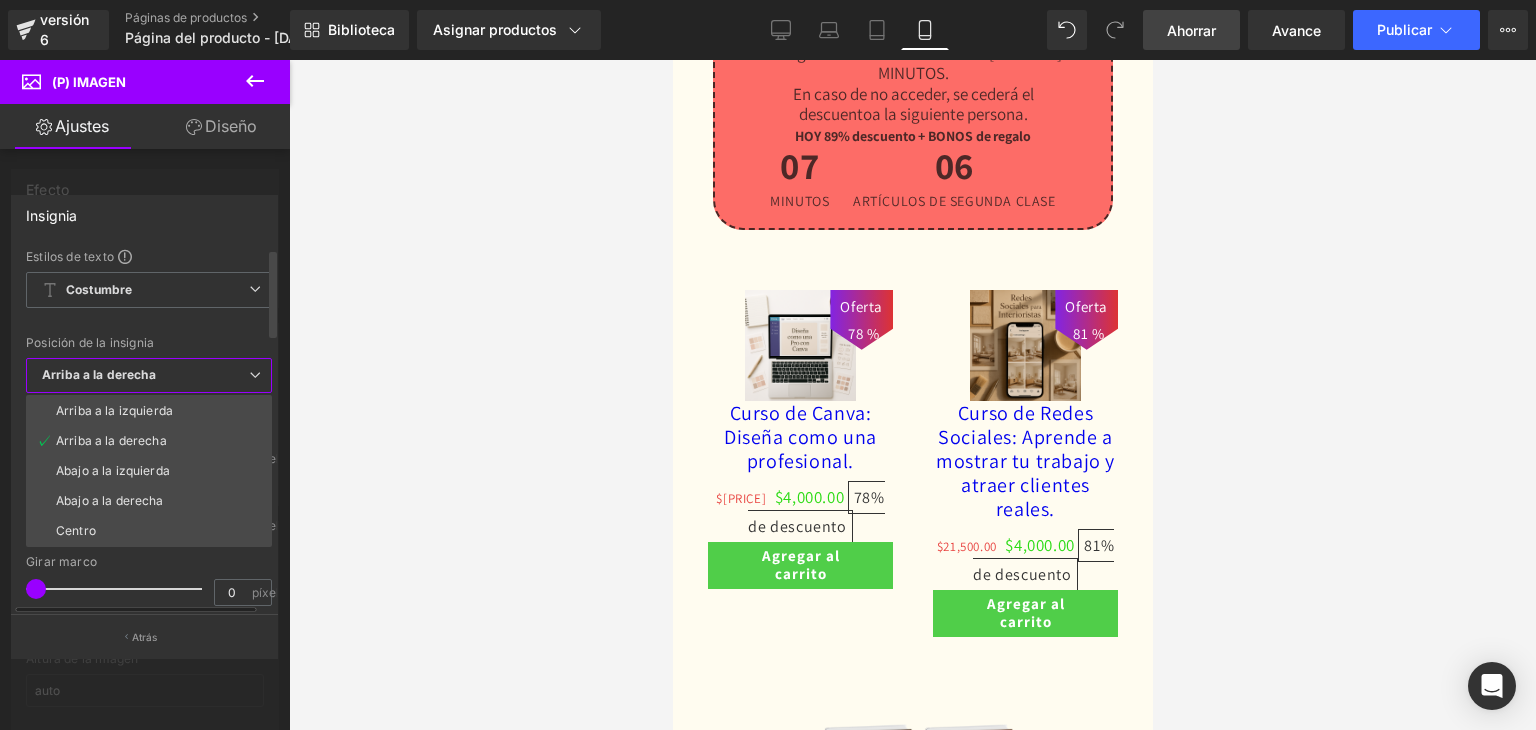 click on "Arriba a la derecha" at bounding box center (99, 374) 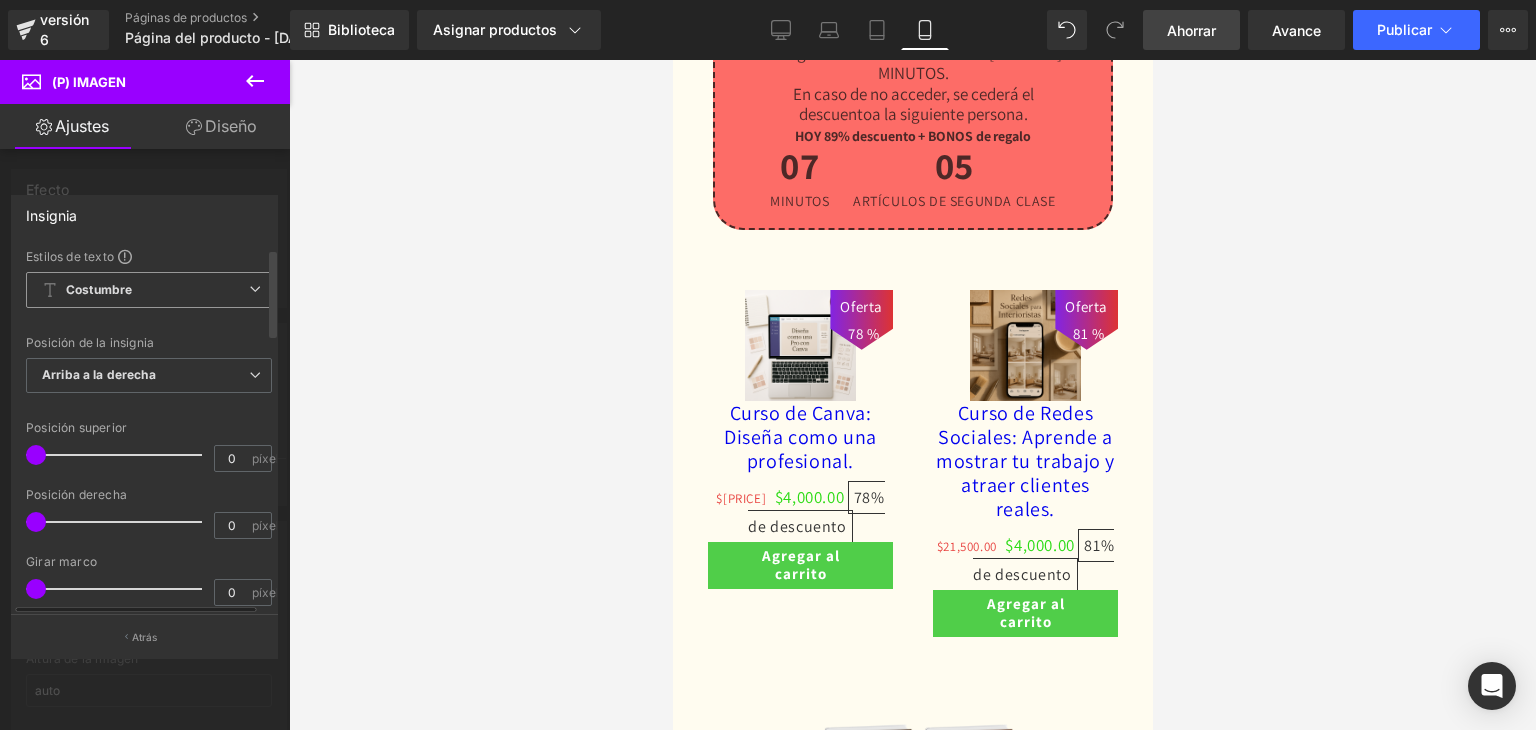 click on "Costumbre
Configurar estilo global" at bounding box center [149, 290] 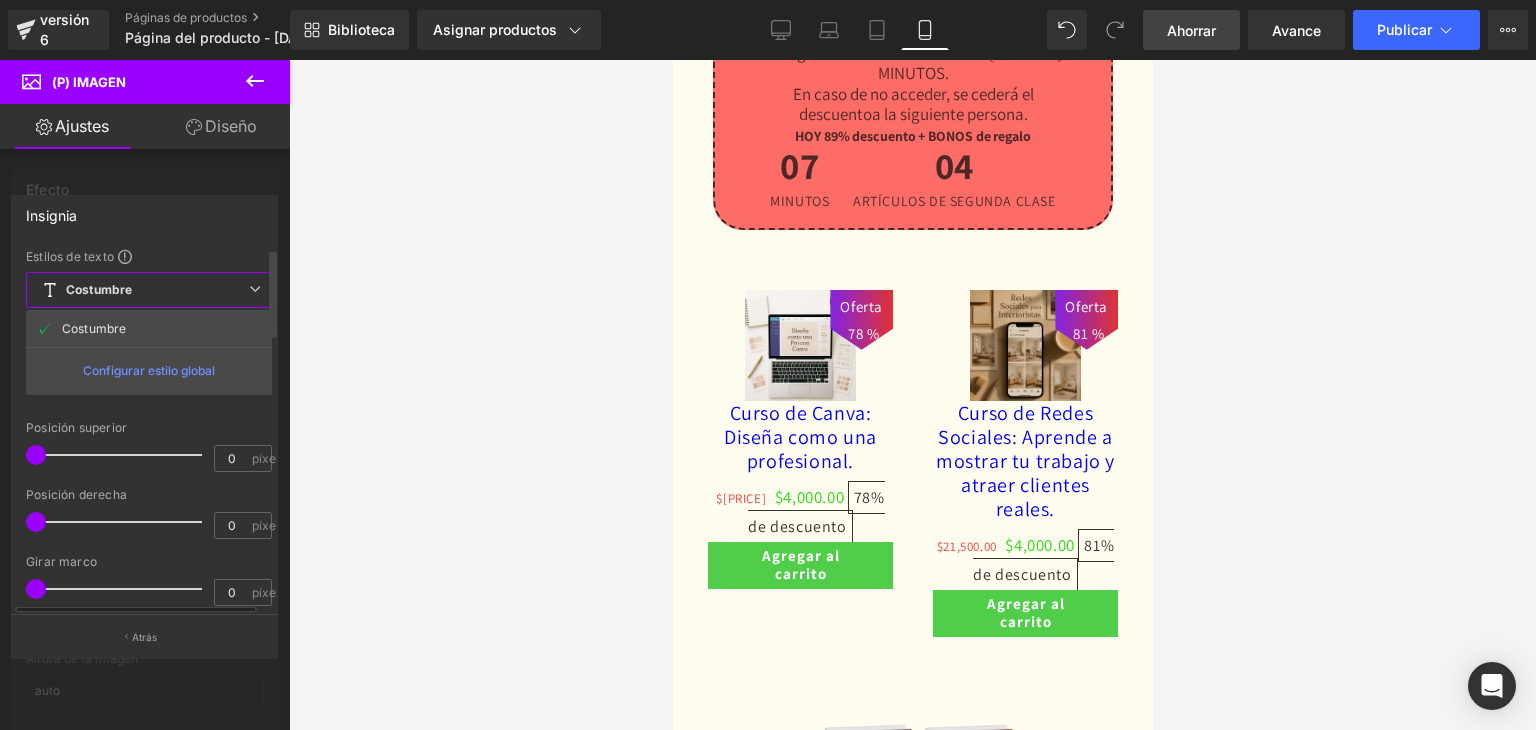 click on "Costumbre
Configurar estilo global" at bounding box center [149, 290] 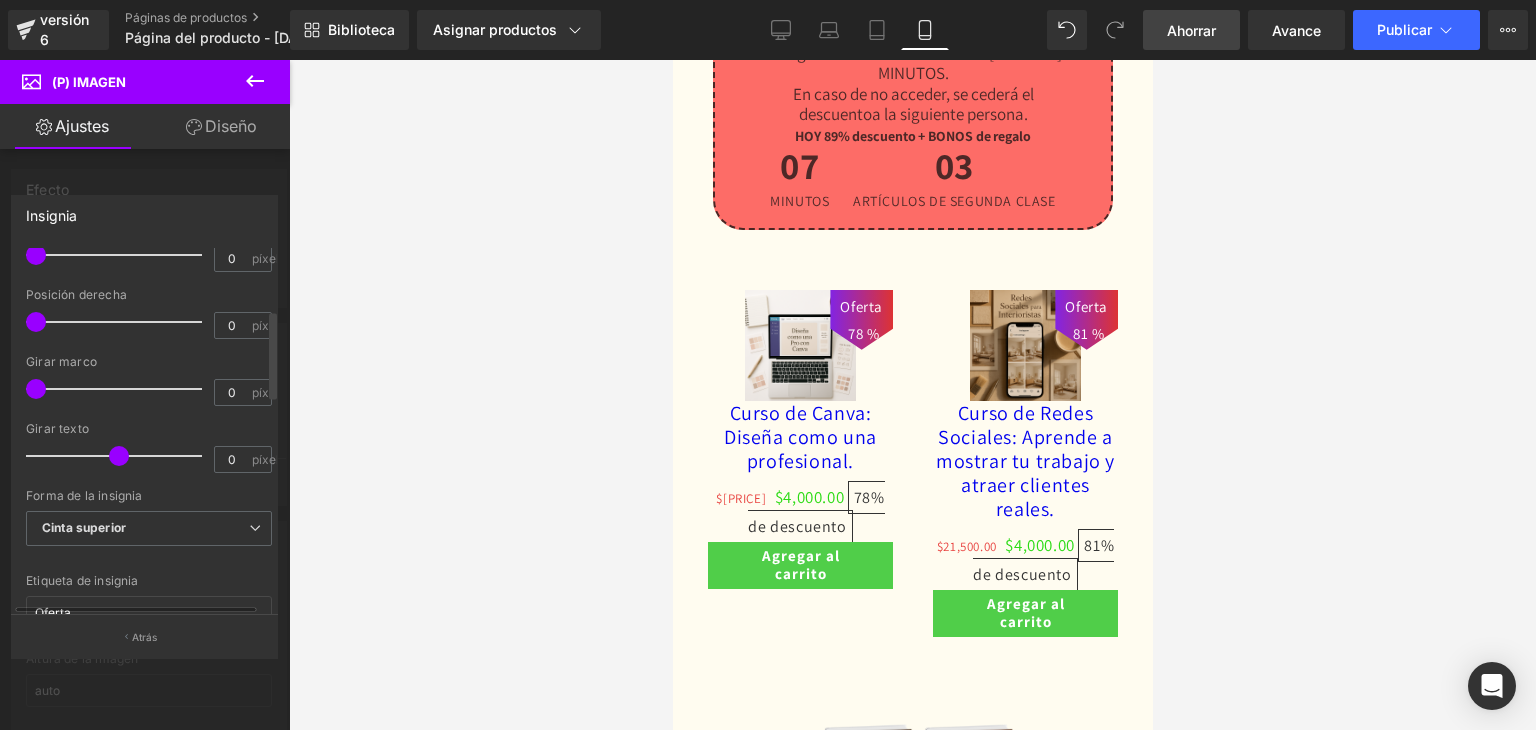scroll, scrollTop: 300, scrollLeft: 0, axis: vertical 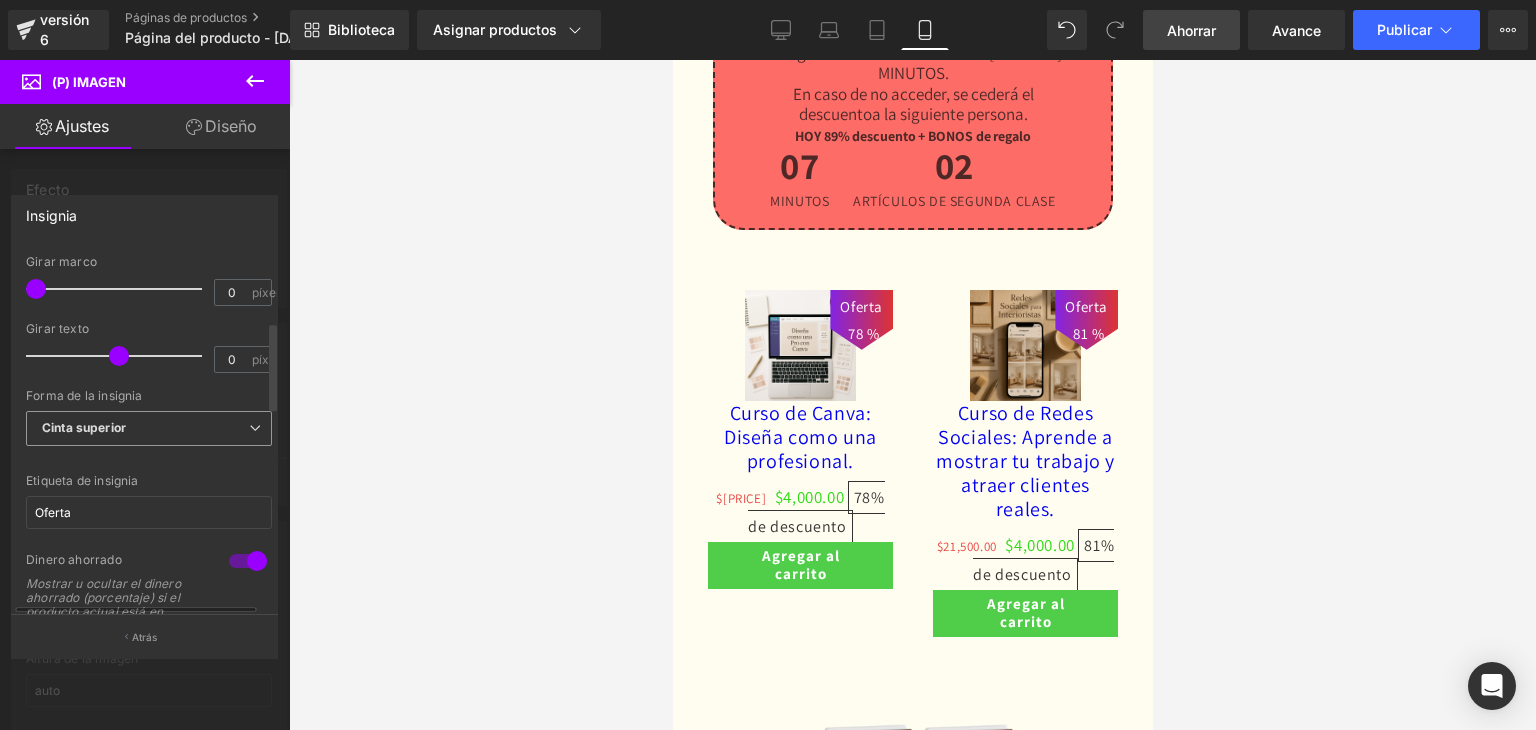 click on "Cinta superior" at bounding box center [149, 428] 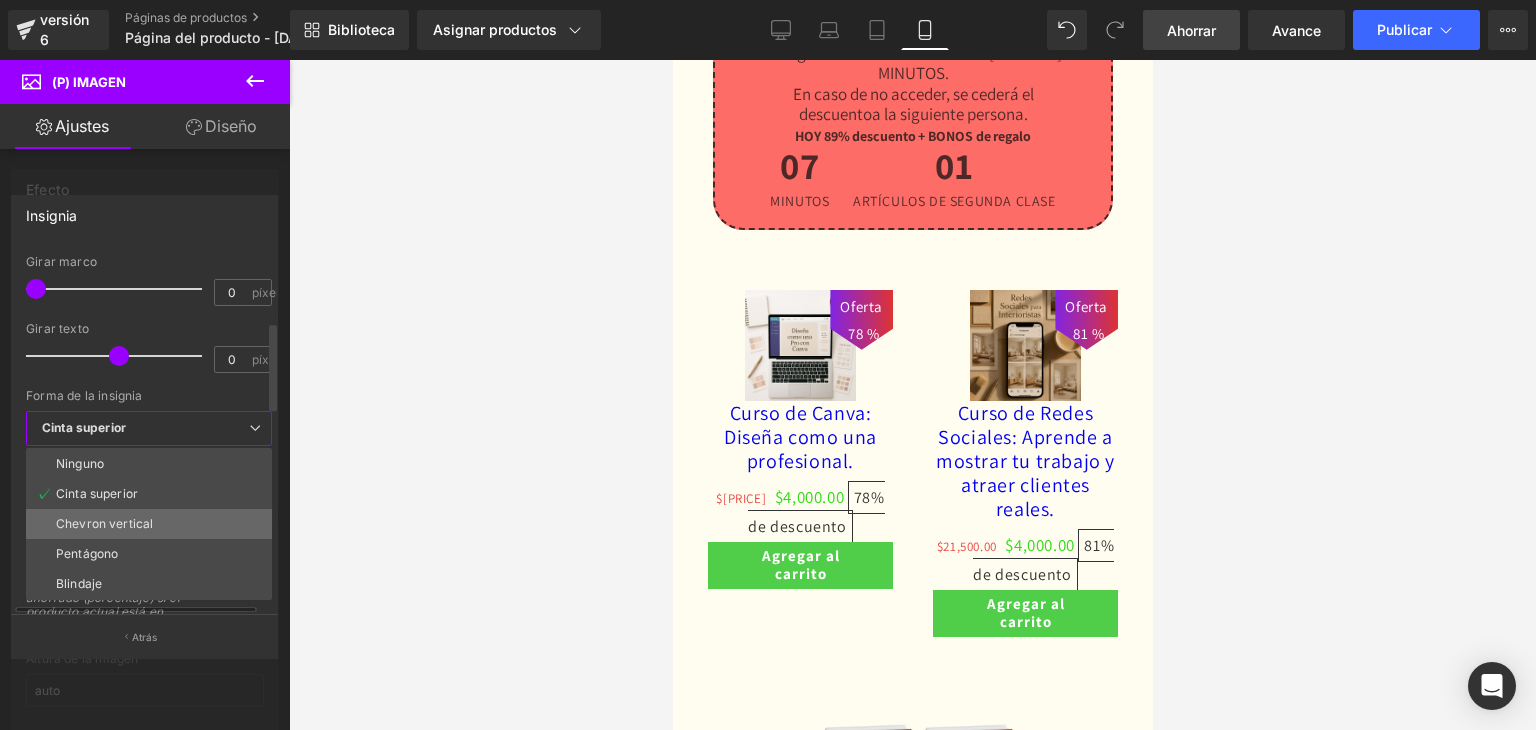 click on "Chevron vertical" at bounding box center (104, 523) 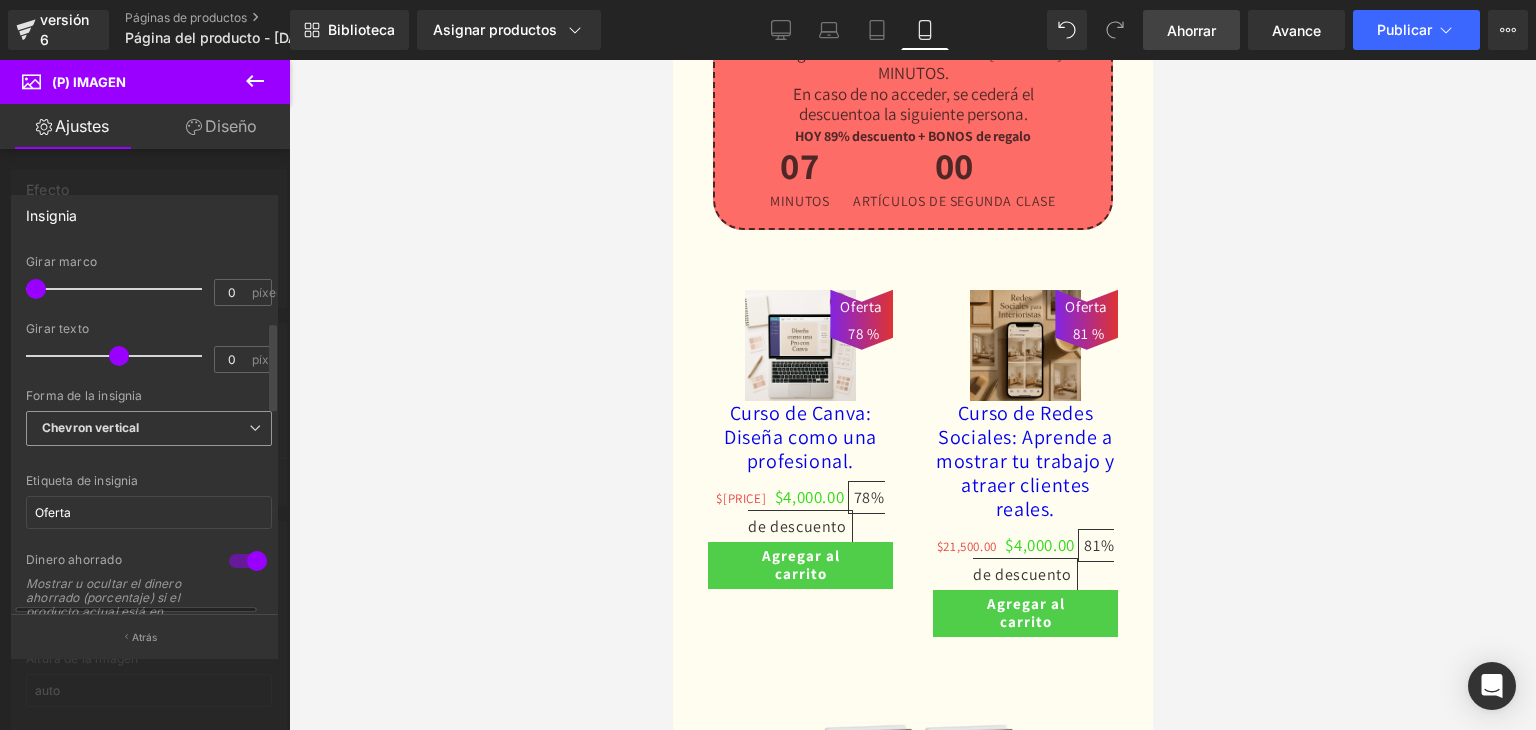 click on "Chevron vertical" at bounding box center [90, 427] 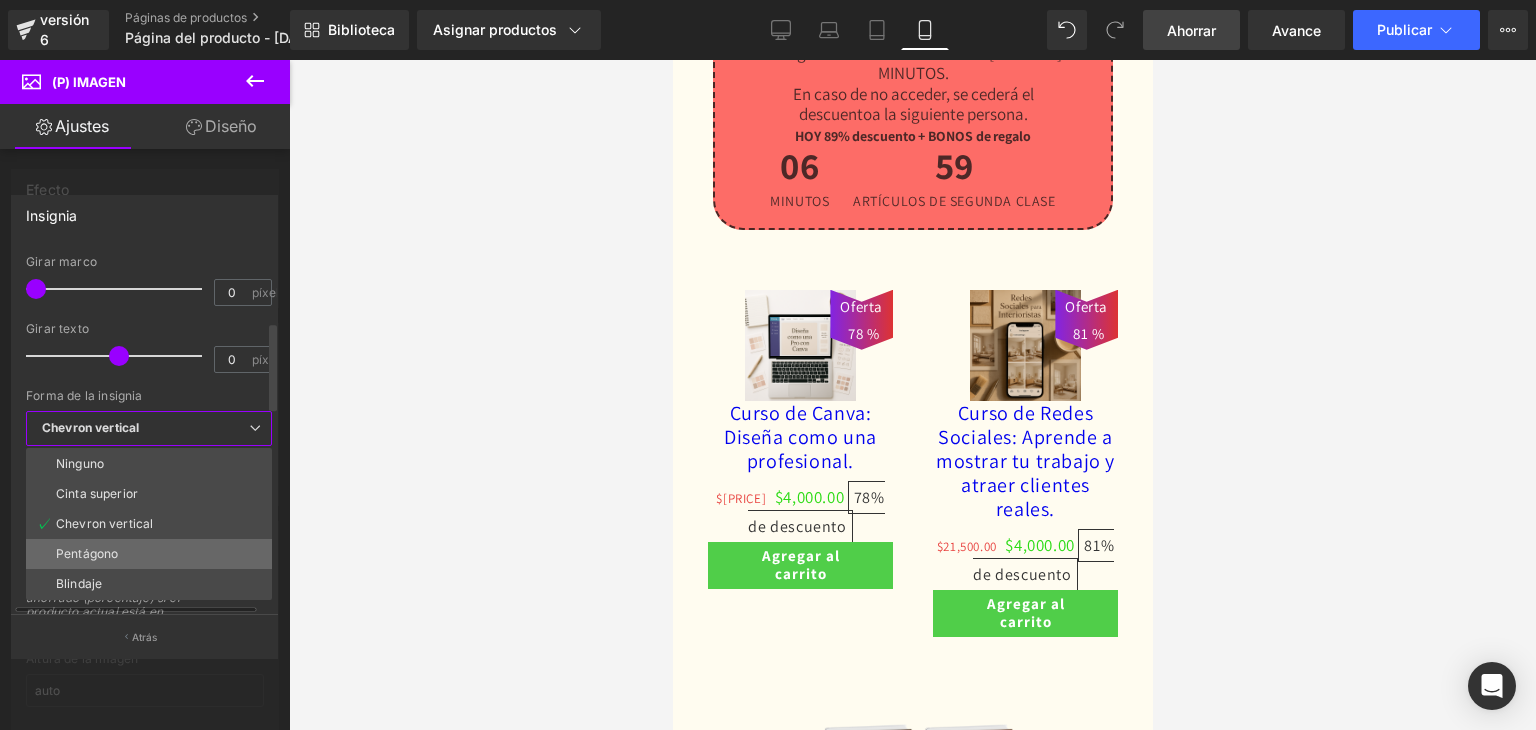 click on "Pentágono" at bounding box center (149, 554) 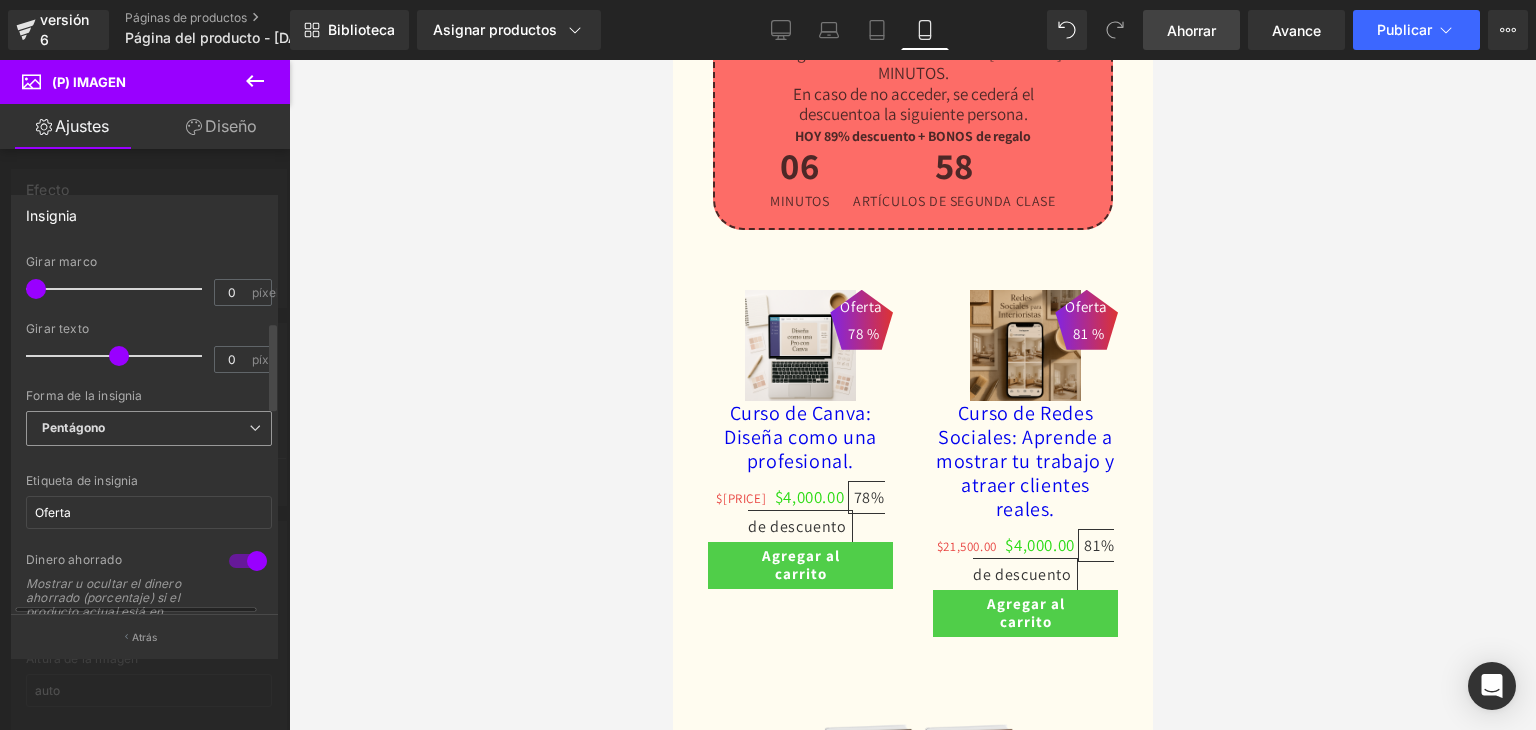 click on "Pentágono" at bounding box center (149, 428) 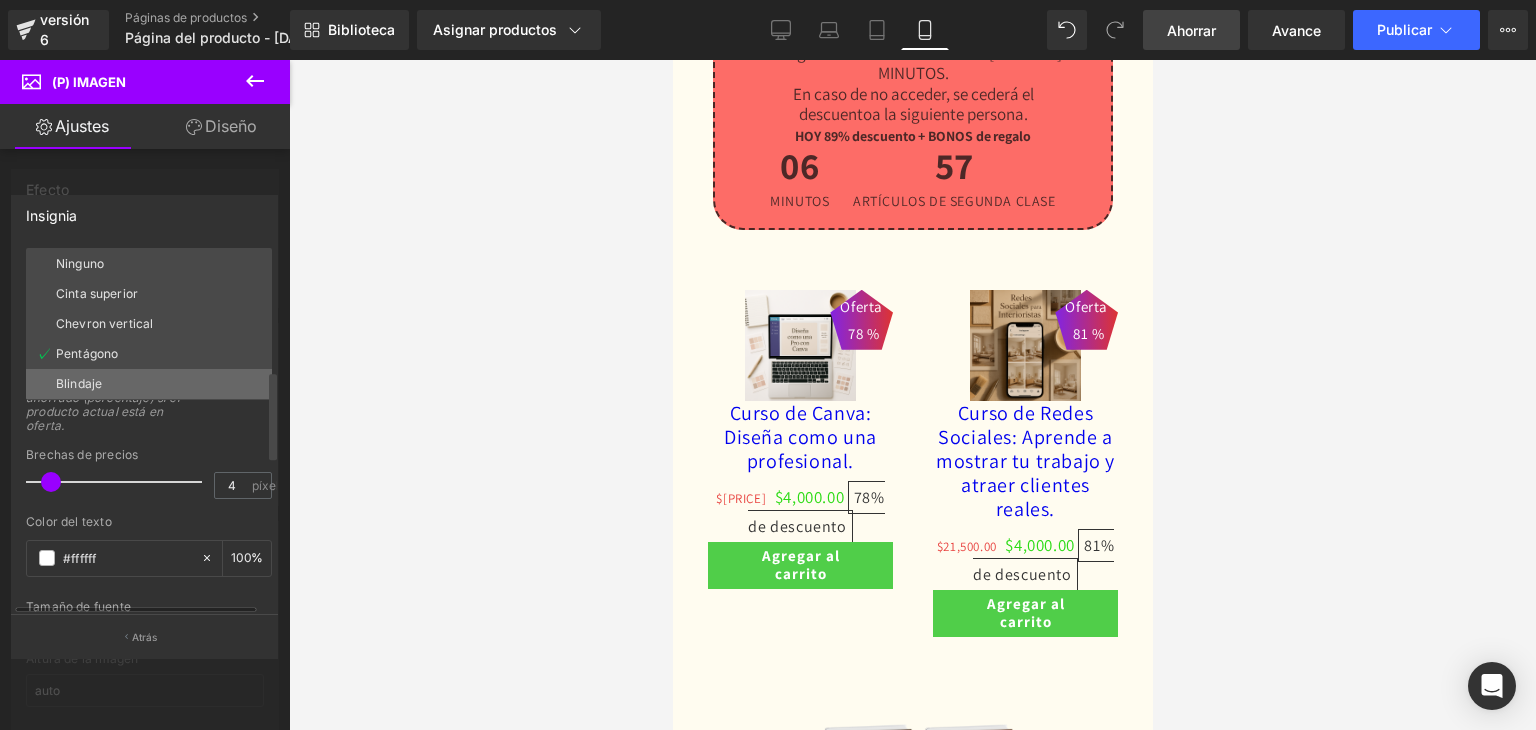 click on "Blindaje" at bounding box center [149, 384] 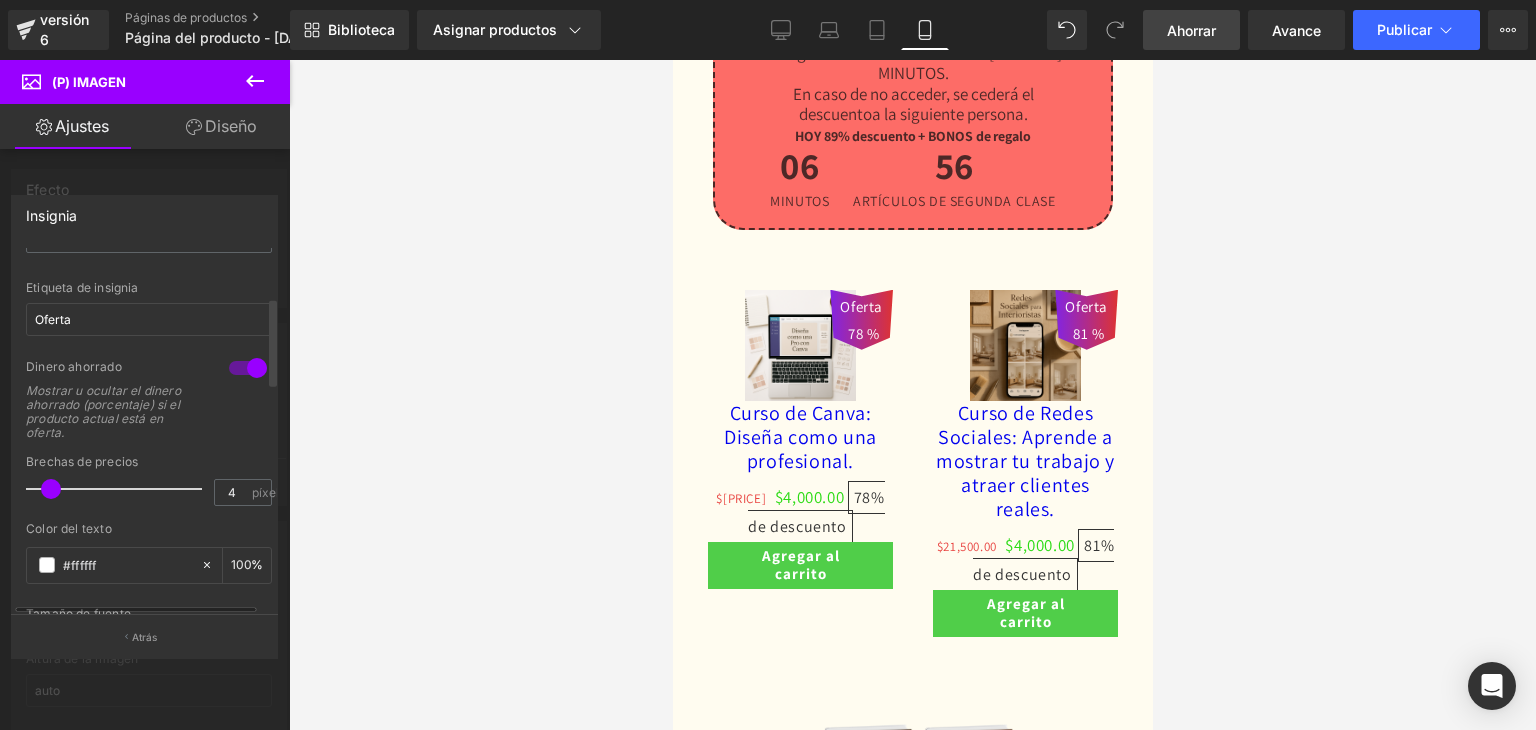 scroll, scrollTop: 200, scrollLeft: 0, axis: vertical 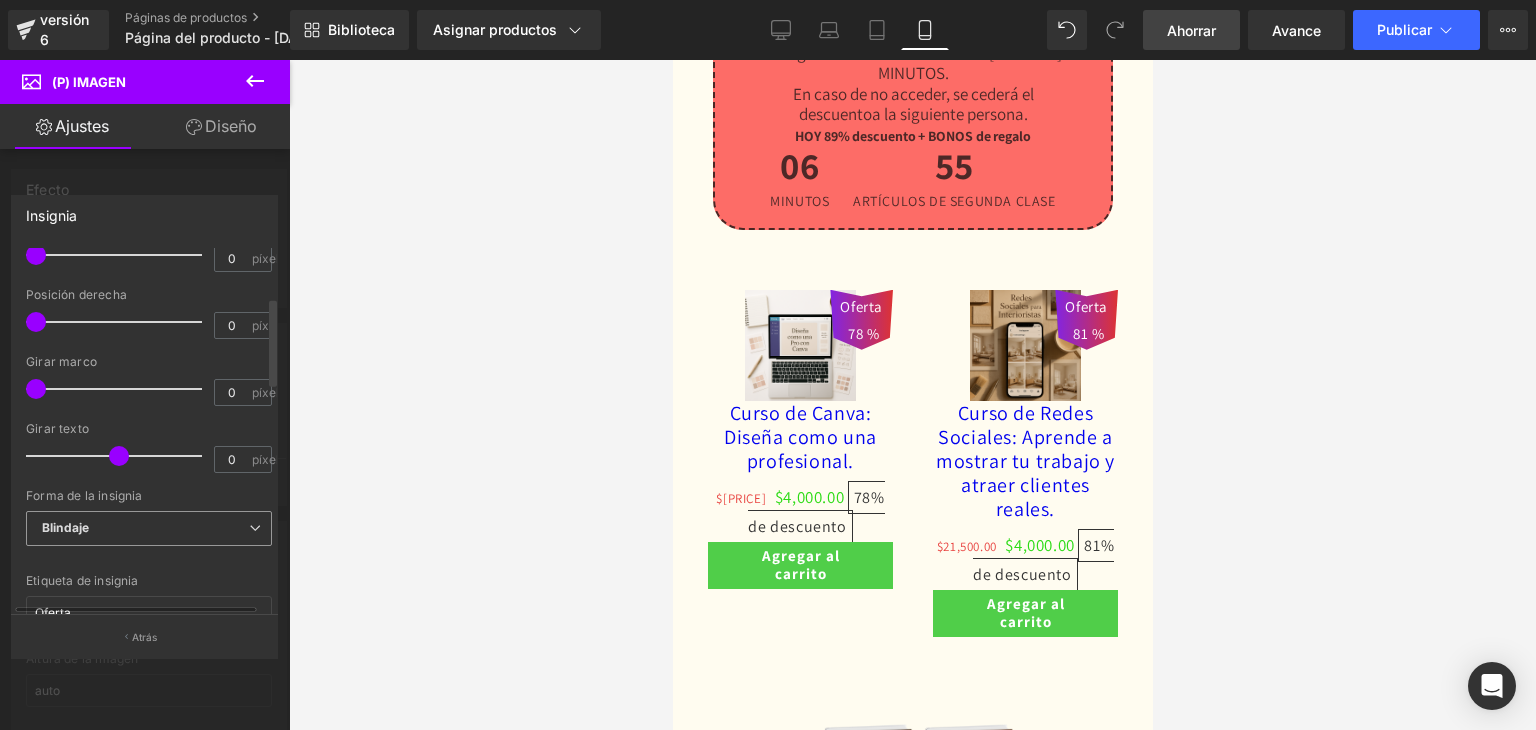 click on "Blindaje" at bounding box center (149, 528) 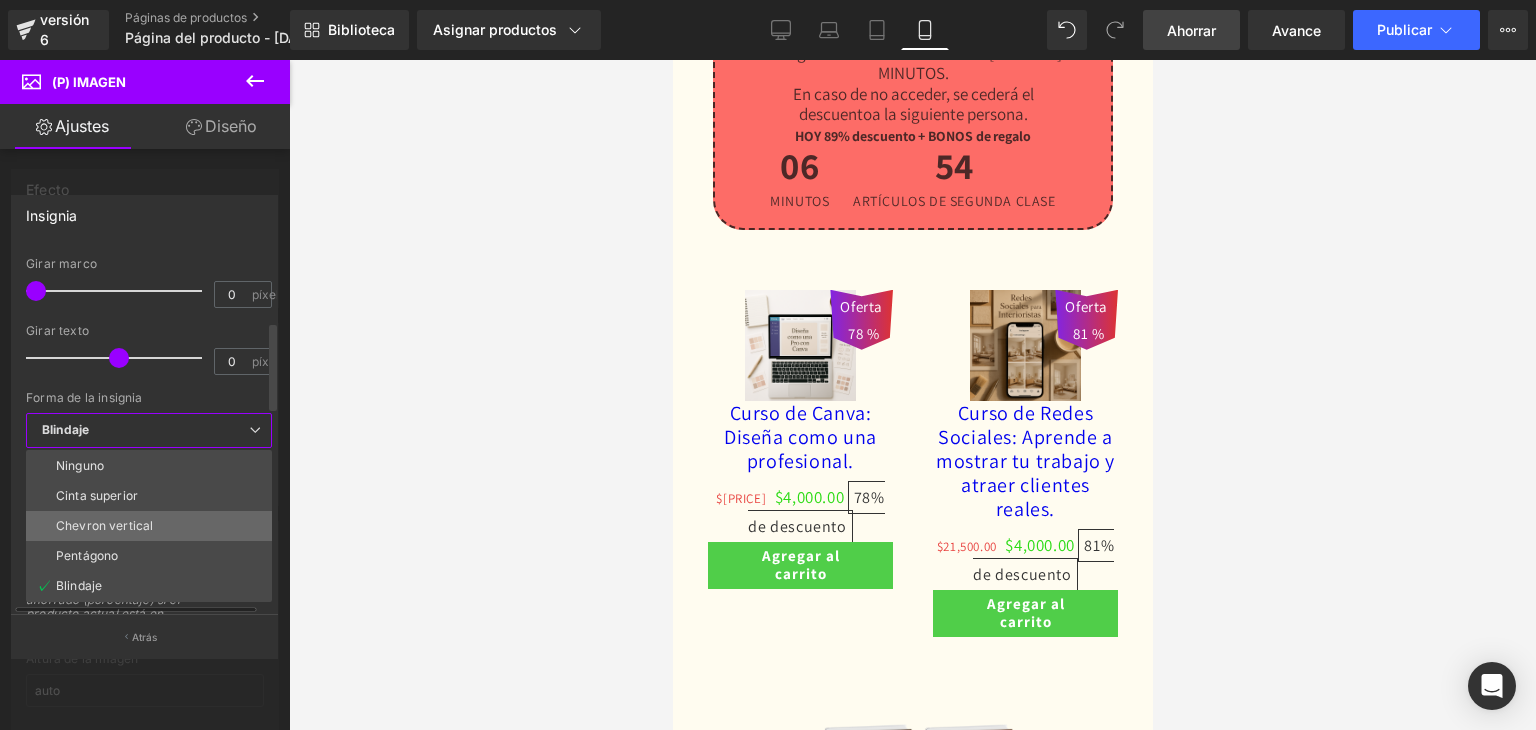scroll, scrollTop: 300, scrollLeft: 0, axis: vertical 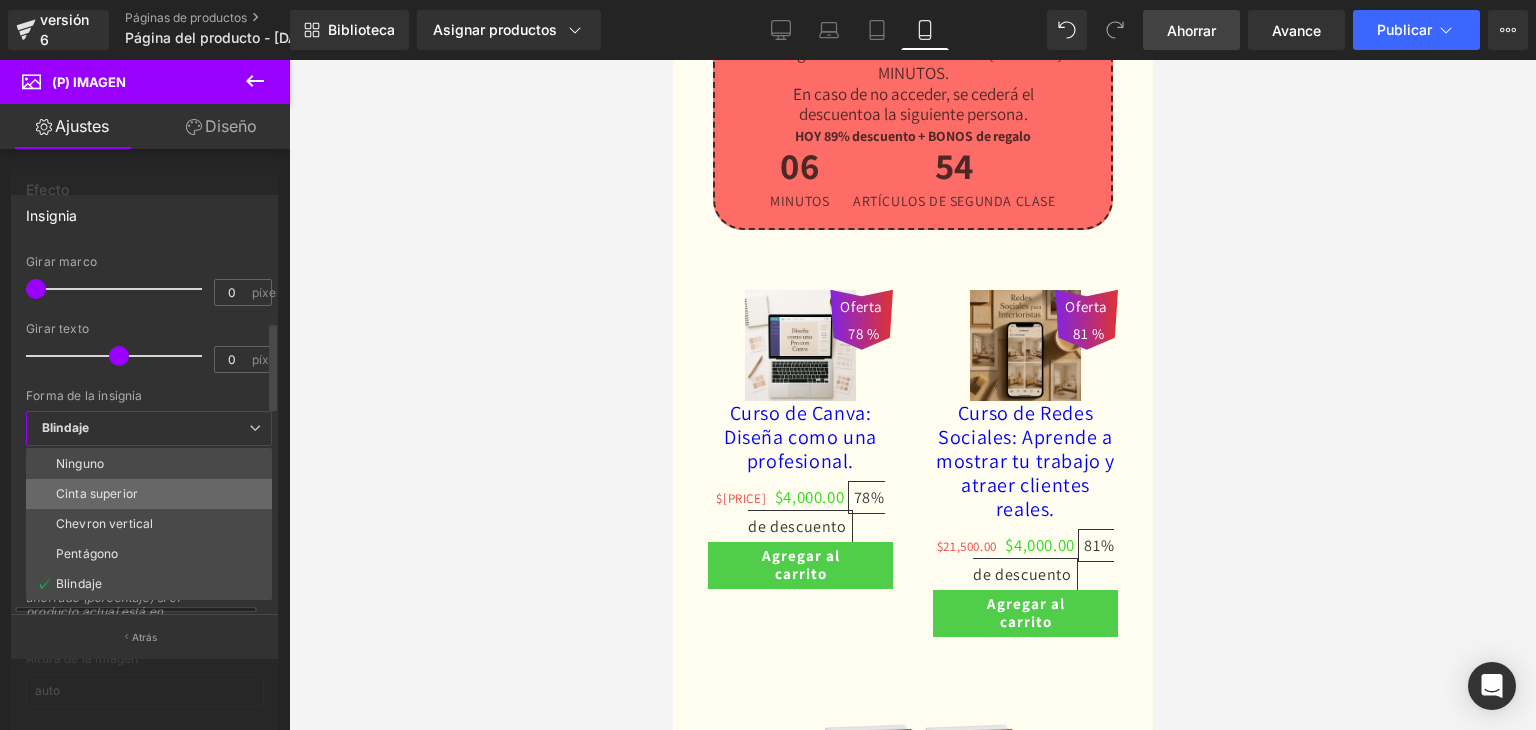click on "Cinta superior" at bounding box center (97, 493) 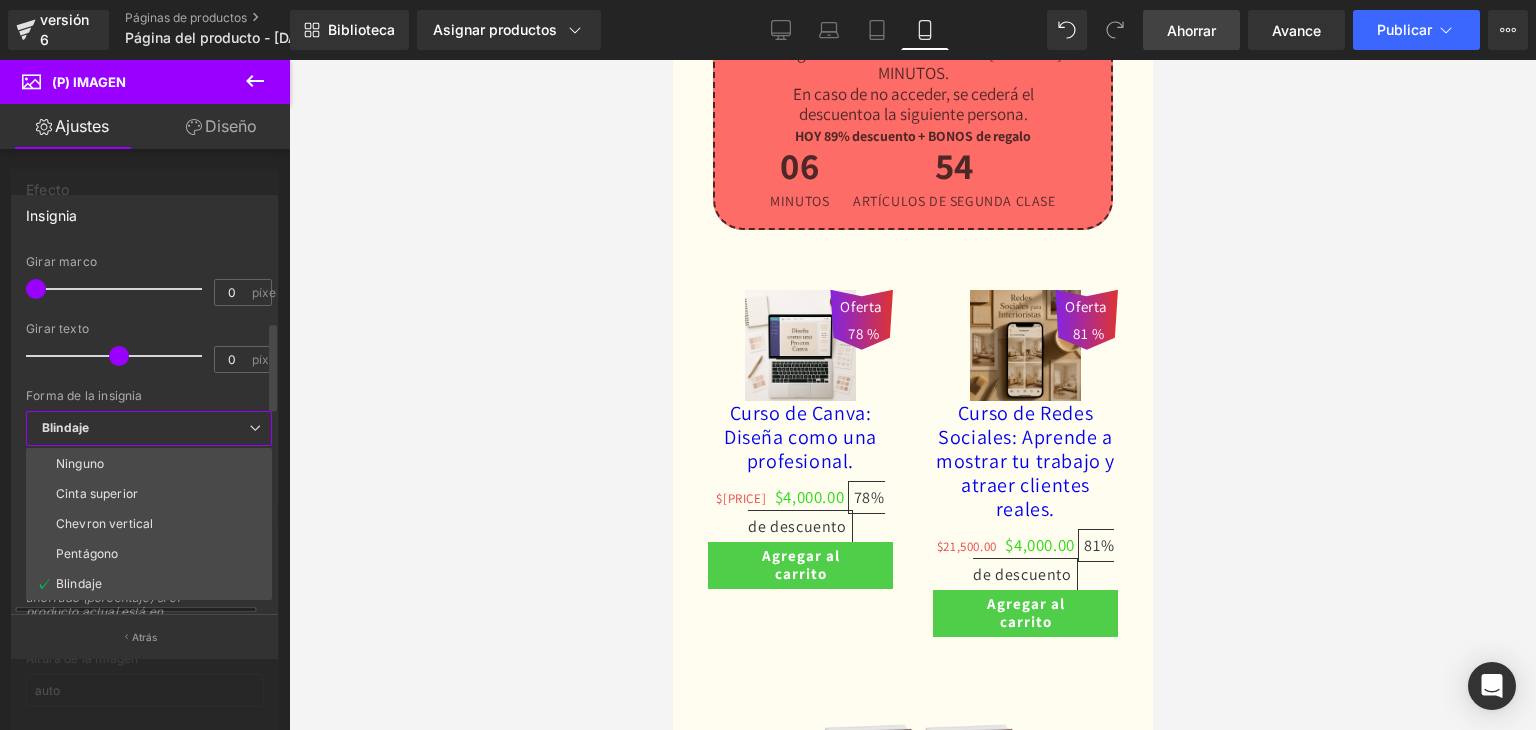 click on "Etiqueta de insignia Oferta" at bounding box center (149, 513) 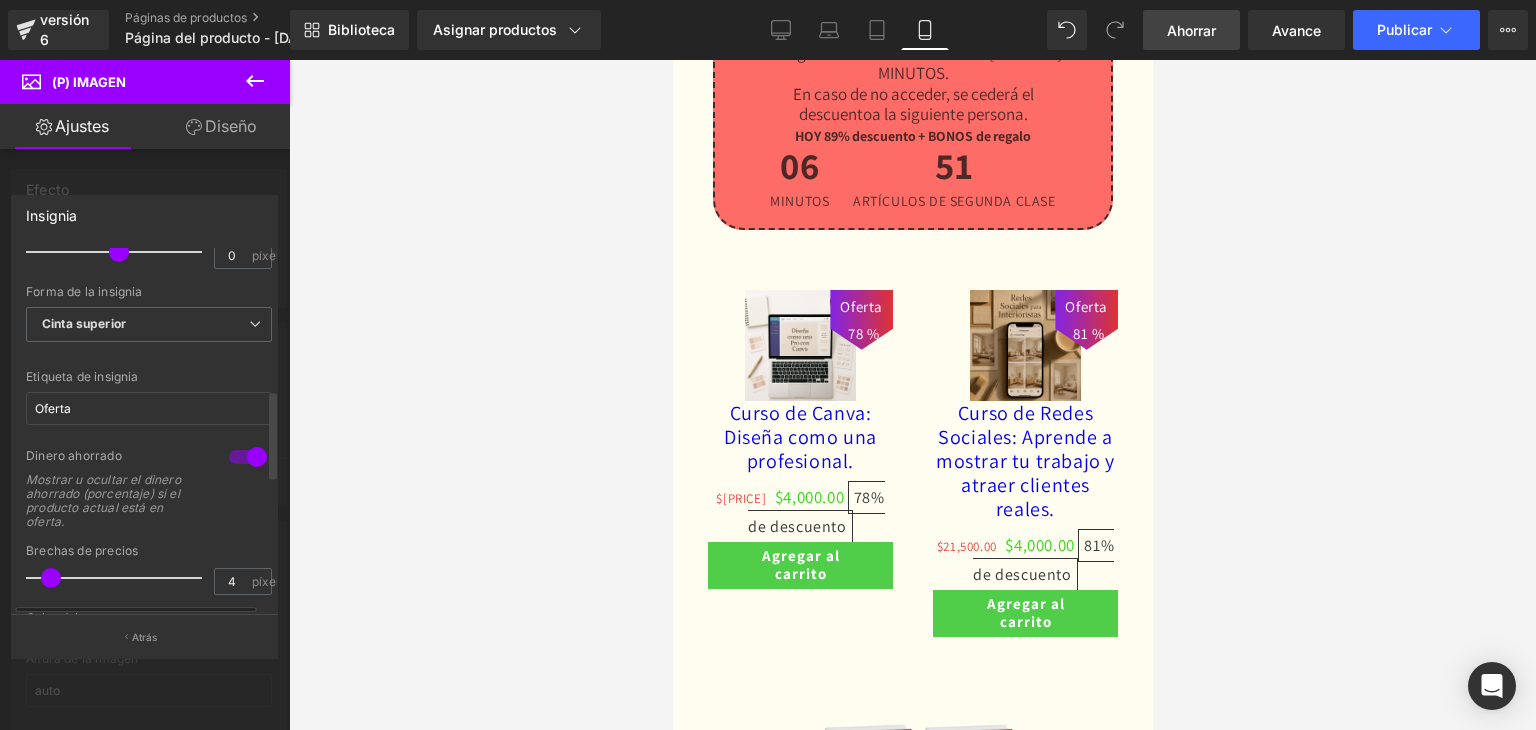 scroll, scrollTop: 600, scrollLeft: 0, axis: vertical 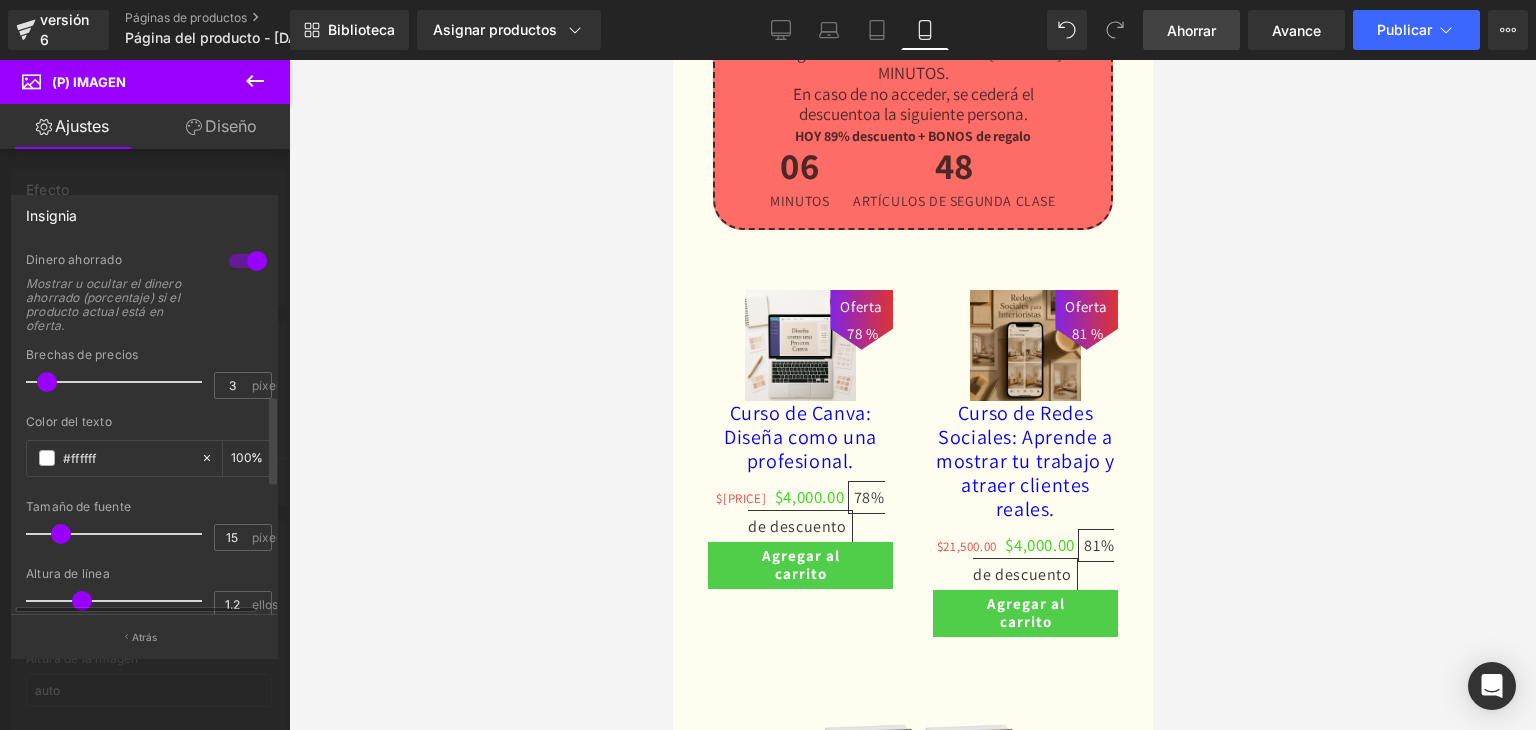 click at bounding box center [47, 382] 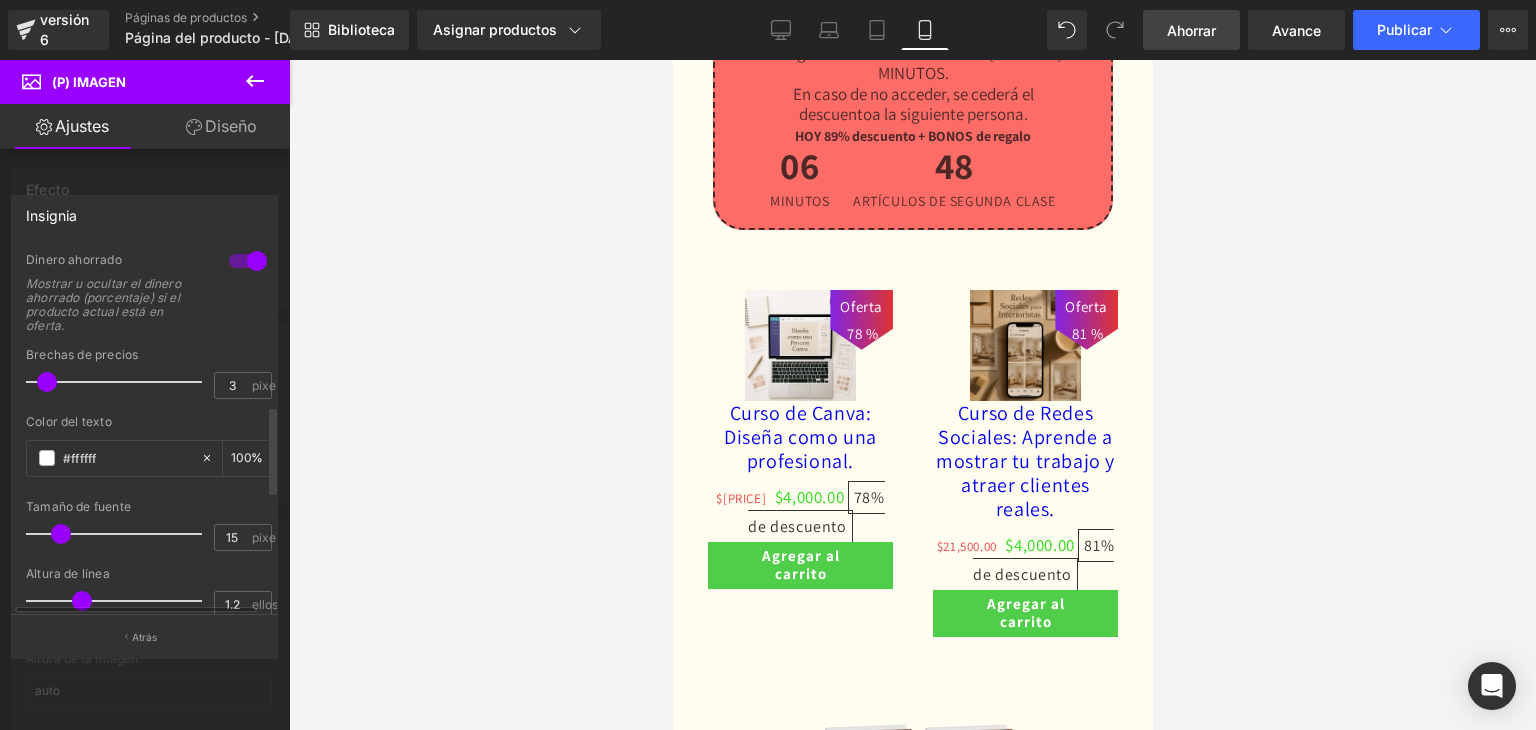 scroll, scrollTop: 700, scrollLeft: 0, axis: vertical 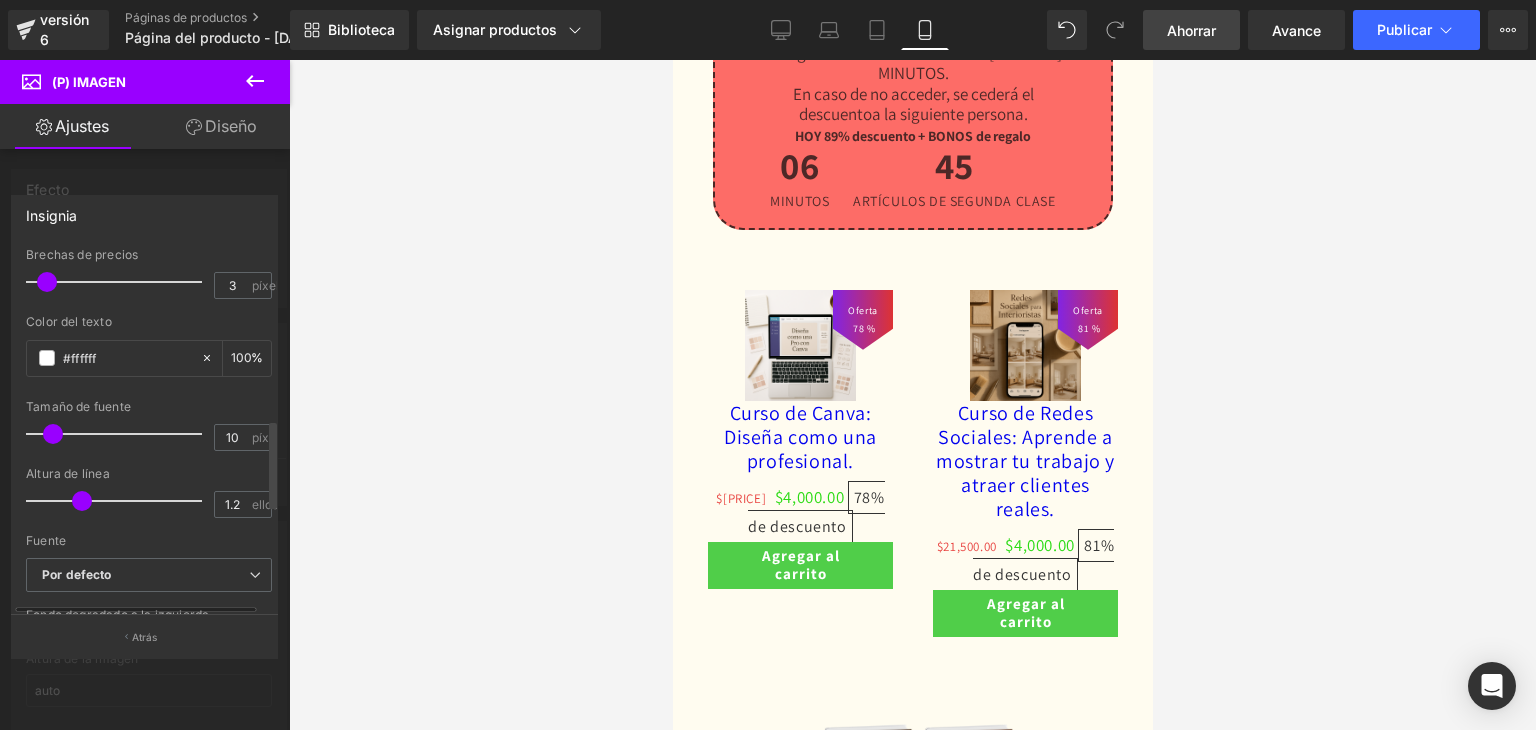 click at bounding box center (53, 434) 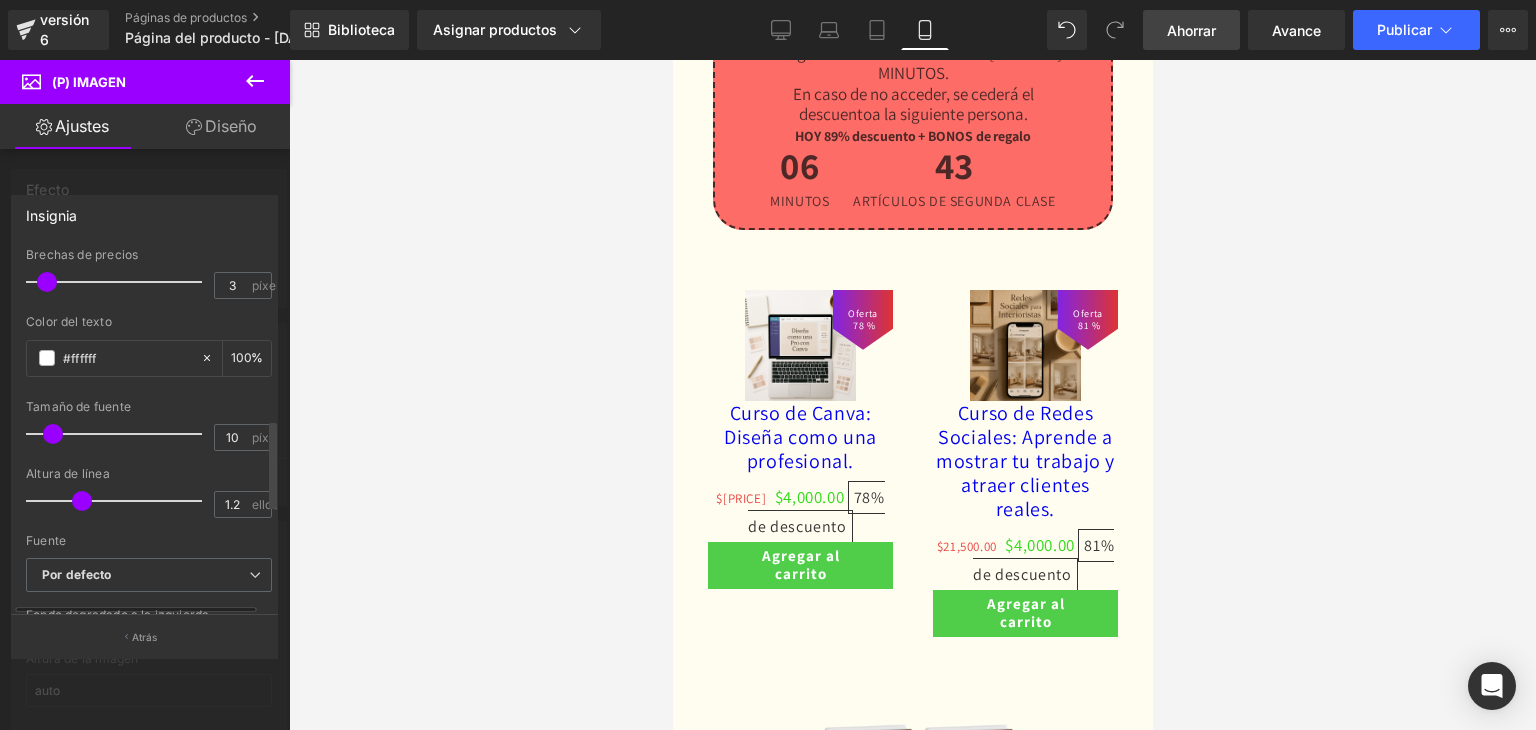 click at bounding box center (82, 501) 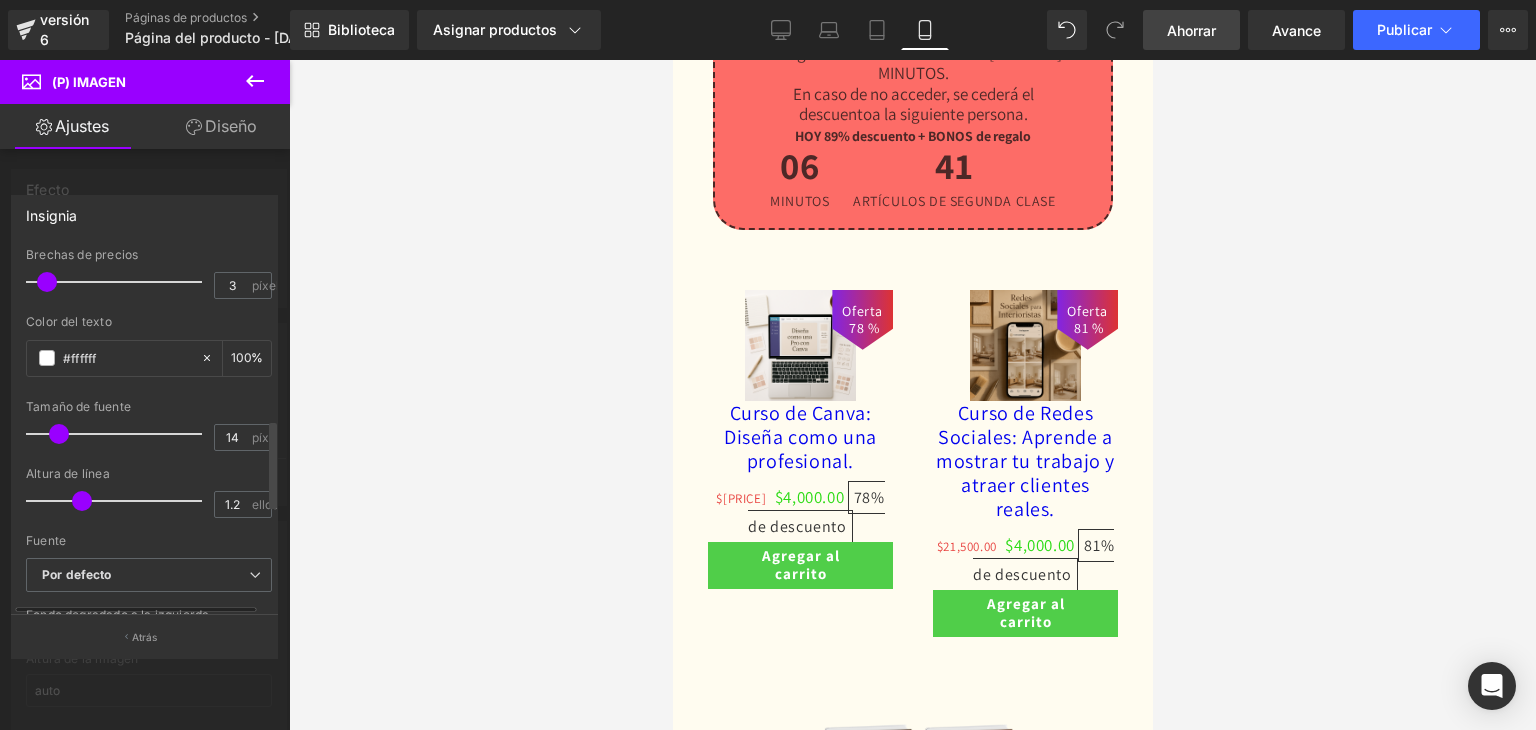 click at bounding box center (59, 434) 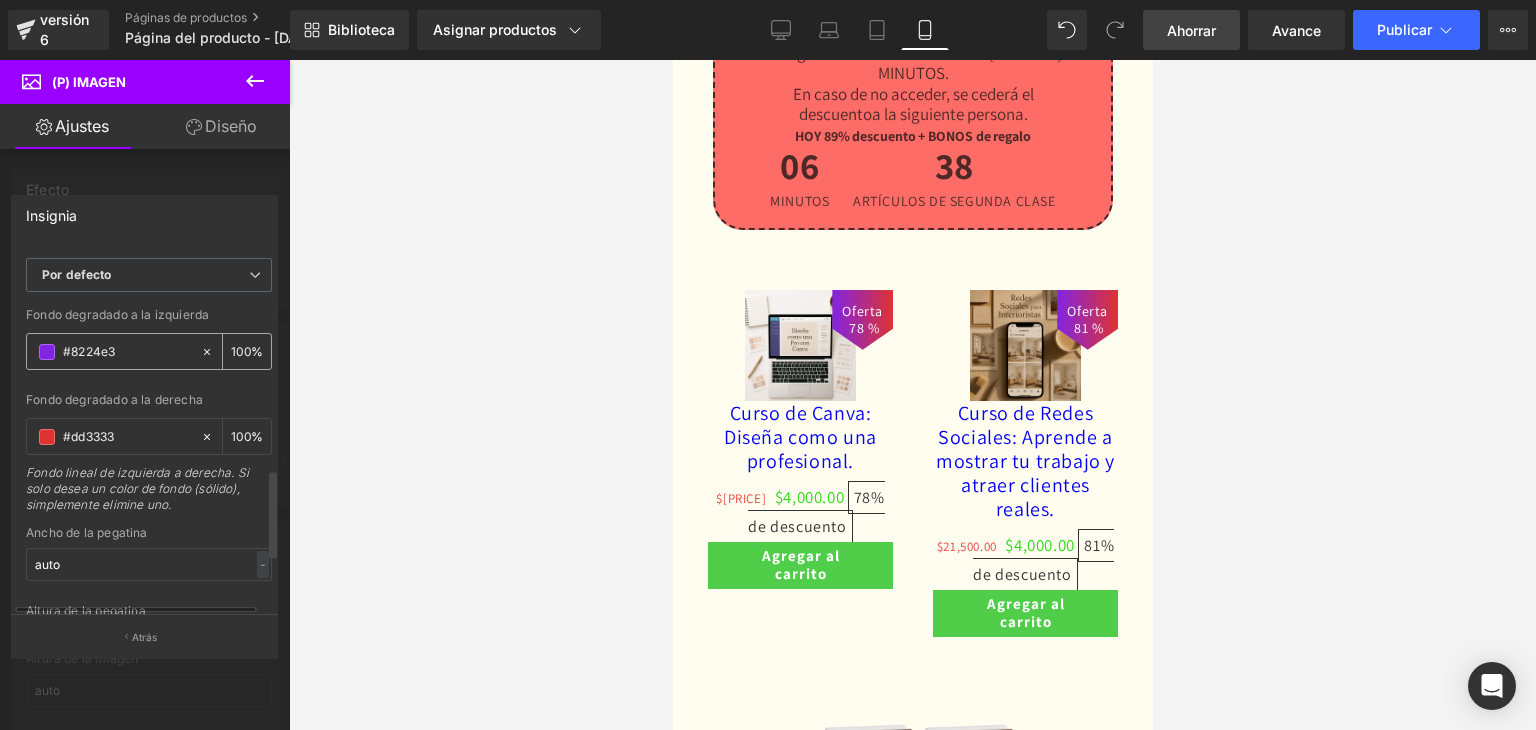 scroll, scrollTop: 900, scrollLeft: 0, axis: vertical 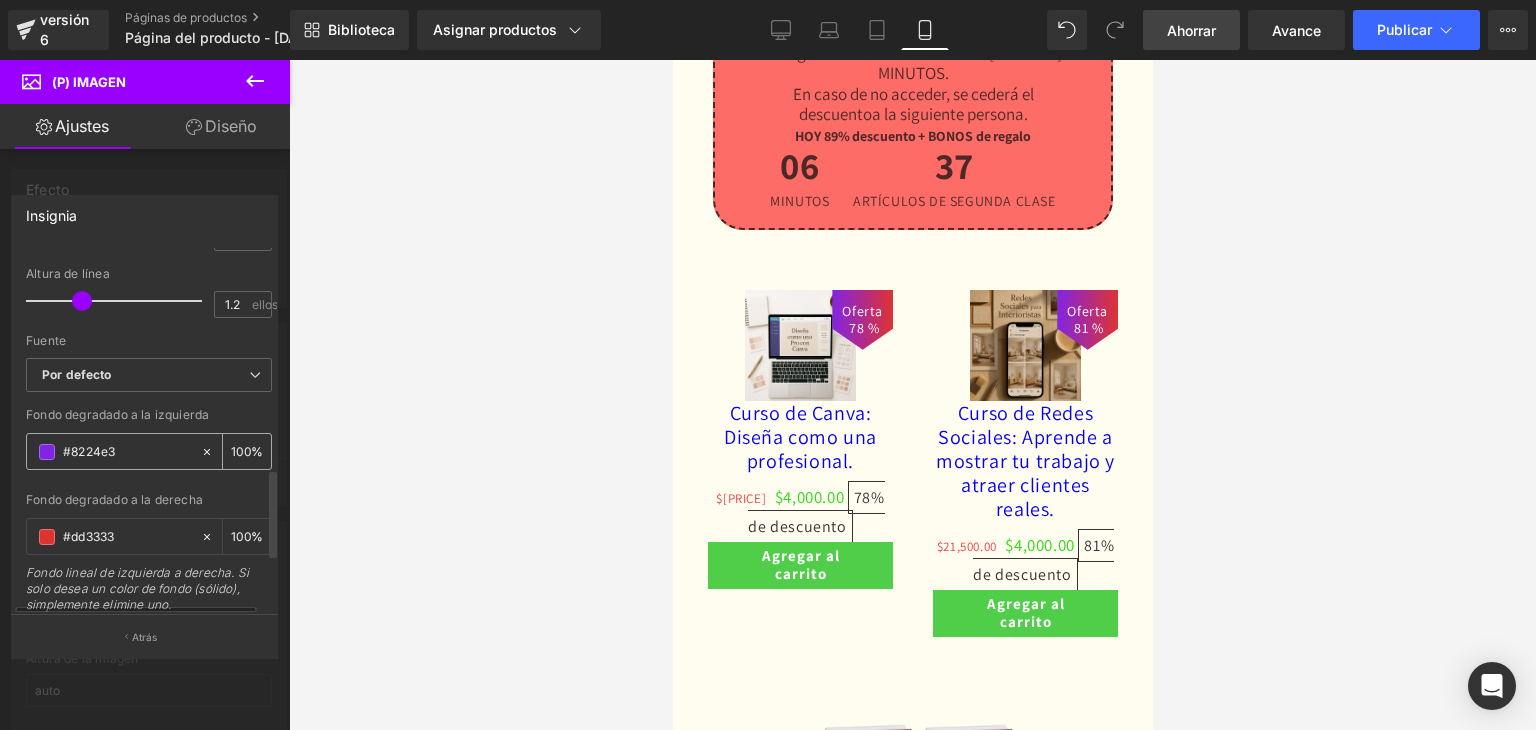 click at bounding box center [47, 452] 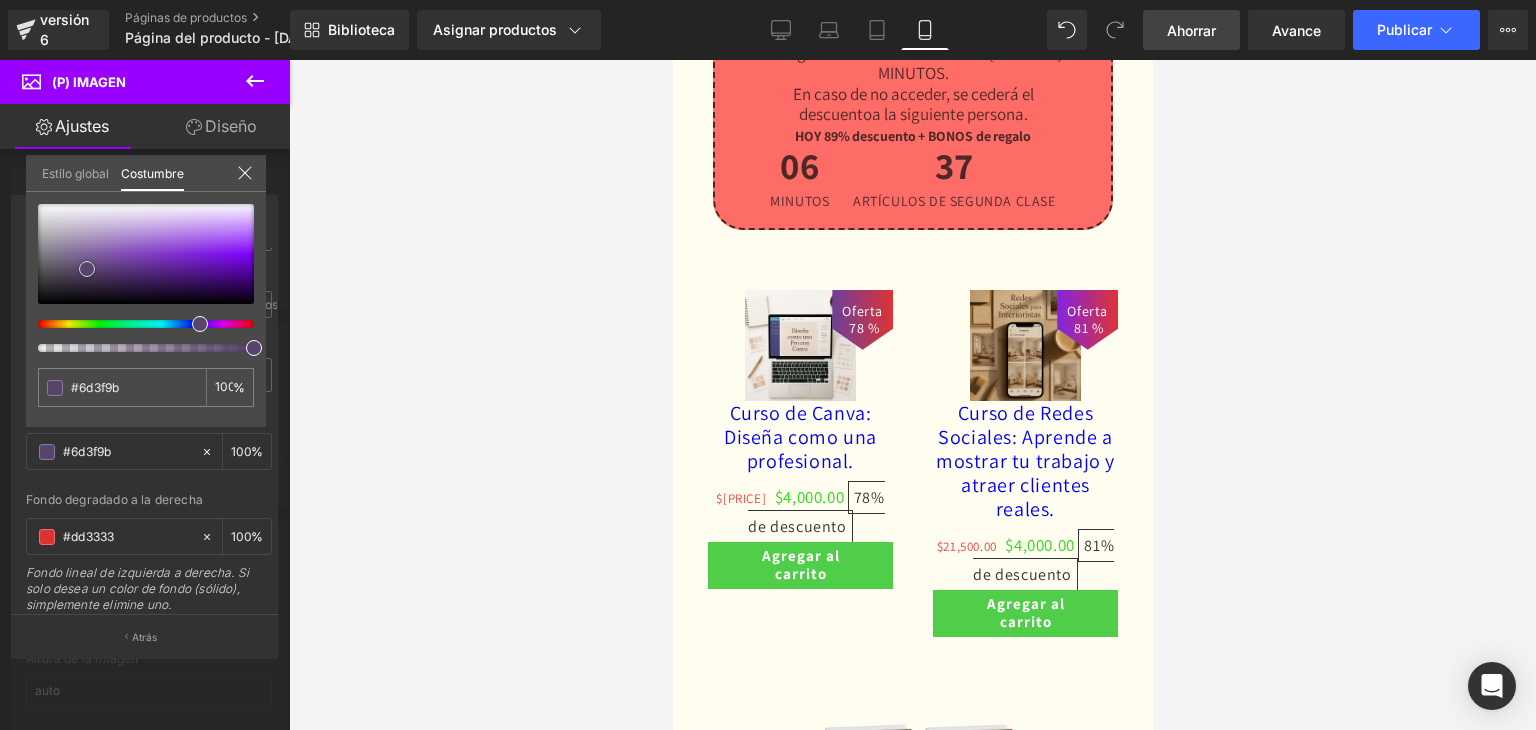 drag, startPoint x: 87, startPoint y: 268, endPoint x: 89, endPoint y: 257, distance: 11.18034 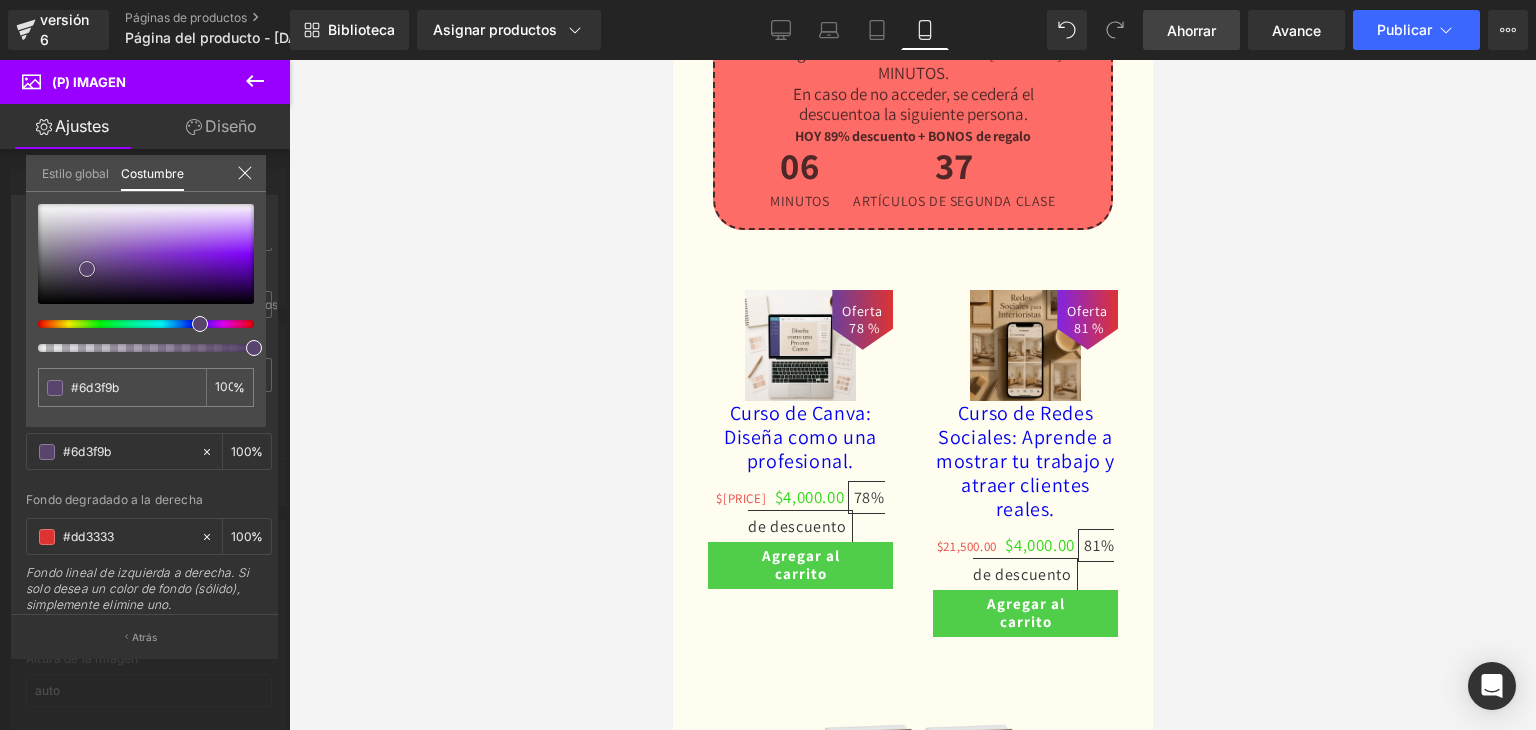 click at bounding box center (146, 254) 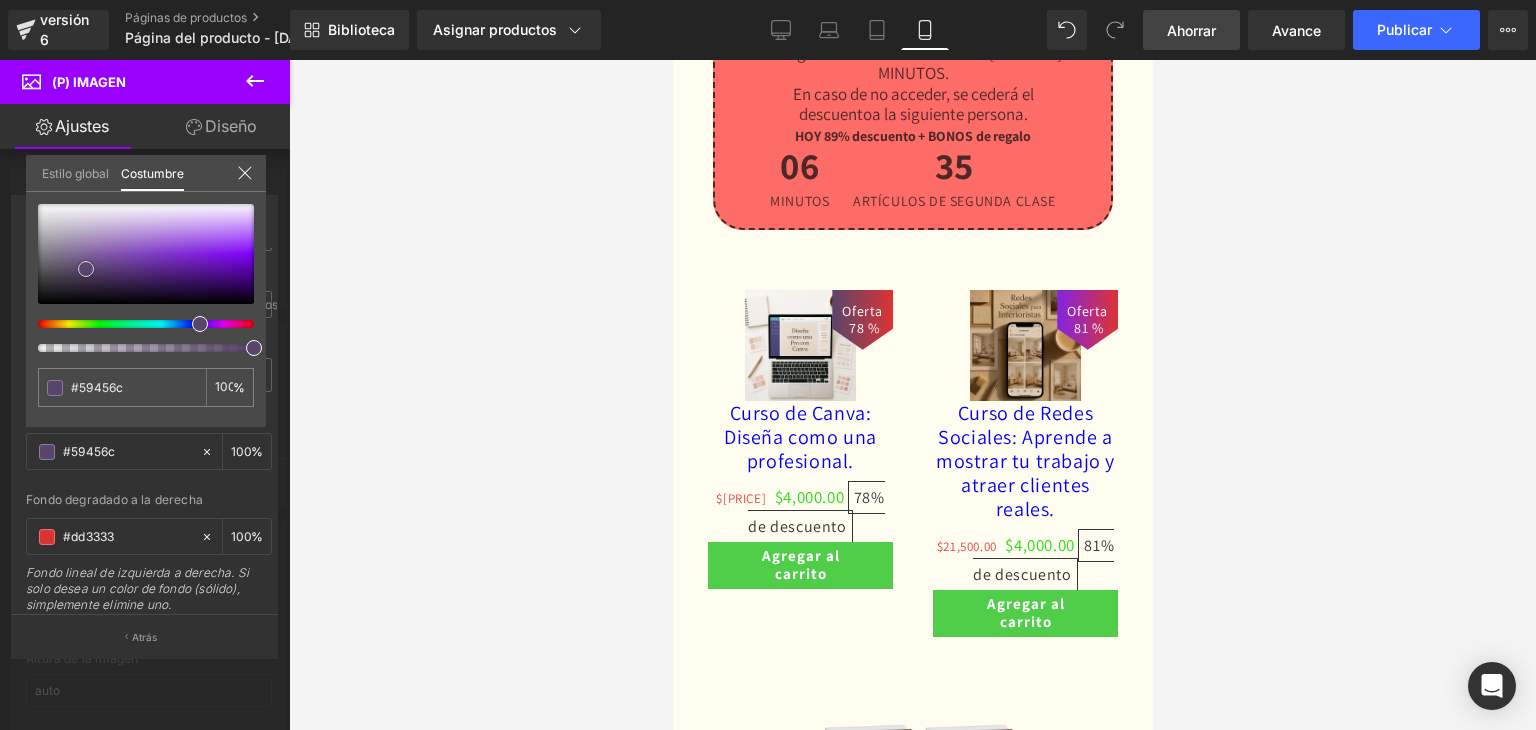drag, startPoint x: 91, startPoint y: 257, endPoint x: 76, endPoint y: 245, distance: 19.209373 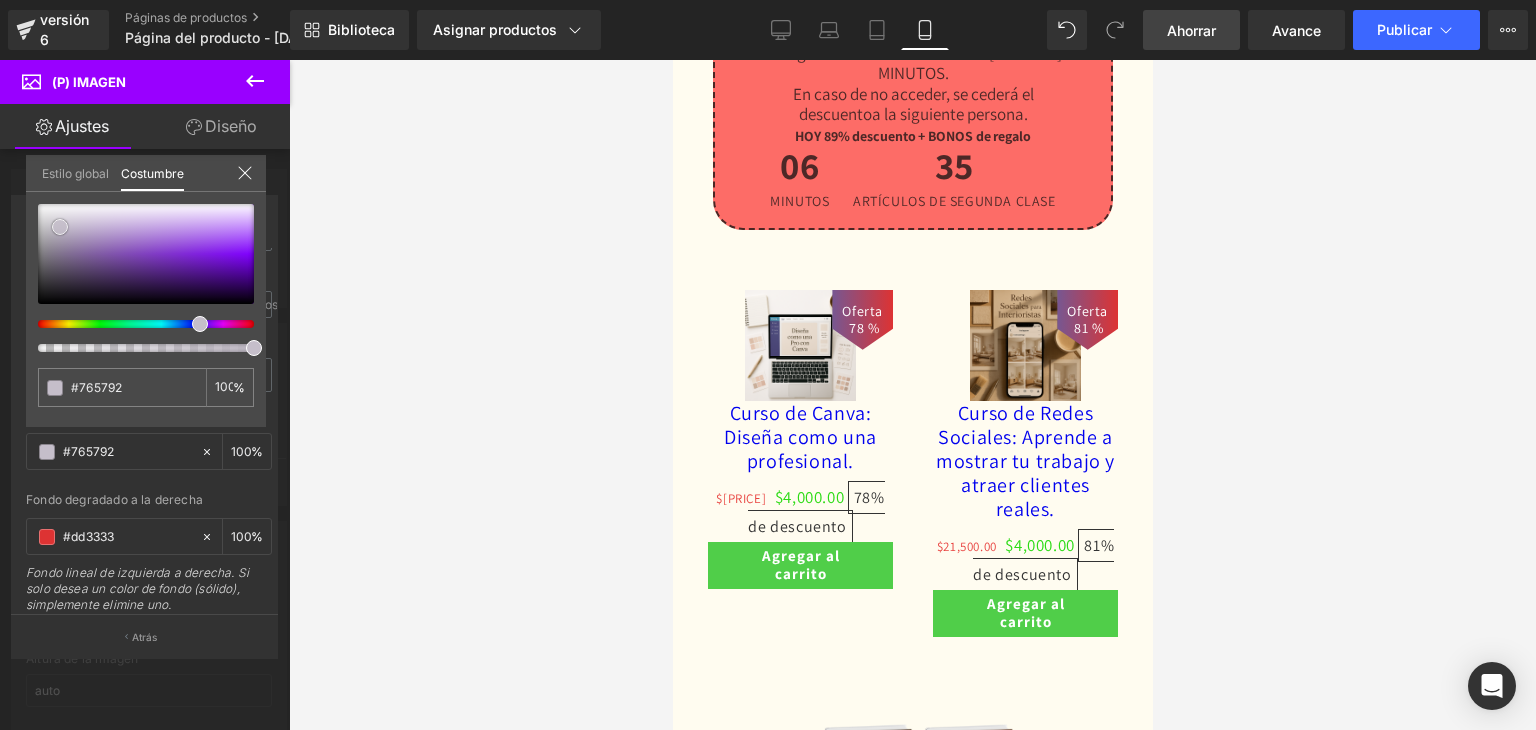 click at bounding box center [146, 254] 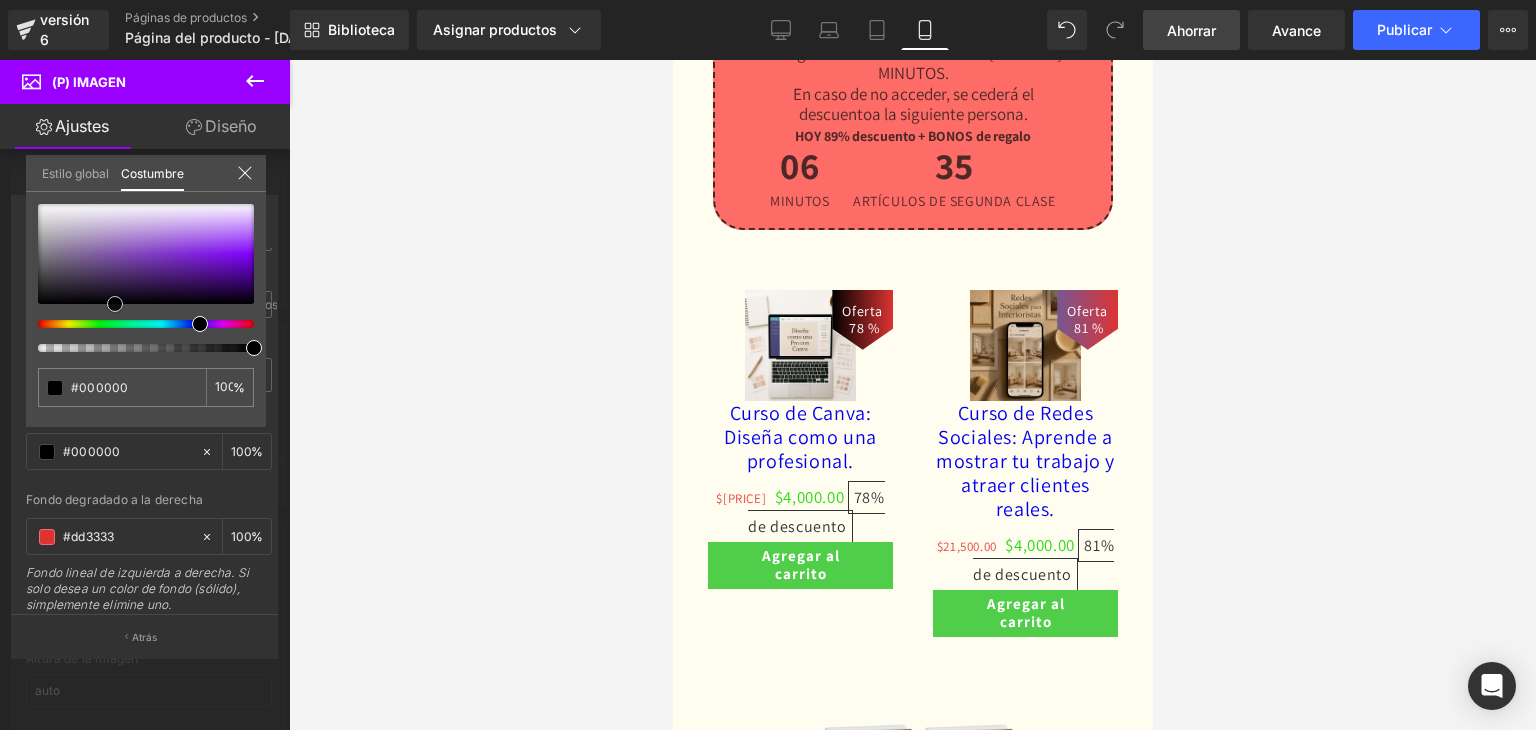click at bounding box center (146, 254) 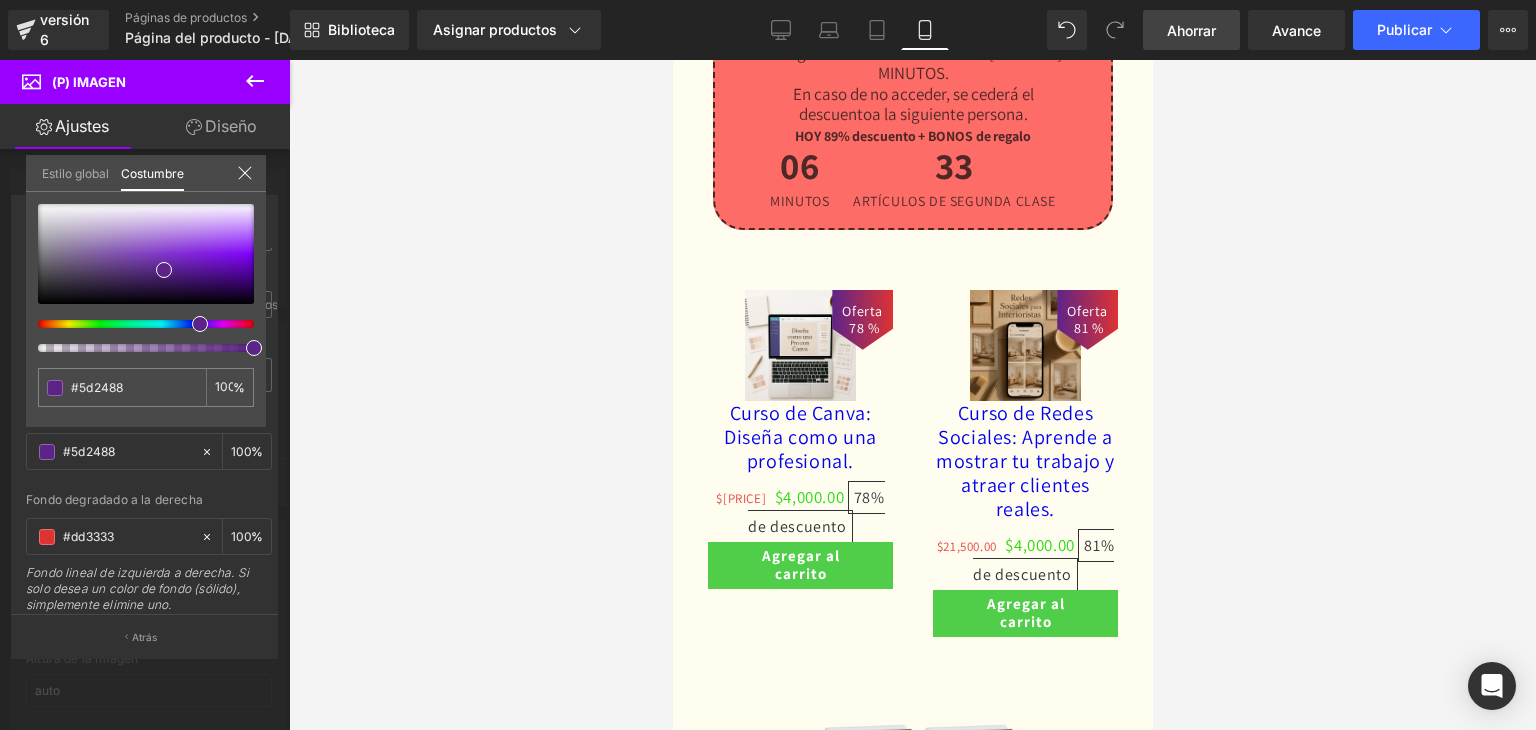 drag, startPoint x: 71, startPoint y: 329, endPoint x: 89, endPoint y: 326, distance: 18.248287 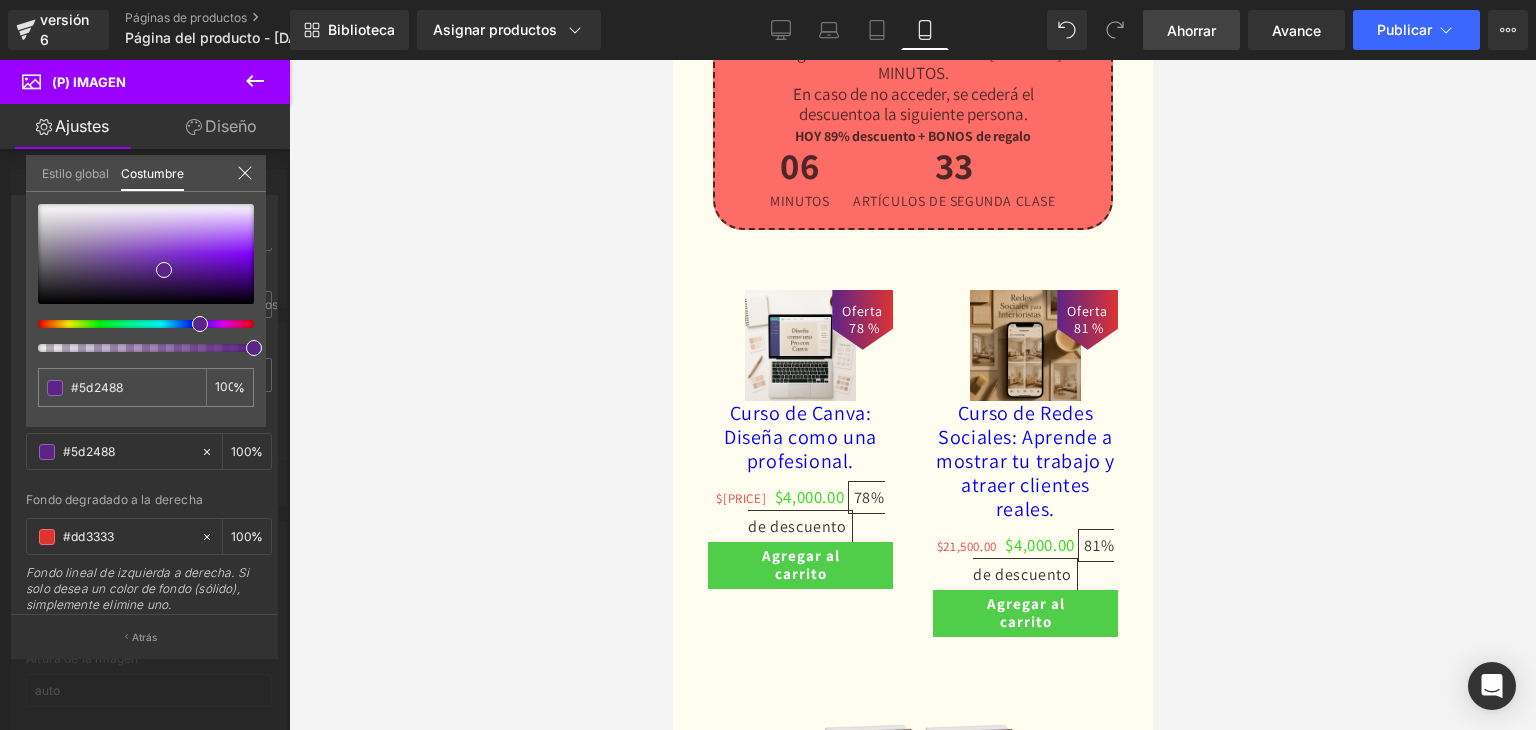 click at bounding box center (146, 278) 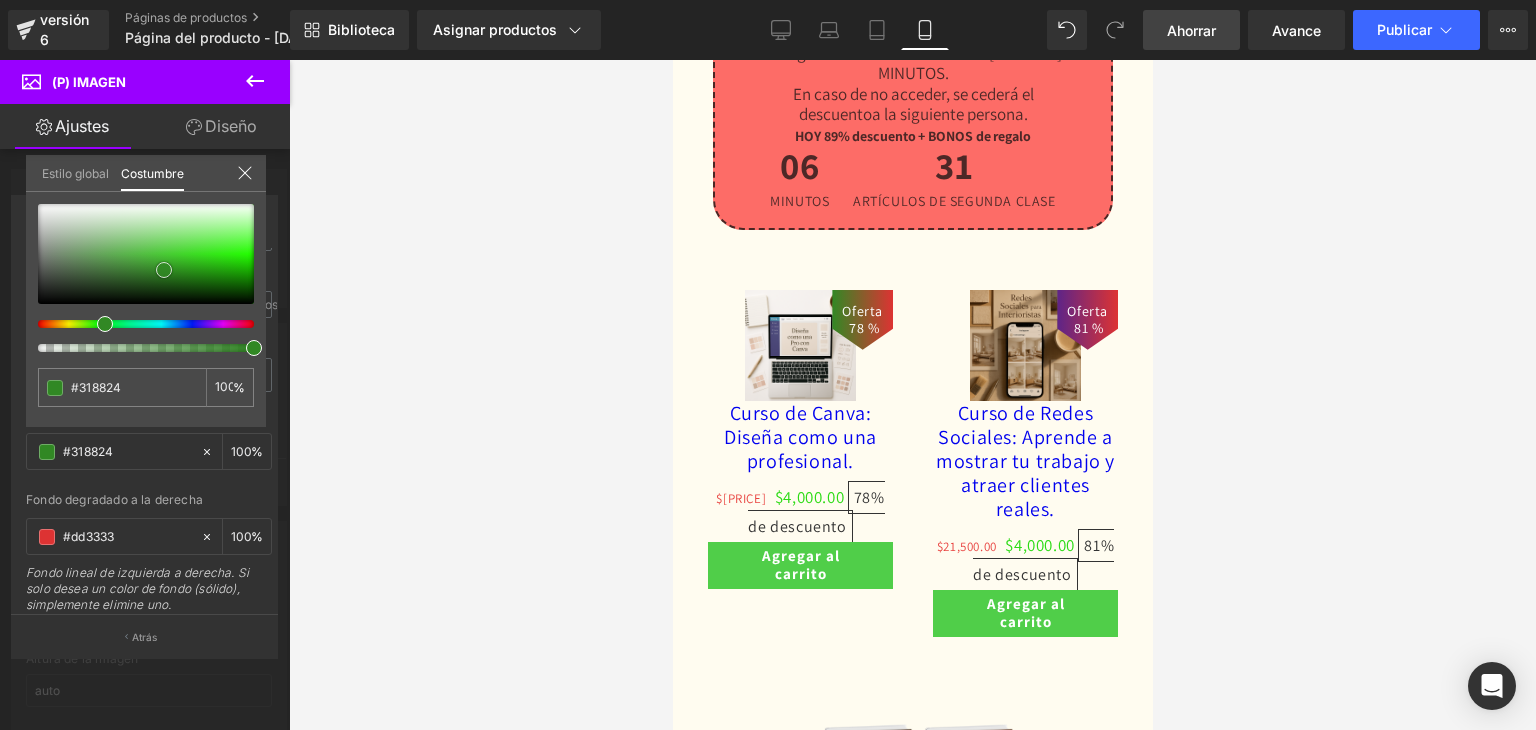 click at bounding box center (146, 254) 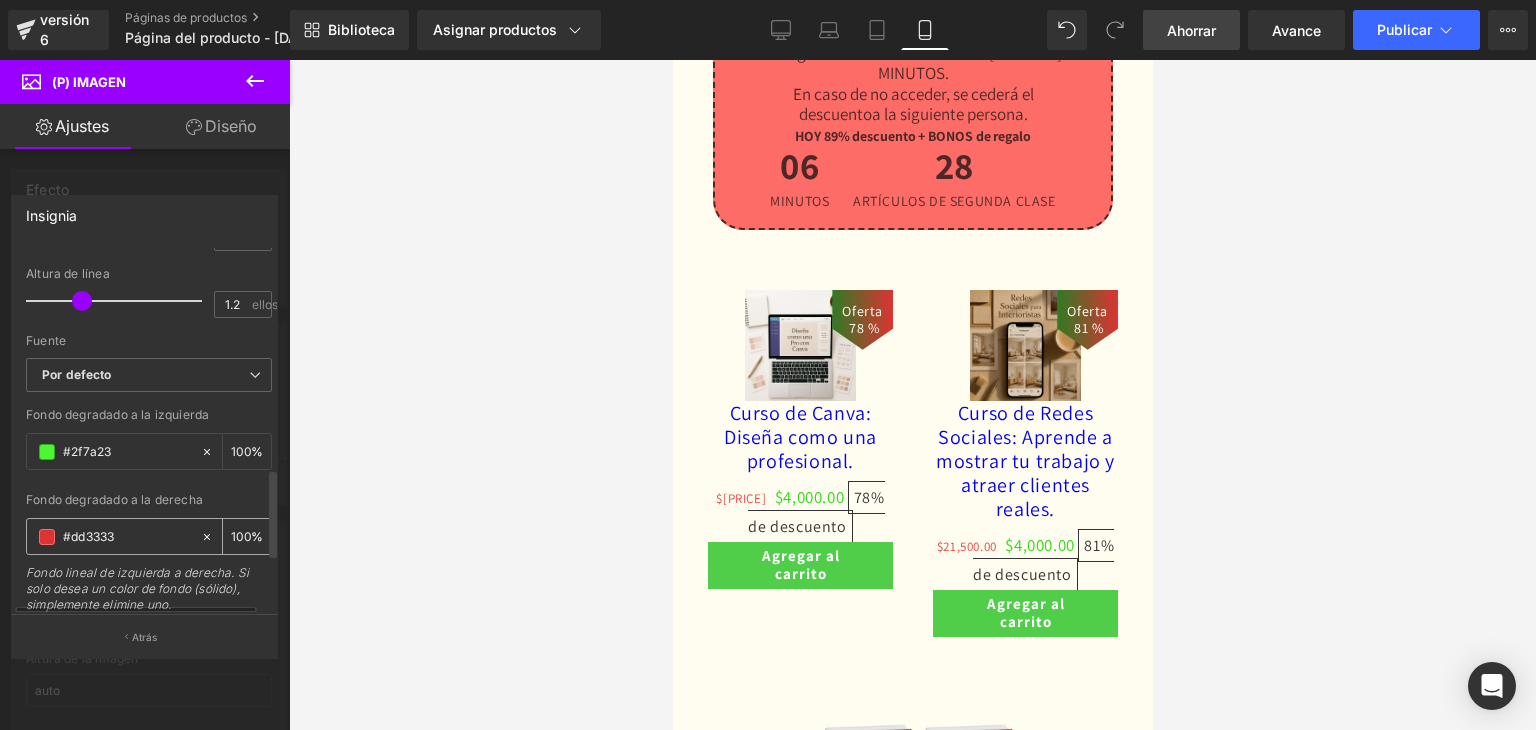 click 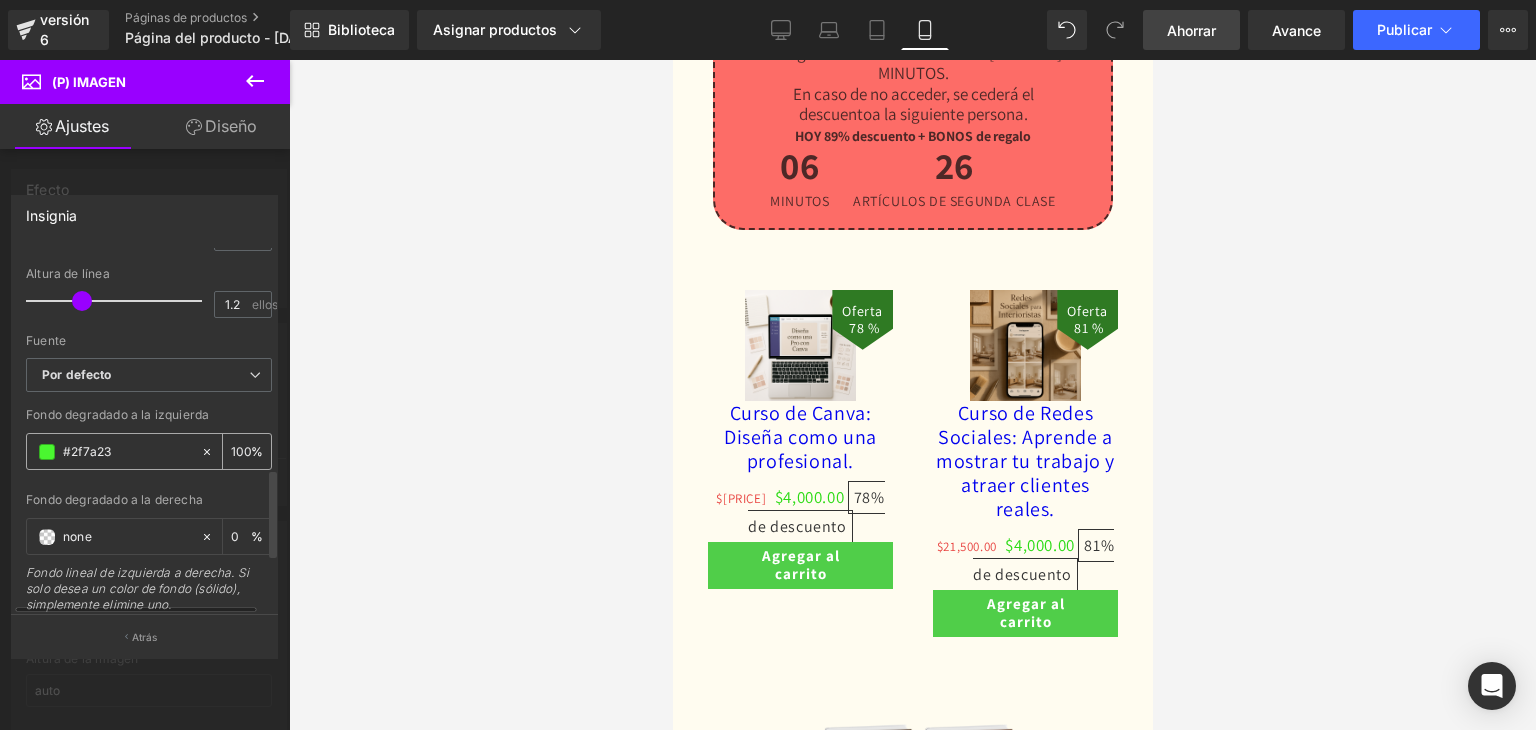 click at bounding box center (47, 452) 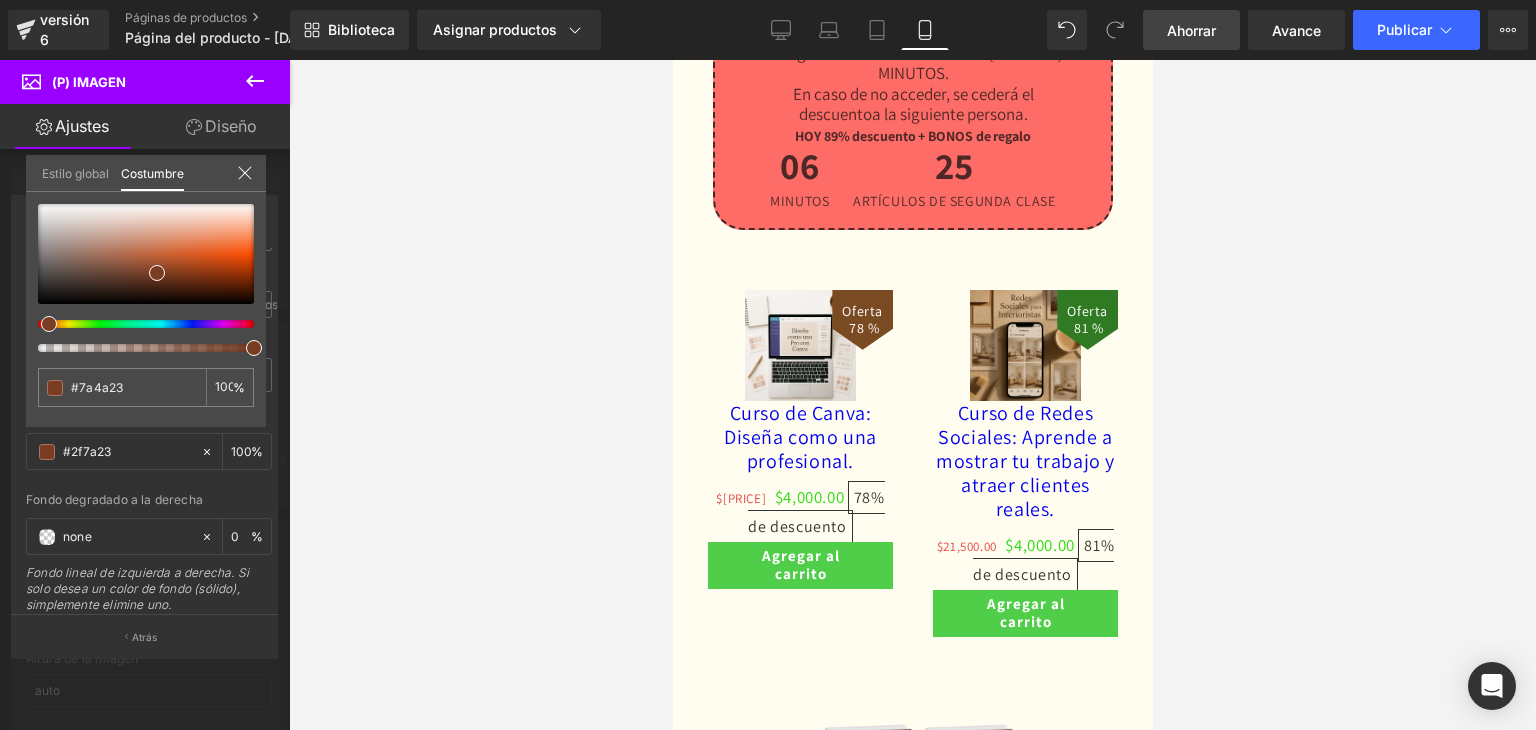 drag, startPoint x: 41, startPoint y: 325, endPoint x: 204, endPoint y: 269, distance: 172.35138 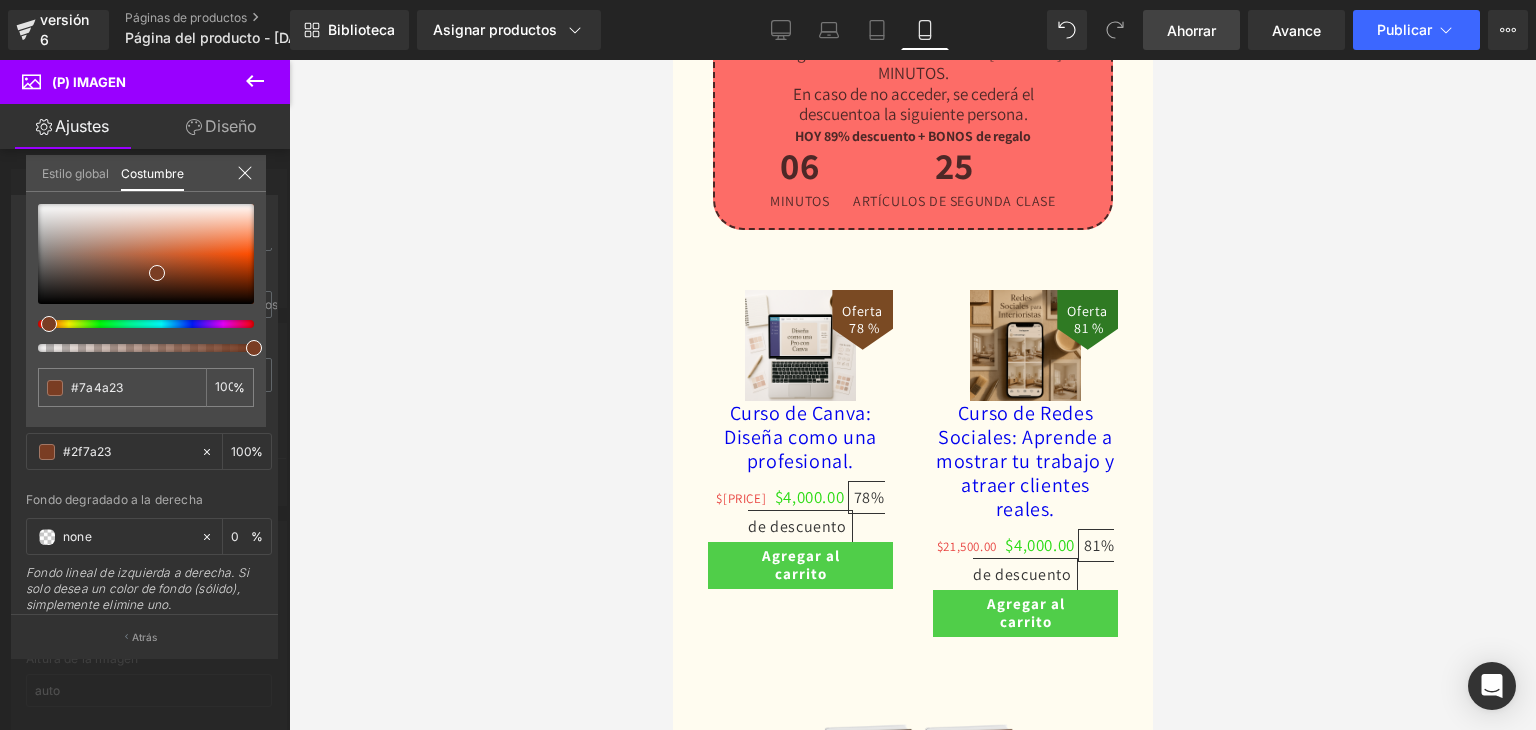 click at bounding box center (138, 324) 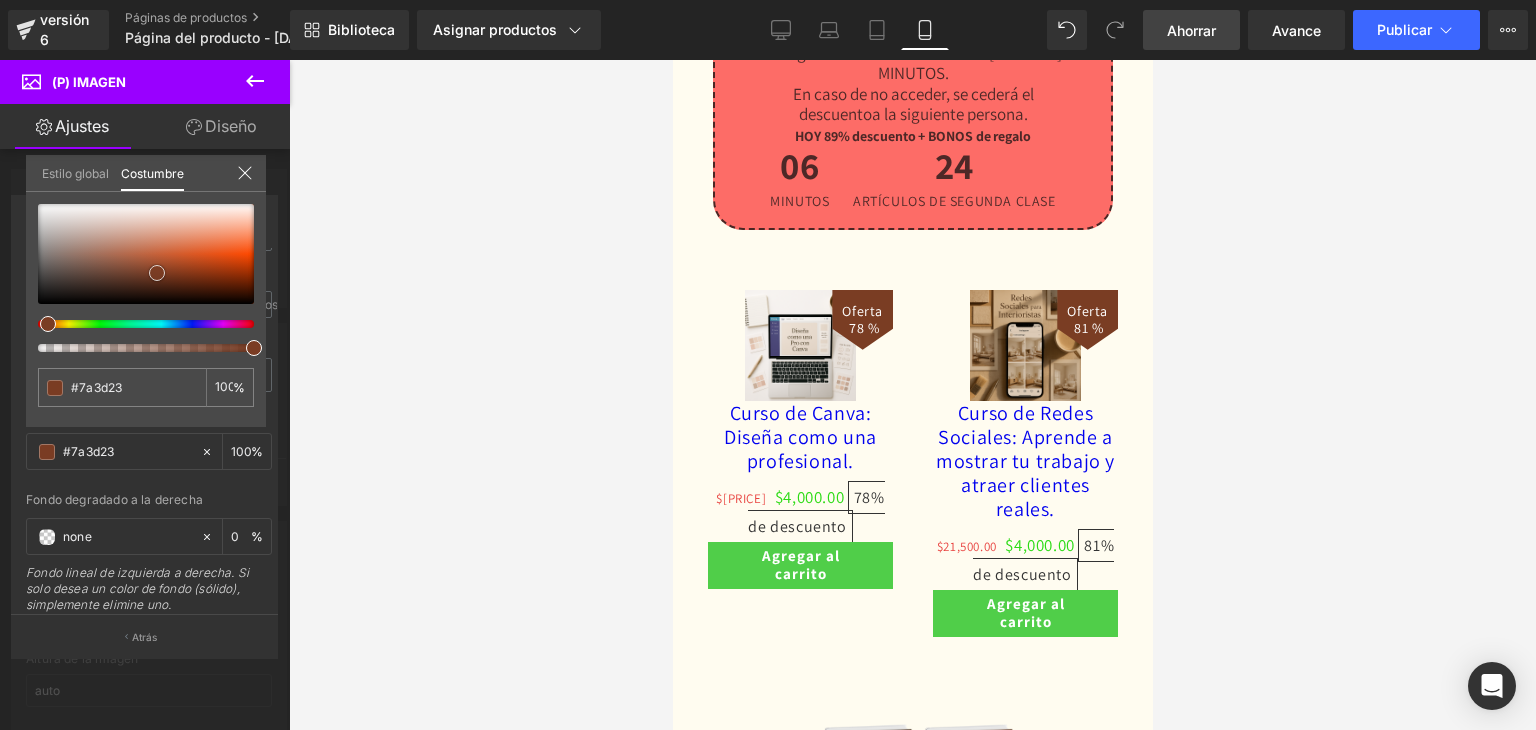 click at bounding box center (146, 254) 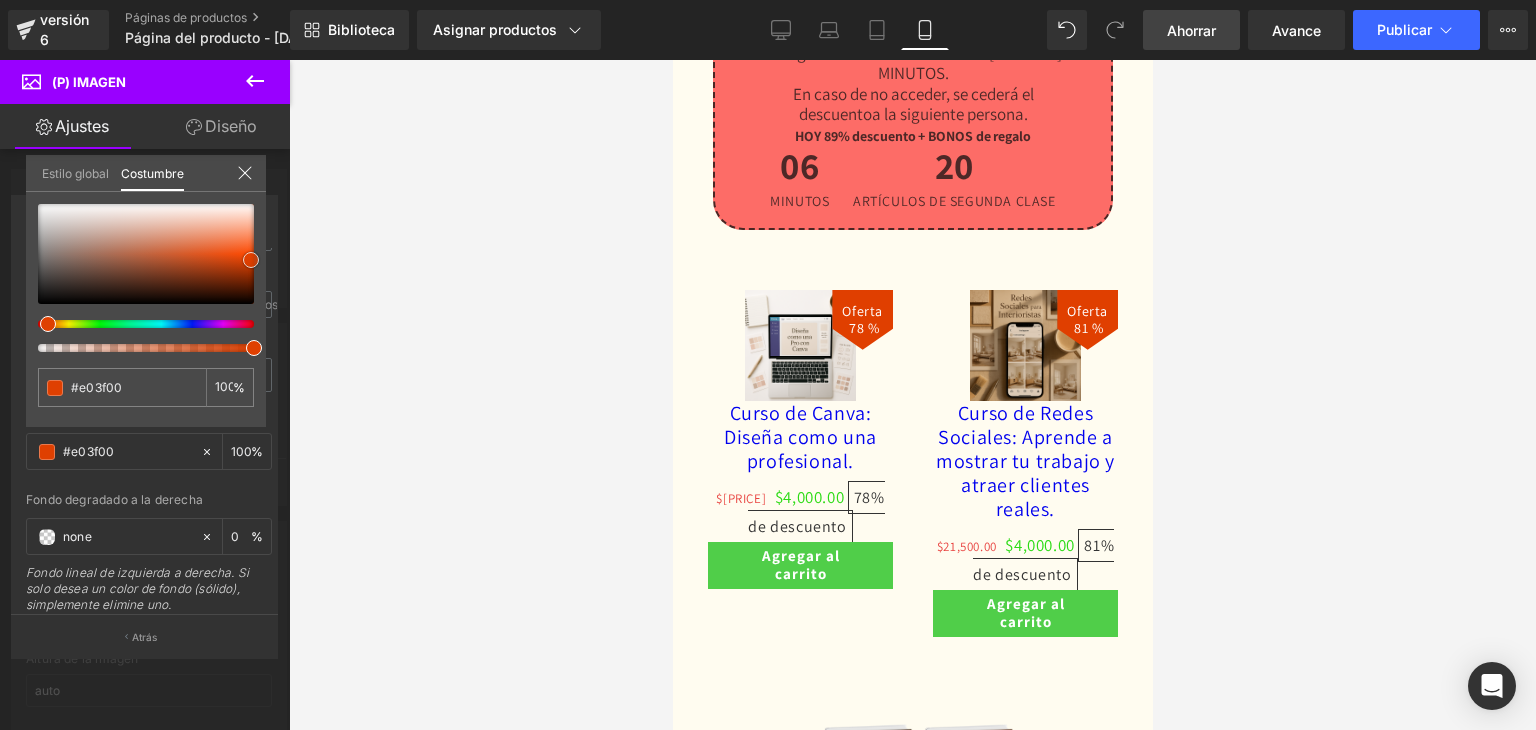 drag, startPoint x: 241, startPoint y: 229, endPoint x: 250, endPoint y: 255, distance: 27.513634 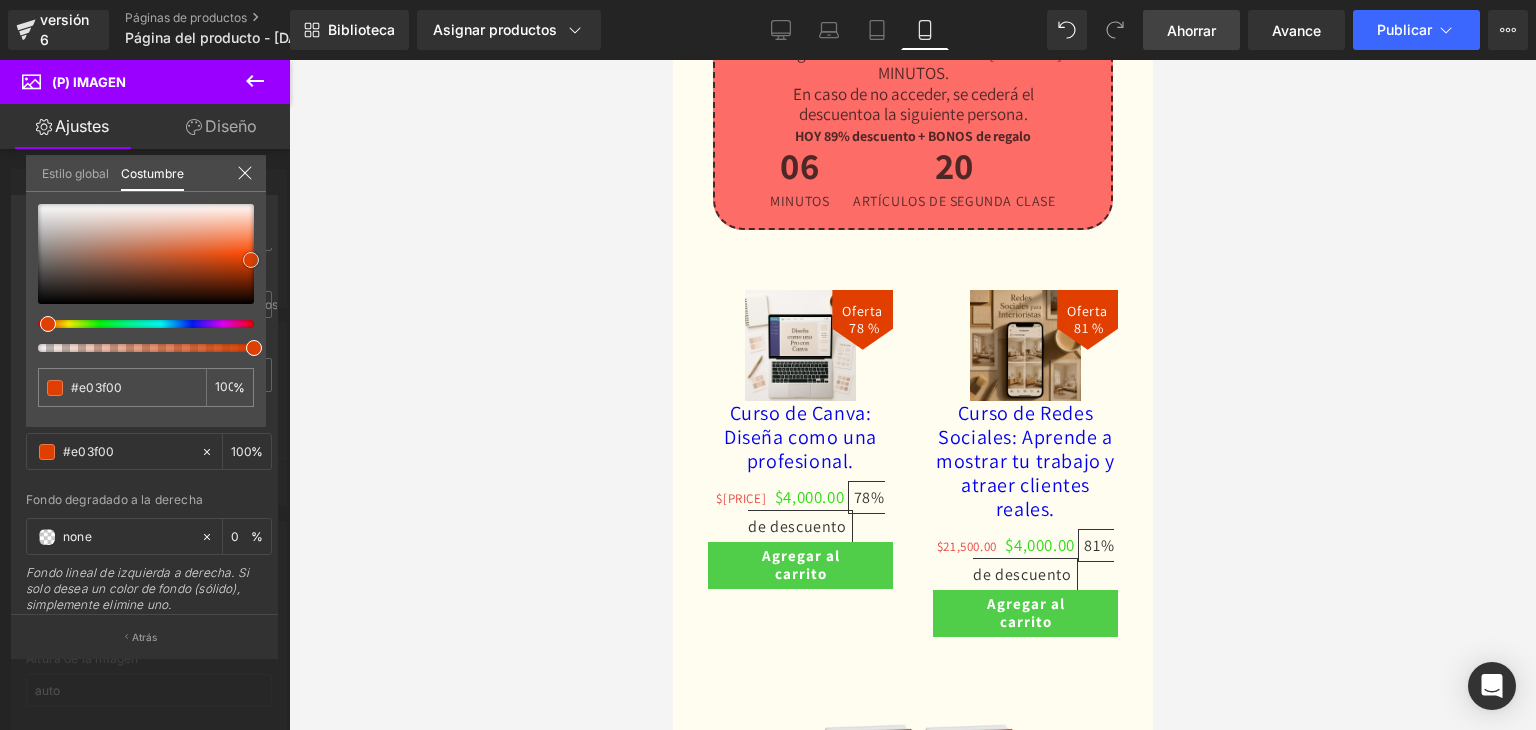 click at bounding box center (251, 260) 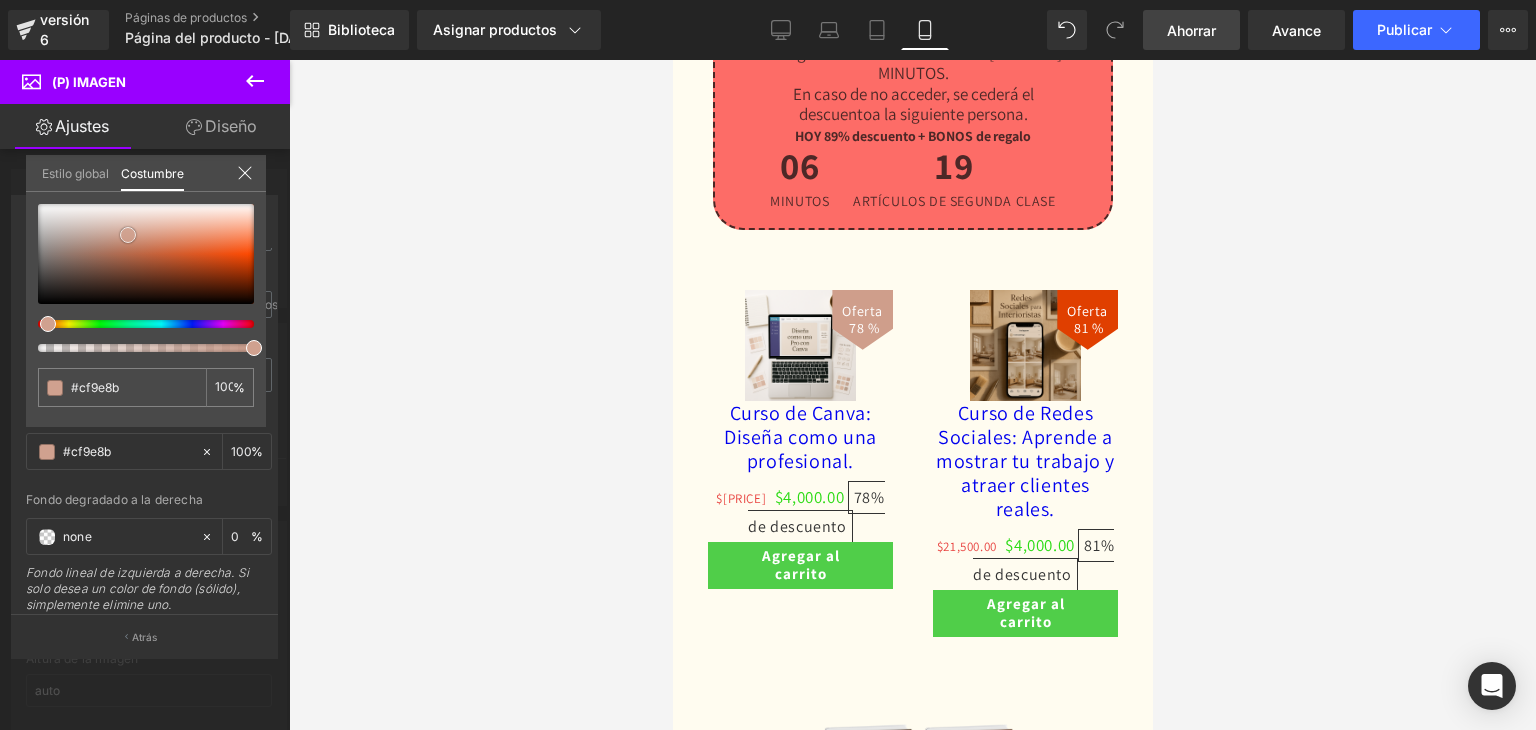 click at bounding box center (146, 254) 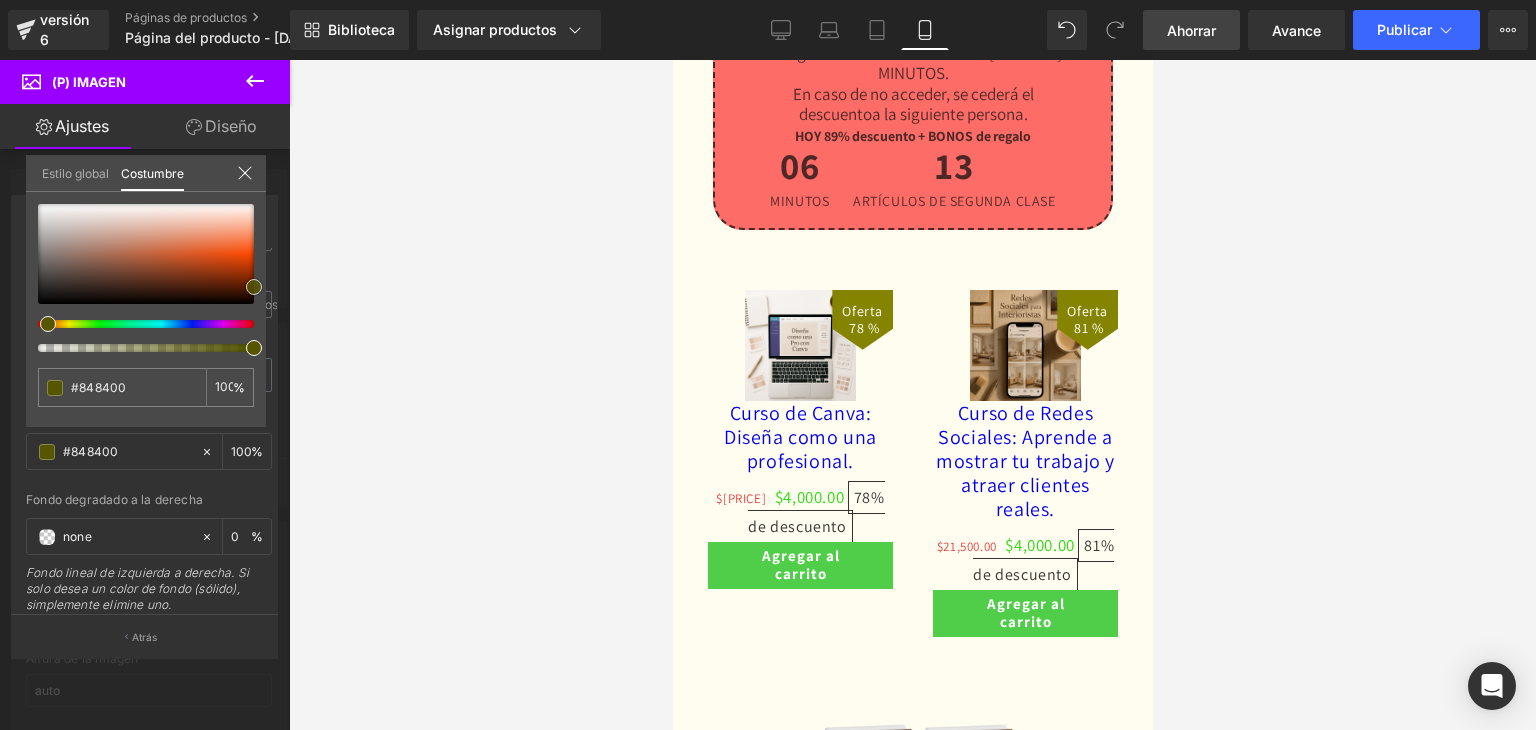 drag, startPoint x: 50, startPoint y: 213, endPoint x: 293, endPoint y: 286, distance: 253.7282 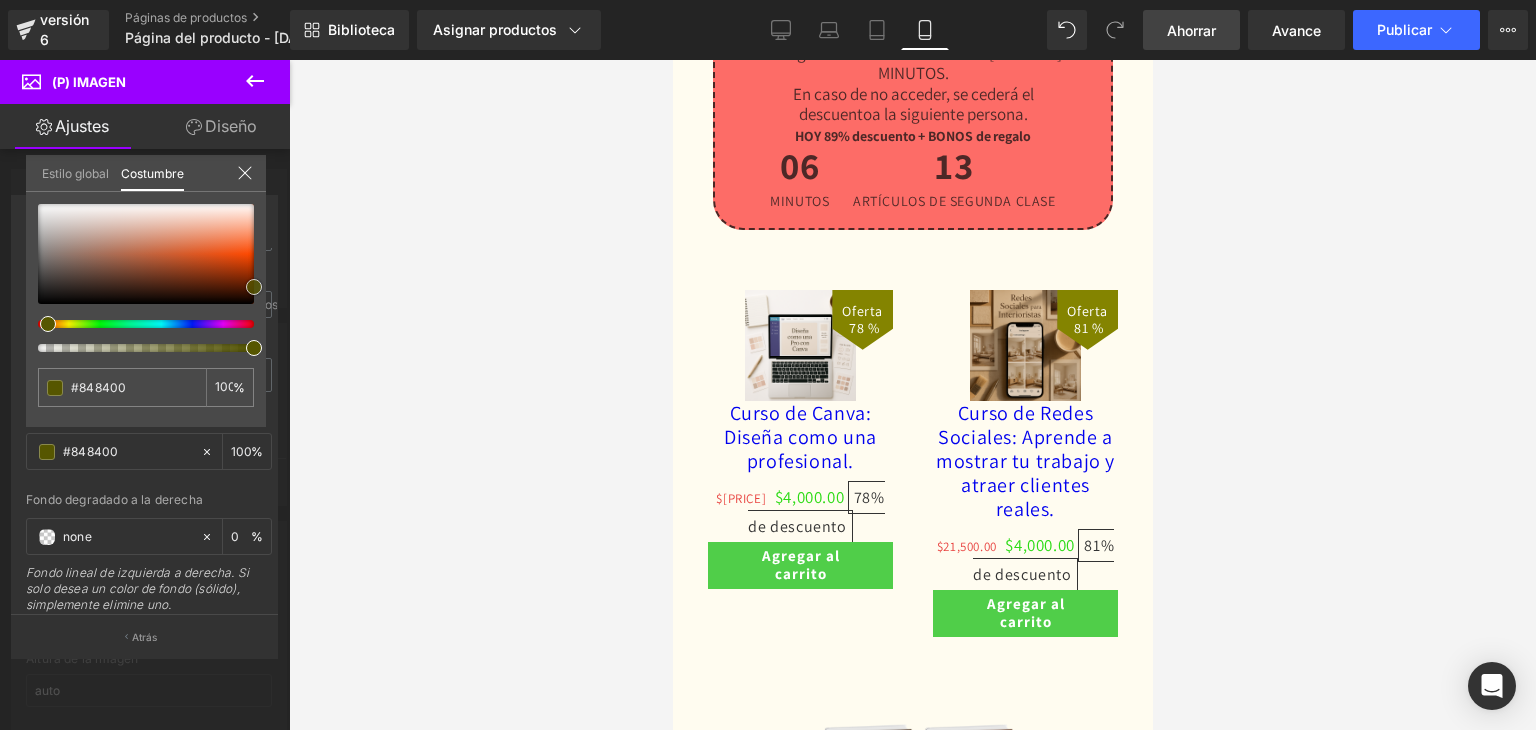 click on "(P) Imagen Estás previsualizando cómo funciona el Reestilizará tu página. No puedes editar elementos en el modo de vista previa preestablecida. versión 6 Páginas de productos Página del producto - [DATE], [TIME] Biblioteca Asignar productos Vista previa del producto
Pack completo de interiorismo: curso + 5 bonus de regalo Administrar productos asignados Móvil De oficina Computadora portátil Tableta Móvil Ahorrar Avance Publicar Programado Plan de actualización Ver página en vivo Ver con plantilla actual Guardar plantilla en la biblioteca Programar publicación Optimizar Configuración de publicación Atajos Tu página no se puede publicar Has alcanzado el número máximo de páginas publicadas en tu plan  (1/1).  Necesitas mejorar tu plan o cancelar la publicación de todas tus páginas para obtener un espacio de publicación. Anular la publicación de páginas Plan de actualización Elementos Estilo global Base Fila filas, columnas, diseños, div Título Bloque de texto Imagen" at bounding box center (768, 382) 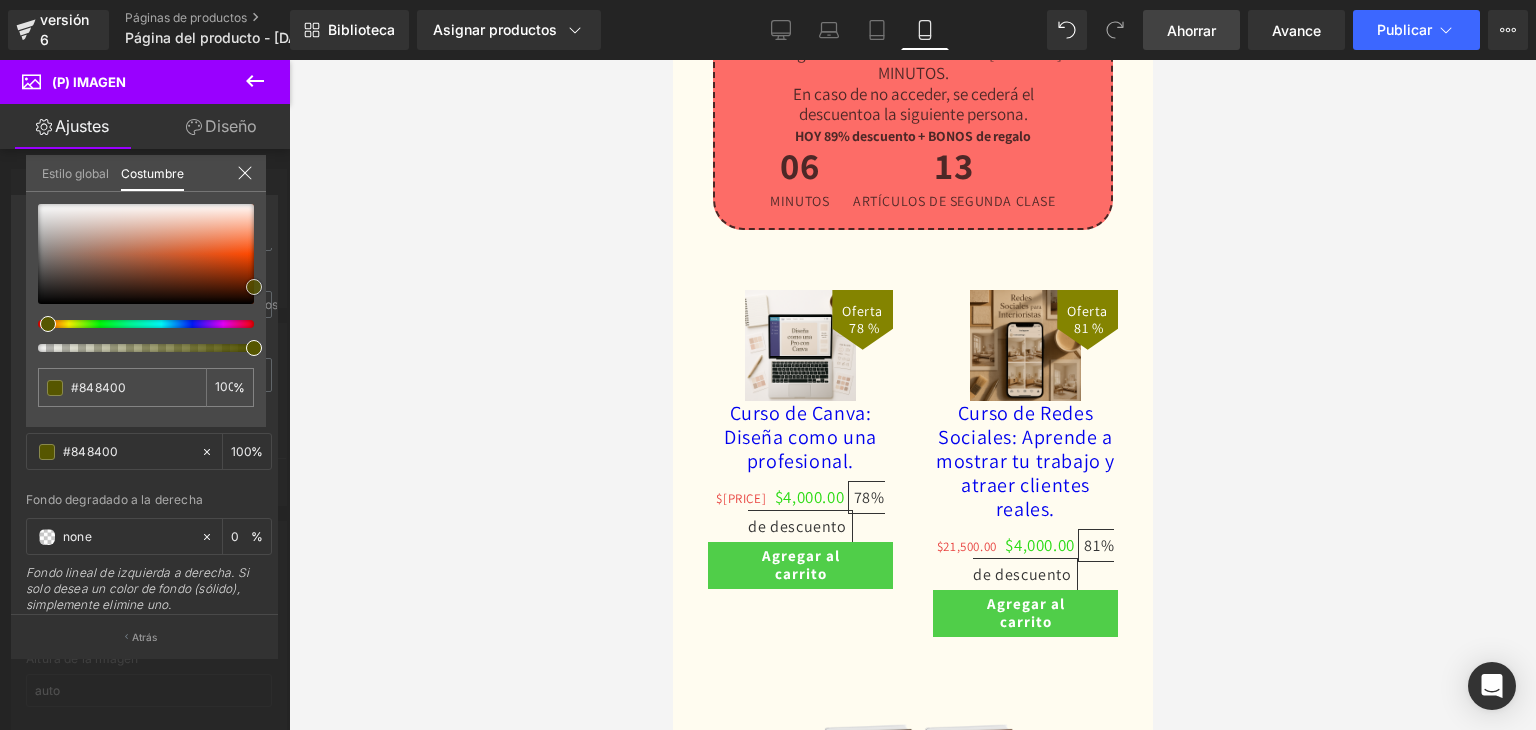 click at bounding box center (146, 254) 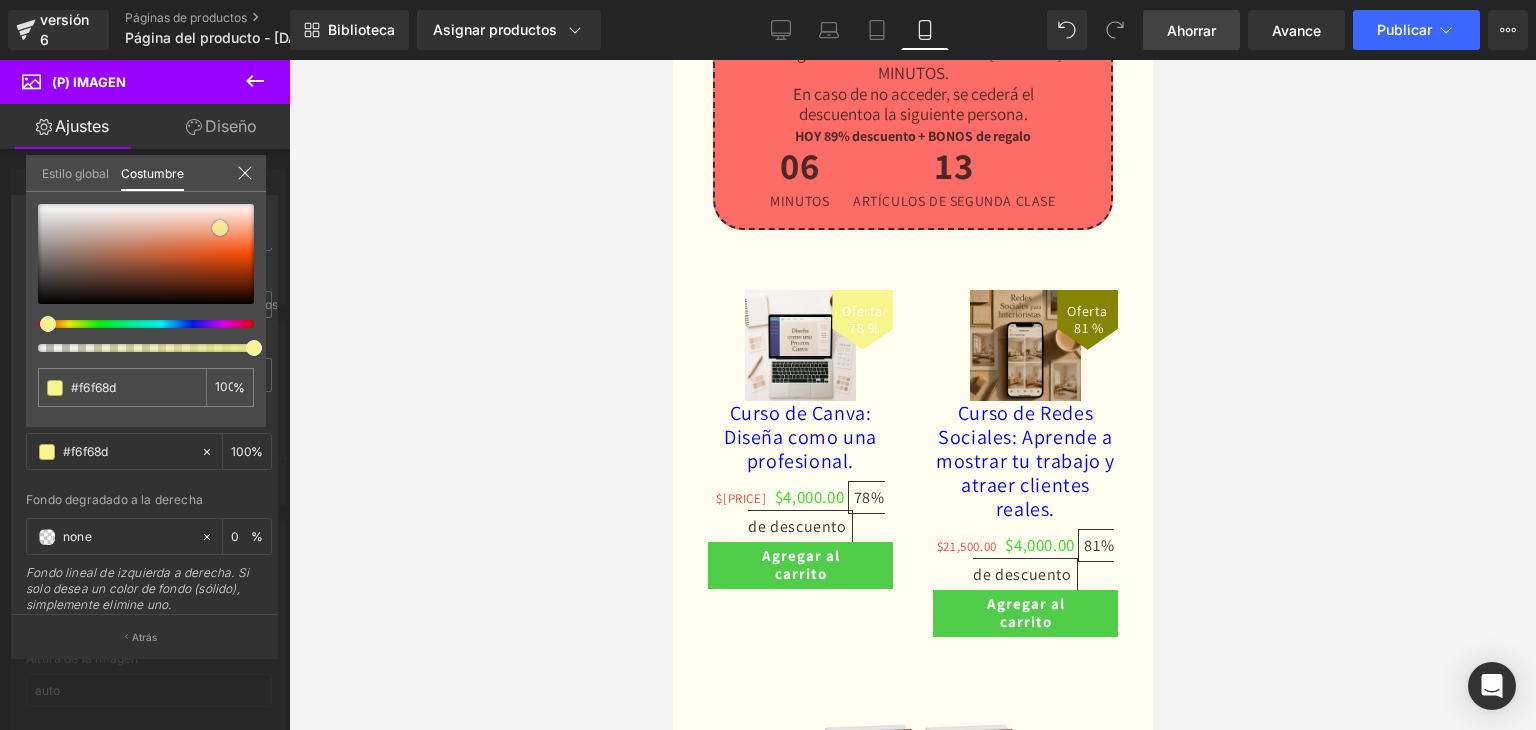 click at bounding box center (146, 254) 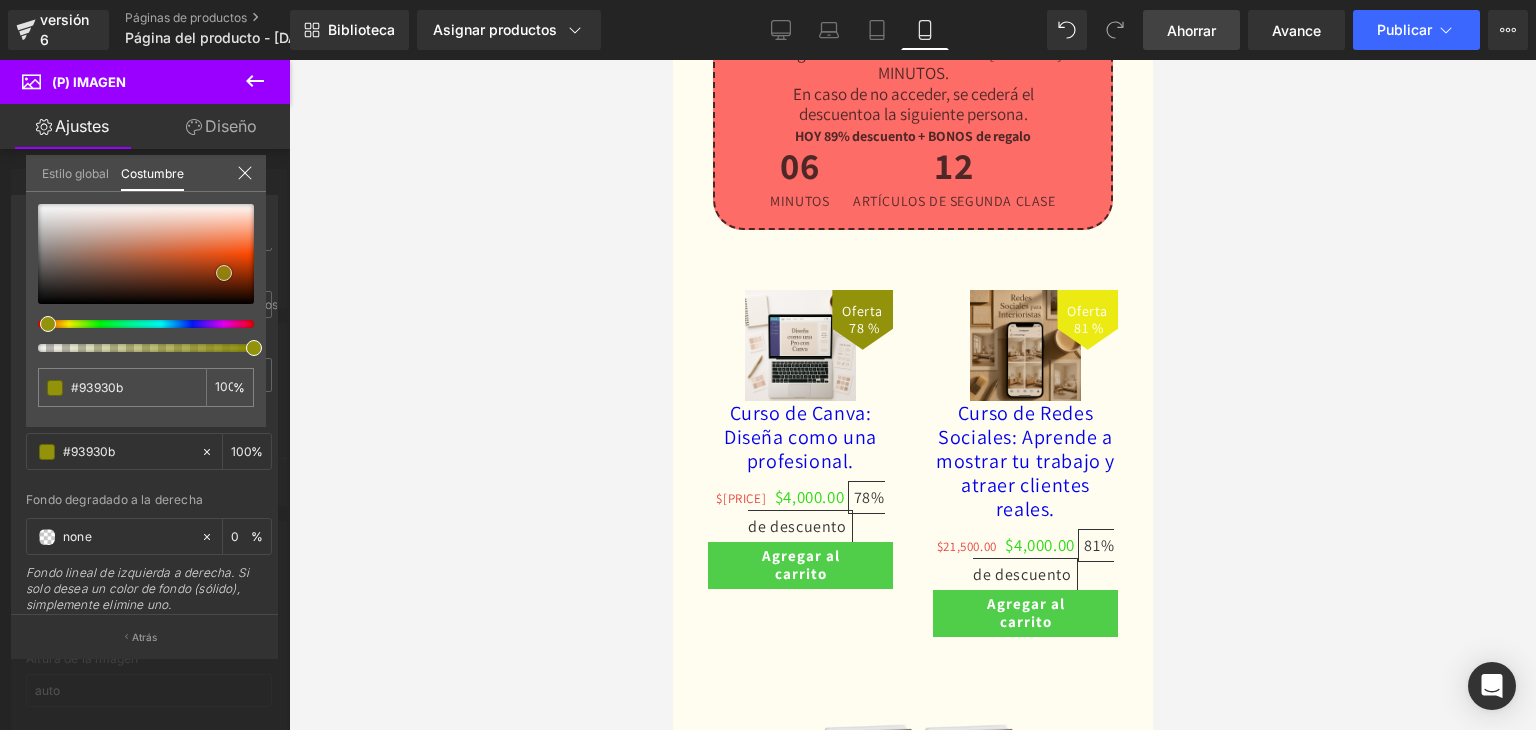 click at bounding box center (146, 254) 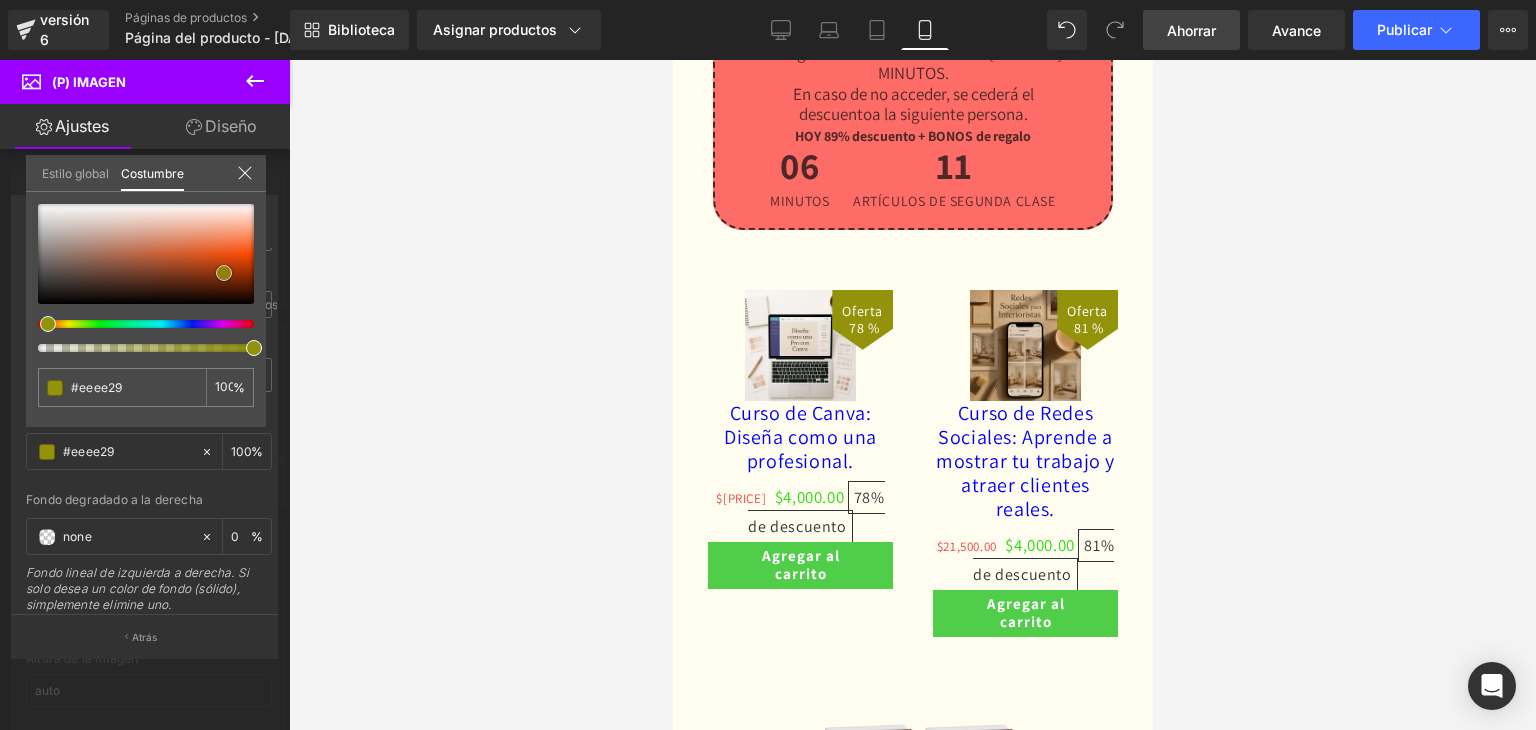 click at bounding box center [146, 254] 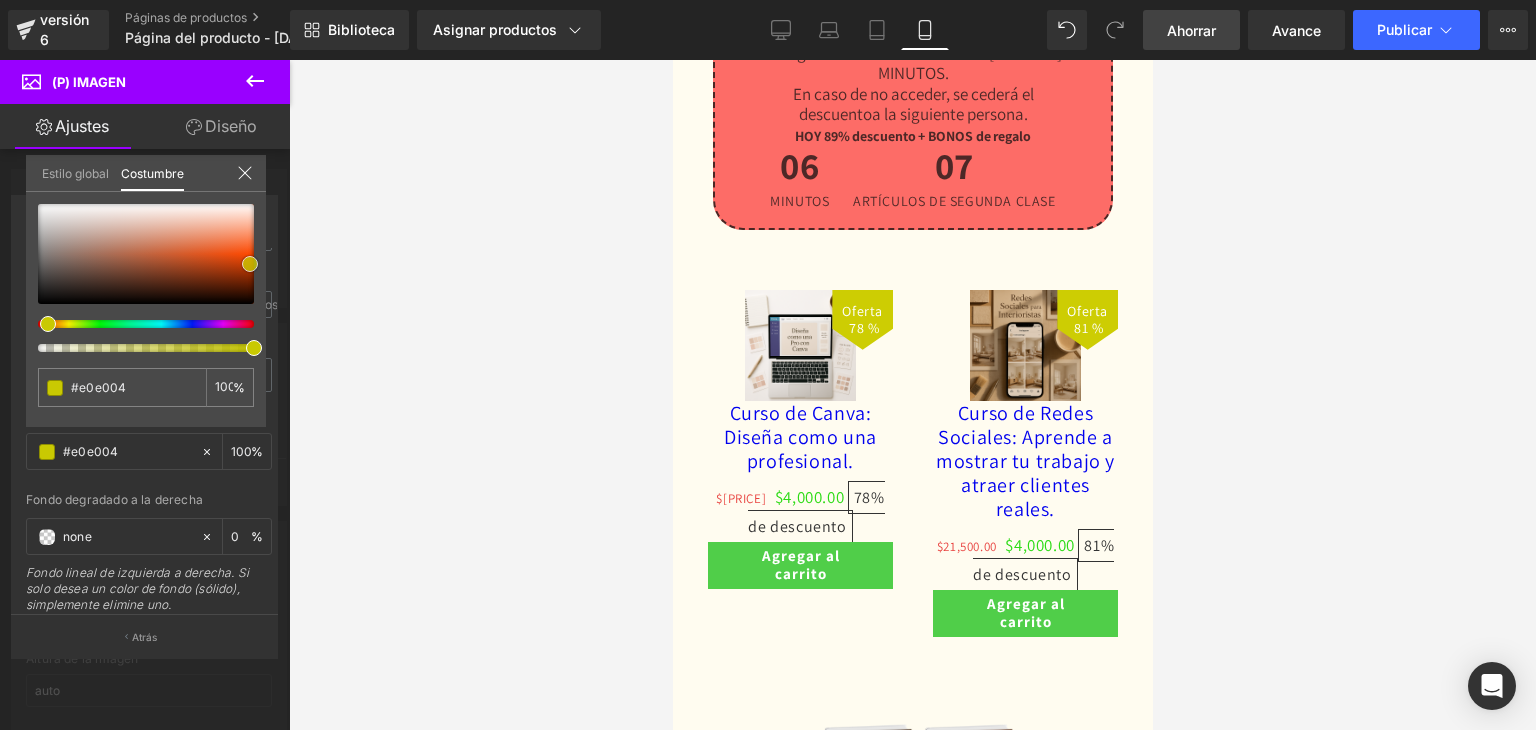 drag, startPoint x: 229, startPoint y: 250, endPoint x: 251, endPoint y: 265, distance: 26.627054 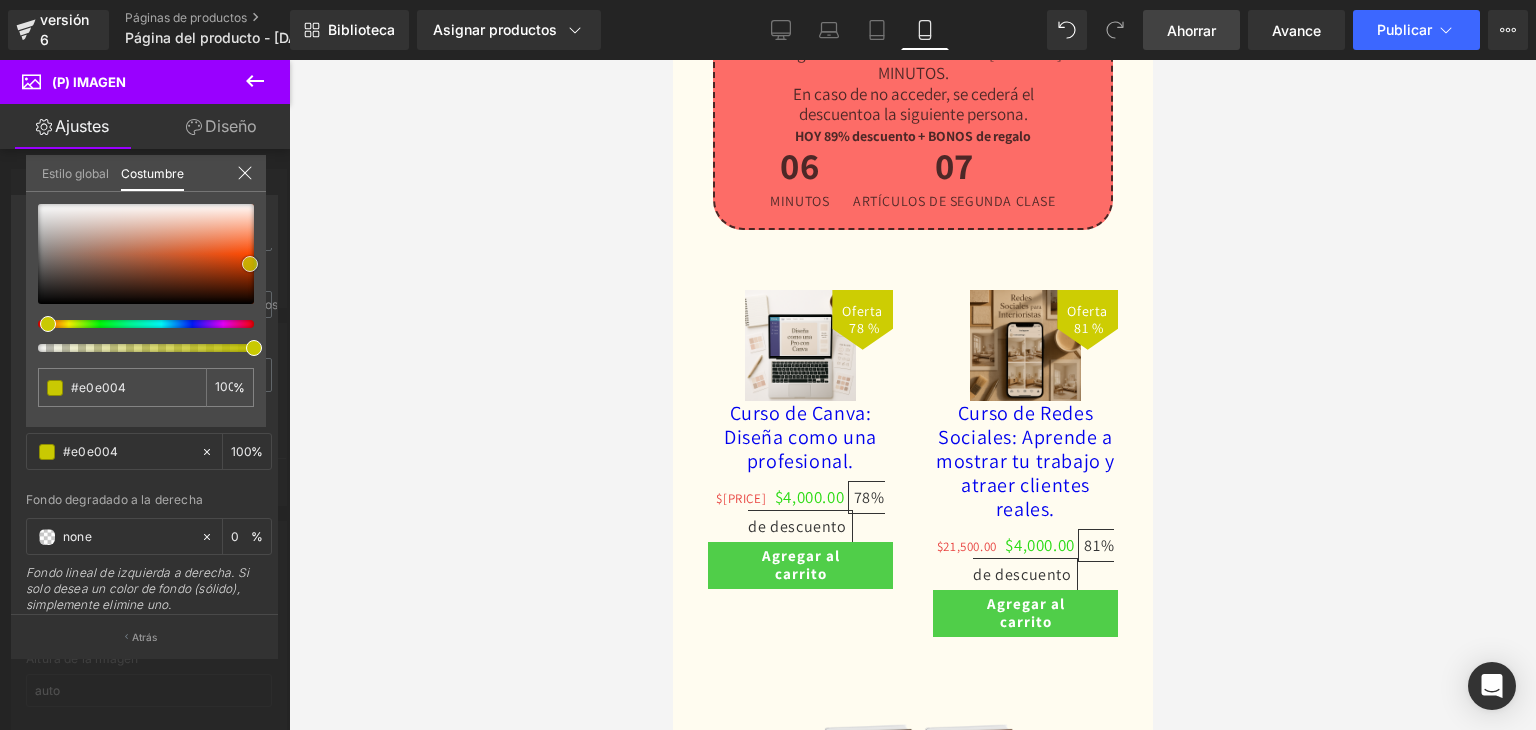 click at bounding box center (250, 264) 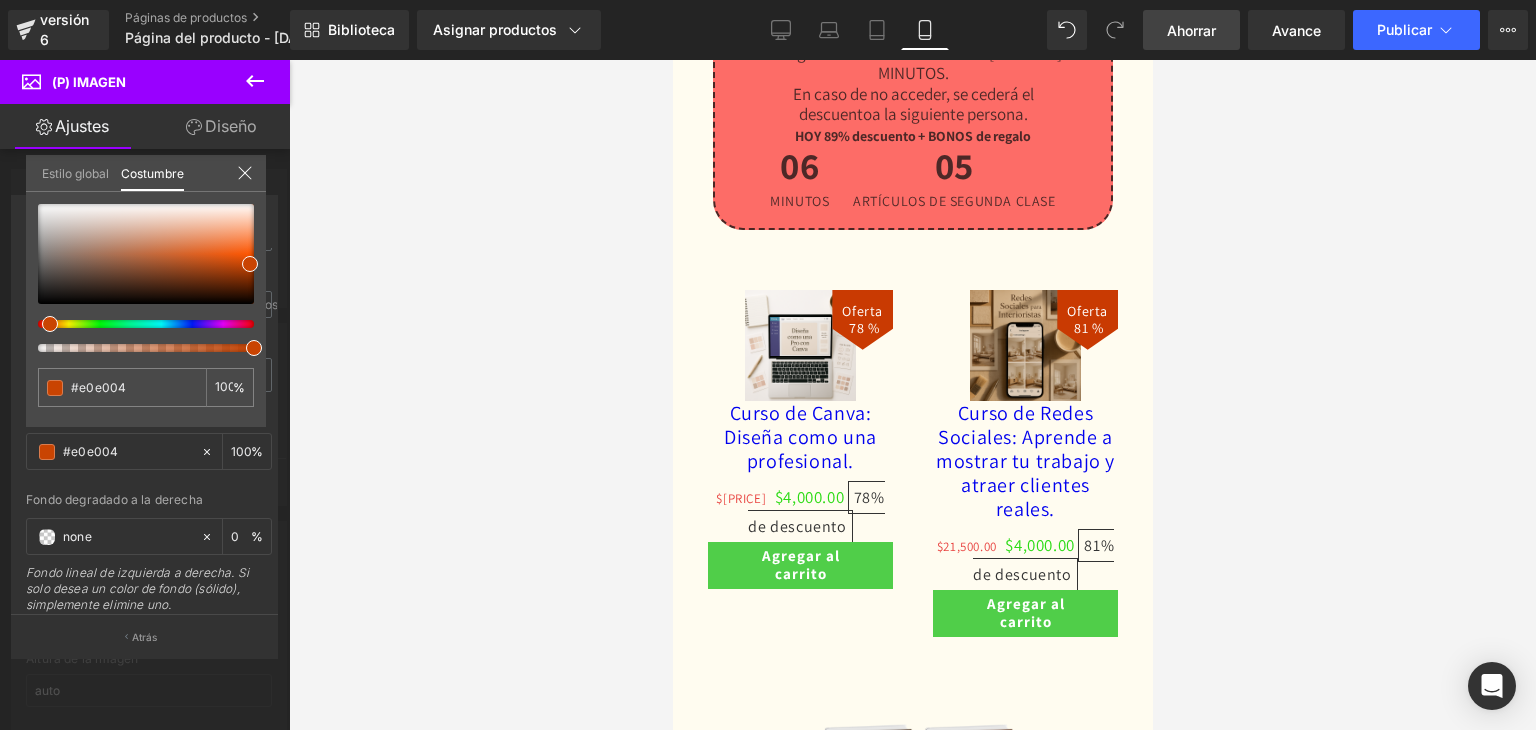 click at bounding box center (50, 324) 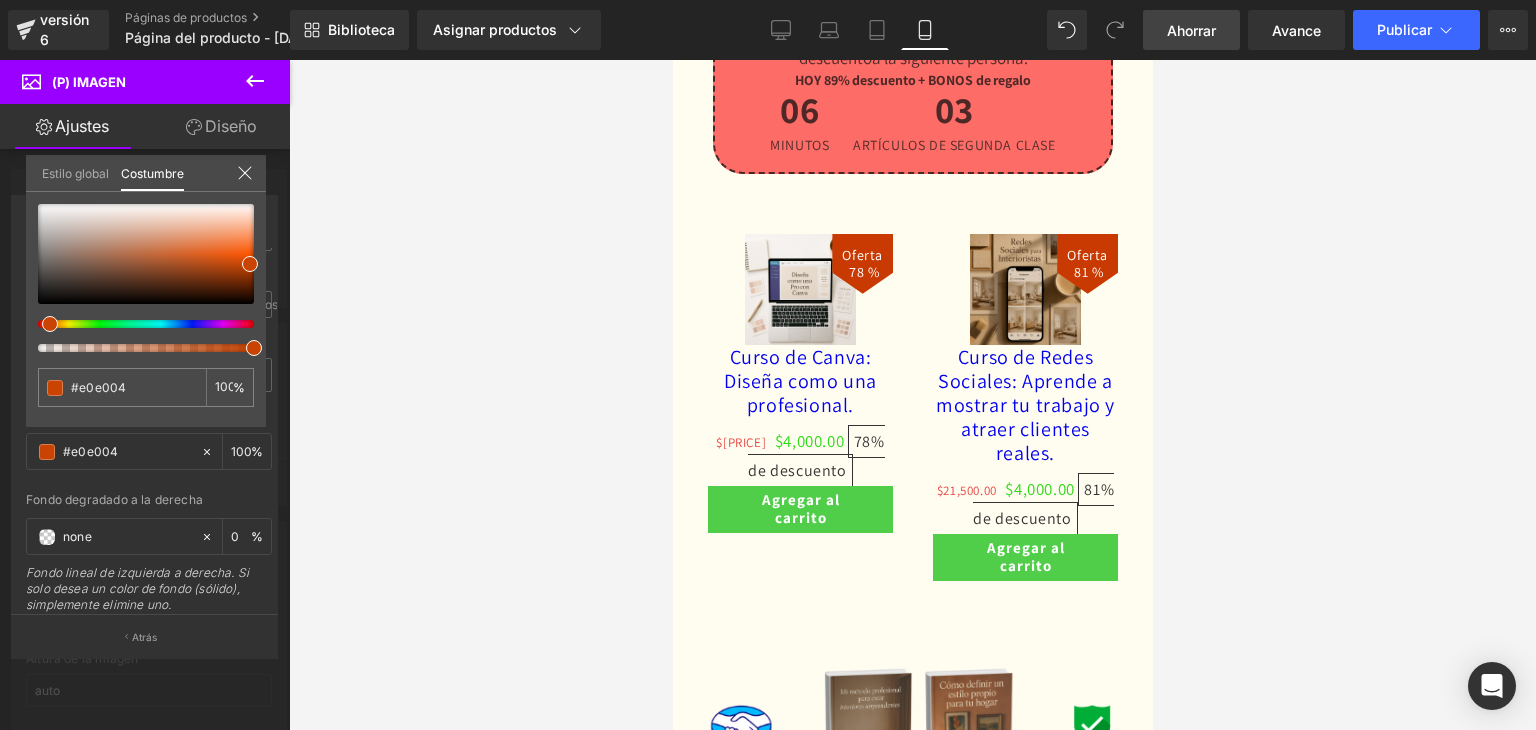 scroll, scrollTop: 6119, scrollLeft: 0, axis: vertical 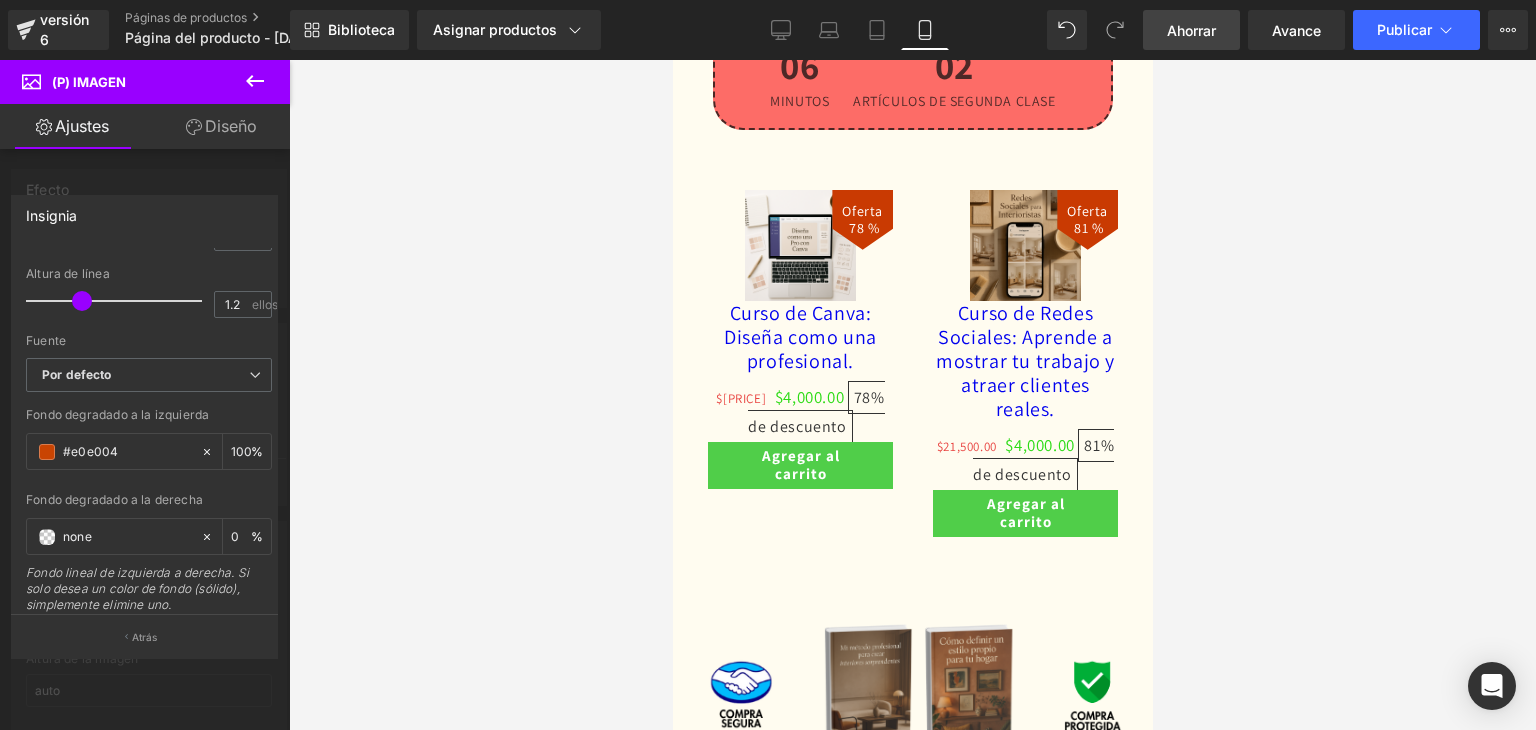 click at bounding box center (912, 395) 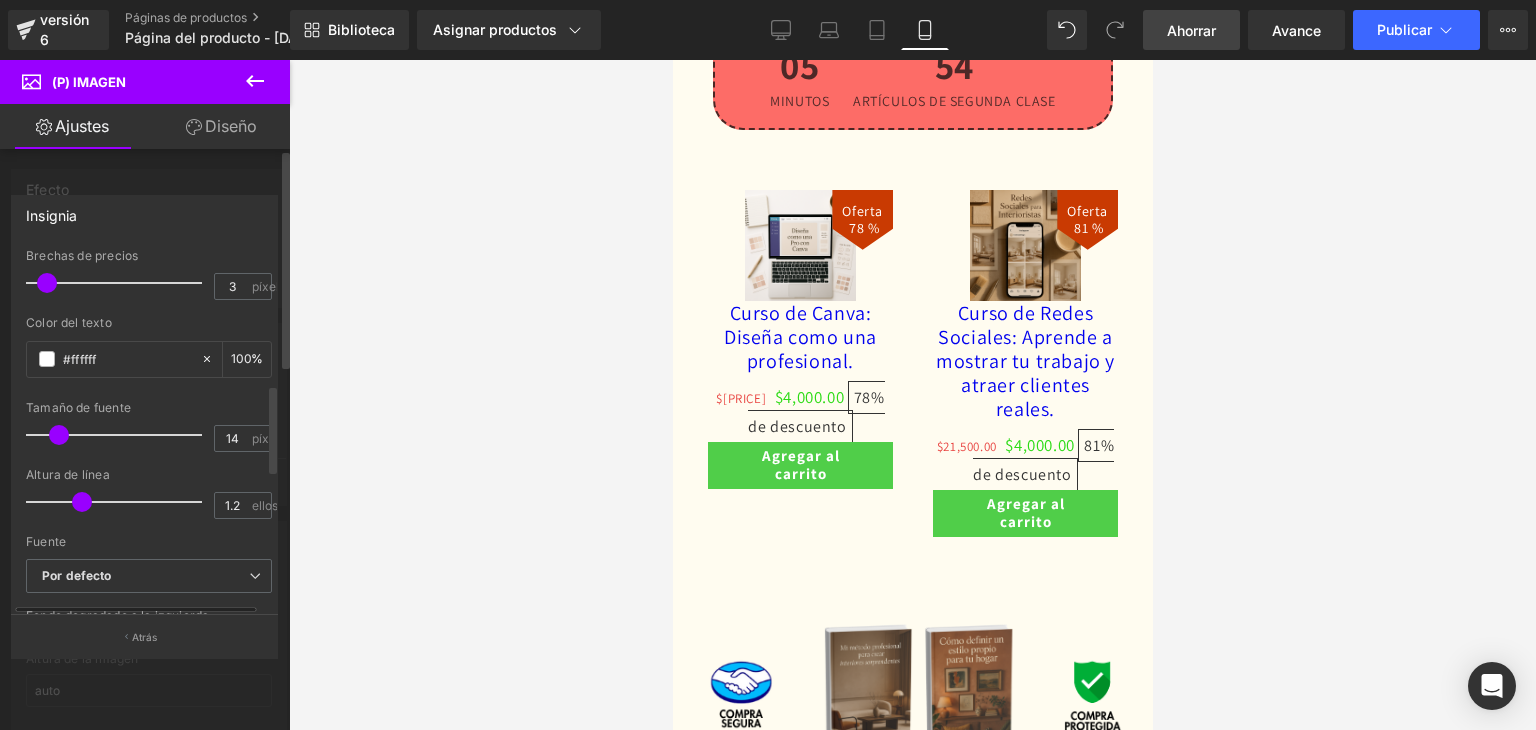 scroll, scrollTop: 499, scrollLeft: 0, axis: vertical 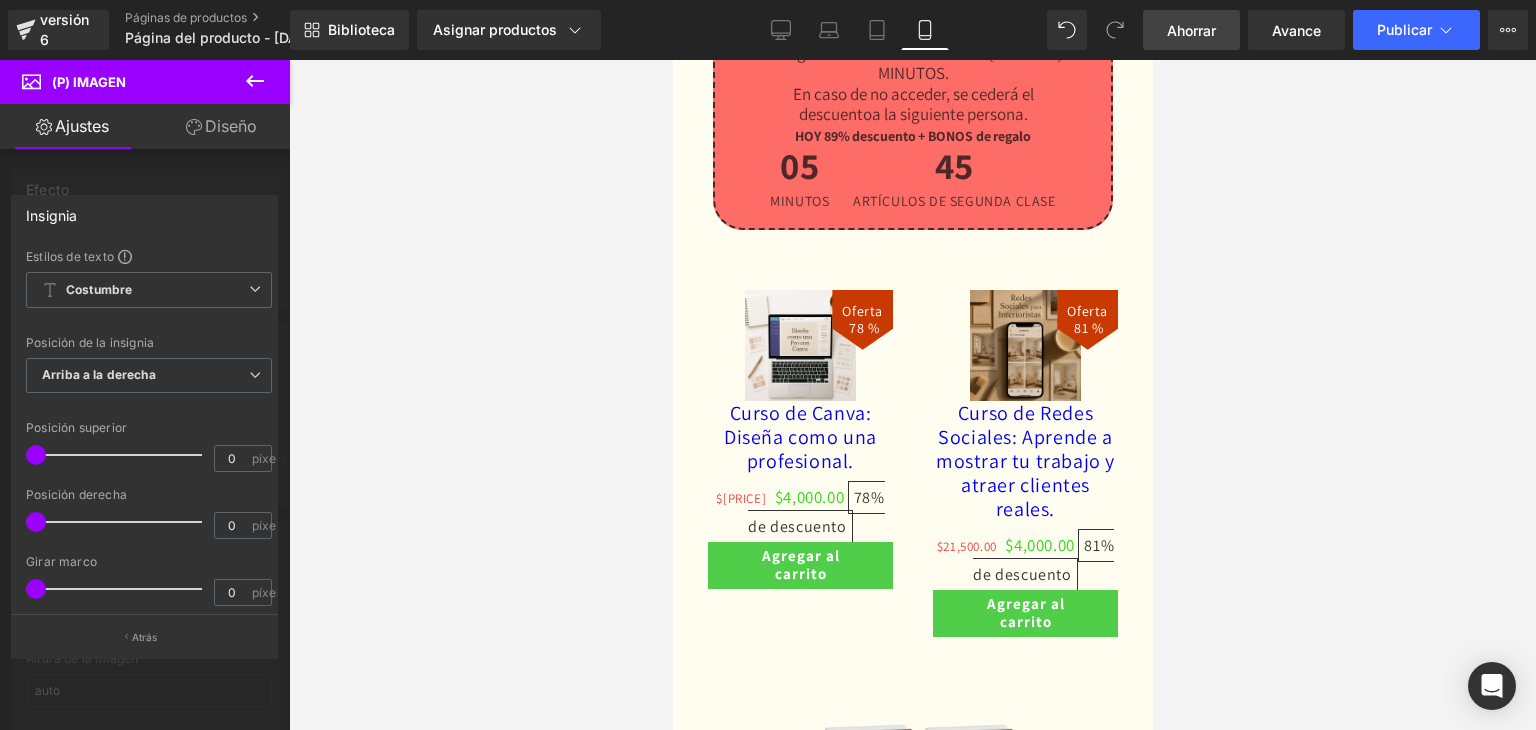 click on "¿Te gusta el diseño de interiores? Título         Esto es para ti... Título         Imagen         Fila         Separador         Imagen         Fila         Imagen         Fila         Imagen         Imagen         Fila         También enviaremos sin costo adicional Título         Imagen         Imagen         Fila
Venta de liquidación
(P) Imagen
Pack completo de interiorismo: curso + 5 bonus de regalo
(P) Título
$162,000.00
$16,980.00
(P) Precio
+1527 Descargas
Bloque de texto" at bounding box center (912, -1608) 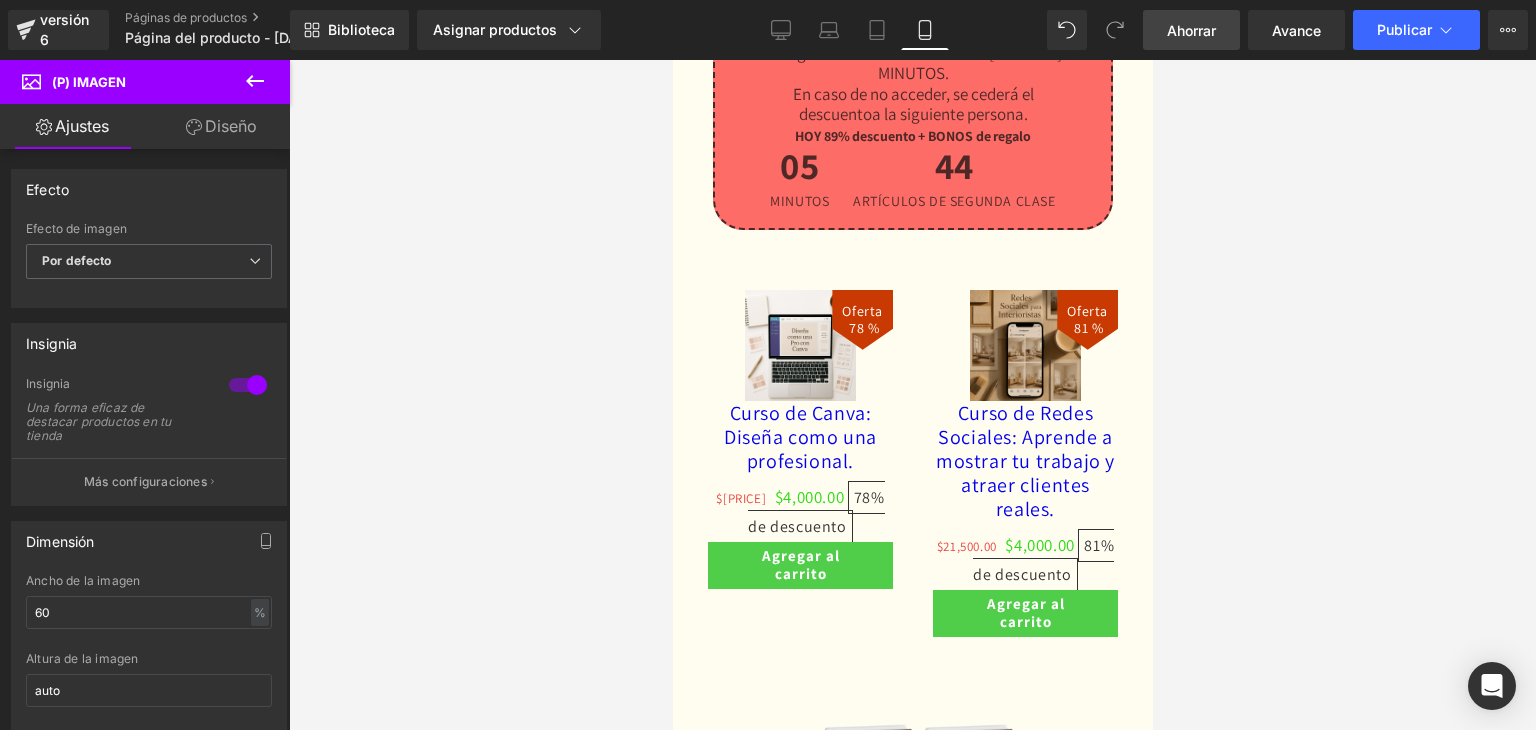 click 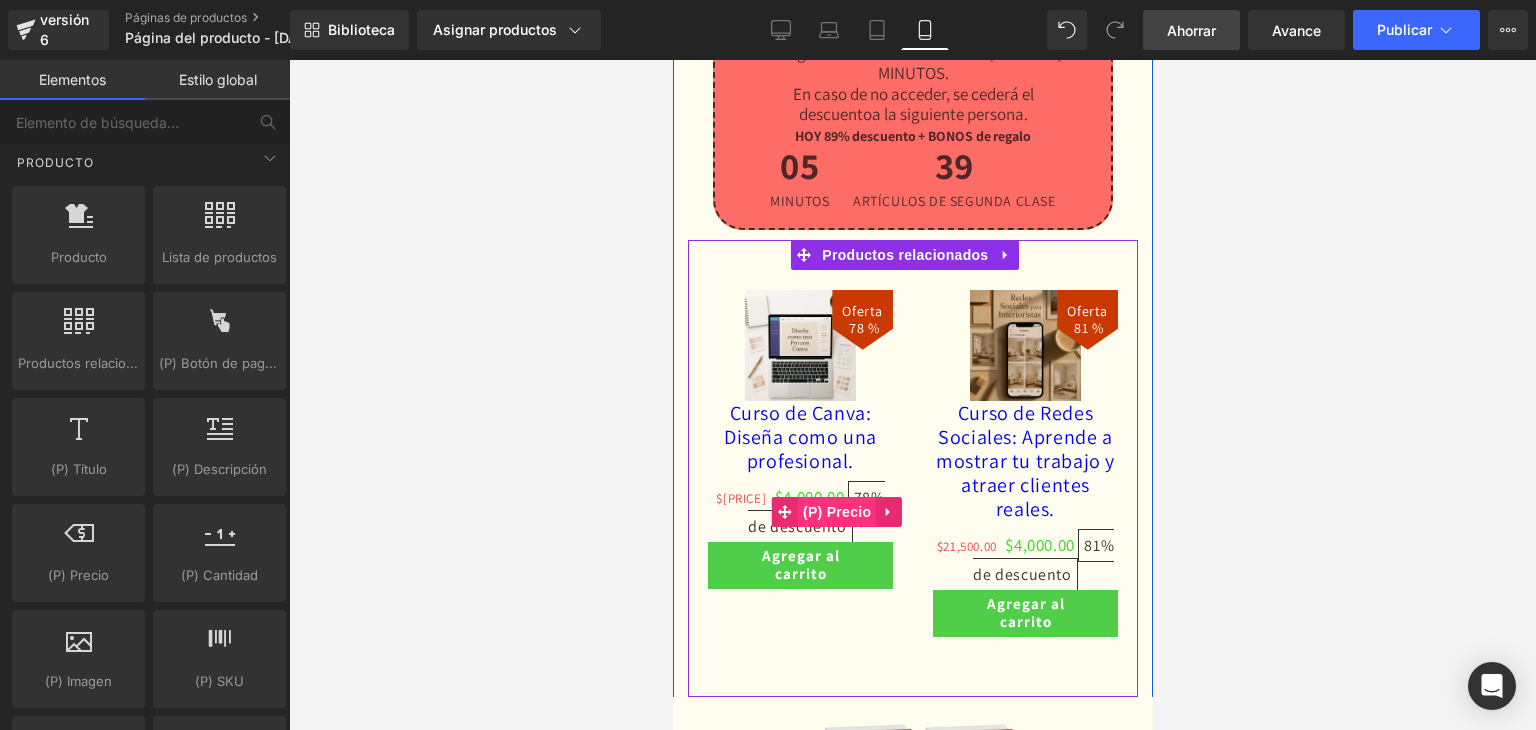 click on "(P) Precio" at bounding box center [836, 512] 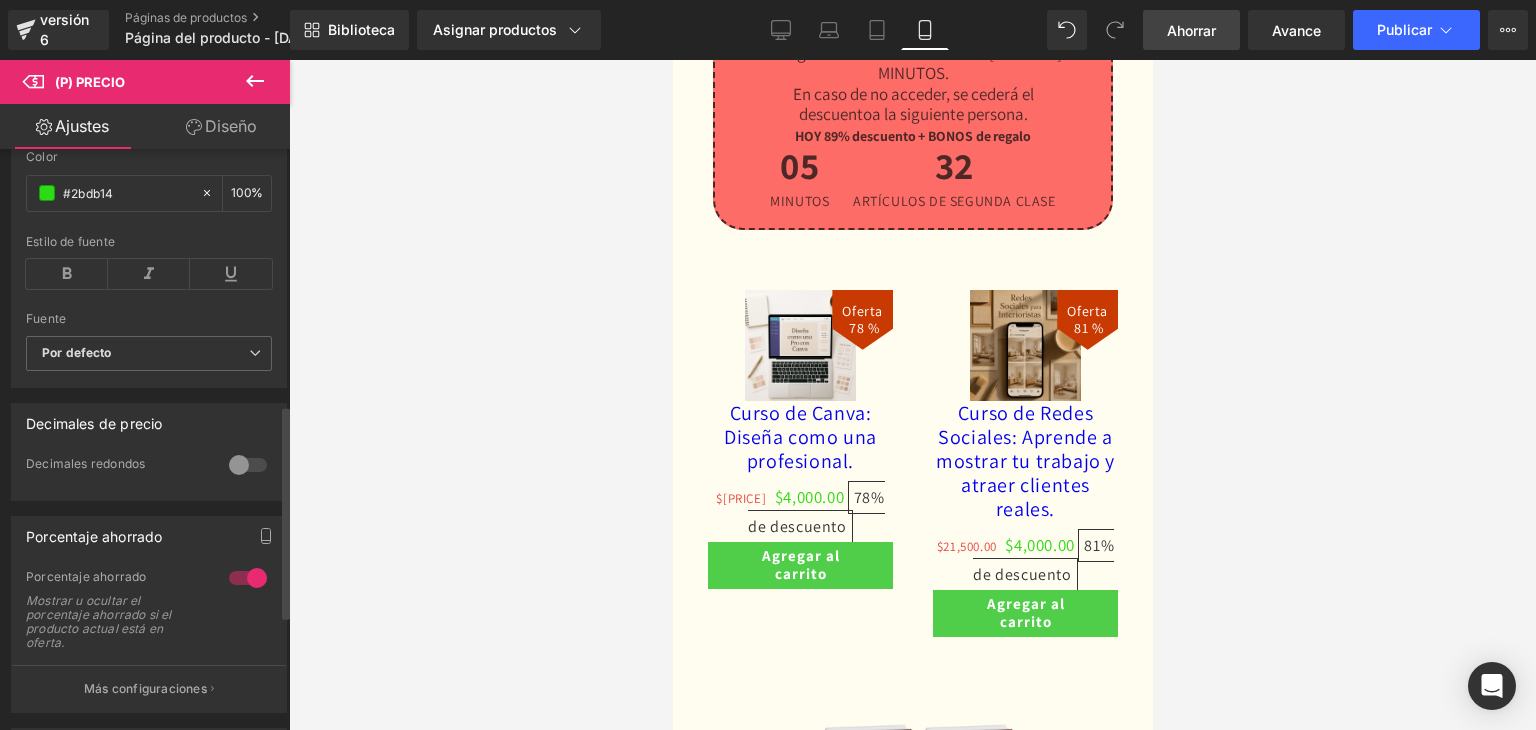 scroll, scrollTop: 700, scrollLeft: 0, axis: vertical 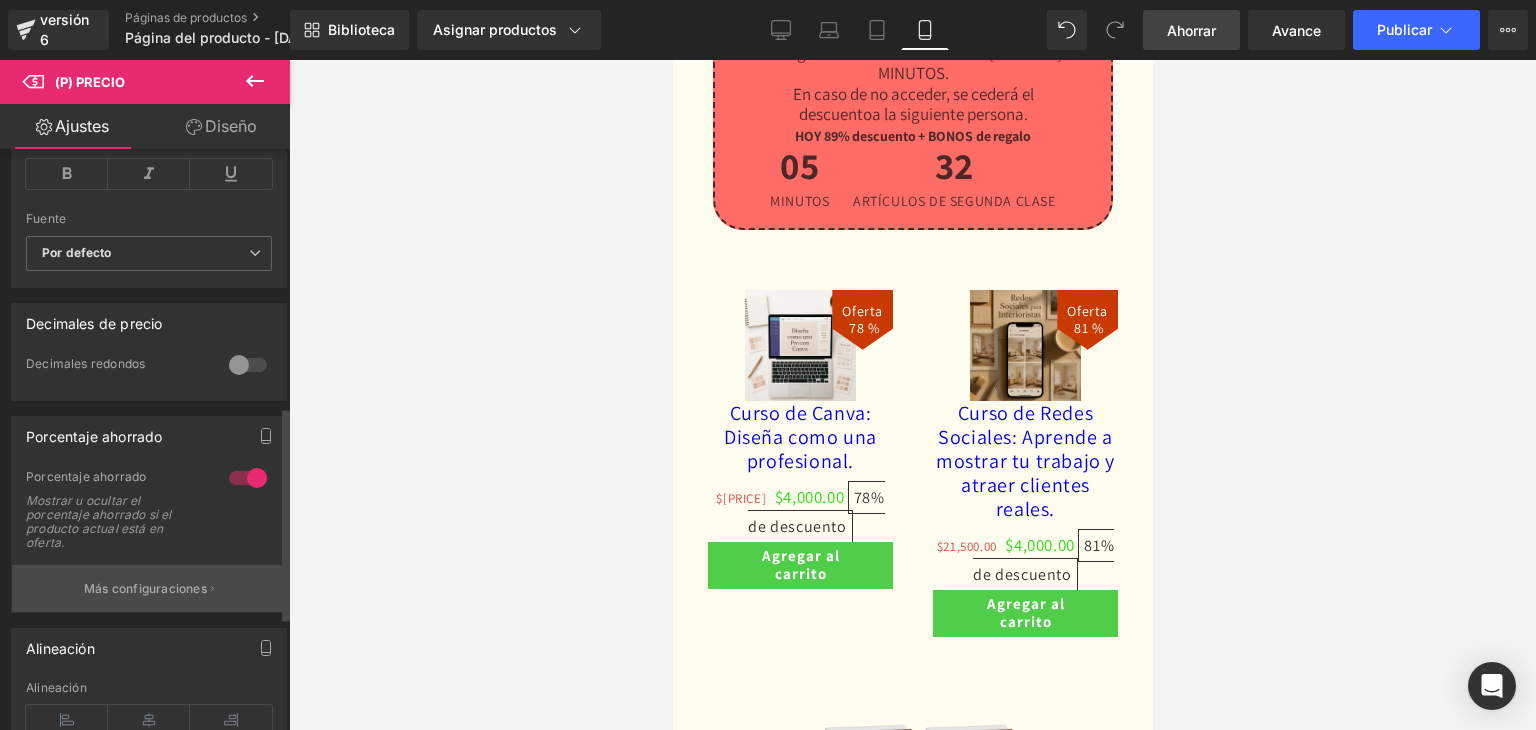 click on "Más configuraciones" at bounding box center [145, 588] 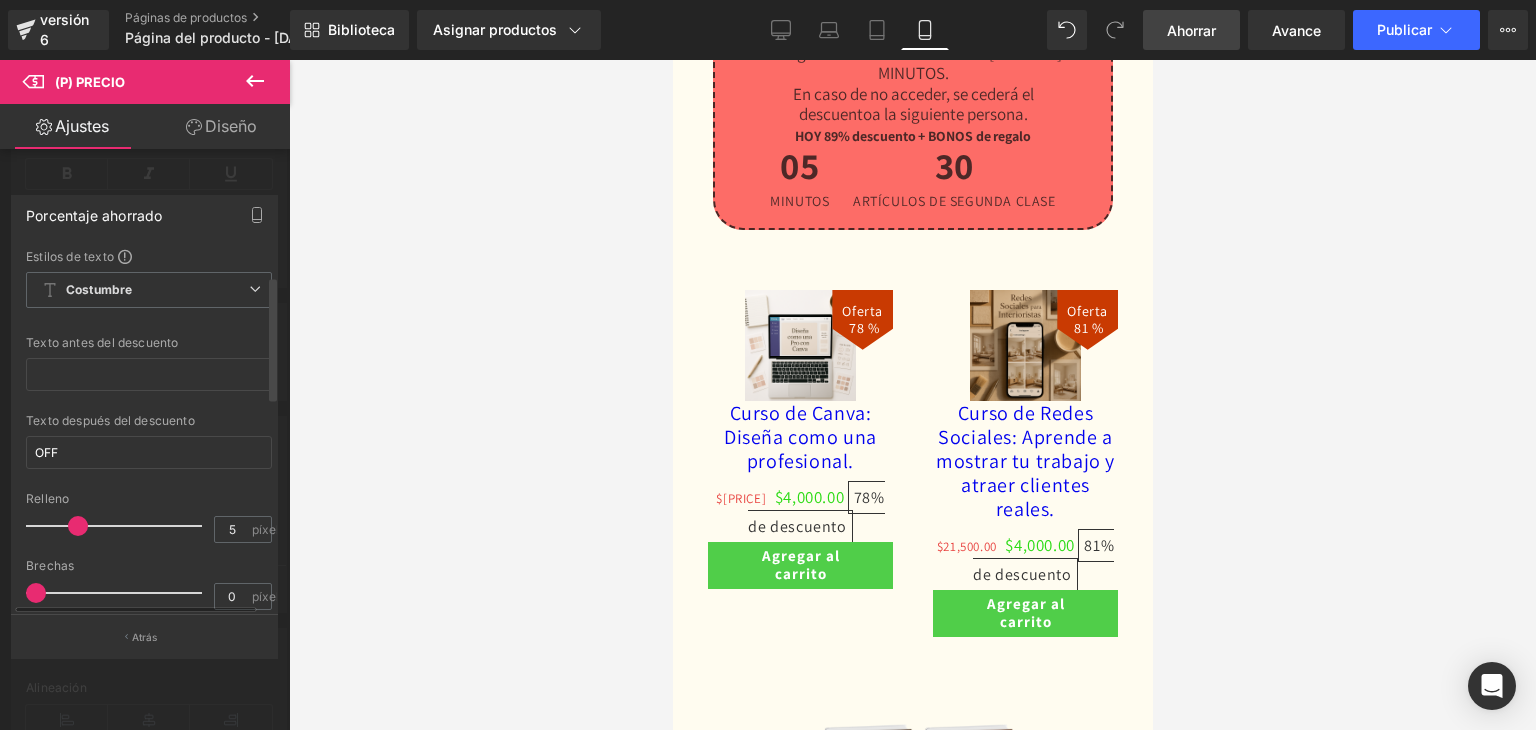 scroll, scrollTop: 100, scrollLeft: 0, axis: vertical 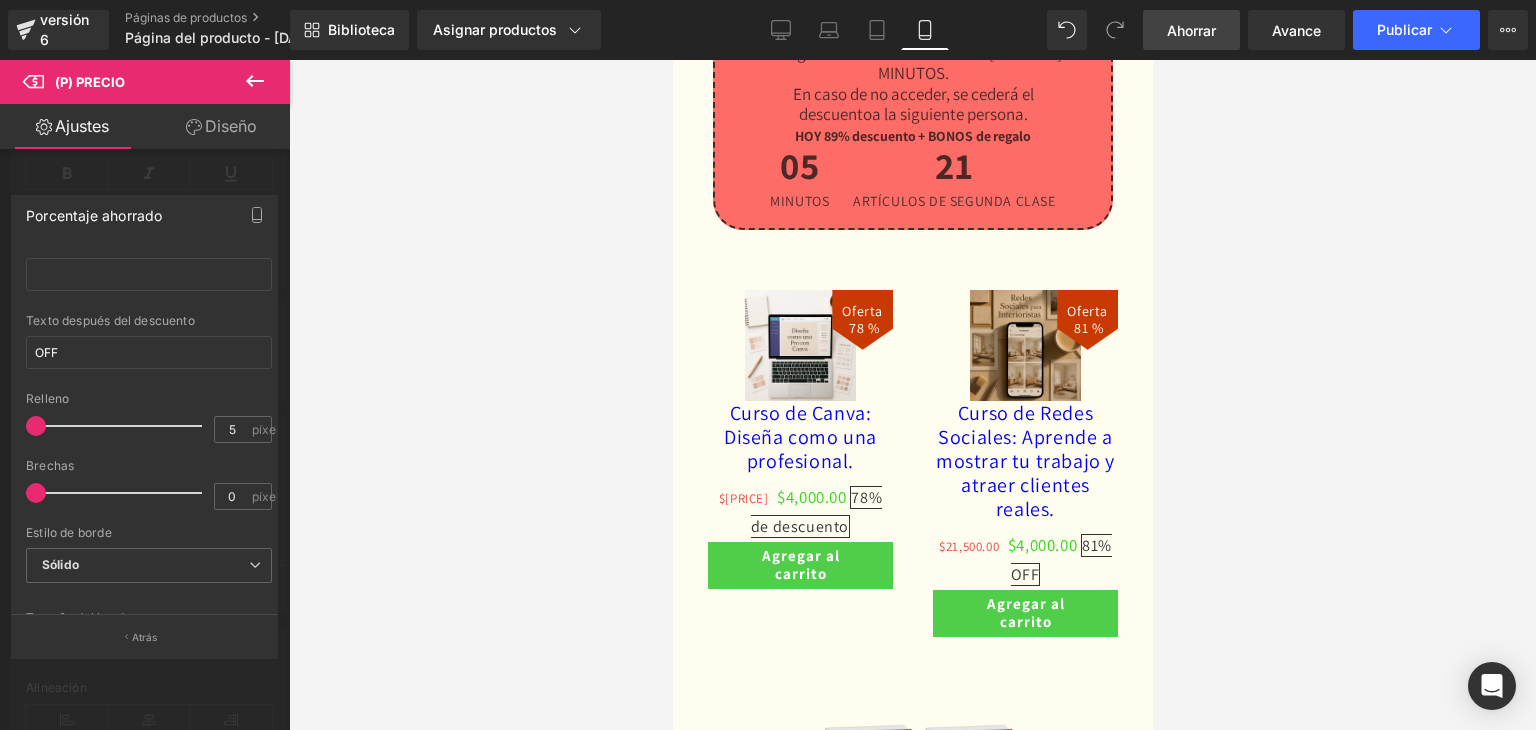drag, startPoint x: 78, startPoint y: 422, endPoint x: 0, endPoint y: 441, distance: 80.280754 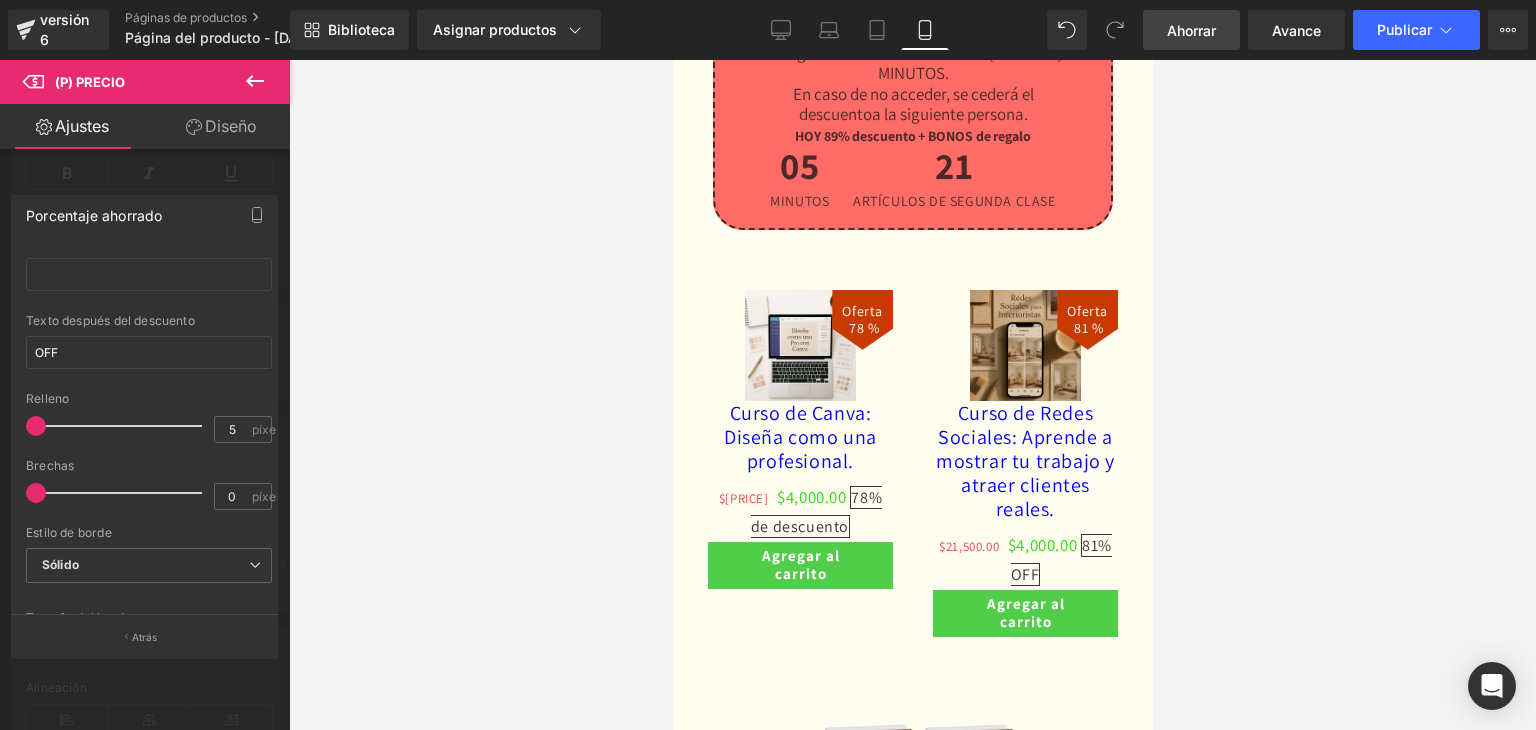 click on "Texto antes del descuento OFF Texto después del descuento OFF 5px Relleno 5 píxeles 0px Brechas 0 píxeles Sólido Discontinua Punteado Doble Estilo de borde
Sólido
Sólido Discontinua Punteado Doble 1px Tamaño del borde 1 píxeles #333333 Color del borde #333333 100 % 16px Tamaño de fuente 16 píxeles #333333 Color de fuente #333333 100 % rgba(0, 0, 0, 0) none repeat scroll 0% 0% / auto padding-box border-box Color de fondo #000000 0 %
Fuente
Por defecto" at bounding box center (145, 418) 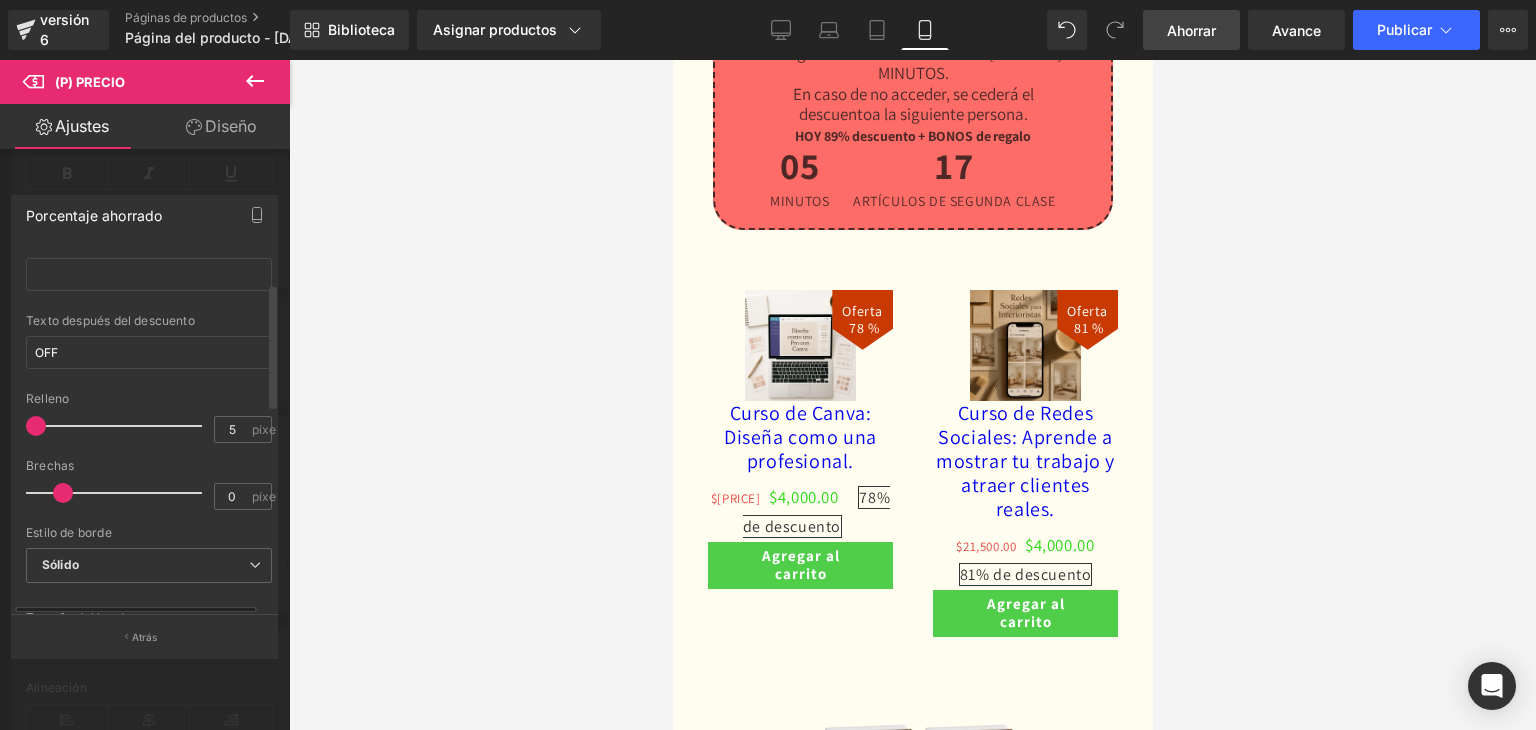 drag, startPoint x: 40, startPoint y: 488, endPoint x: 65, endPoint y: 498, distance: 26.925823 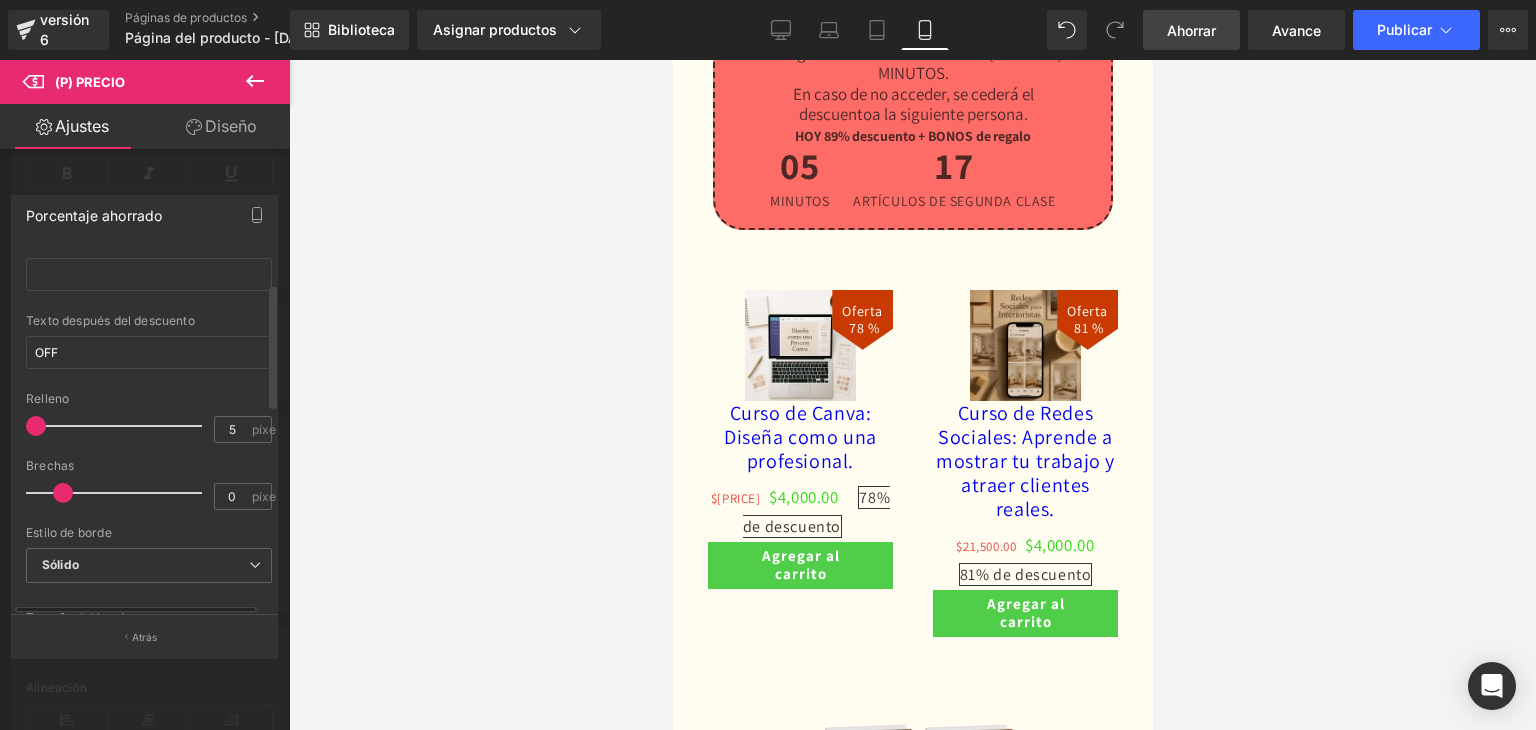 click at bounding box center (63, 493) 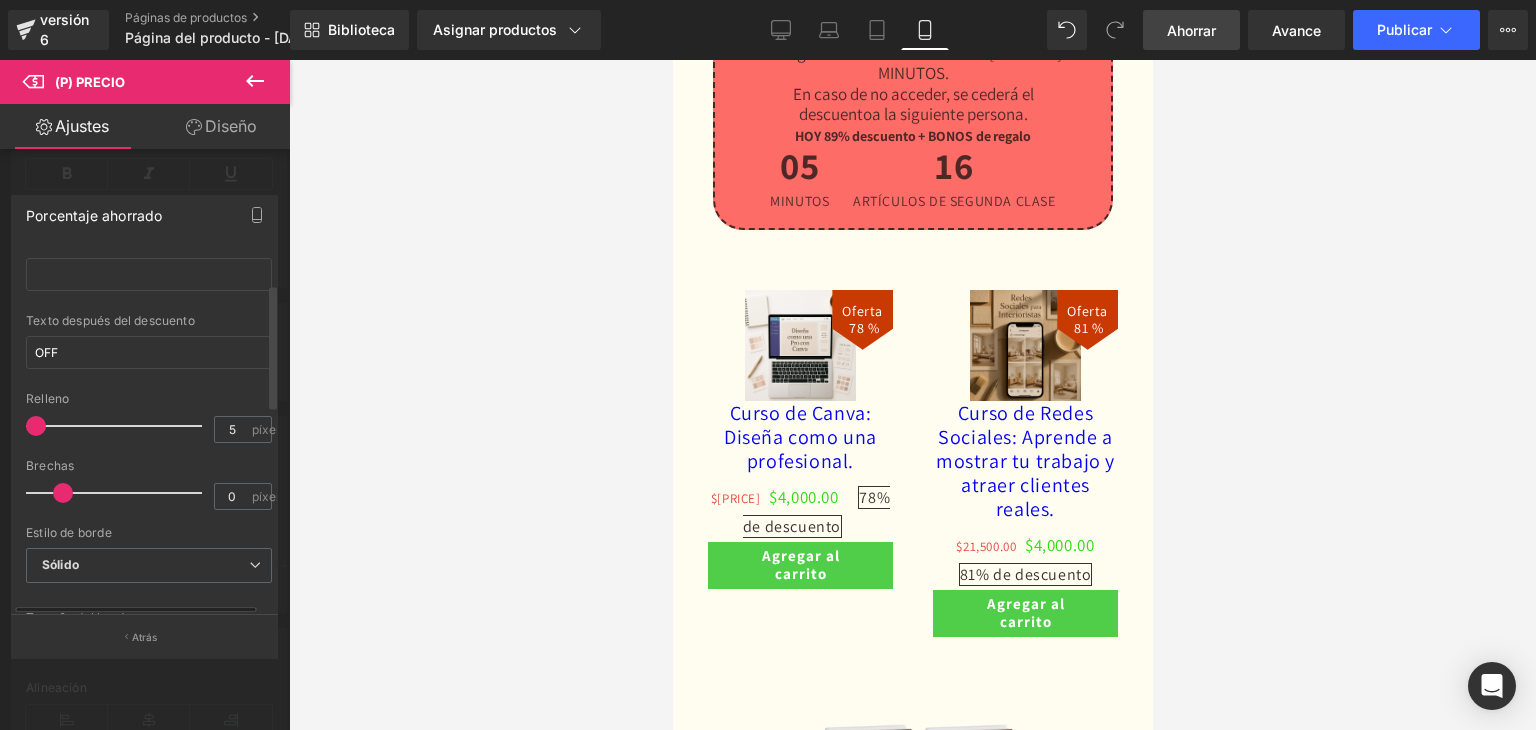scroll, scrollTop: 200, scrollLeft: 0, axis: vertical 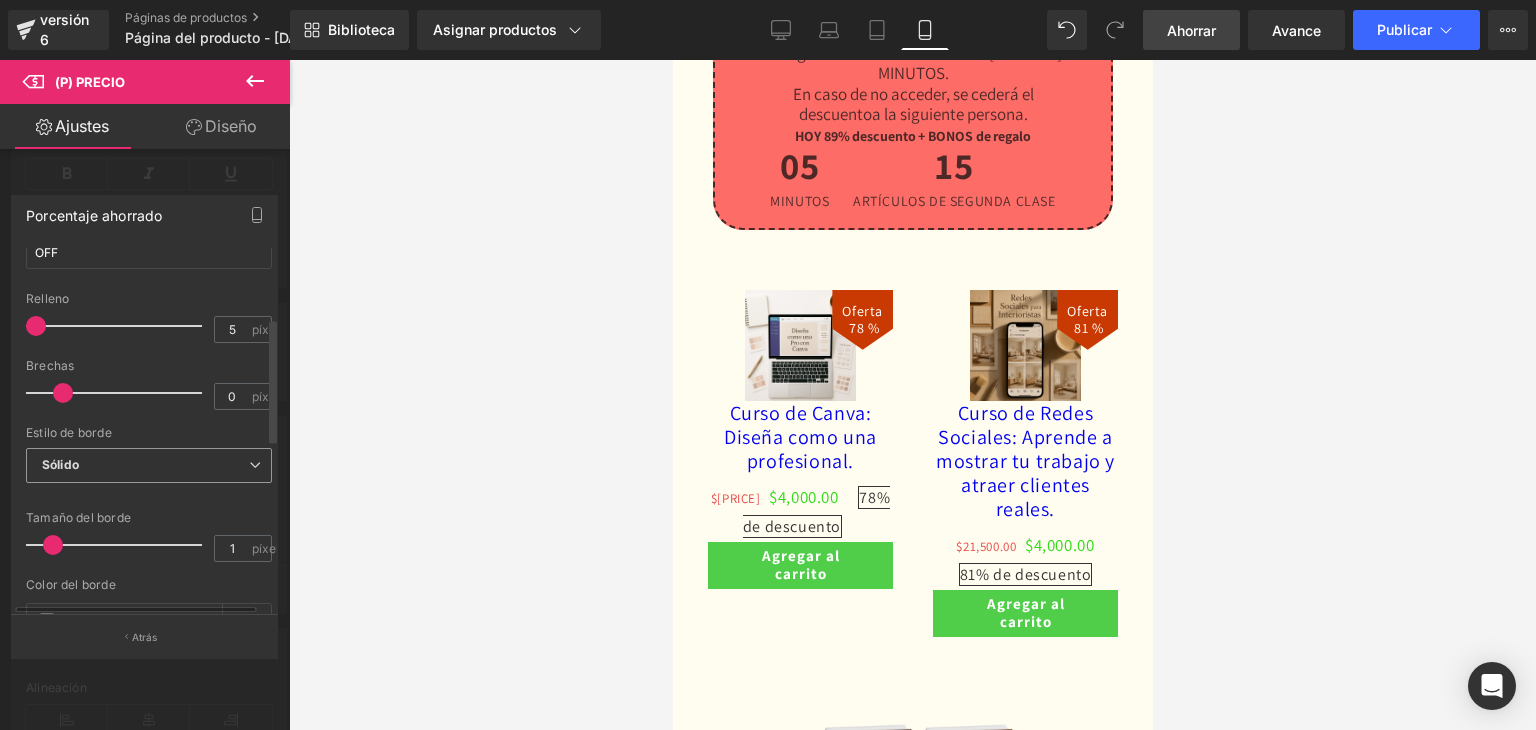 click on "Sólido" at bounding box center [149, 465] 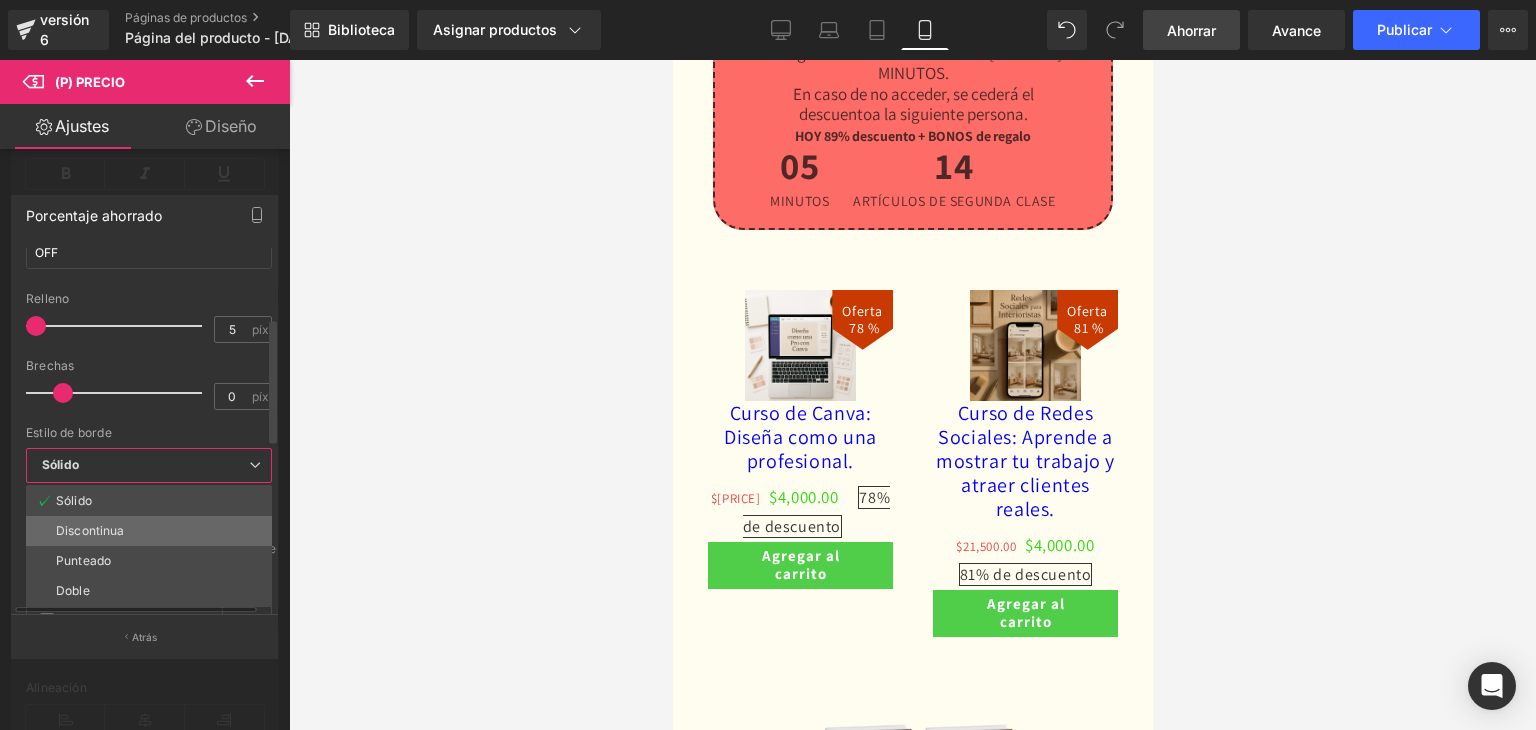 click on "Discontinua" at bounding box center [90, 530] 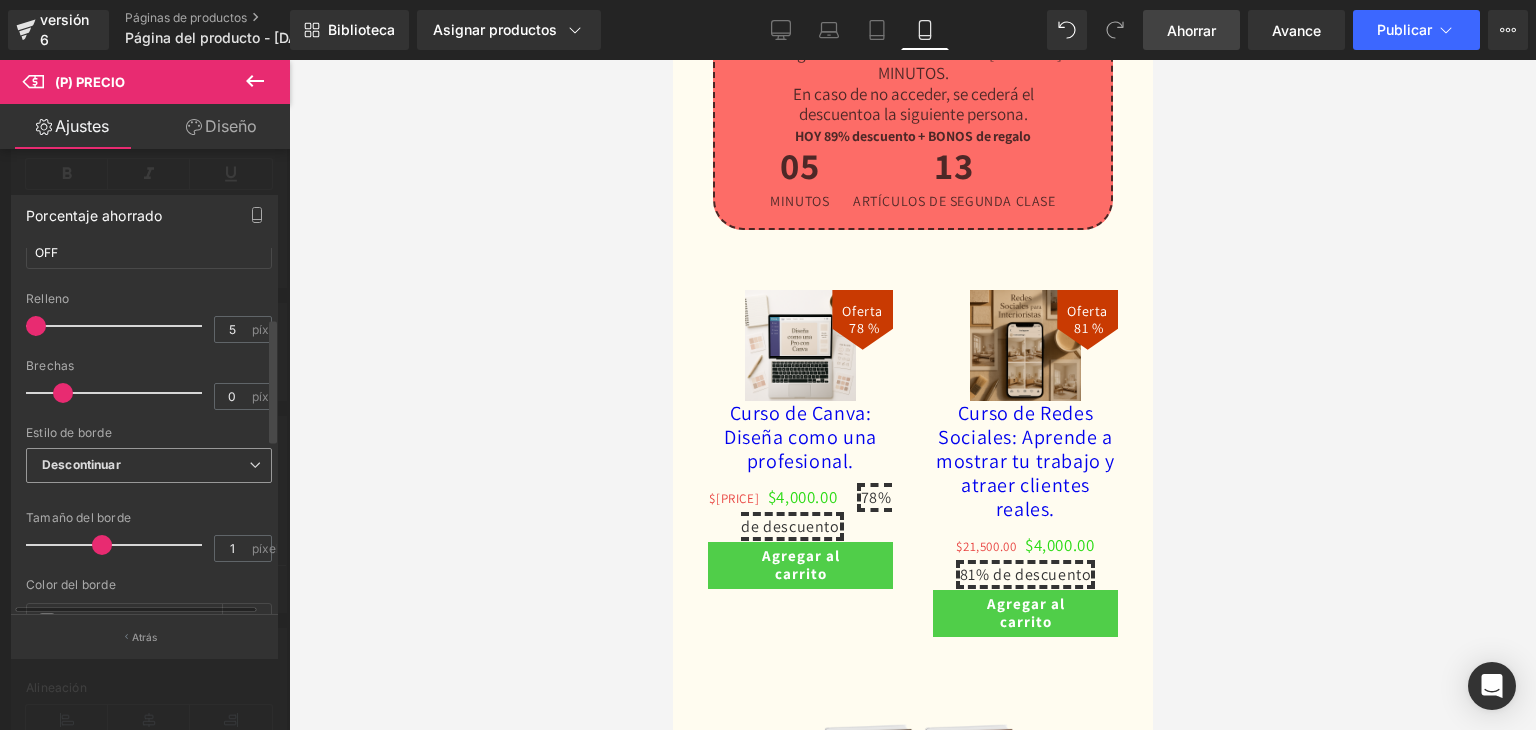 click on "Descontinuar" at bounding box center [81, 464] 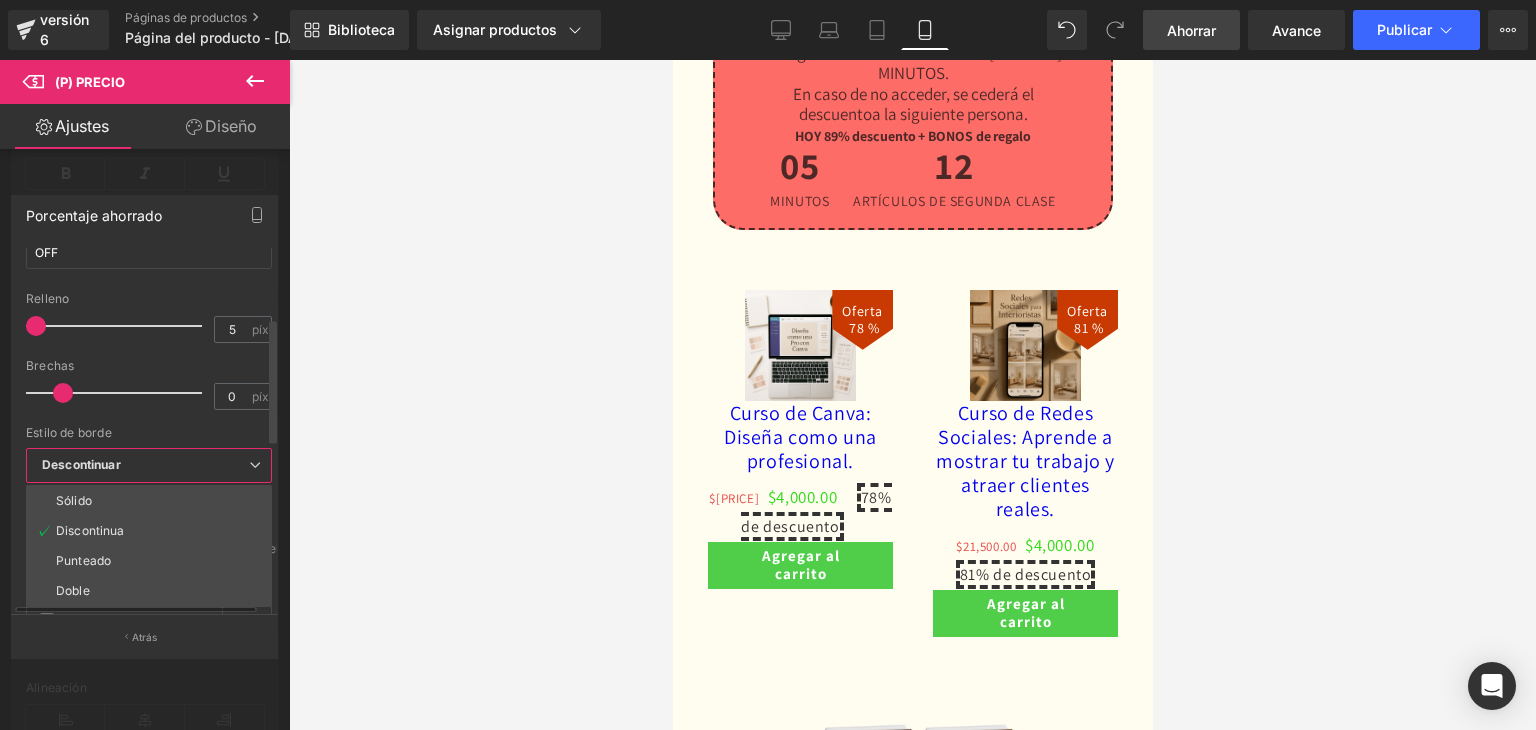 click on "Punteado" at bounding box center (83, 560) 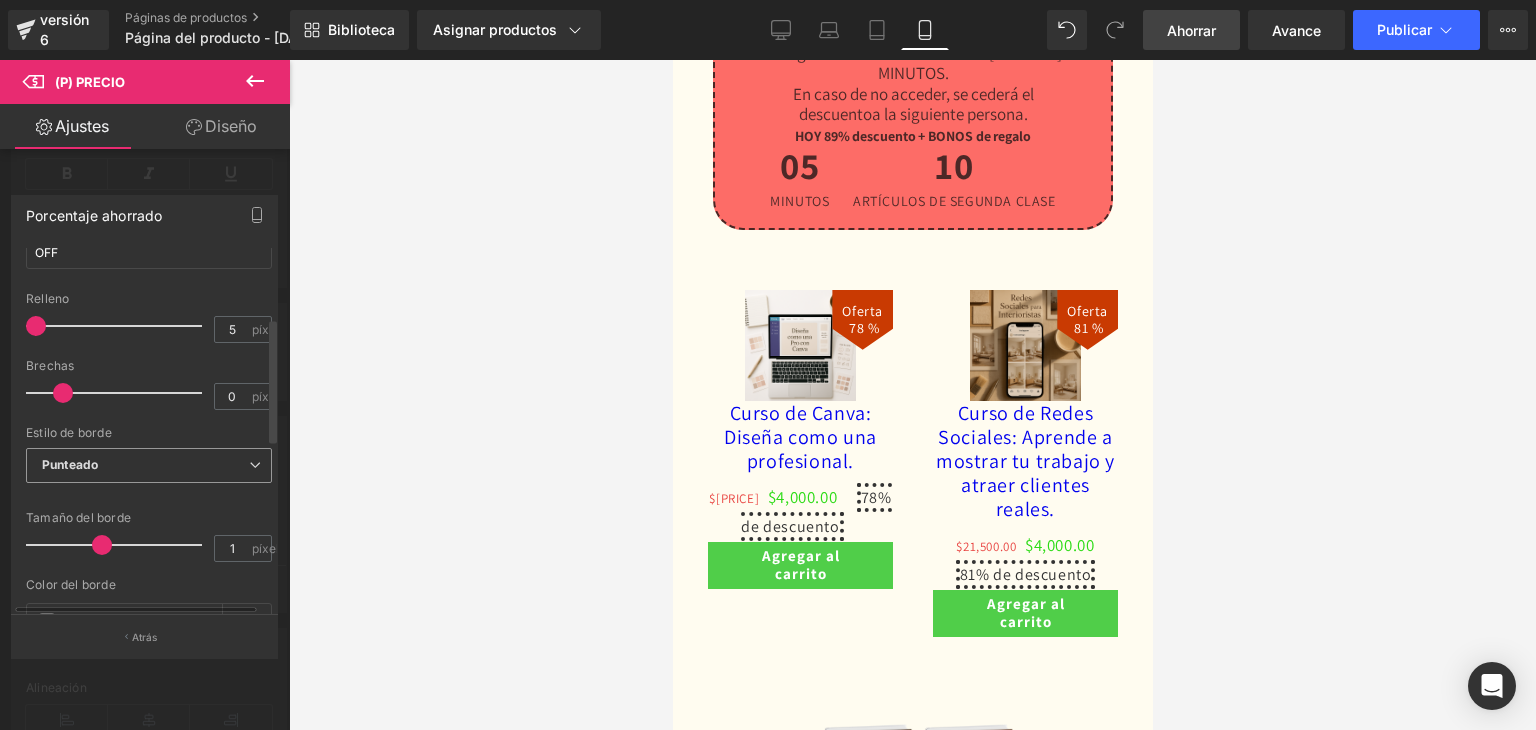 click on "Punteado" at bounding box center (149, 465) 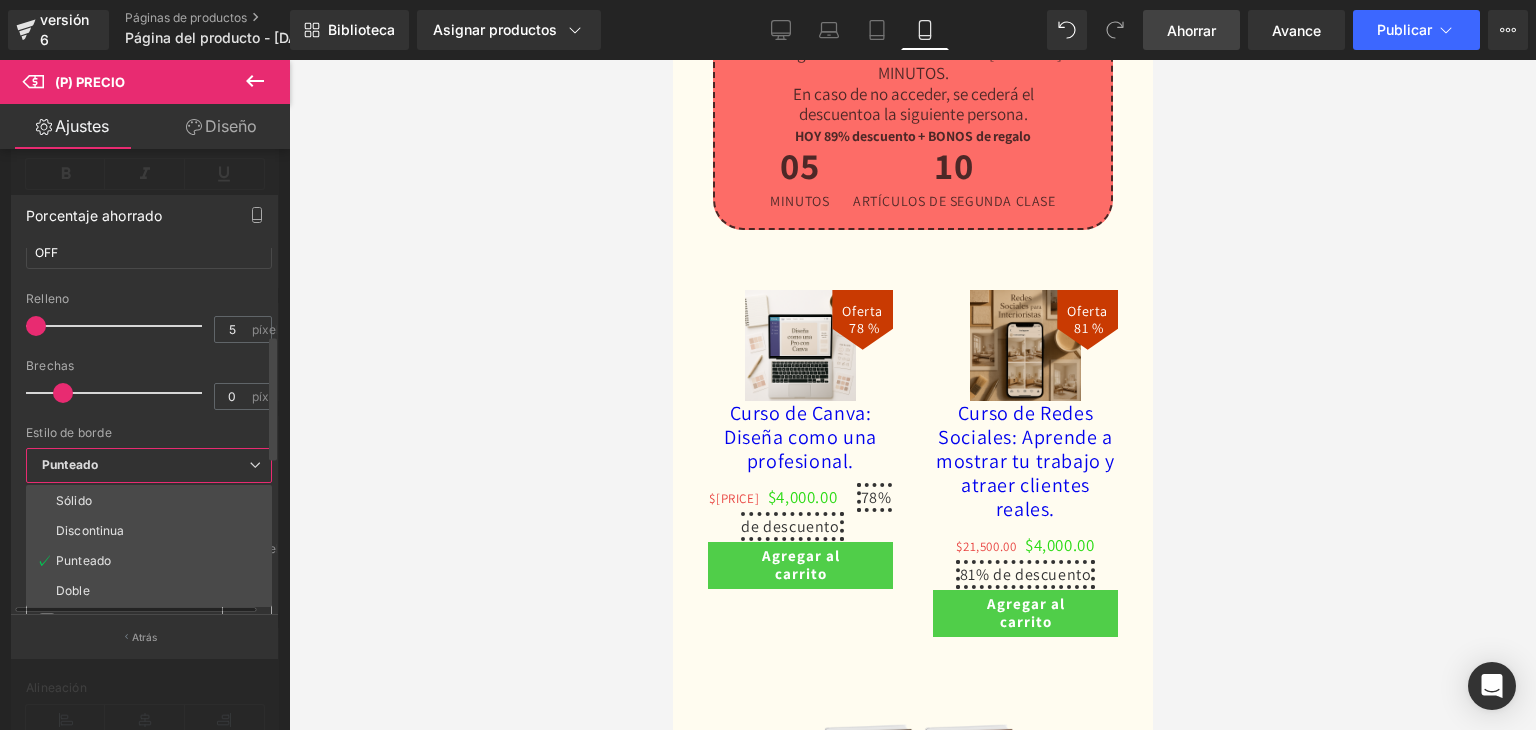 scroll, scrollTop: 300, scrollLeft: 0, axis: vertical 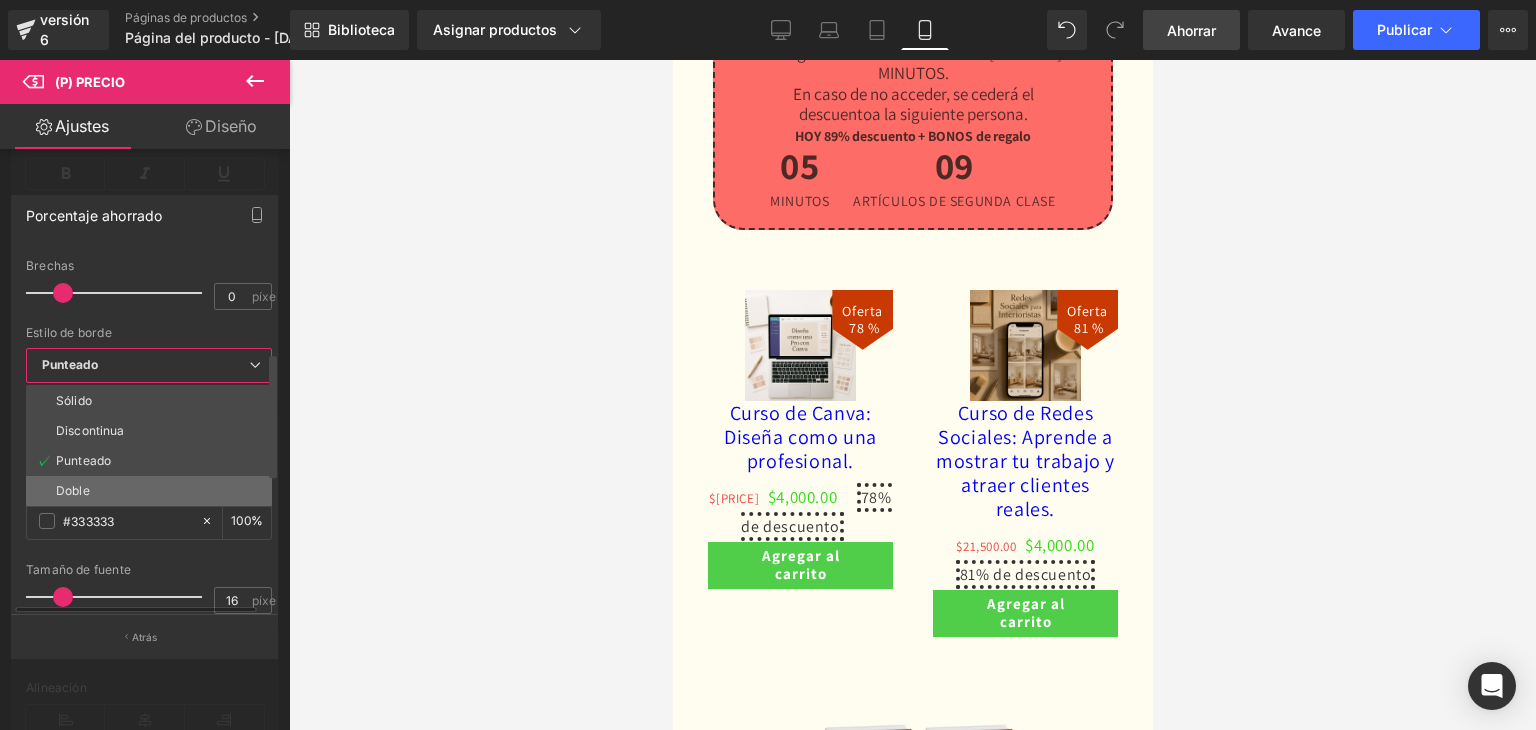 click on "Doble" at bounding box center (73, 490) 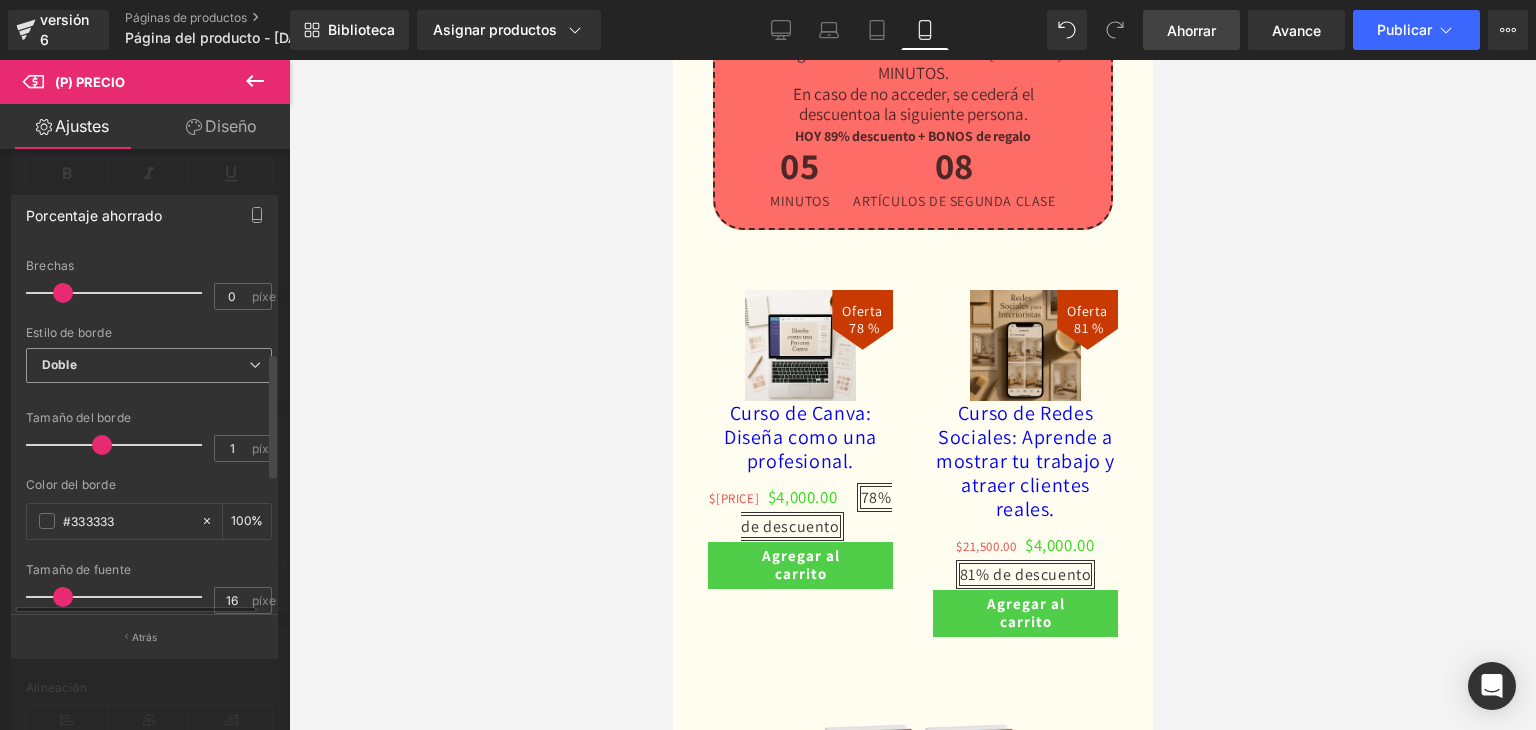 click on "Doble" at bounding box center [149, 365] 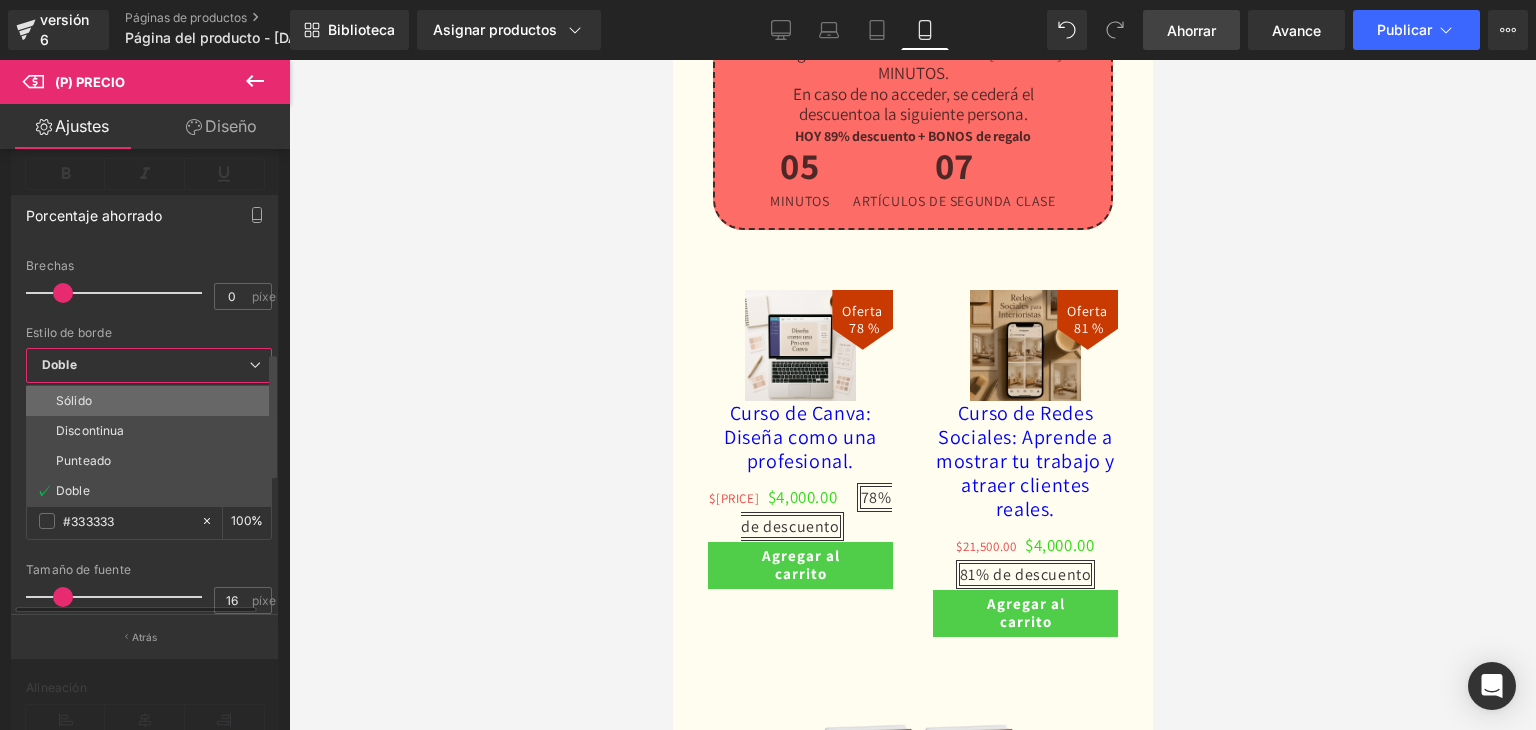 click on "Sólido" at bounding box center [149, 401] 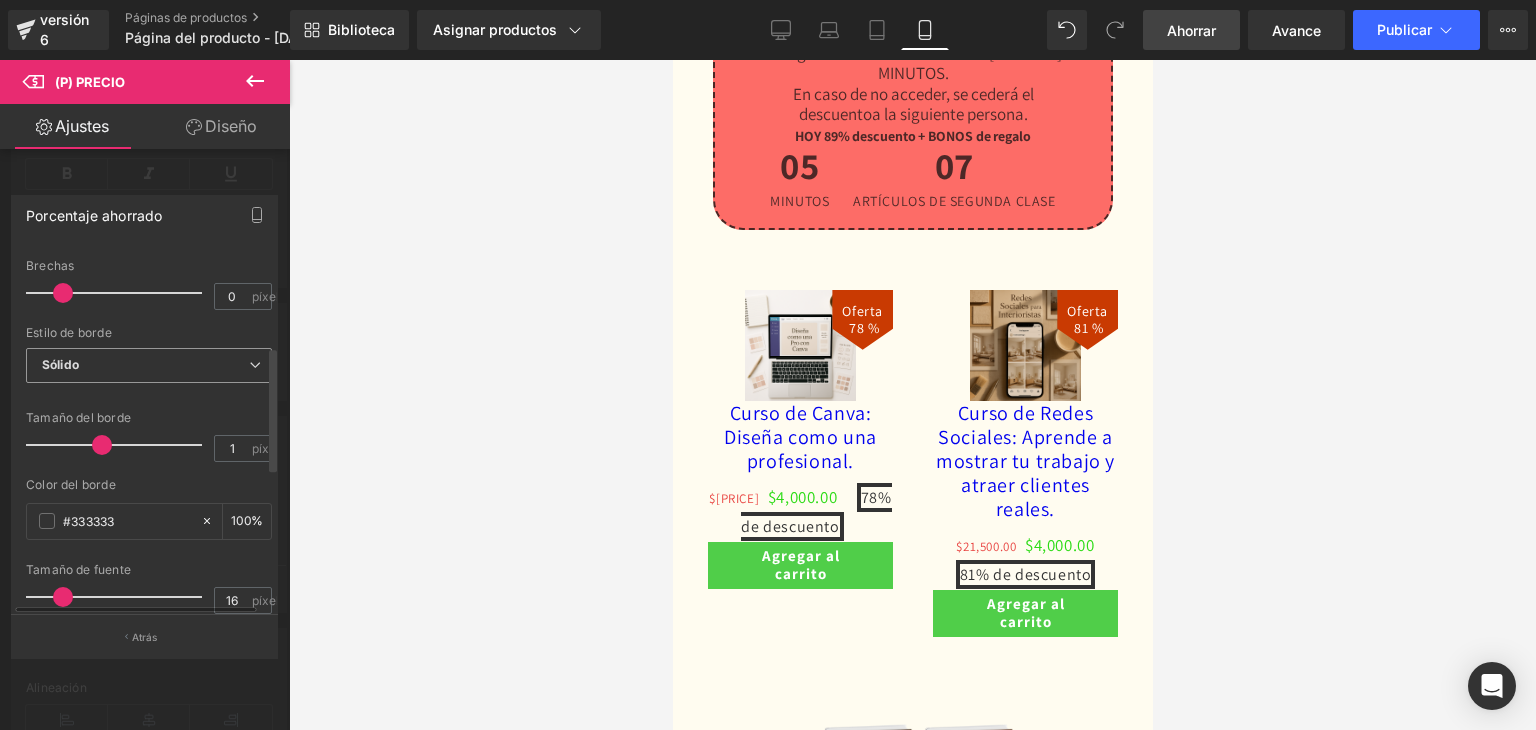 scroll, scrollTop: 200, scrollLeft: 0, axis: vertical 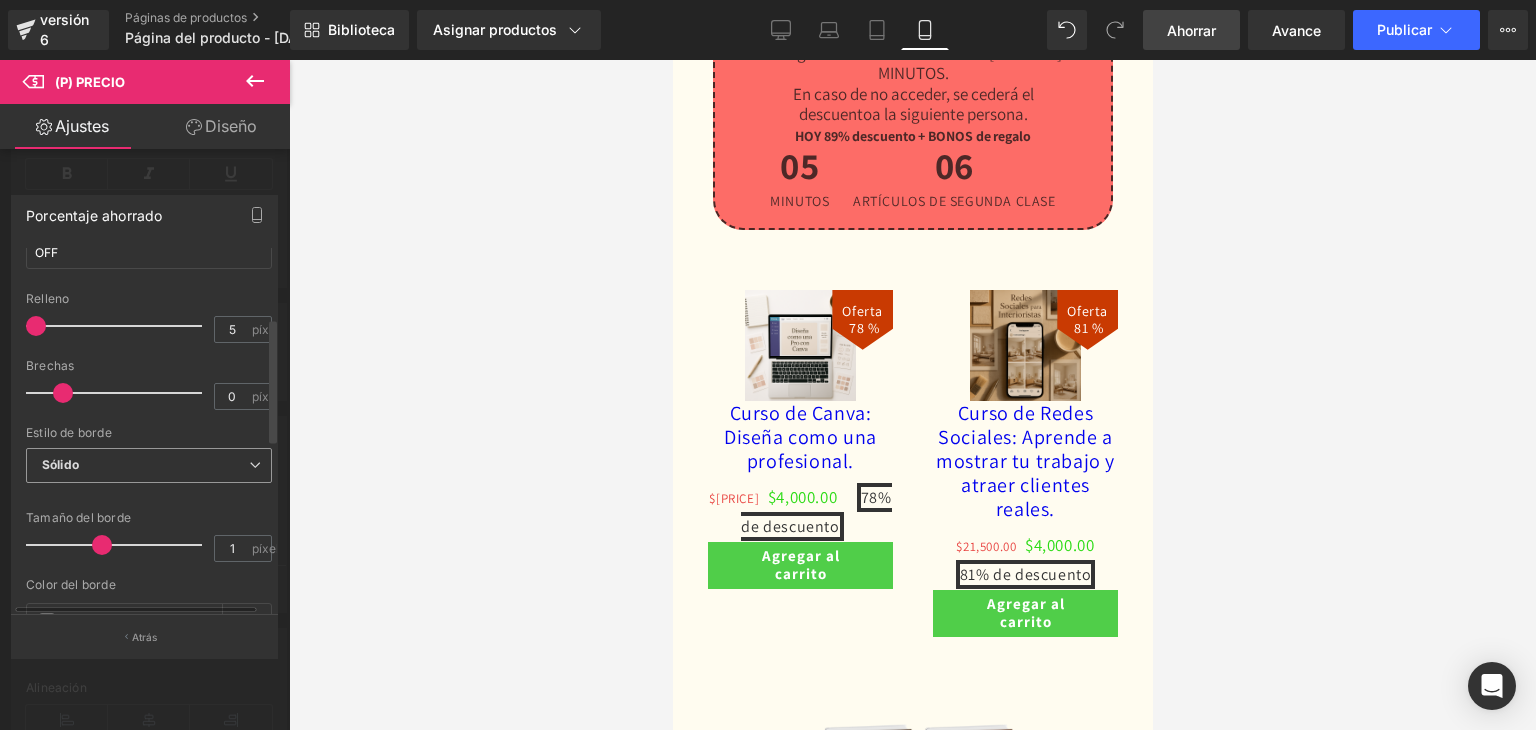 click on "Sólido" at bounding box center (149, 465) 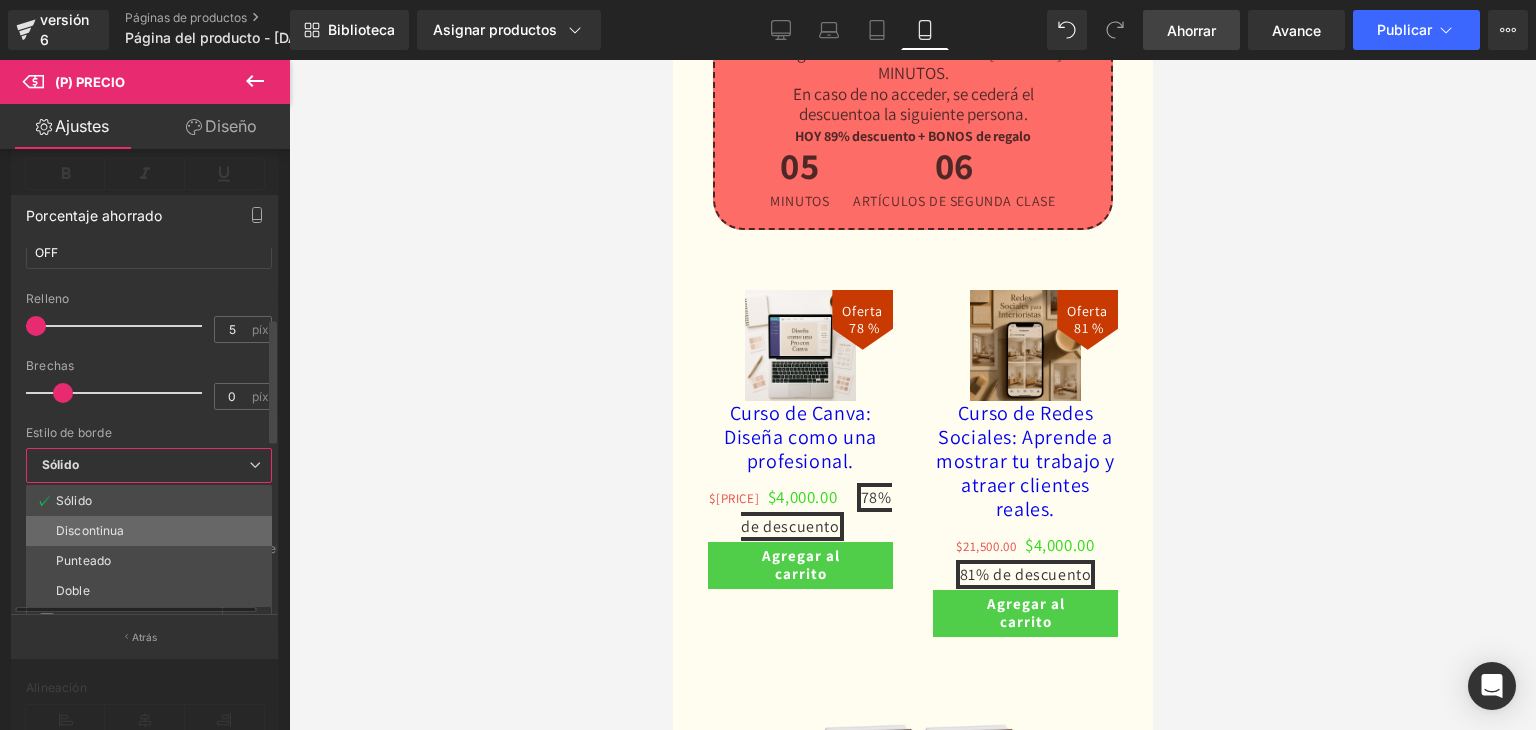 click on "Discontinua" at bounding box center (90, 530) 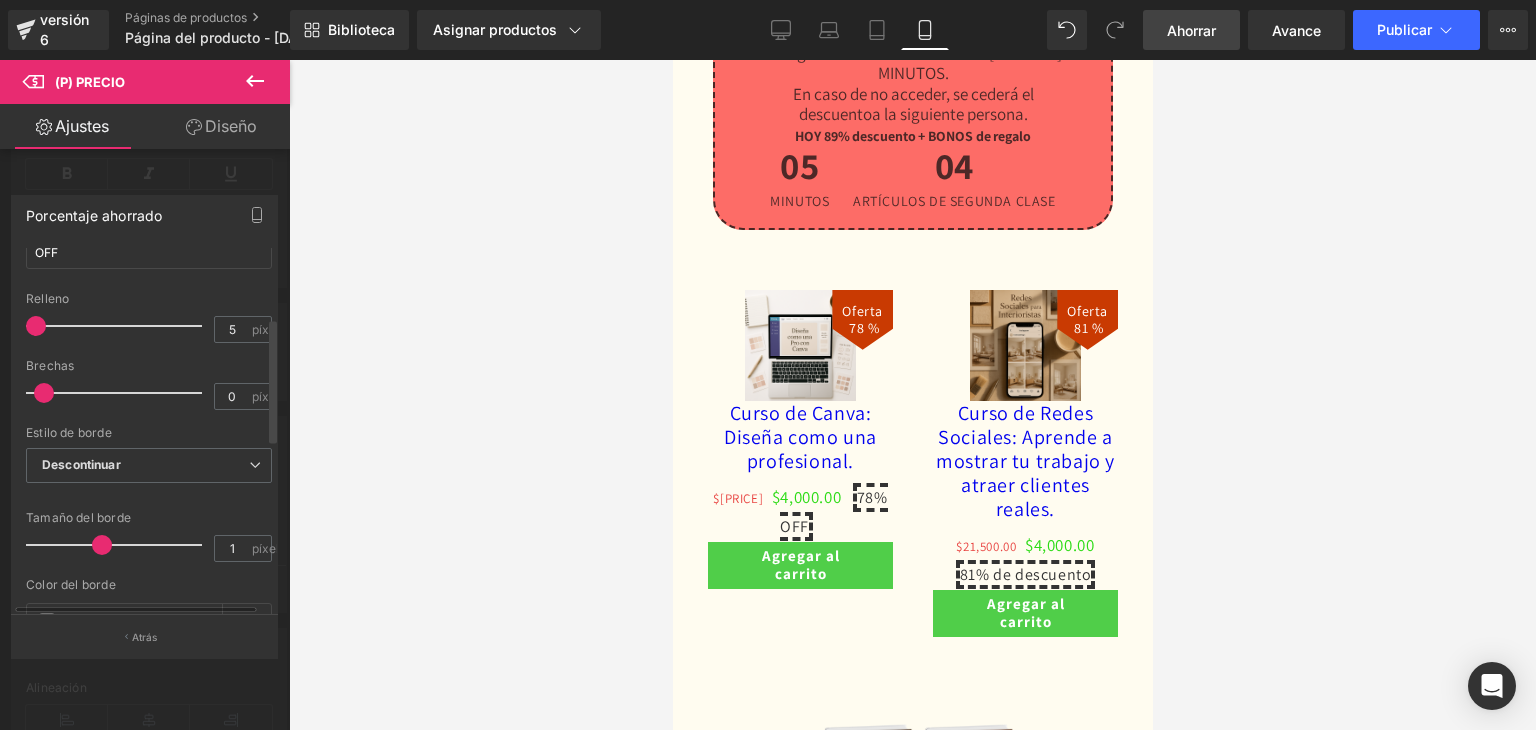 drag, startPoint x: 59, startPoint y: 390, endPoint x: 42, endPoint y: 391, distance: 17.029387 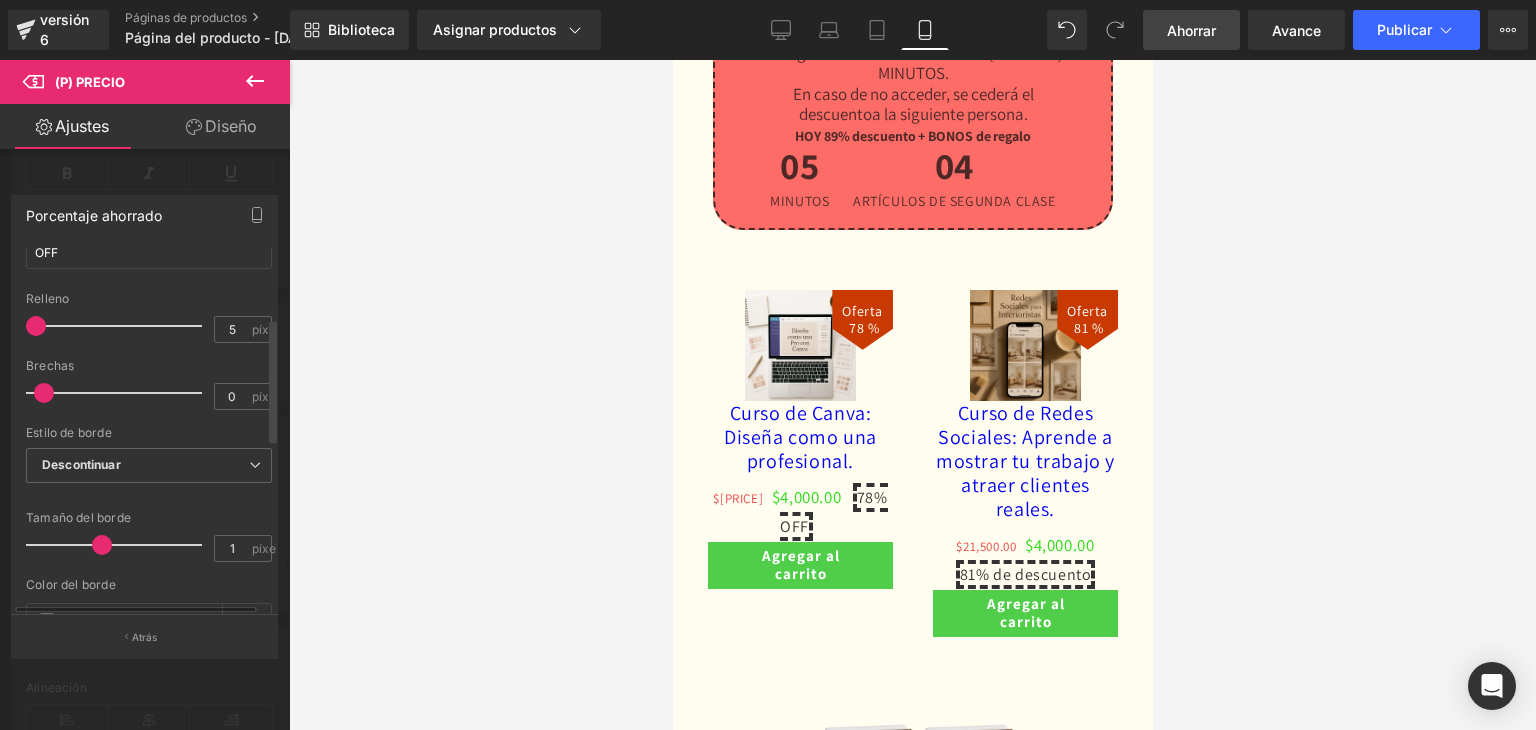 click at bounding box center (44, 393) 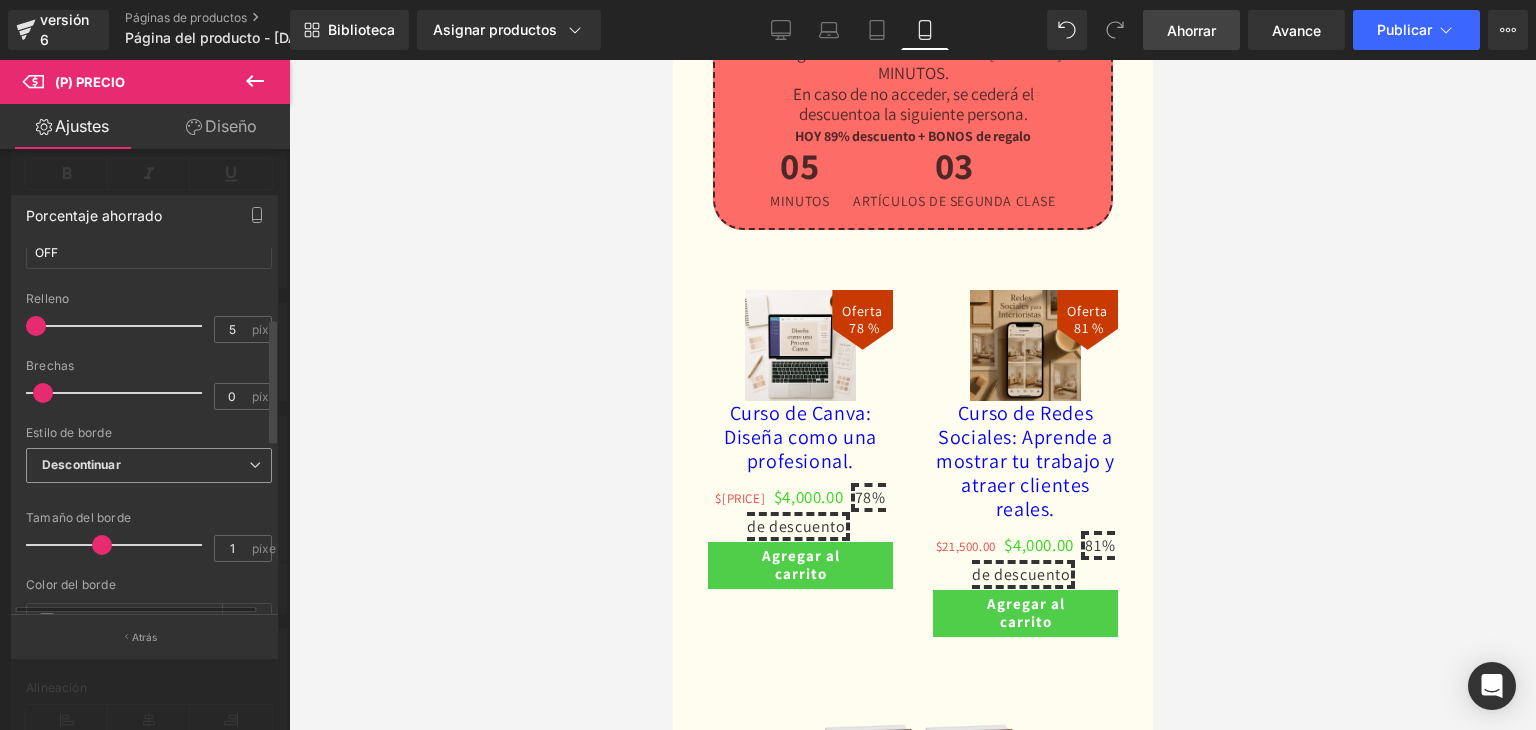 click on "Descontinuar" at bounding box center (81, 464) 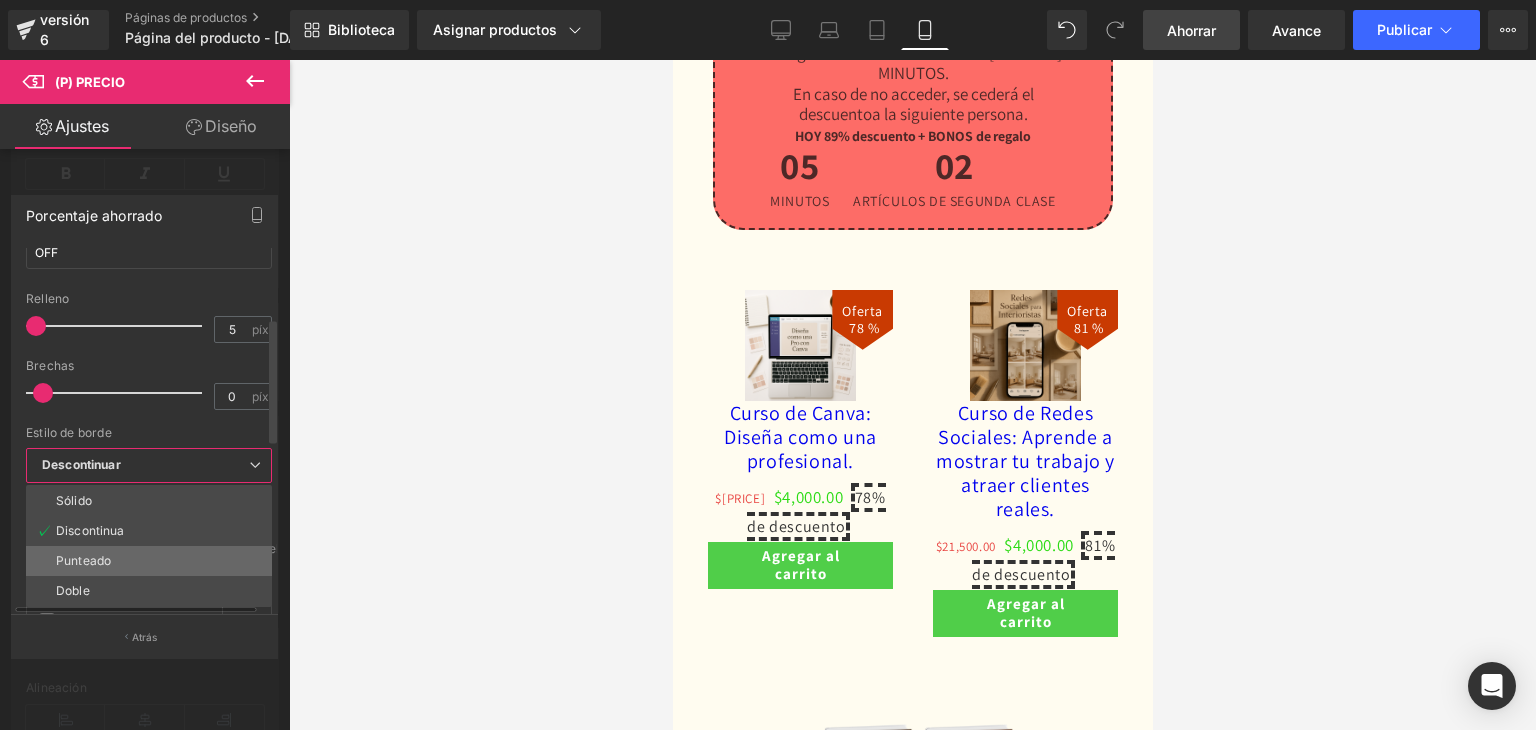 click on "Punteado" at bounding box center (149, 561) 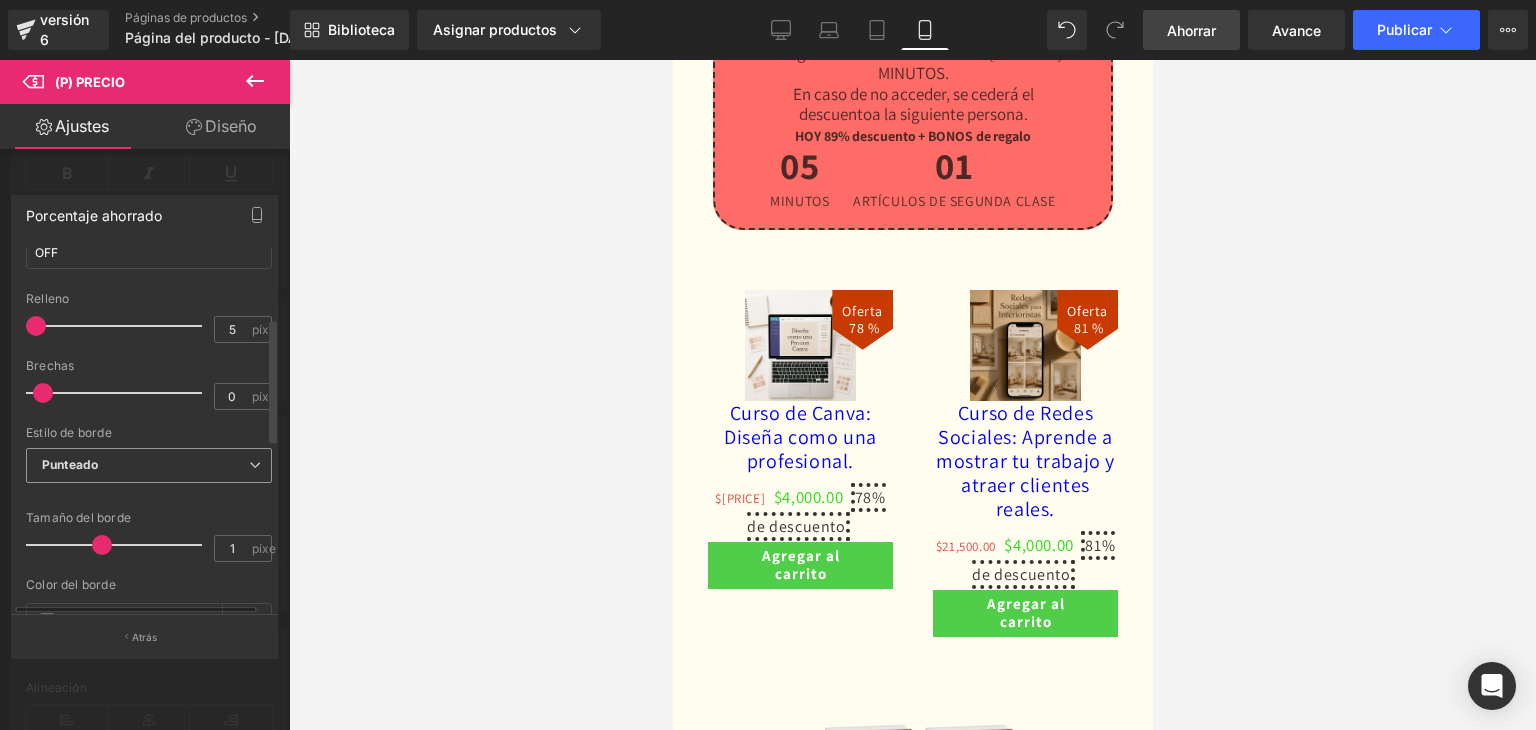 click on "Punteado" at bounding box center (149, 465) 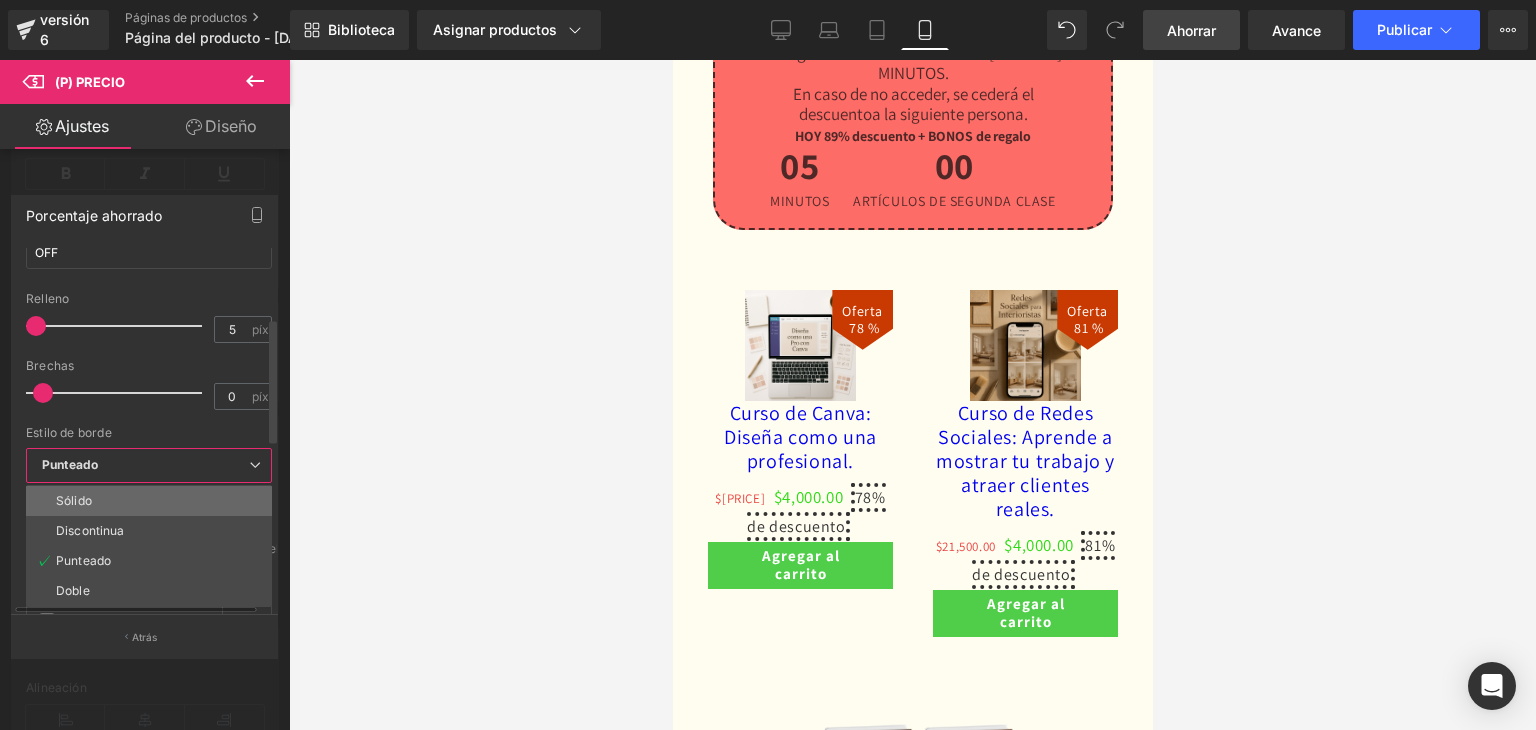 click on "Sólido" at bounding box center [149, 501] 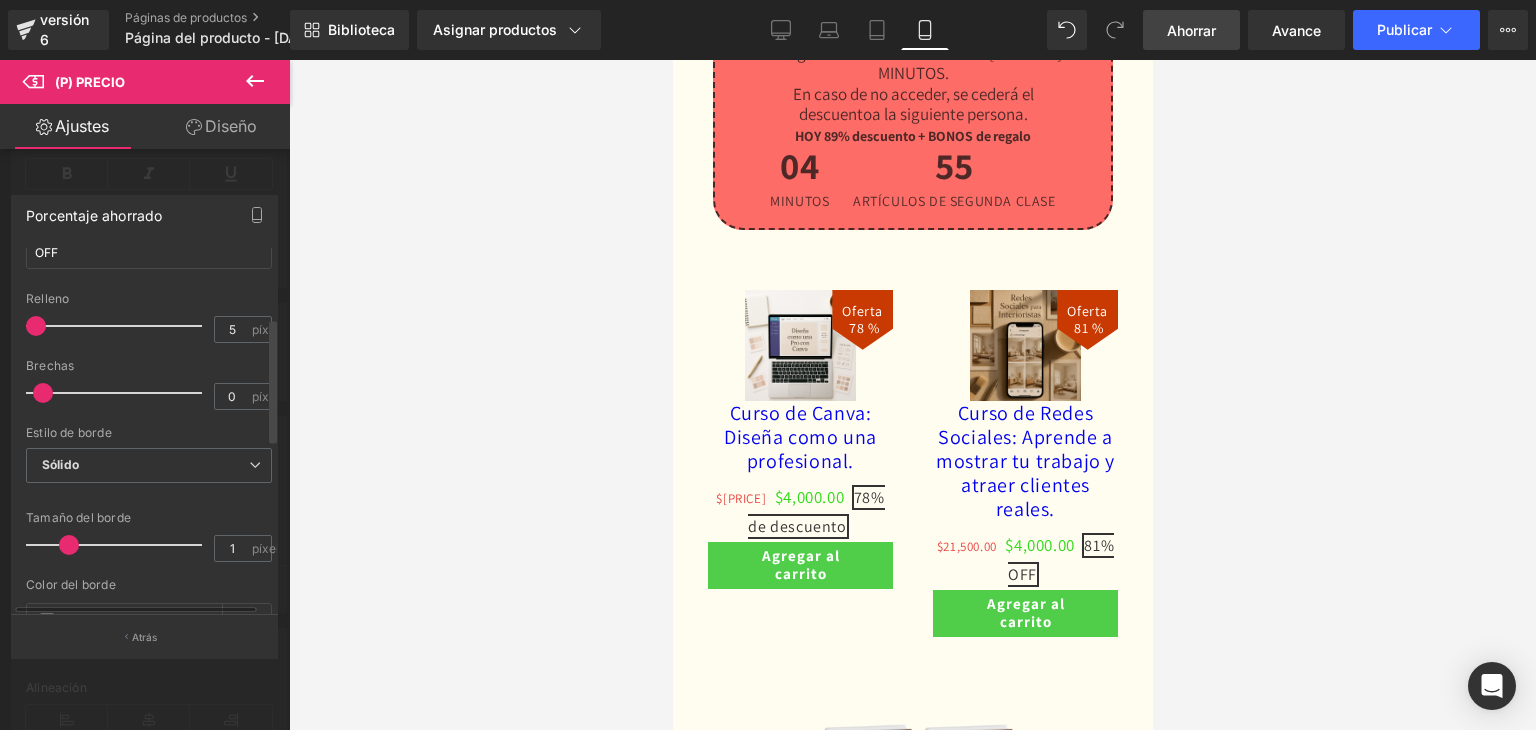 click at bounding box center [69, 545] 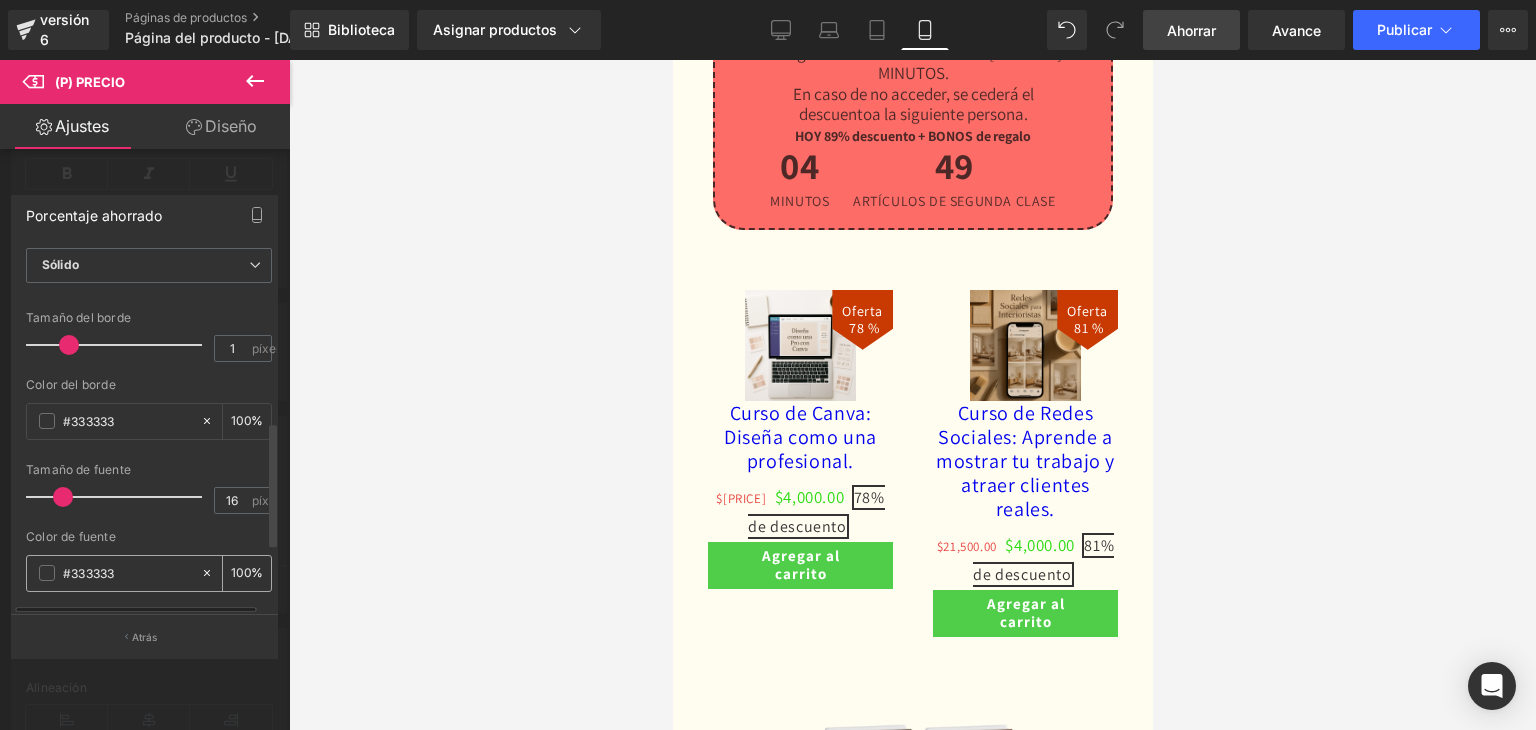 scroll, scrollTop: 500, scrollLeft: 0, axis: vertical 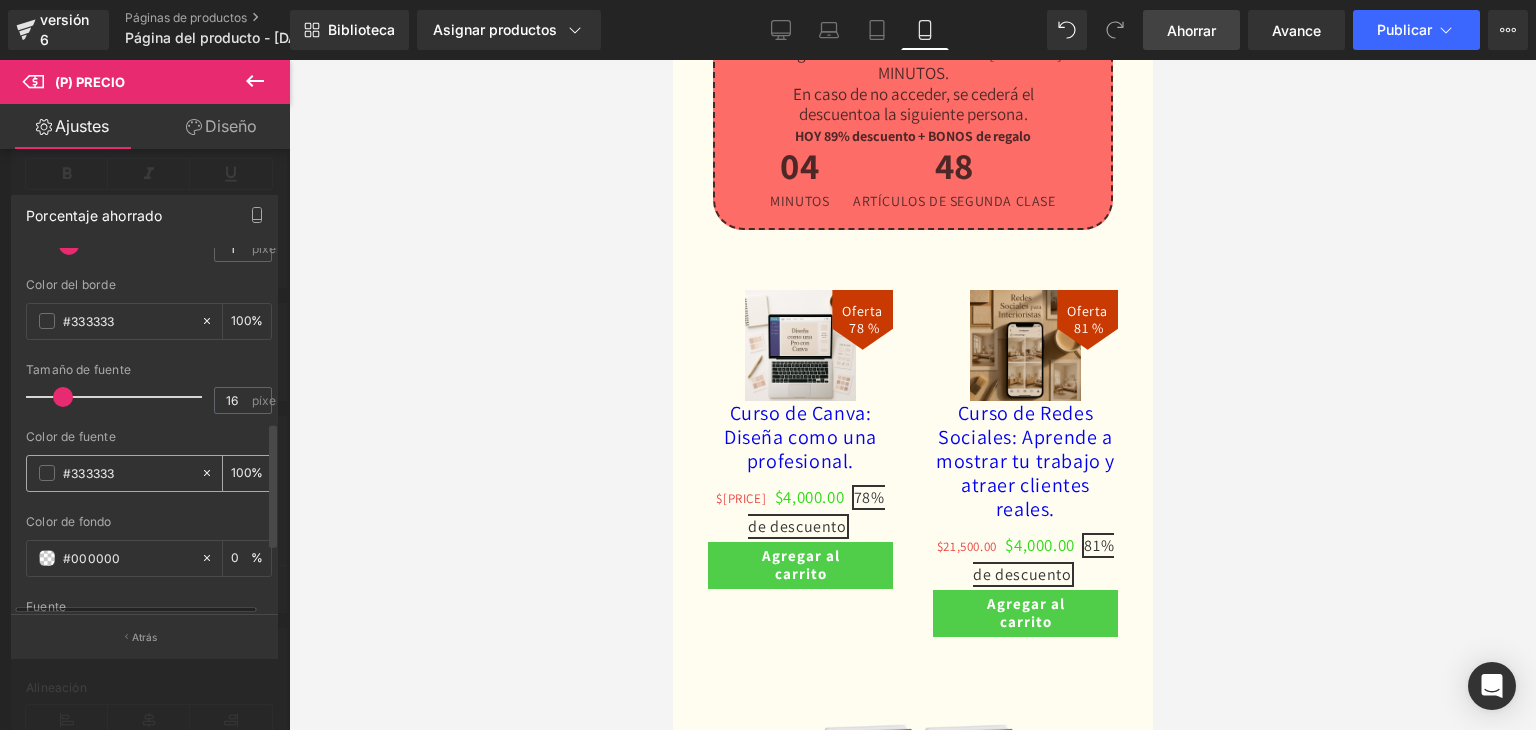 click at bounding box center [47, 473] 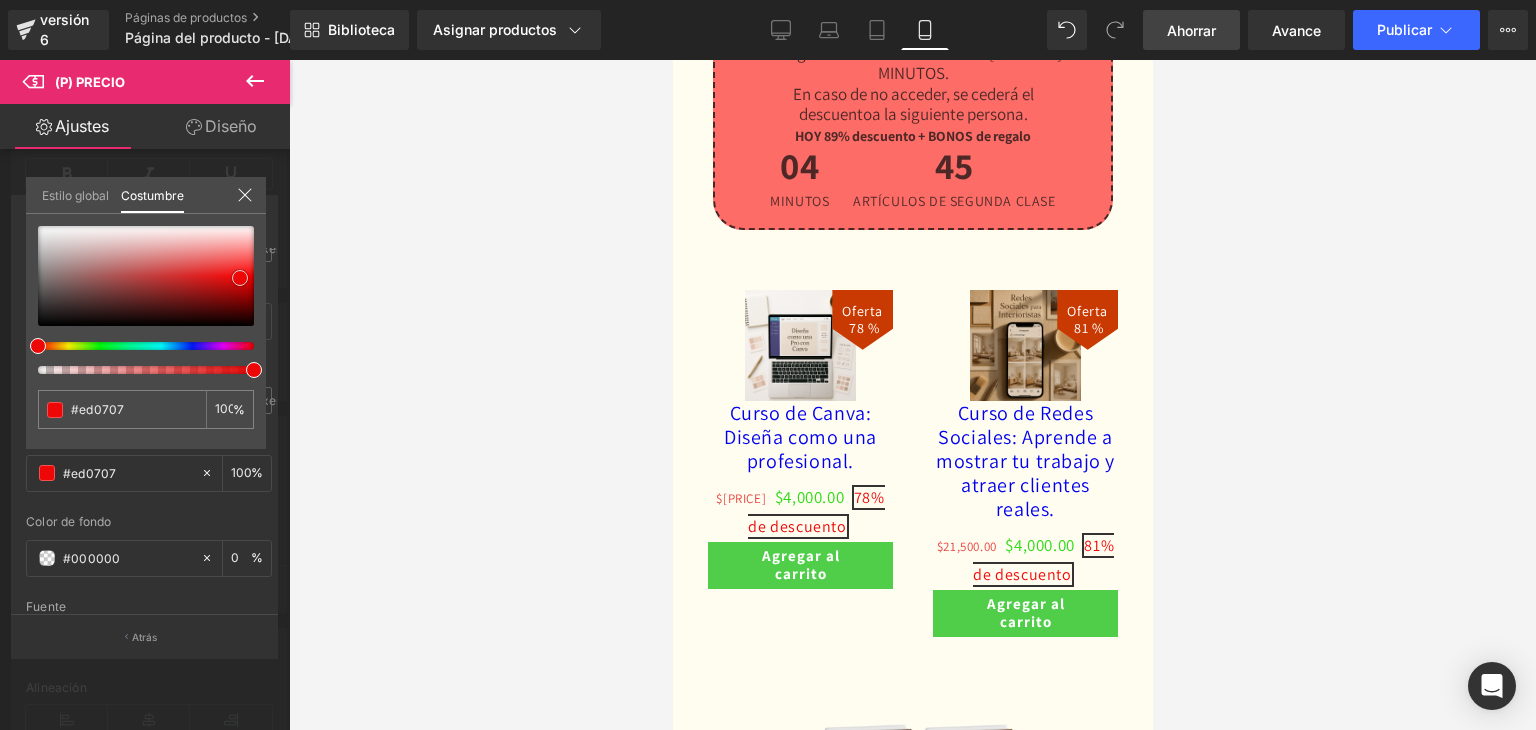 click at bounding box center [146, 276] 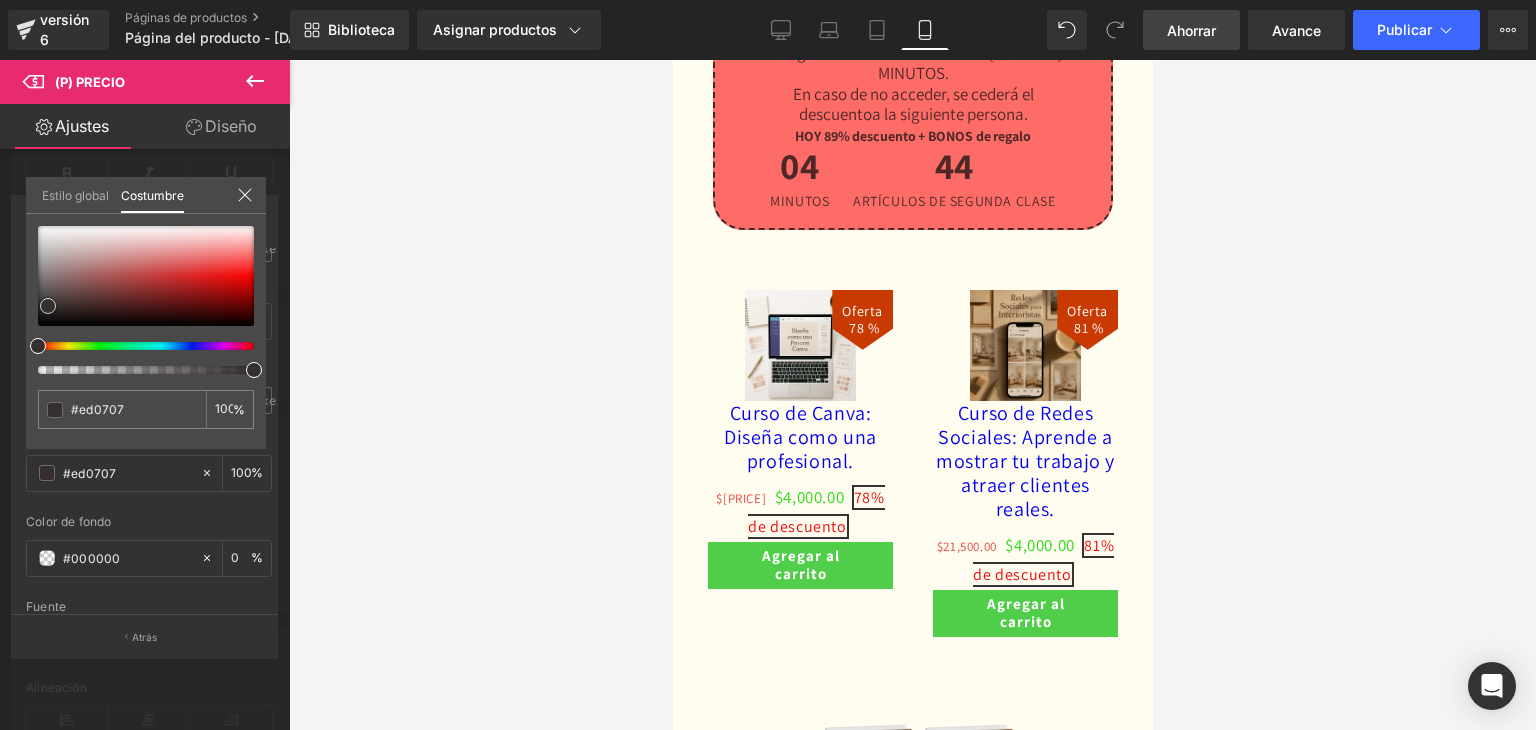 click at bounding box center [146, 276] 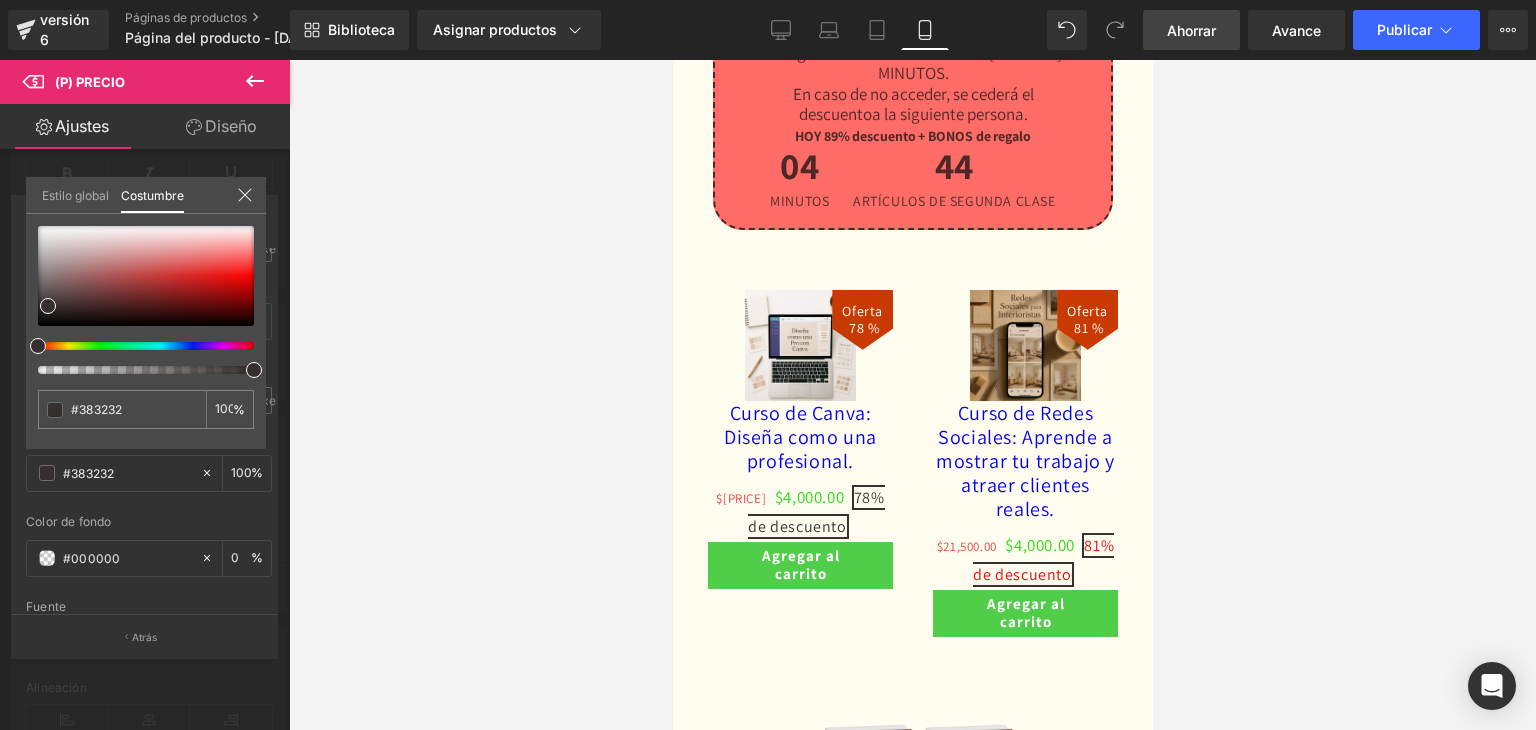 click at bounding box center [138, 346] 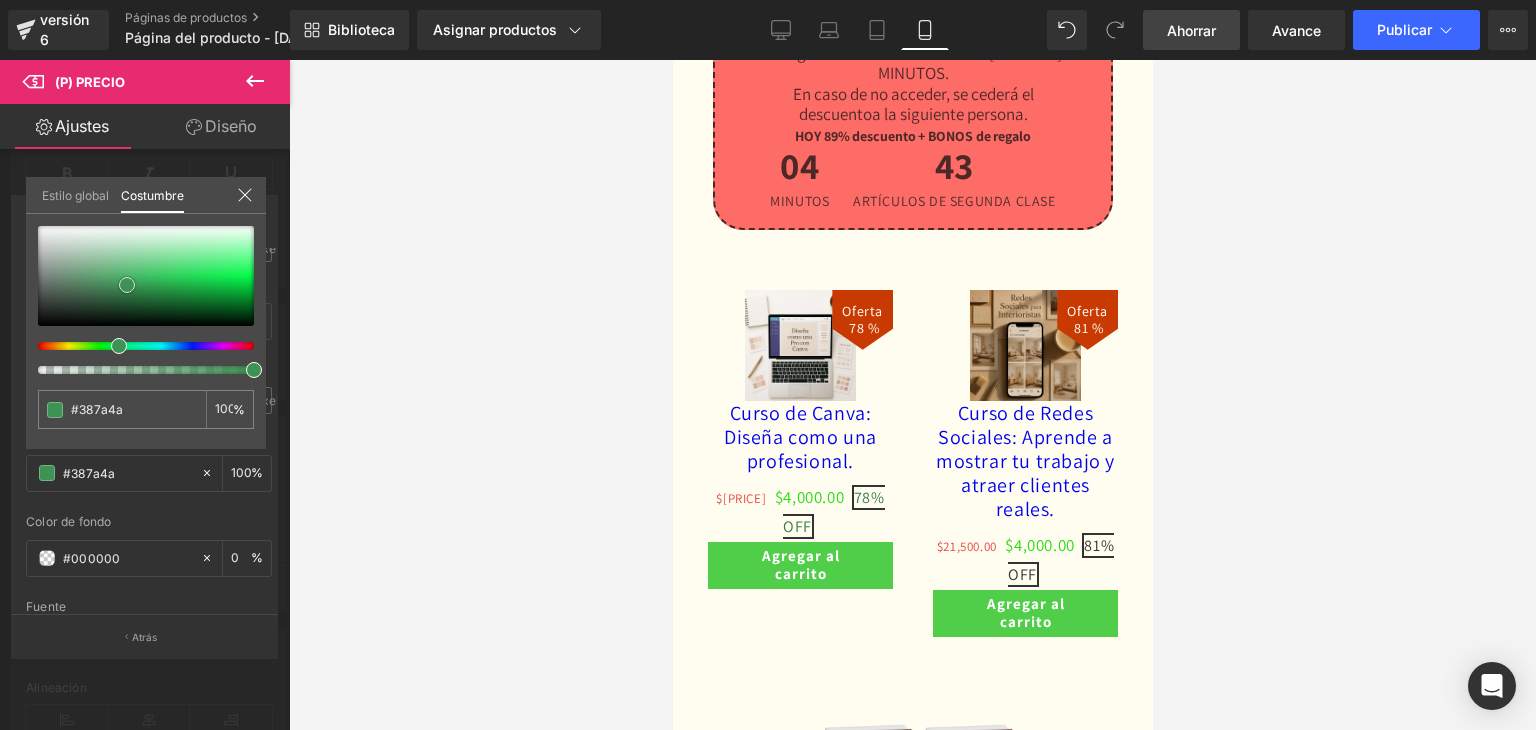 drag, startPoint x: 115, startPoint y: 290, endPoint x: 127, endPoint y: 284, distance: 13.416408 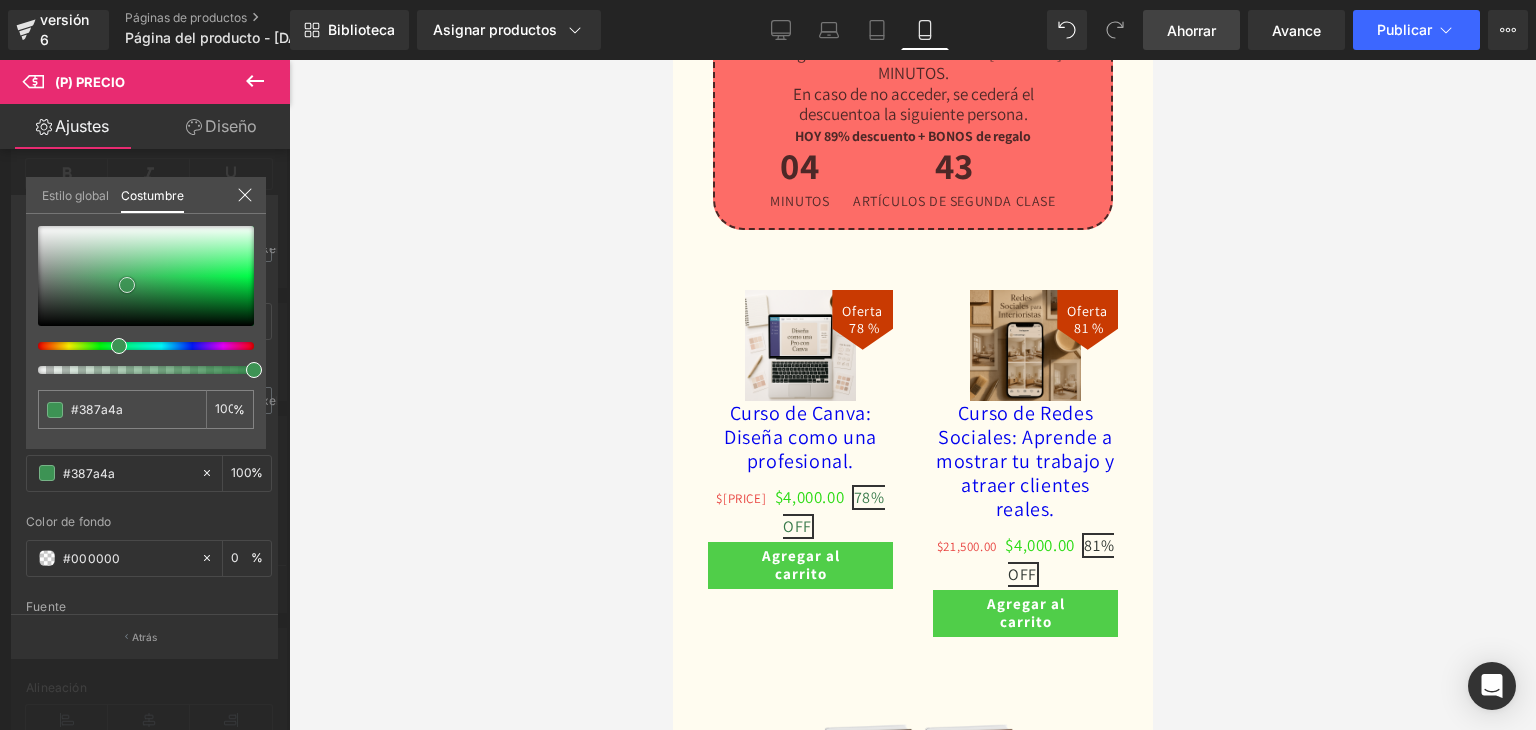 click at bounding box center [146, 276] 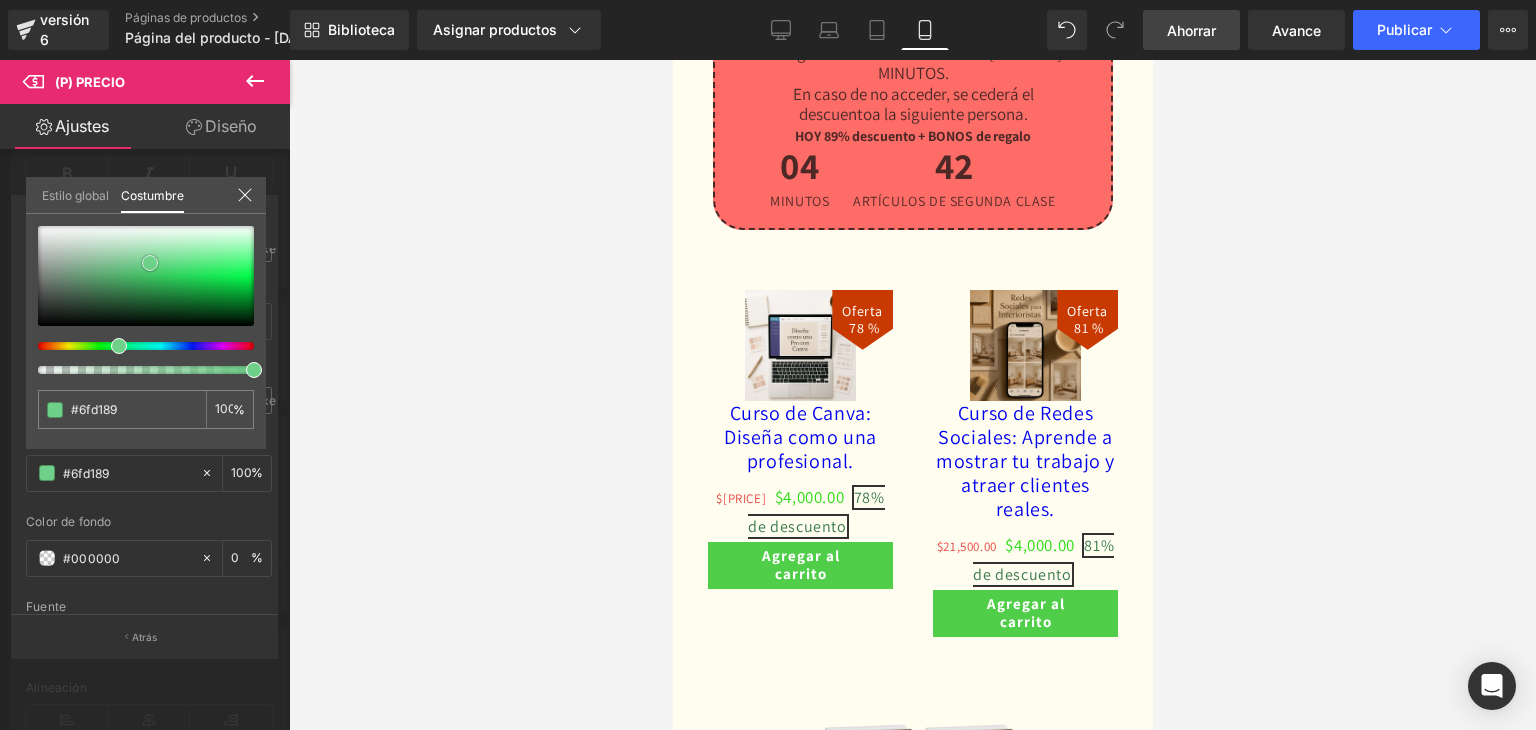 click at bounding box center [146, 276] 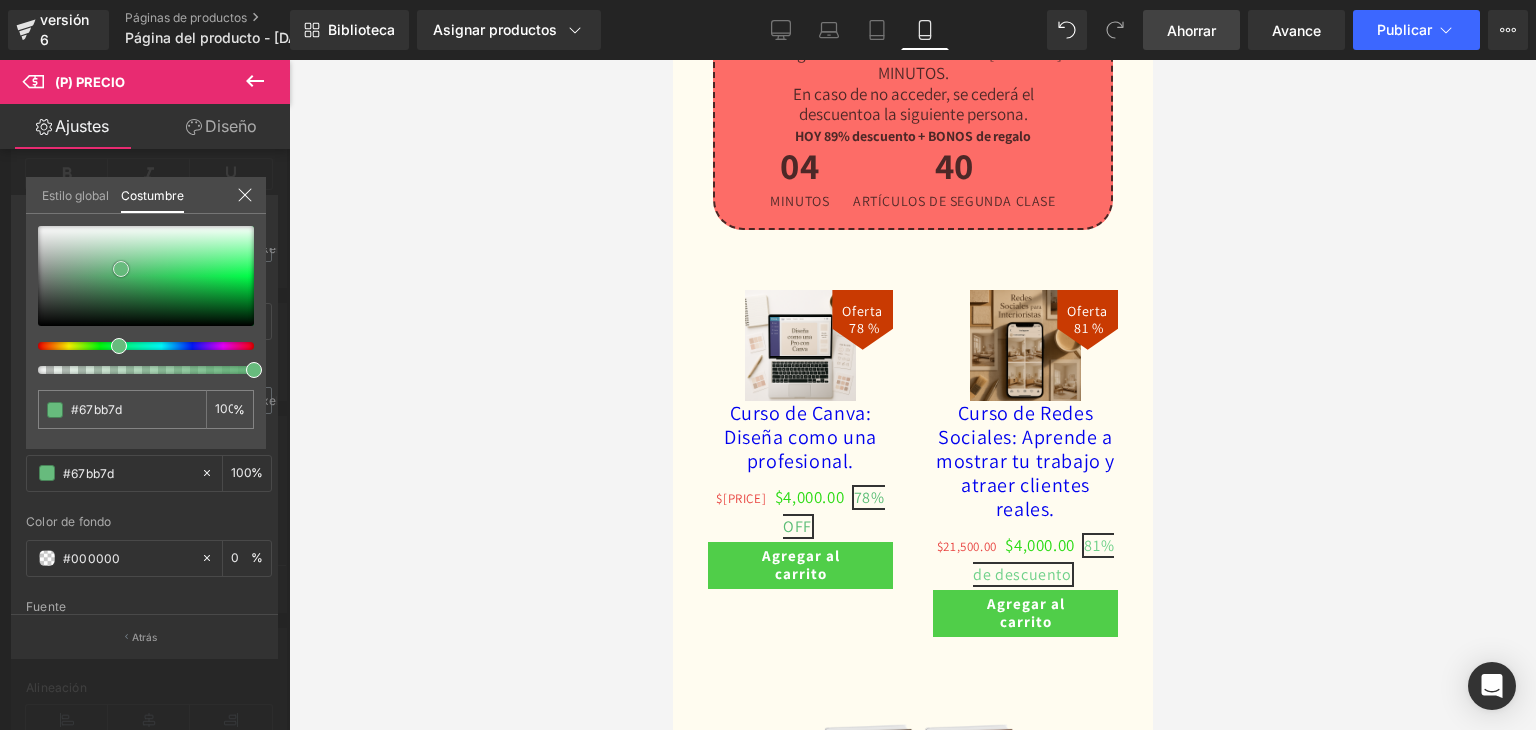 click at bounding box center (146, 276) 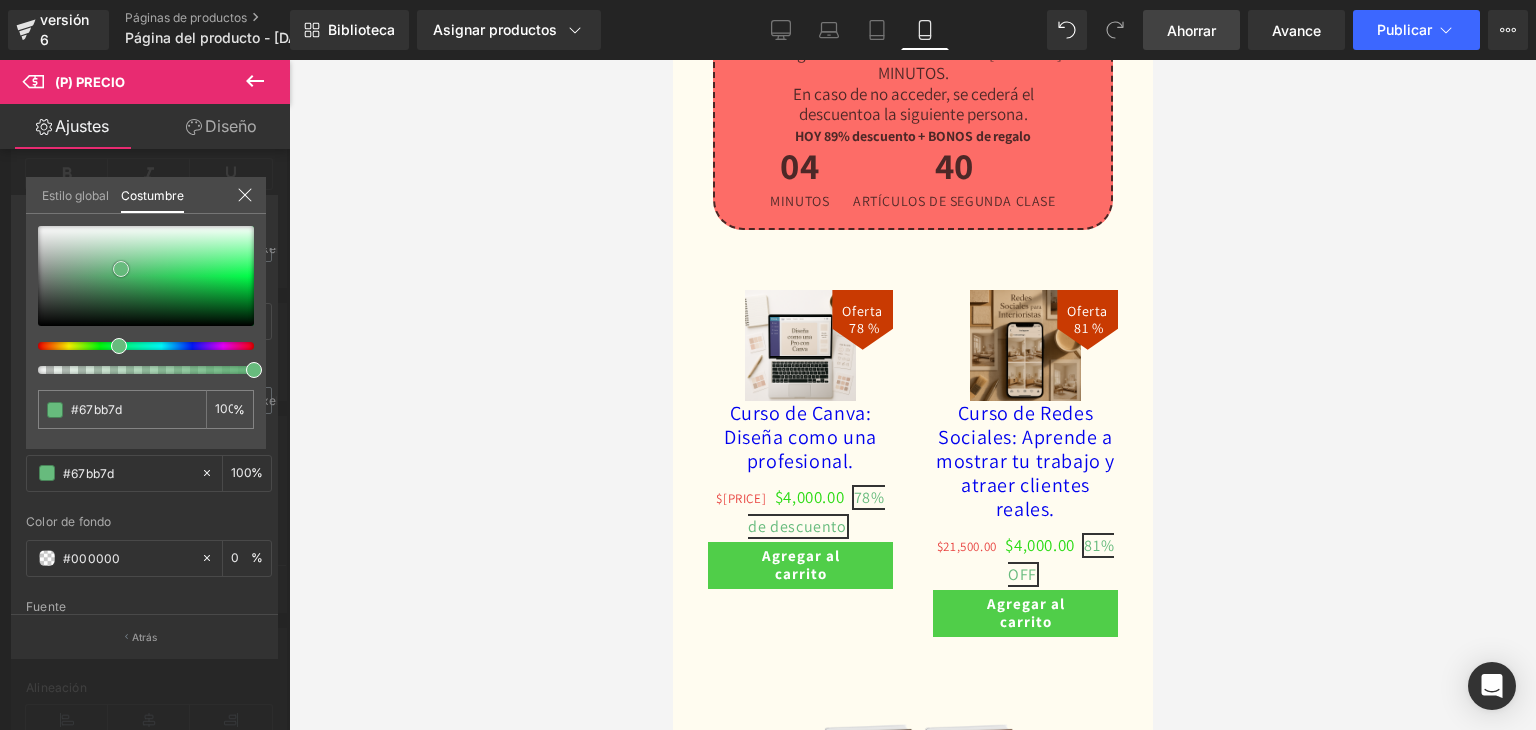 click at bounding box center [146, 276] 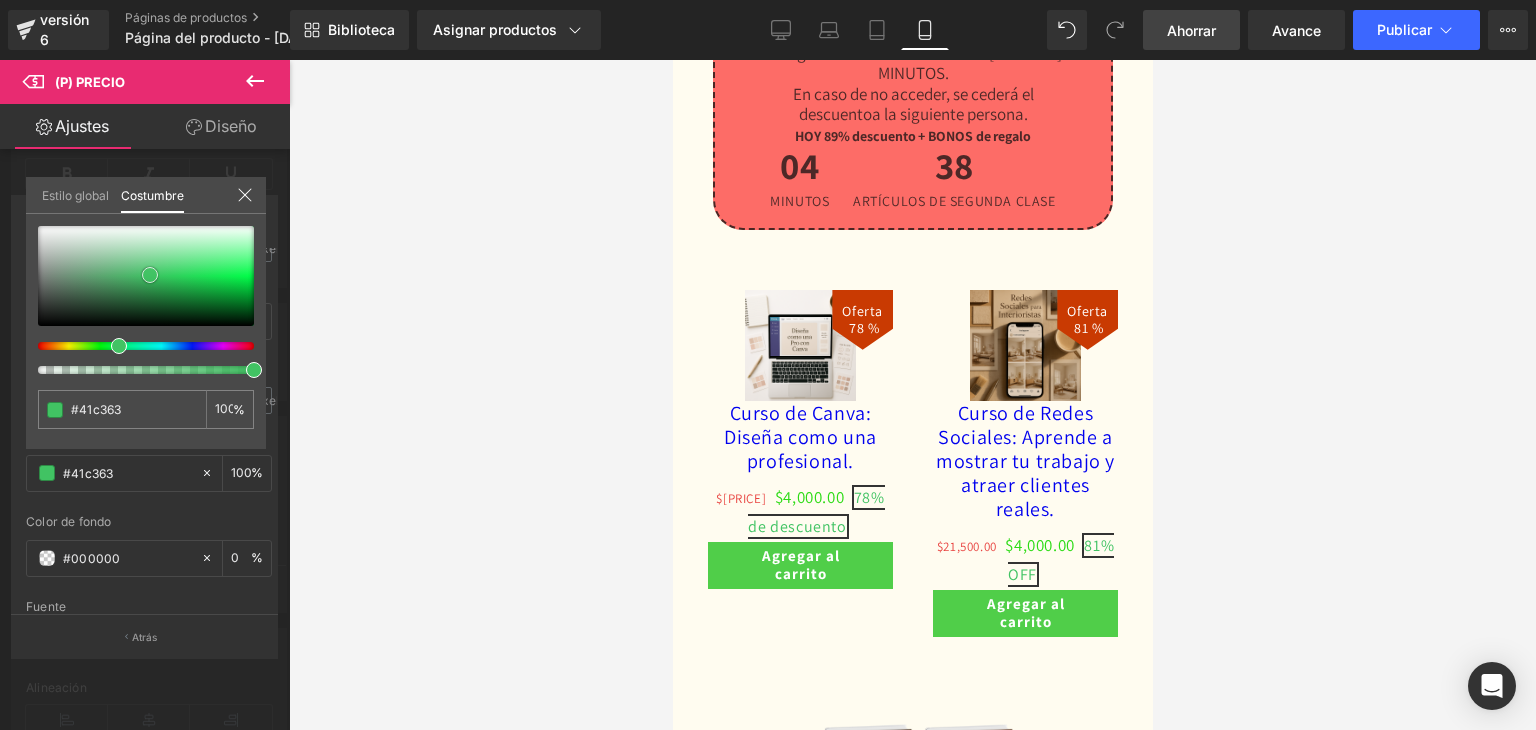 click at bounding box center (146, 276) 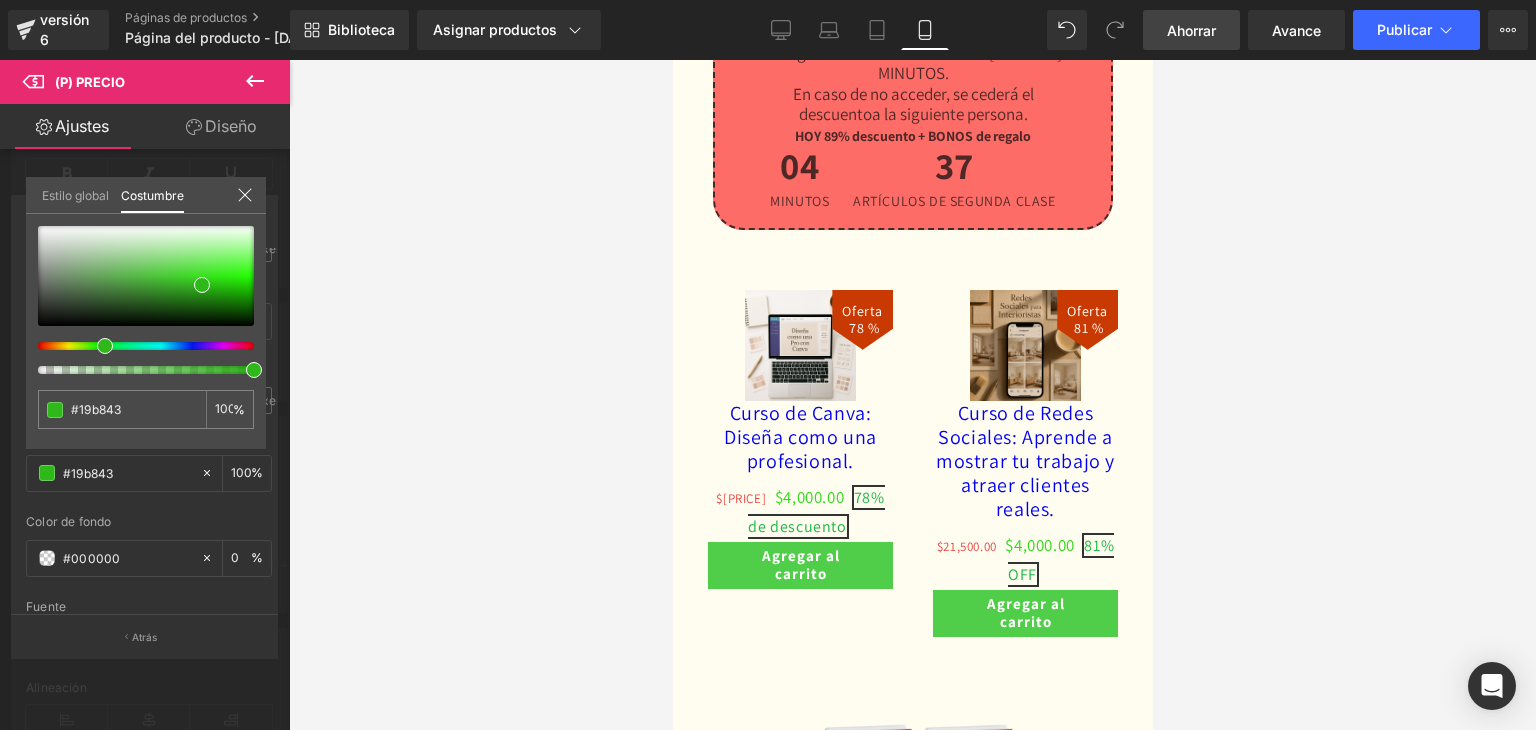 drag, startPoint x: 97, startPoint y: 346, endPoint x: 129, endPoint y: 333, distance: 34.539833 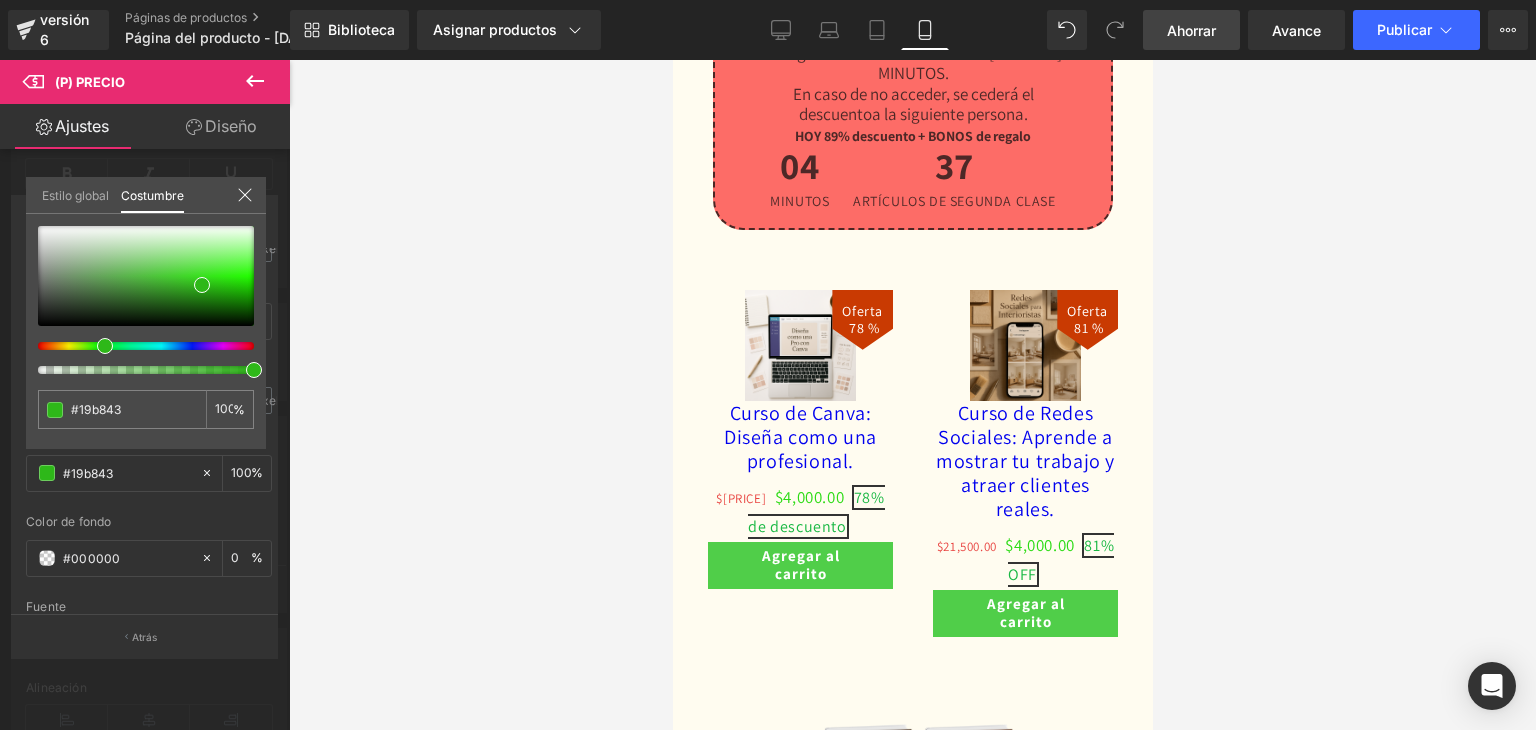 click at bounding box center [138, 346] 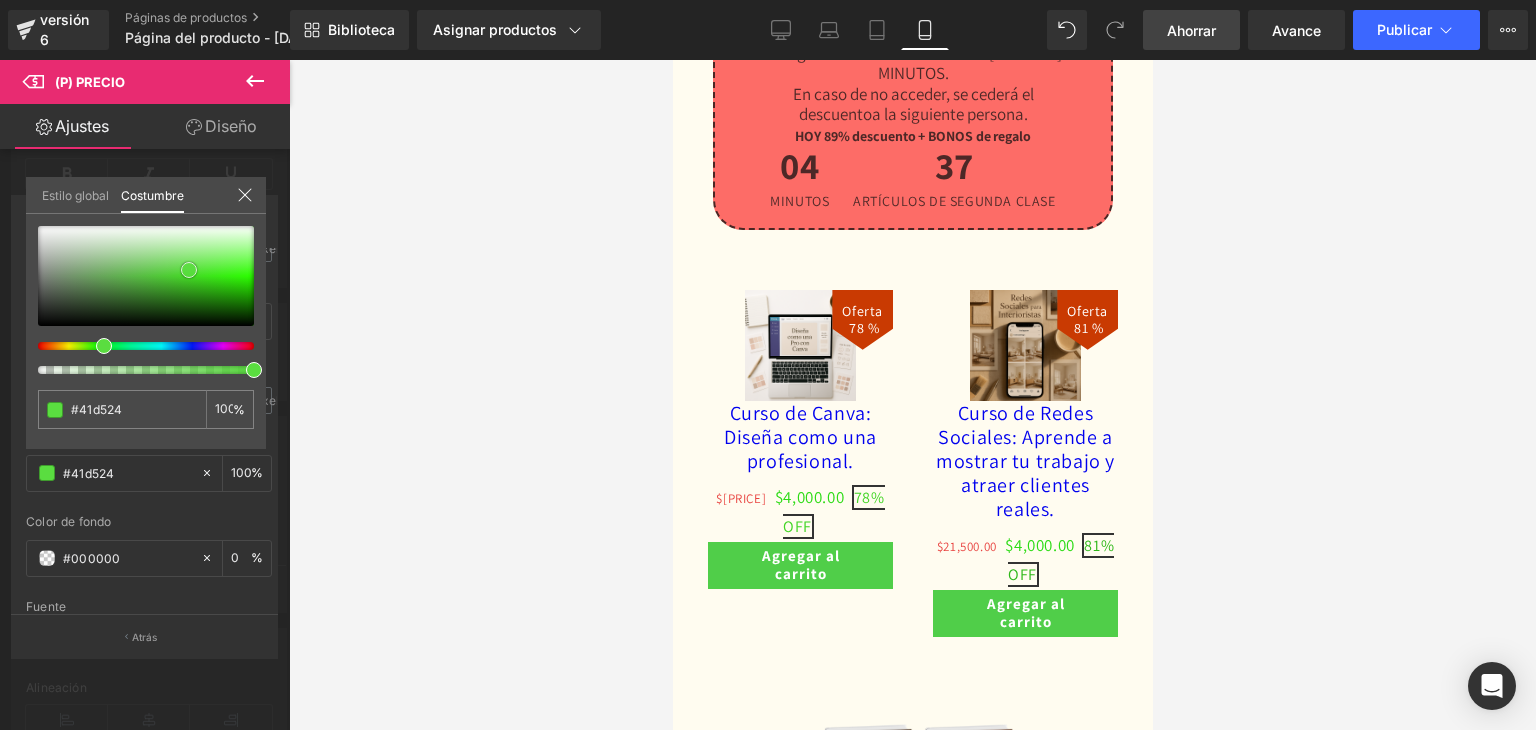 click at bounding box center [146, 276] 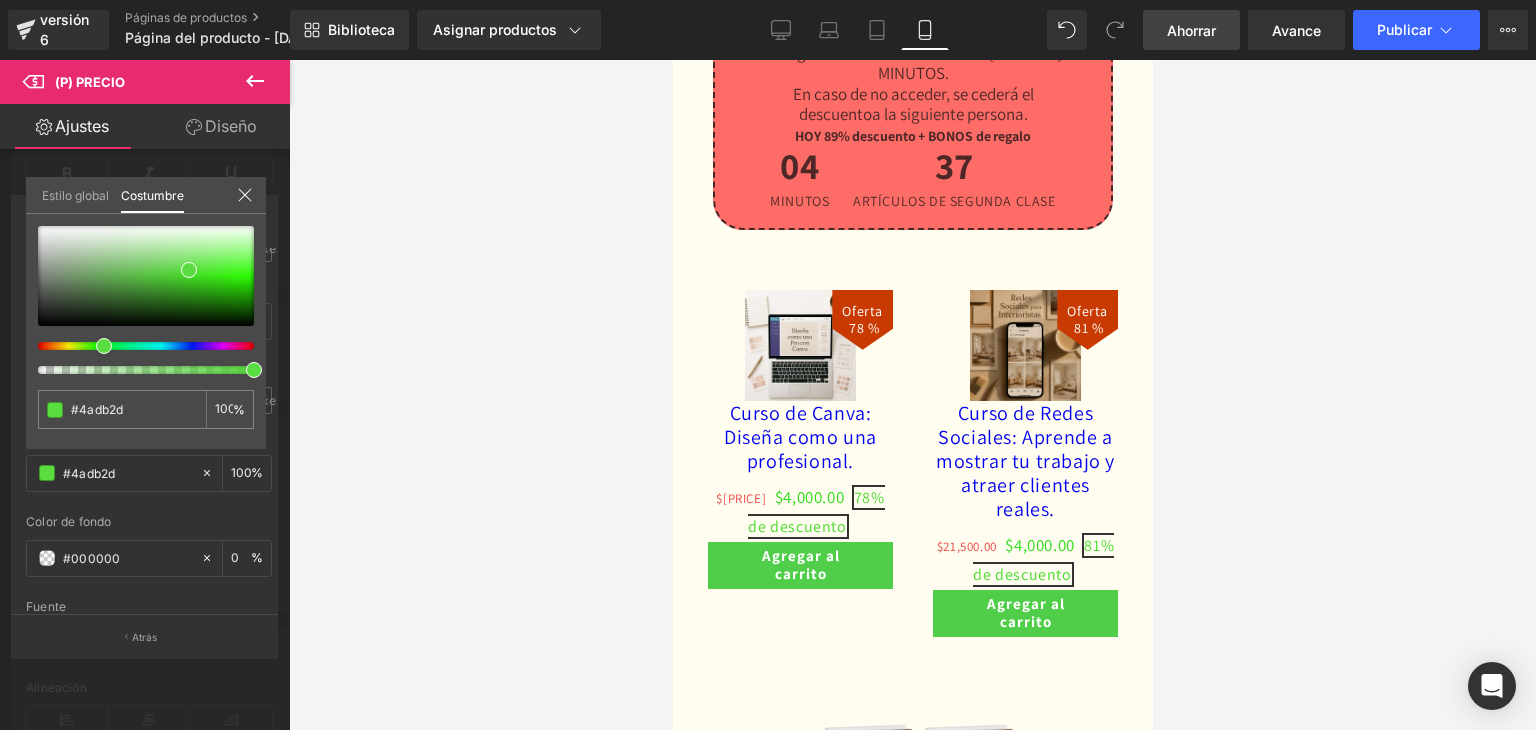 click at bounding box center (912, 395) 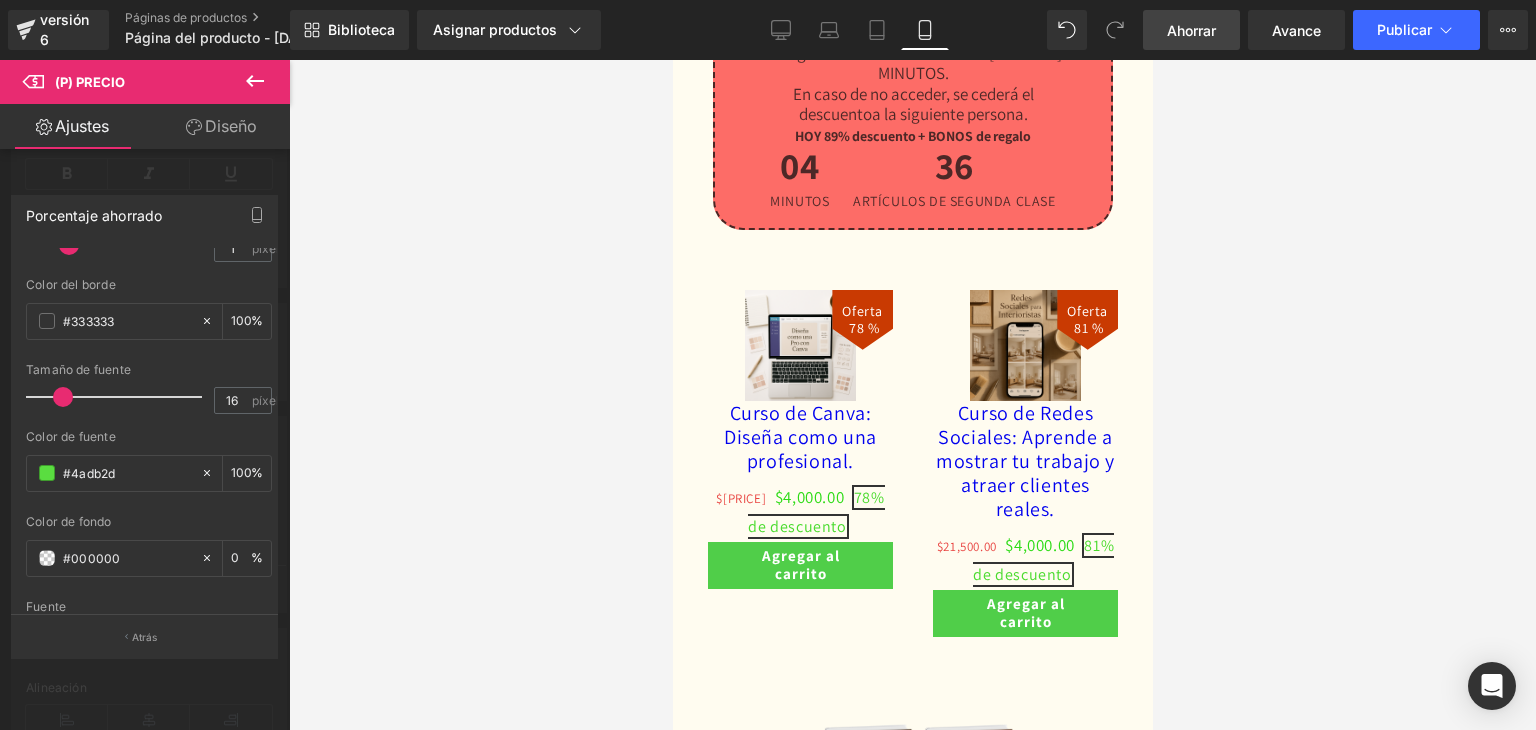 click at bounding box center [912, 395] 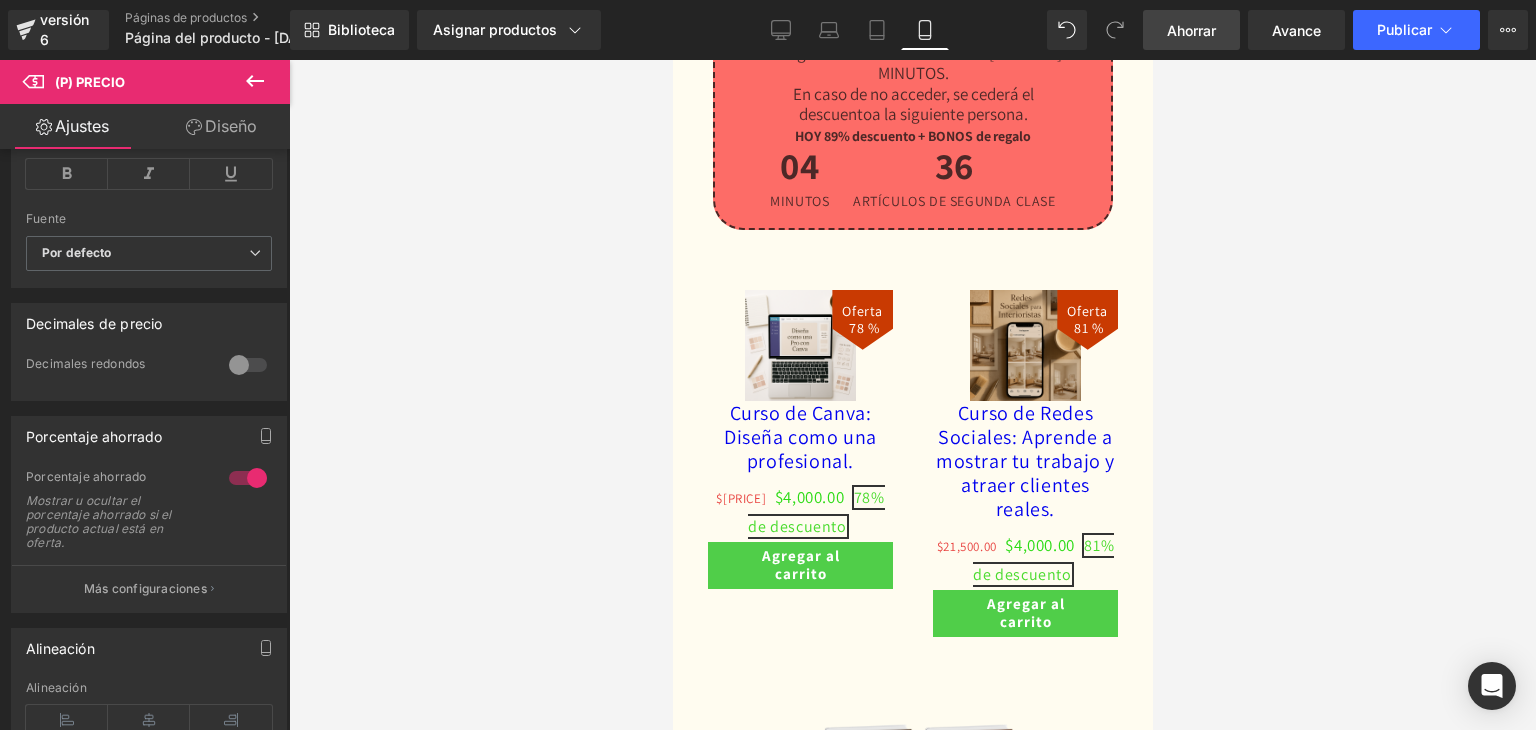 click at bounding box center [912, 395] 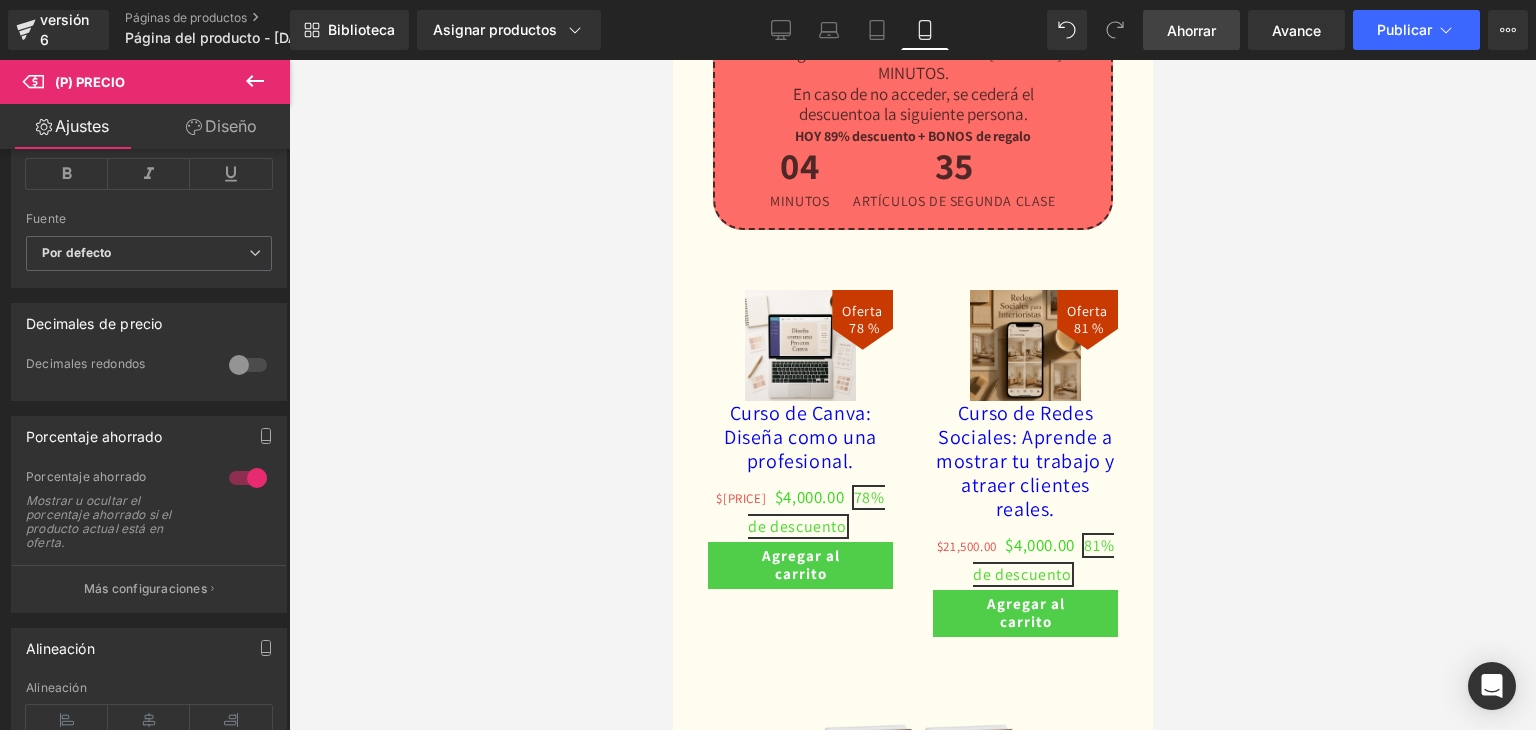 click at bounding box center (912, 395) 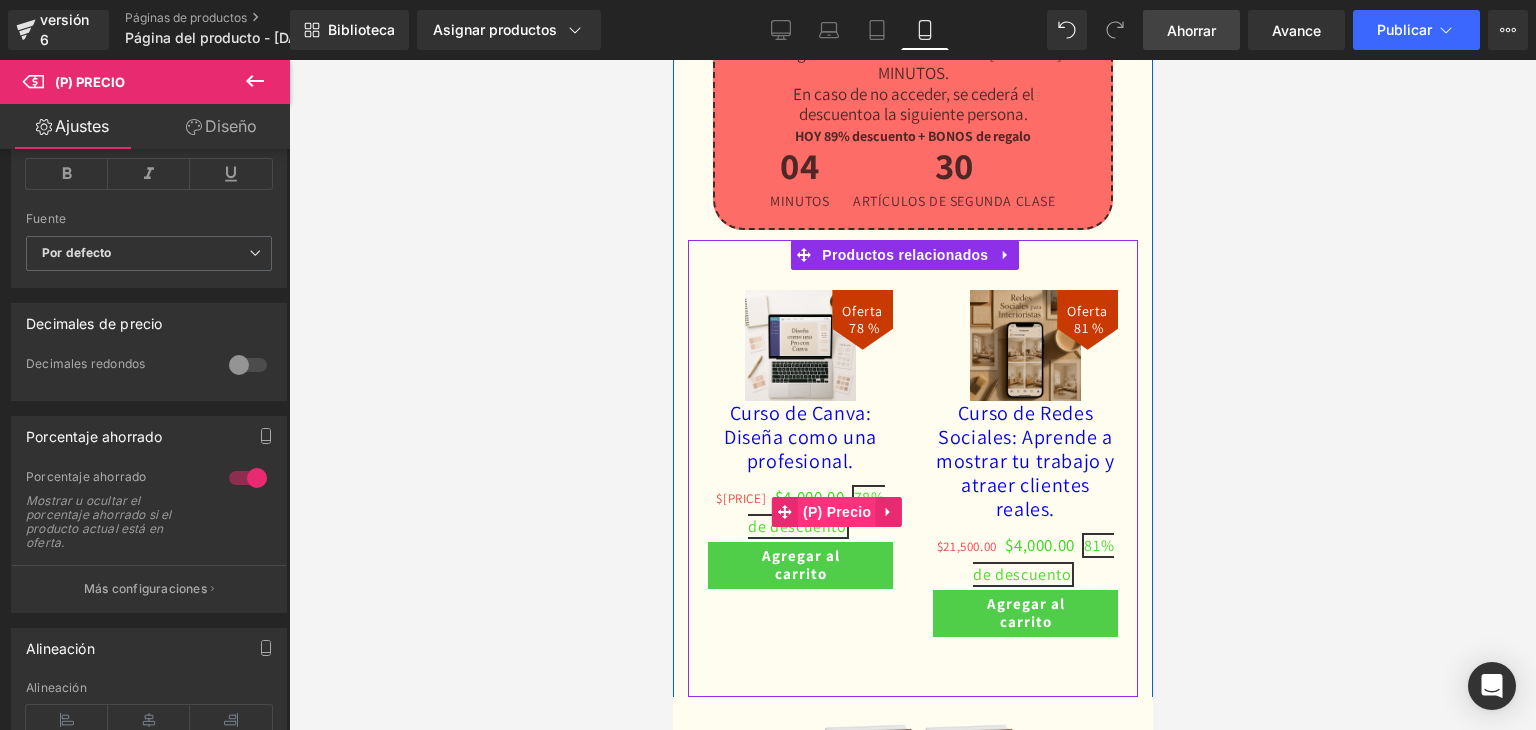 click on "(P) Precio" at bounding box center [836, 512] 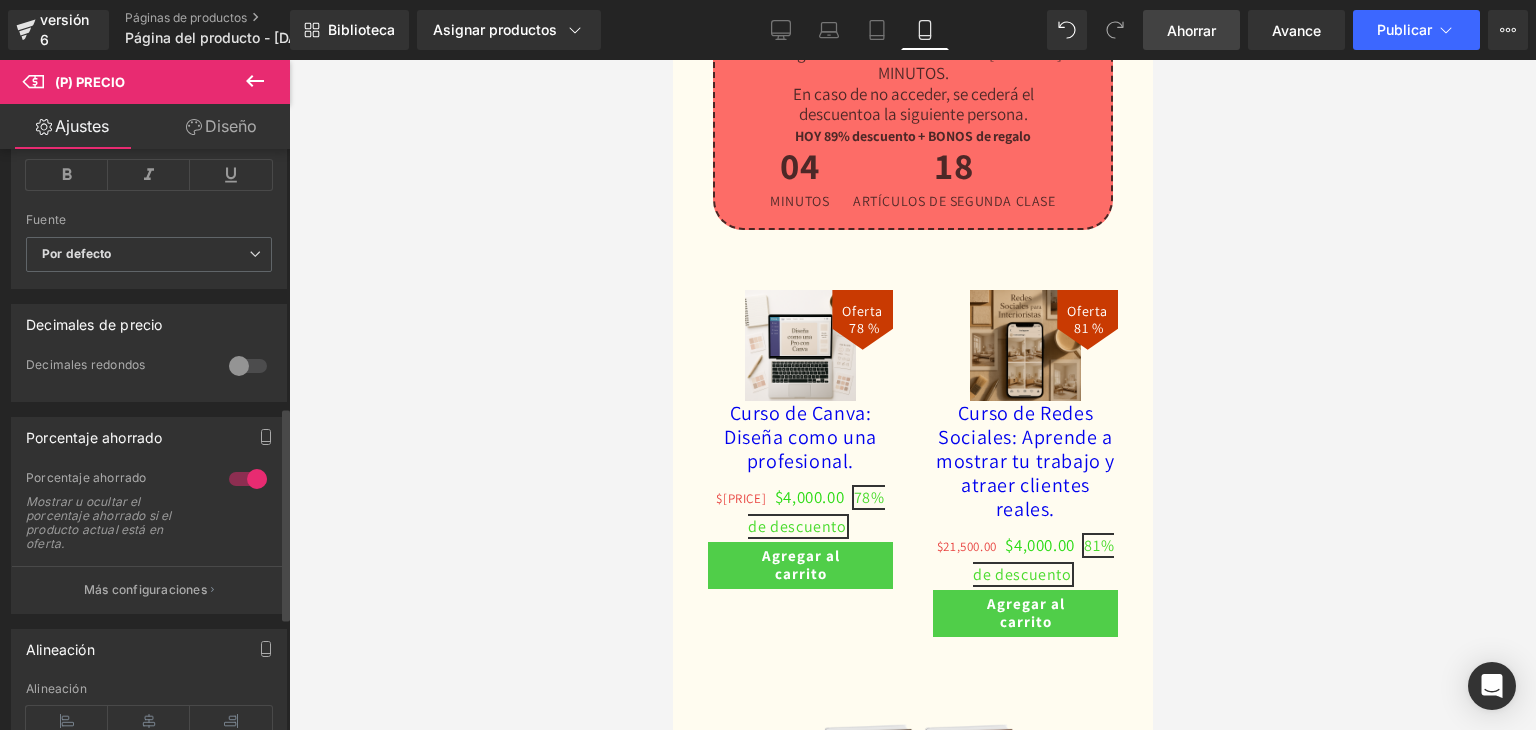 scroll, scrollTop: 700, scrollLeft: 0, axis: vertical 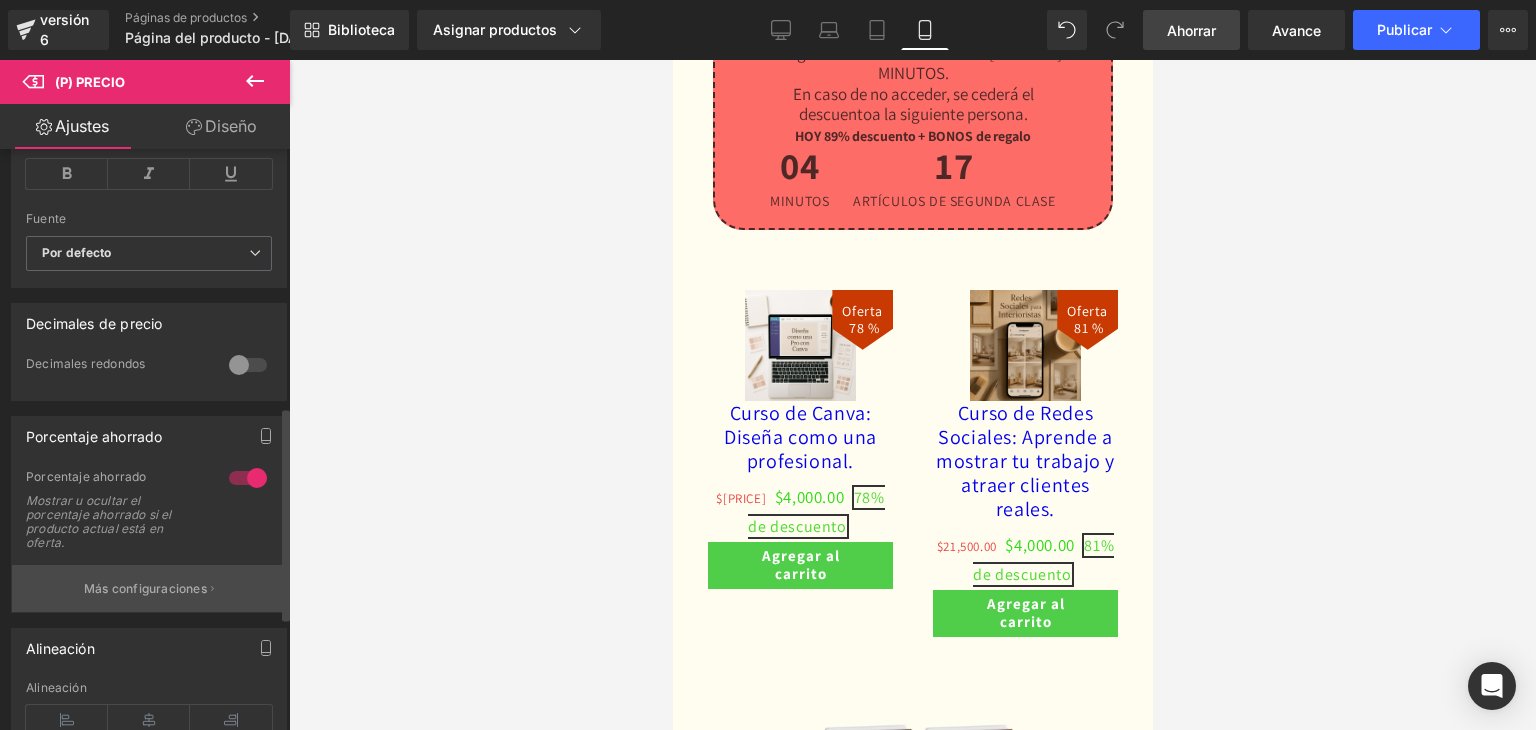 click on "Más configuraciones" at bounding box center (145, 588) 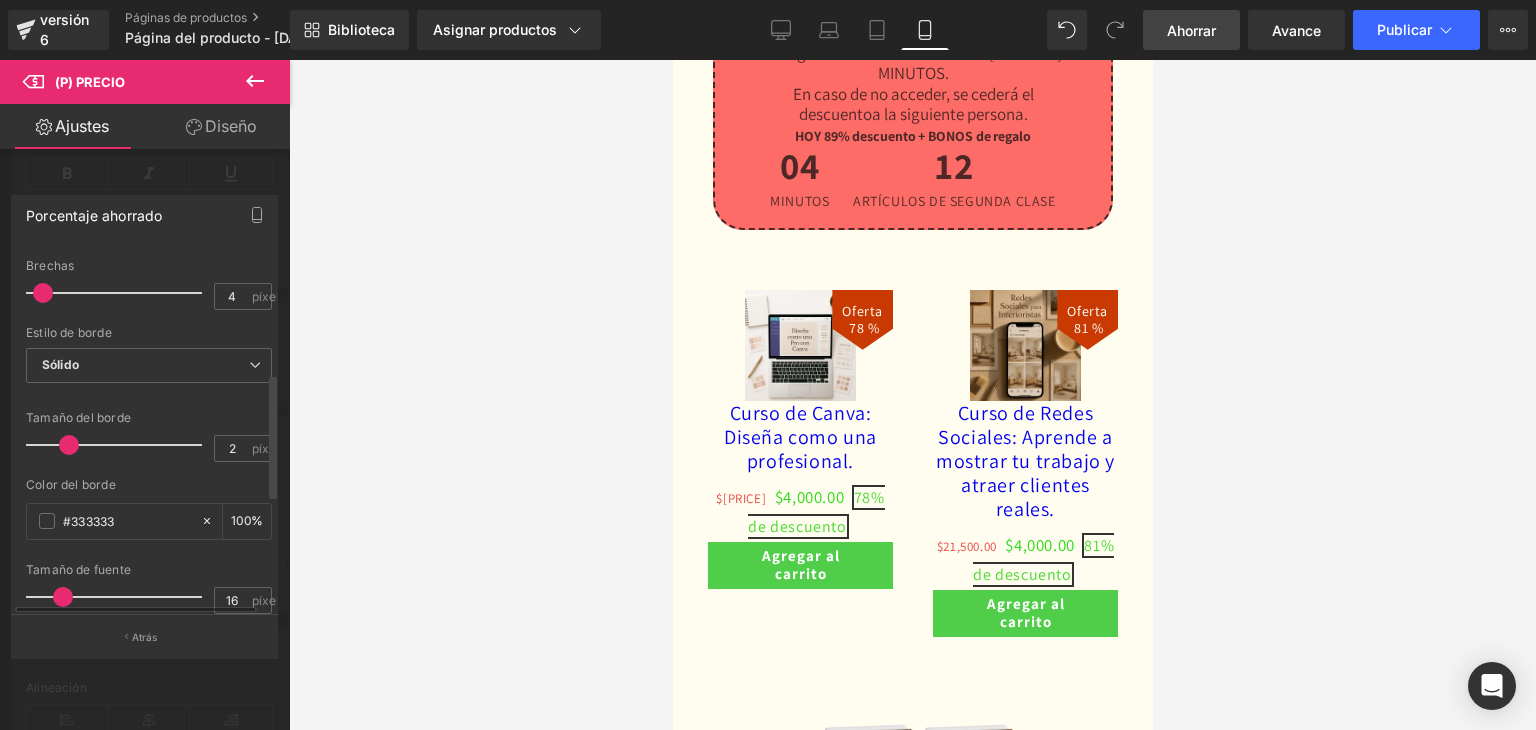 scroll, scrollTop: 400, scrollLeft: 0, axis: vertical 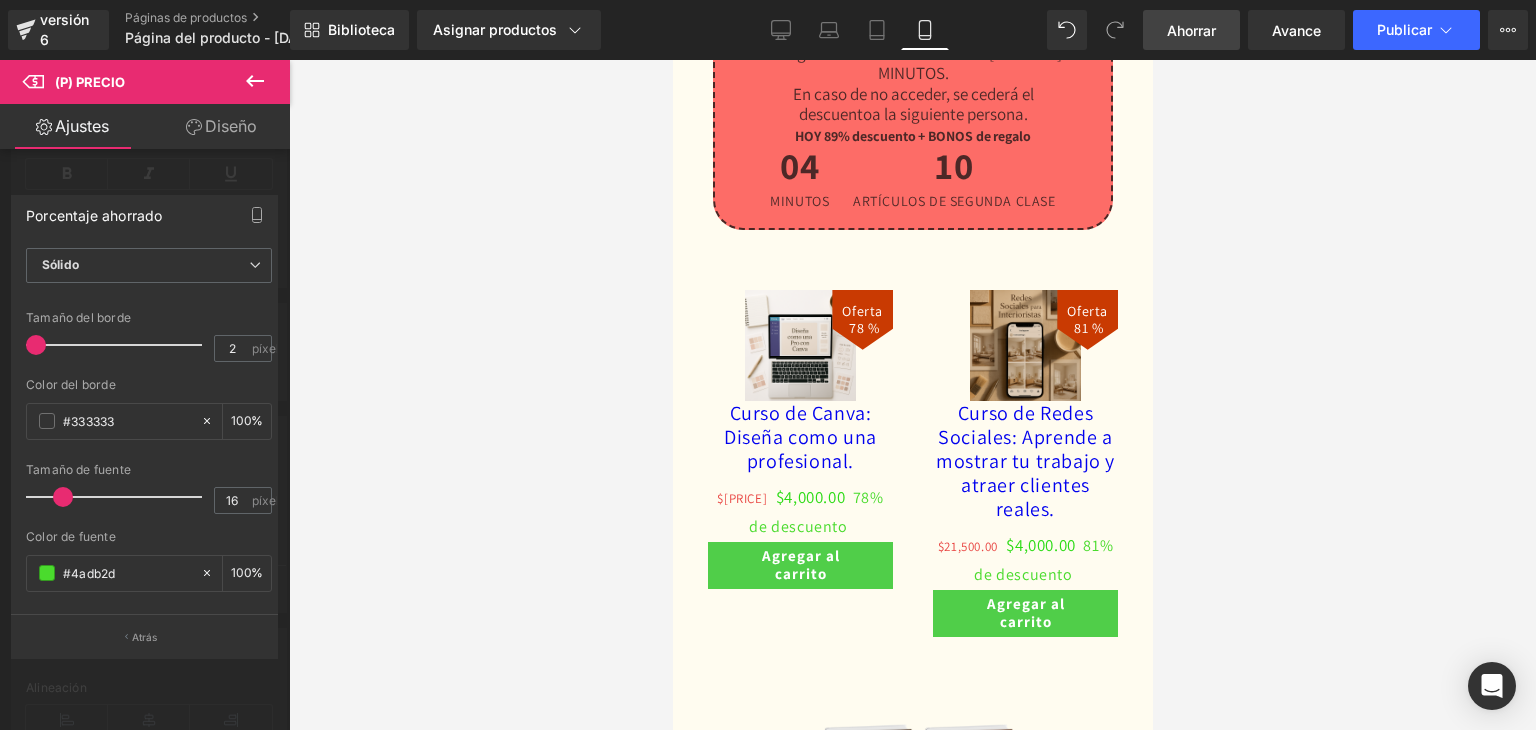 drag, startPoint x: 62, startPoint y: 351, endPoint x: 10, endPoint y: 346, distance: 52.23983 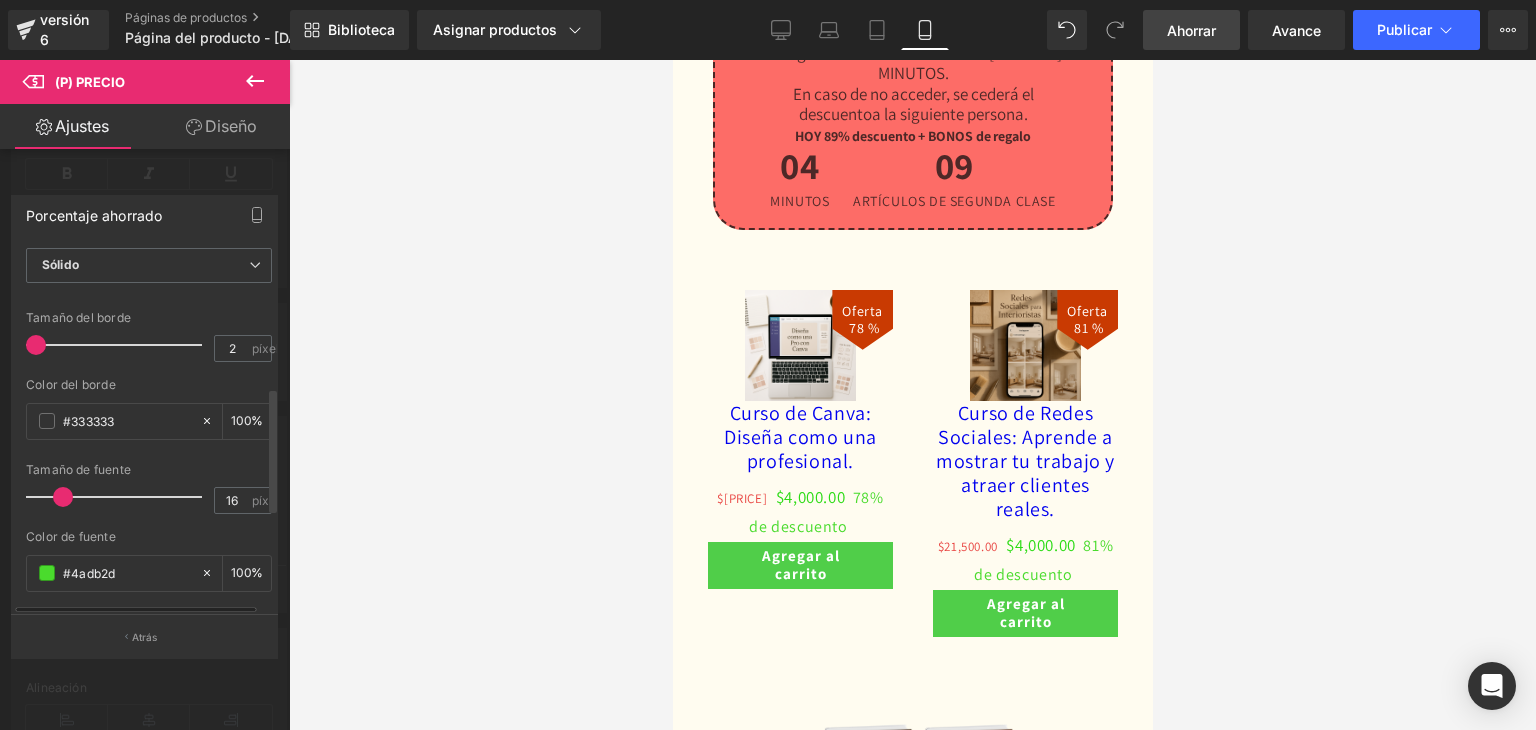 click at bounding box center [36, 345] 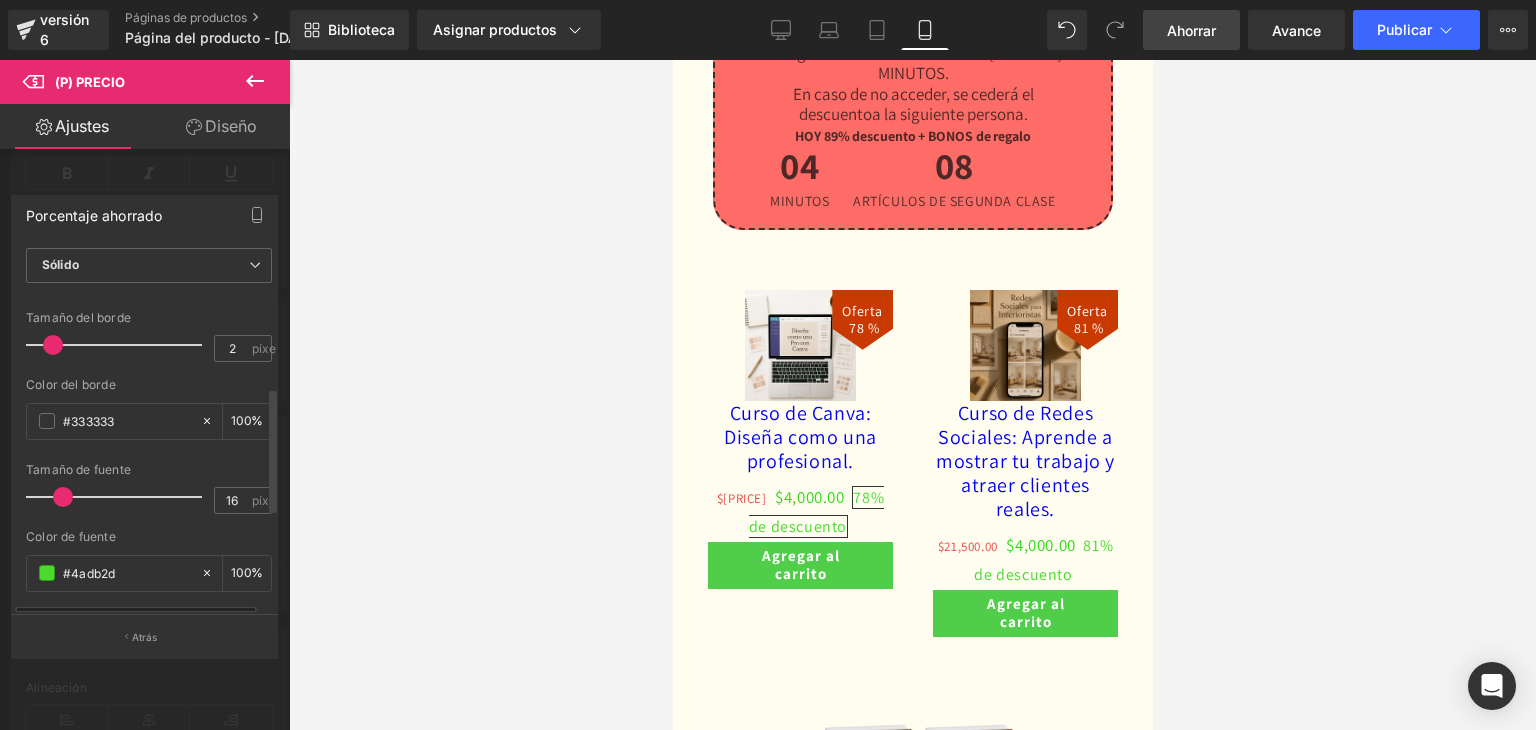 click at bounding box center [53, 345] 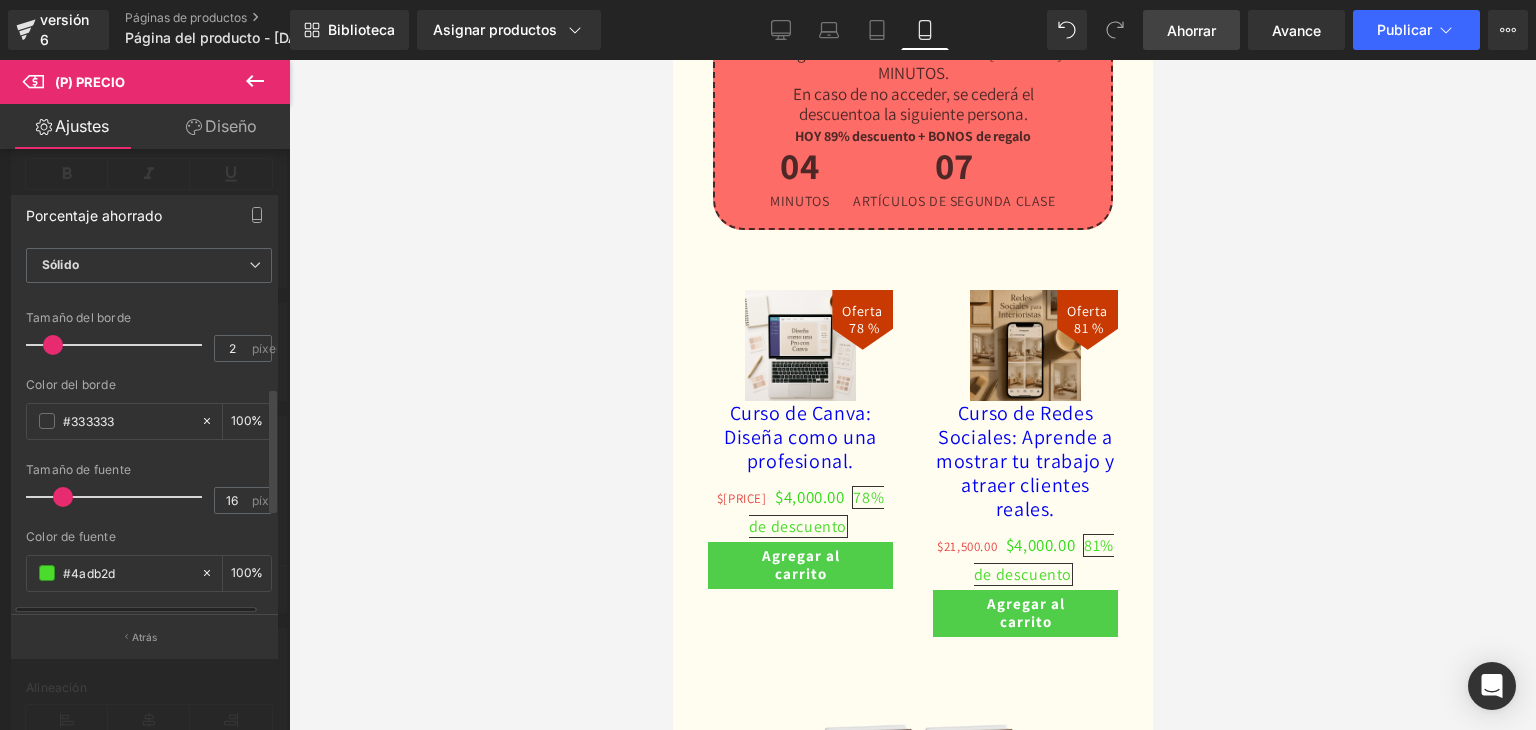 click at bounding box center (119, 345) 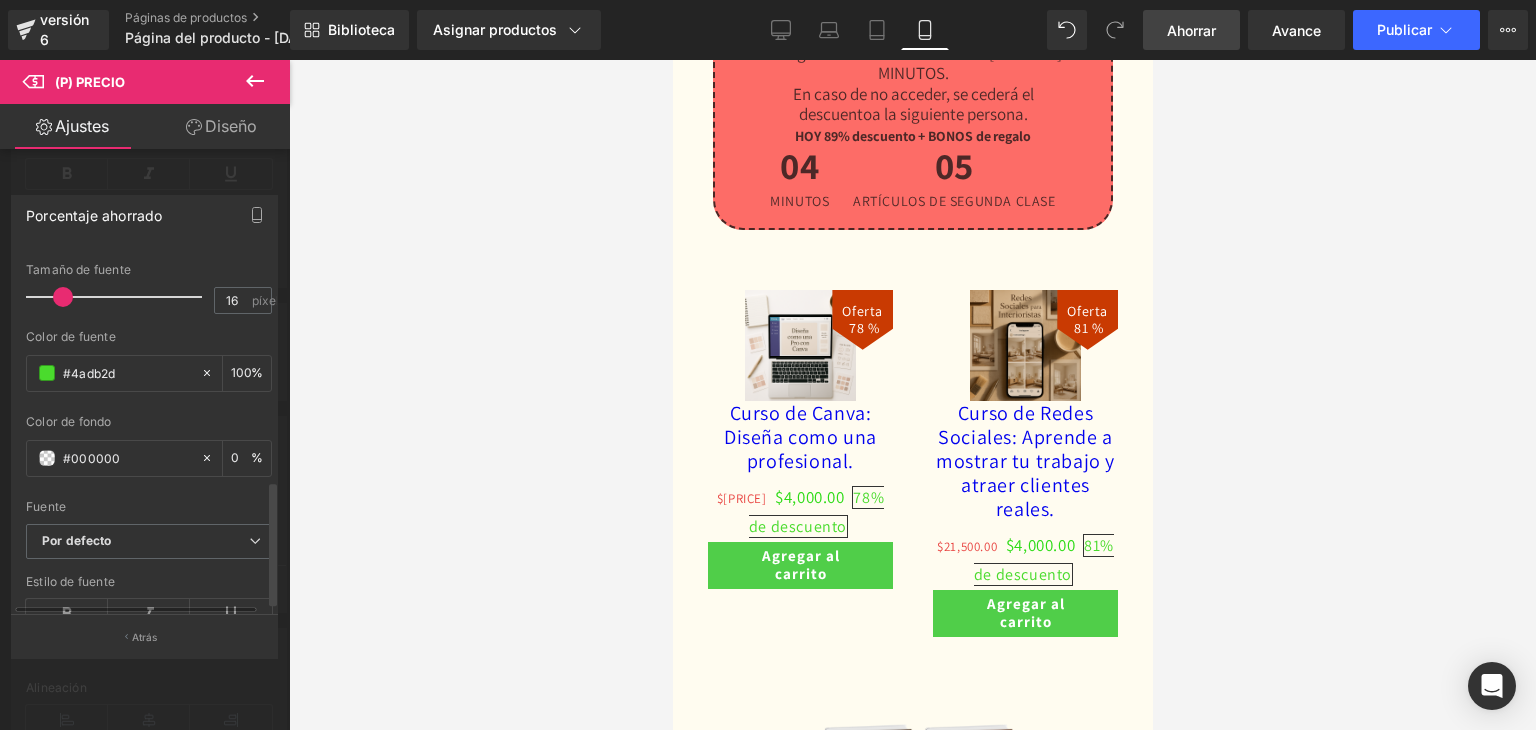 scroll, scrollTop: 668, scrollLeft: 0, axis: vertical 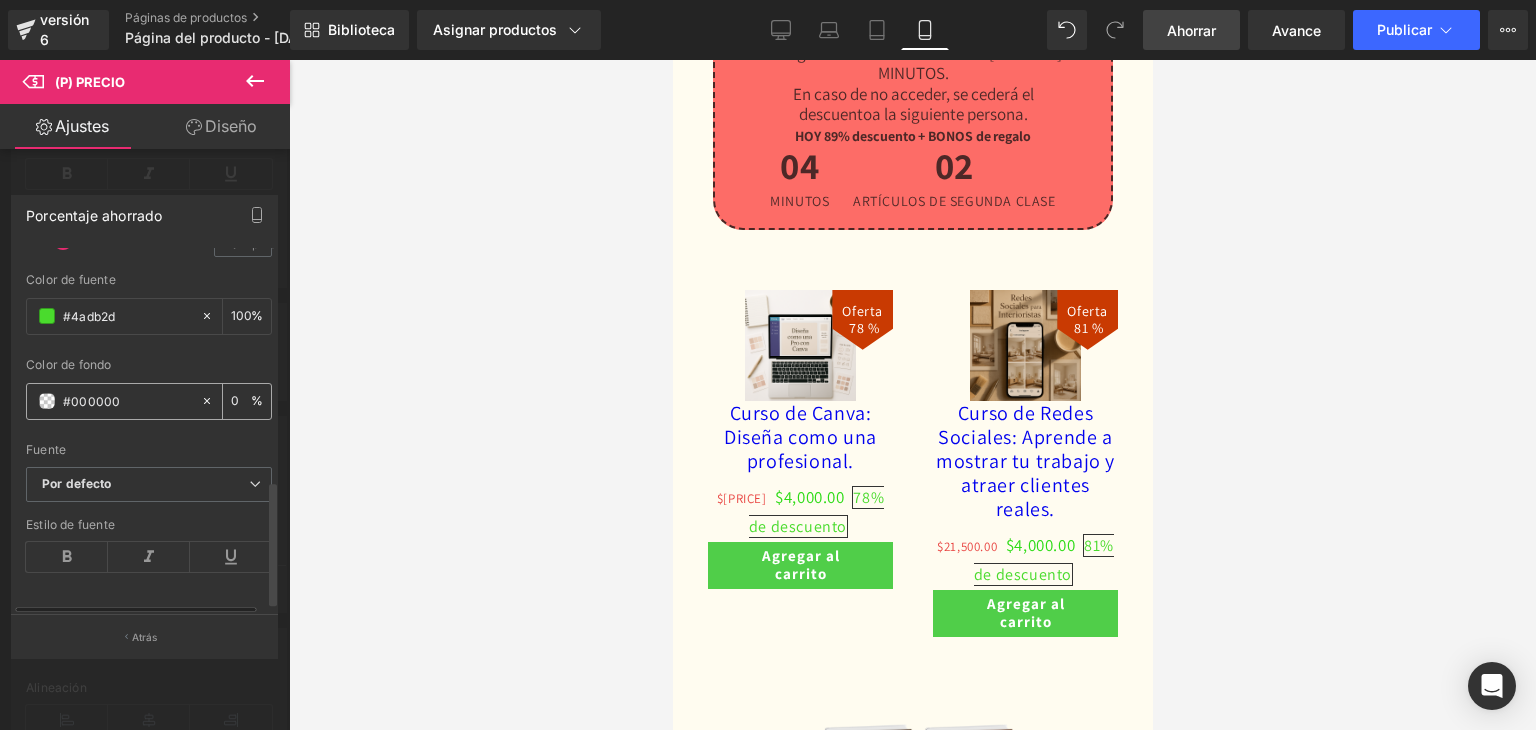 click at bounding box center [47, 401] 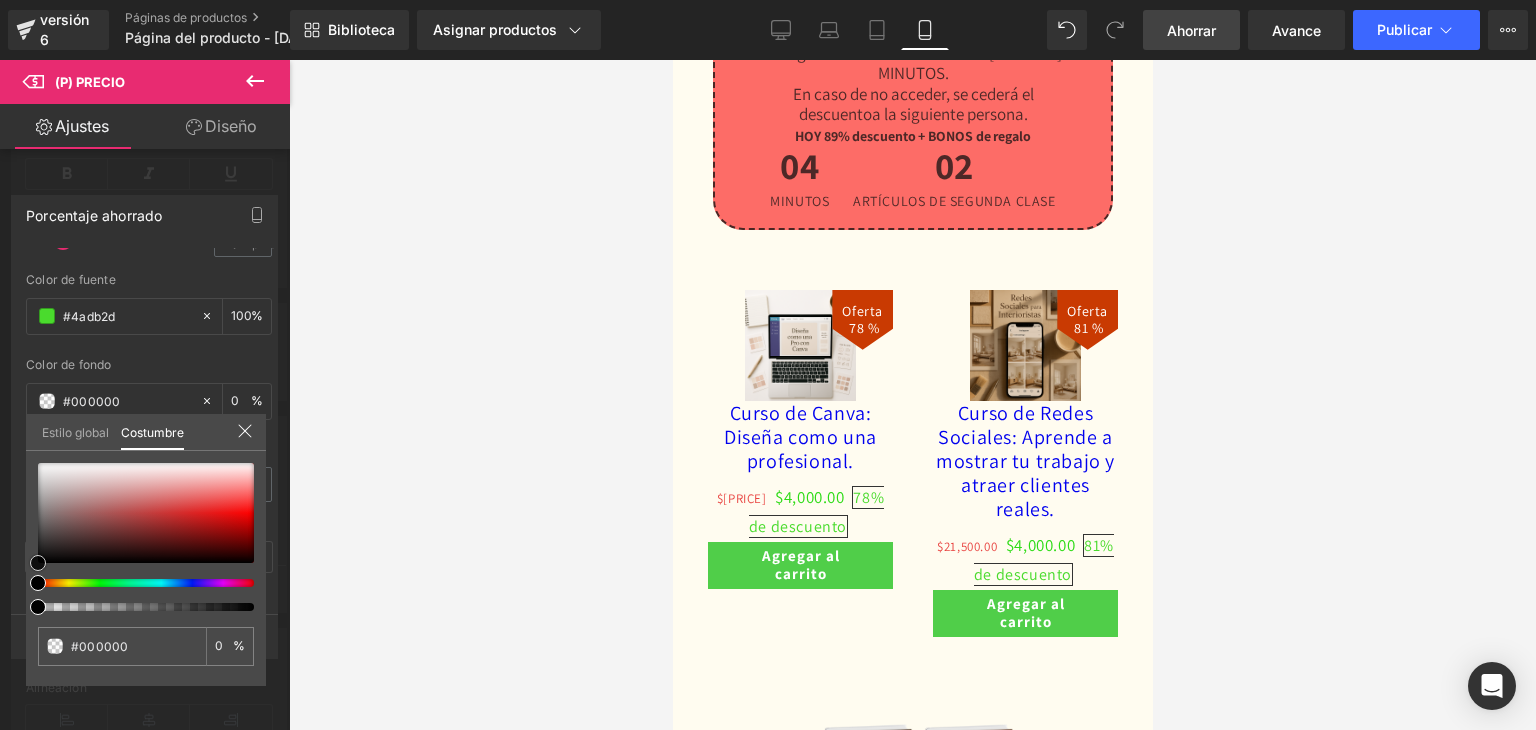 drag, startPoint x: 104, startPoint y: 489, endPoint x: 108, endPoint y: 502, distance: 13.601471 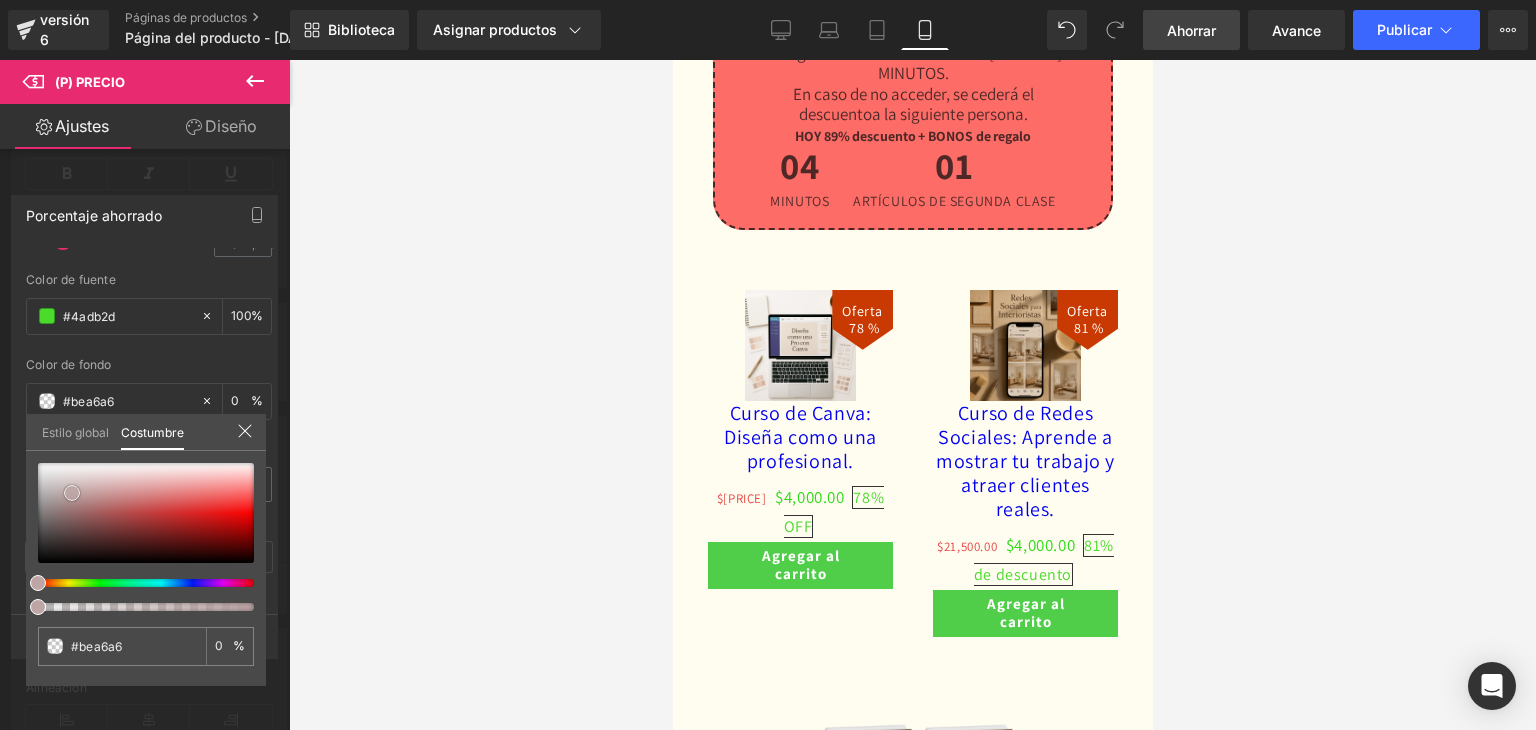click at bounding box center (146, 513) 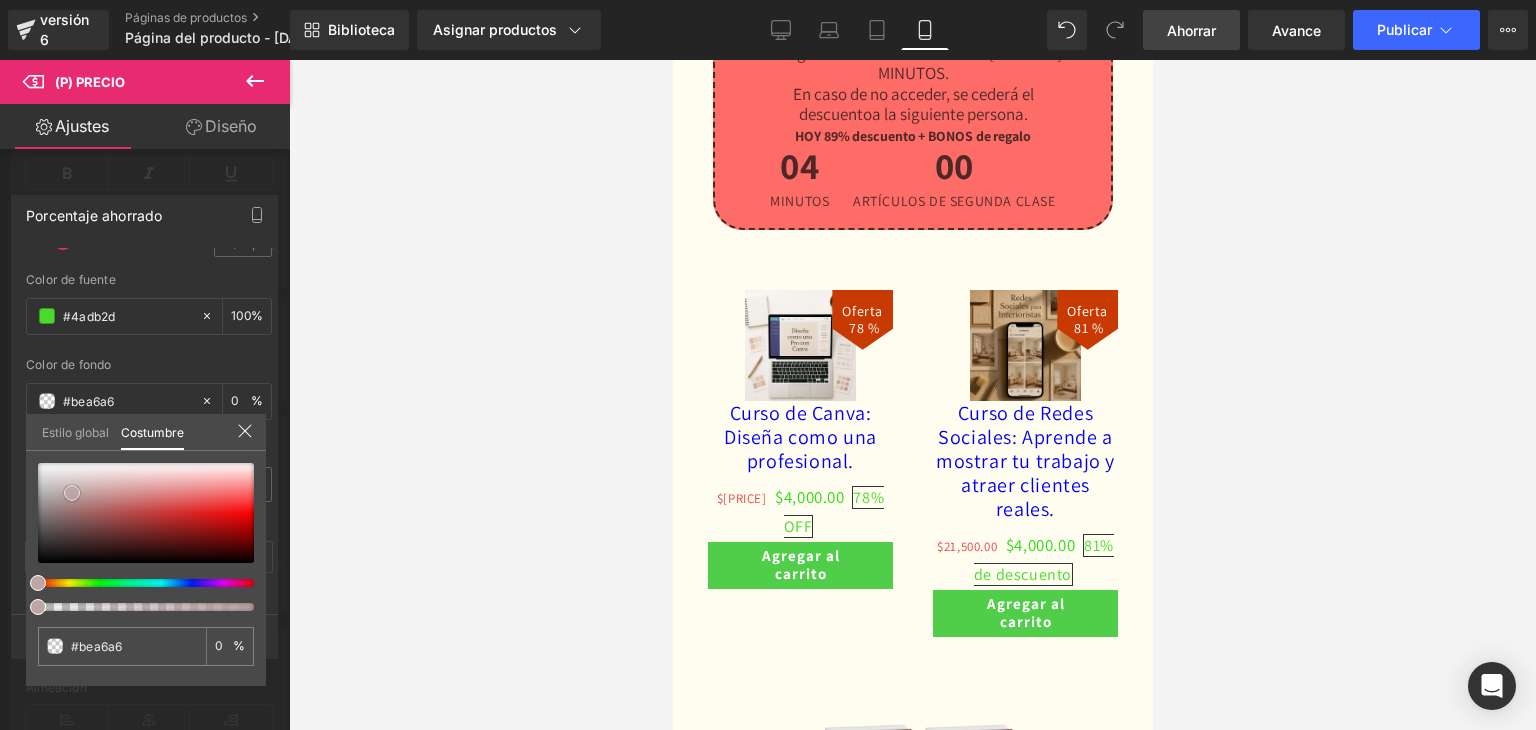 click at bounding box center [146, 513] 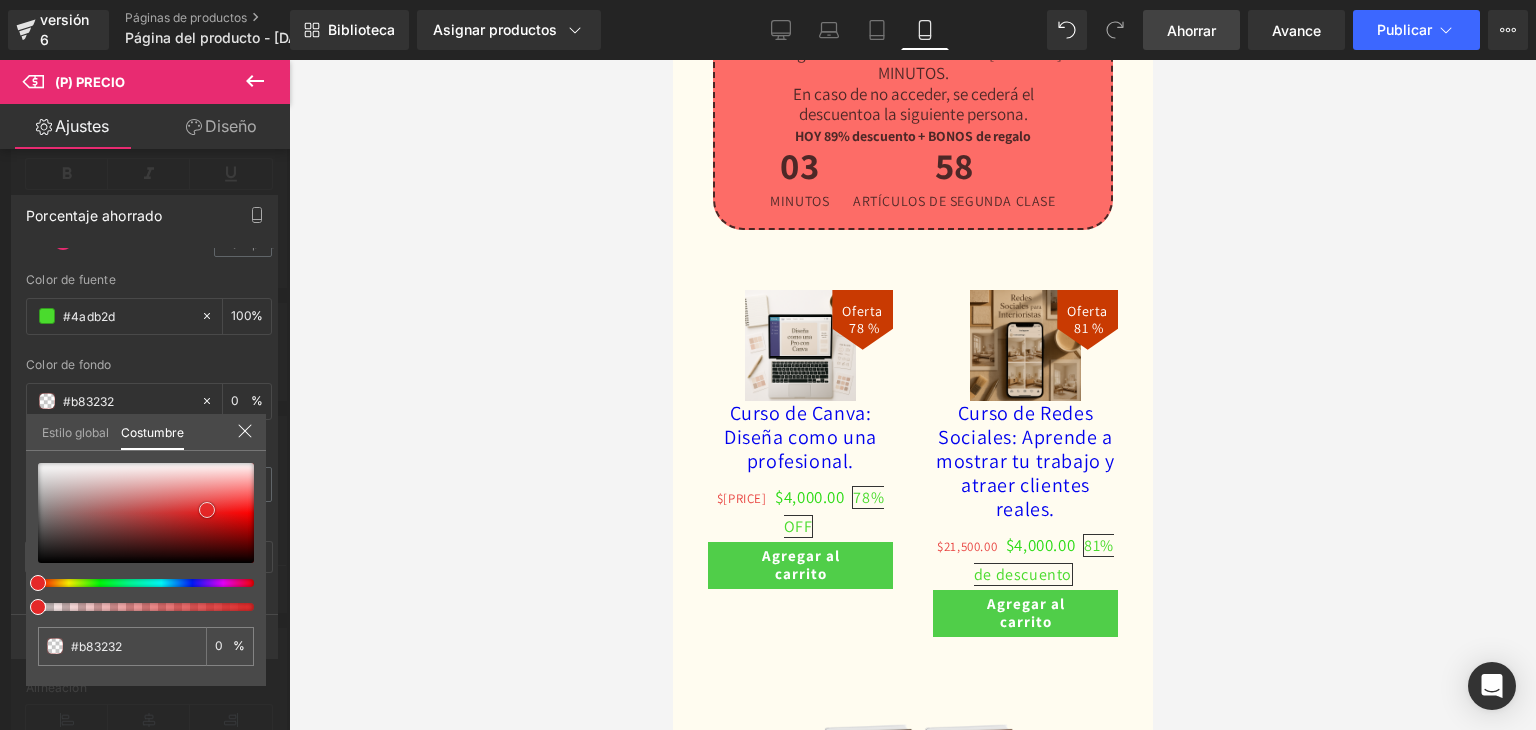 click at bounding box center [207, 510] 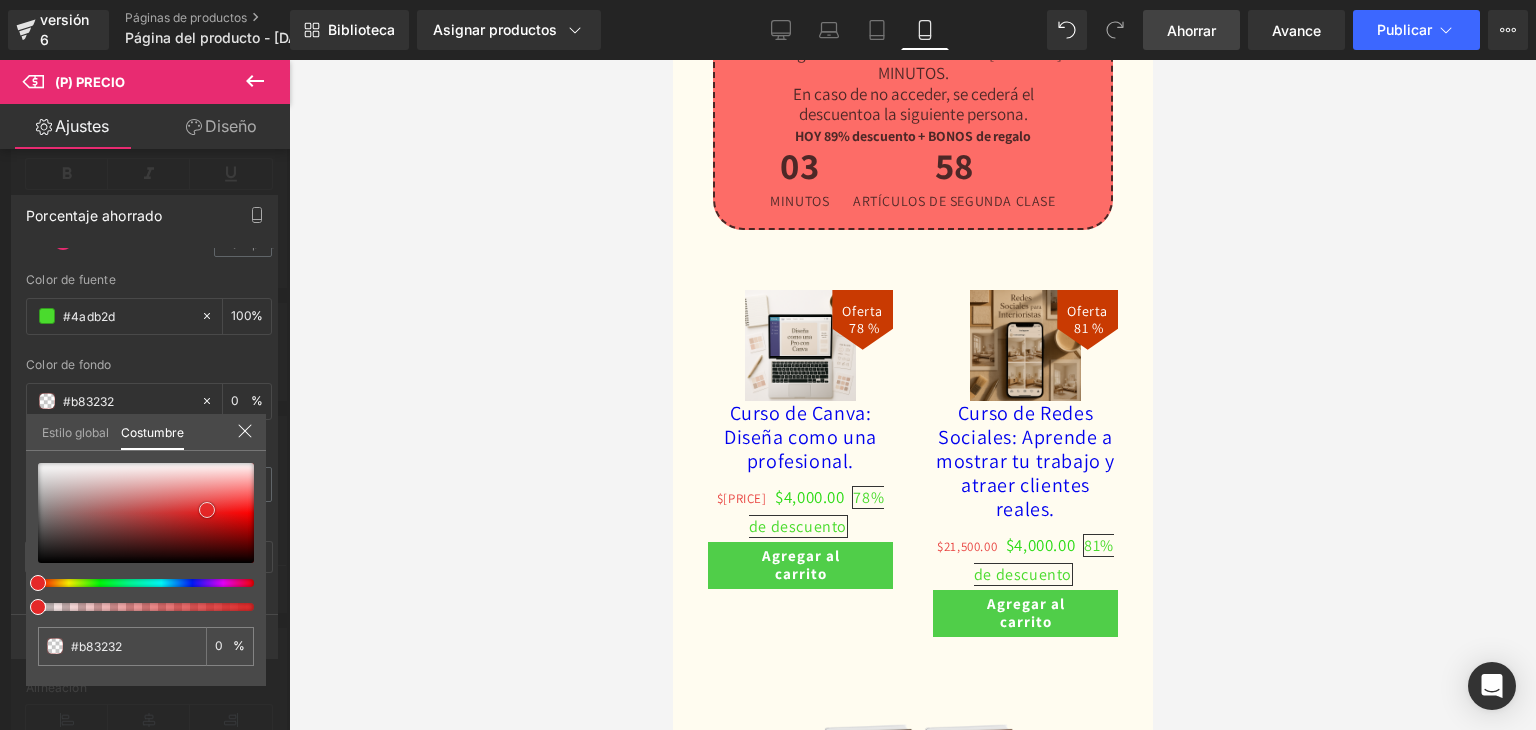 click at bounding box center (207, 510) 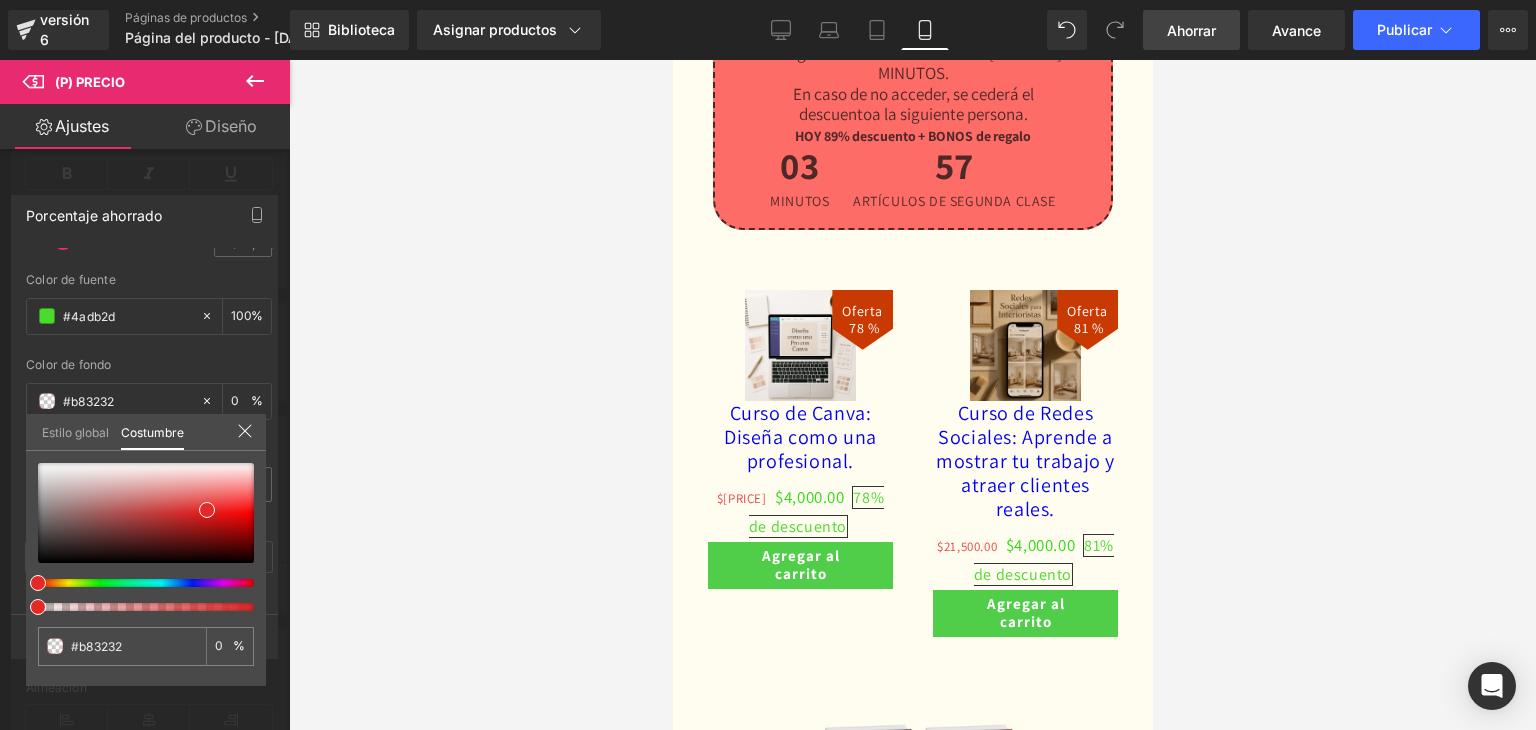 click 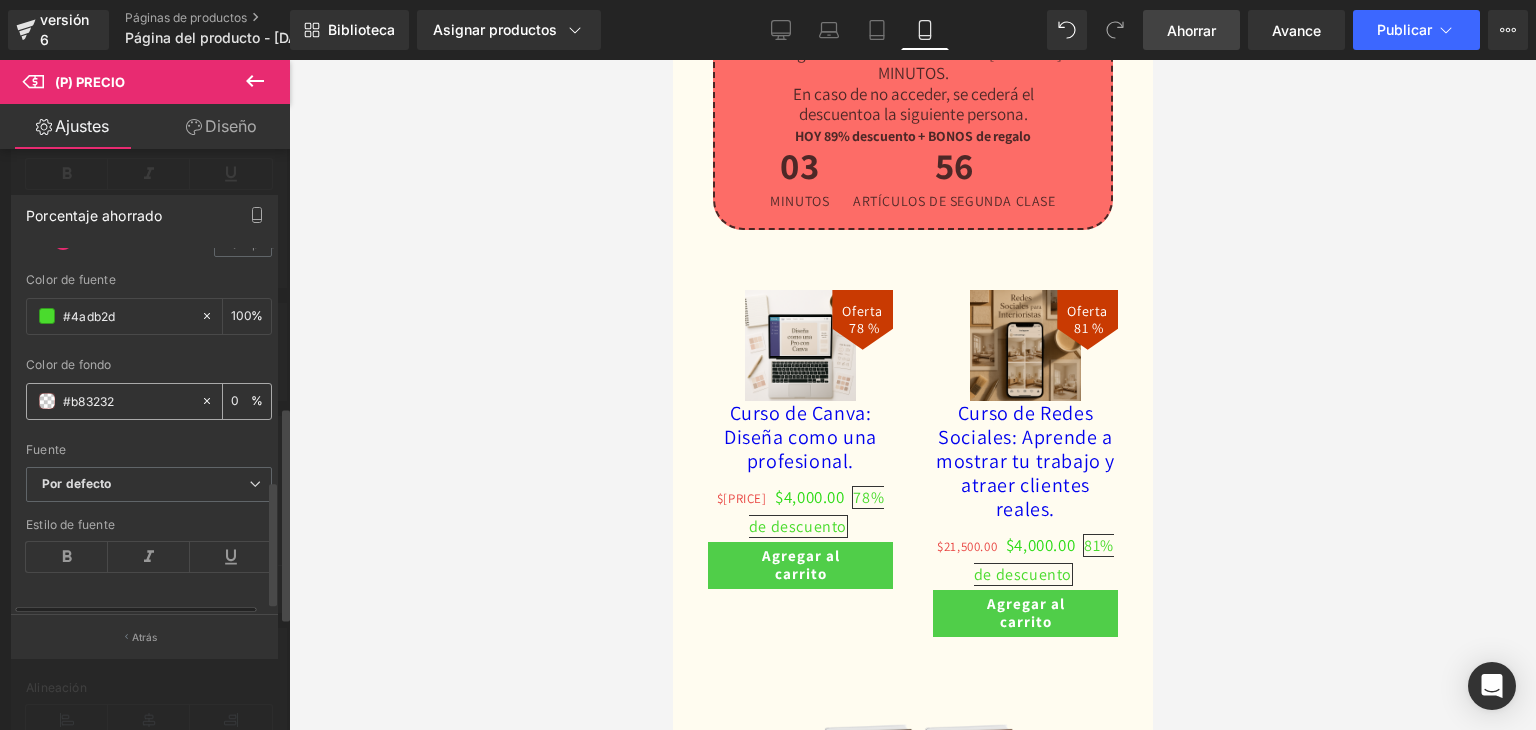 click on "#000000" at bounding box center (113, 401) 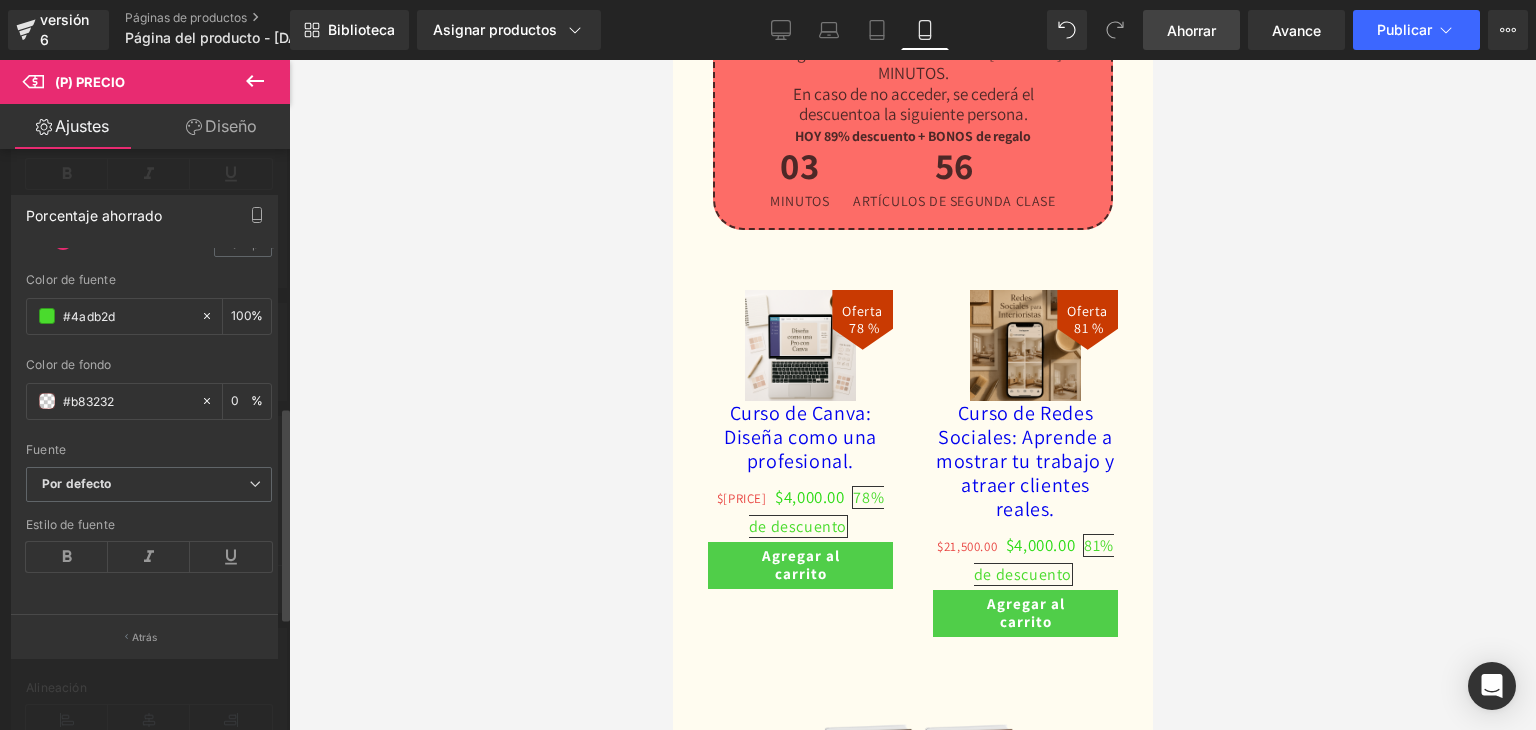 drag, startPoint x: 48, startPoint y: 390, endPoint x: 60, endPoint y: 396, distance: 13.416408 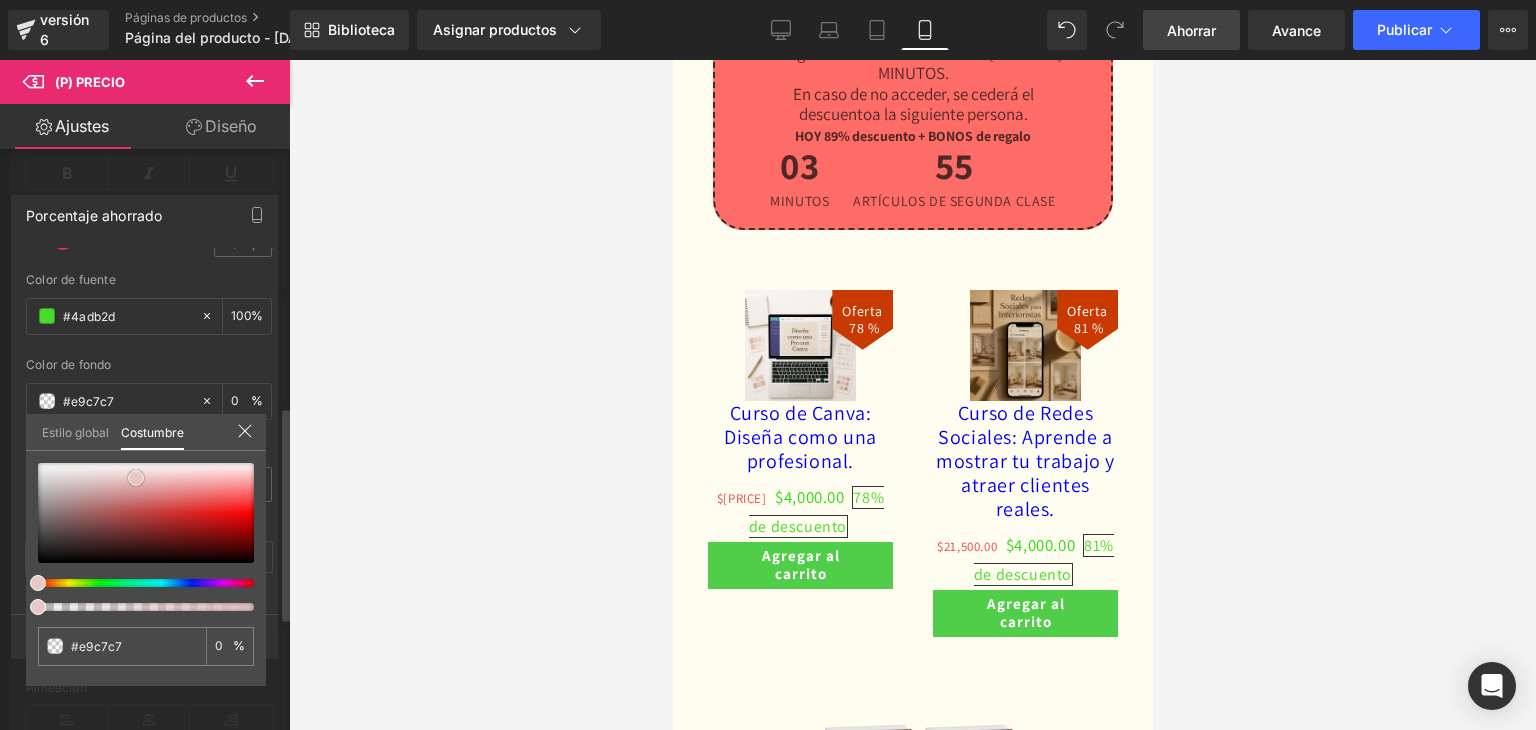 drag, startPoint x: 136, startPoint y: 477, endPoint x: 142, endPoint y: 499, distance: 22.803509 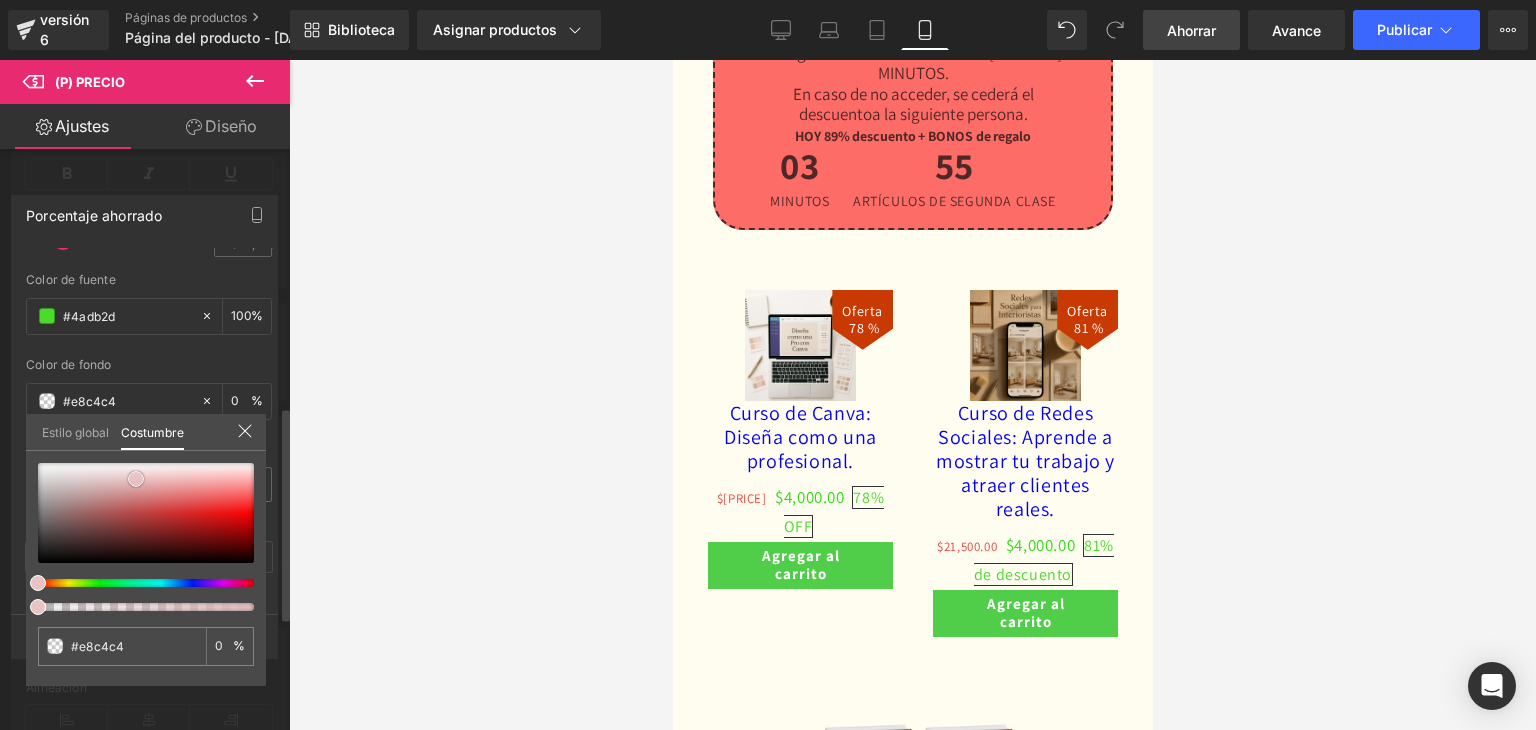 click at bounding box center (146, 513) 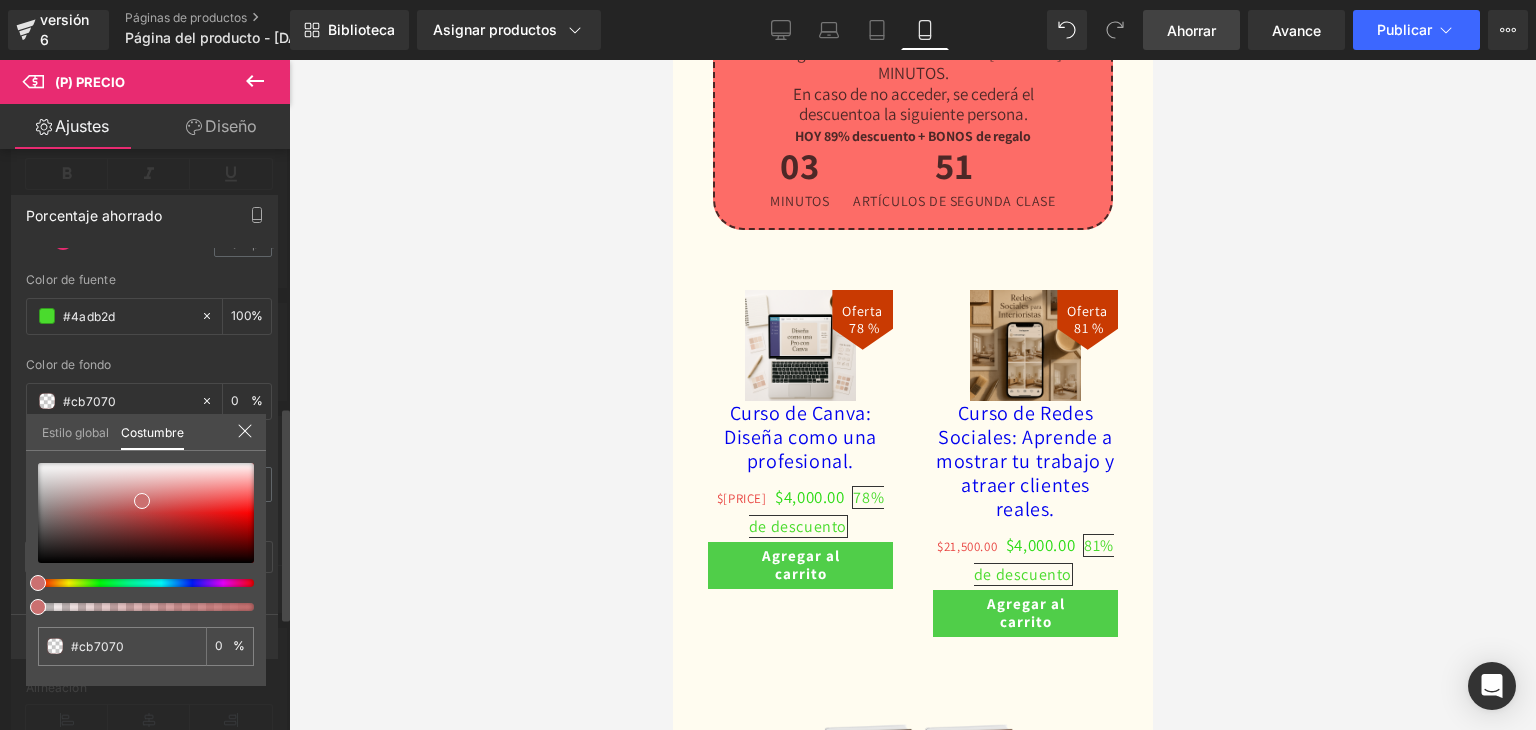 click 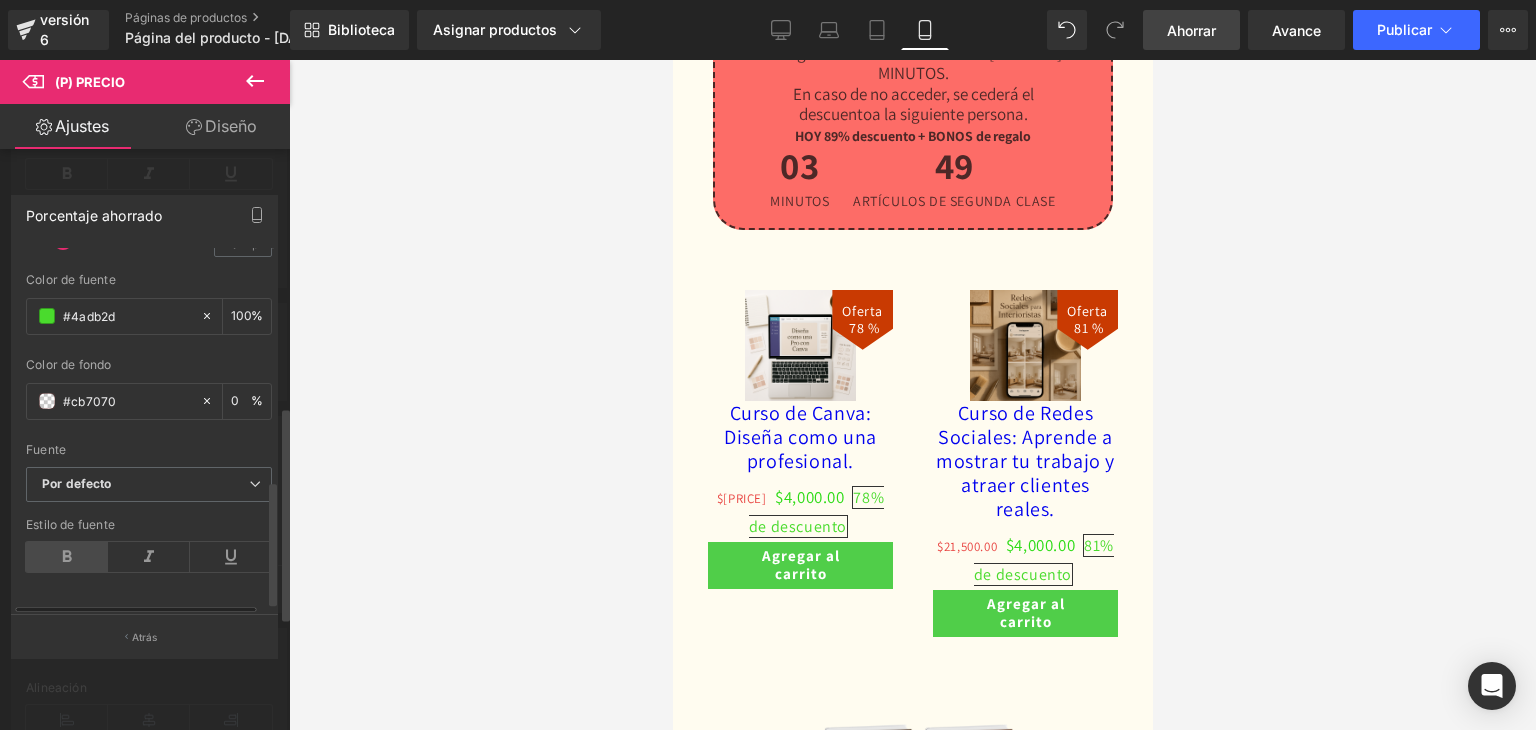 click at bounding box center (67, 557) 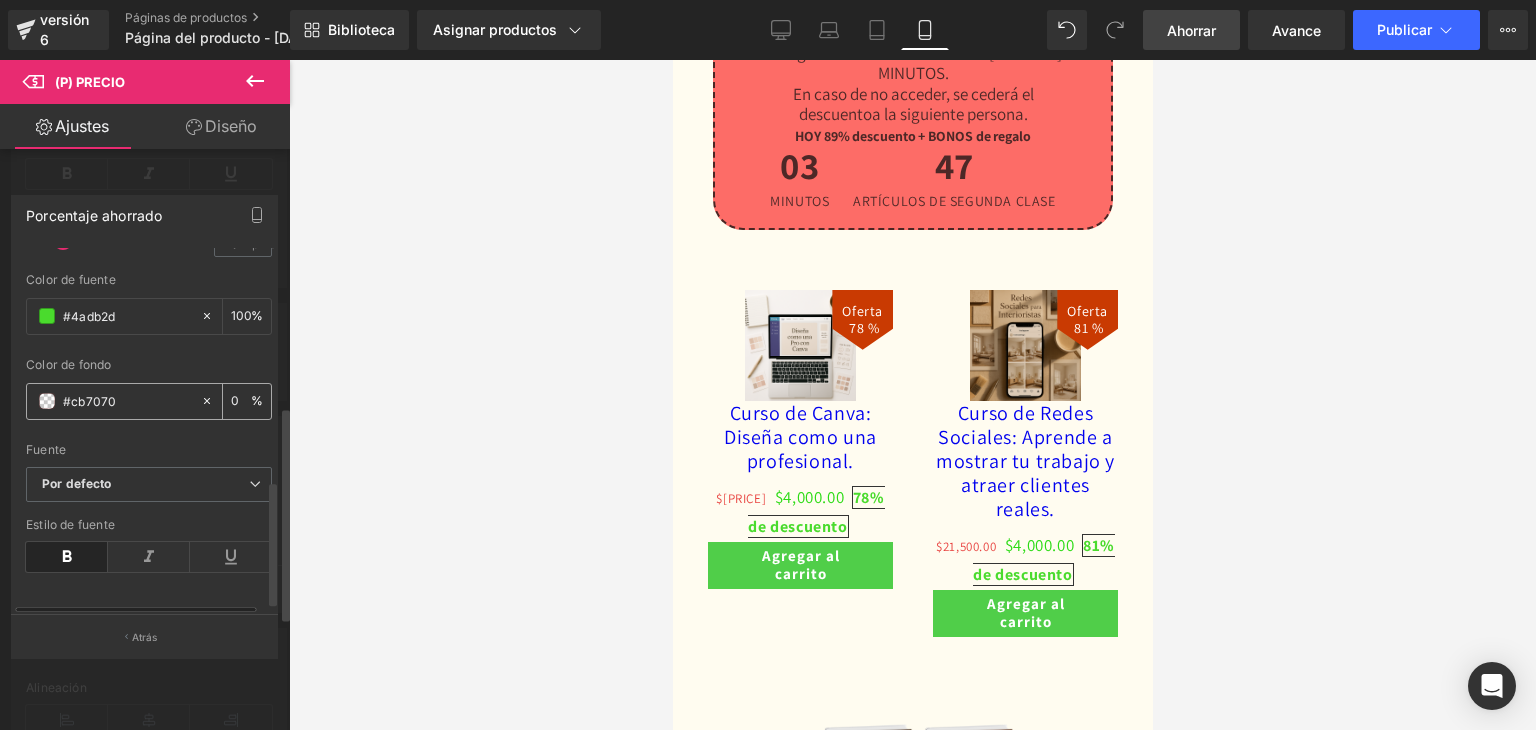 click on "#000000" at bounding box center [127, 401] 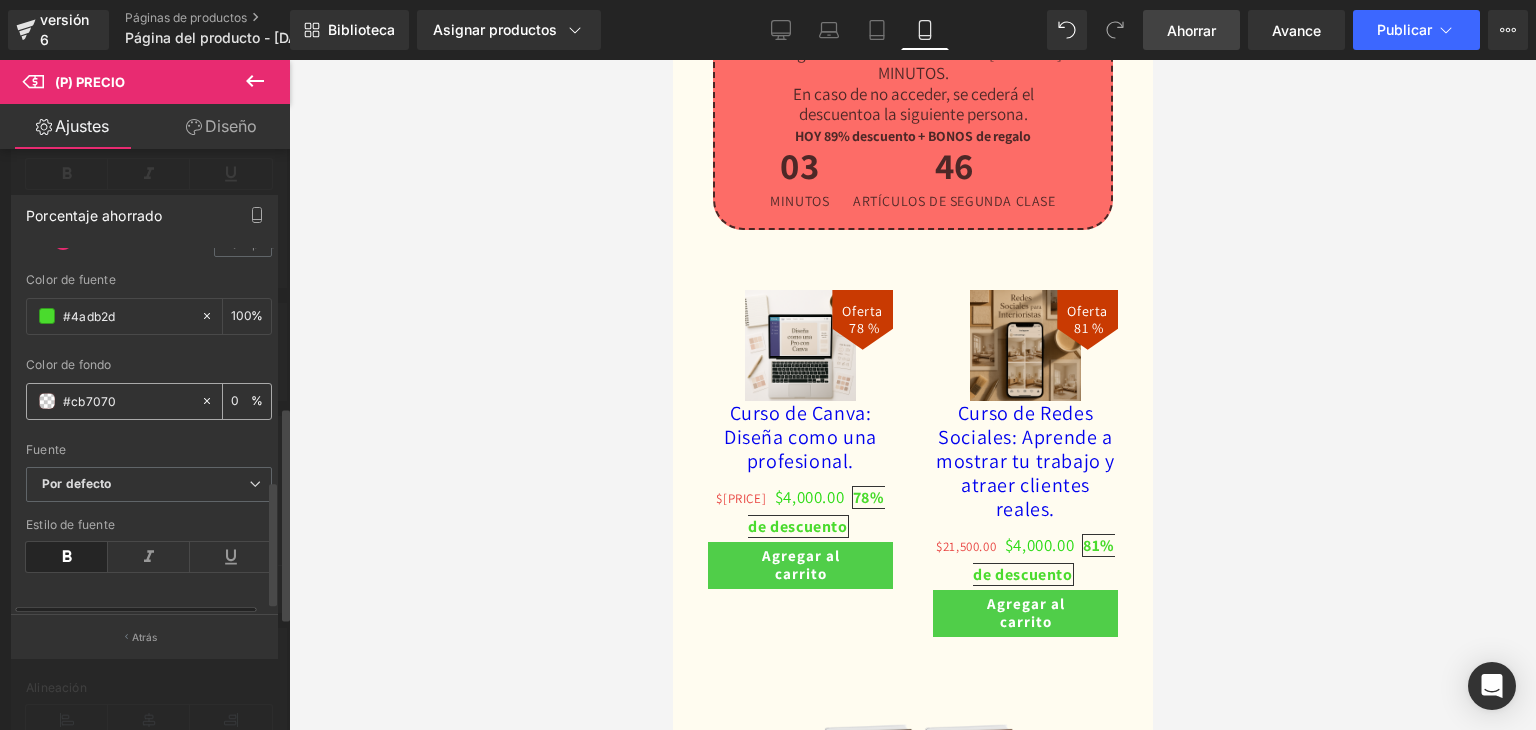 click at bounding box center [211, 401] 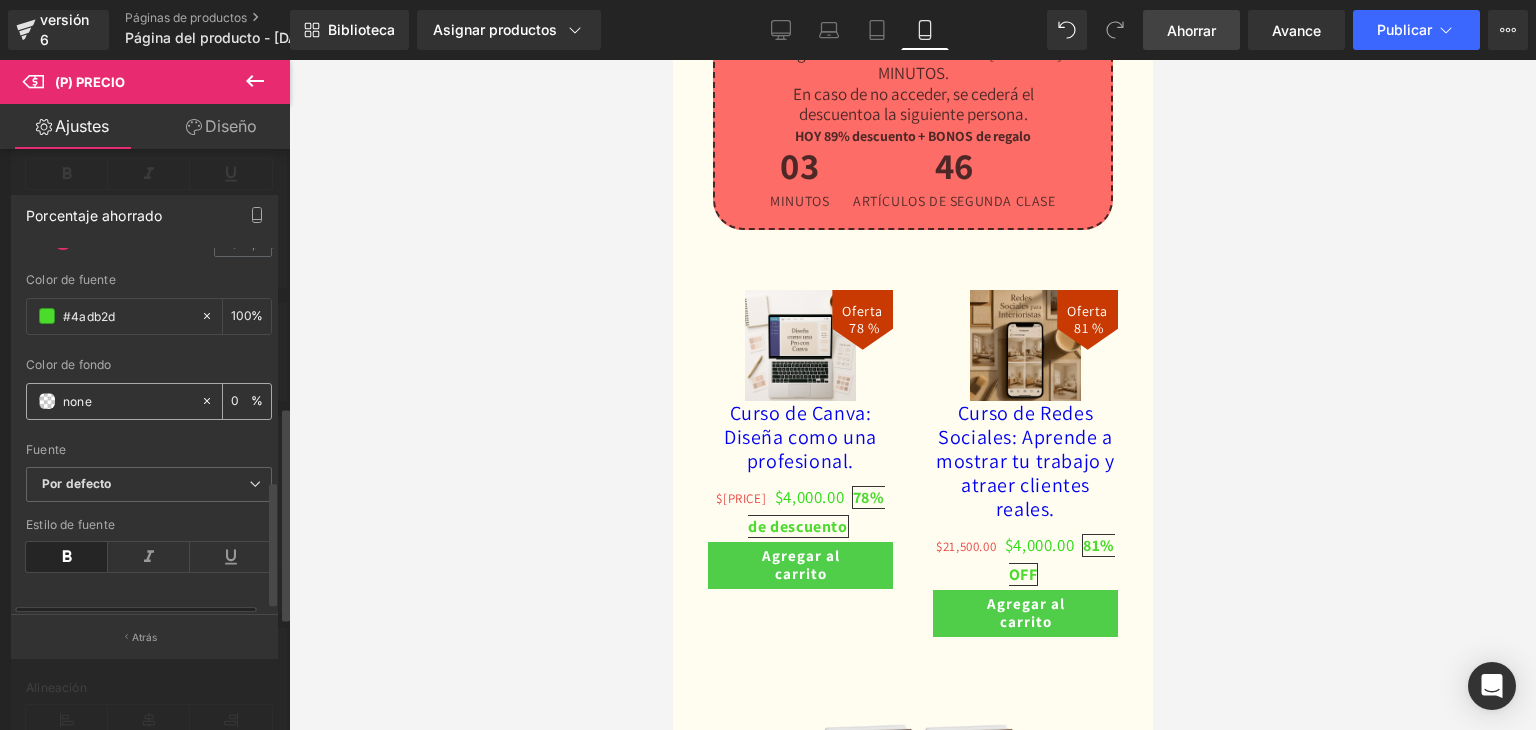click 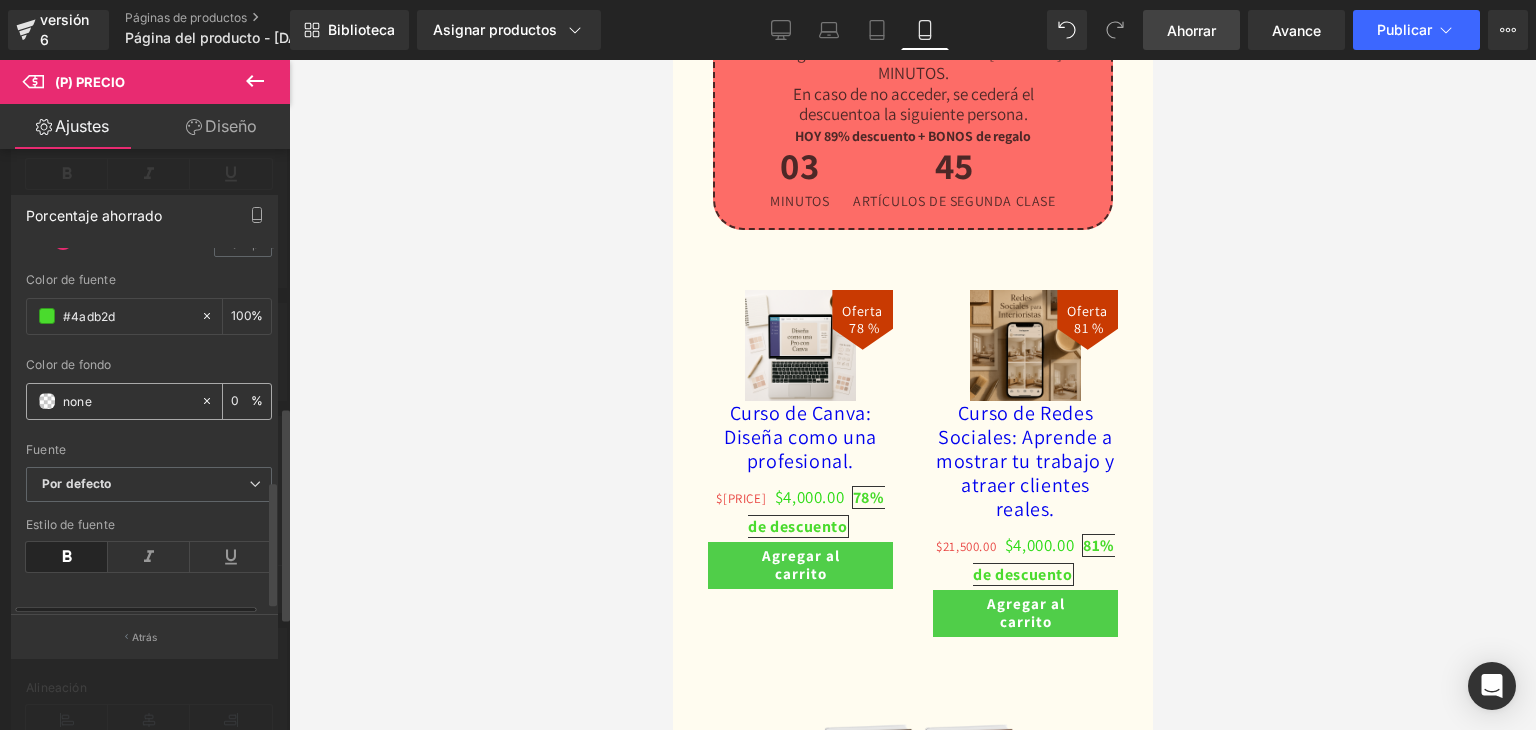 click on "#000000" at bounding box center (113, 401) 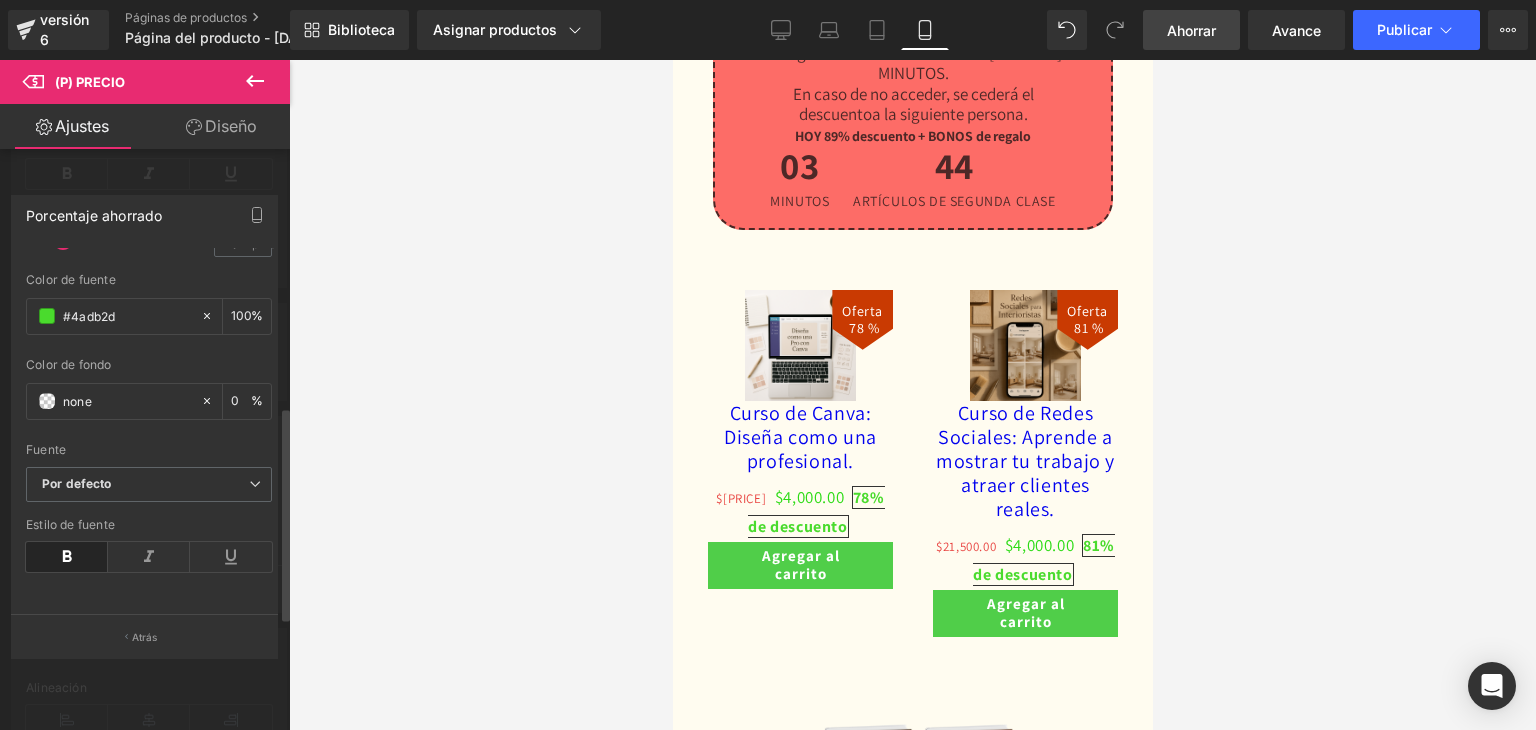click at bounding box center (47, 401) 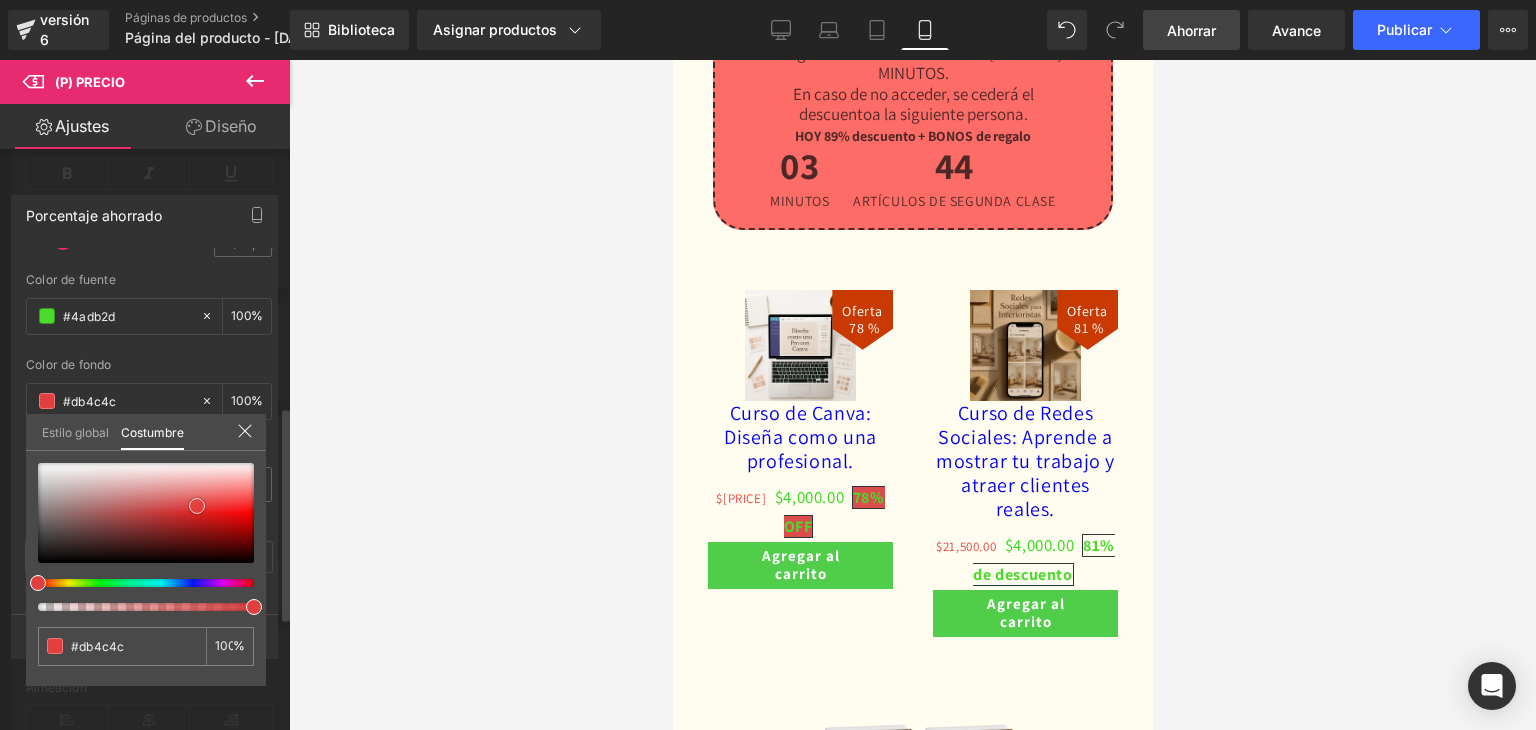 drag, startPoint x: 183, startPoint y: 504, endPoint x: 197, endPoint y: 505, distance: 14.035668 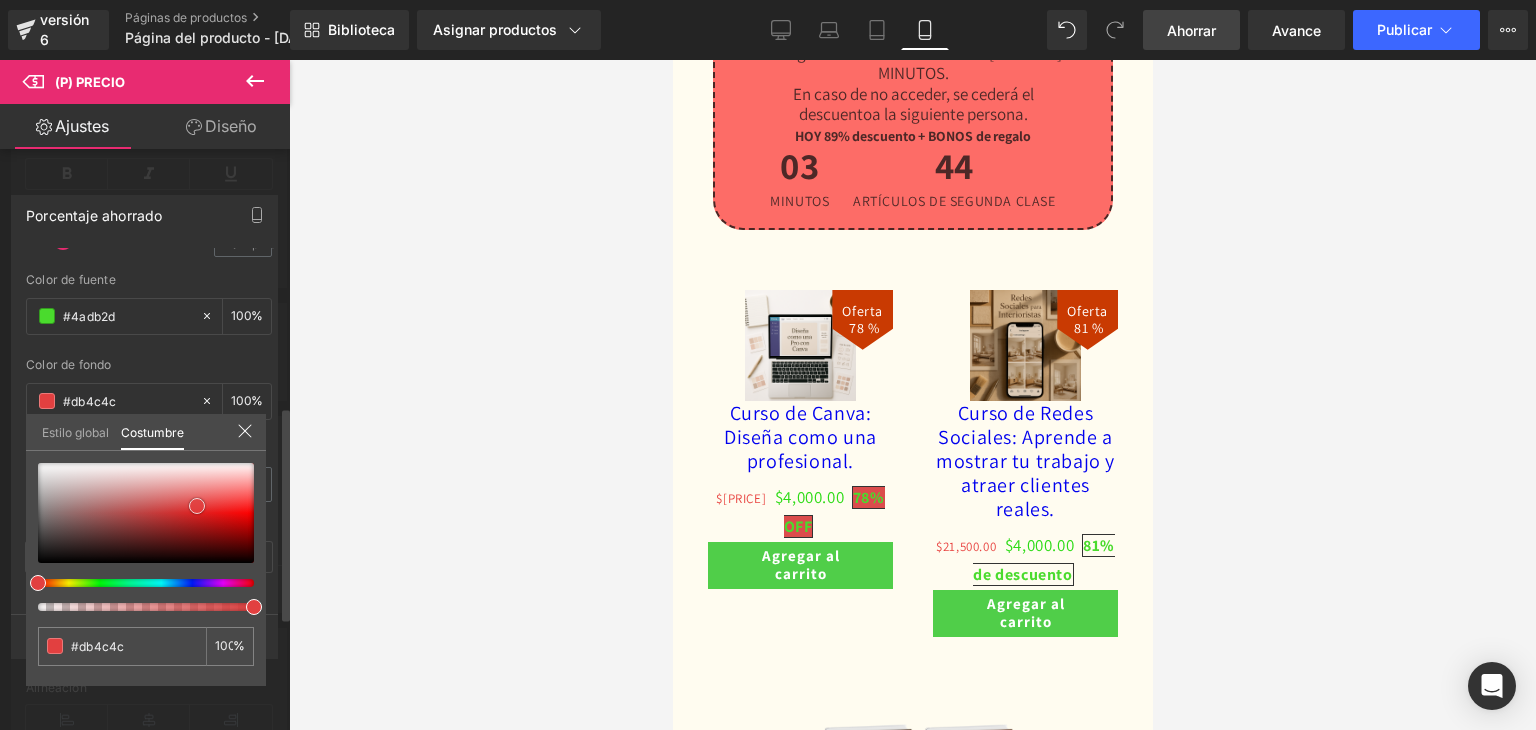 click at bounding box center (146, 513) 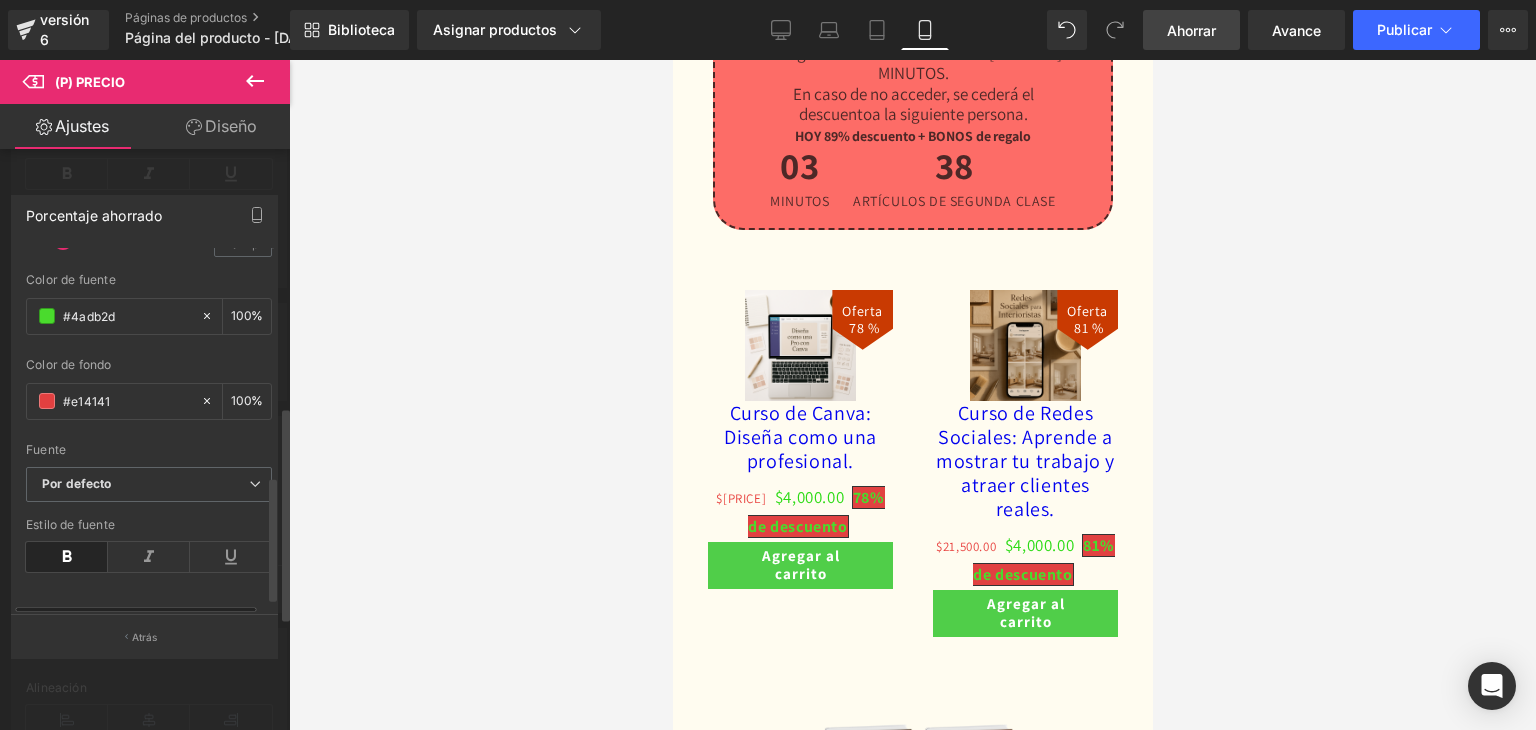 scroll, scrollTop: 568, scrollLeft: 0, axis: vertical 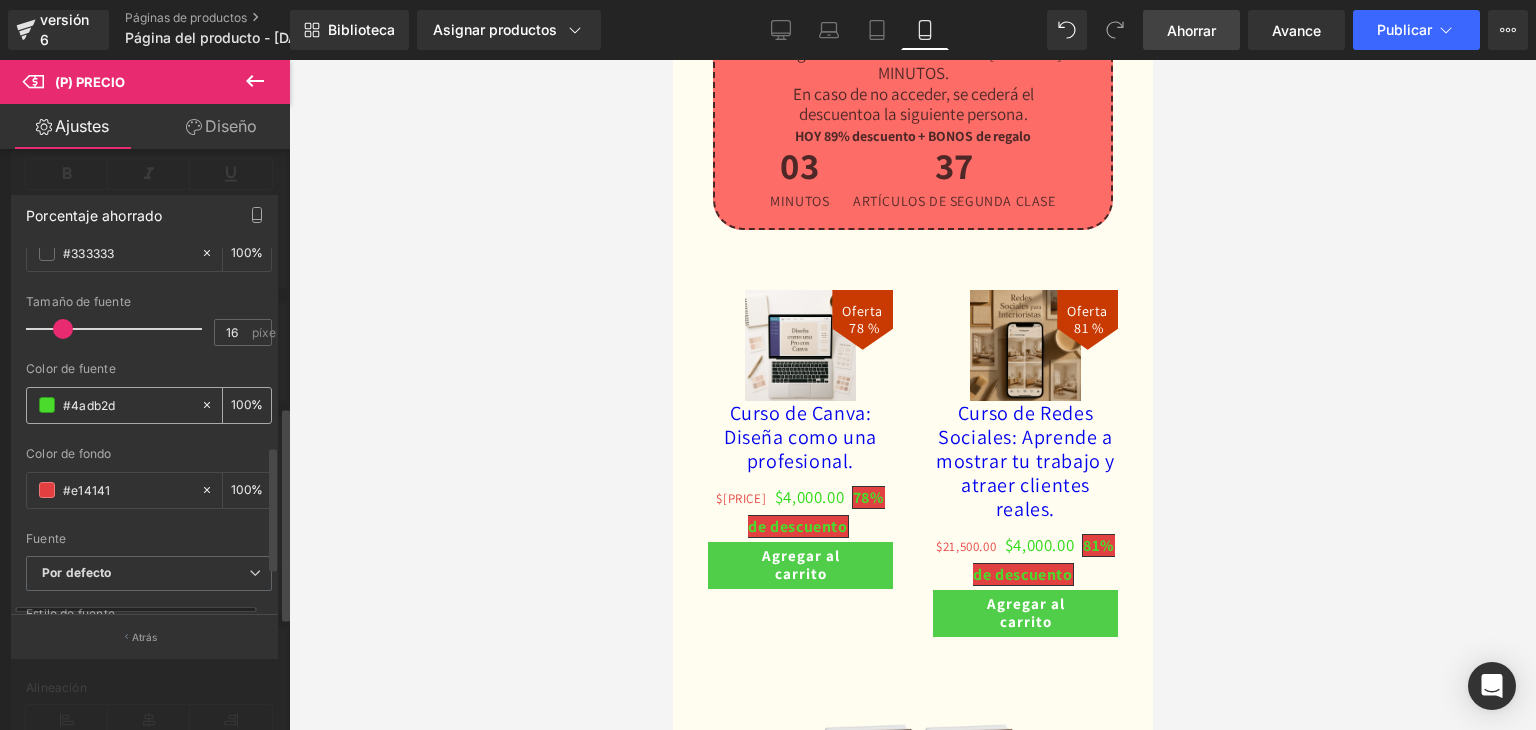 click at bounding box center [47, 405] 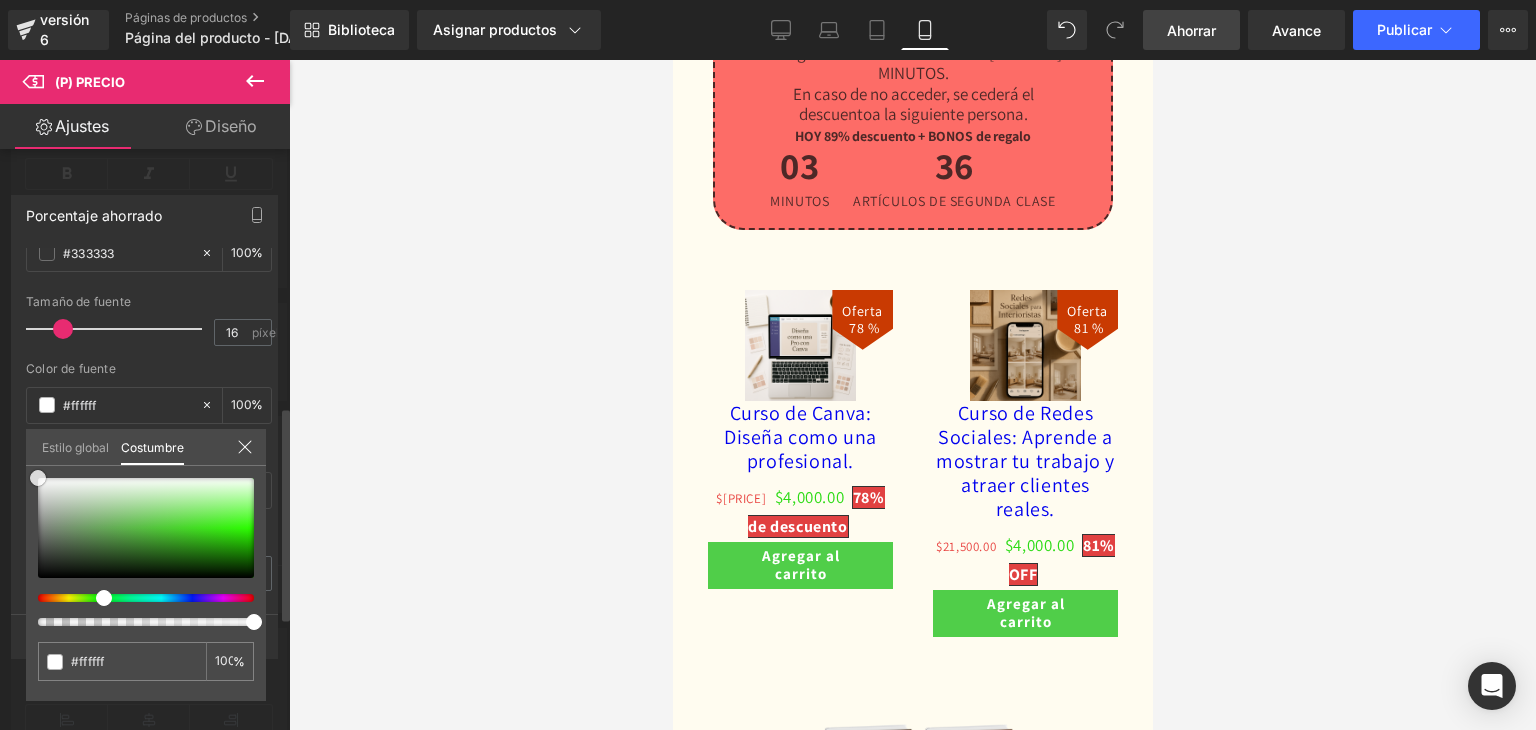 drag, startPoint x: 35, startPoint y: 488, endPoint x: 31, endPoint y: 476, distance: 12.649111 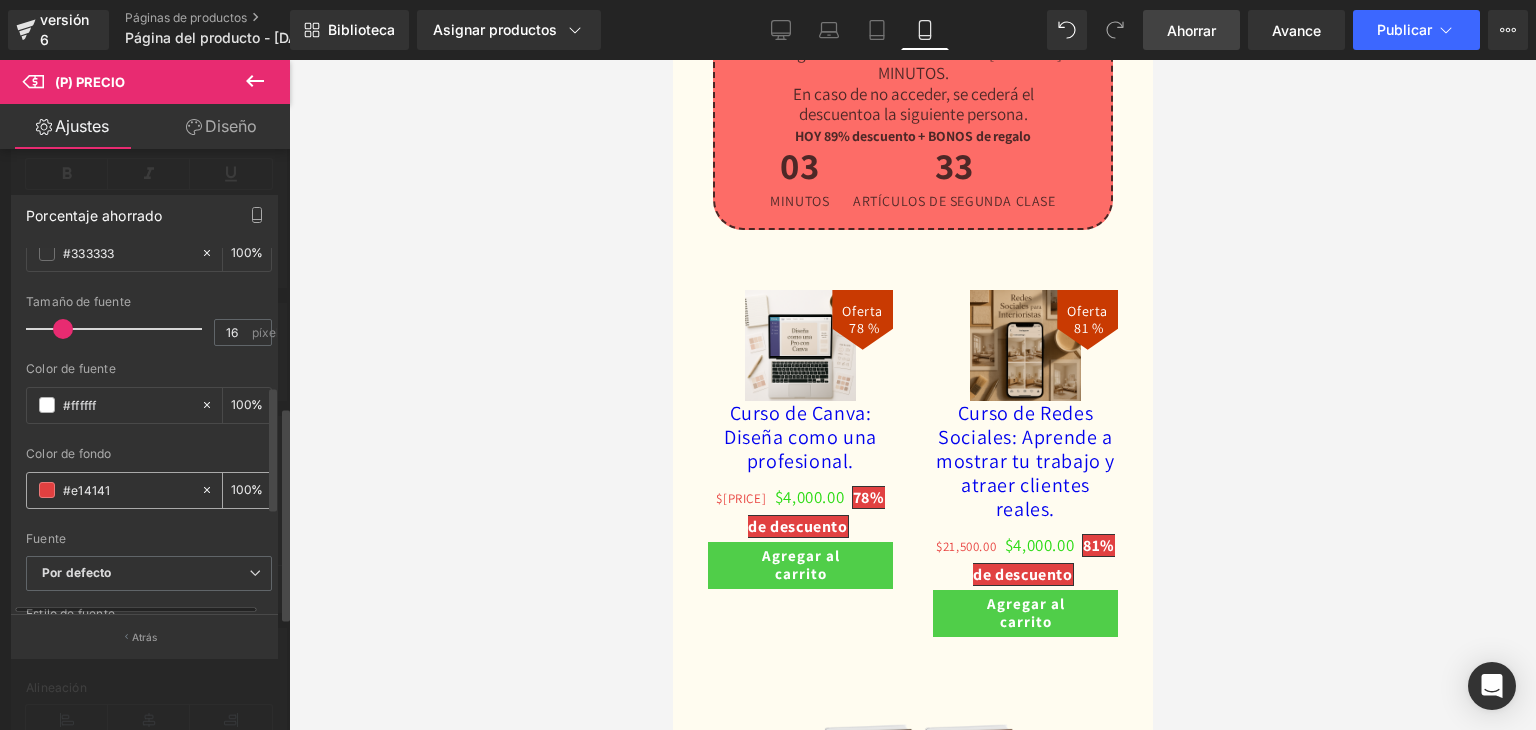scroll, scrollTop: 368, scrollLeft: 0, axis: vertical 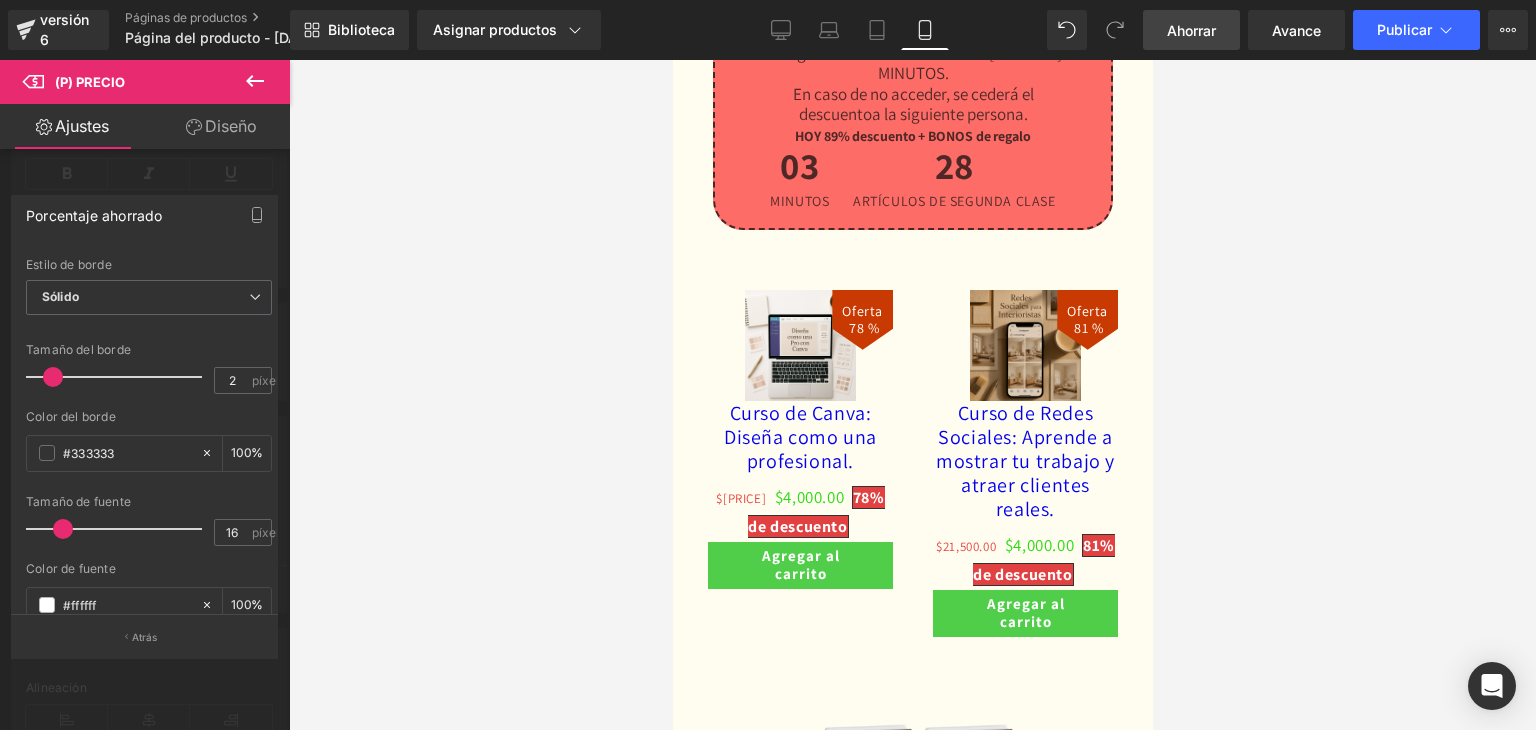 click on "Ahorrar" at bounding box center [1191, 30] 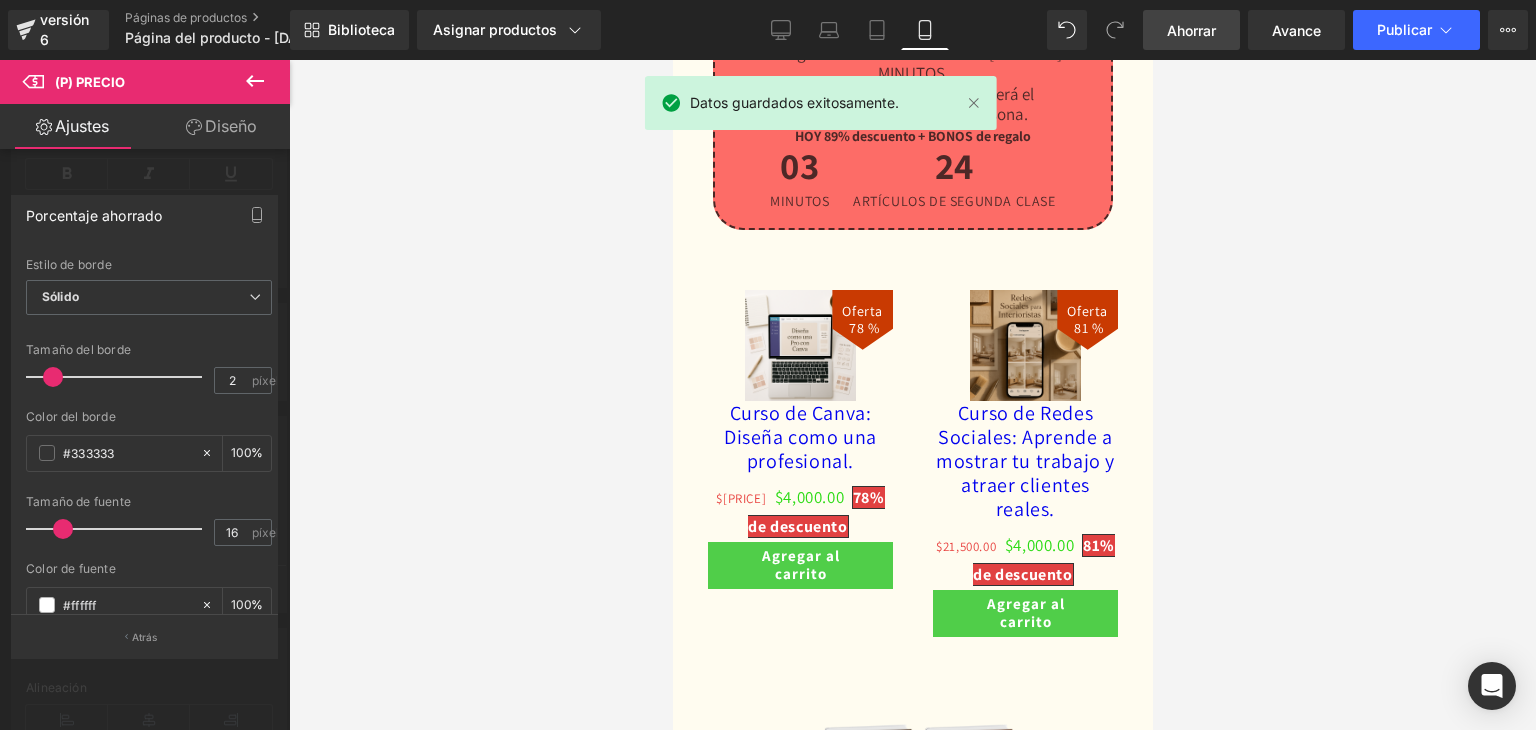 scroll, scrollTop: 168, scrollLeft: 0, axis: vertical 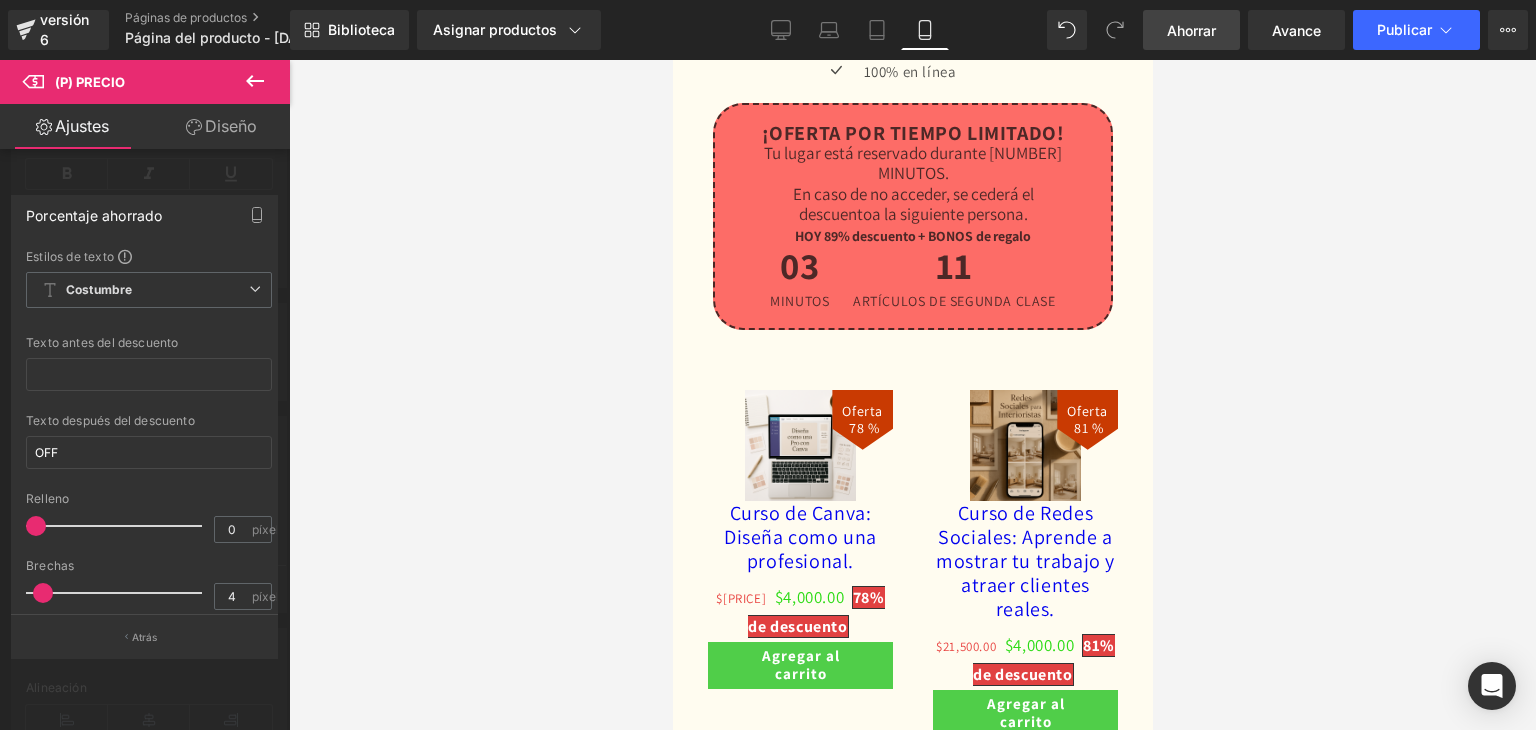 click 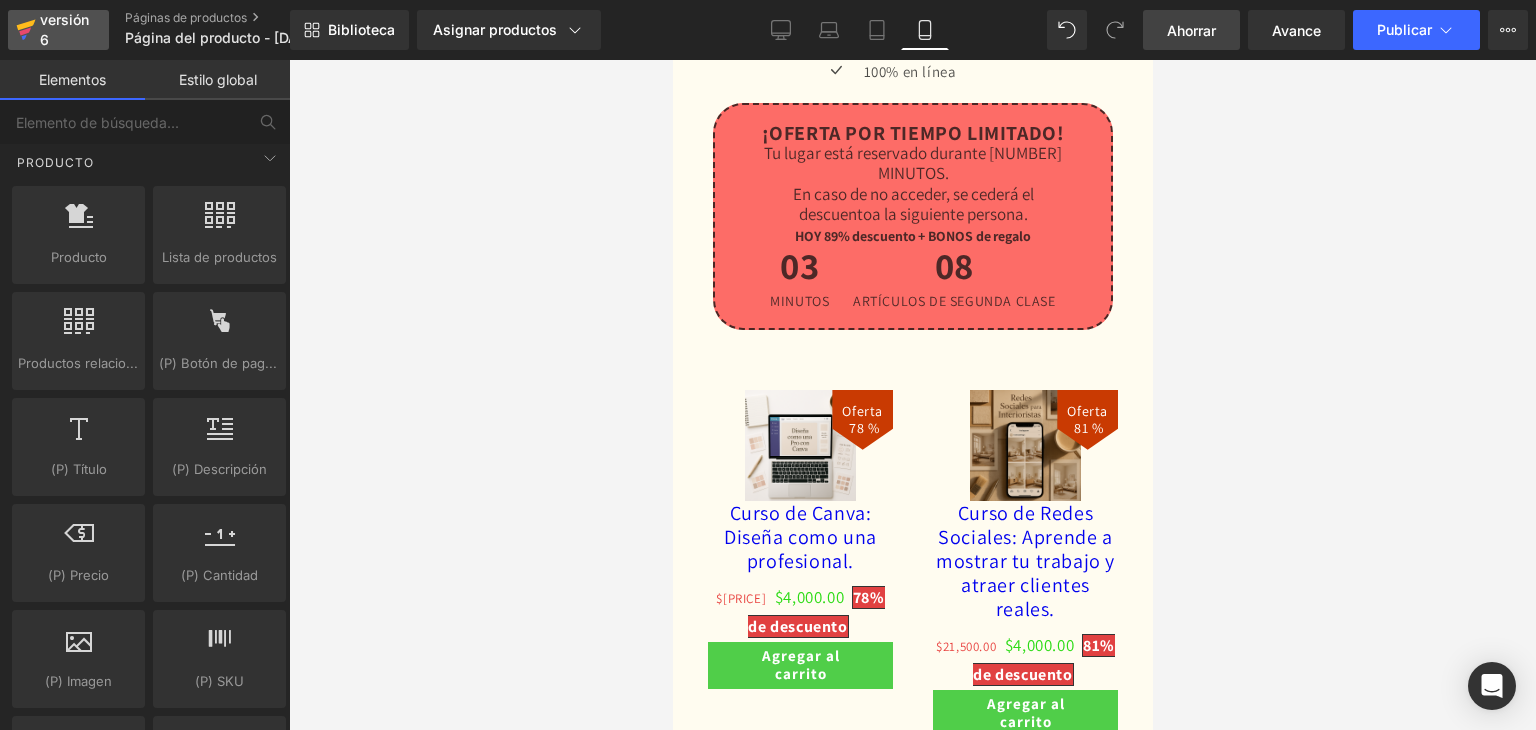 click on "versión 6" at bounding box center [66, 30] 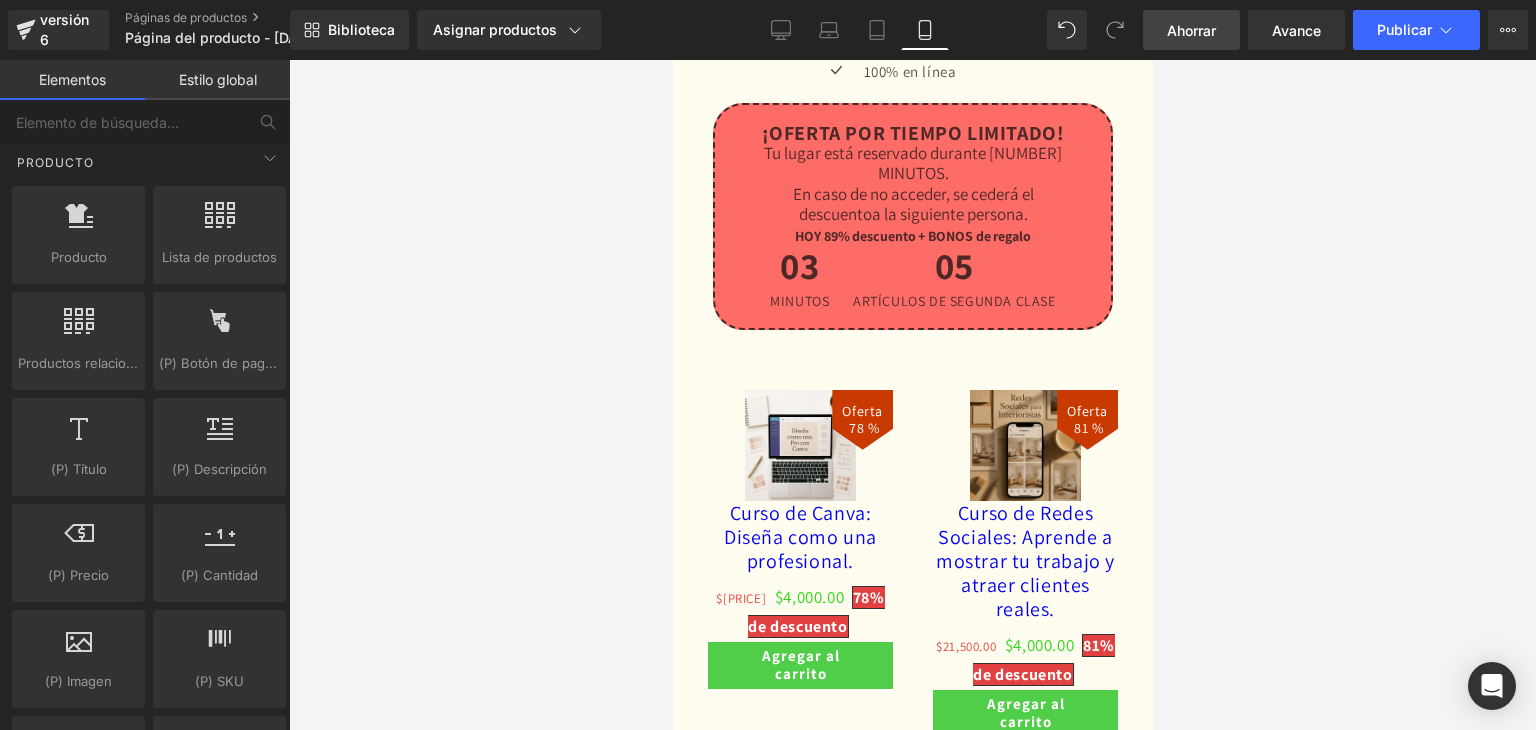click on "Ahorrar" at bounding box center [1191, 30] 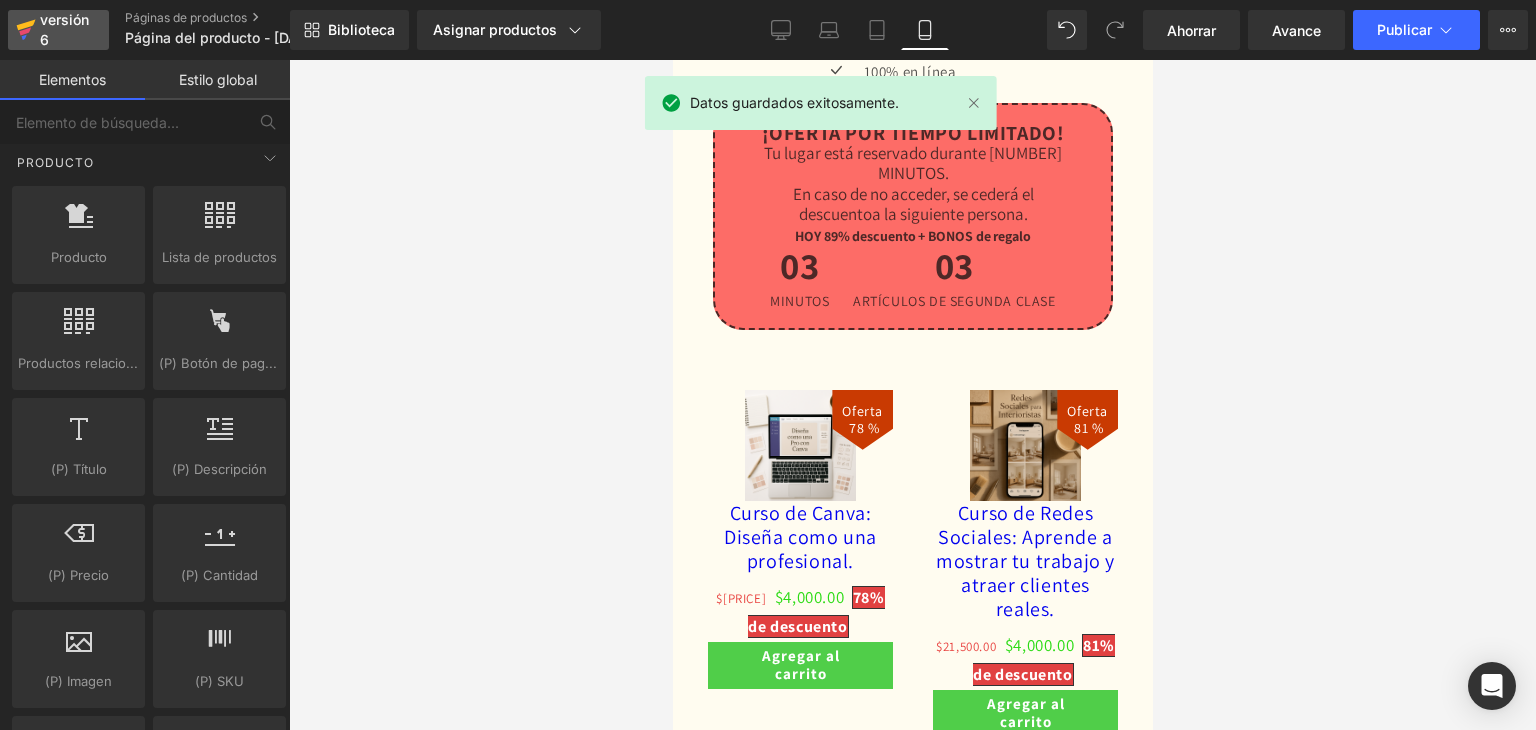 click on "versión 6" at bounding box center [66, 30] 